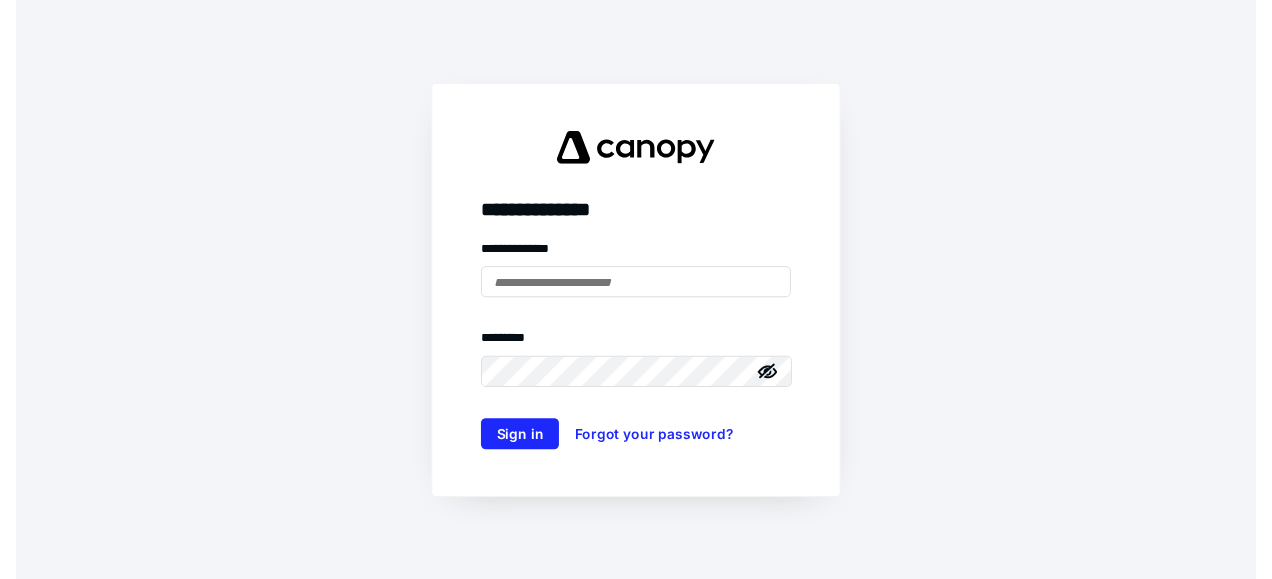 scroll, scrollTop: 0, scrollLeft: 0, axis: both 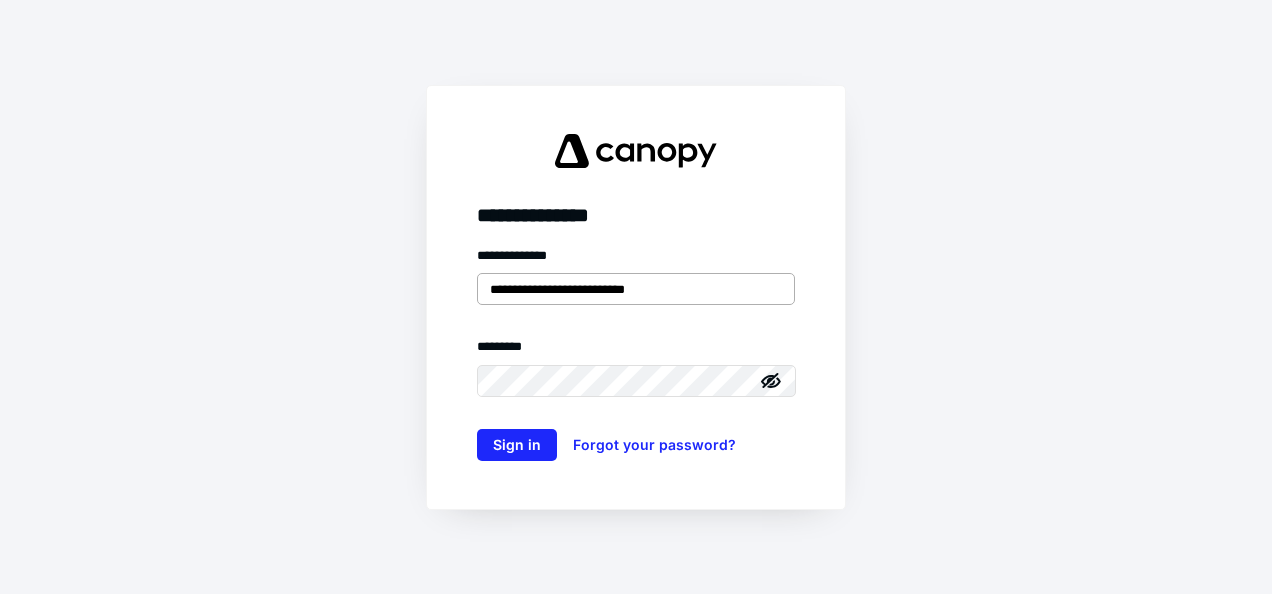click on "**********" at bounding box center (636, 289) 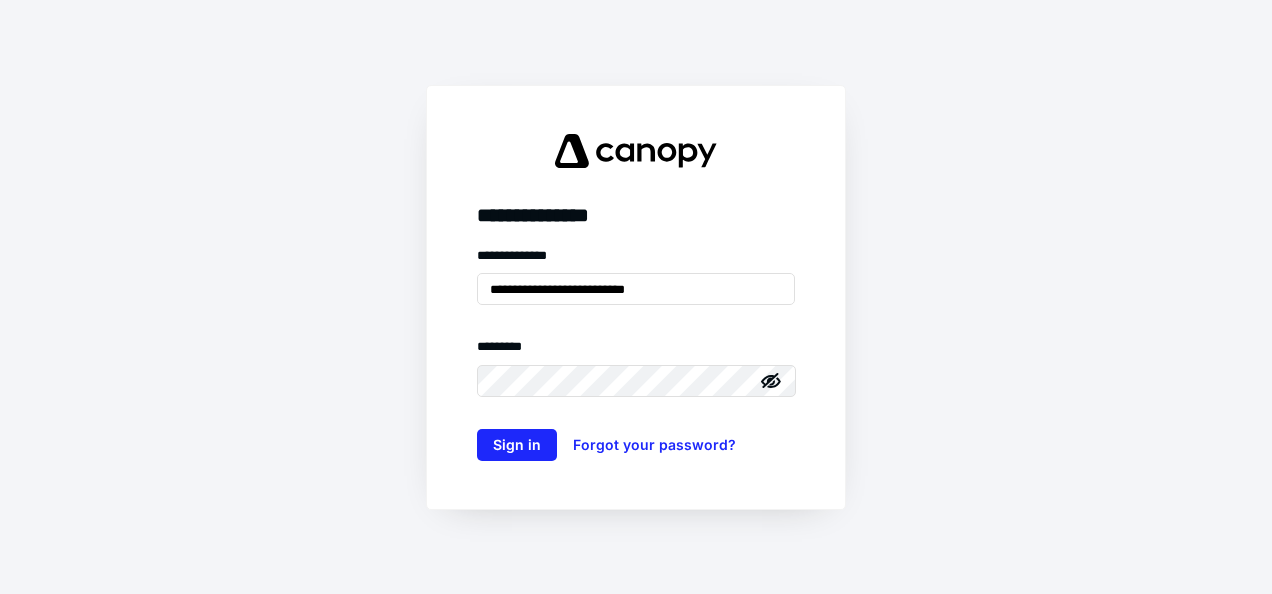 drag, startPoint x: 558, startPoint y: 288, endPoint x: 455, endPoint y: 288, distance: 103 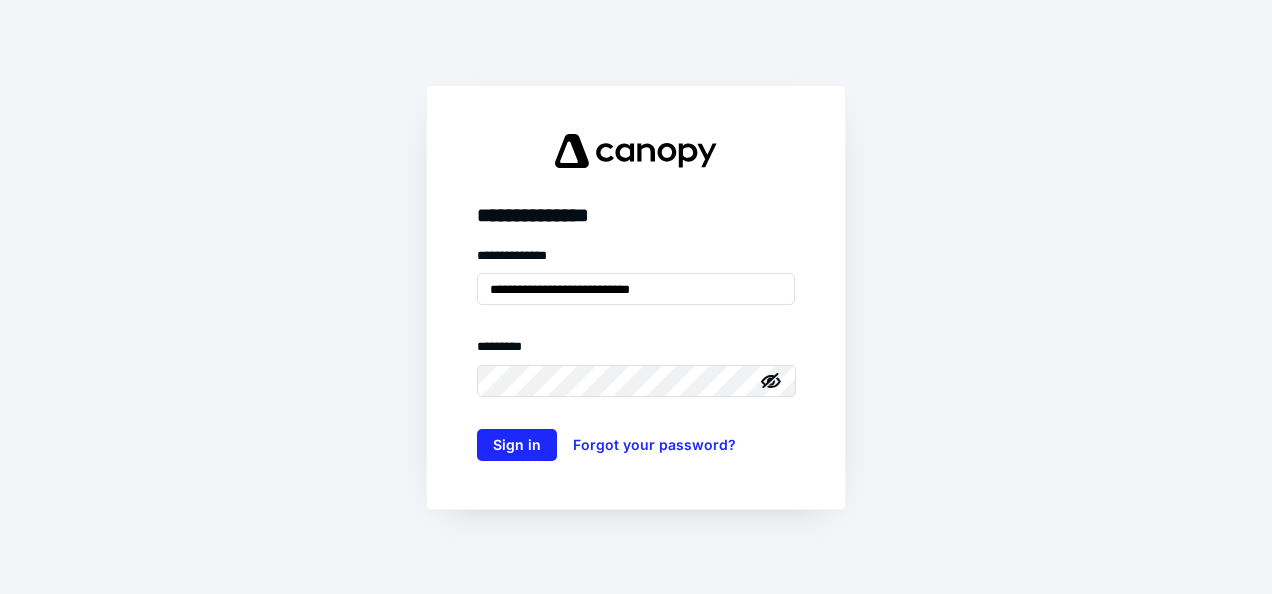type on "**********" 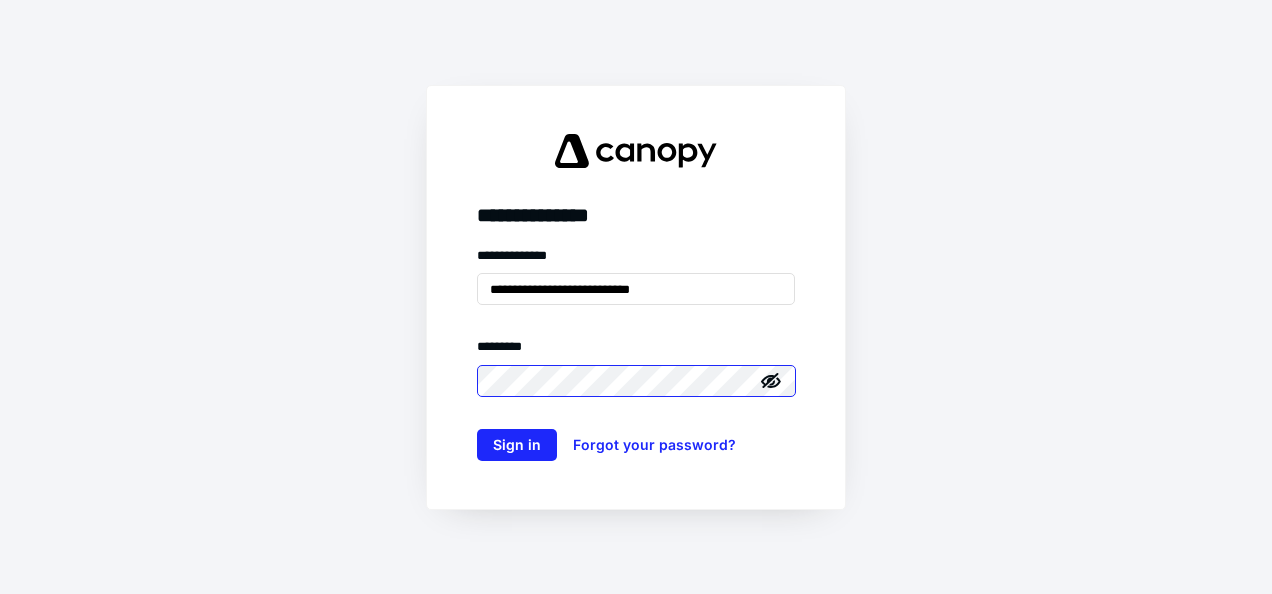 click on "**********" at bounding box center [636, 297] 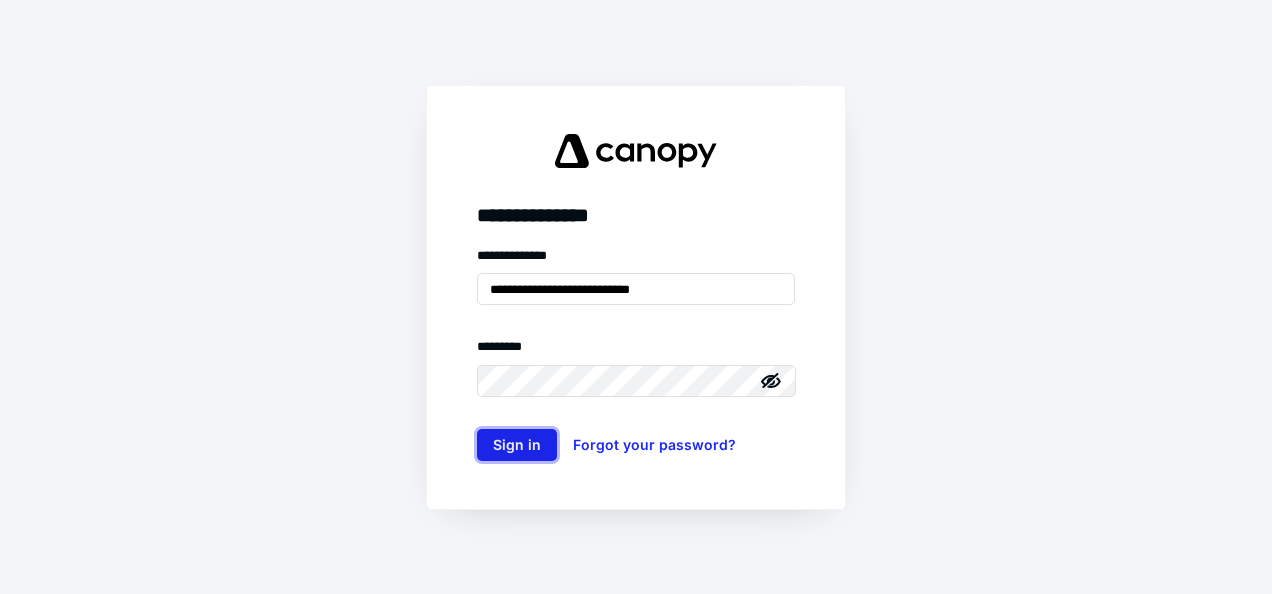 click on "Sign in" at bounding box center (517, 445) 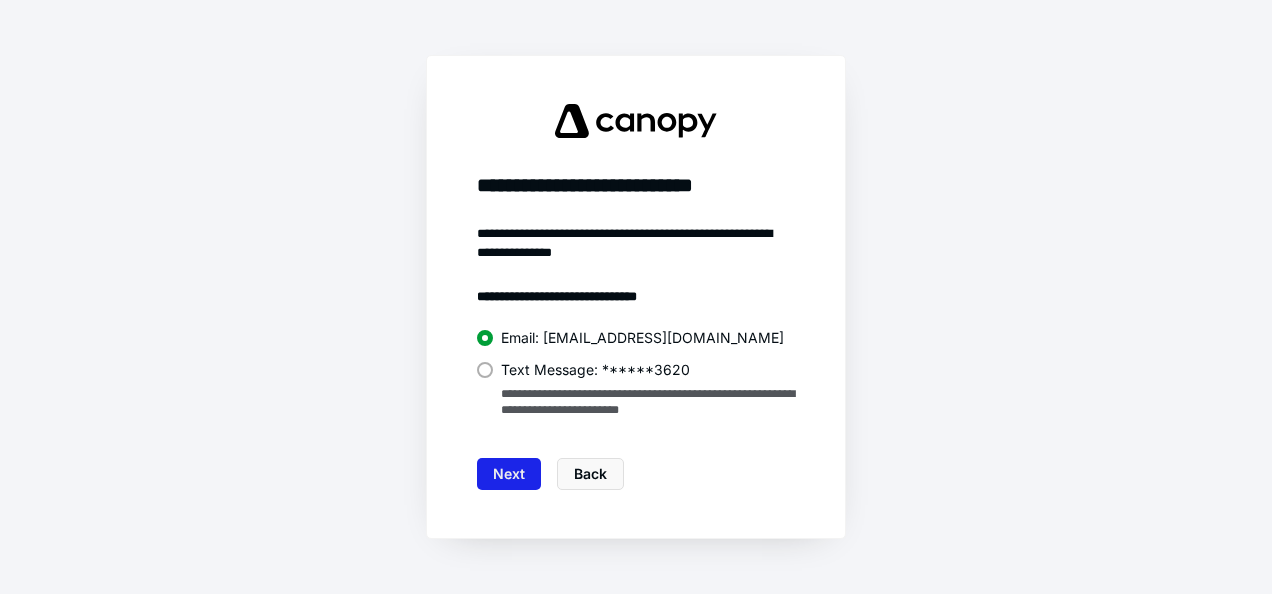 click on "Next" at bounding box center [509, 474] 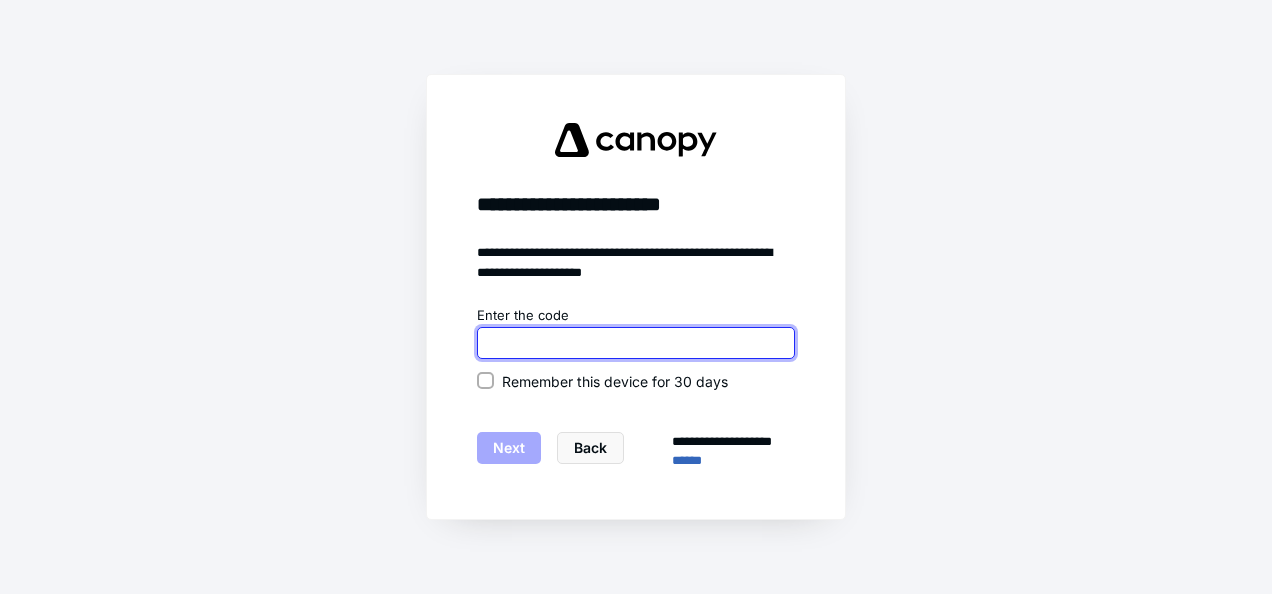 click at bounding box center [636, 343] 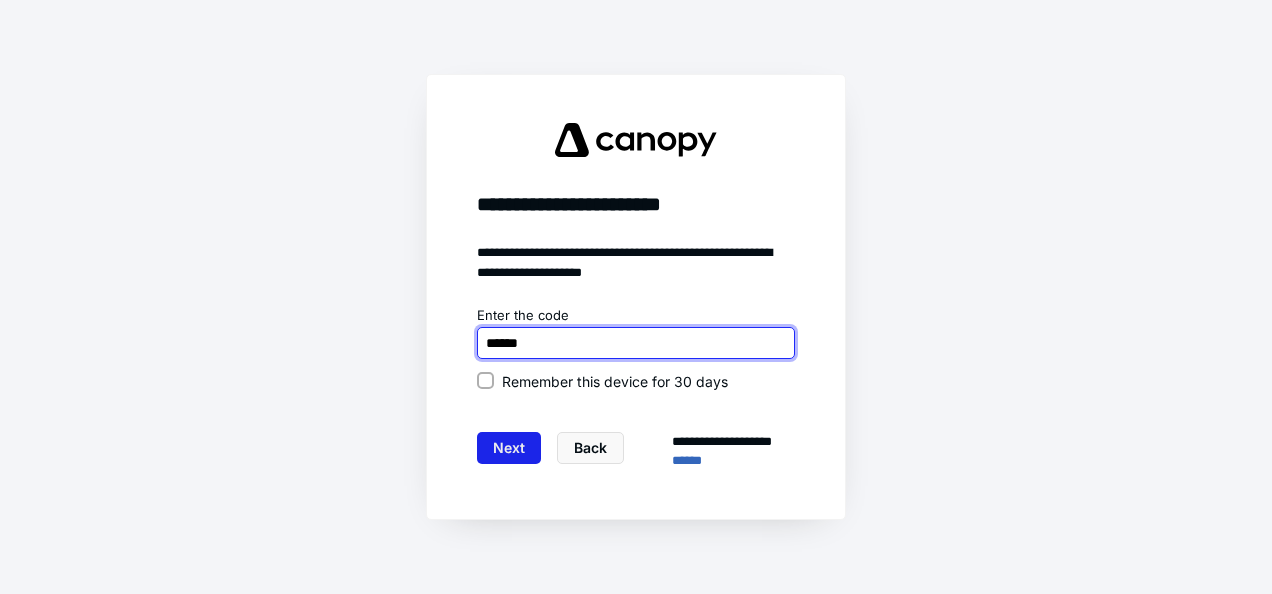 type on "******" 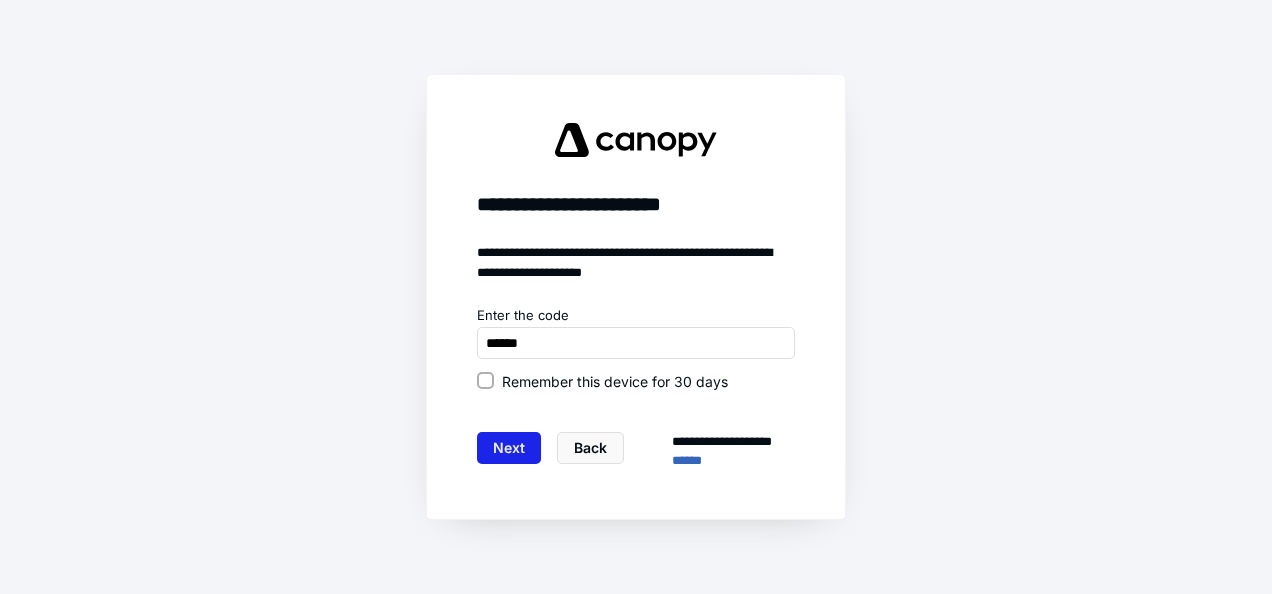 click on "Next" at bounding box center (509, 448) 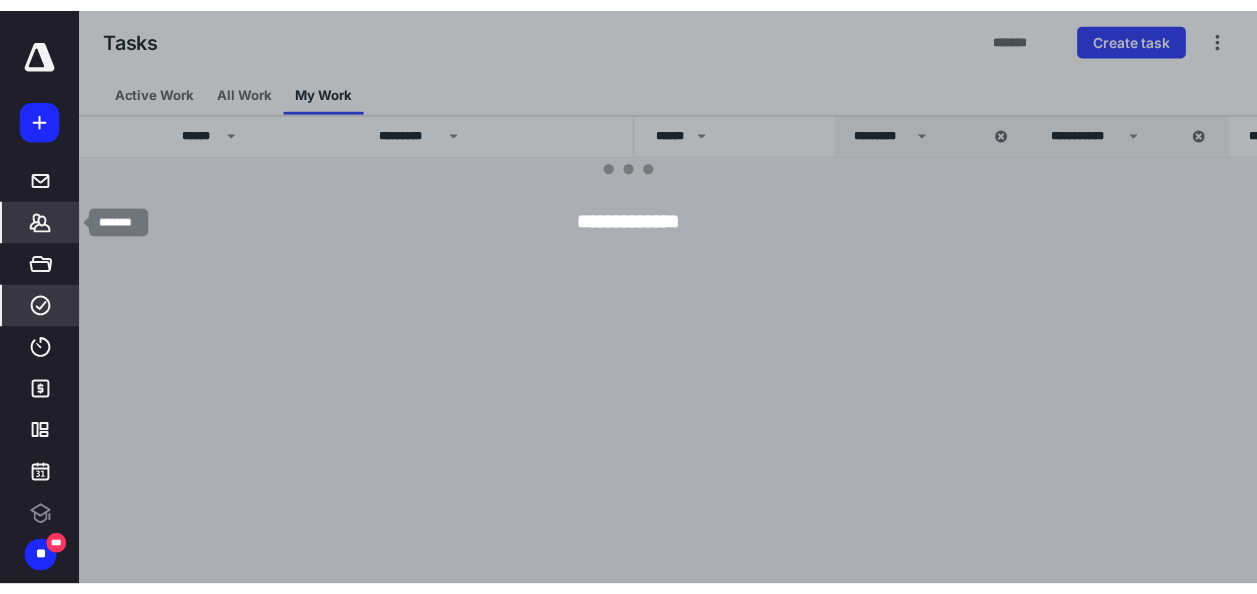 scroll, scrollTop: 0, scrollLeft: 0, axis: both 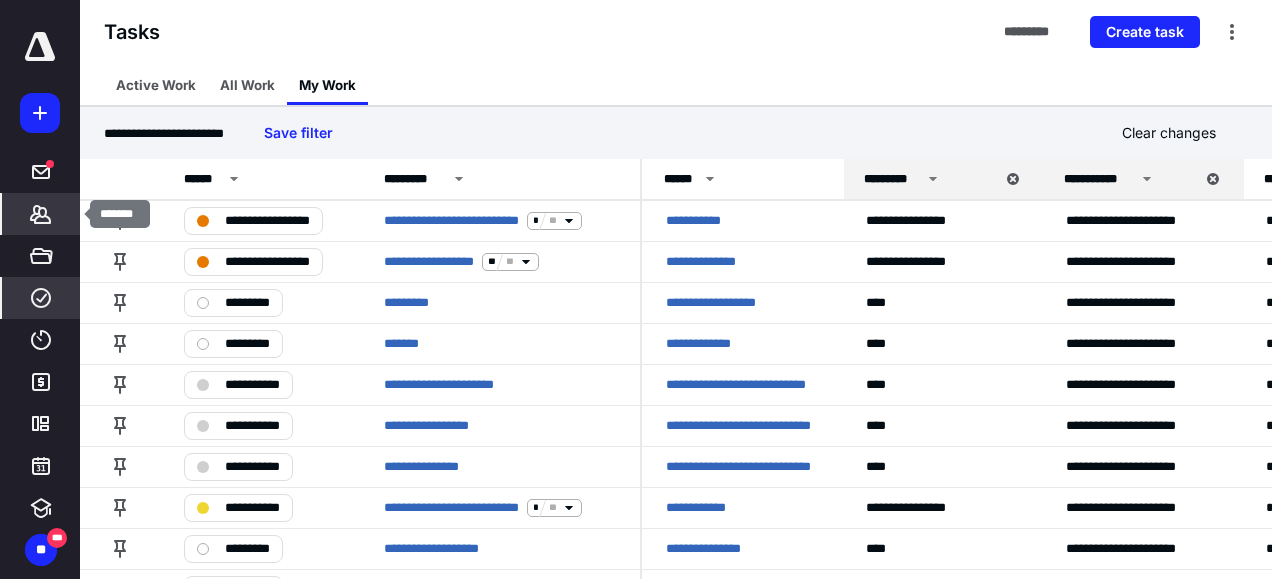 click 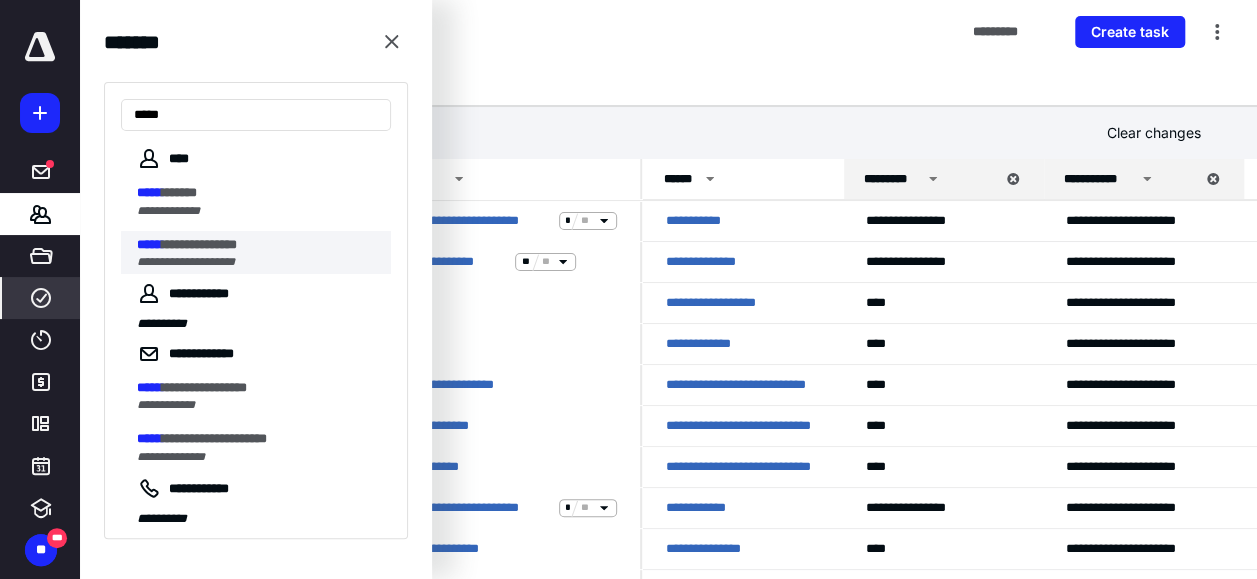 type on "*****" 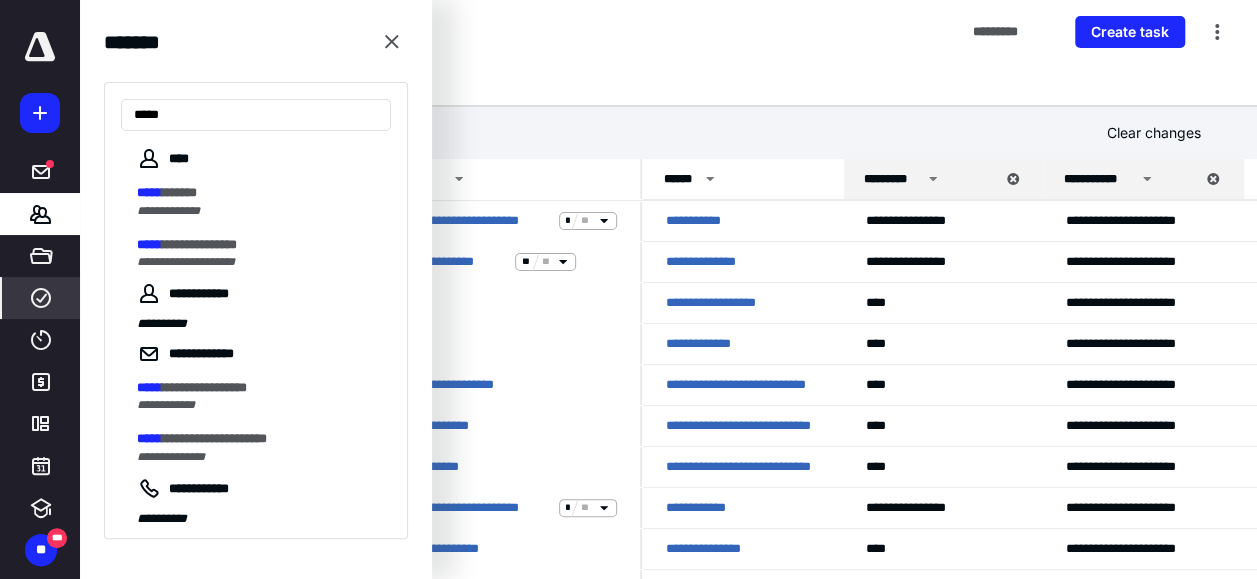 drag, startPoint x: 200, startPoint y: 244, endPoint x: 482, endPoint y: 177, distance: 289.84998 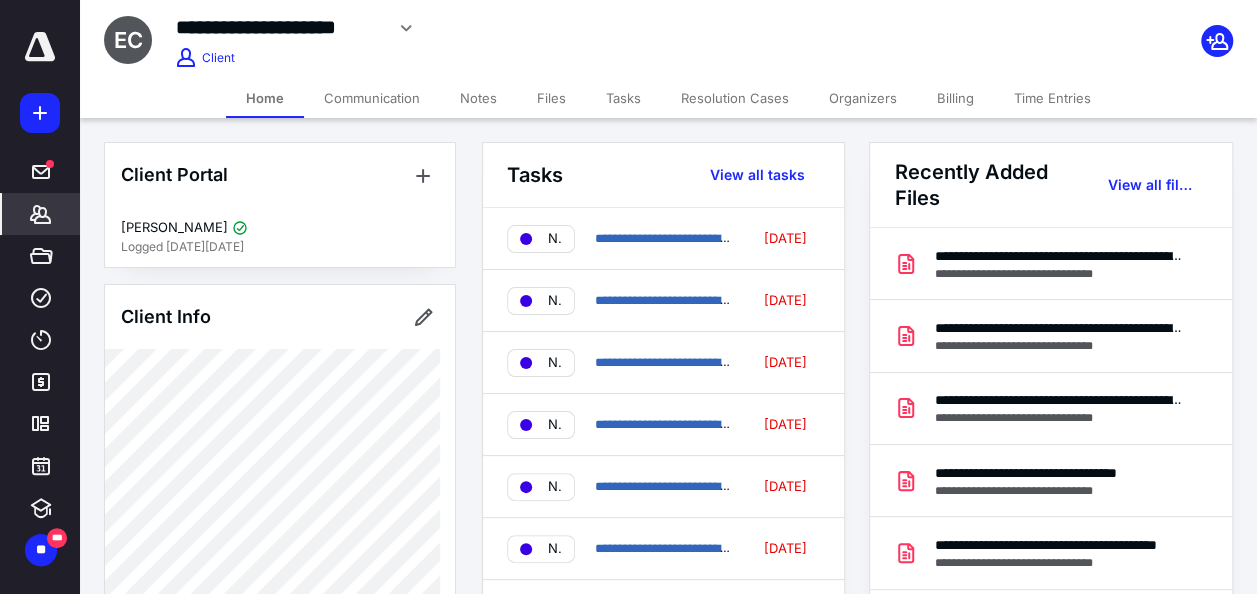 click on "Files" at bounding box center (551, 98) 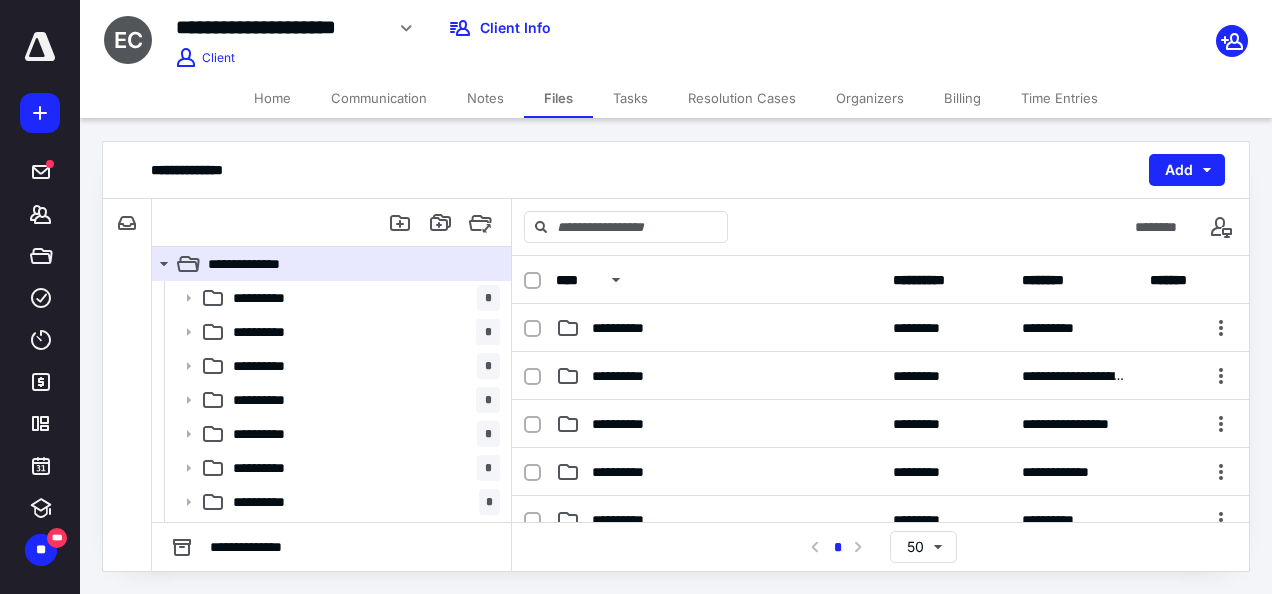 click on "Notes" at bounding box center (485, 98) 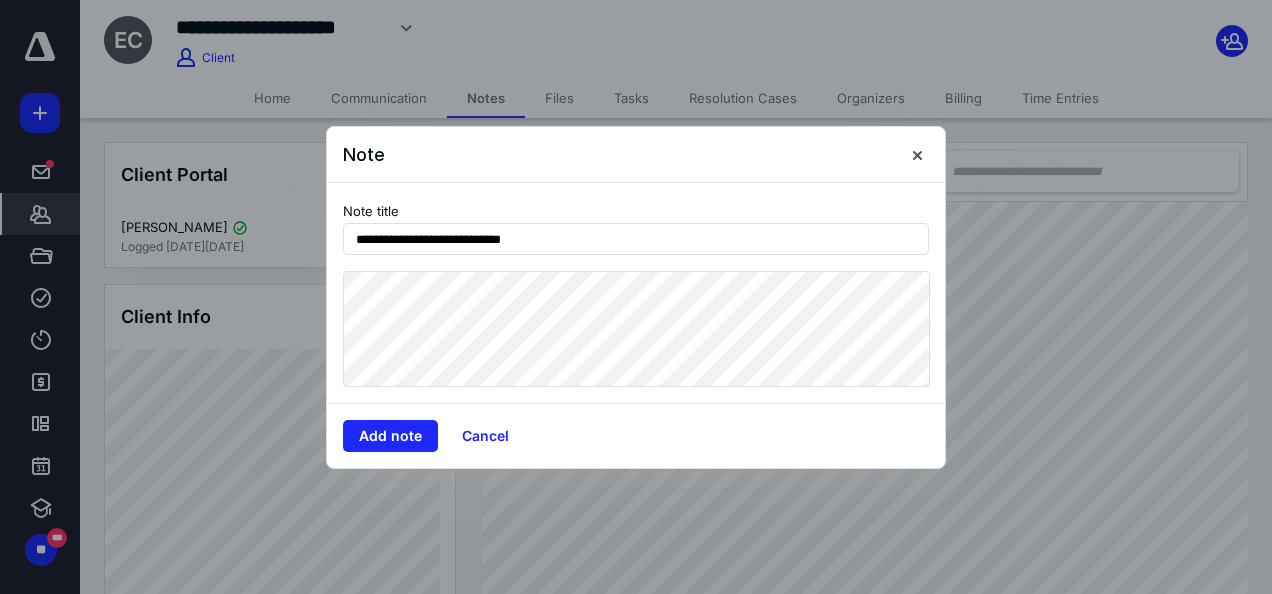 type on "**********" 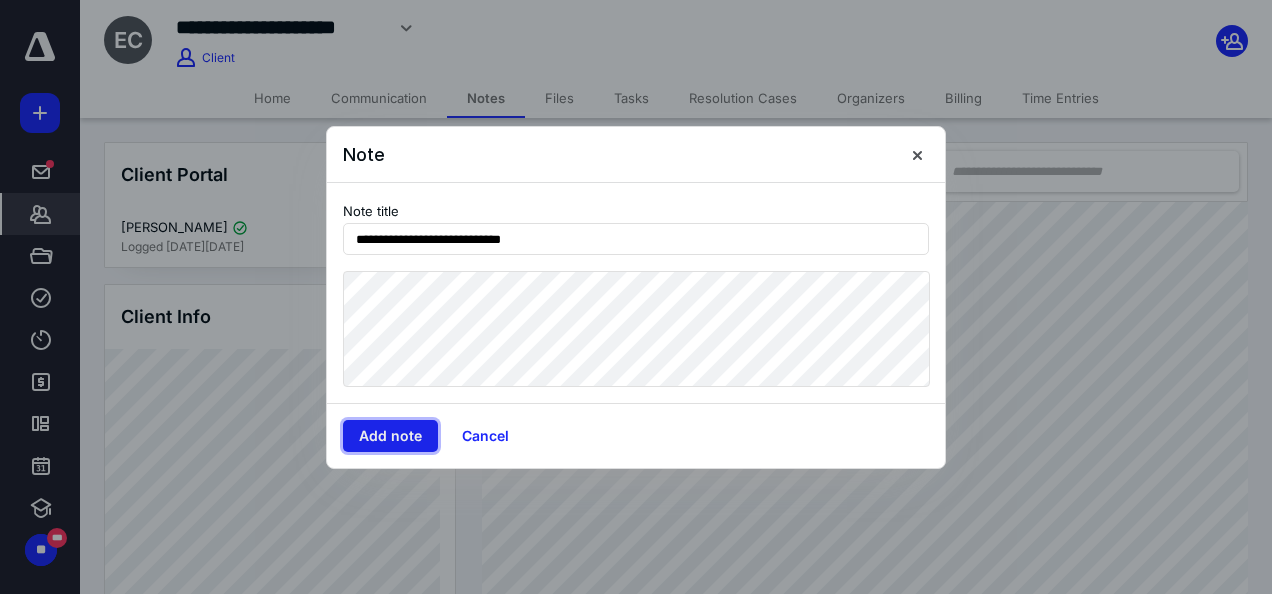 click on "Add note" at bounding box center (390, 436) 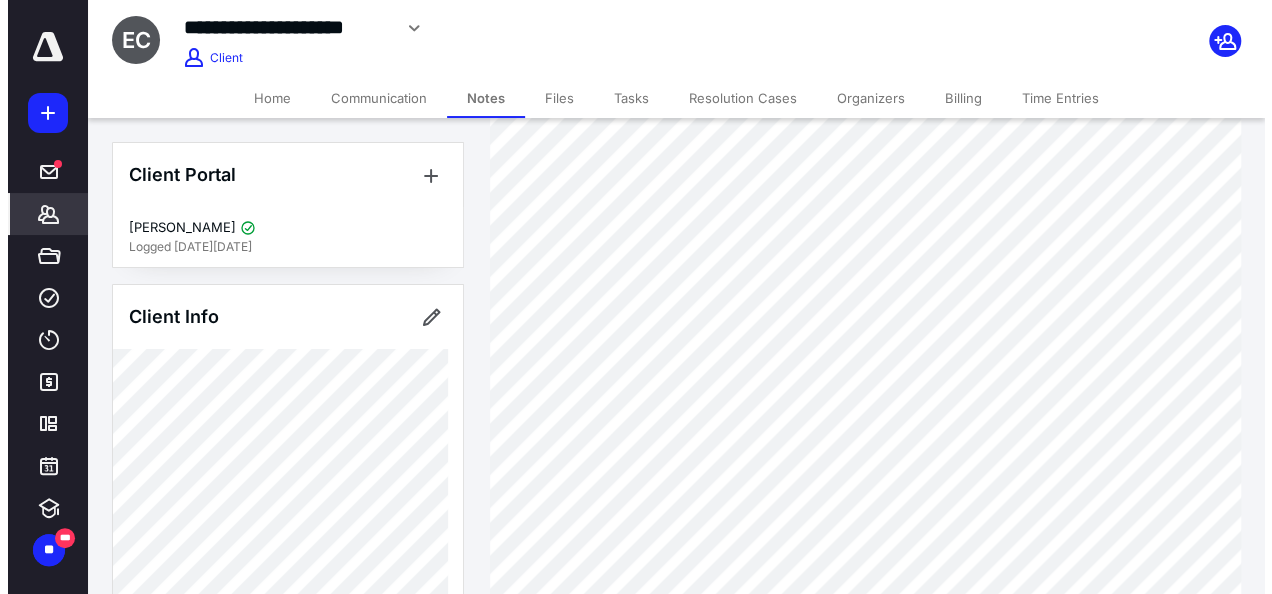 scroll, scrollTop: 300, scrollLeft: 0, axis: vertical 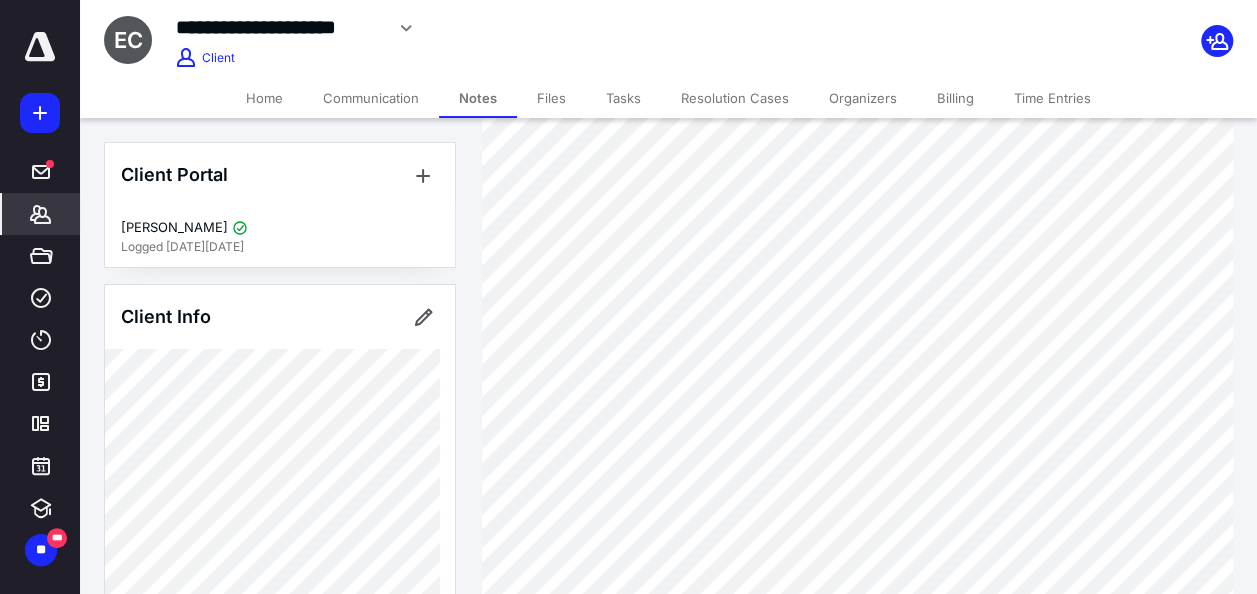 click 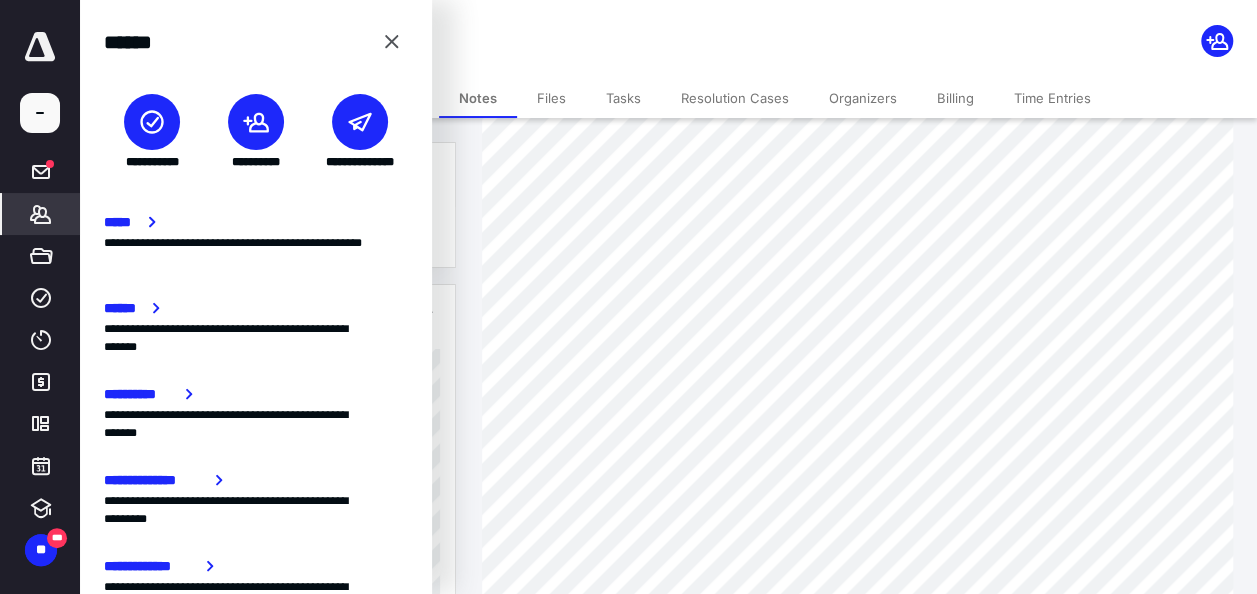 click 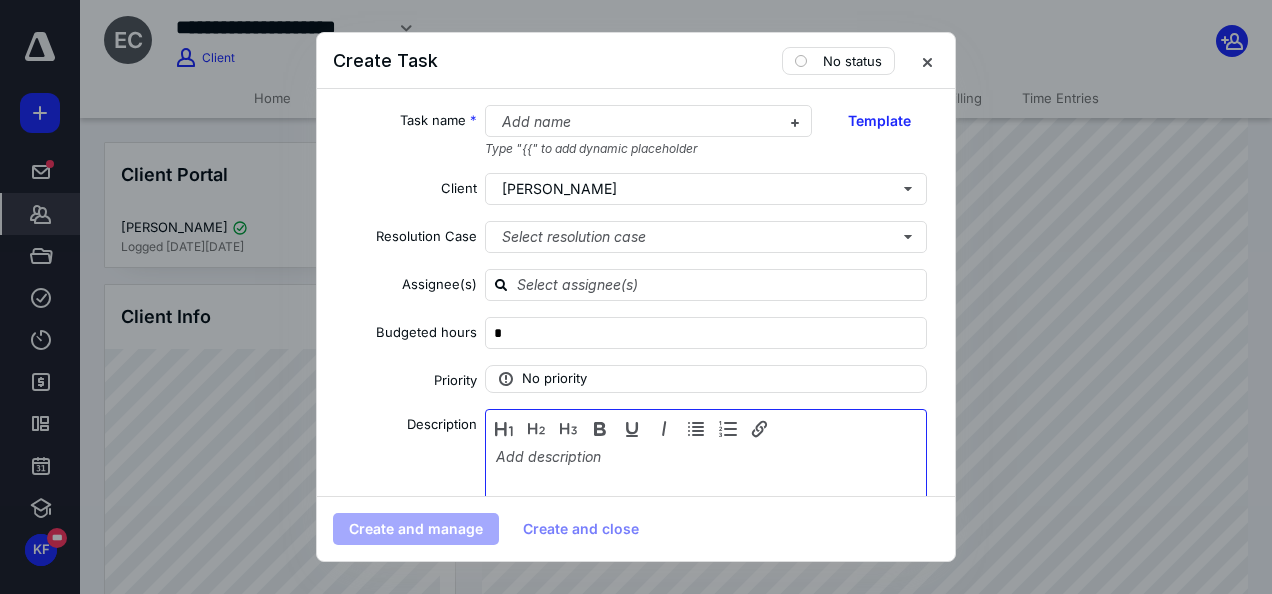 click at bounding box center [706, 498] 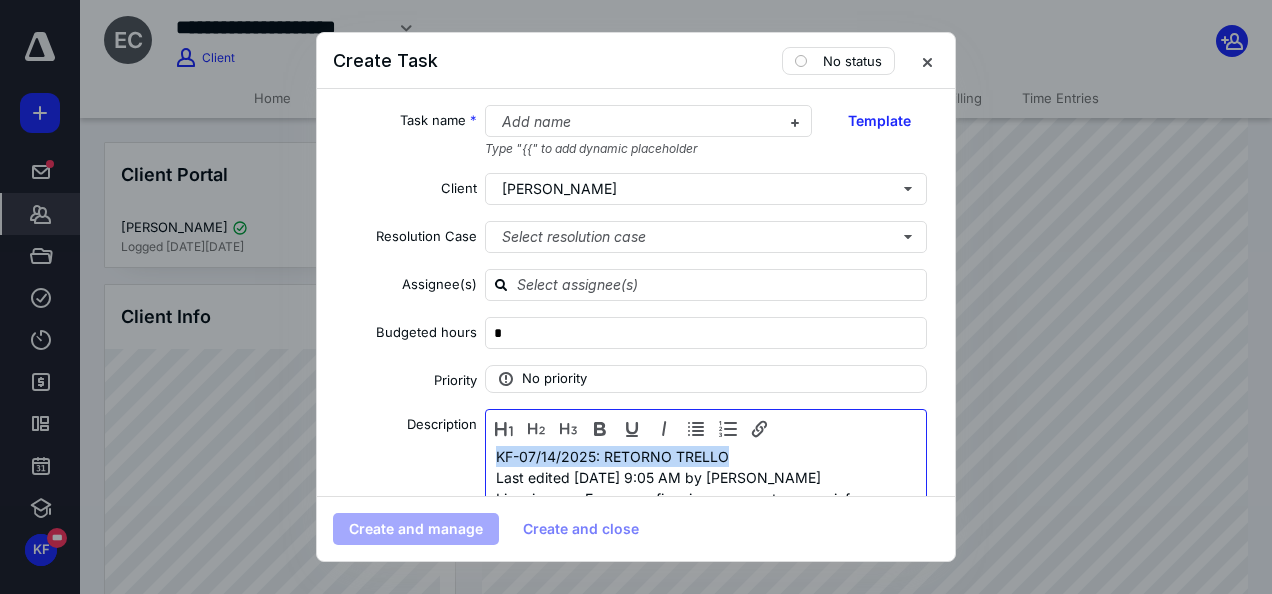 drag, startPoint x: 735, startPoint y: 456, endPoint x: 445, endPoint y: 449, distance: 290.08447 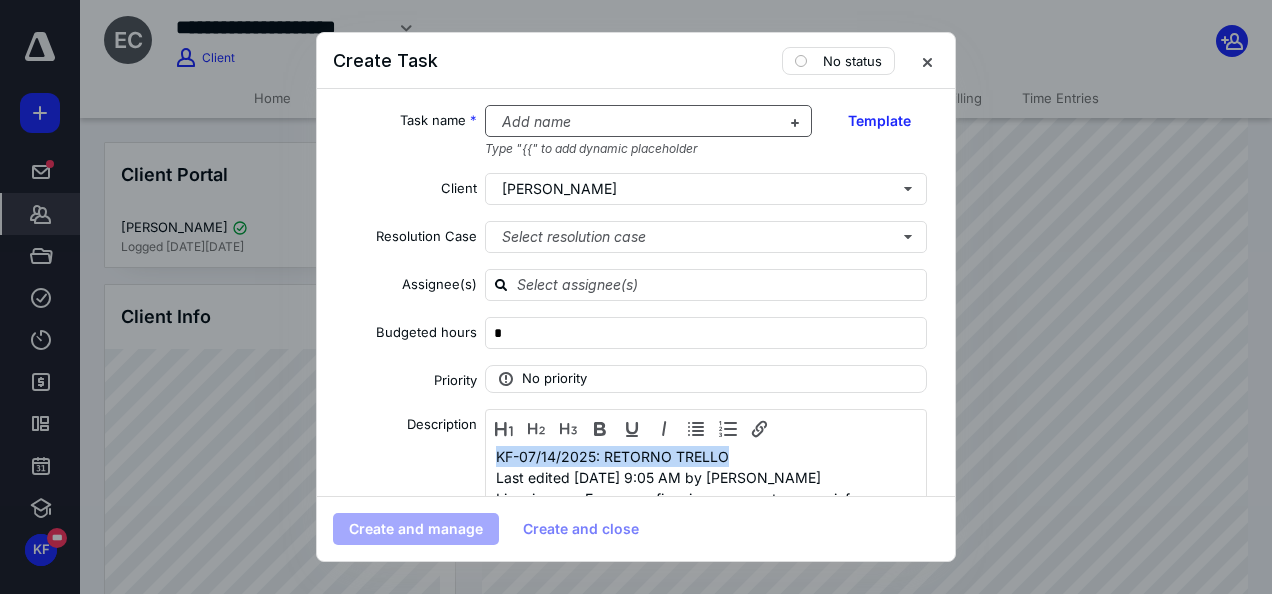 click at bounding box center (637, 122) 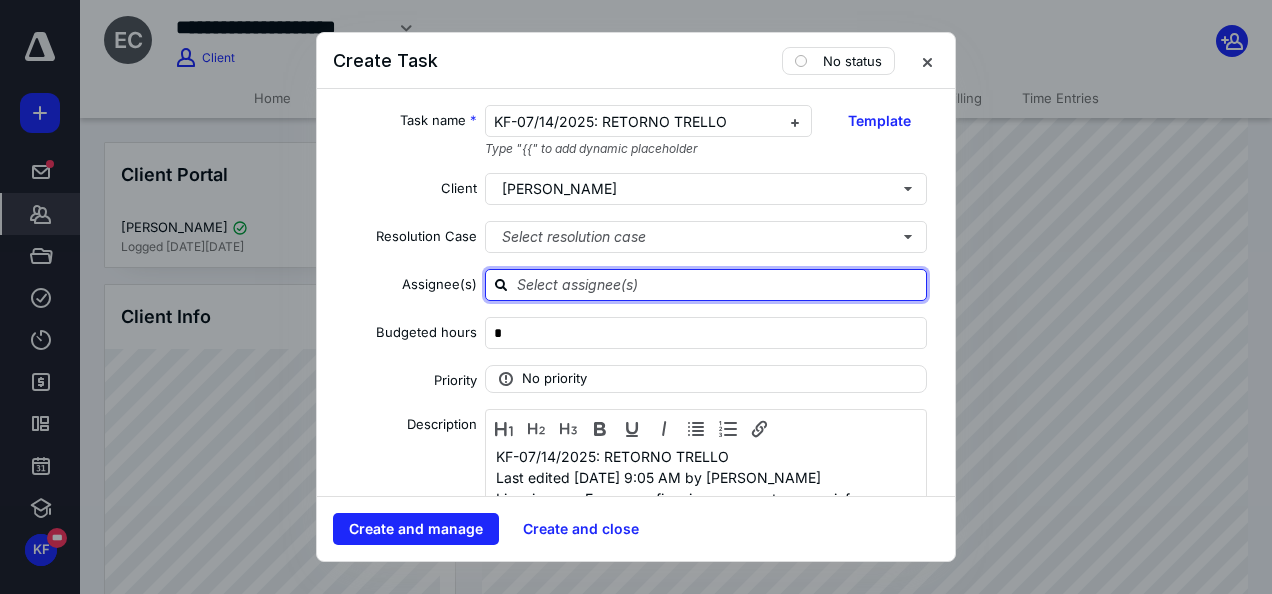 click at bounding box center [718, 284] 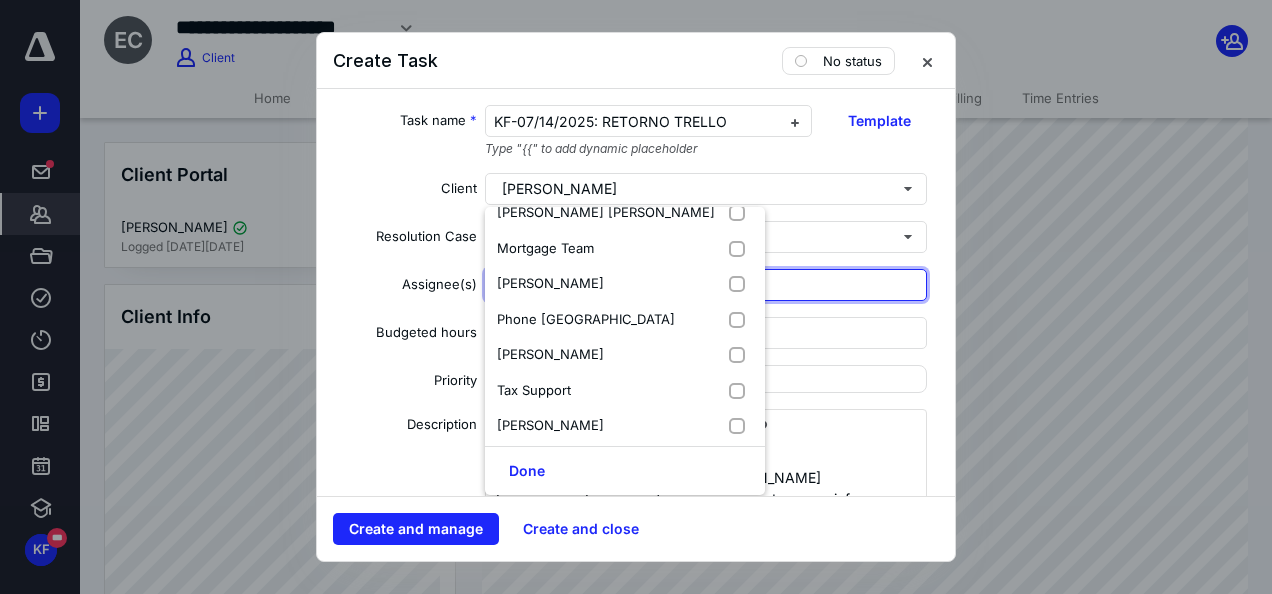 scroll, scrollTop: 309, scrollLeft: 0, axis: vertical 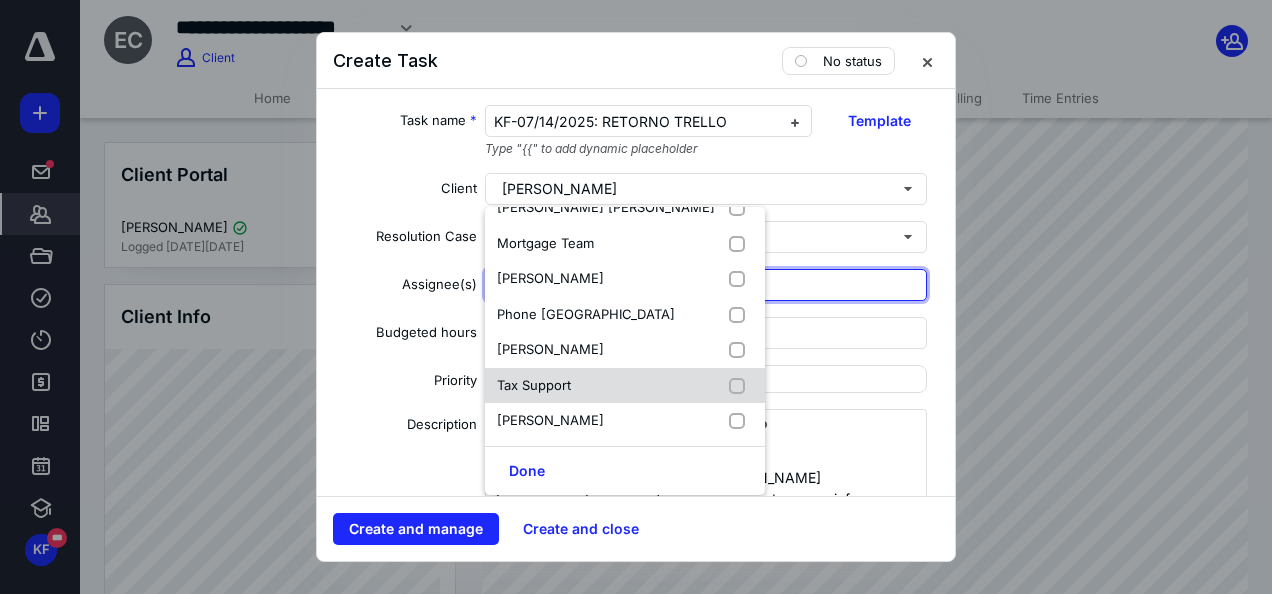 click on "[PERSON_NAME]" at bounding box center (550, 349) 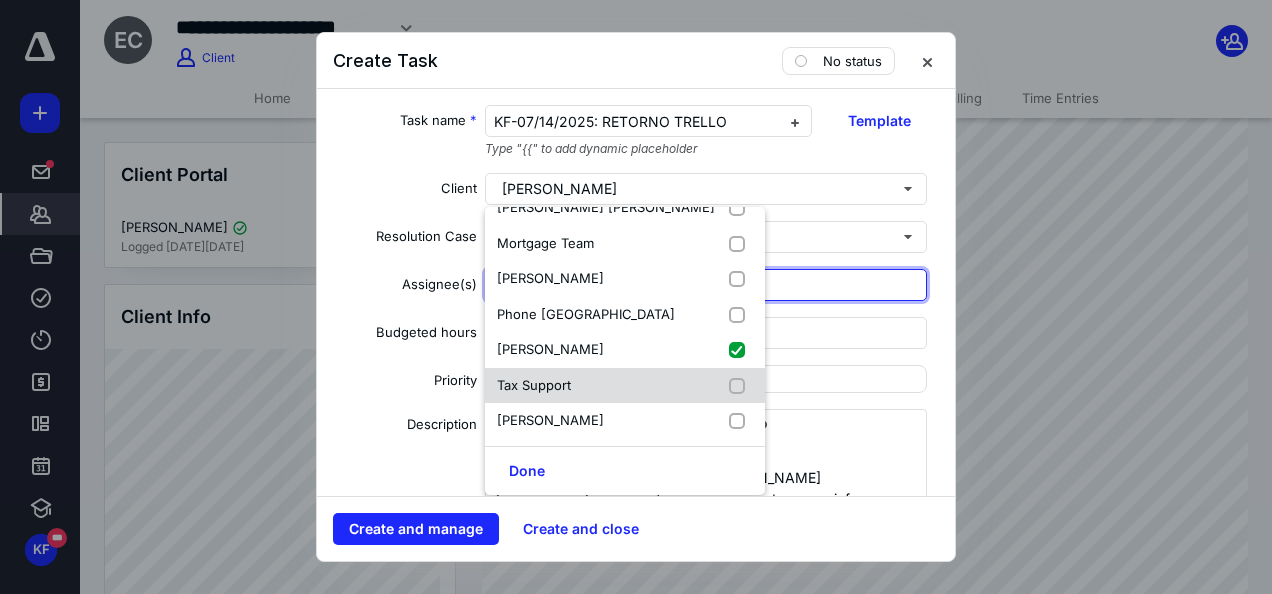checkbox on "true" 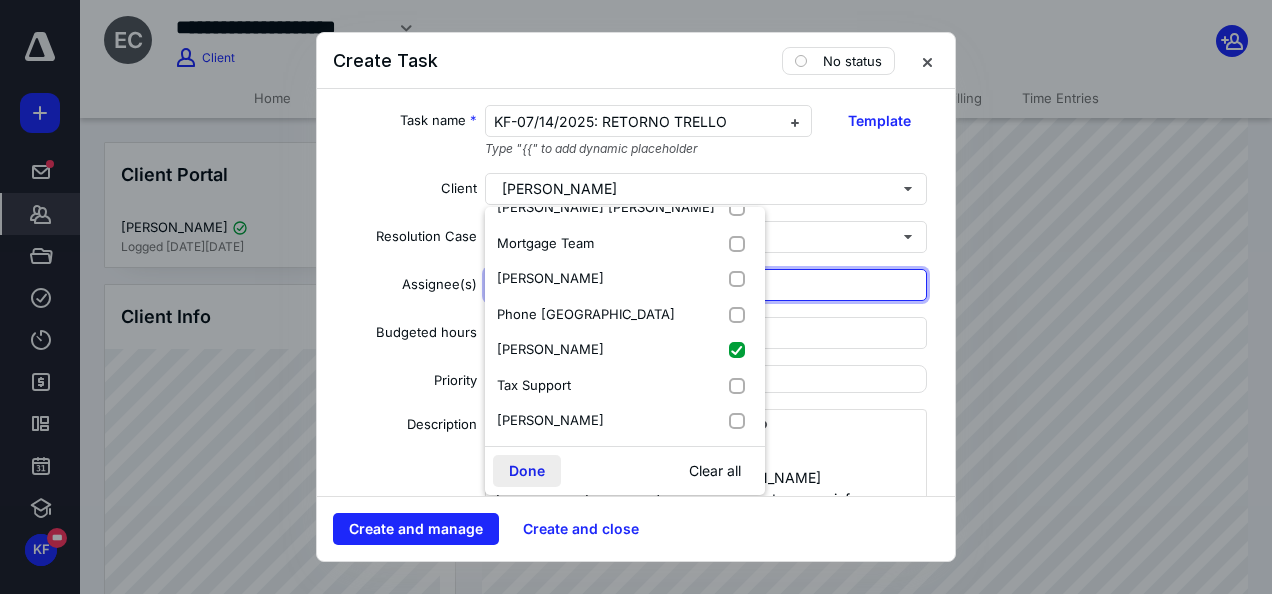 click on "Done" at bounding box center [527, 471] 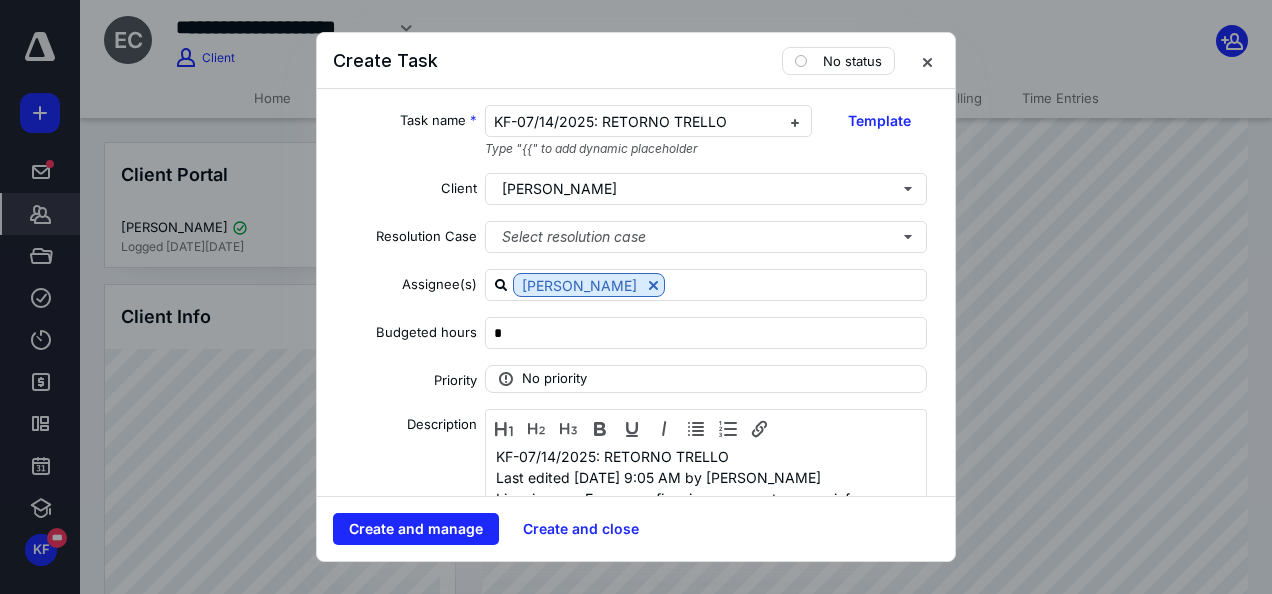 scroll, scrollTop: 200, scrollLeft: 0, axis: vertical 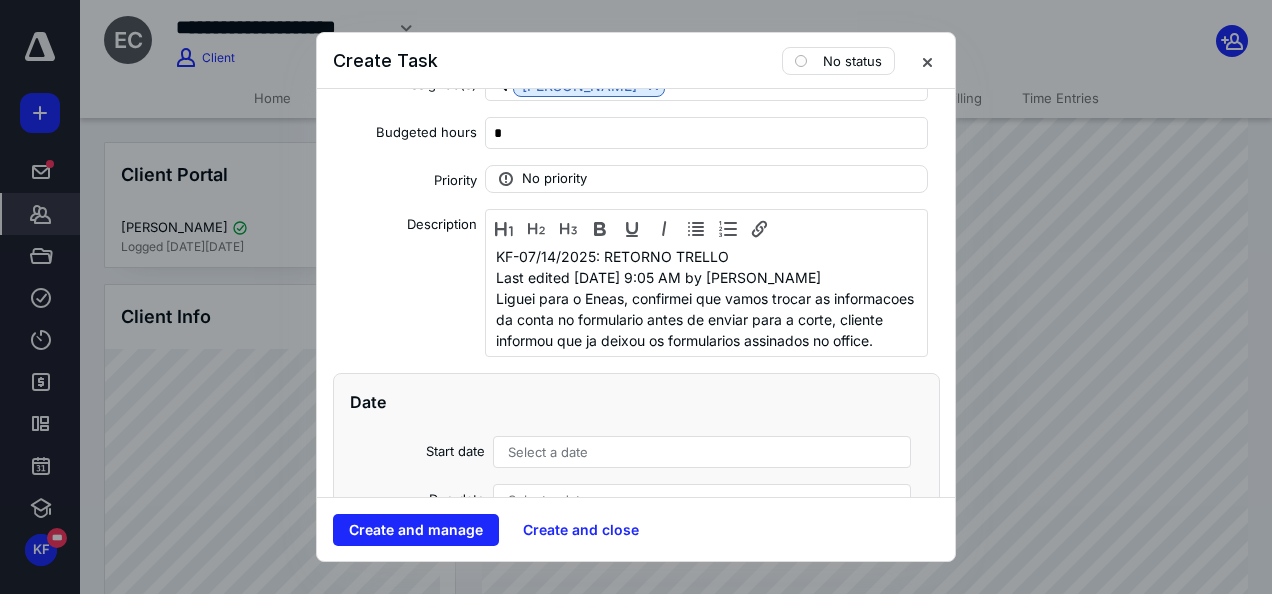 click on "Select a date" at bounding box center [548, 452] 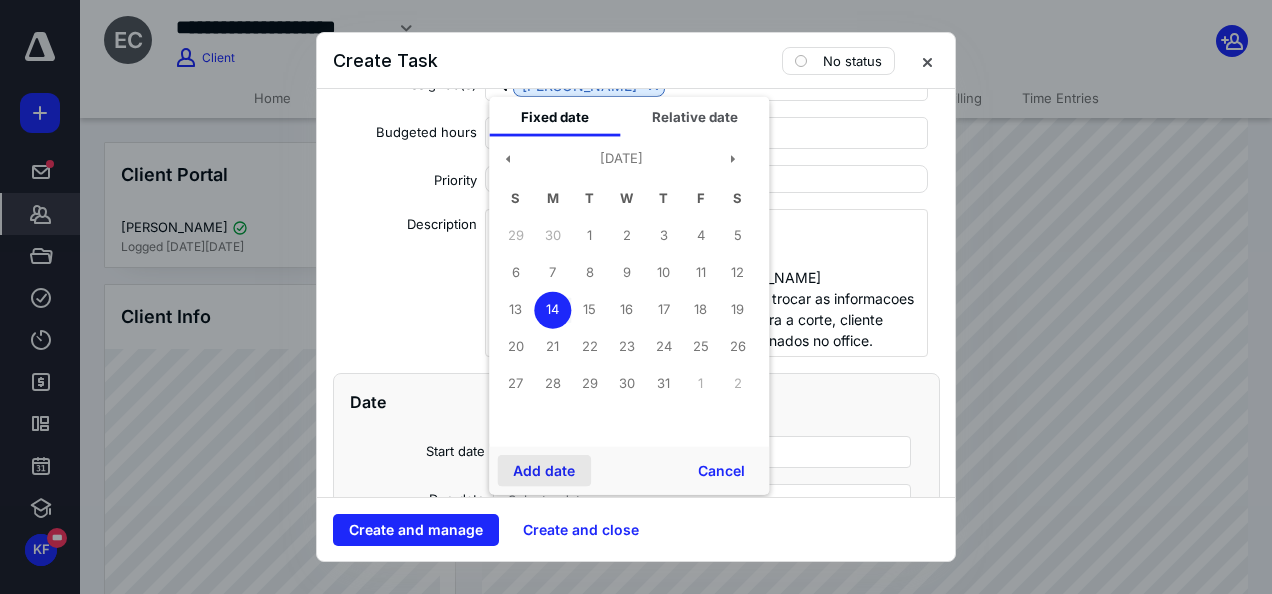 click on "Add date" at bounding box center (544, 471) 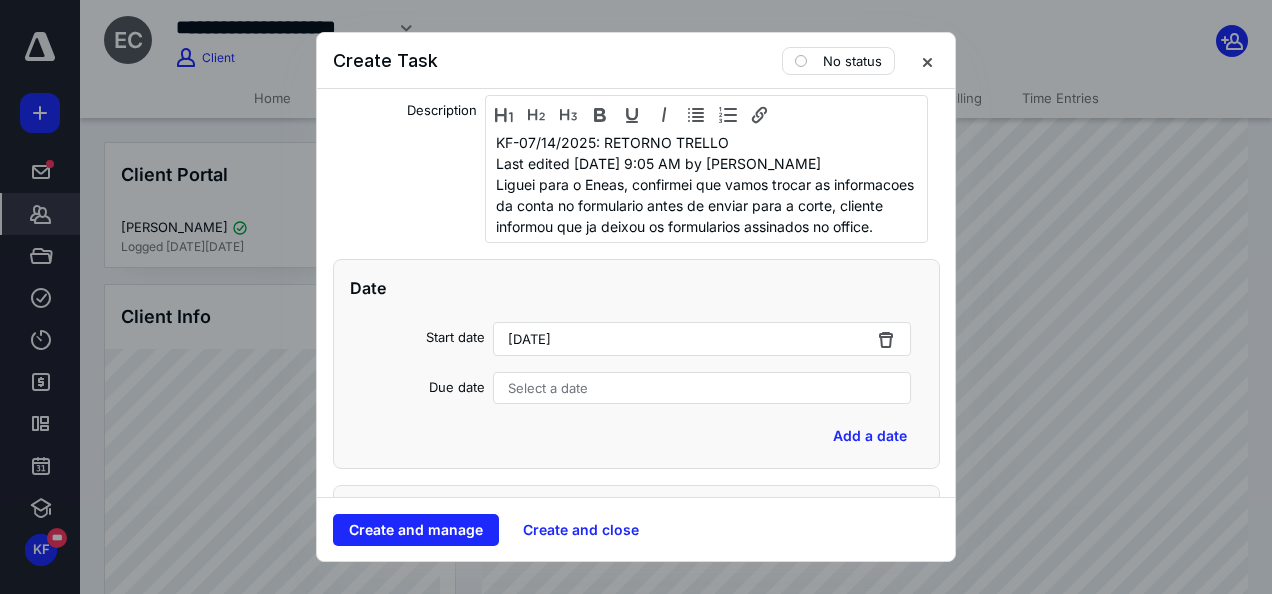 scroll, scrollTop: 400, scrollLeft: 0, axis: vertical 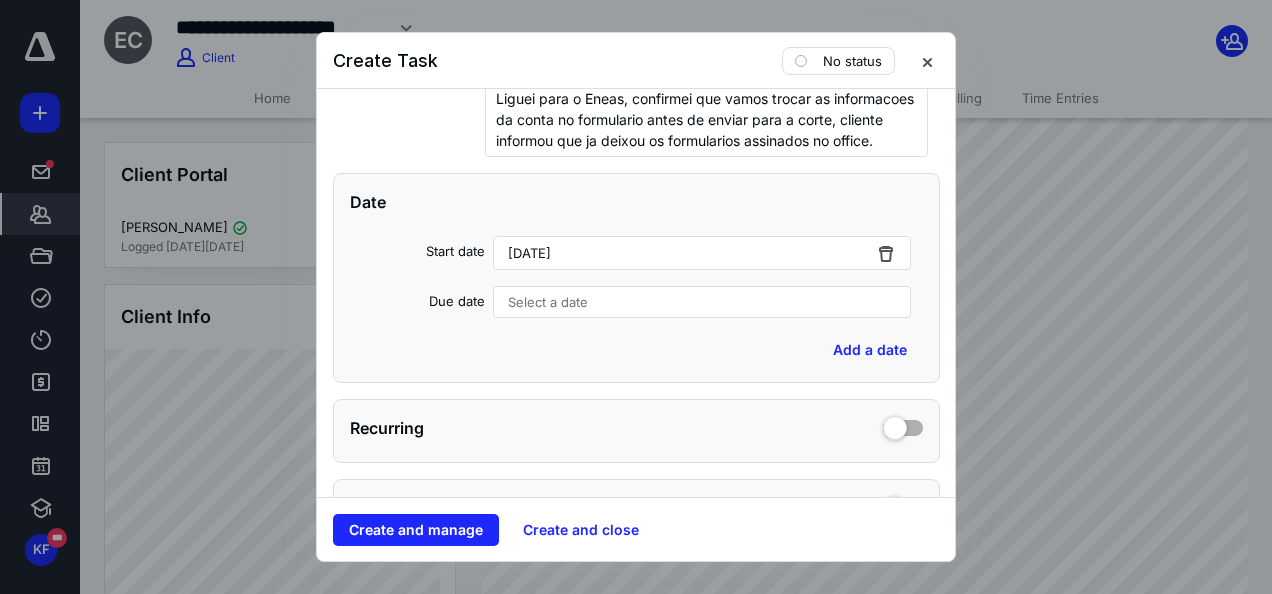 click on "Select a date" at bounding box center [702, 302] 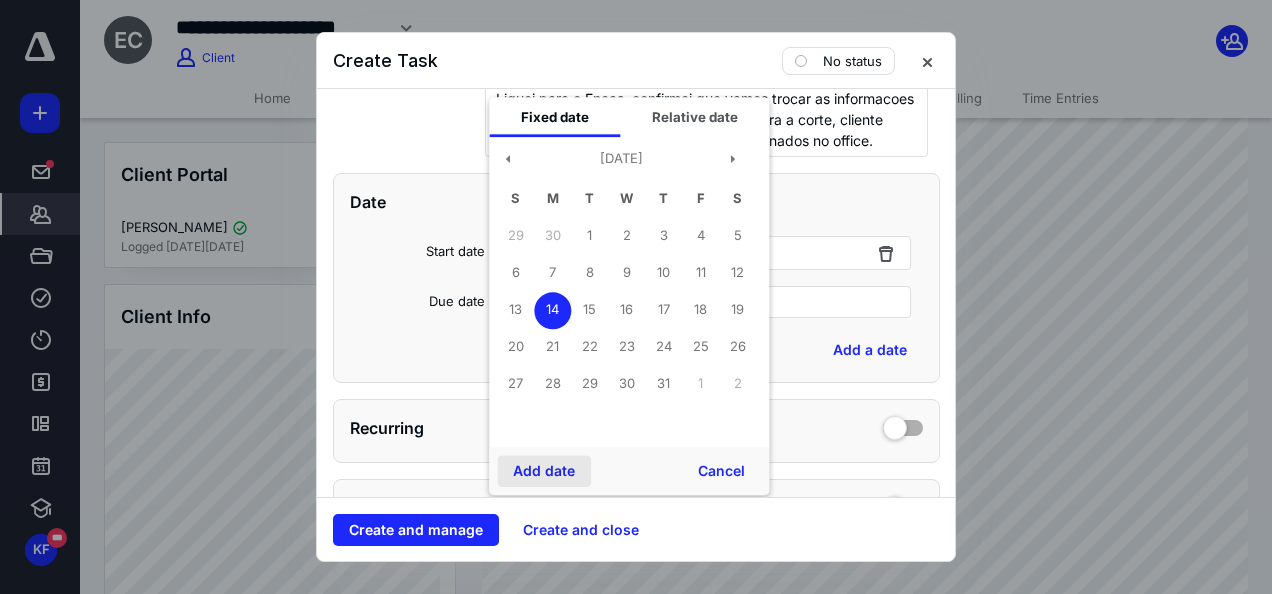 click on "Add date" at bounding box center [544, 471] 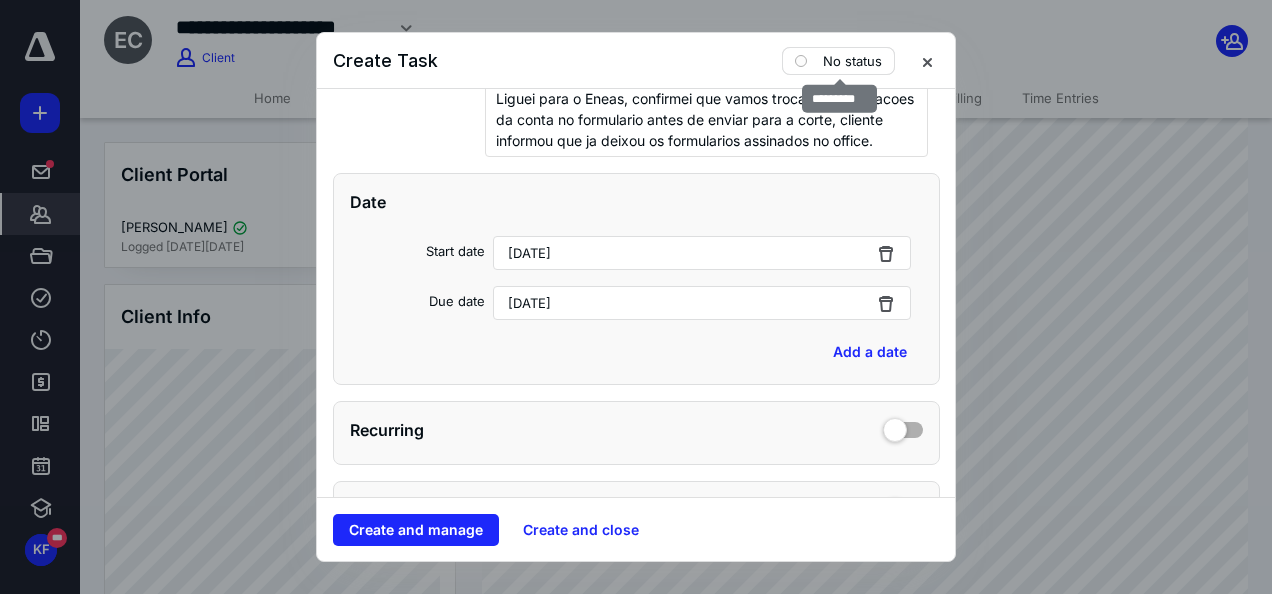 click on "No status" at bounding box center (838, 61) 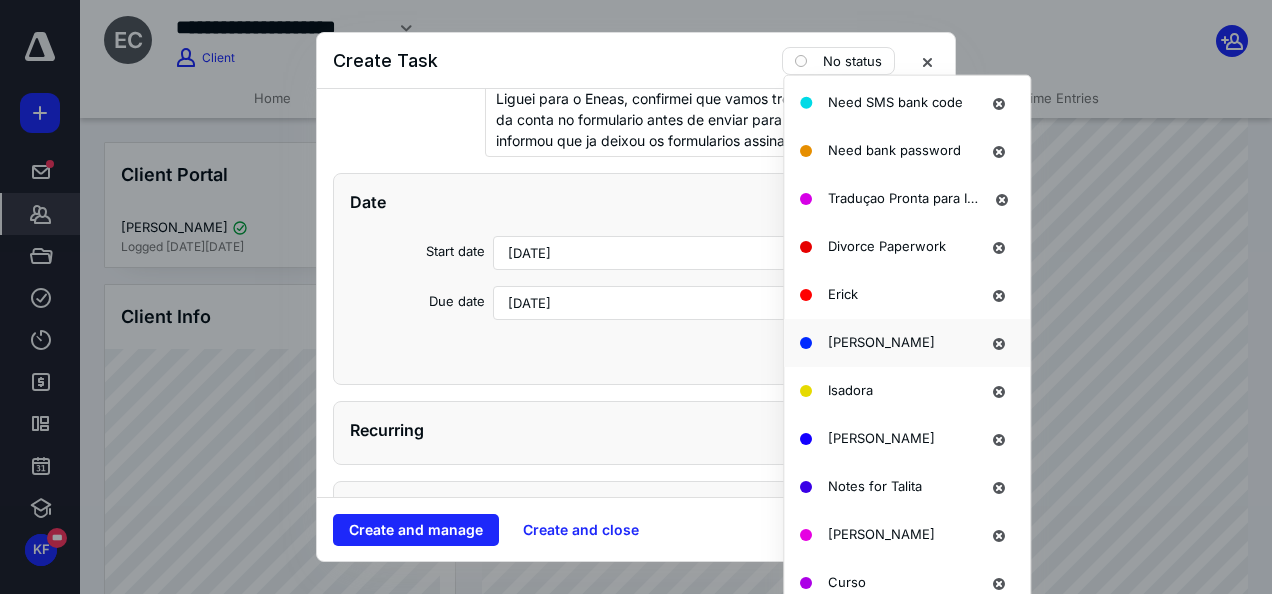 scroll, scrollTop: 1528, scrollLeft: 0, axis: vertical 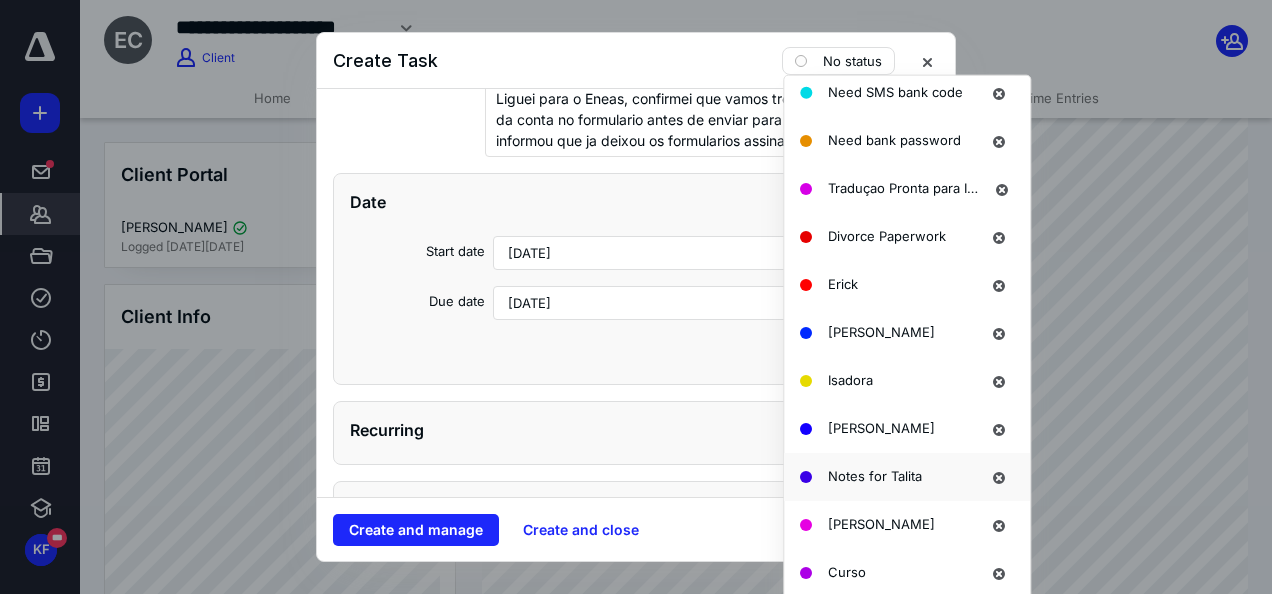 click on "Notes for Talita" at bounding box center [875, 475] 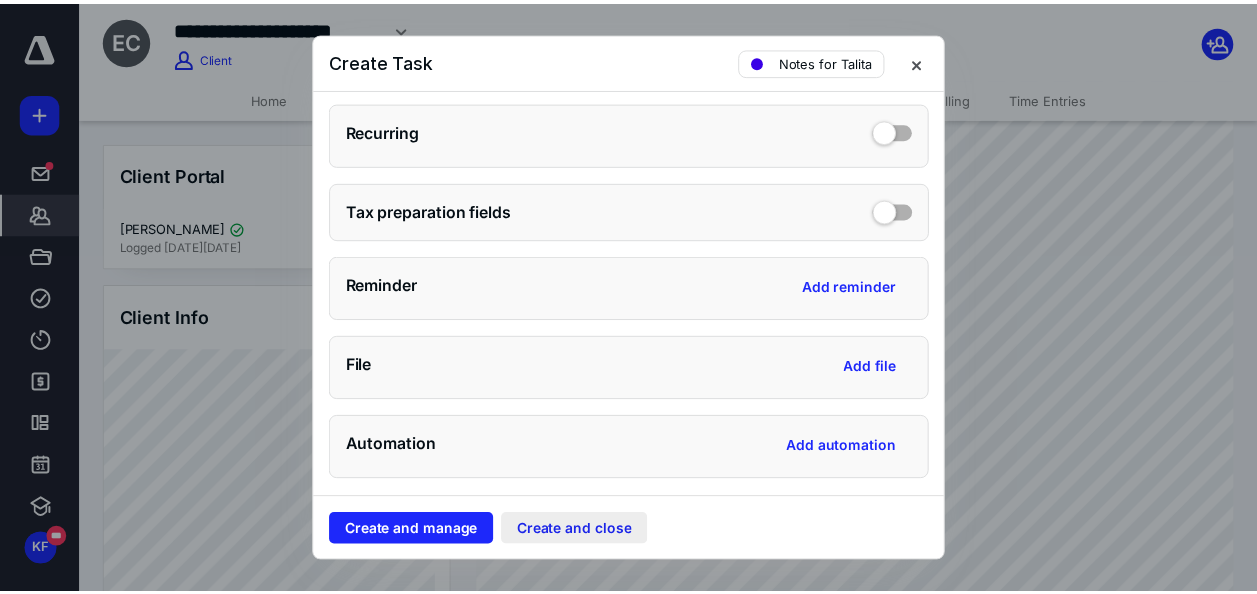 scroll, scrollTop: 700, scrollLeft: 0, axis: vertical 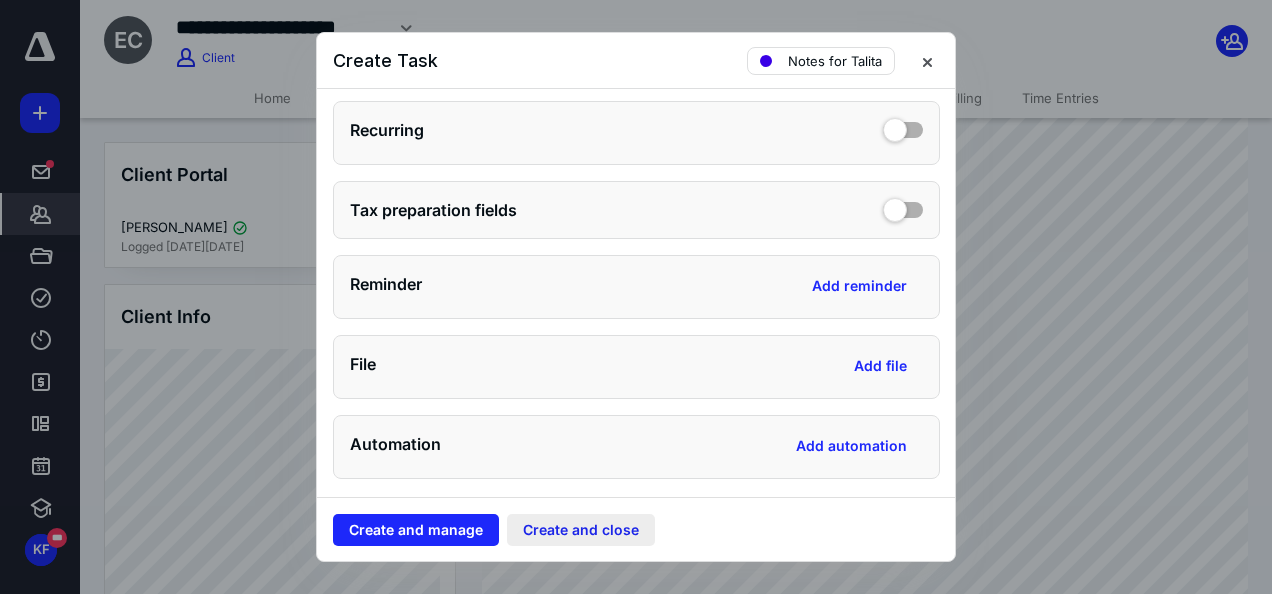 click on "Create and close" at bounding box center (581, 530) 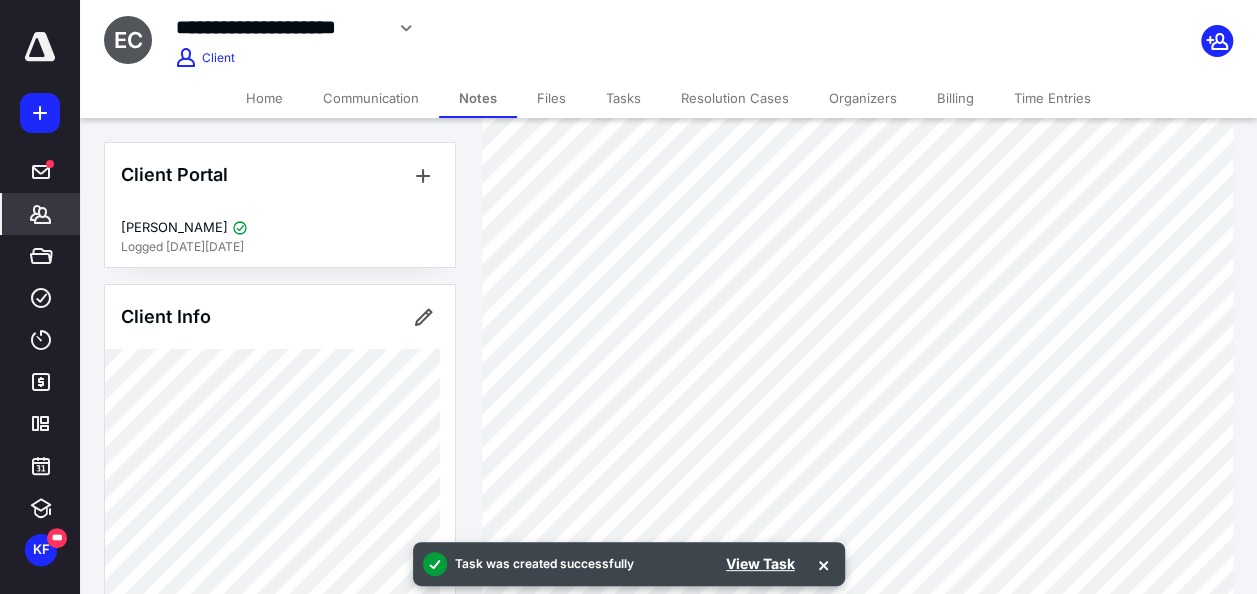 scroll, scrollTop: 0, scrollLeft: 0, axis: both 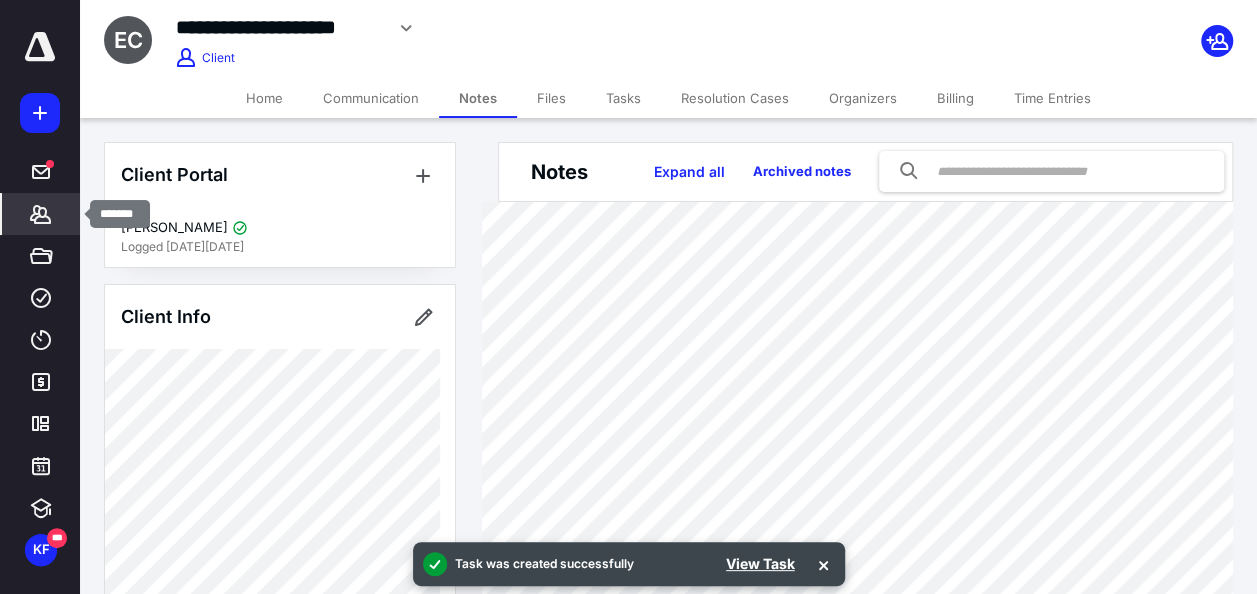 click 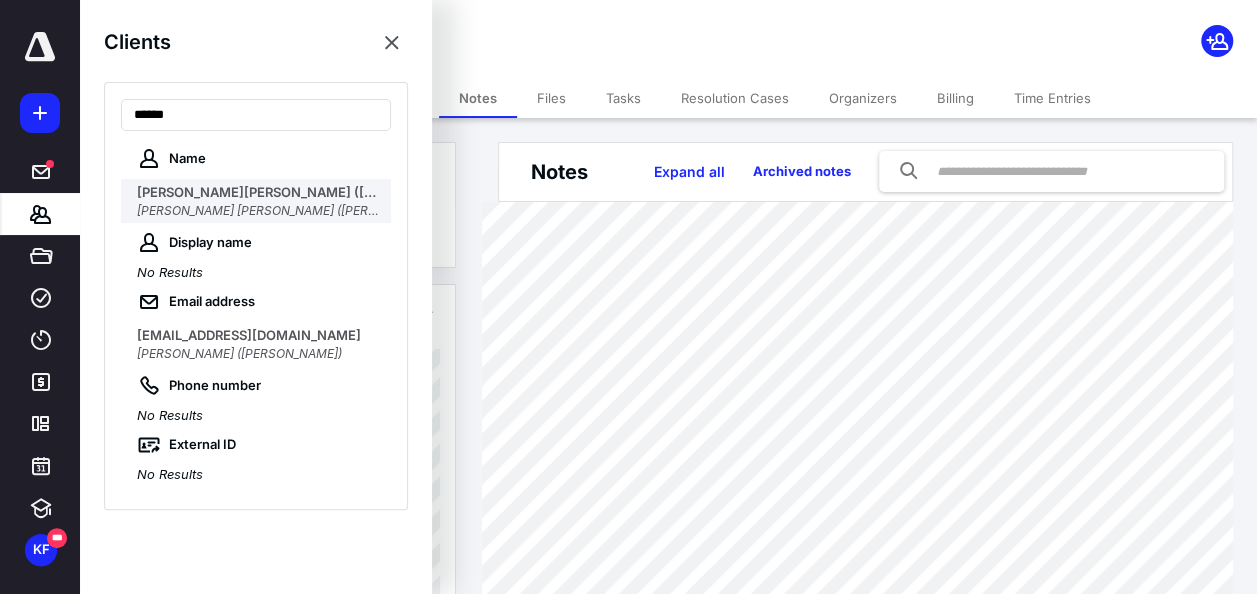 type on "*****" 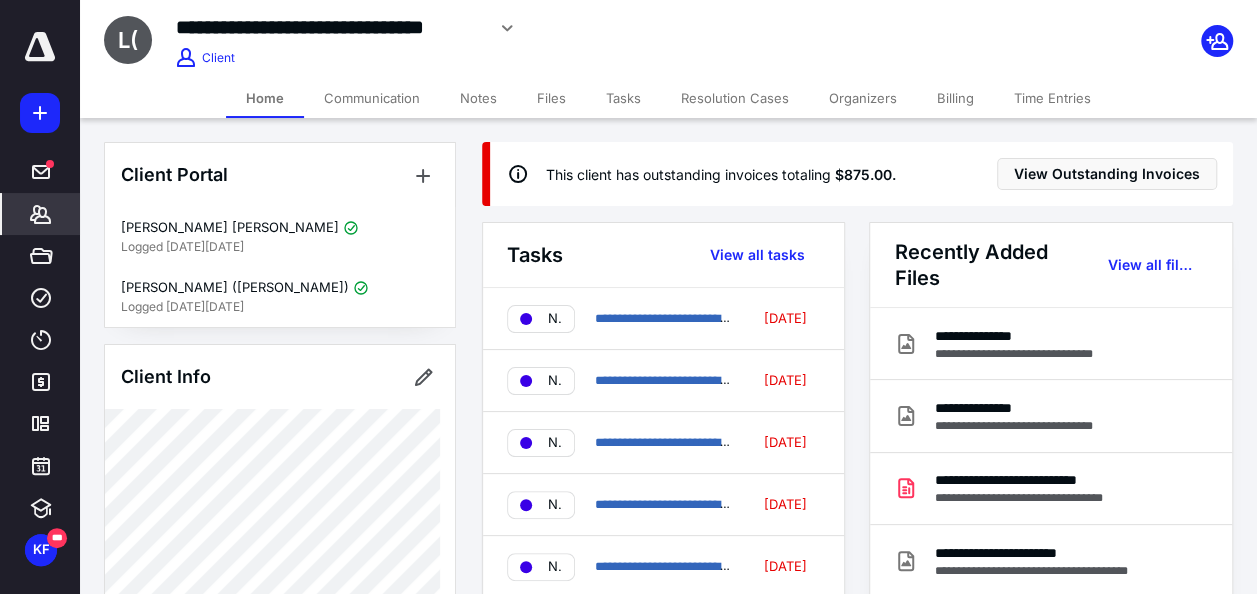 click on "Notes" at bounding box center (478, 98) 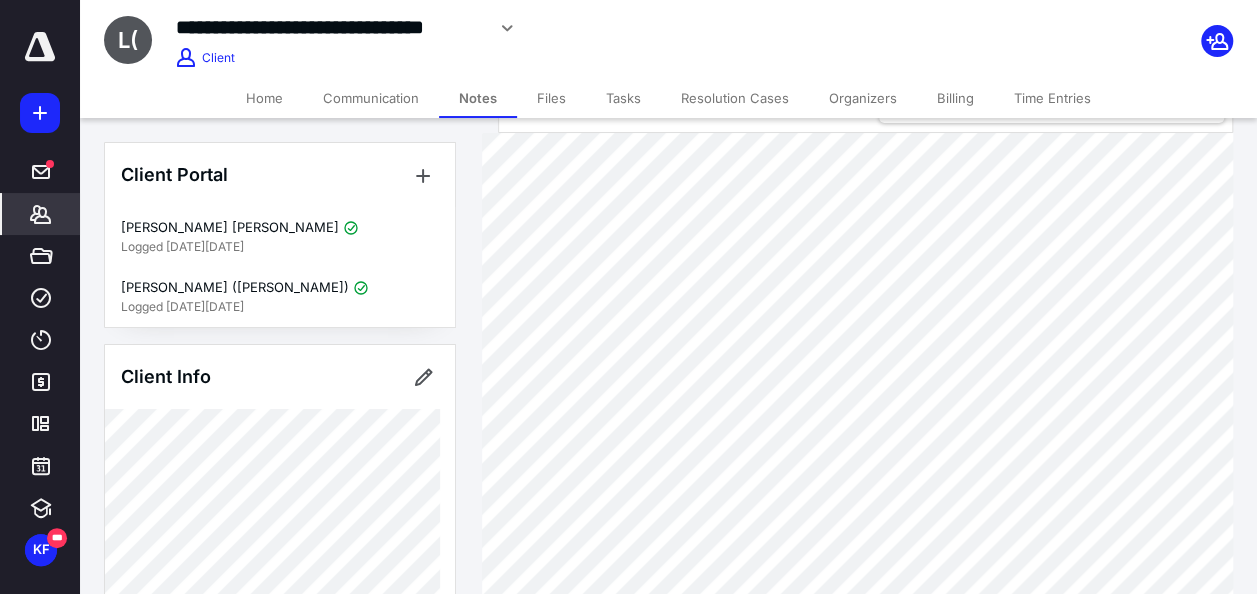 scroll, scrollTop: 100, scrollLeft: 0, axis: vertical 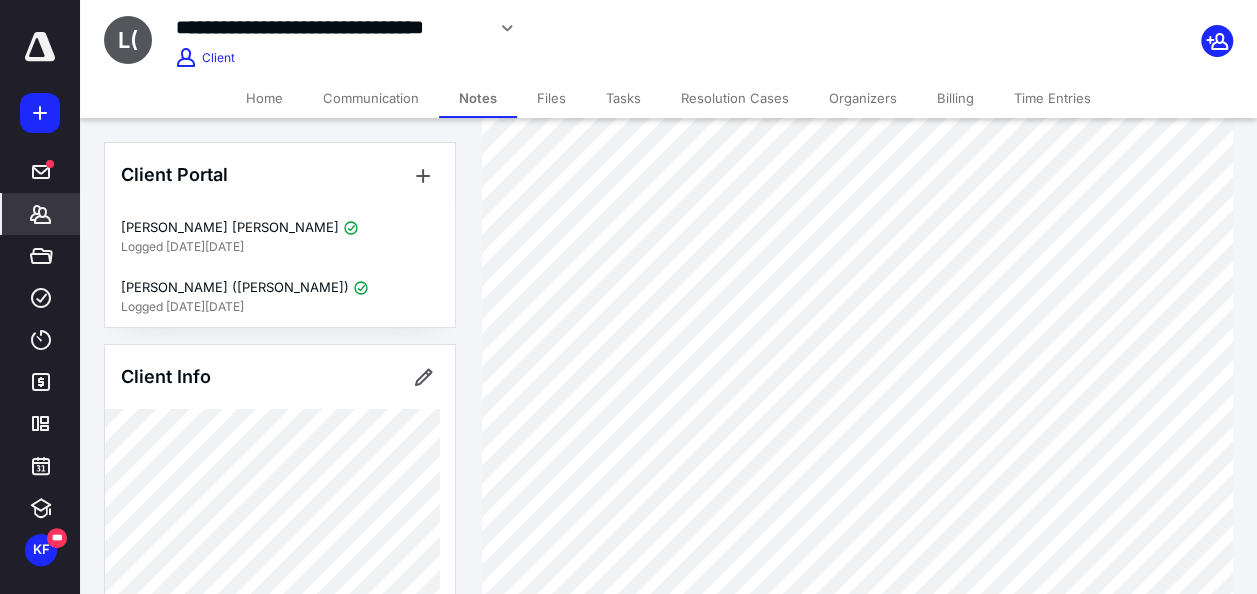 drag, startPoint x: 555, startPoint y: 92, endPoint x: 582, endPoint y: 156, distance: 69.46222 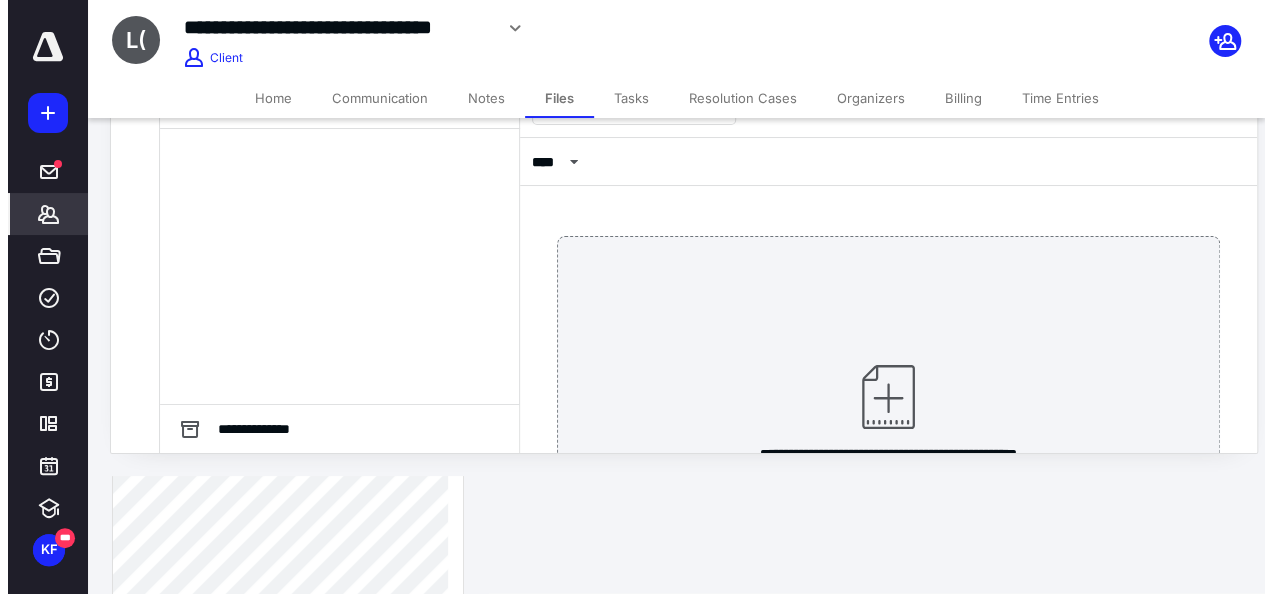 scroll, scrollTop: 0, scrollLeft: 0, axis: both 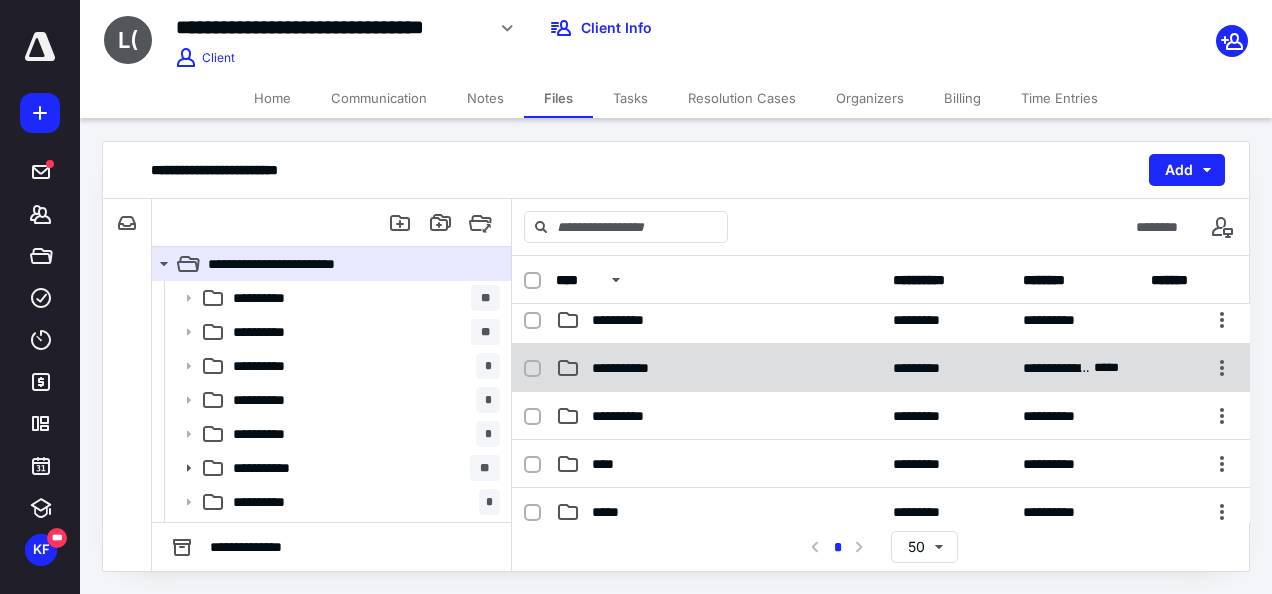 click on "**********" at bounding box center [631, 368] 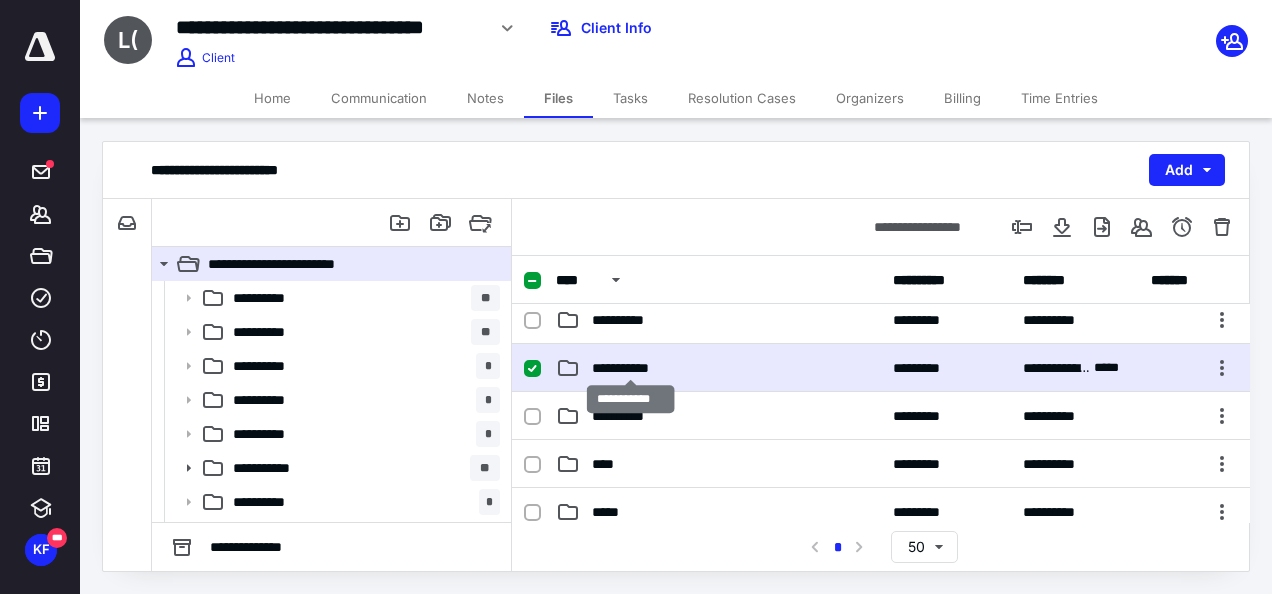 click on "**********" at bounding box center (631, 368) 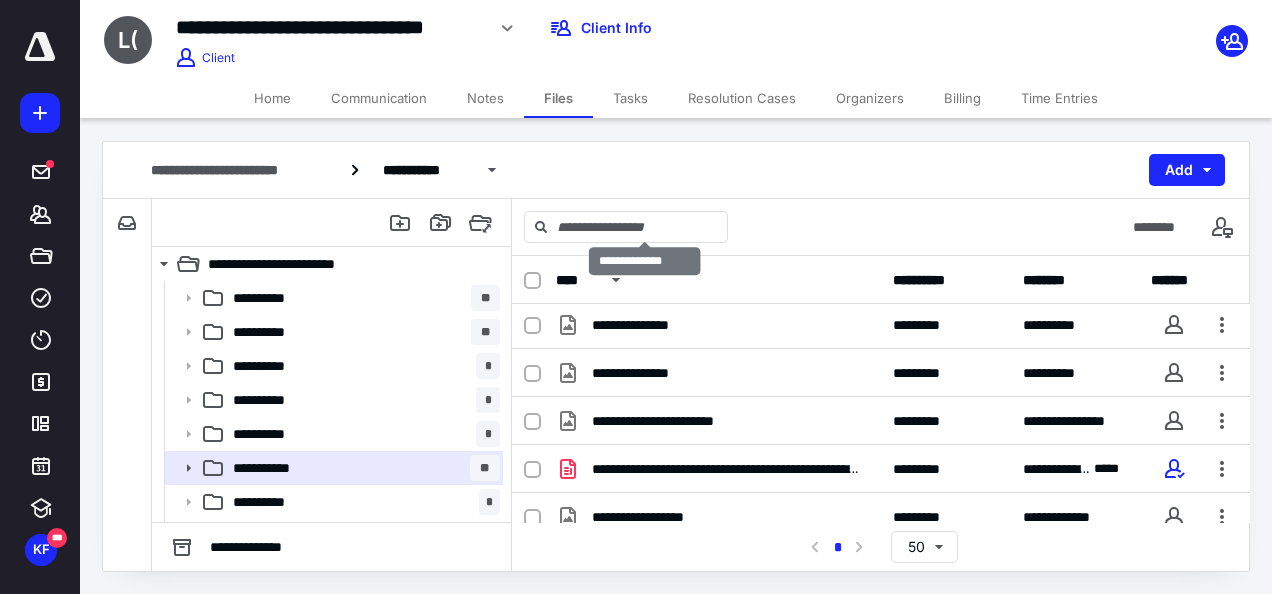 scroll, scrollTop: 200, scrollLeft: 0, axis: vertical 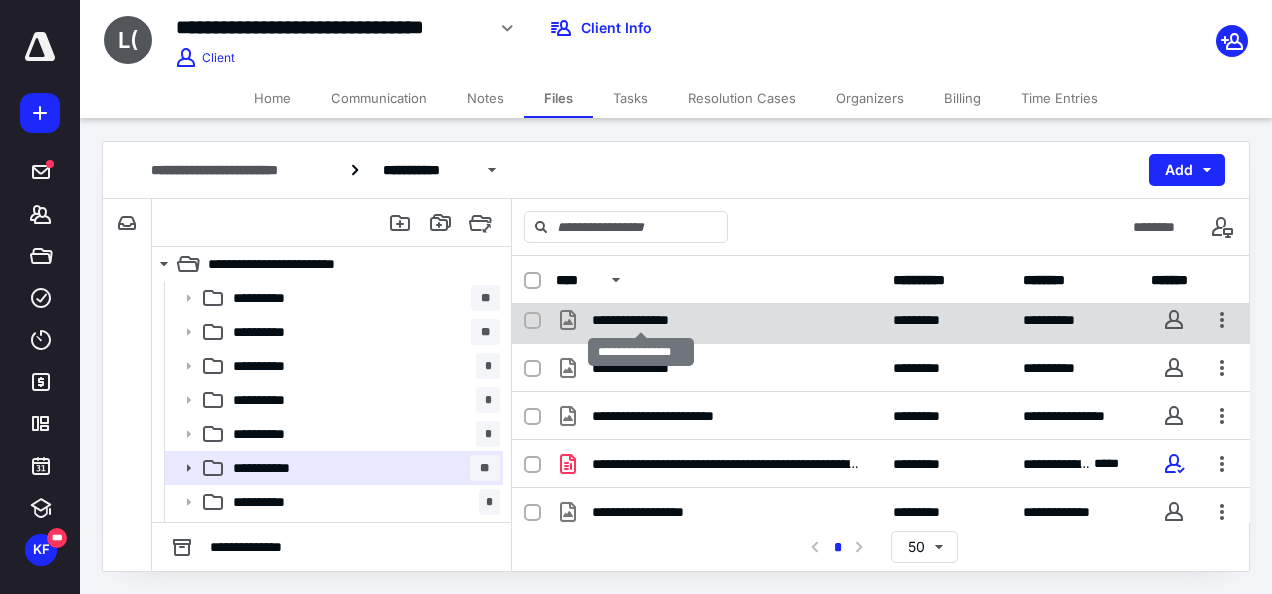 click on "**********" at bounding box center (641, 320) 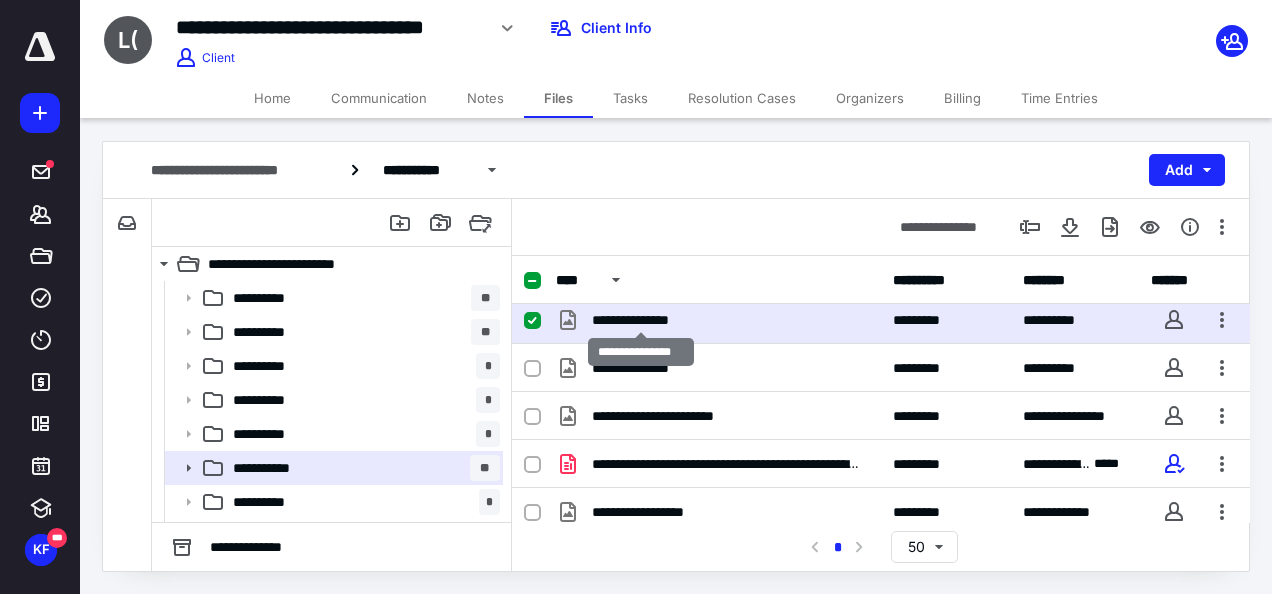 click on "**********" at bounding box center [641, 320] 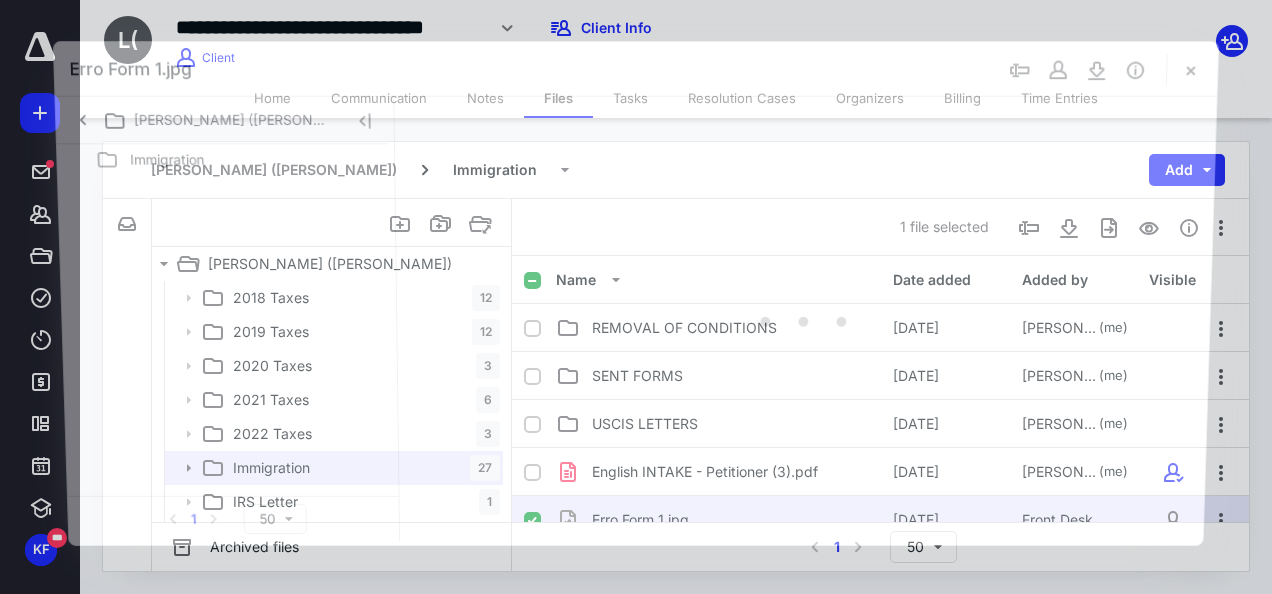 scroll, scrollTop: 200, scrollLeft: 0, axis: vertical 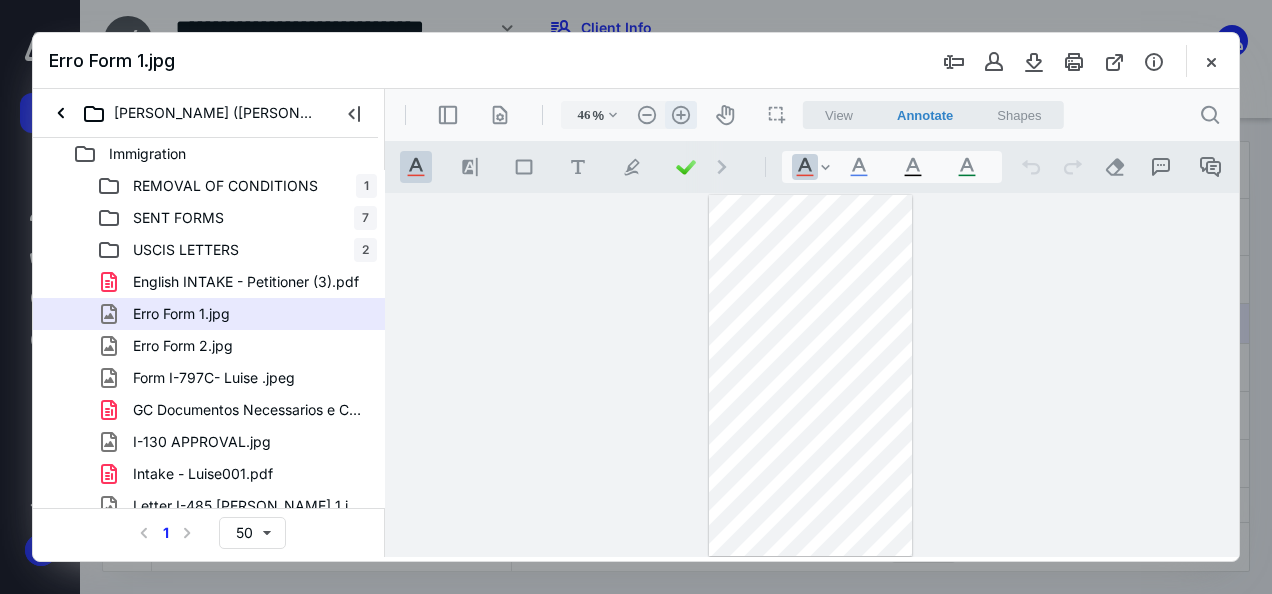 click on ".cls-1{fill:#abb0c4;} icon - header - zoom - in - line" at bounding box center [681, 115] 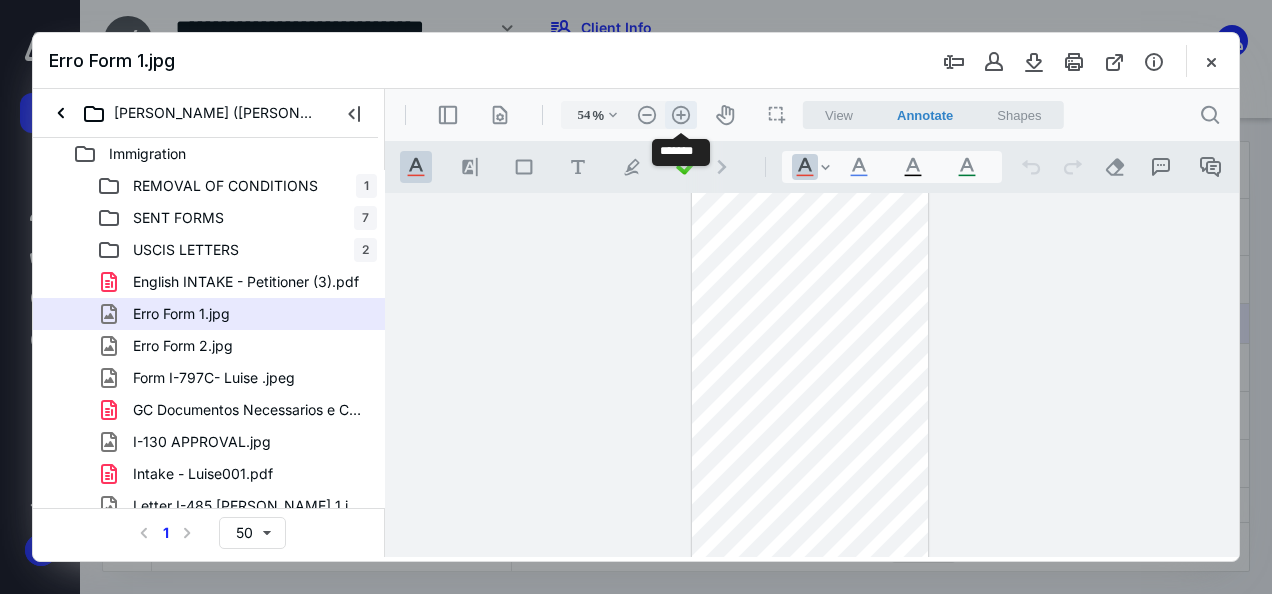 click on ".cls-1{fill:#abb0c4;} icon - header - zoom - in - line" at bounding box center (681, 115) 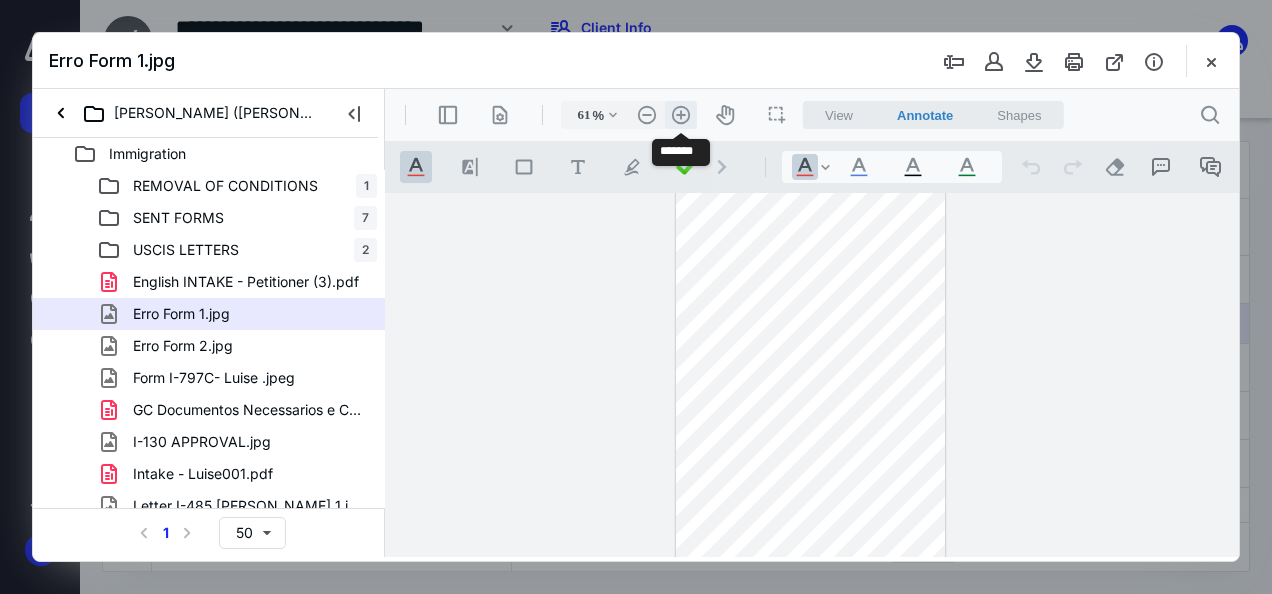 click on ".cls-1{fill:#abb0c4;} icon - header - zoom - in - line" at bounding box center (681, 115) 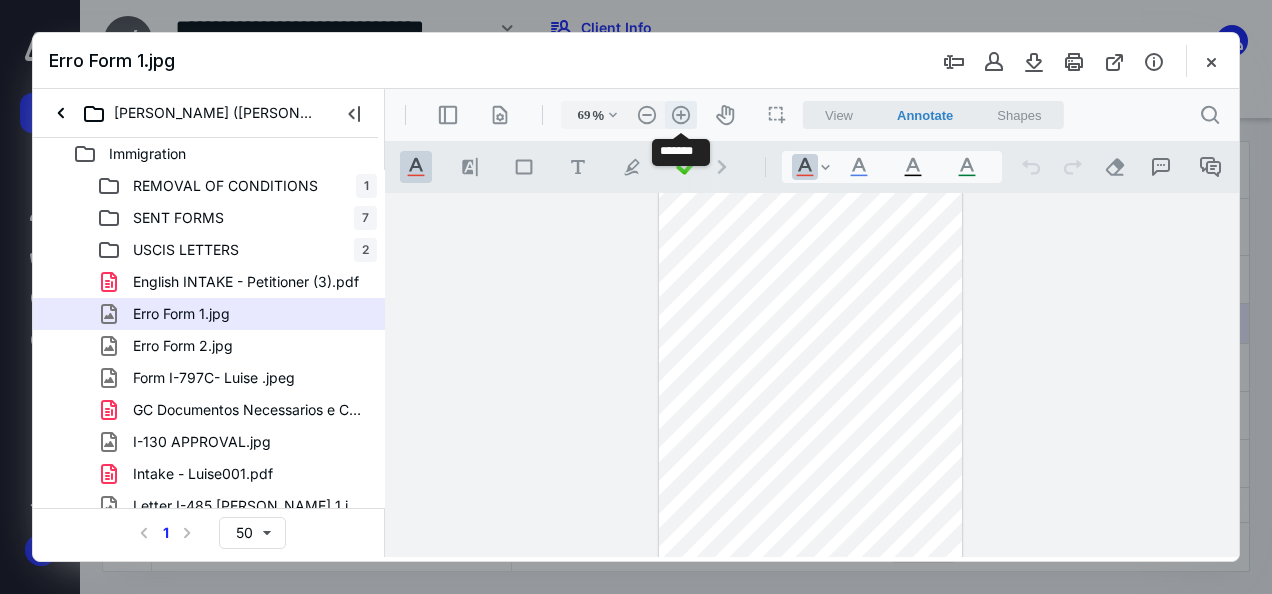 click on ".cls-1{fill:#abb0c4;} icon - header - zoom - in - line" at bounding box center [681, 115] 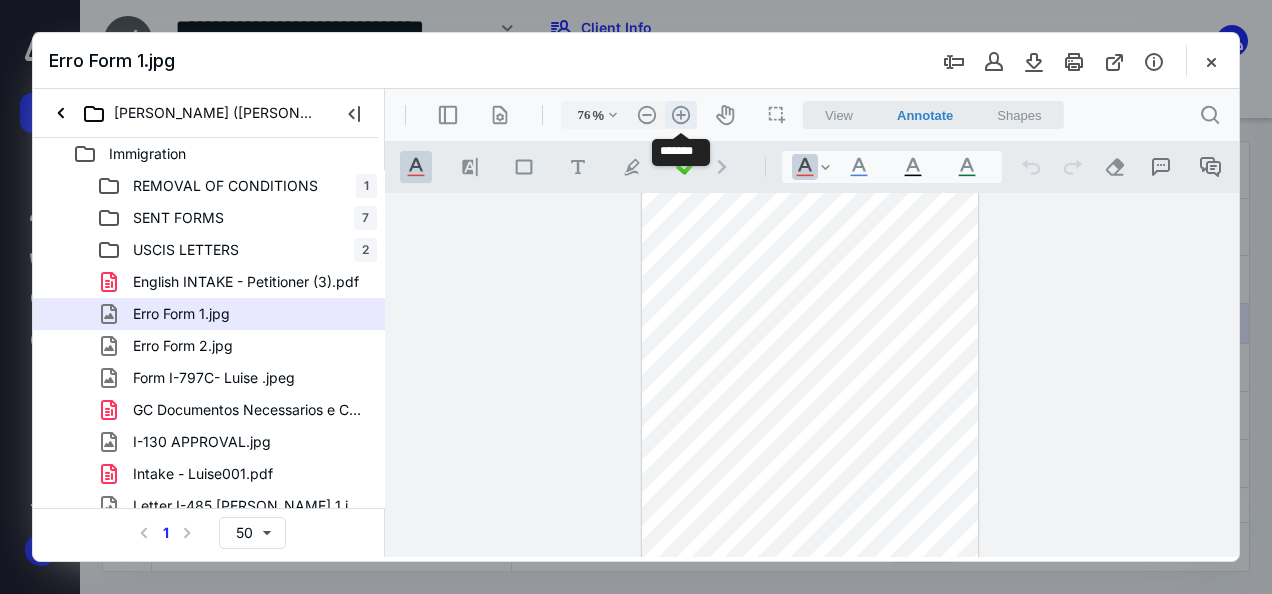 click on ".cls-1{fill:#abb0c4;} icon - header - zoom - in - line" at bounding box center [681, 115] 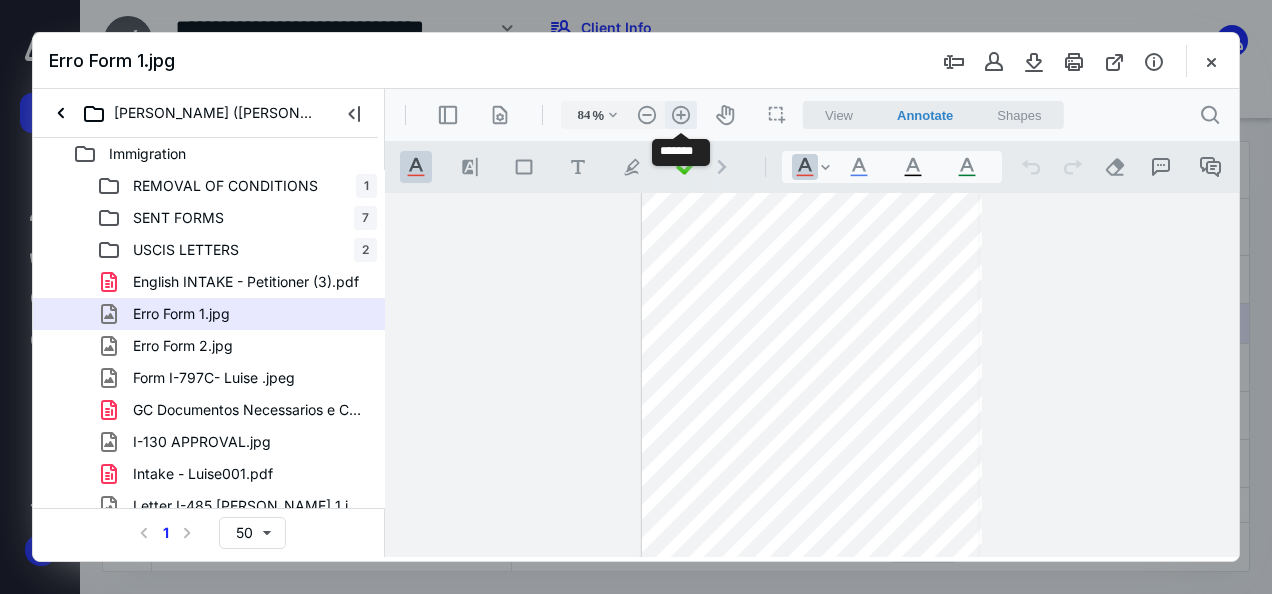 click on ".cls-1{fill:#abb0c4;} icon - header - zoom - in - line" at bounding box center [681, 115] 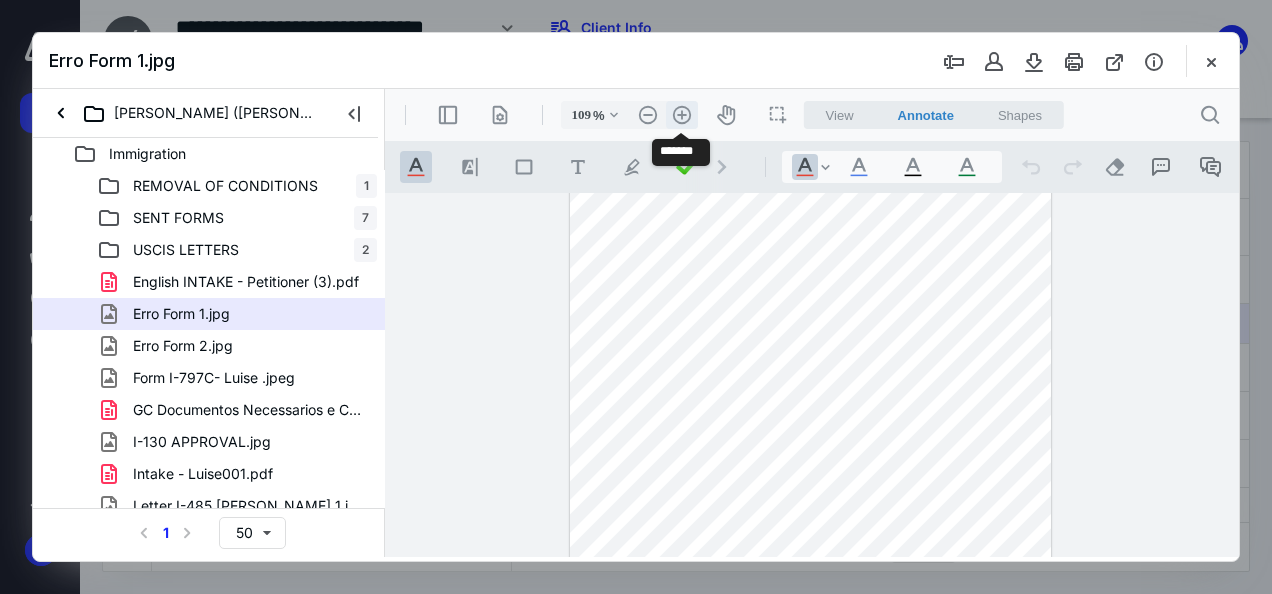 click on ".cls-1{fill:#abb0c4;} icon - header - zoom - in - line" at bounding box center [682, 115] 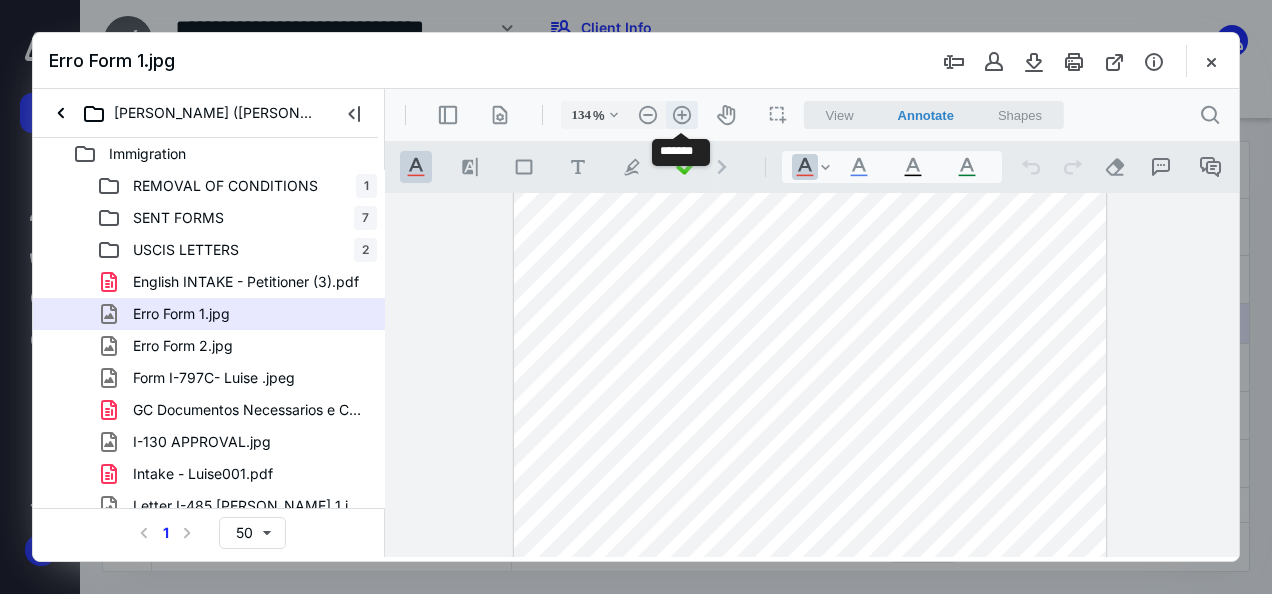 scroll, scrollTop: 249, scrollLeft: 0, axis: vertical 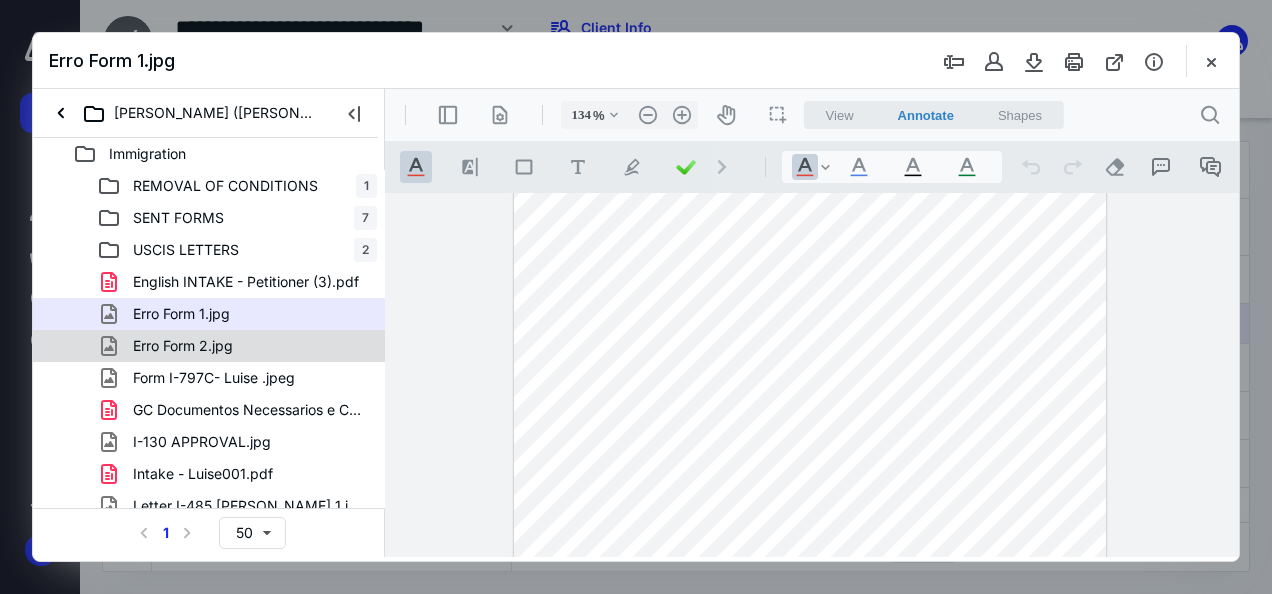 click on "Erro Form 2.jpg" at bounding box center (183, 346) 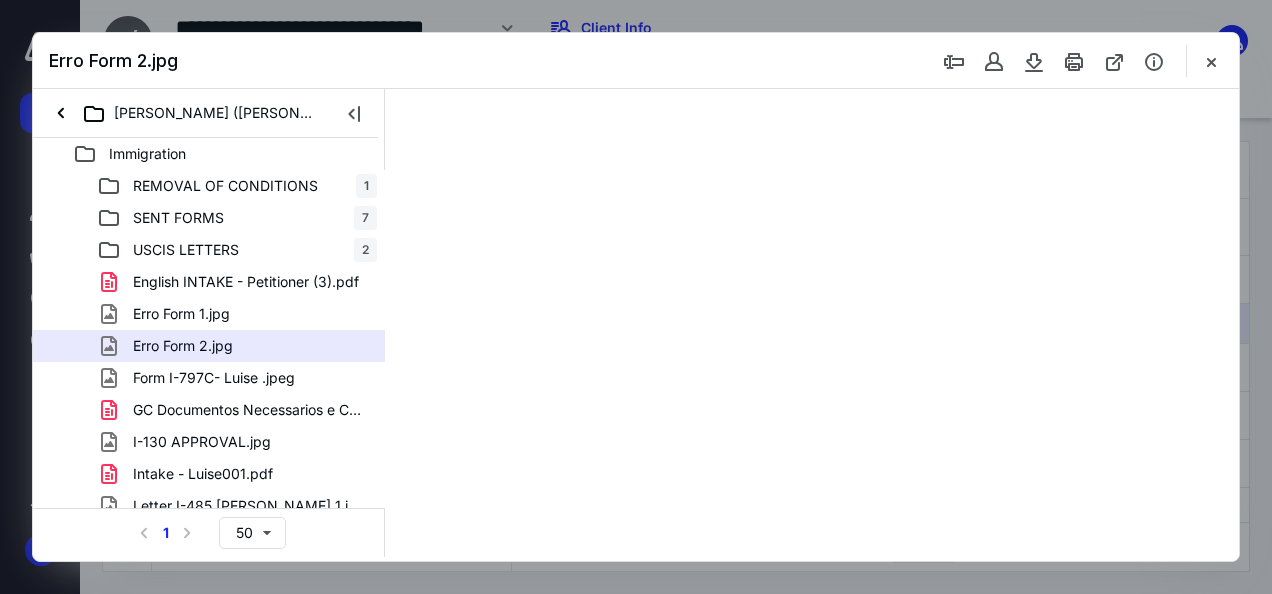scroll, scrollTop: 0, scrollLeft: 0, axis: both 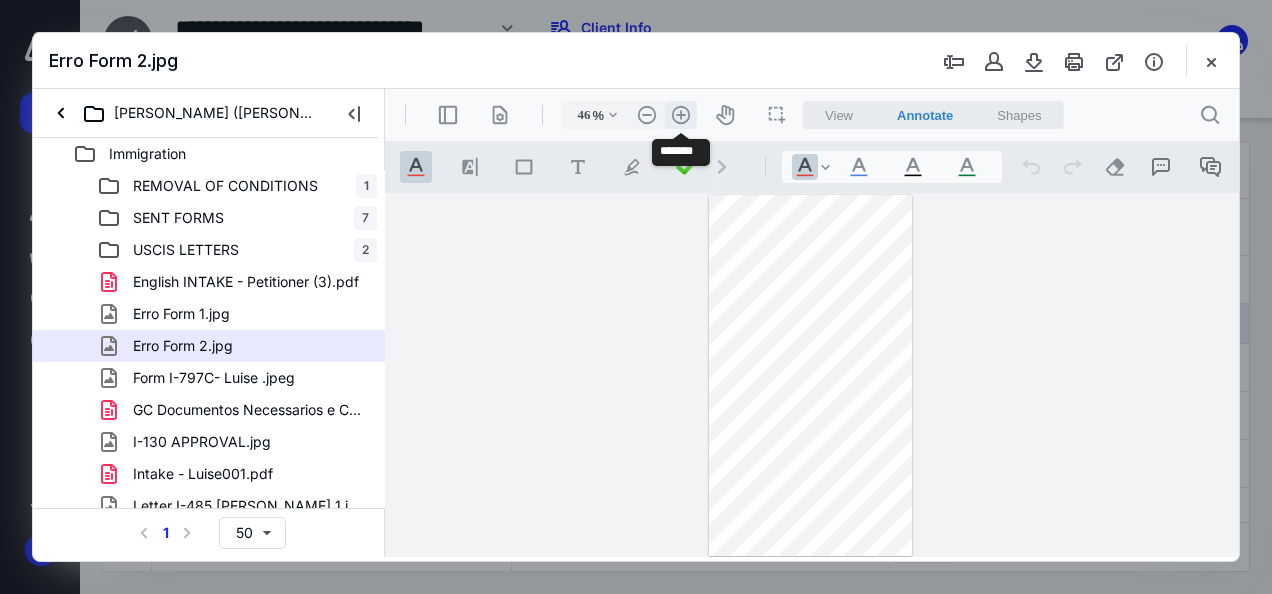 click on ".cls-1{fill:#abb0c4;} icon - header - zoom - in - line" at bounding box center [681, 115] 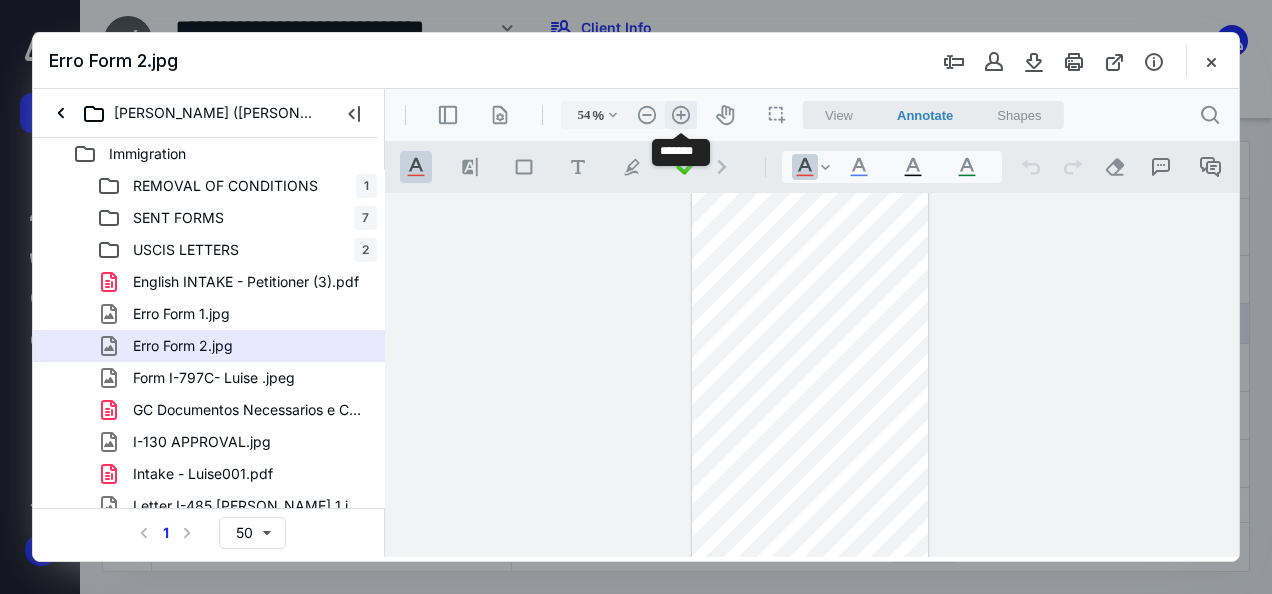 click on ".cls-1{fill:#abb0c4;} icon - header - zoom - in - line" at bounding box center (681, 115) 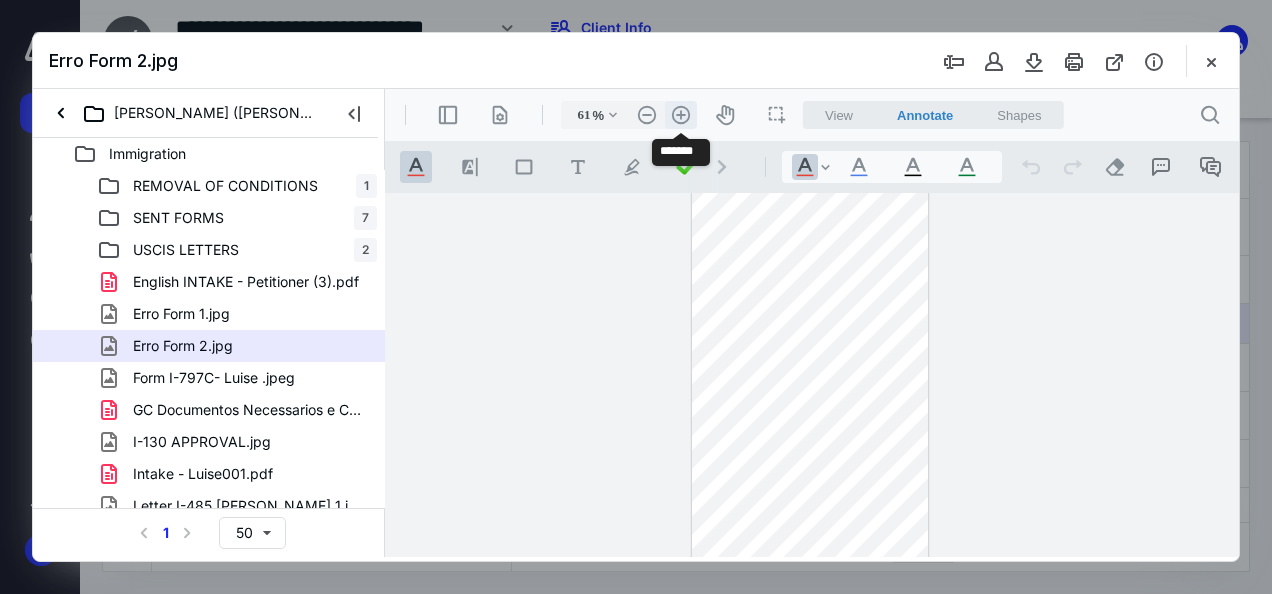 click on ".cls-1{fill:#abb0c4;} icon - header - zoom - in - line" at bounding box center (681, 115) 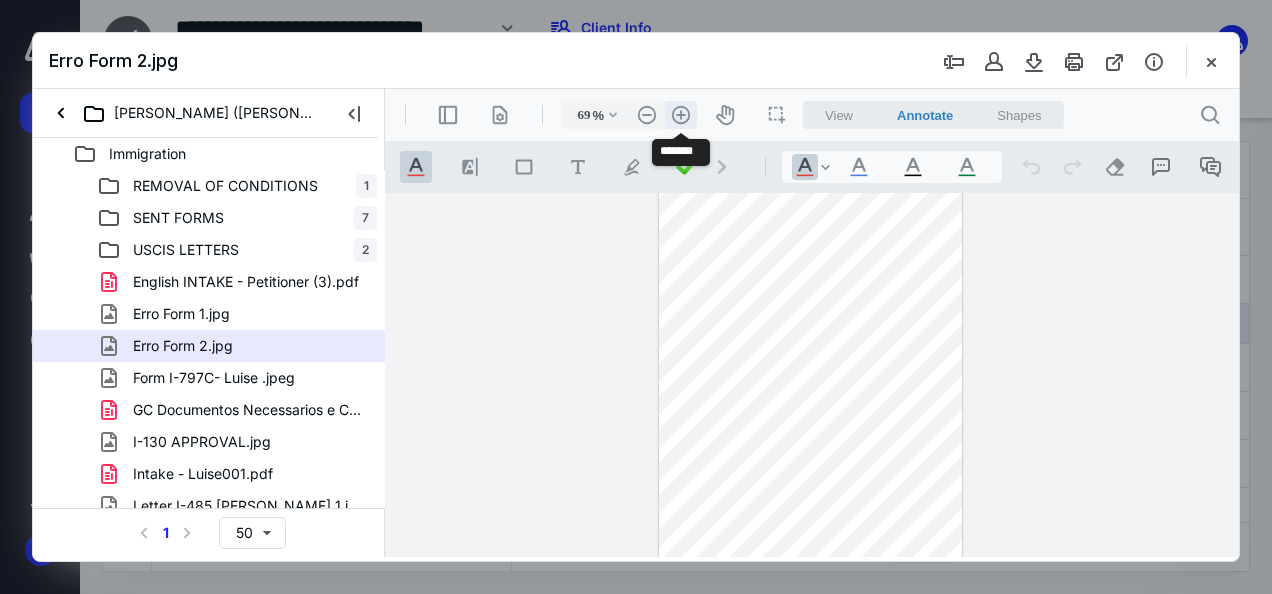 click on ".cls-1{fill:#abb0c4;} icon - header - zoom - in - line" at bounding box center (681, 115) 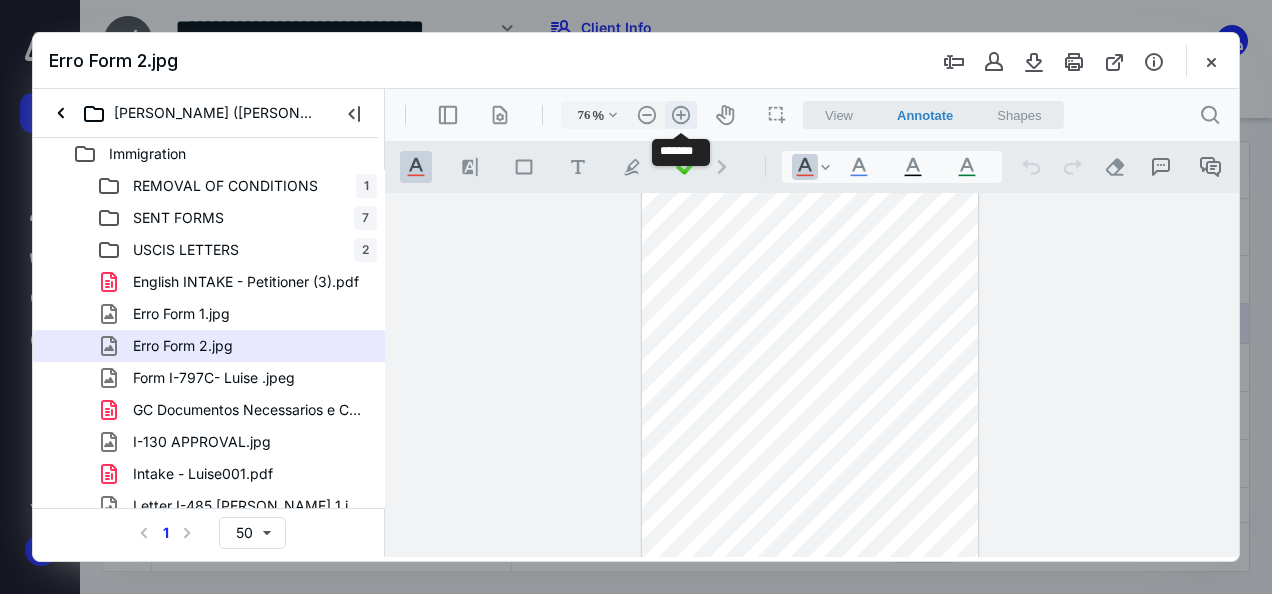 click on ".cls-1{fill:#abb0c4;} icon - header - zoom - in - line" at bounding box center [681, 115] 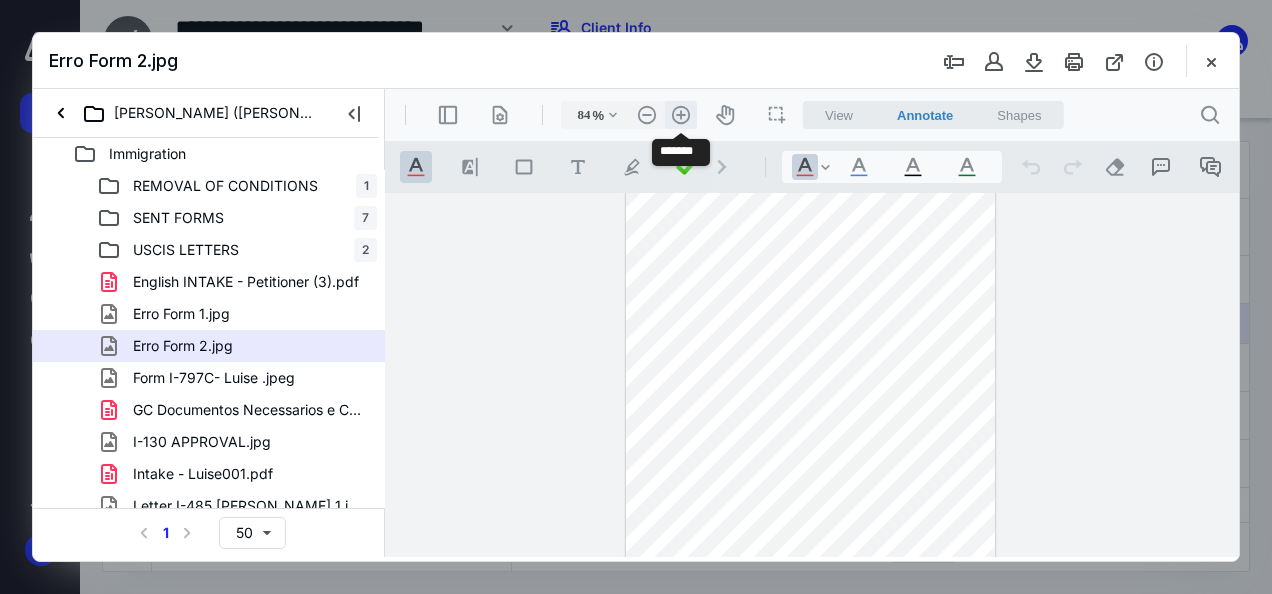 click on ".cls-1{fill:#abb0c4;} icon - header - zoom - in - line" at bounding box center (681, 115) 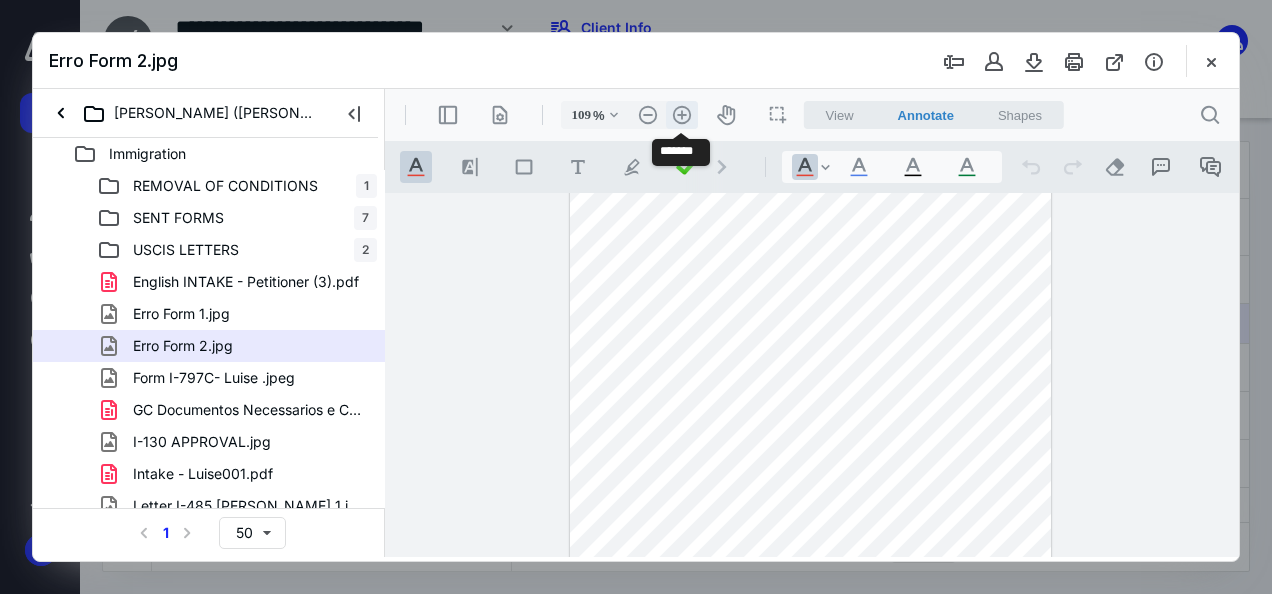click on ".cls-1{fill:#abb0c4;} icon - header - zoom - in - line" at bounding box center [682, 115] 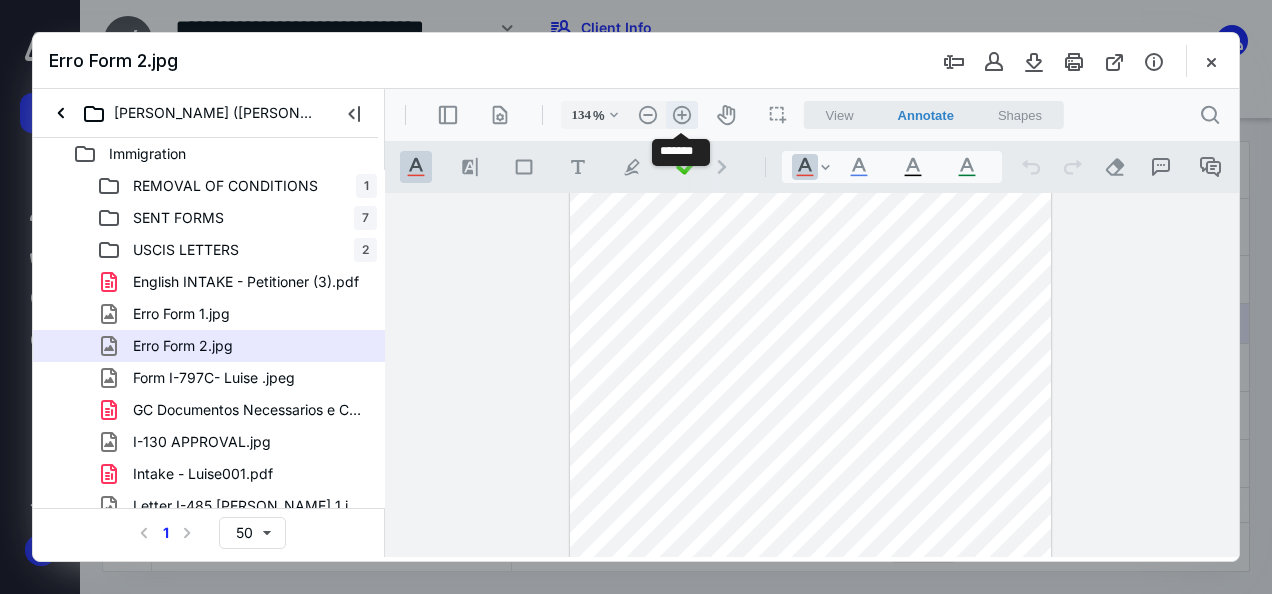 scroll, scrollTop: 249, scrollLeft: 0, axis: vertical 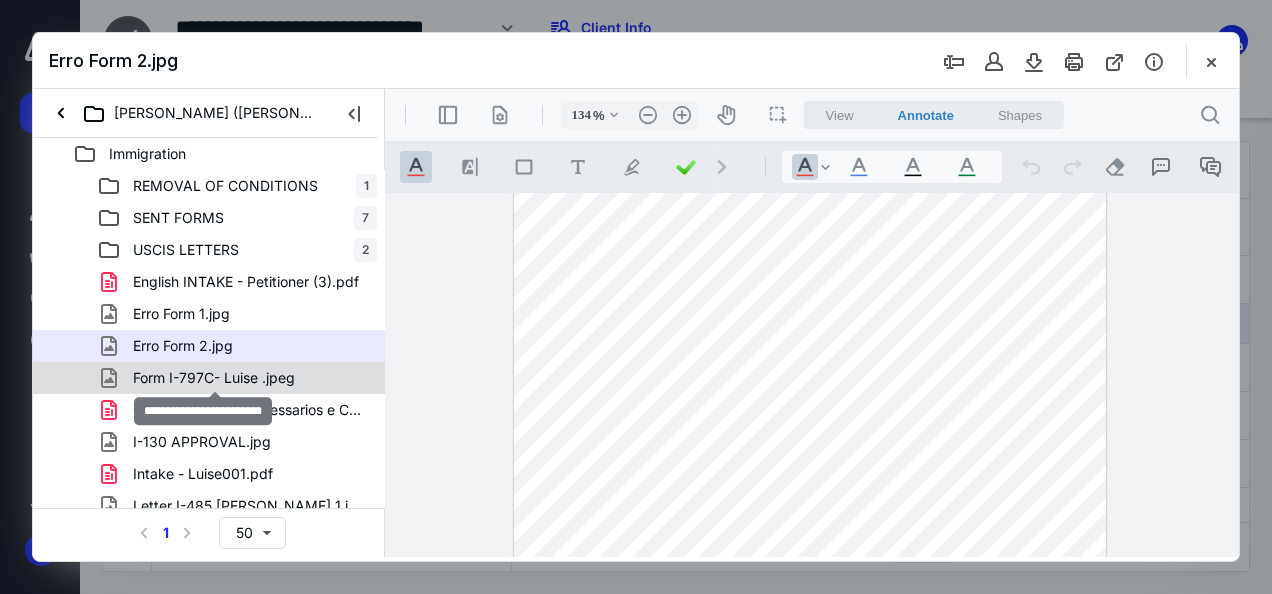 click on "Form I-797C- Luise .jpeg" at bounding box center (214, 378) 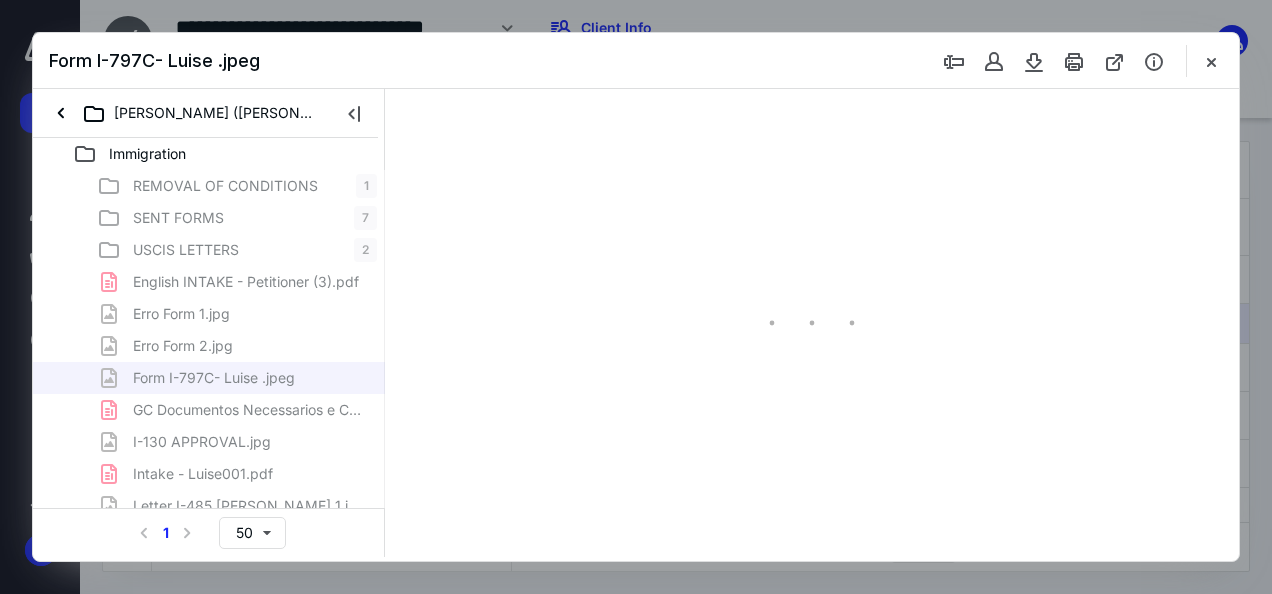 type on "46" 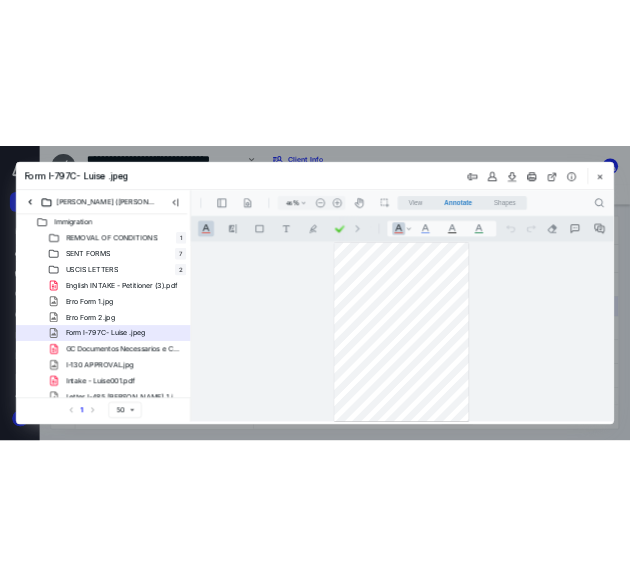 scroll, scrollTop: 0, scrollLeft: 0, axis: both 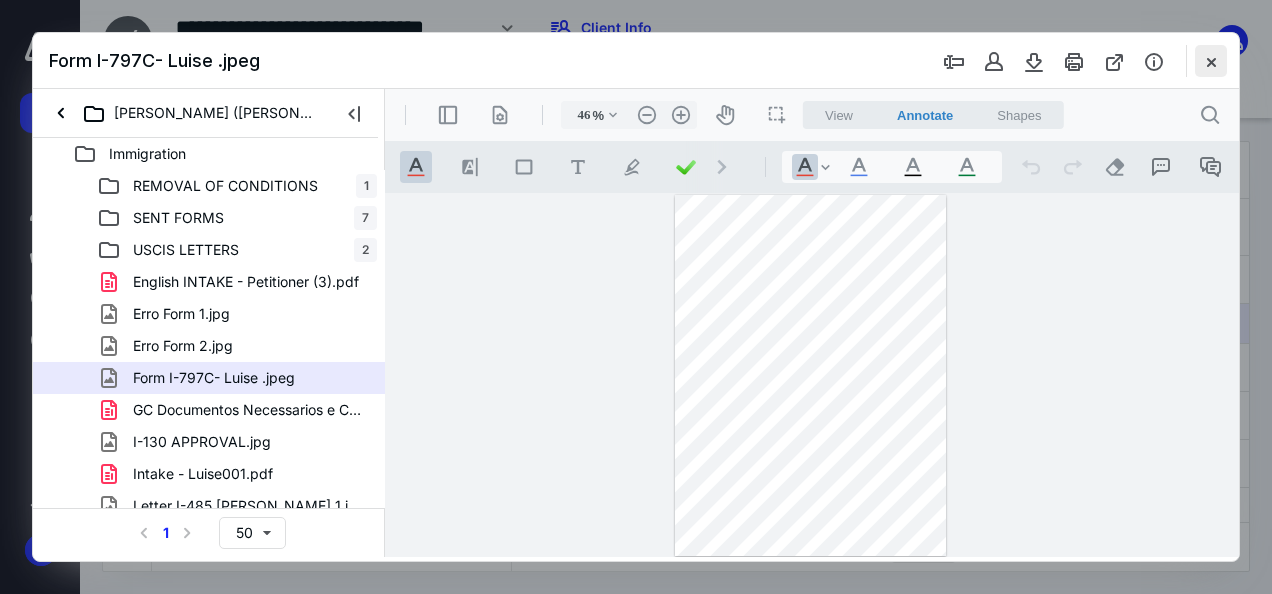 click at bounding box center [1211, 61] 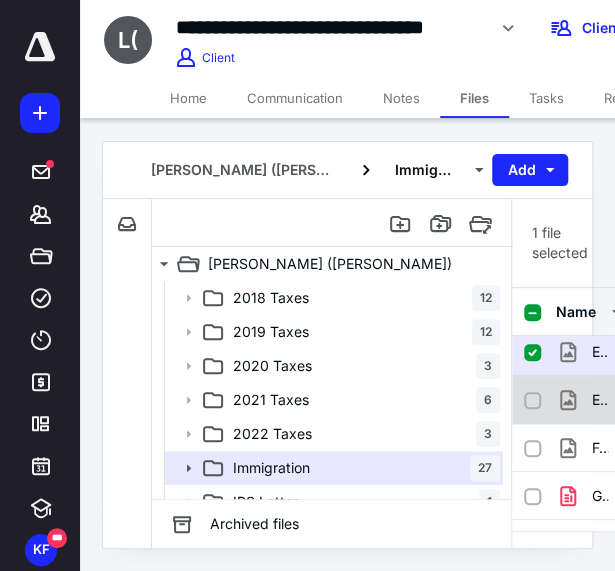 click 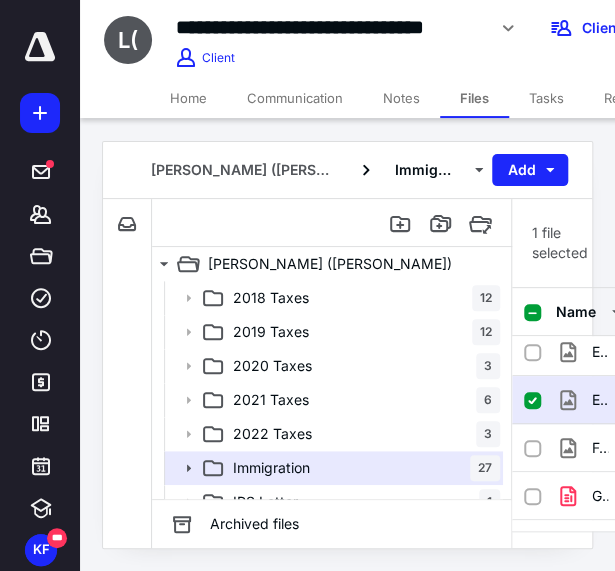 click 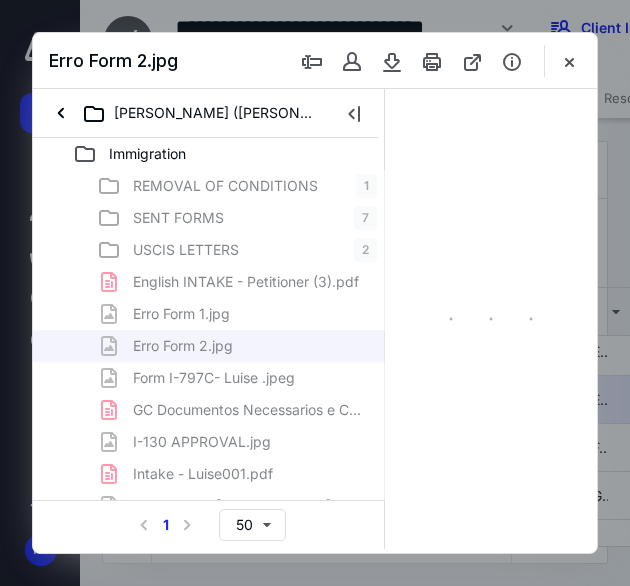 click at bounding box center (354, 113) 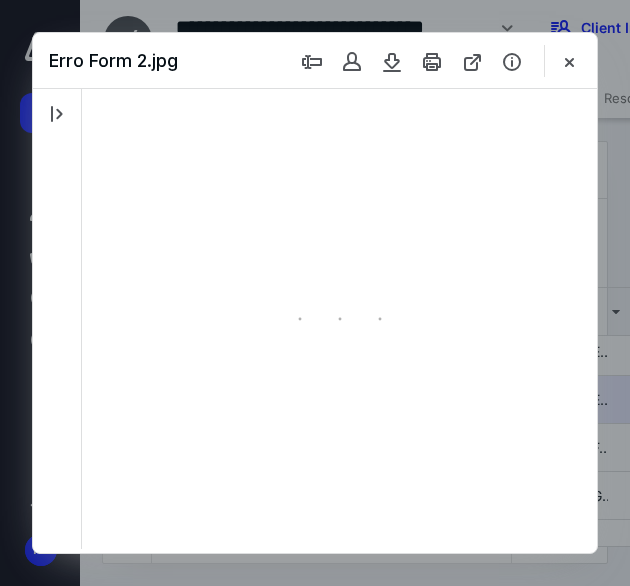 scroll, scrollTop: 0, scrollLeft: 0, axis: both 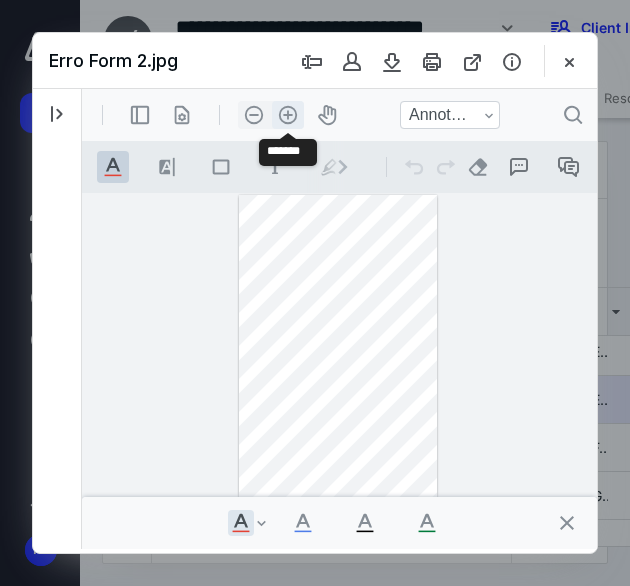 click on ".cls-1{fill:#abb0c4;} icon - header - zoom - in - line" at bounding box center [288, 115] 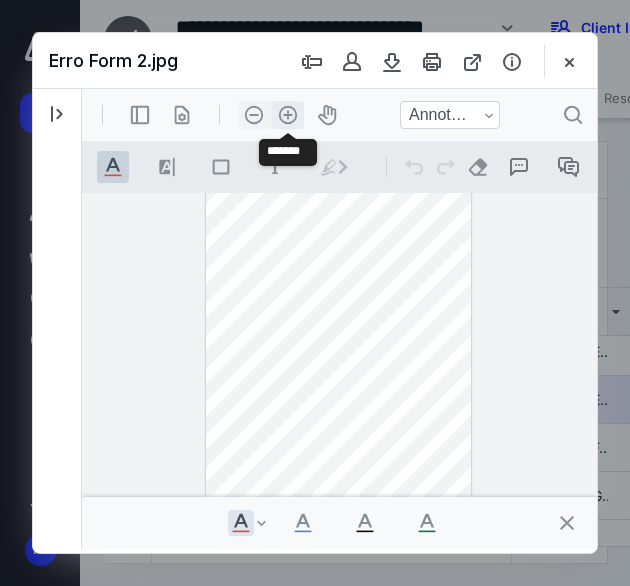 click on ".cls-1{fill:#abb0c4;} icon - header - zoom - in - line" at bounding box center [288, 115] 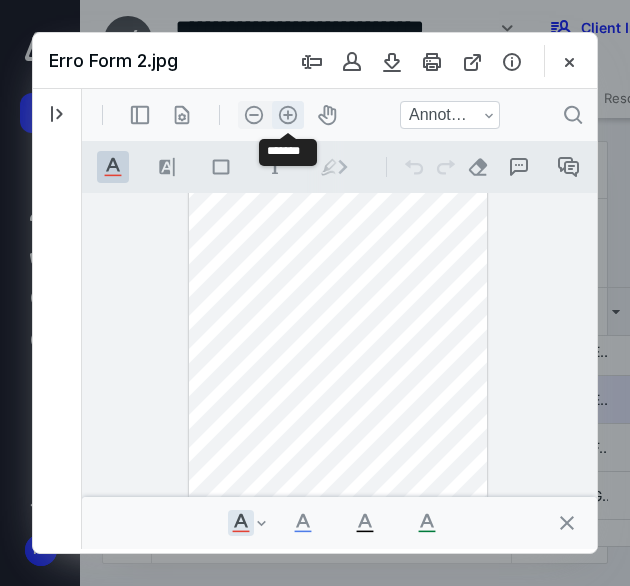 click on ".cls-1{fill:#abb0c4;} icon - header - zoom - in - line" at bounding box center [288, 115] 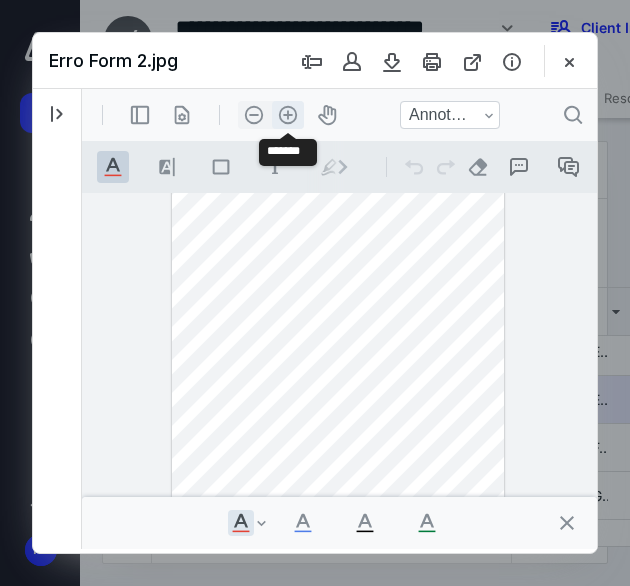 click on ".cls-1{fill:#abb0c4;} icon - header - zoom - in - line" at bounding box center (288, 115) 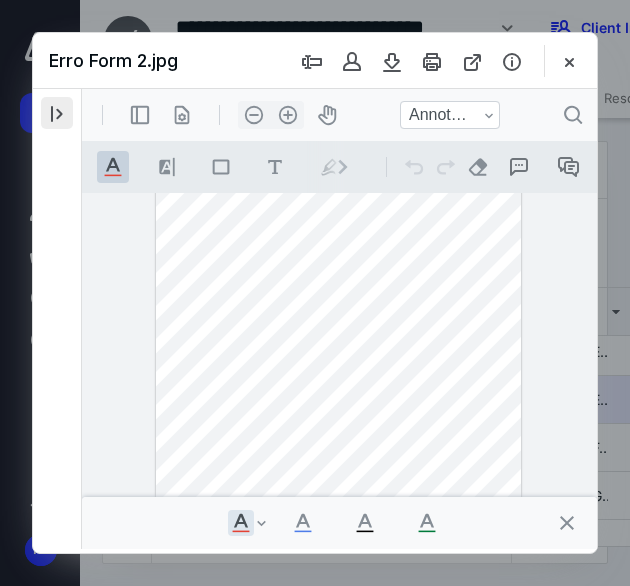 click at bounding box center [57, 113] 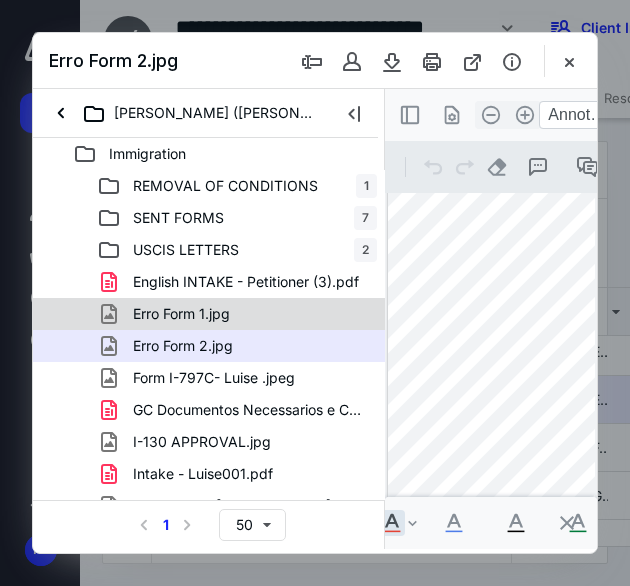 click on "Erro Form 1.jpg" at bounding box center [181, 314] 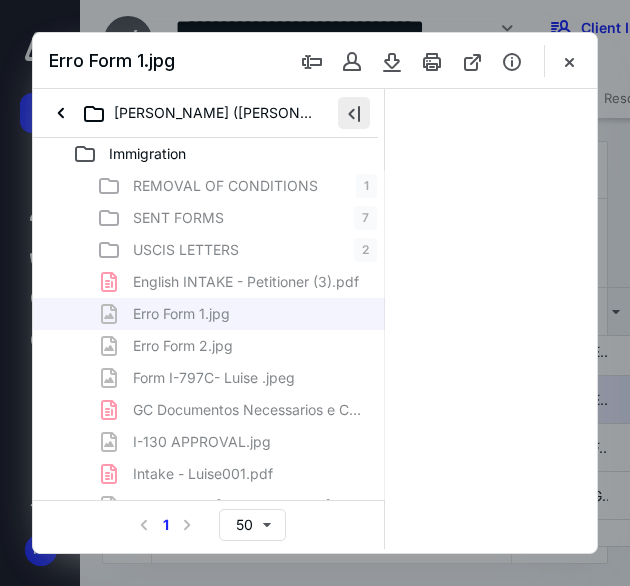 click at bounding box center (354, 113) 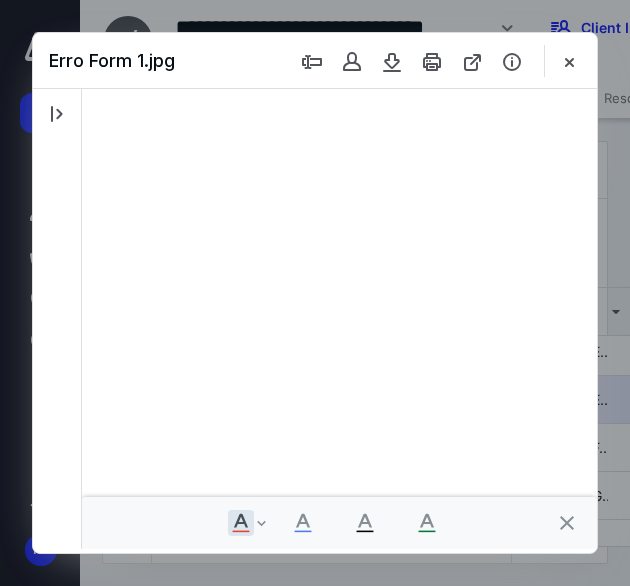 scroll, scrollTop: 0, scrollLeft: 0, axis: both 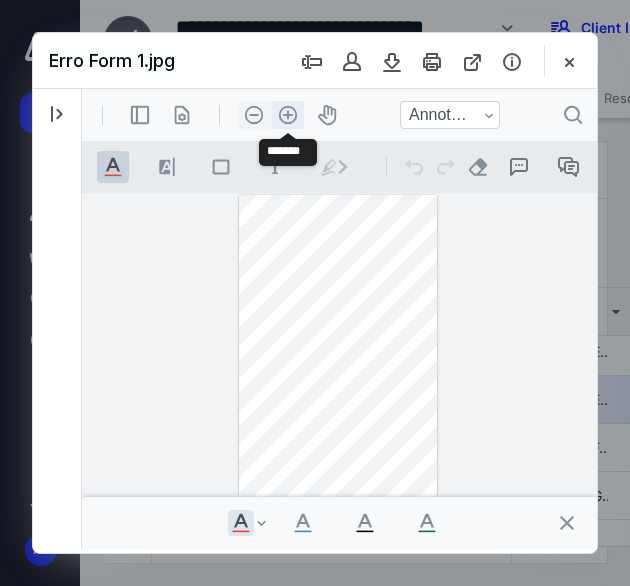 click on ".cls-1{fill:#abb0c4;} icon - header - zoom - in - line" at bounding box center [288, 115] 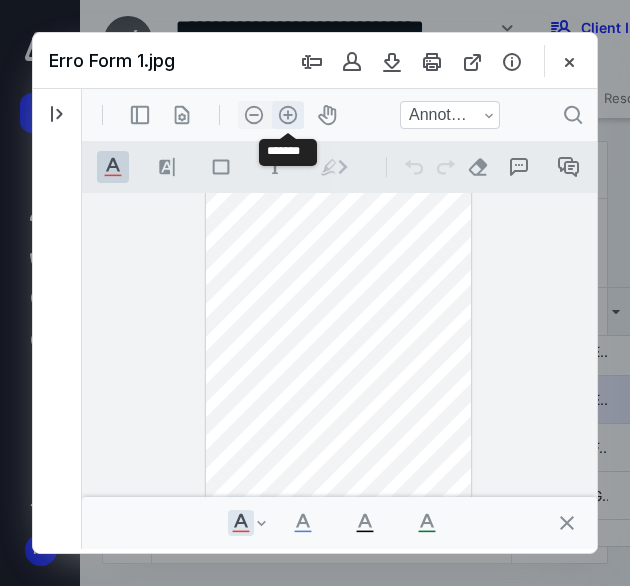 click on ".cls-1{fill:#abb0c4;} icon - header - zoom - in - line" at bounding box center [288, 115] 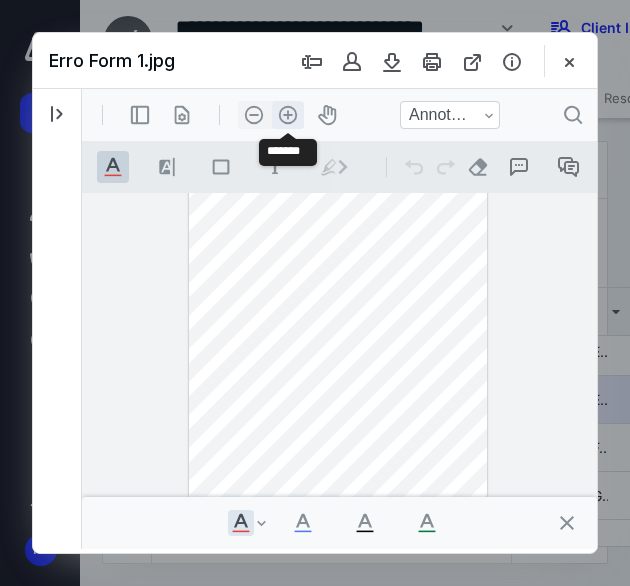 click on ".cls-1{fill:#abb0c4;} icon - header - zoom - in - line" at bounding box center (288, 115) 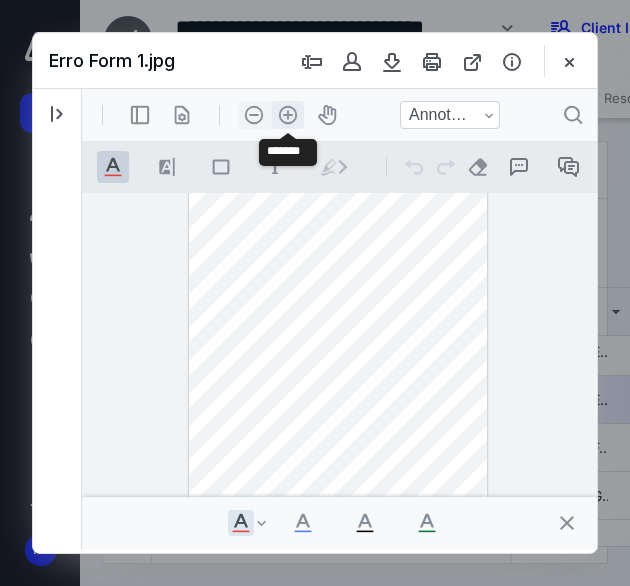 click on ".cls-1{fill:#abb0c4;} icon - header - zoom - in - line" at bounding box center (288, 115) 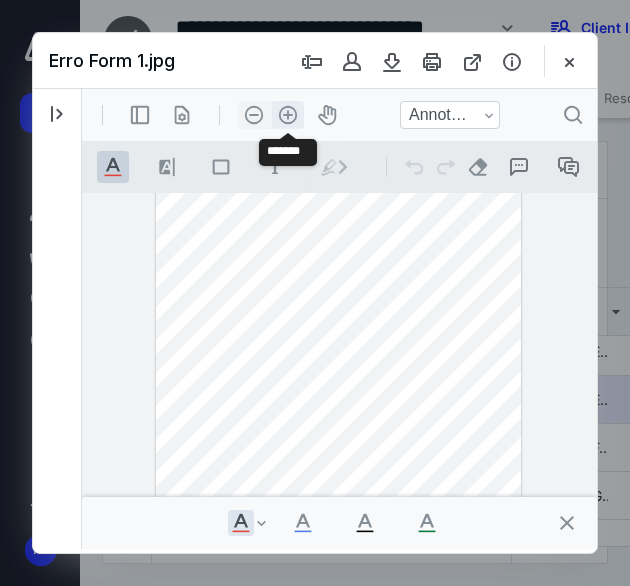 click on ".cls-1{fill:#abb0c4;} icon - header - zoom - in - line" at bounding box center (288, 115) 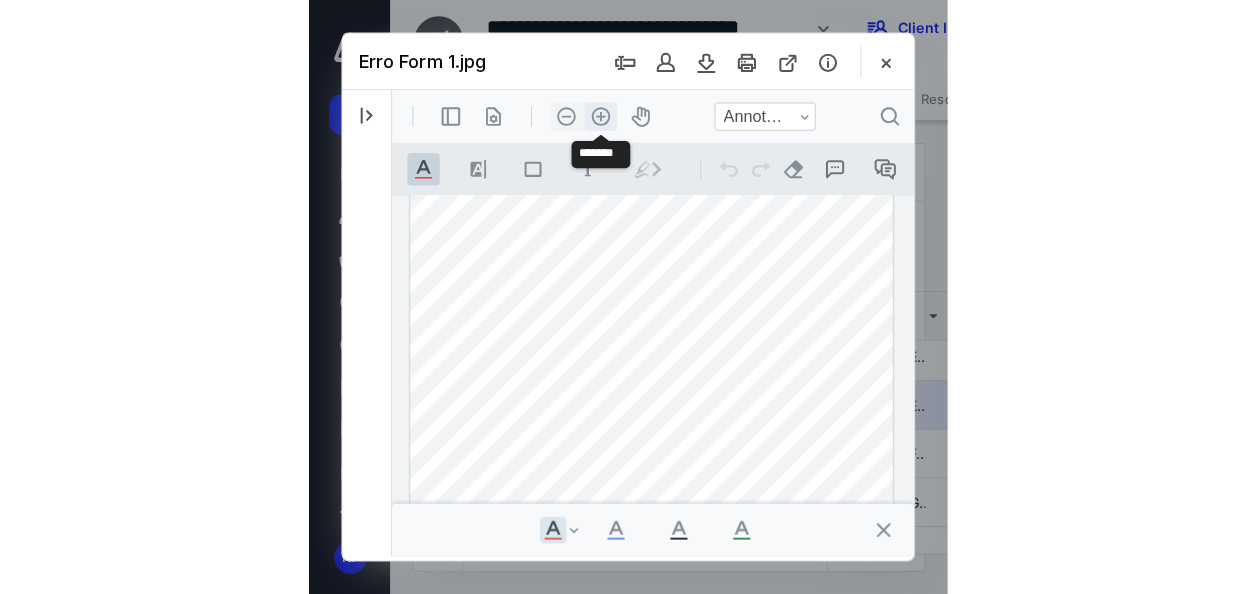 scroll, scrollTop: 177, scrollLeft: 0, axis: vertical 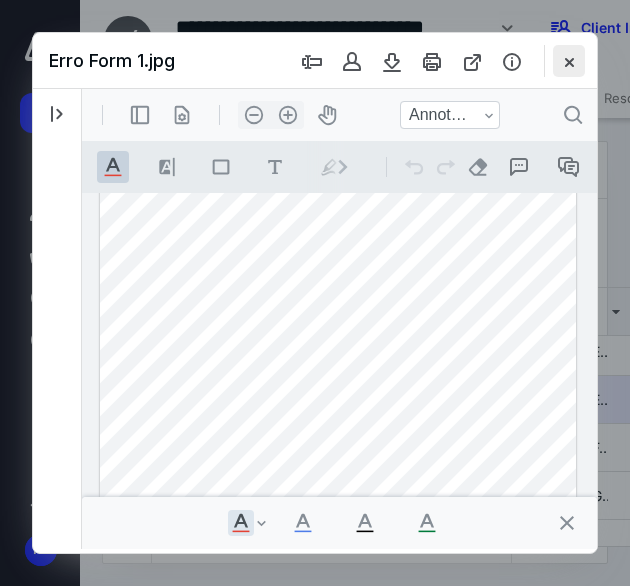 click at bounding box center [569, 61] 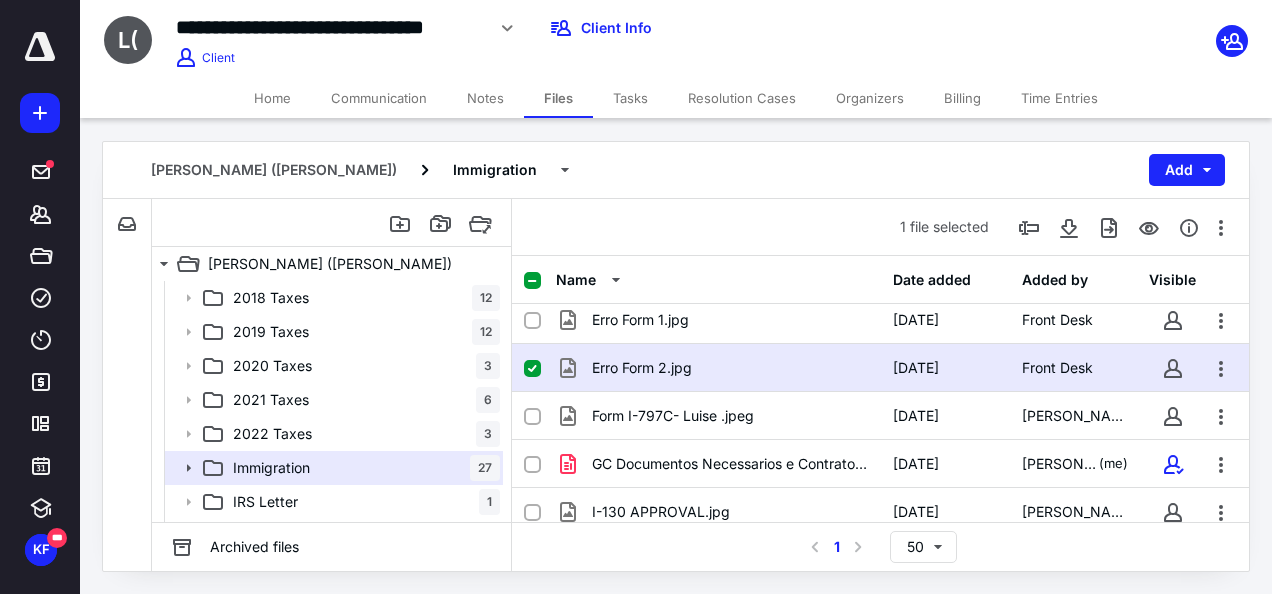 click on "Notes" at bounding box center (485, 98) 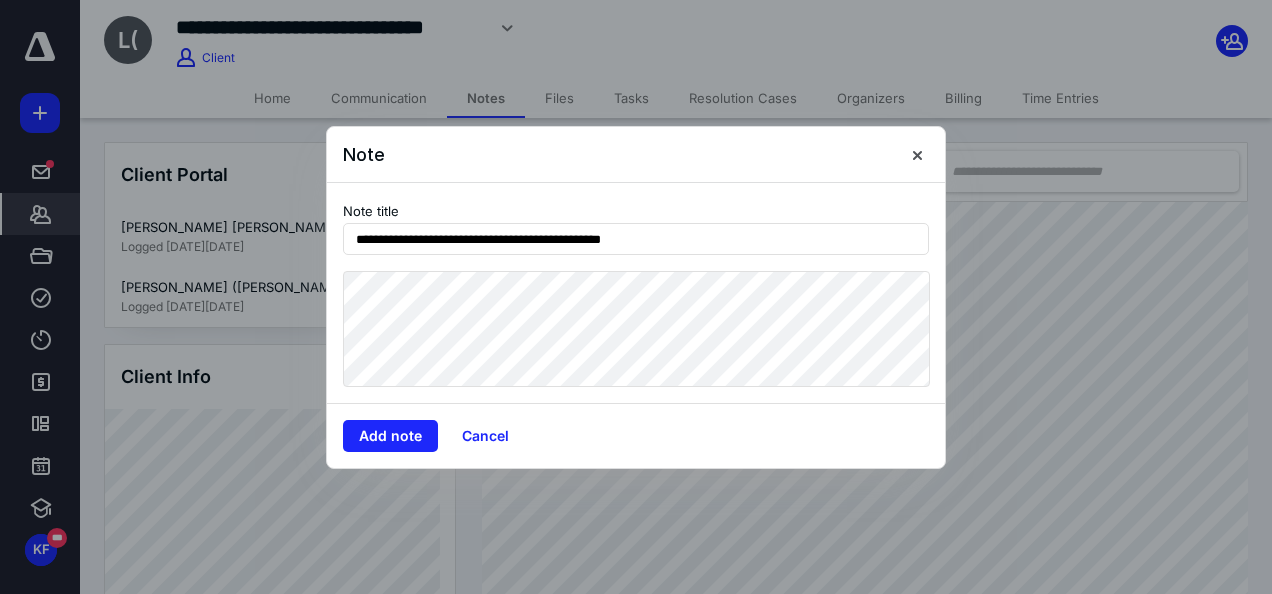 type on "**********" 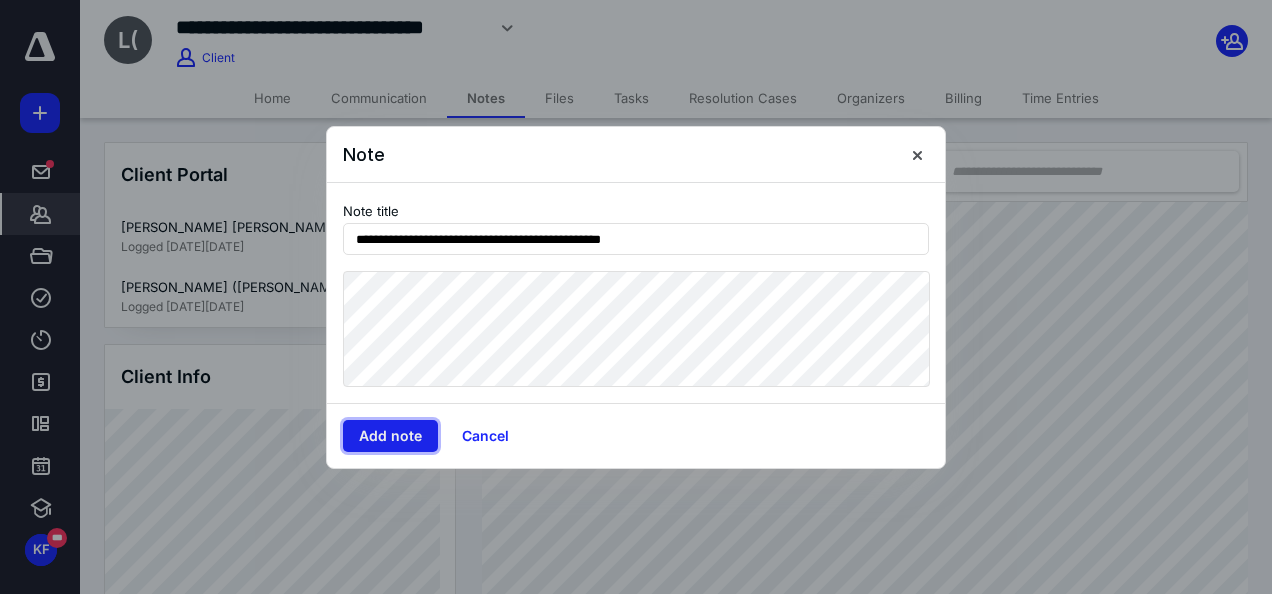 click on "Add note" at bounding box center (390, 436) 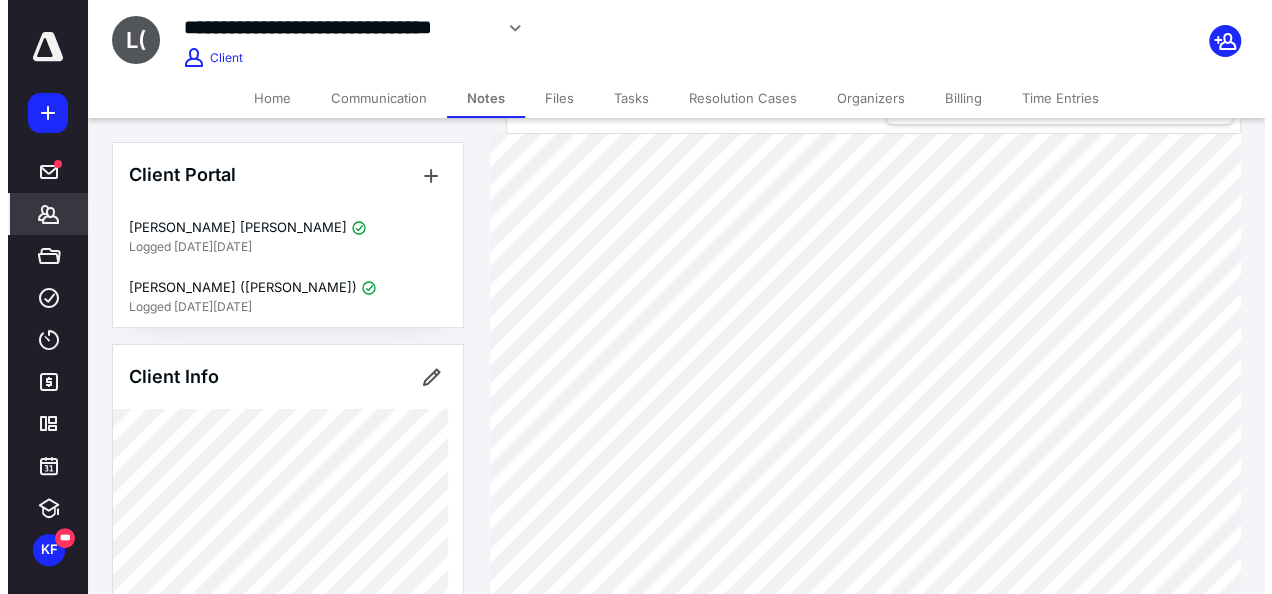 scroll, scrollTop: 100, scrollLeft: 0, axis: vertical 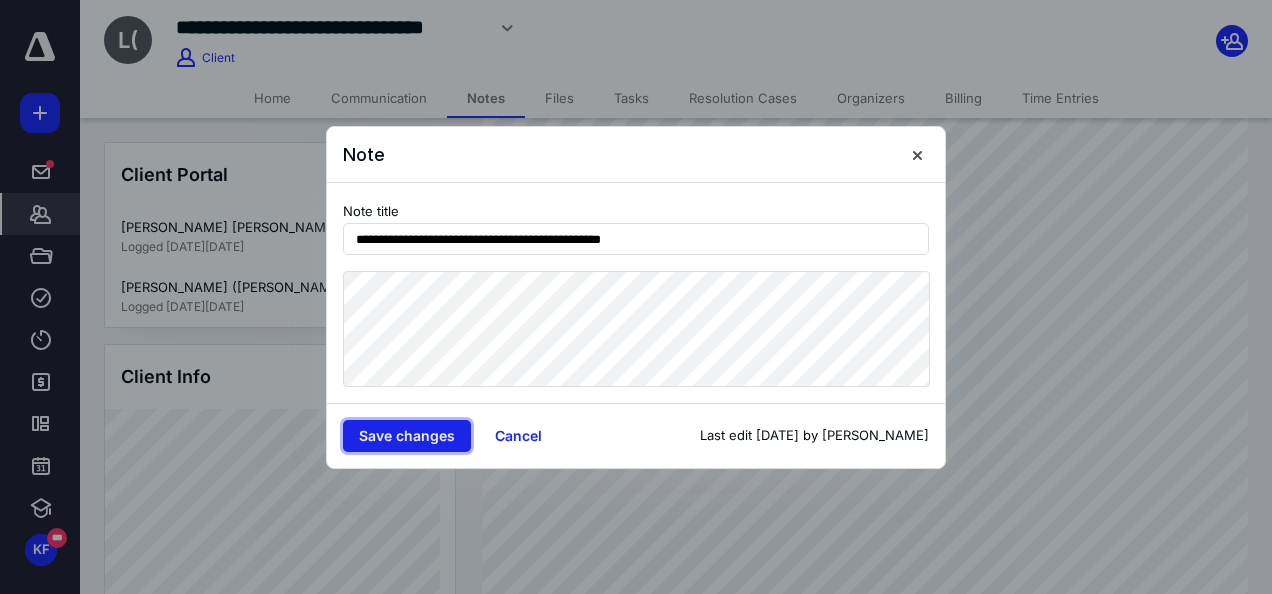 click on "Save changes" at bounding box center [407, 436] 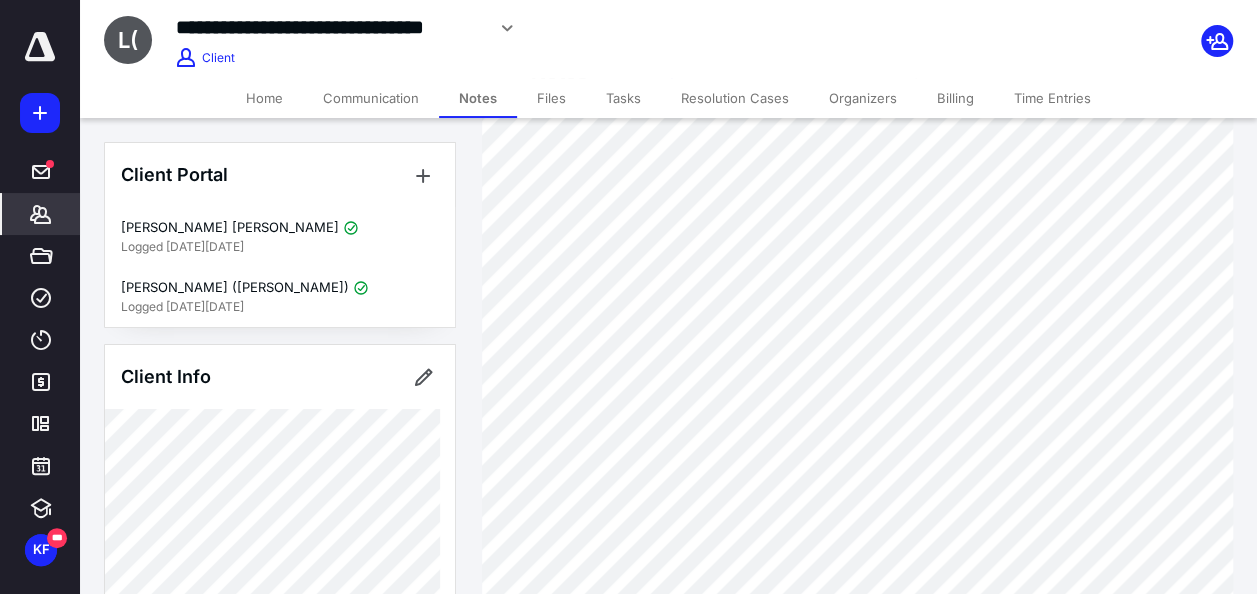 click at bounding box center [40, 113] 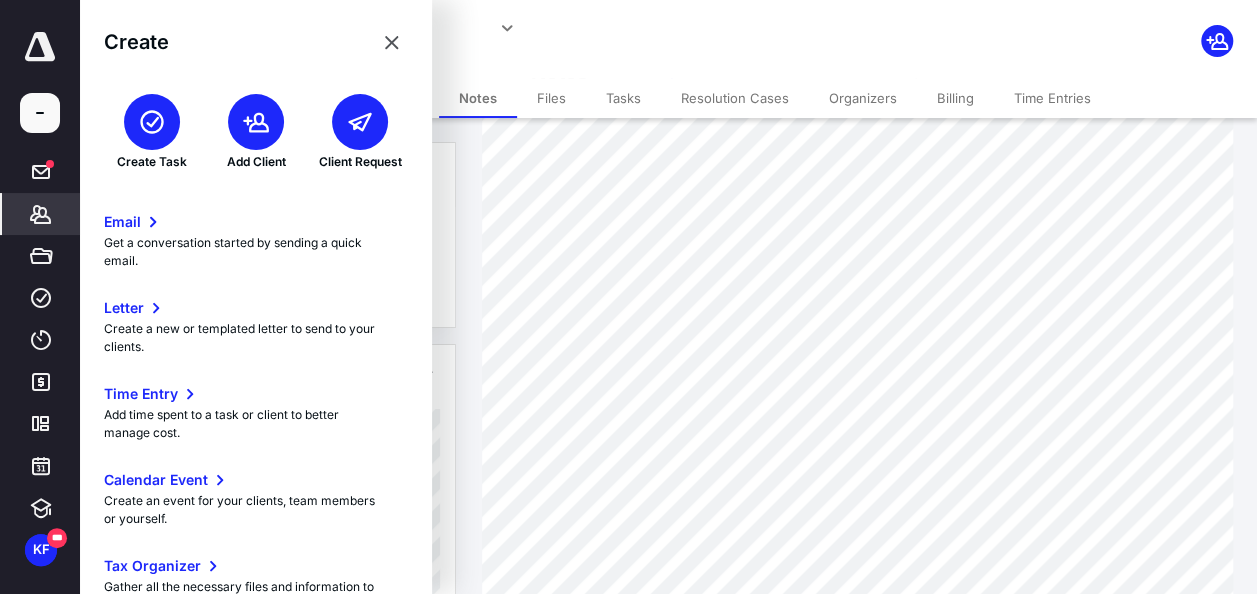 click at bounding box center [152, 122] 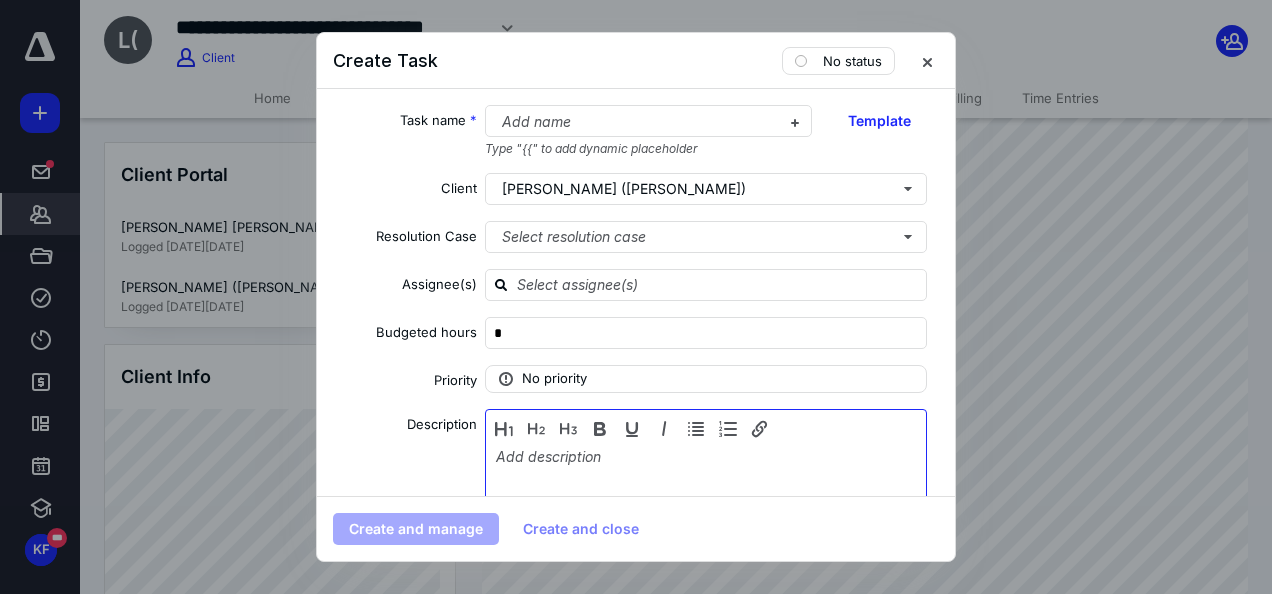 click at bounding box center [706, 498] 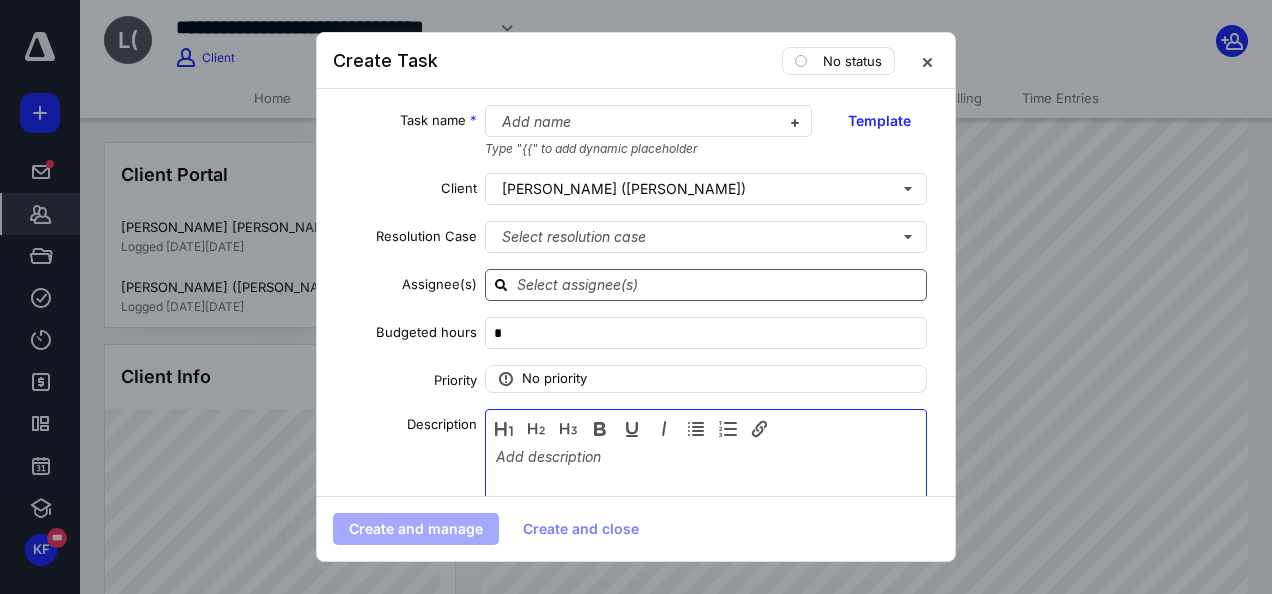 type 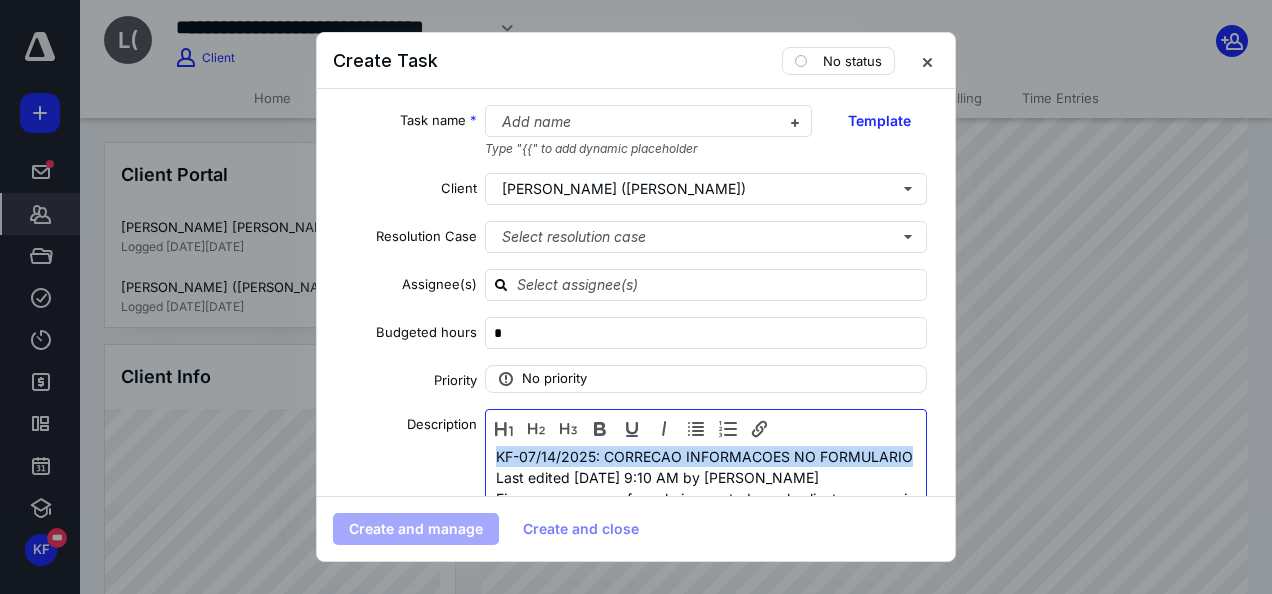 drag, startPoint x: 511, startPoint y: 468, endPoint x: 474, endPoint y: 456, distance: 38.8973 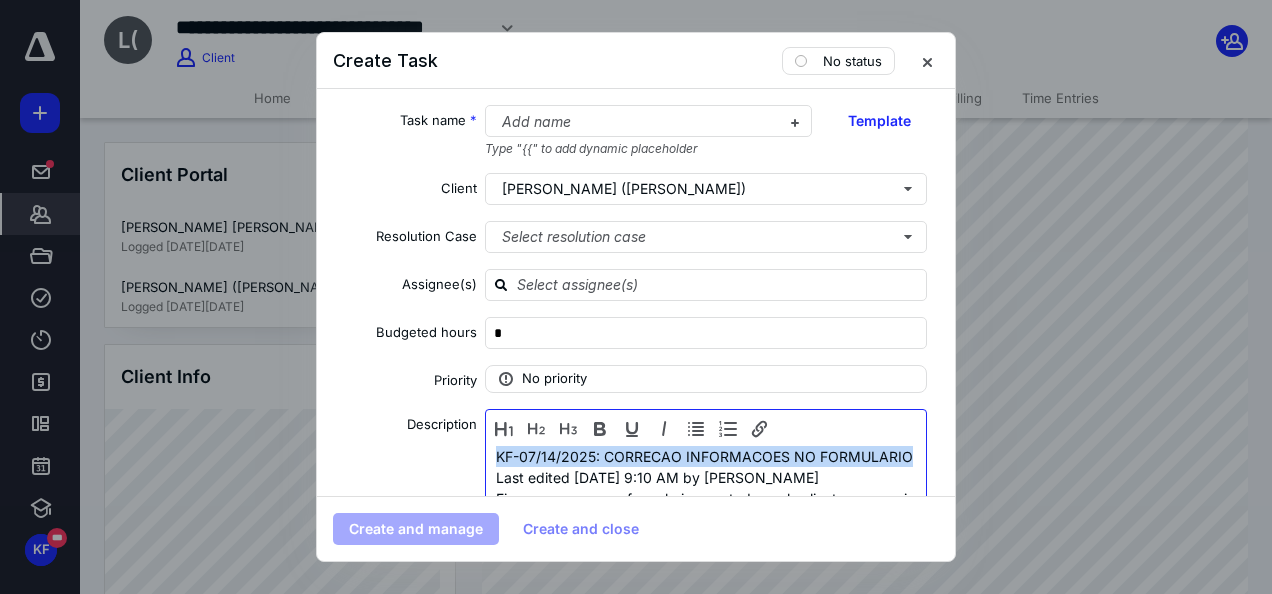 copy on "KF-07/14/2025: CORRECAO INFORMACOES NO FORMULARIO" 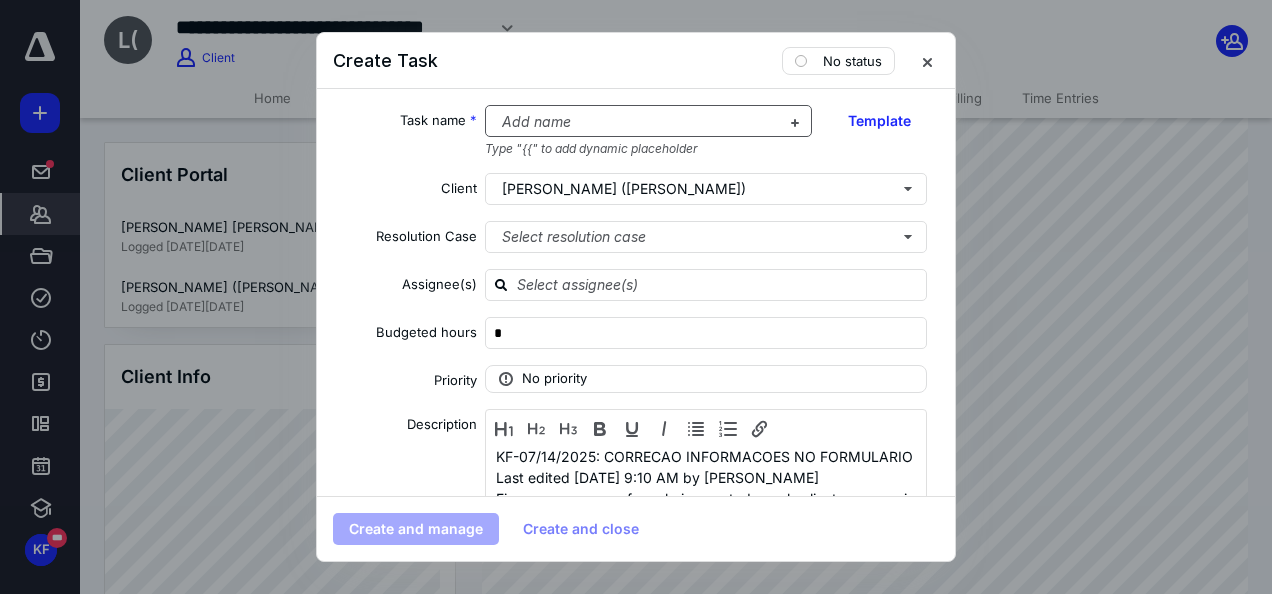 click at bounding box center (637, 122) 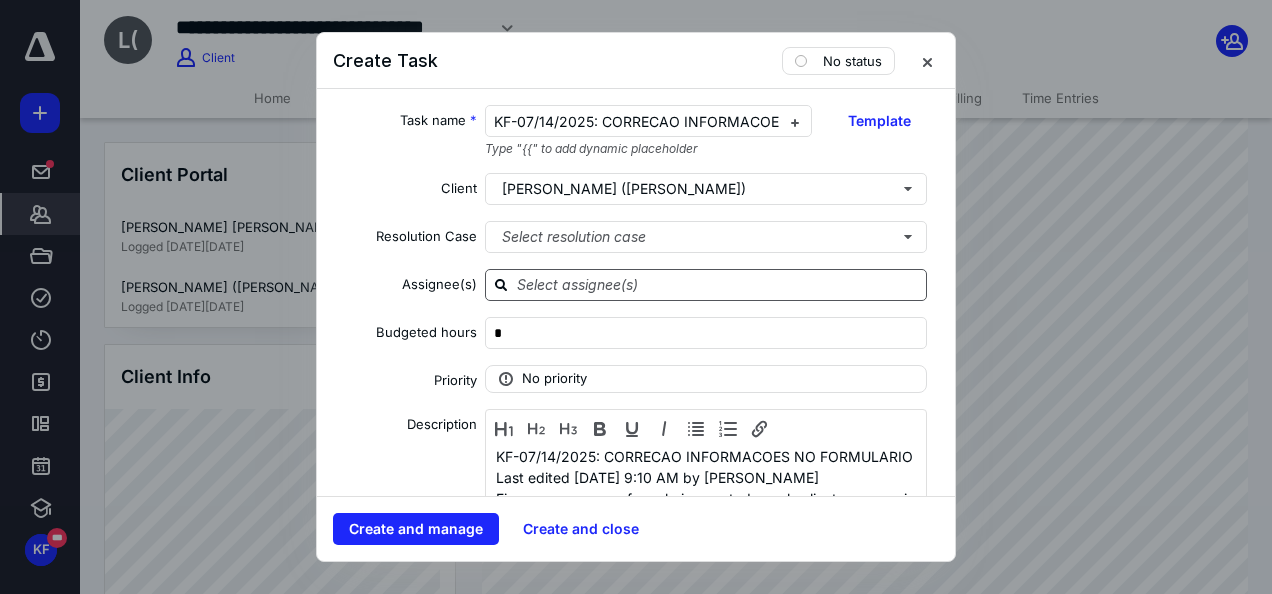 click at bounding box center (718, 284) 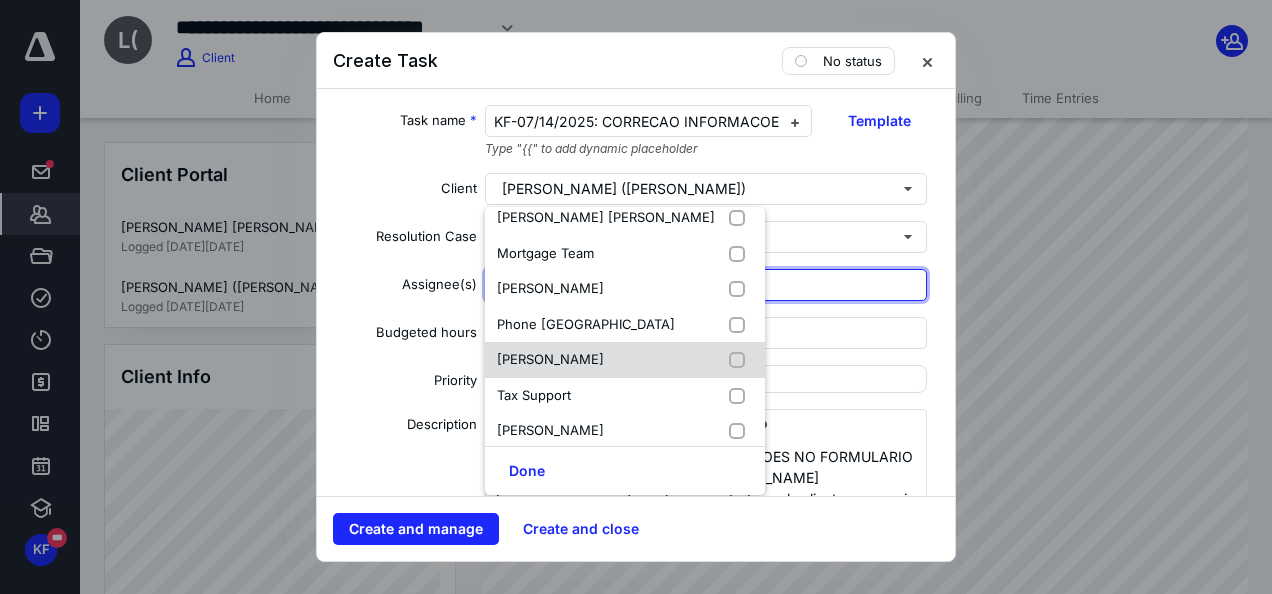 scroll, scrollTop: 300, scrollLeft: 0, axis: vertical 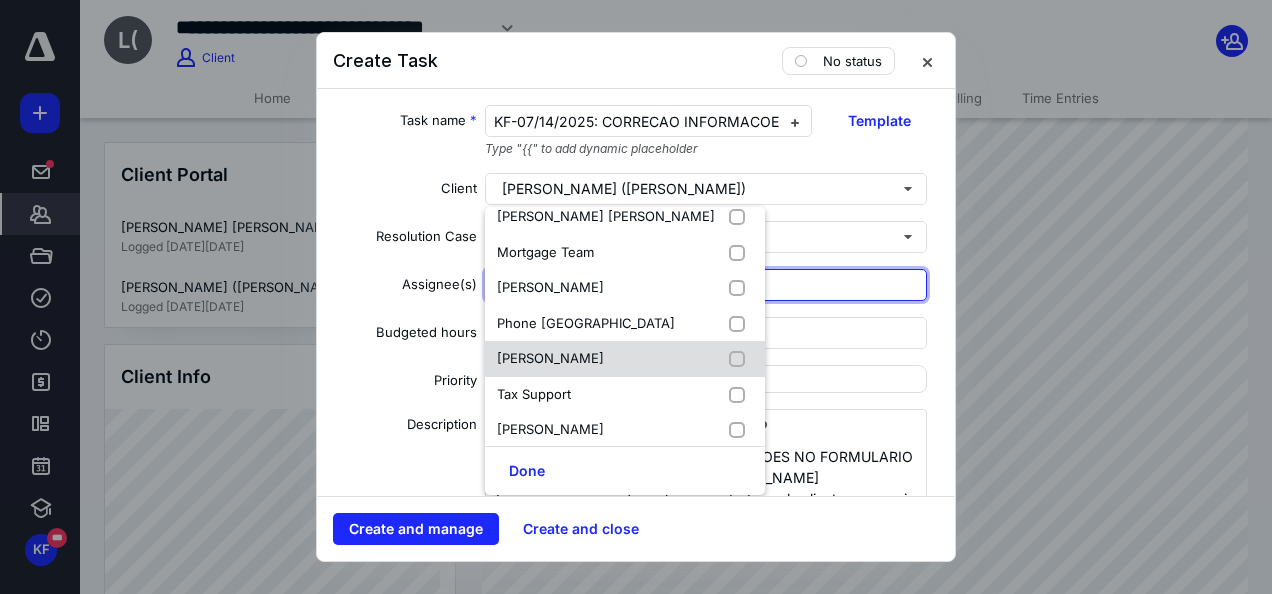 click on "[PERSON_NAME]" at bounding box center (625, 359) 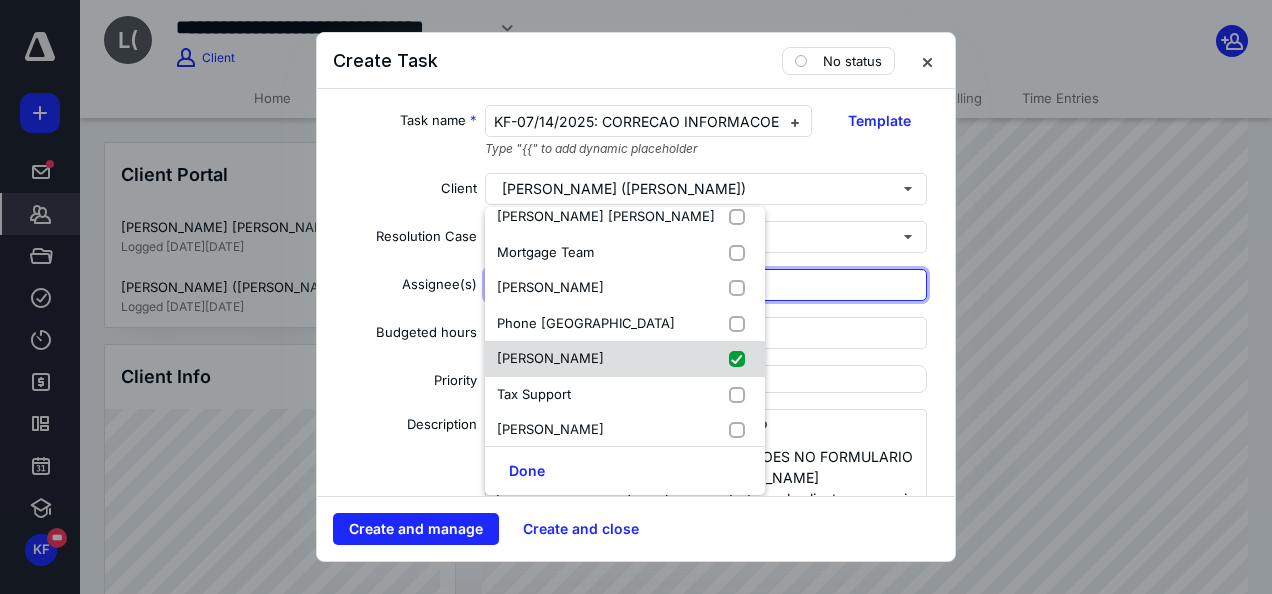 checkbox on "true" 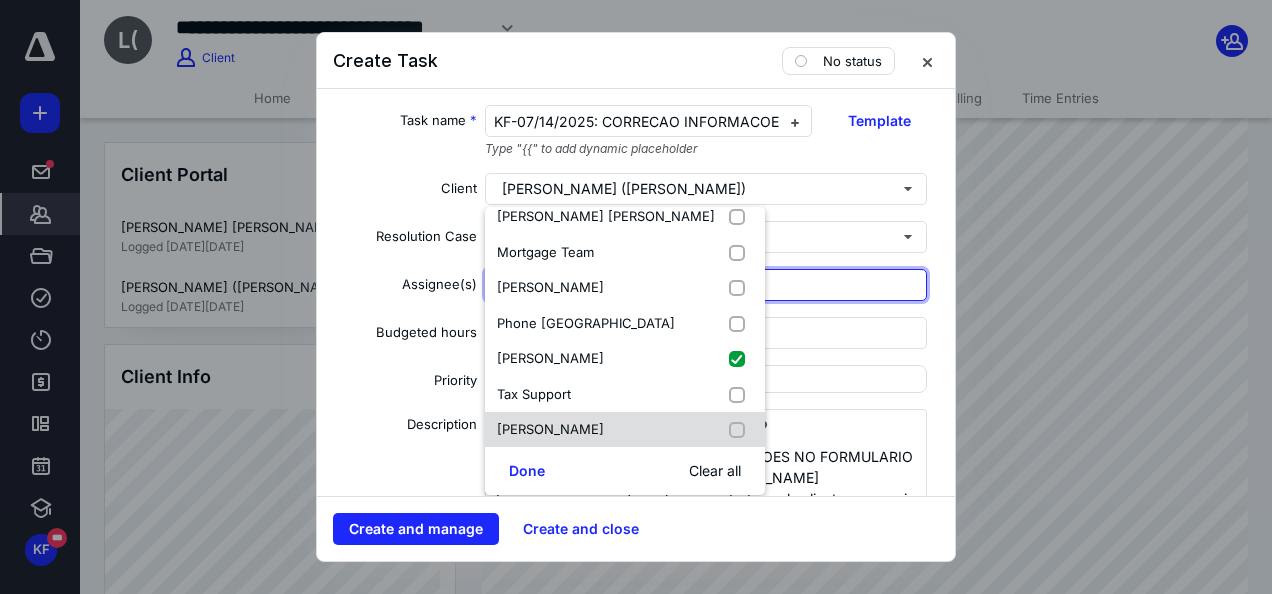 drag, startPoint x: 520, startPoint y: 475, endPoint x: 555, endPoint y: 441, distance: 48.79549 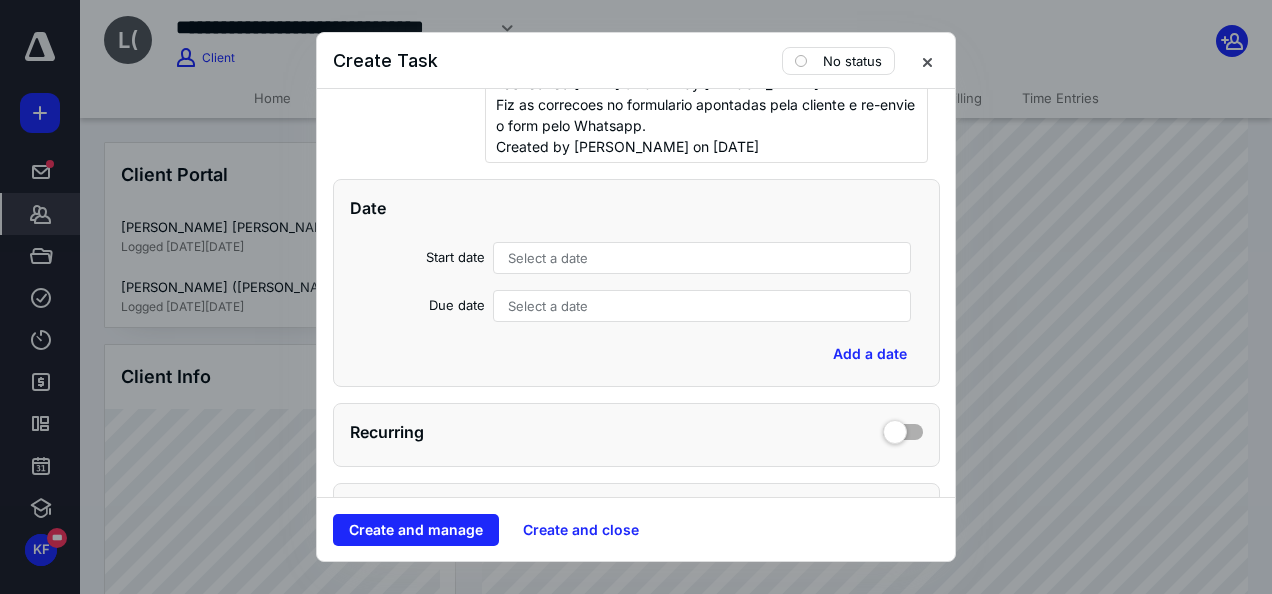 scroll, scrollTop: 400, scrollLeft: 0, axis: vertical 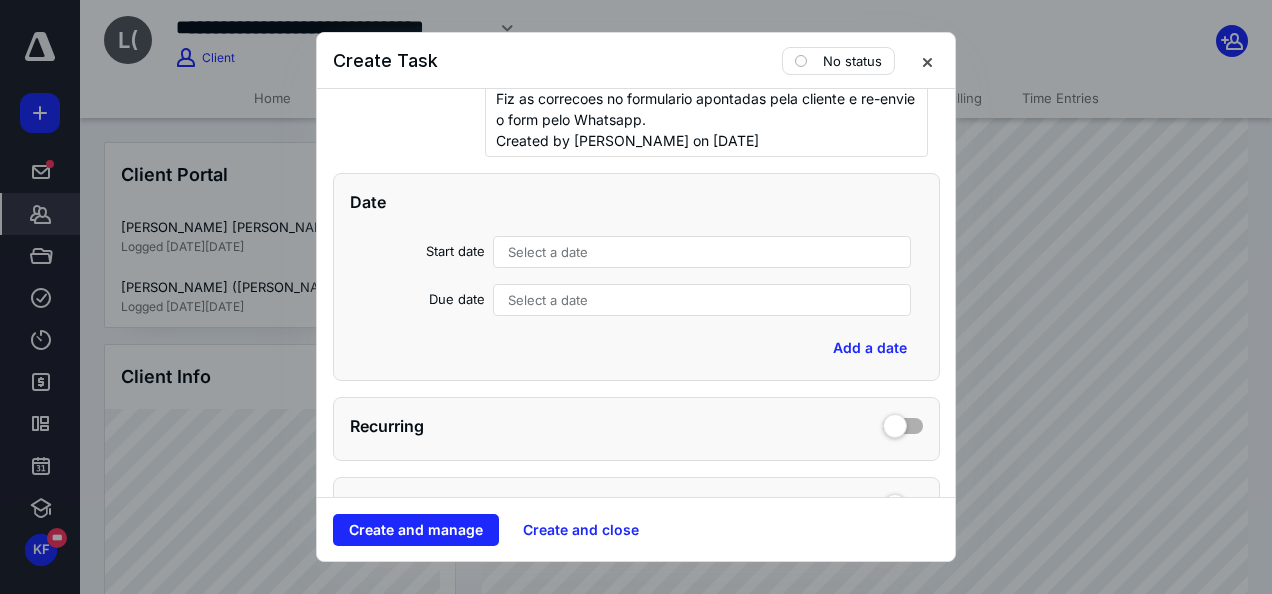 click on "Select a date" at bounding box center (702, 252) 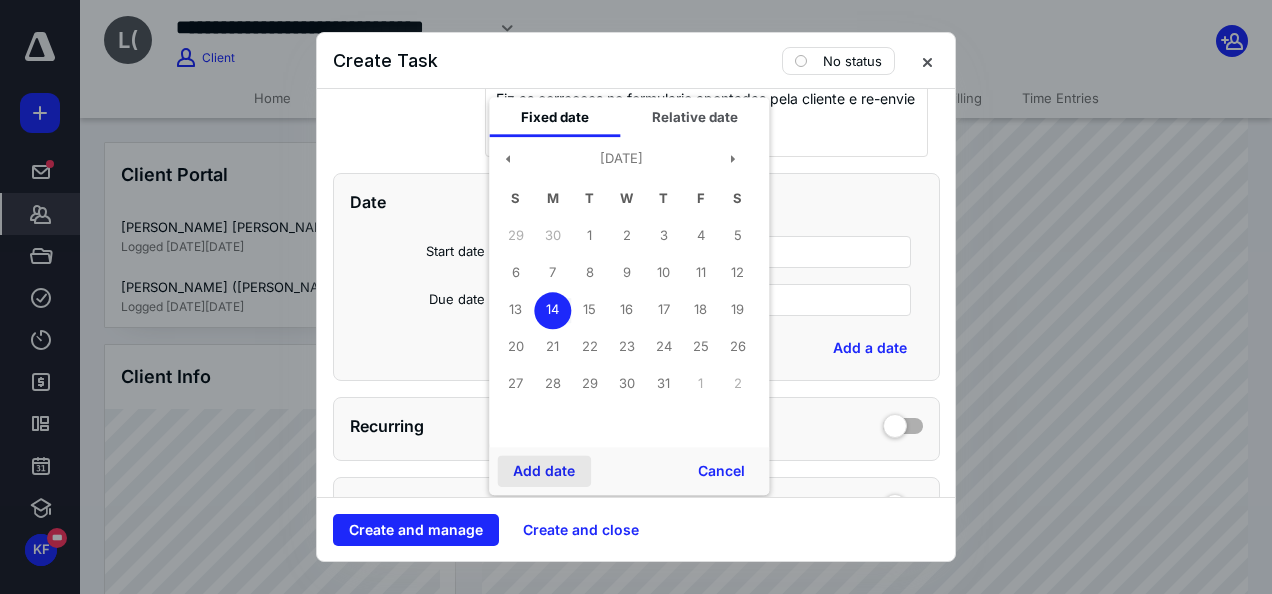 click on "Add date" at bounding box center (544, 471) 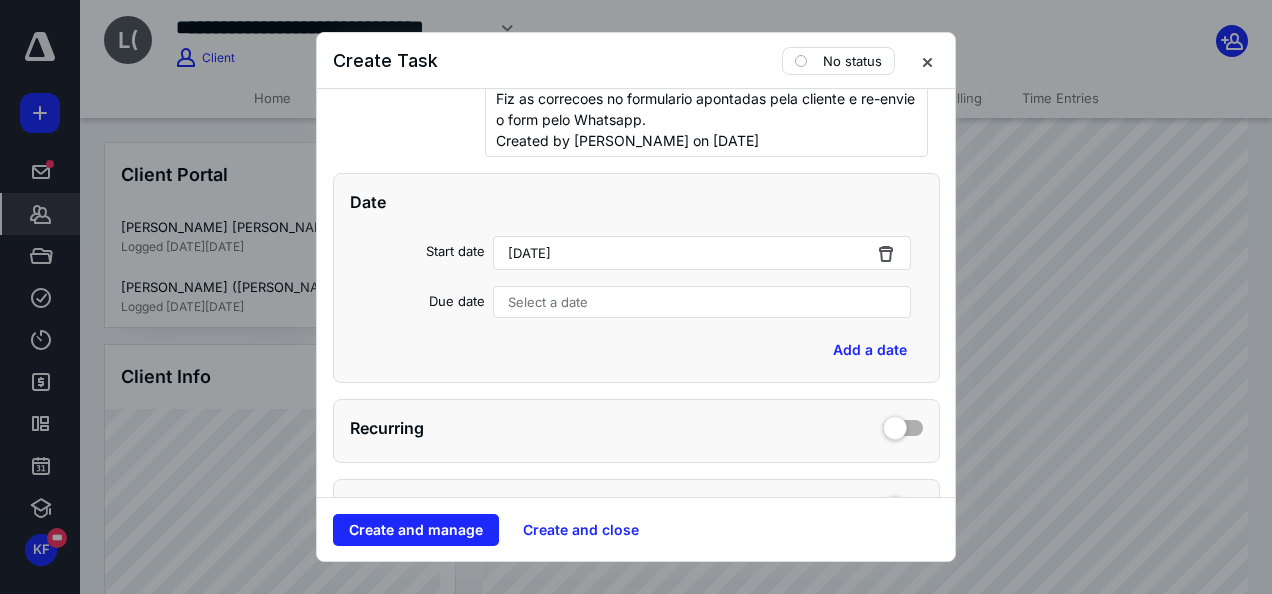 click on "Select a date" at bounding box center [548, 302] 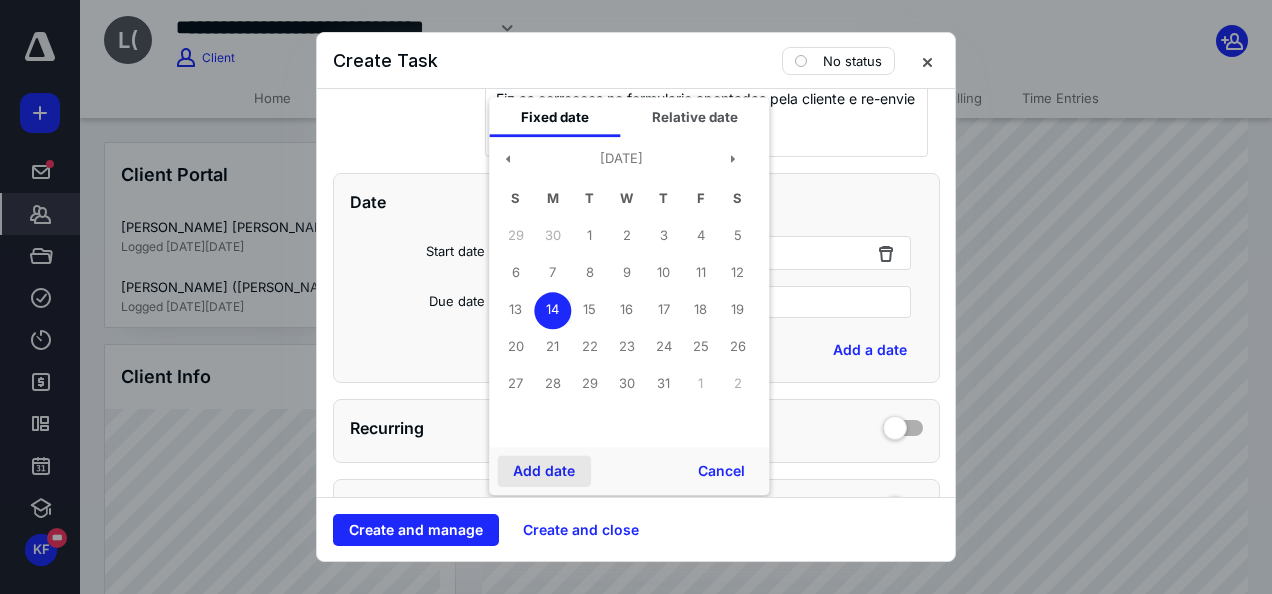 click on "Add date" at bounding box center (544, 471) 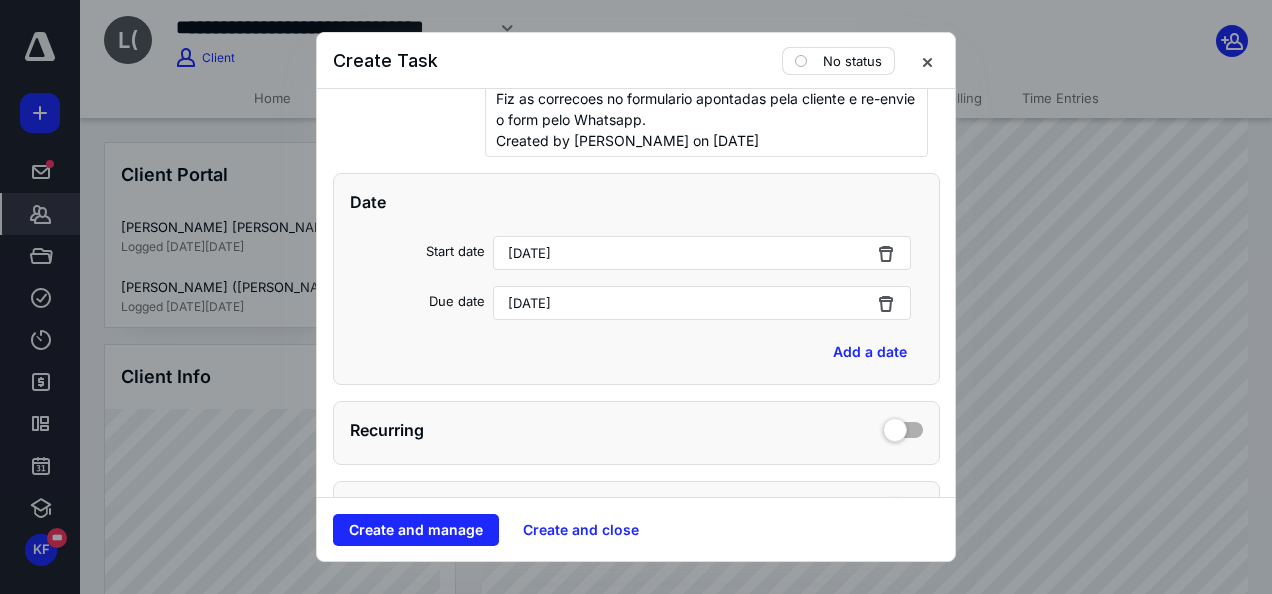 click on "No status" at bounding box center (852, 61) 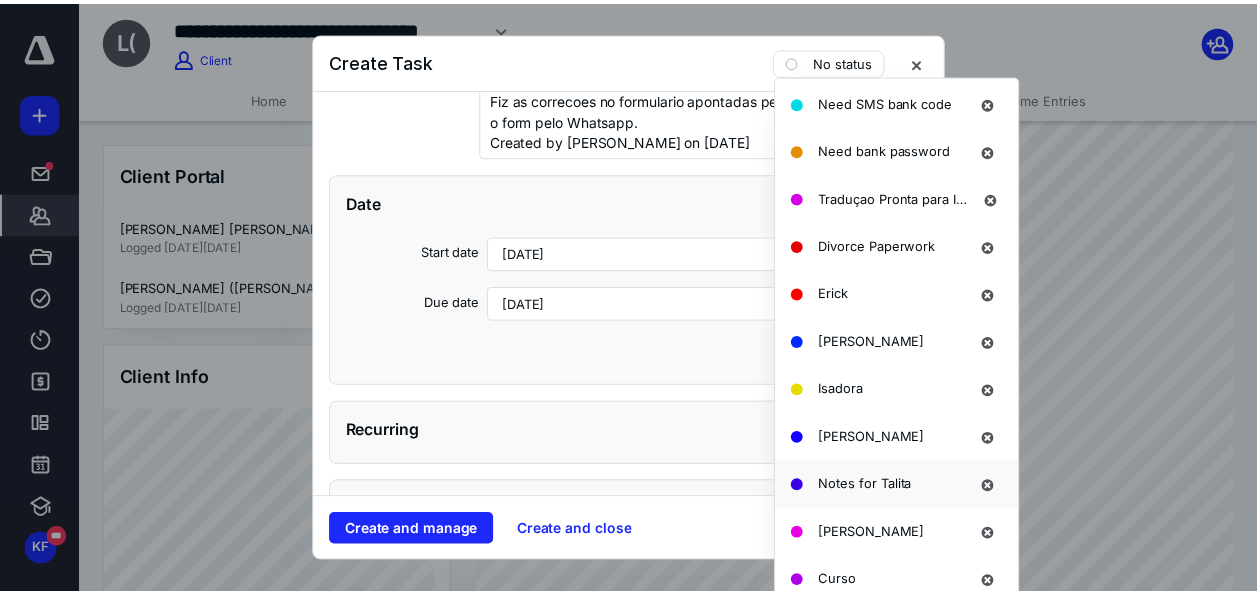 scroll, scrollTop: 1528, scrollLeft: 0, axis: vertical 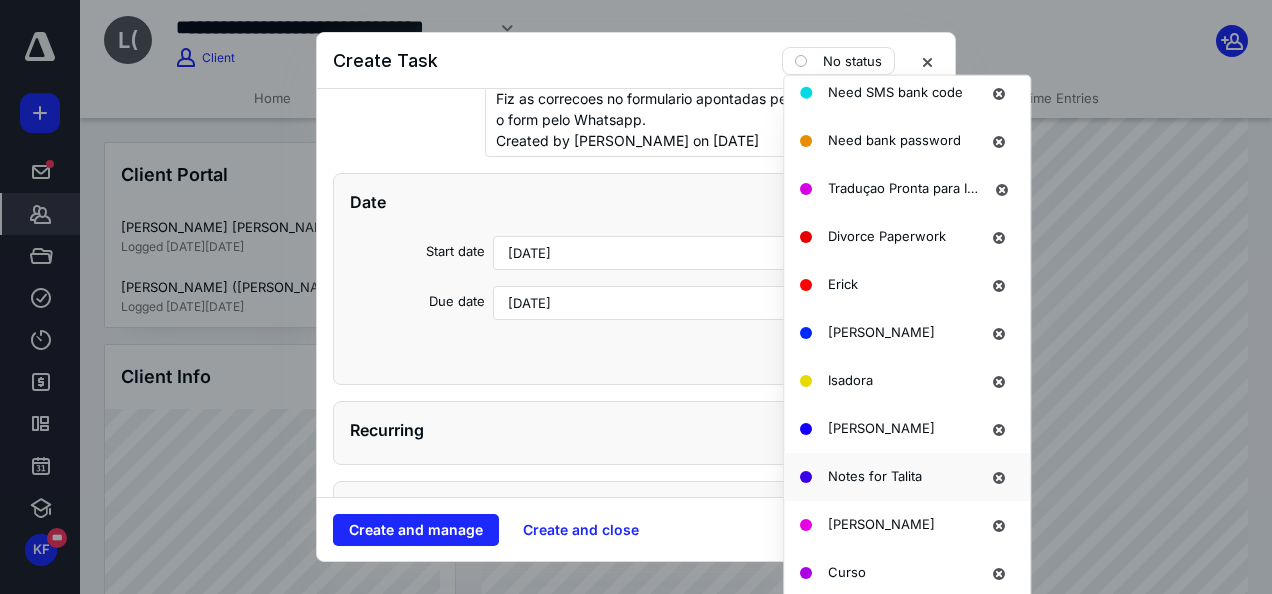 click on "Notes for Talita" at bounding box center [875, 476] 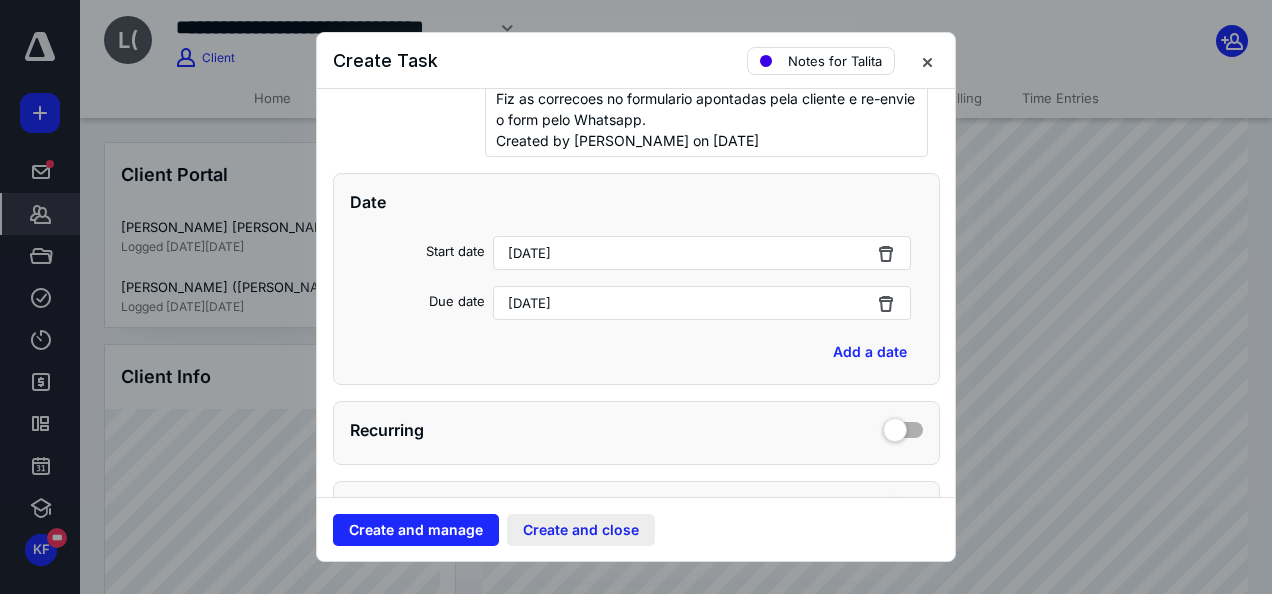 click on "Create and close" at bounding box center (581, 530) 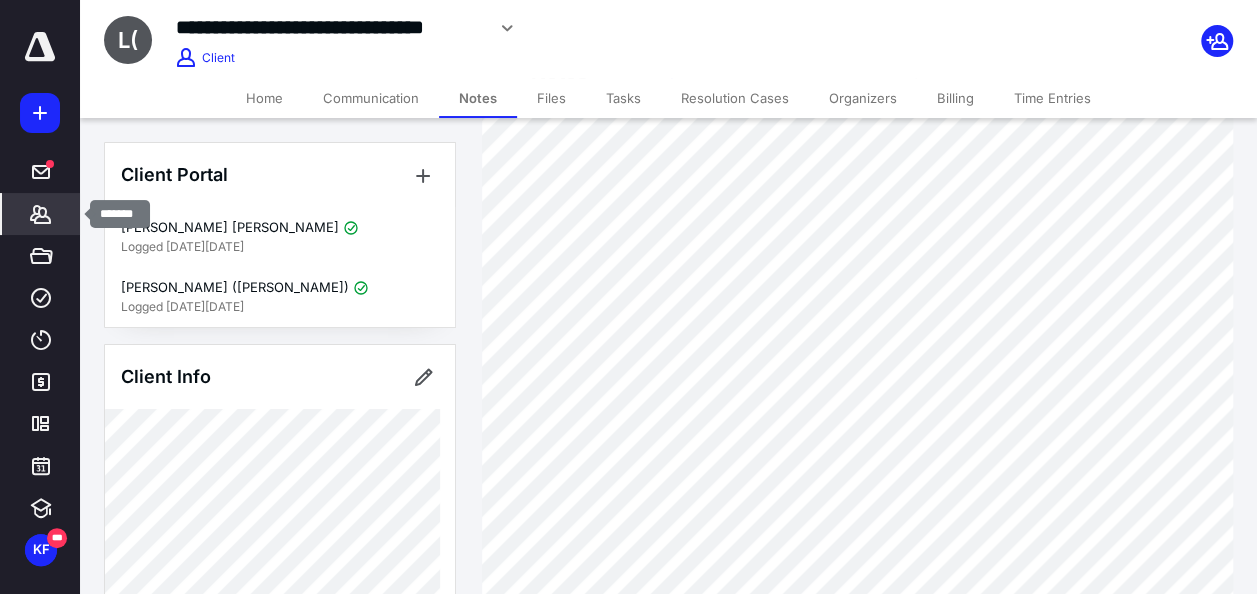 click 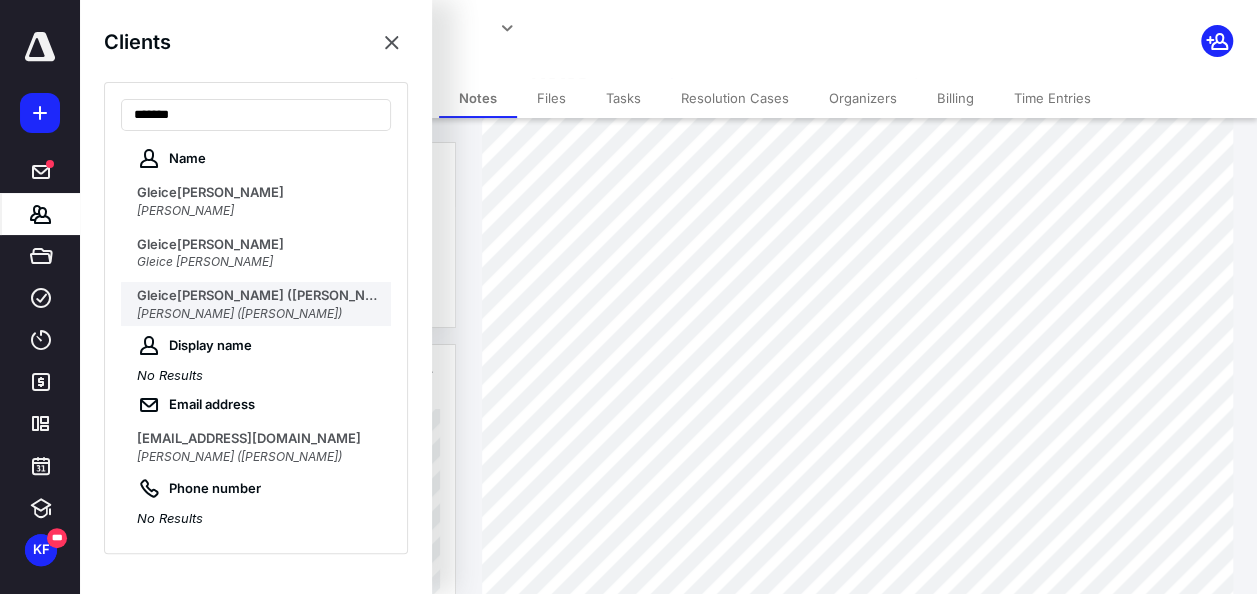 type on "******" 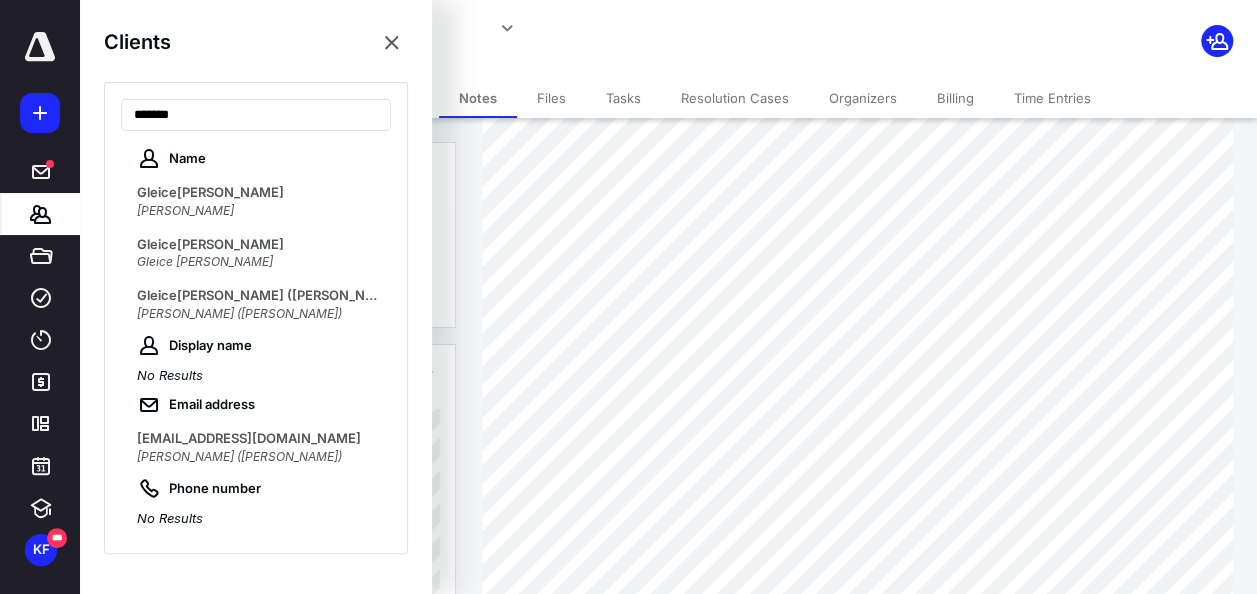 click on "[PERSON_NAME] ([PERSON_NAME])" at bounding box center (290, 295) 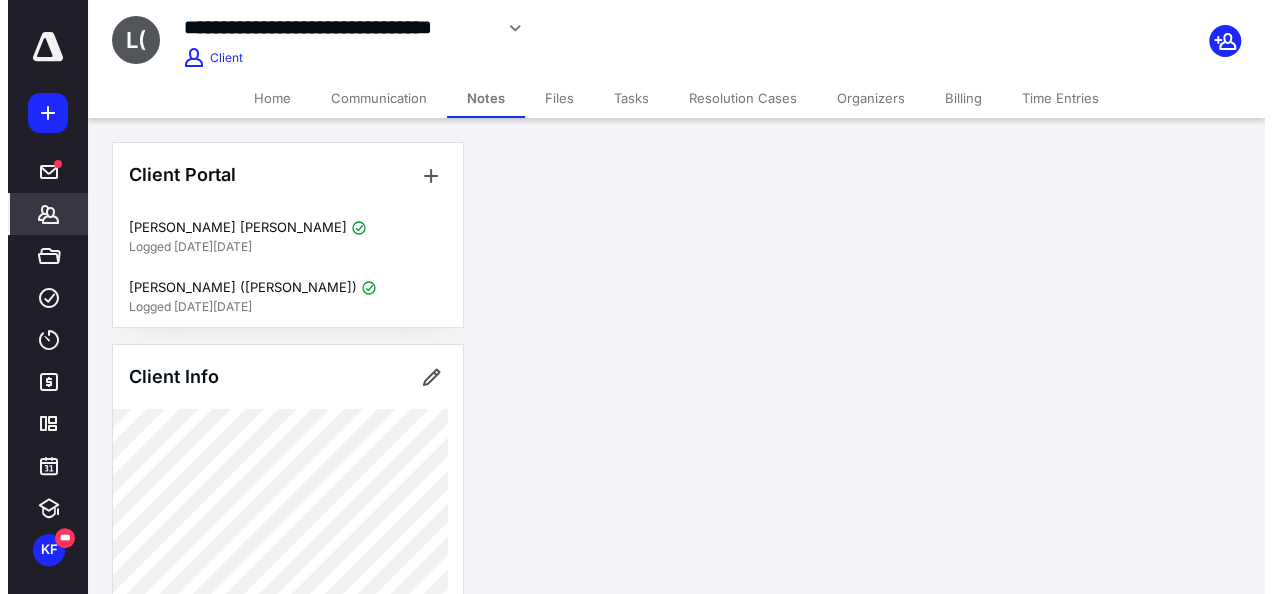 scroll, scrollTop: 0, scrollLeft: 0, axis: both 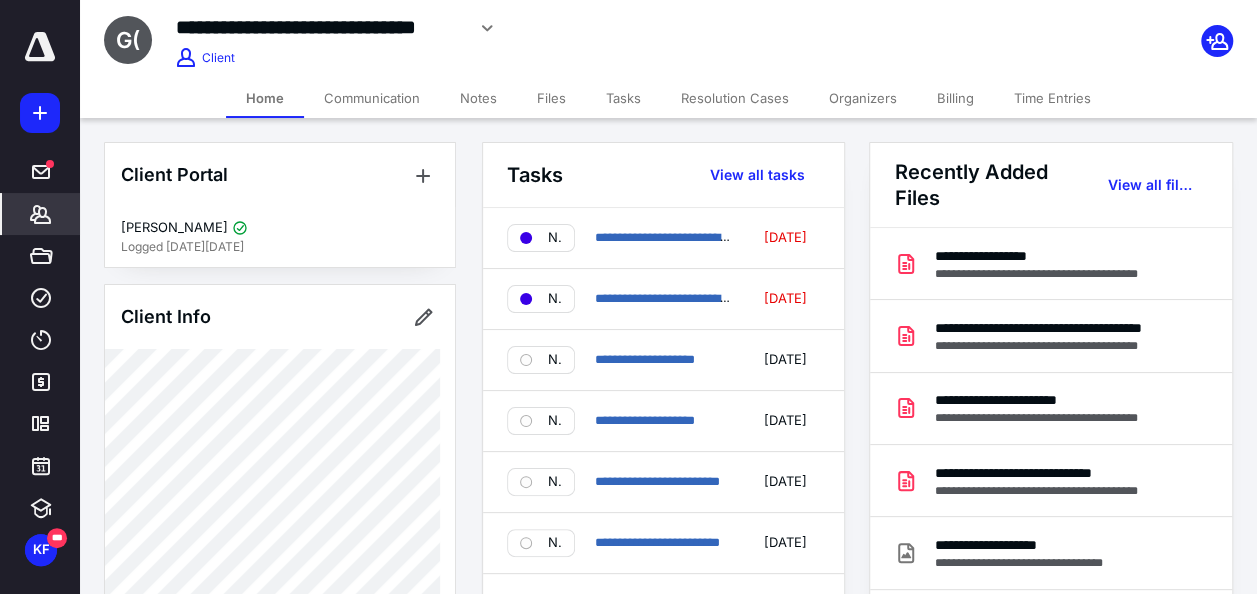 click on "Notes" at bounding box center [478, 98] 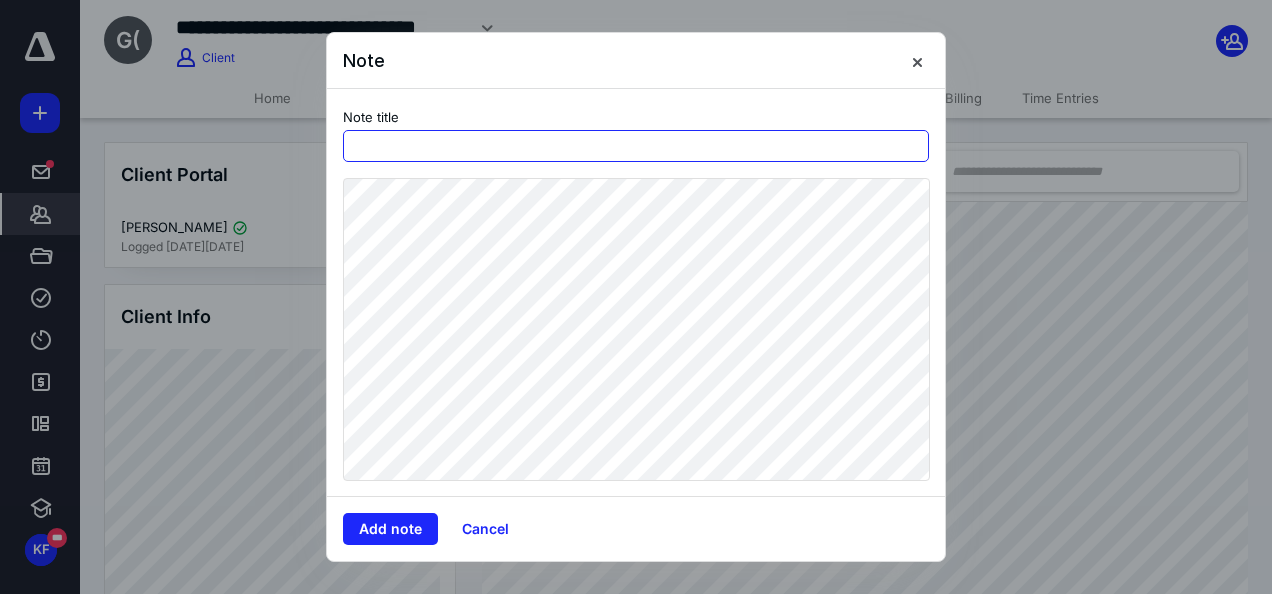 click at bounding box center [636, 146] 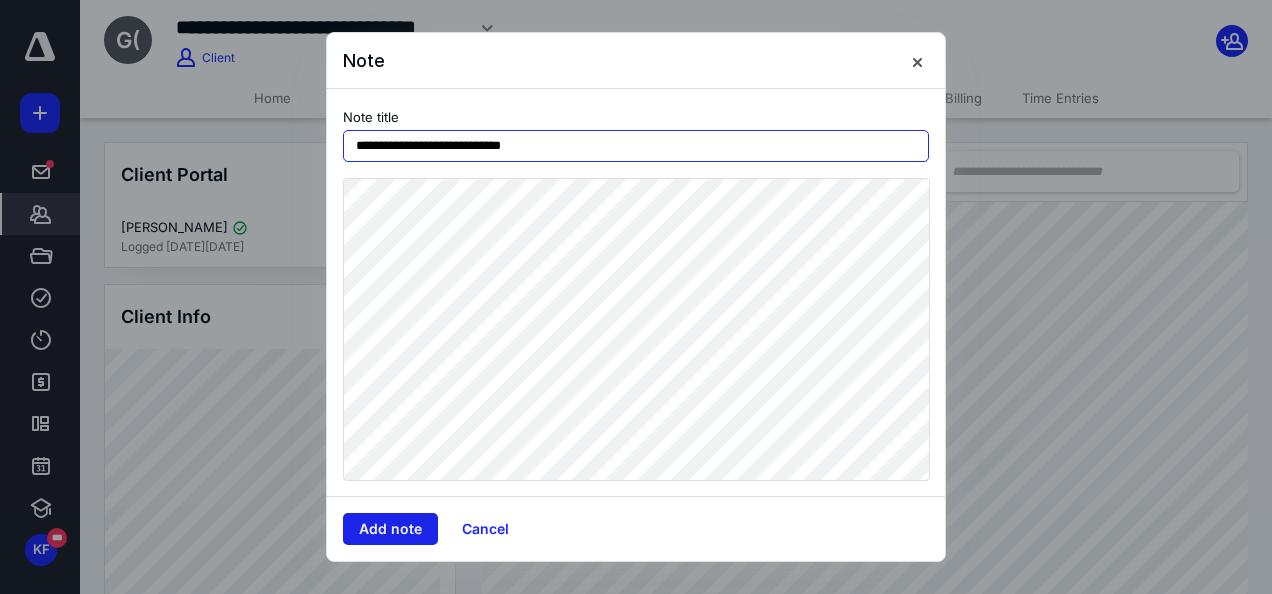 type on "**********" 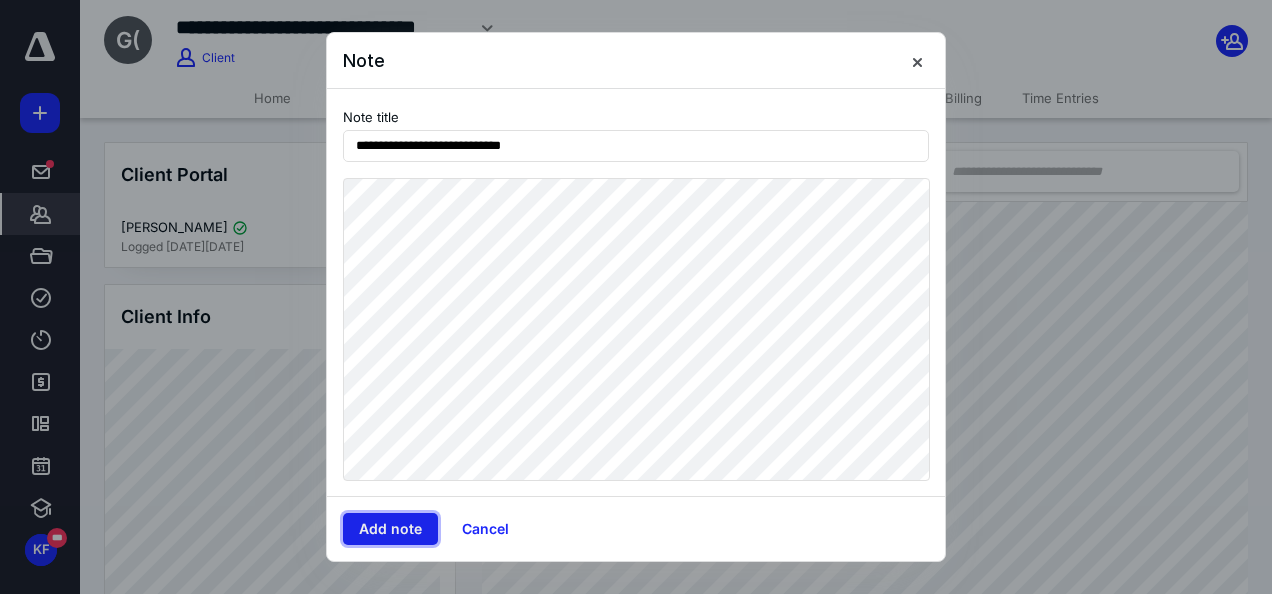 click on "Add note" at bounding box center [390, 529] 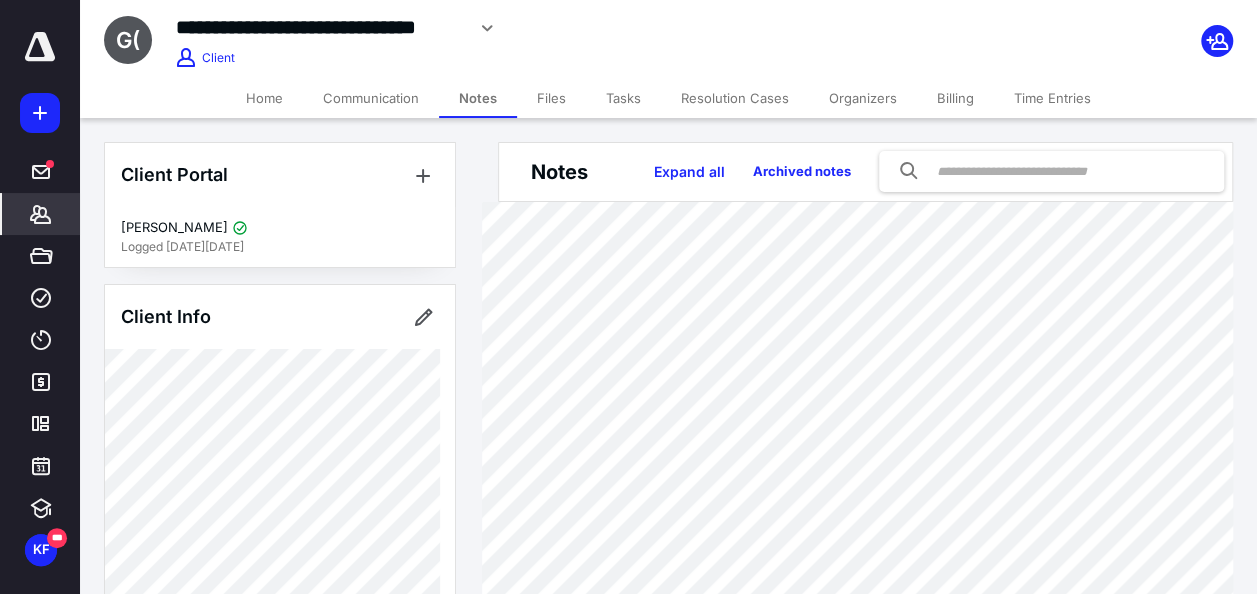 drag, startPoint x: 560, startPoint y: 90, endPoint x: 568, endPoint y: 104, distance: 16.124516 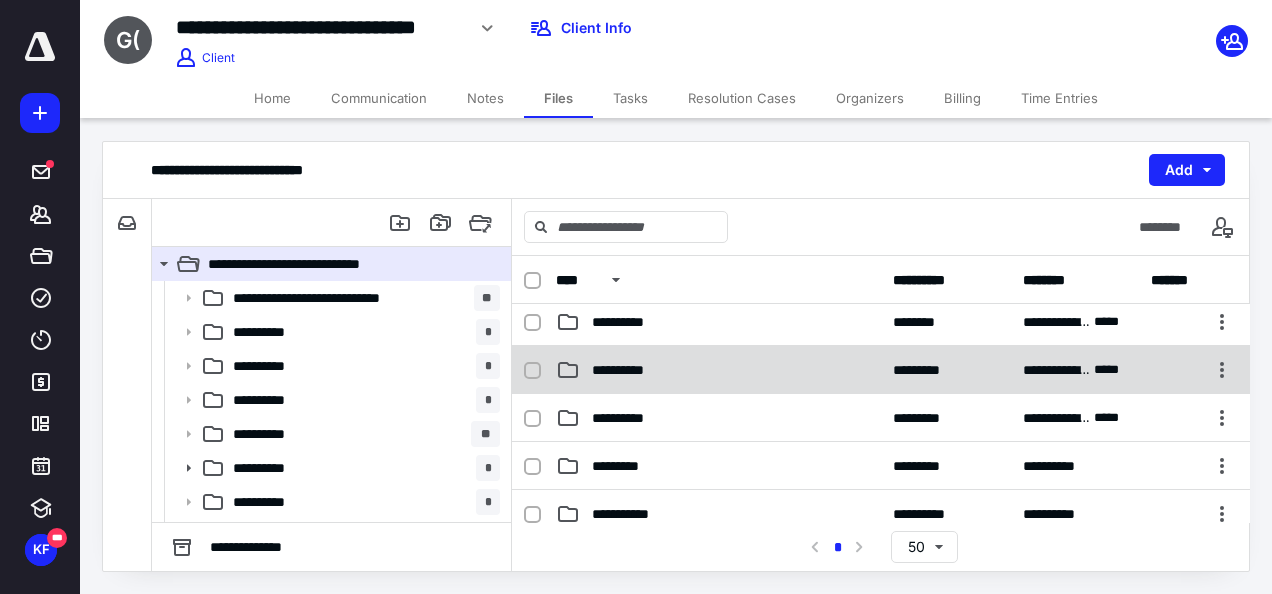 scroll, scrollTop: 200, scrollLeft: 0, axis: vertical 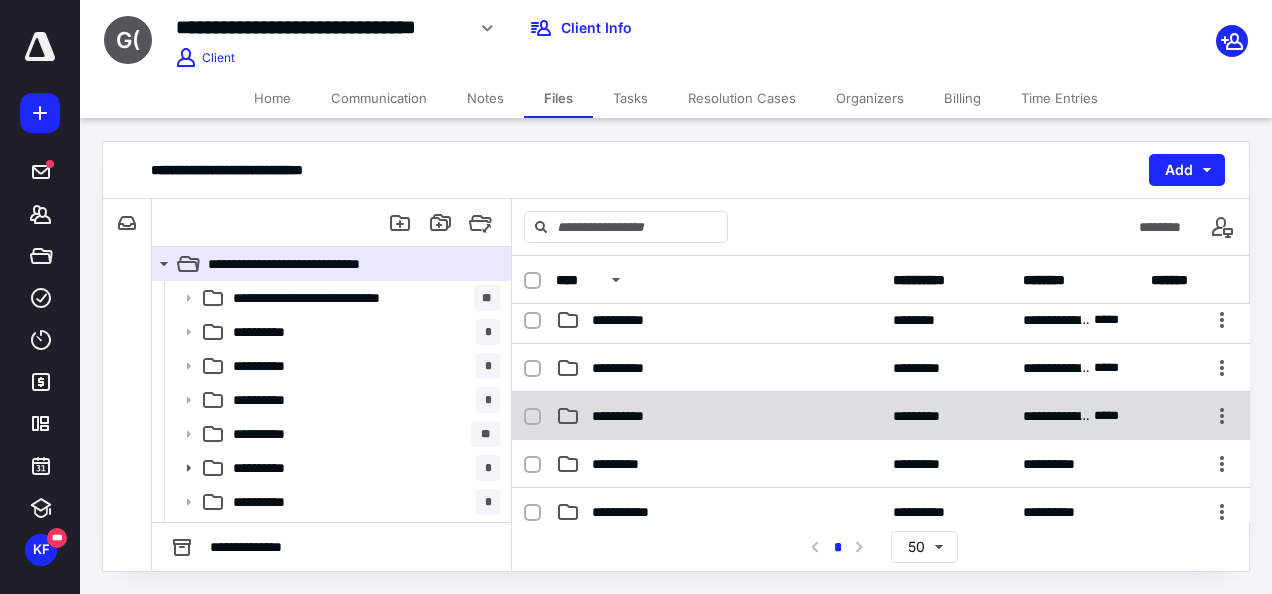 click on "**********" at bounding box center [630, 416] 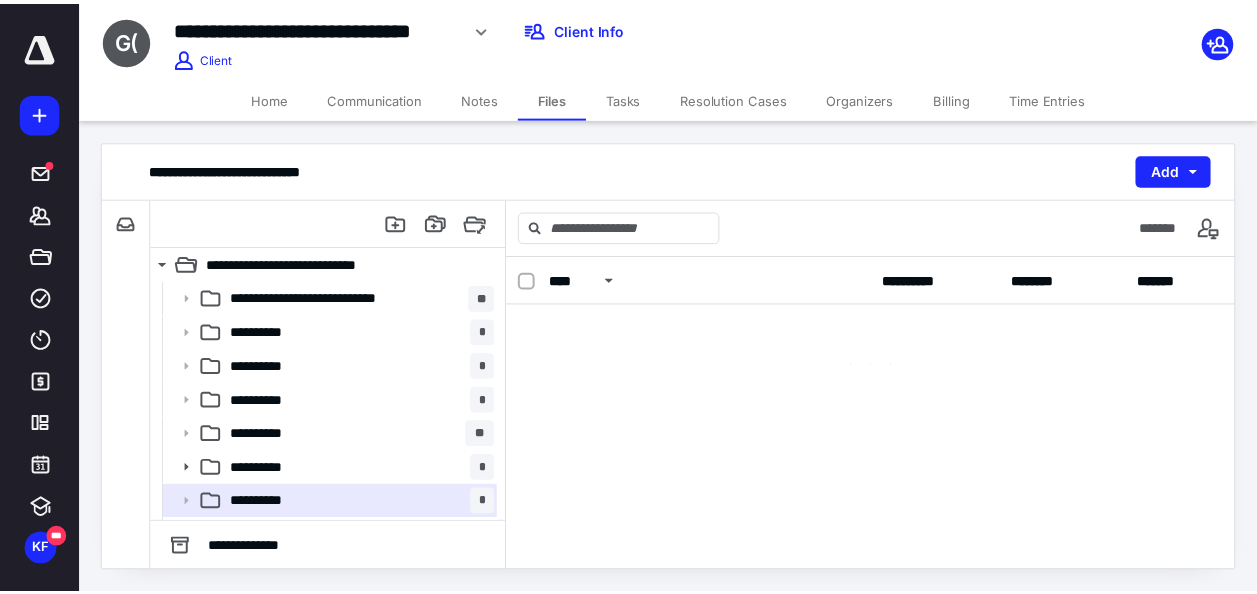 scroll, scrollTop: 0, scrollLeft: 0, axis: both 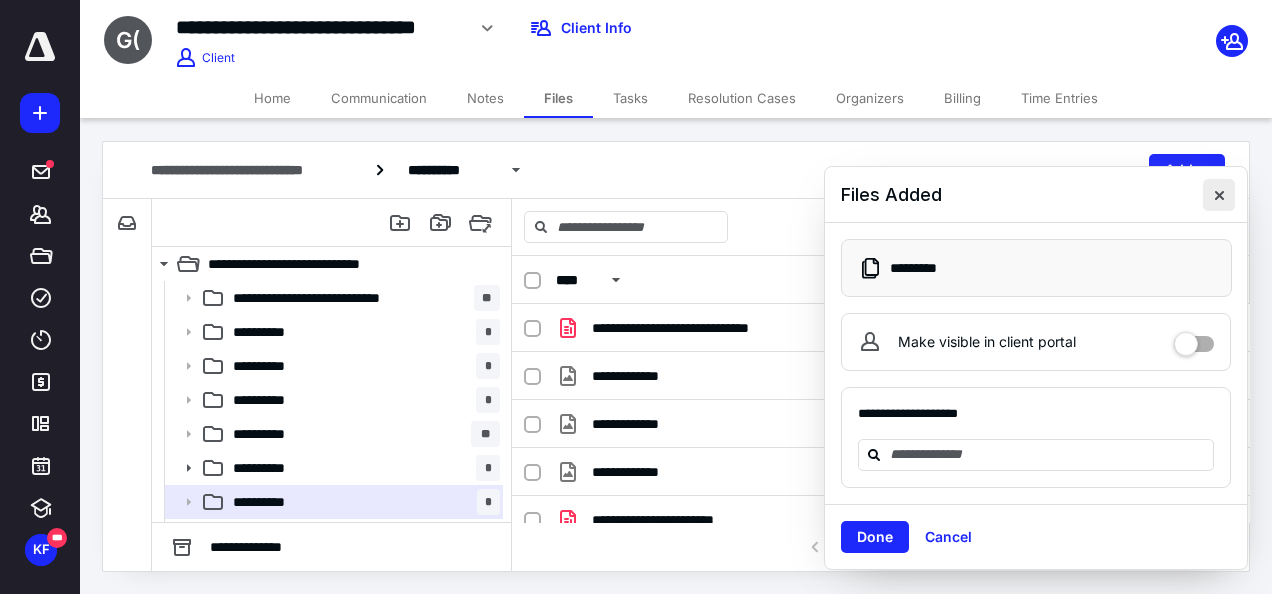 click at bounding box center (1219, 195) 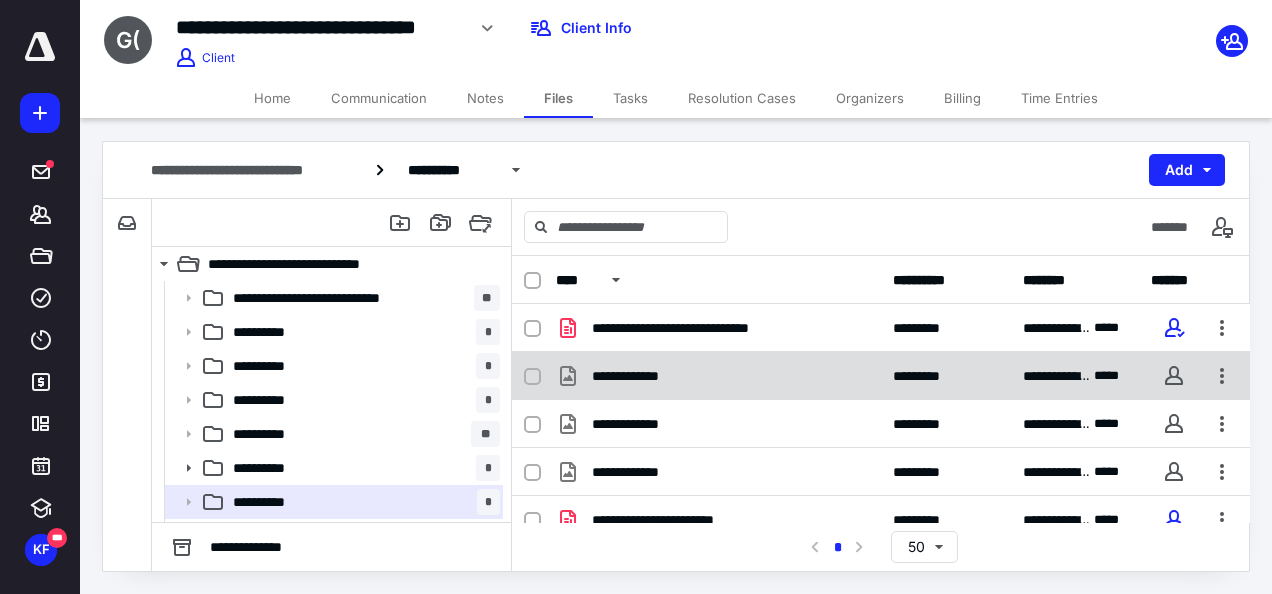 click at bounding box center [532, 377] 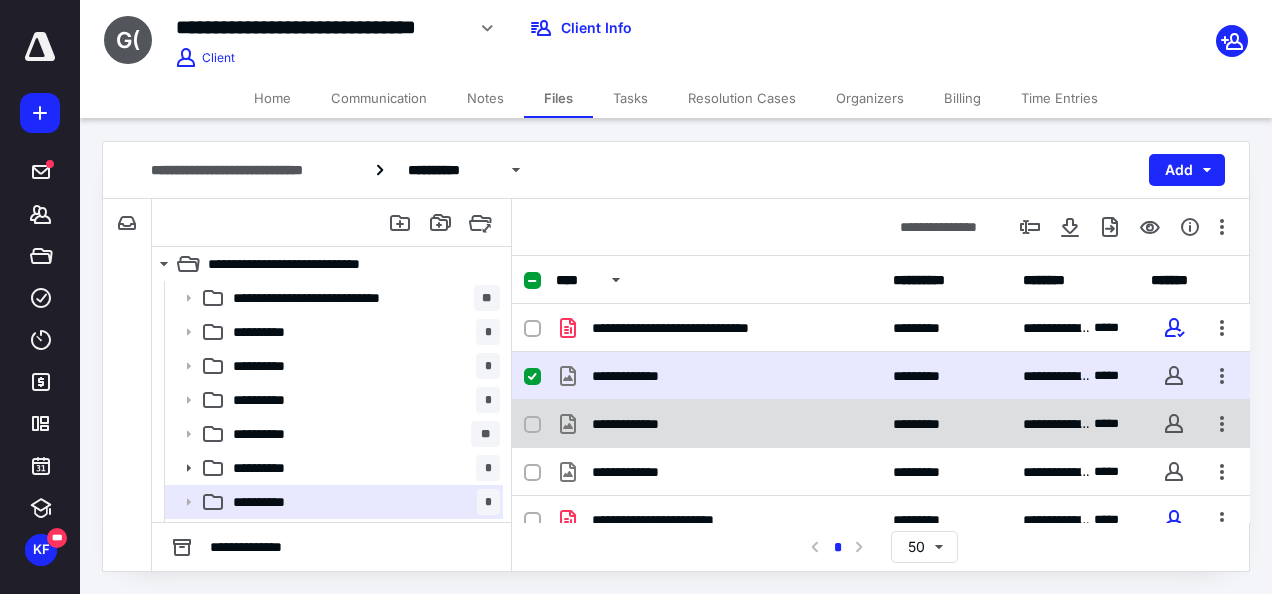 click at bounding box center [532, 425] 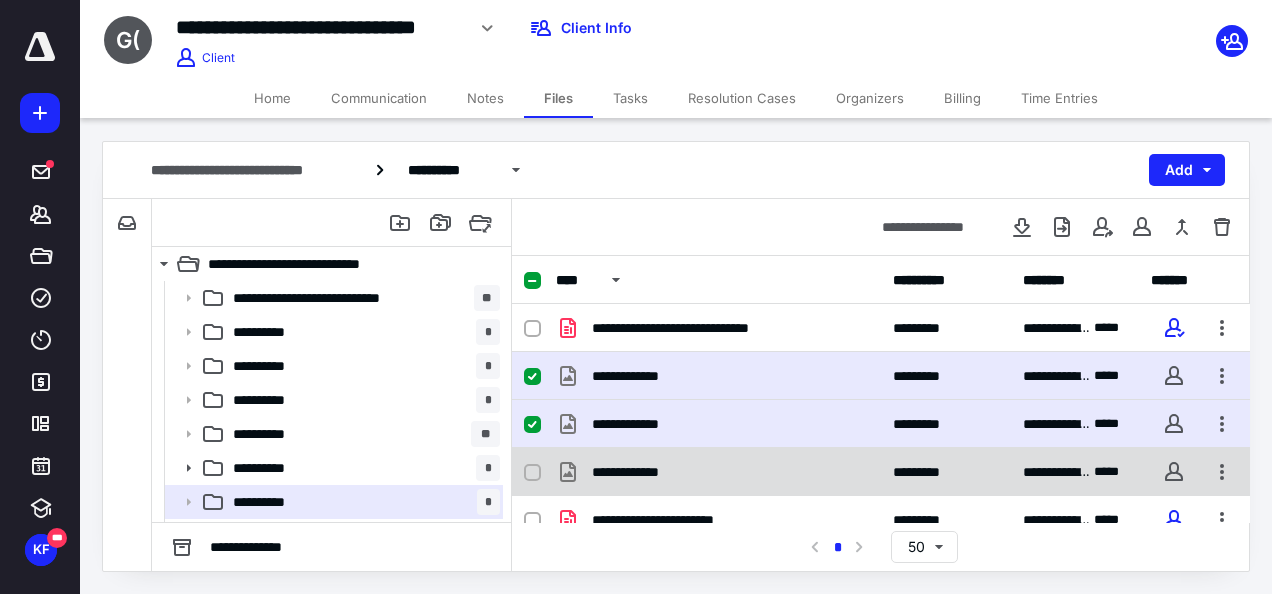 click at bounding box center [532, 473] 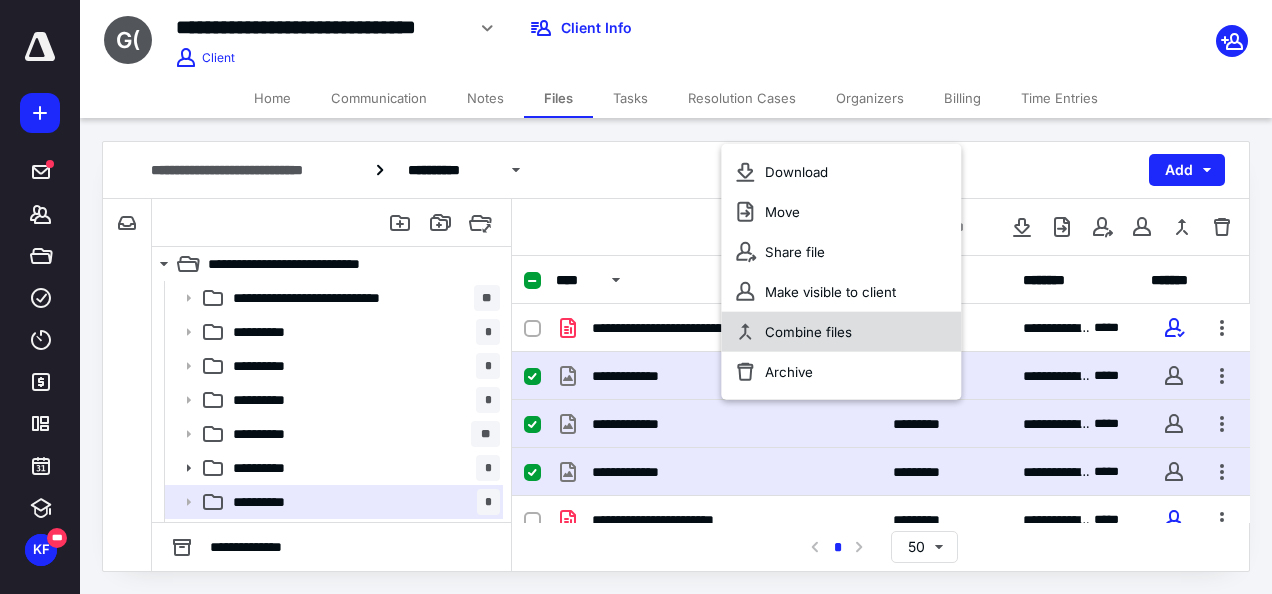 click on "Combine files" at bounding box center (808, 332) 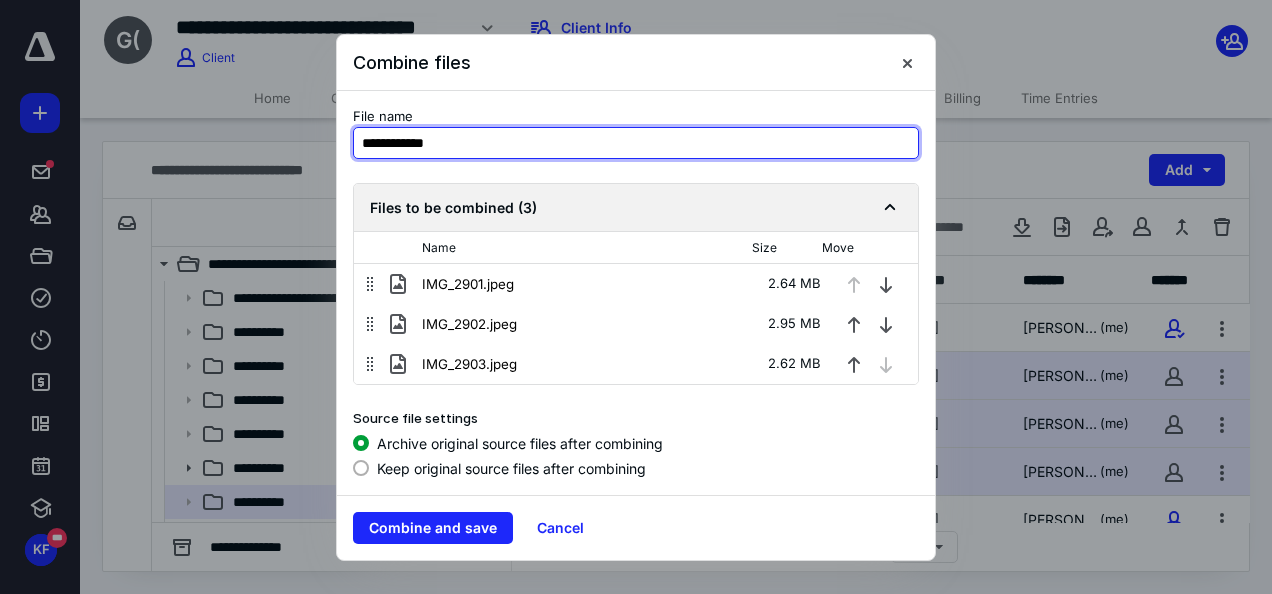 drag, startPoint x: 464, startPoint y: 144, endPoint x: 348, endPoint y: 148, distance: 116.06895 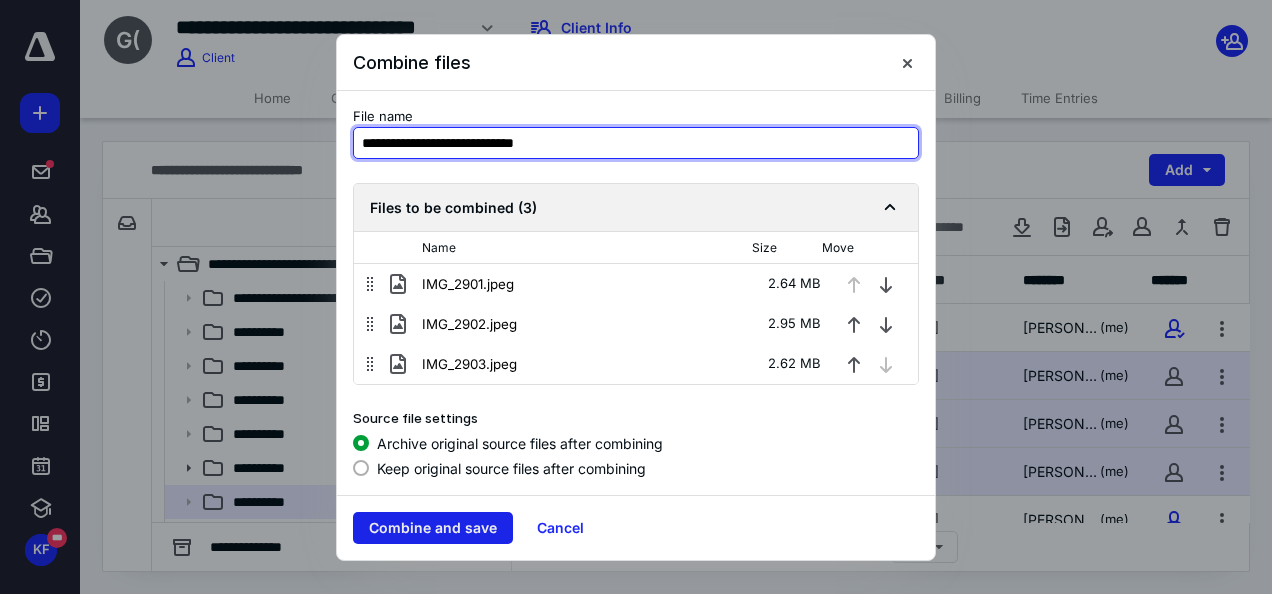 type on "**********" 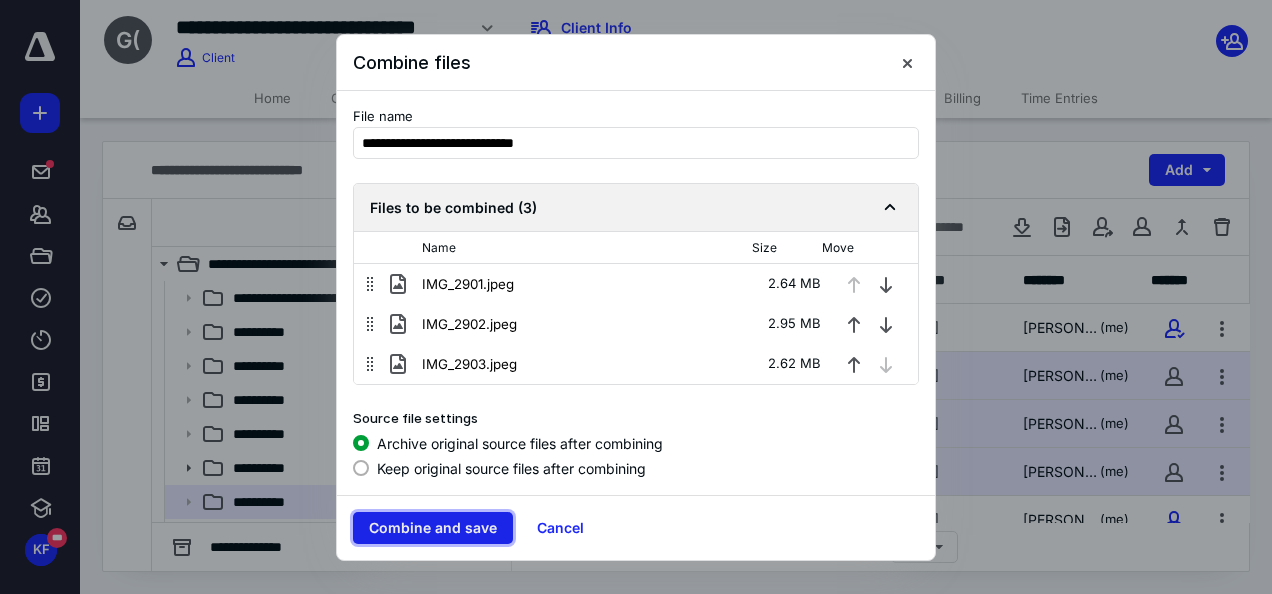 click on "Combine and save" at bounding box center [433, 528] 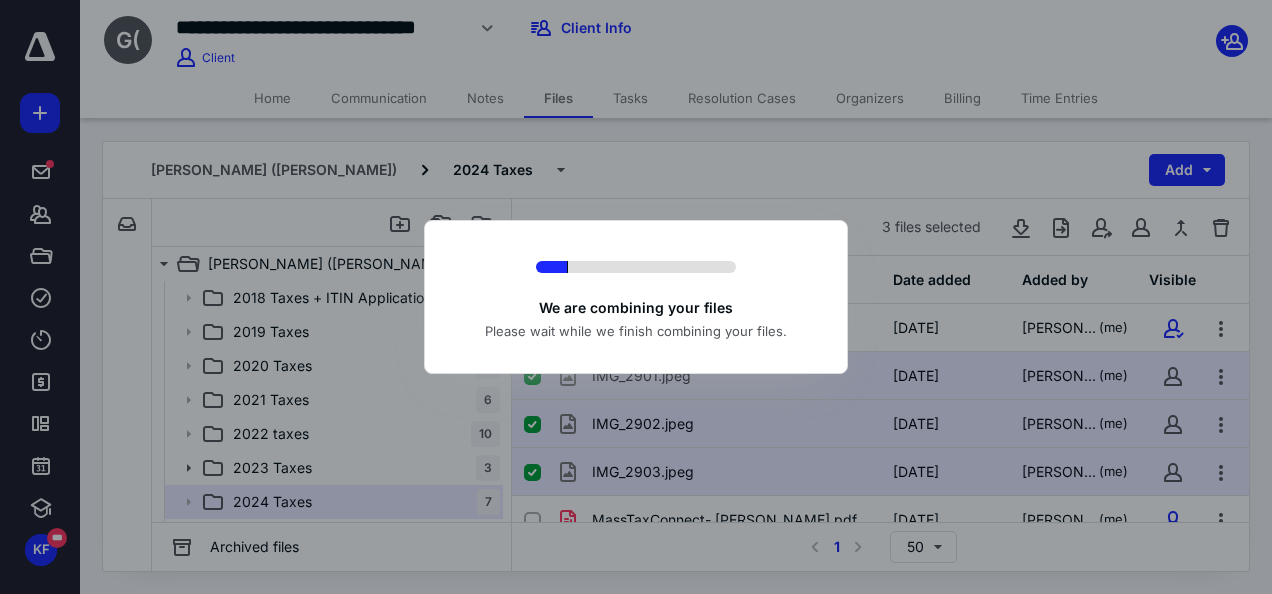 checkbox on "false" 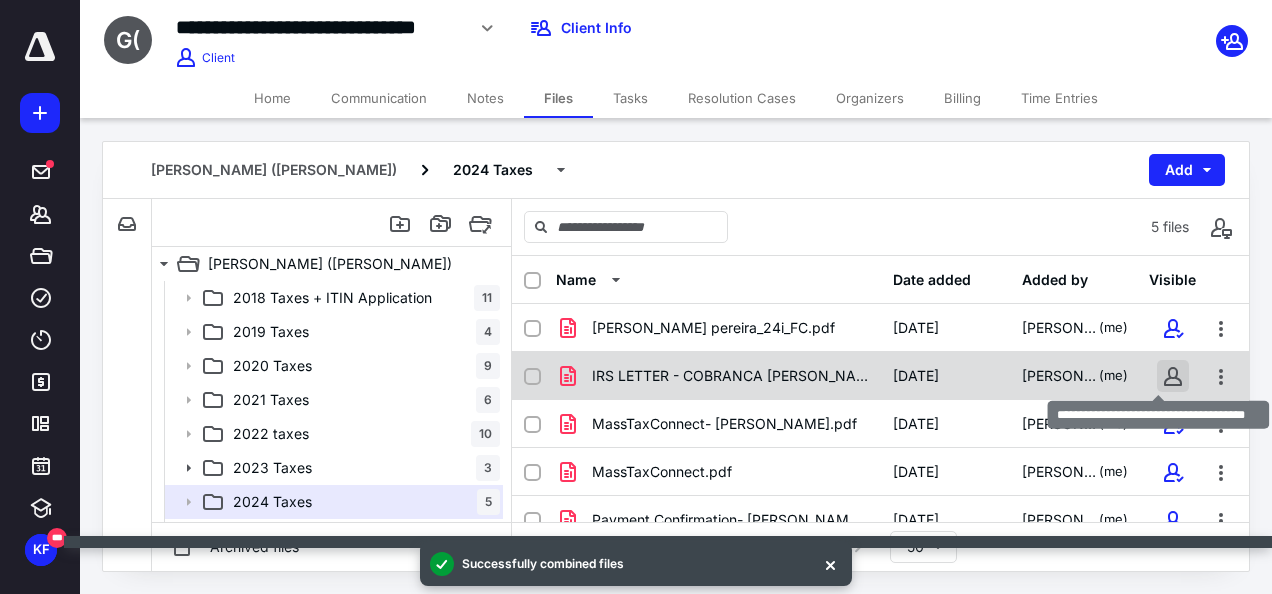 click at bounding box center (1173, 376) 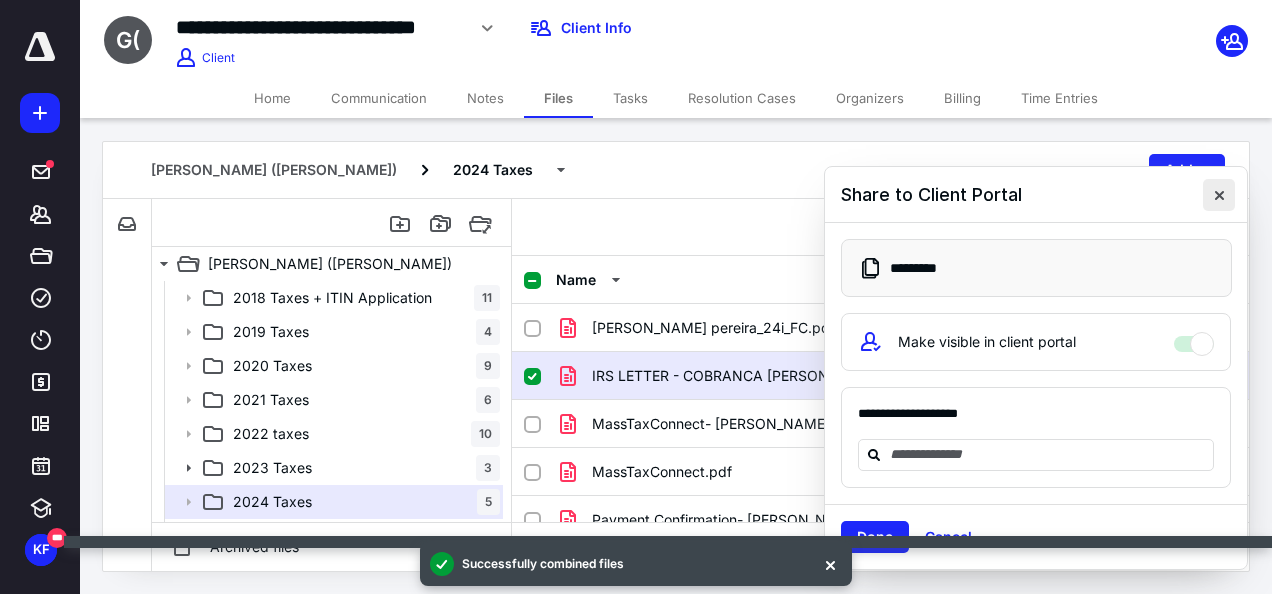 click at bounding box center (1219, 195) 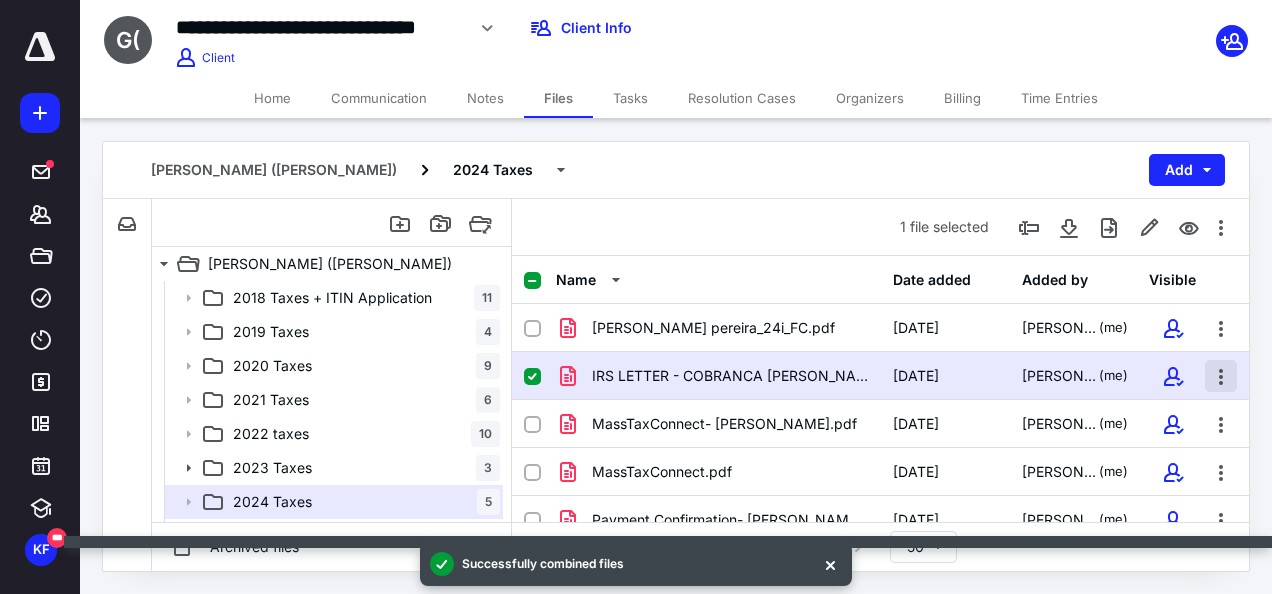 click at bounding box center (1221, 376) 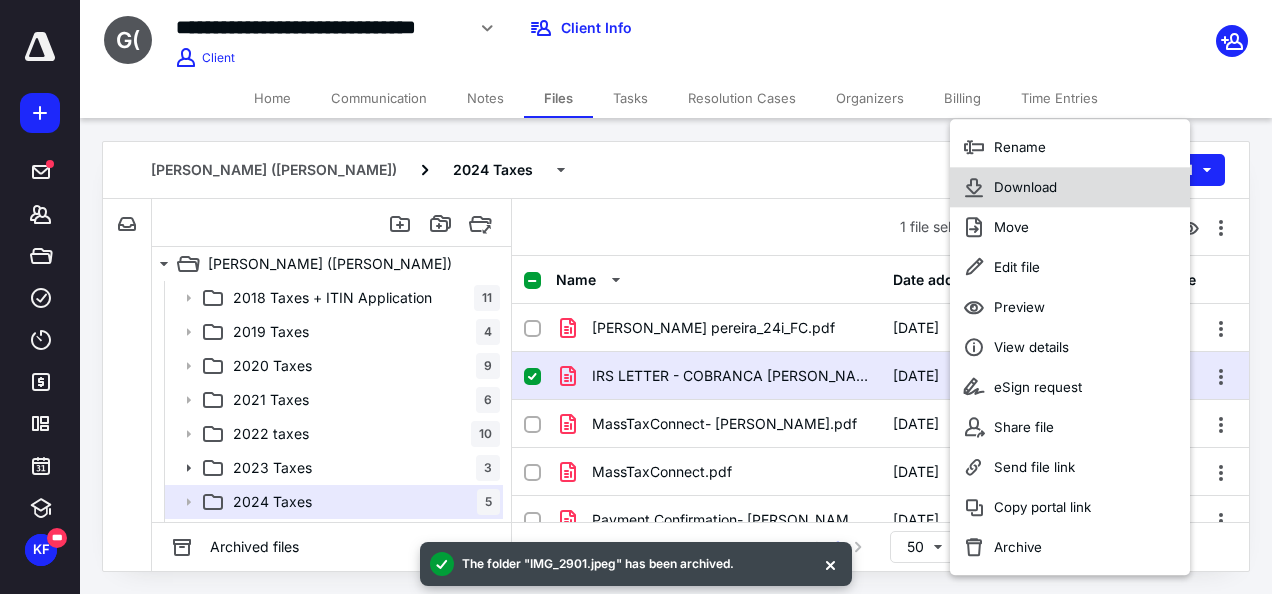 click on "Download" at bounding box center (1025, 187) 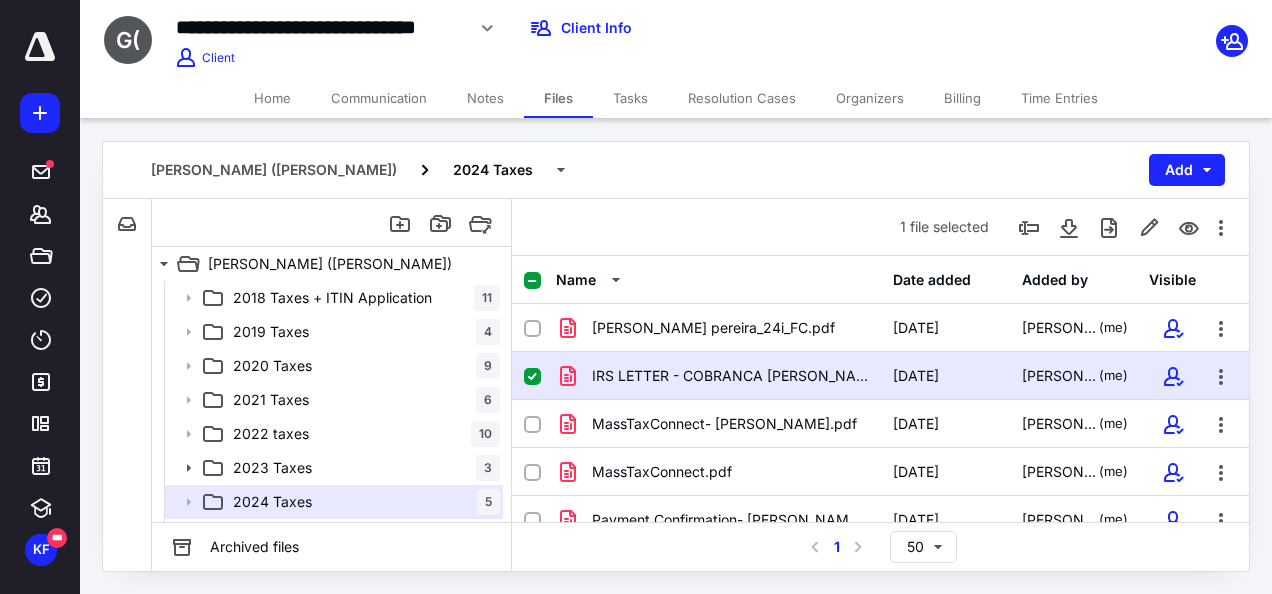 drag, startPoint x: 494, startPoint y: 92, endPoint x: 512, endPoint y: 104, distance: 21.633308 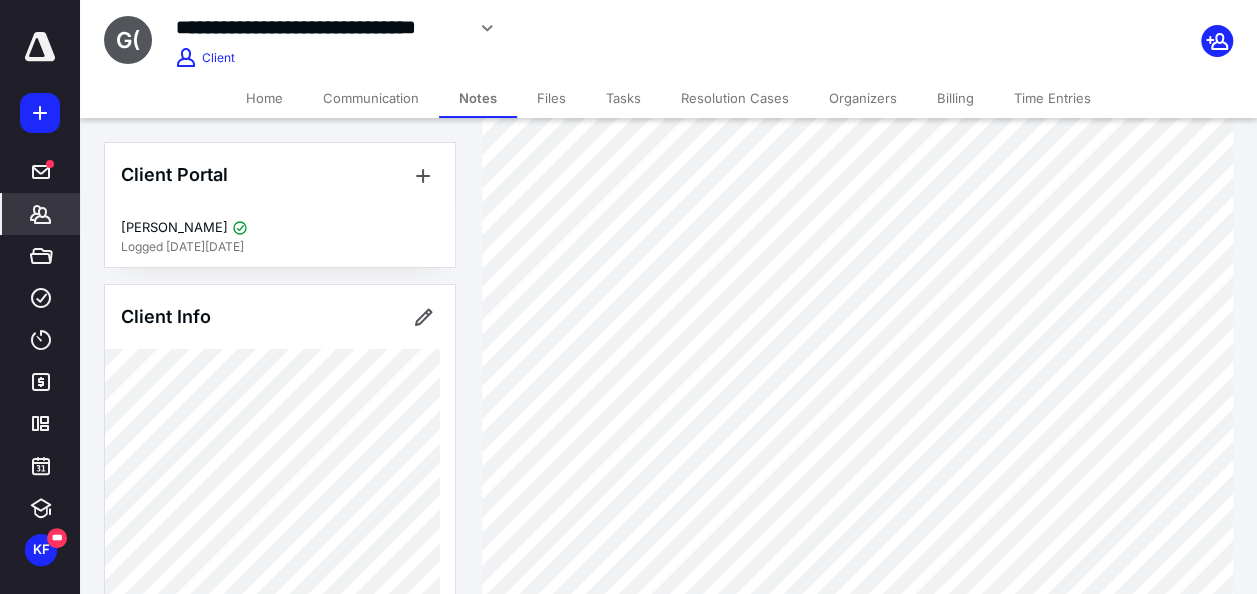 scroll, scrollTop: 200, scrollLeft: 0, axis: vertical 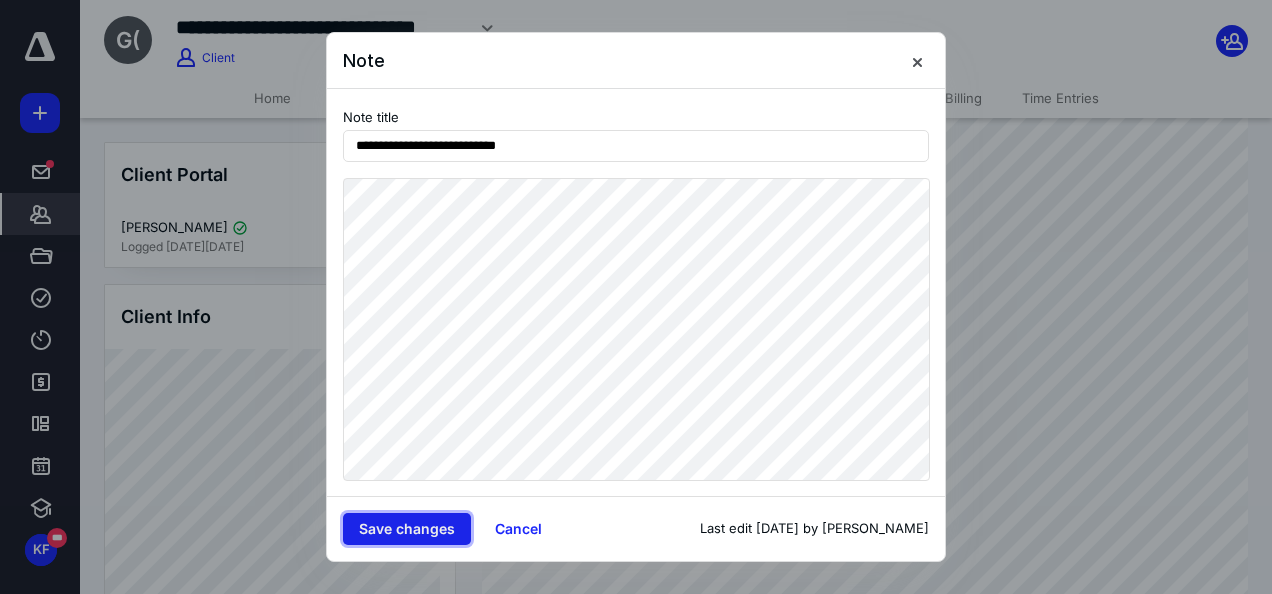 click on "Save changes" at bounding box center [407, 529] 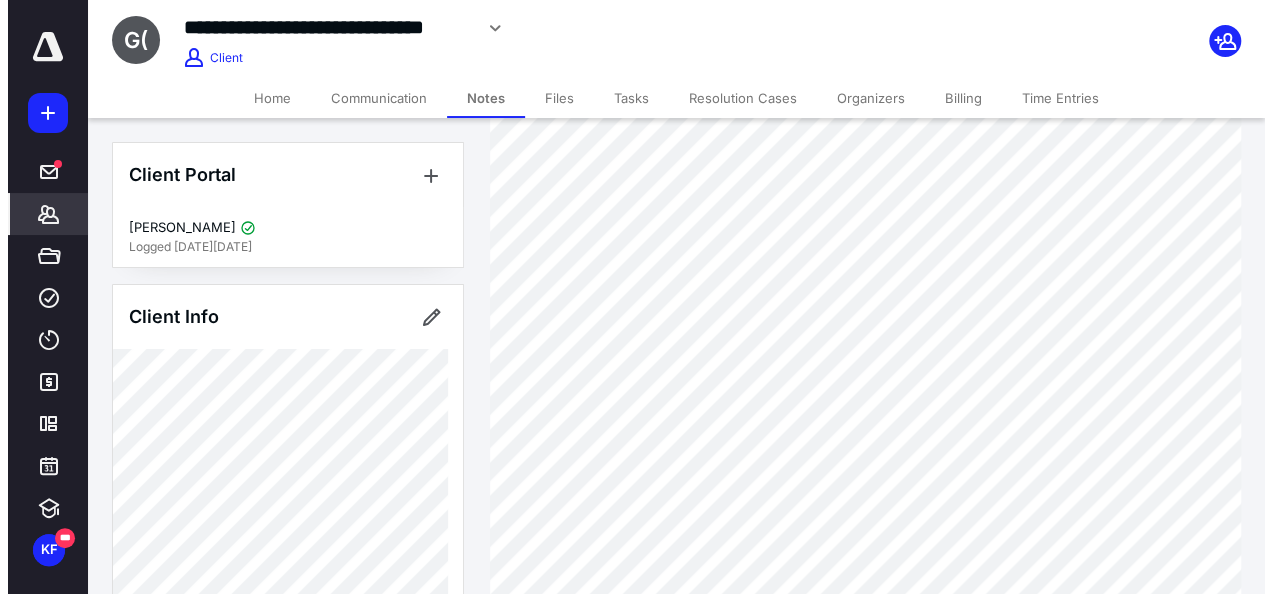 scroll, scrollTop: 300, scrollLeft: 0, axis: vertical 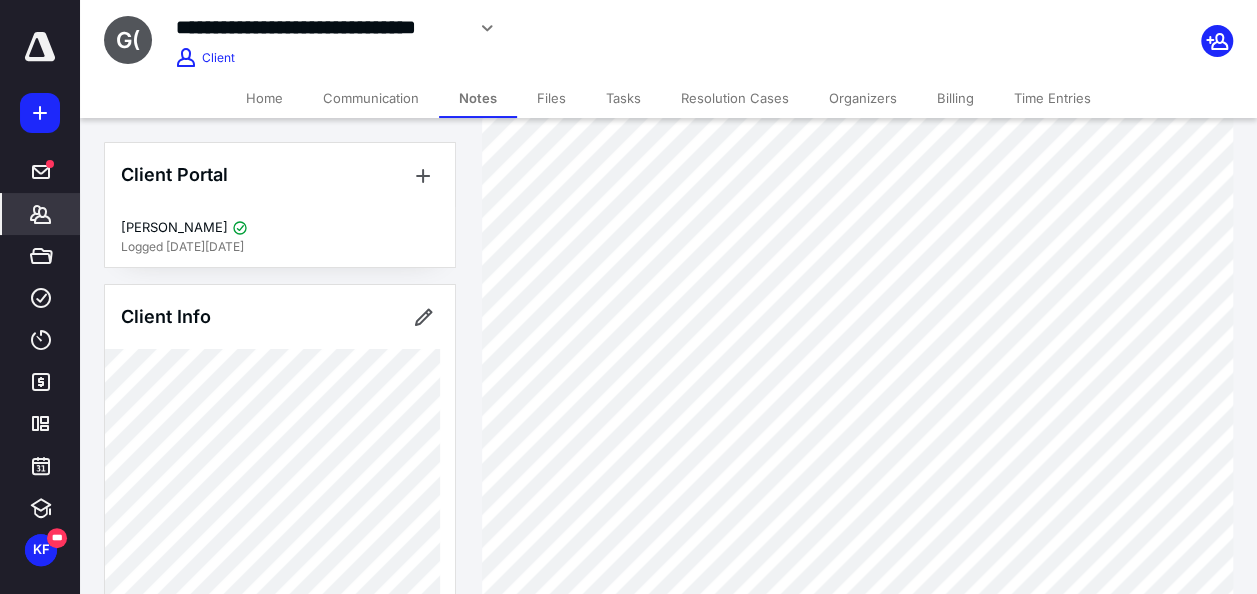 click 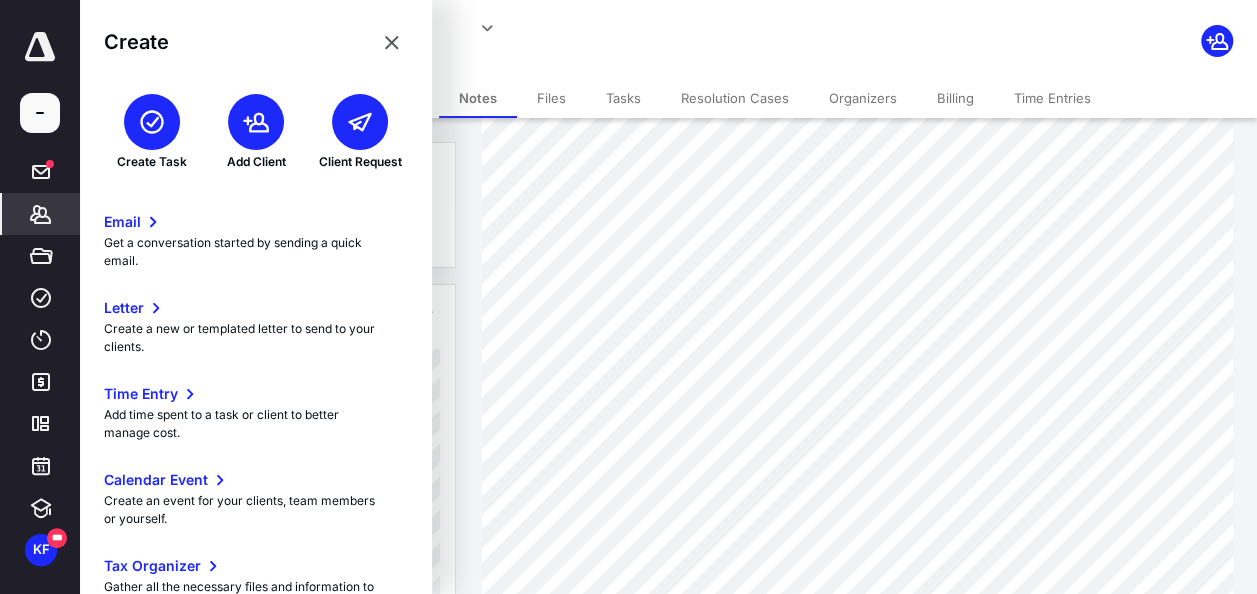 click 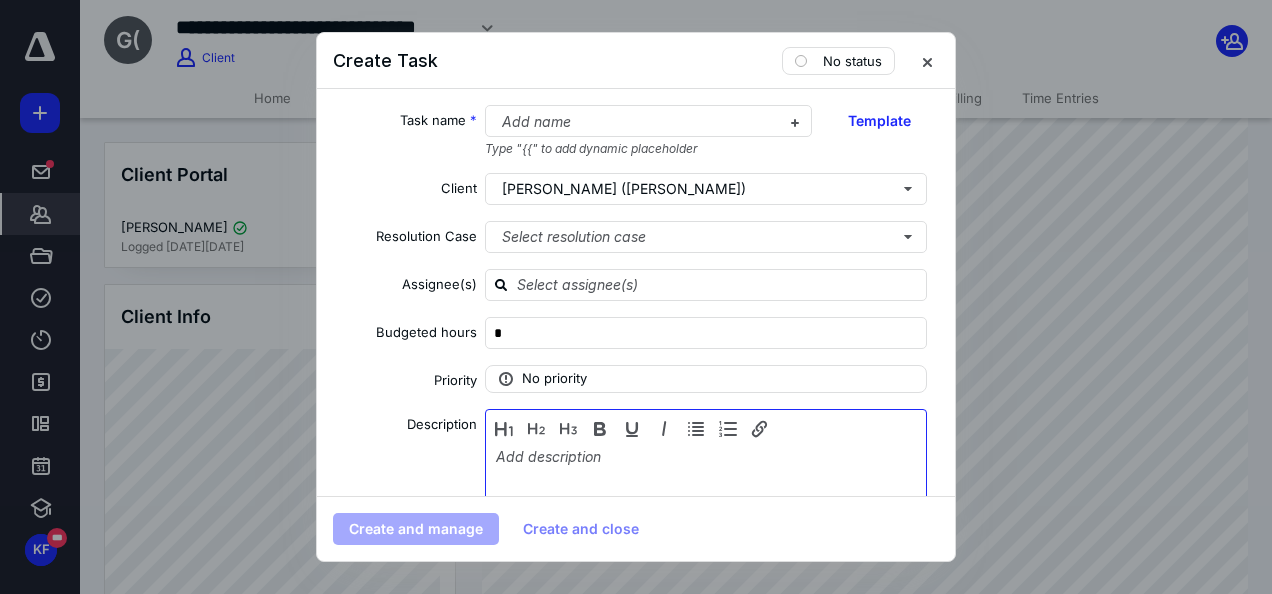 click at bounding box center (706, 498) 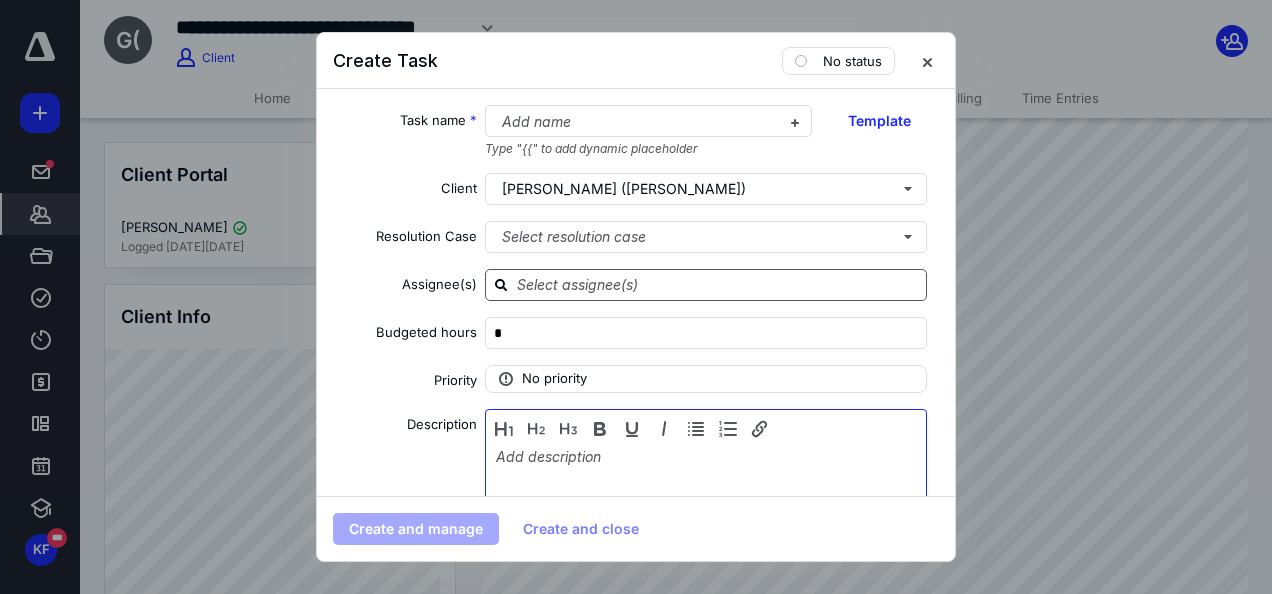 type 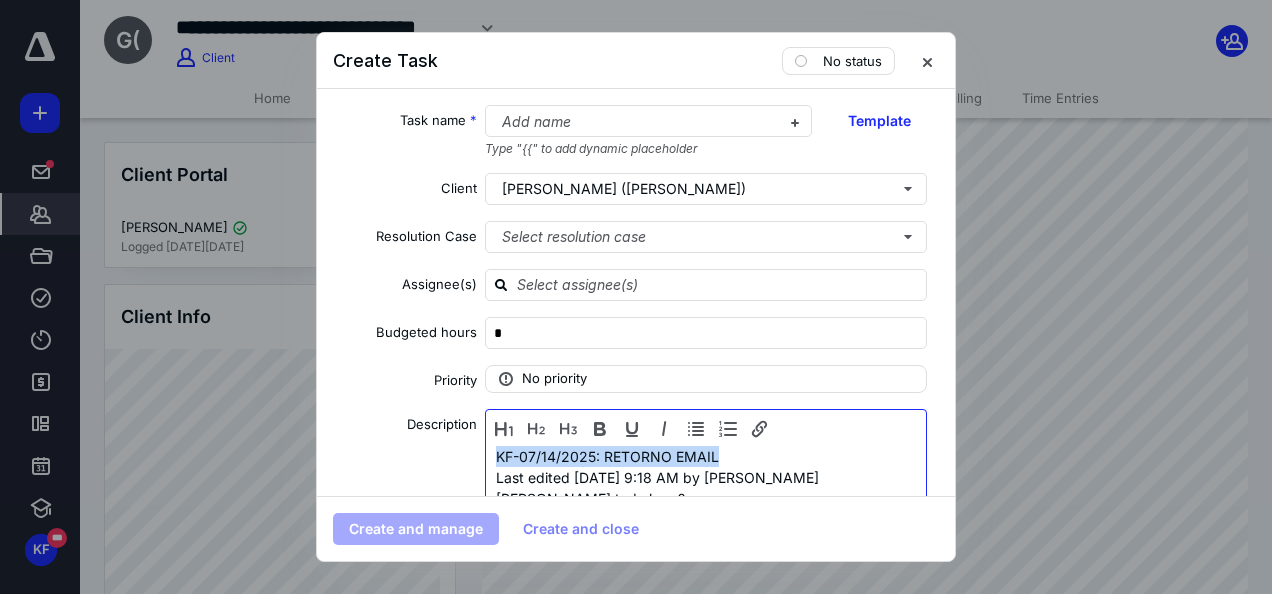 drag, startPoint x: 544, startPoint y: 459, endPoint x: 463, endPoint y: 460, distance: 81.00617 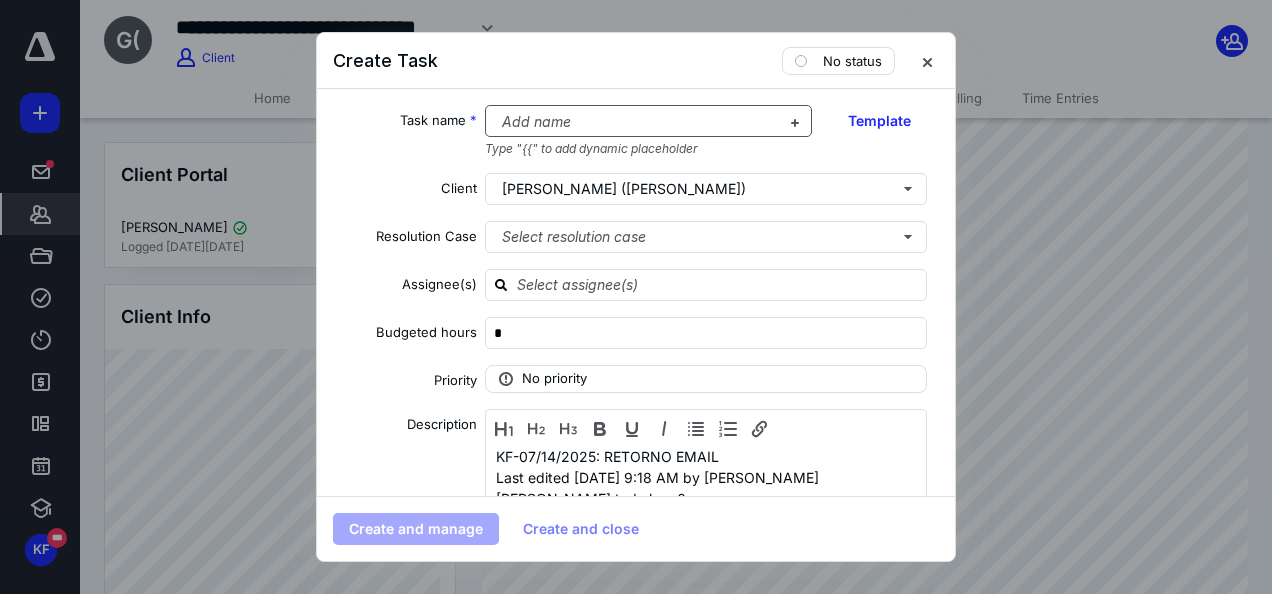 click at bounding box center [637, 122] 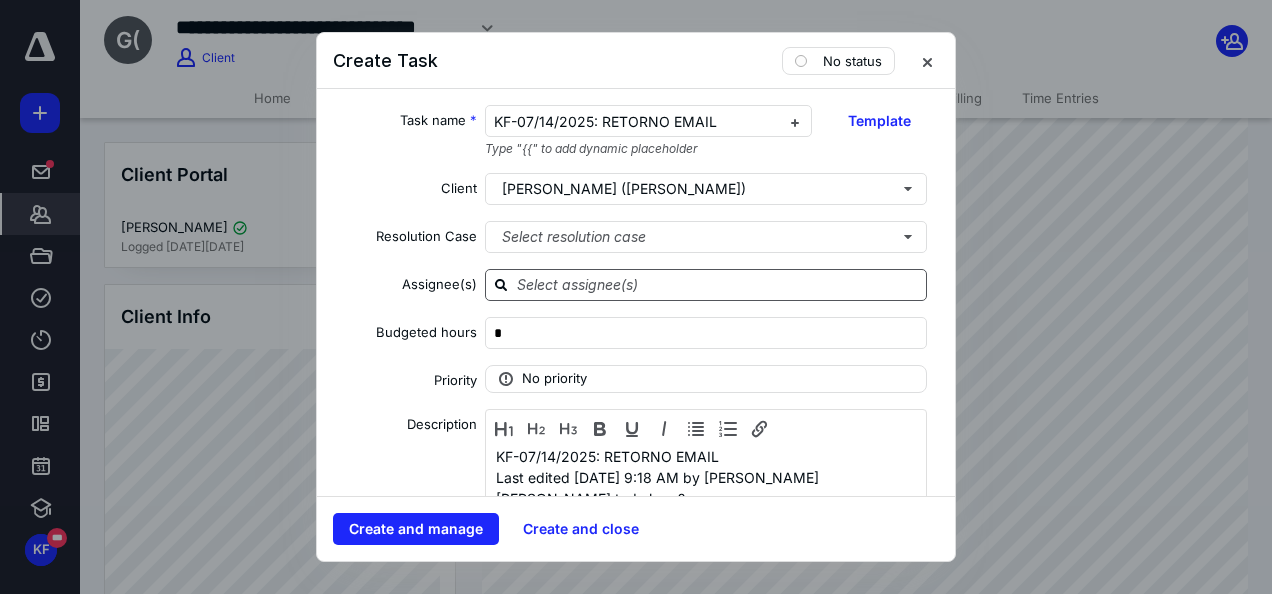 click at bounding box center [718, 284] 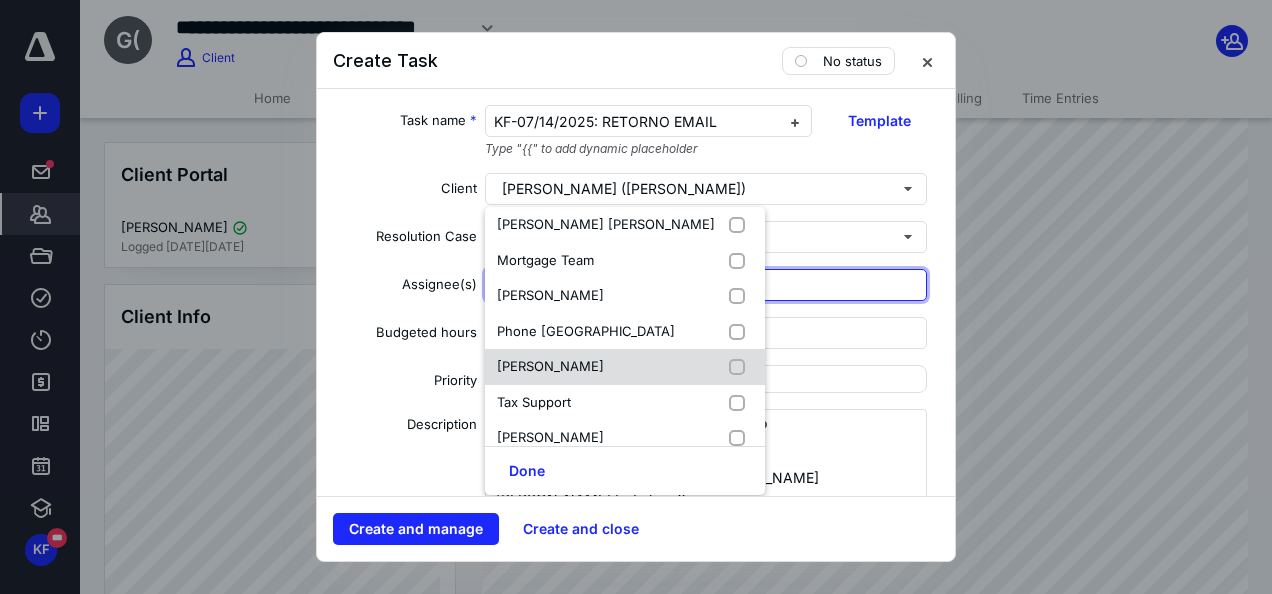 scroll, scrollTop: 300, scrollLeft: 0, axis: vertical 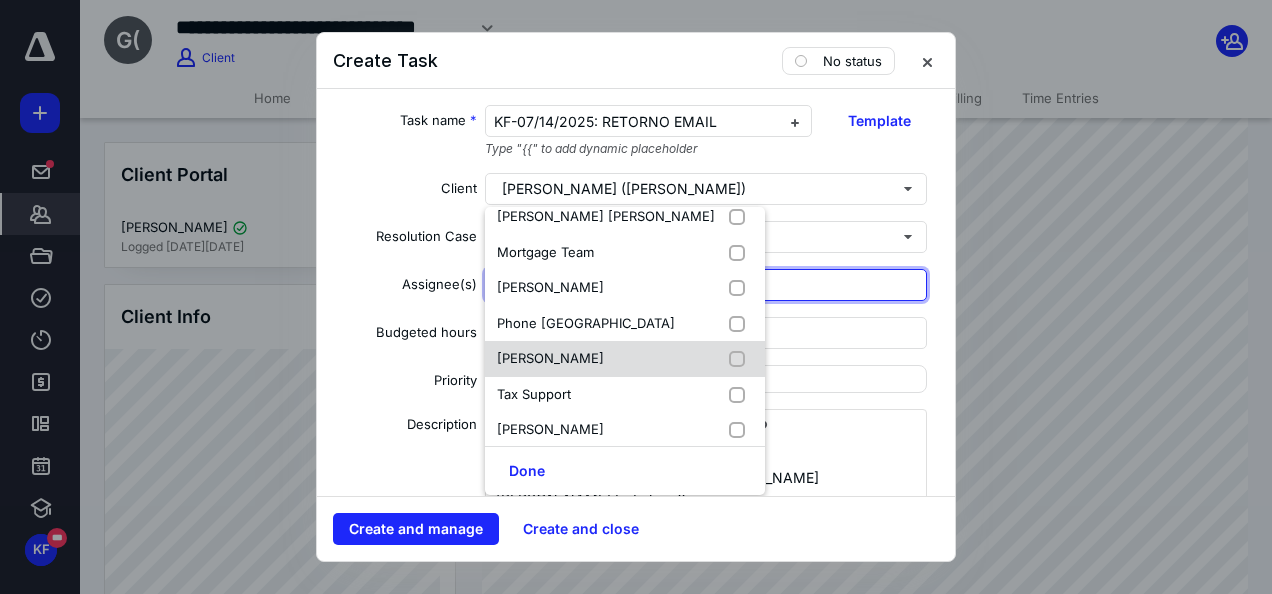 click on "[PERSON_NAME]" at bounding box center (625, 359) 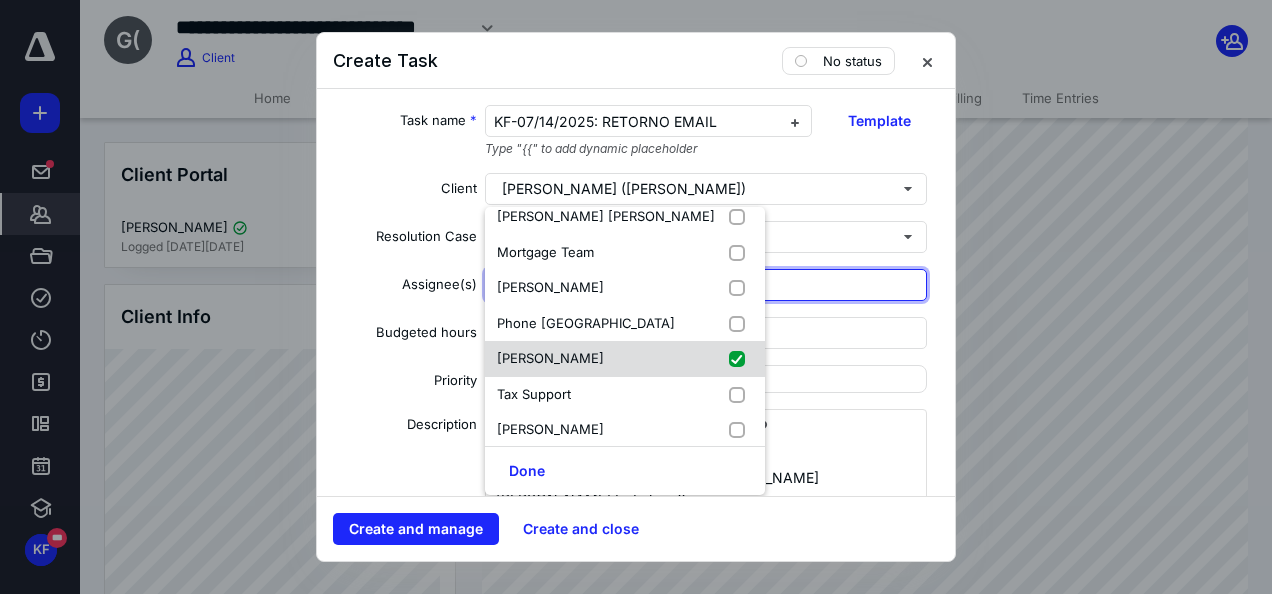 checkbox on "true" 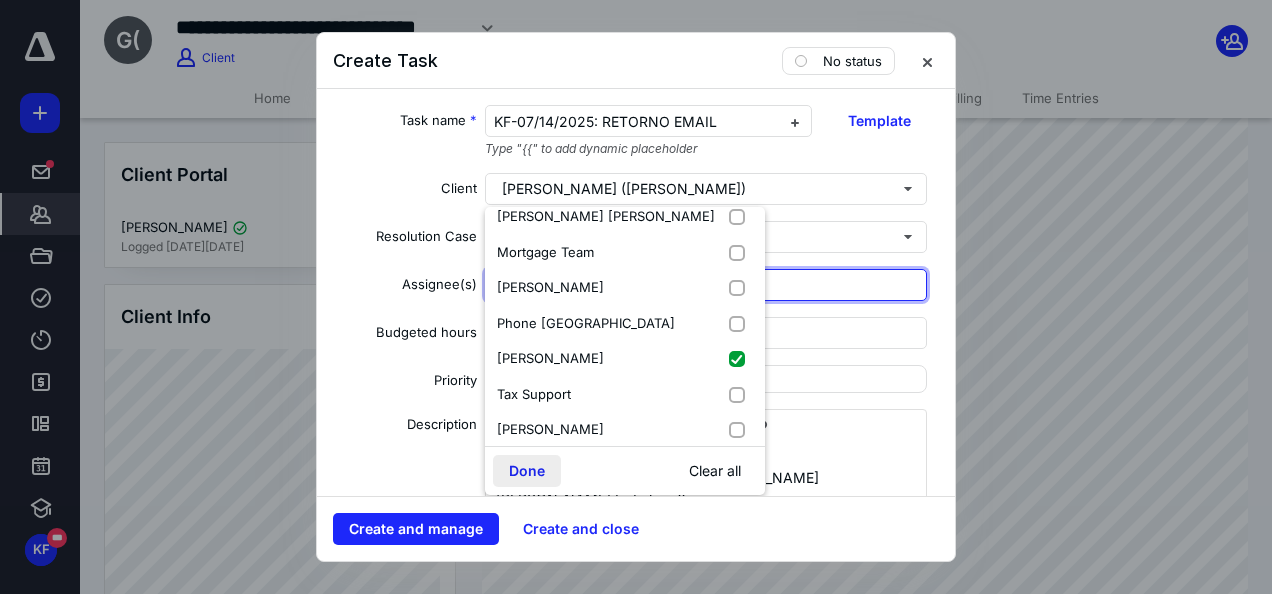 click on "Done" at bounding box center (527, 471) 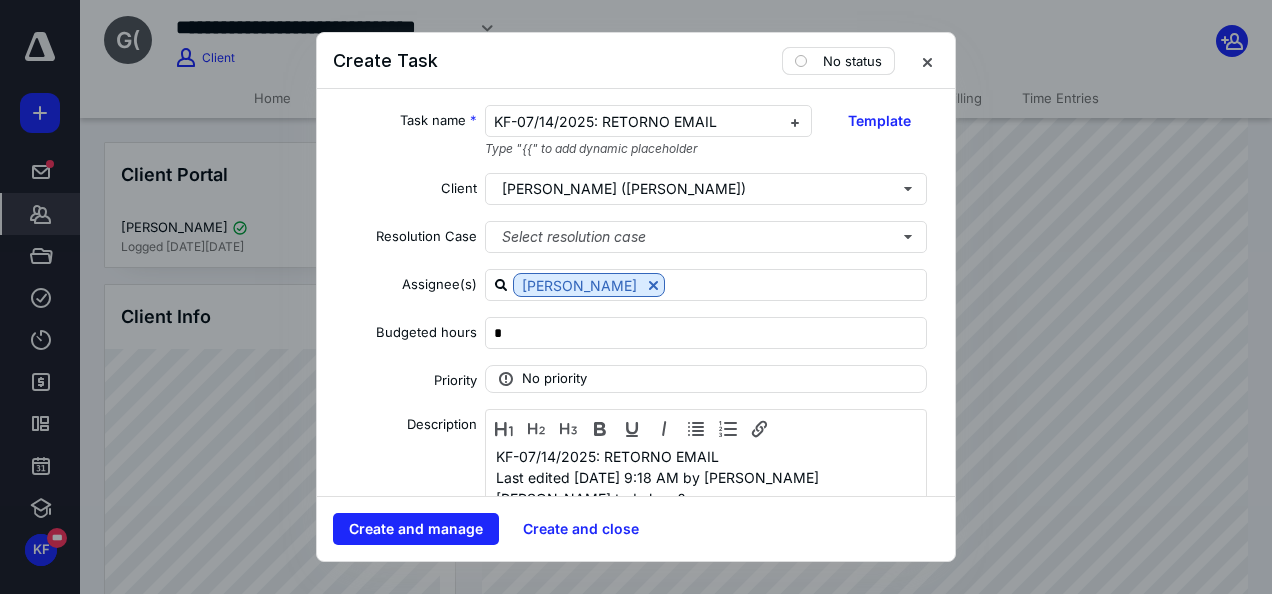 click on "No status" at bounding box center [852, 61] 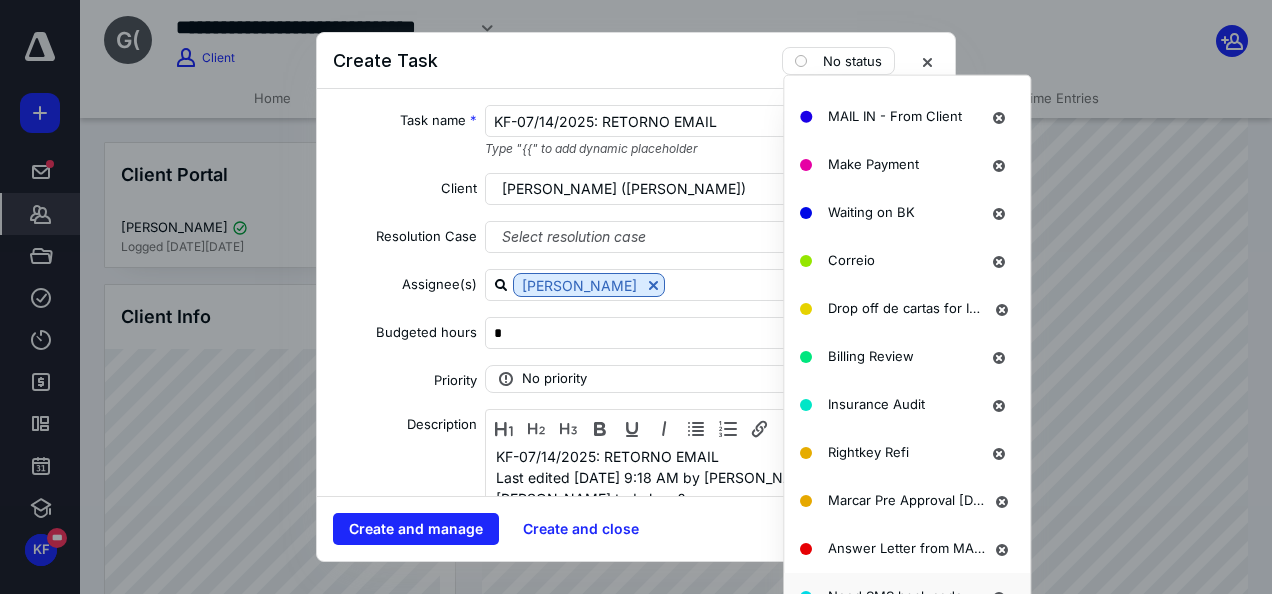 scroll, scrollTop: 1528, scrollLeft: 0, axis: vertical 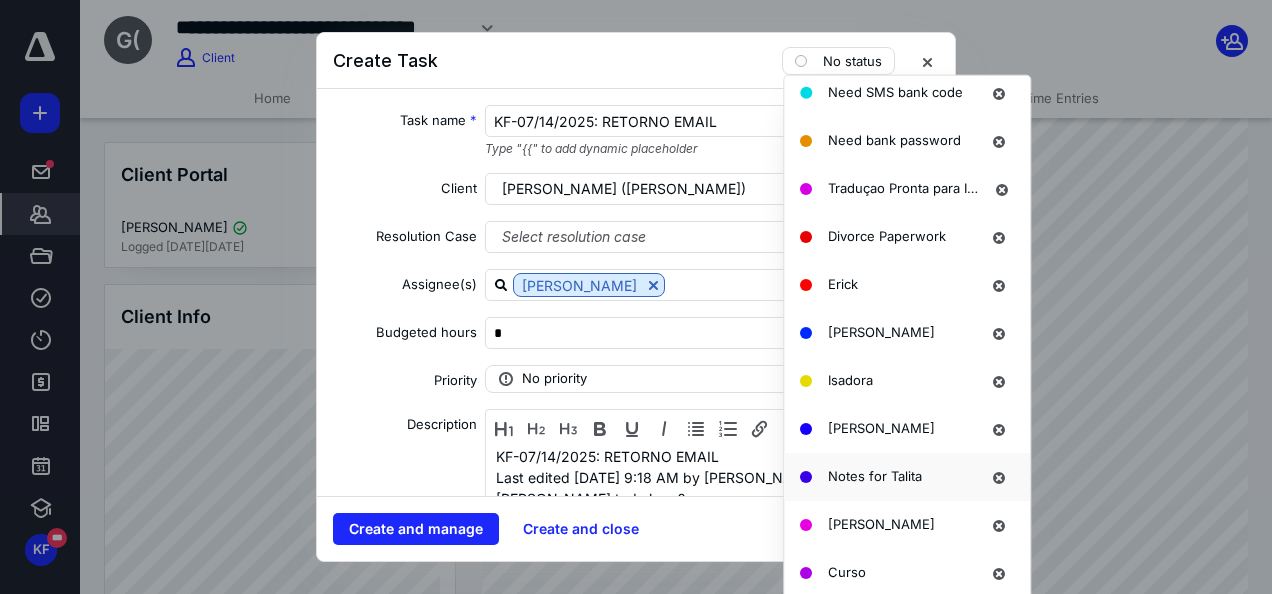 click on "Notes for Talita" at bounding box center [875, 475] 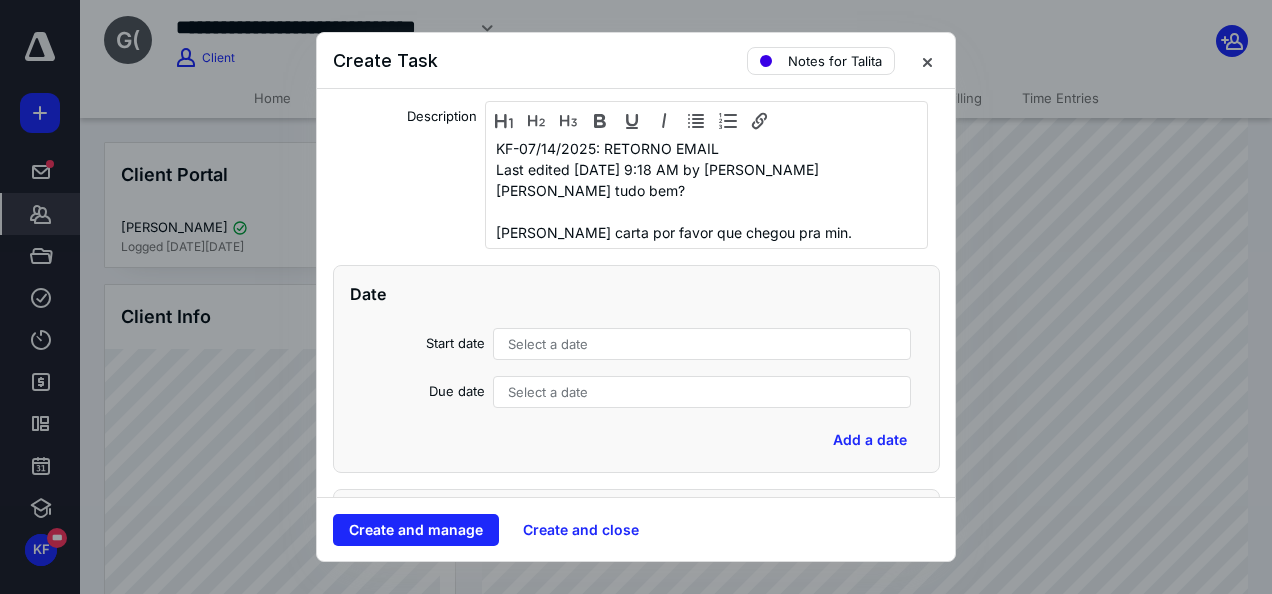 scroll, scrollTop: 300, scrollLeft: 0, axis: vertical 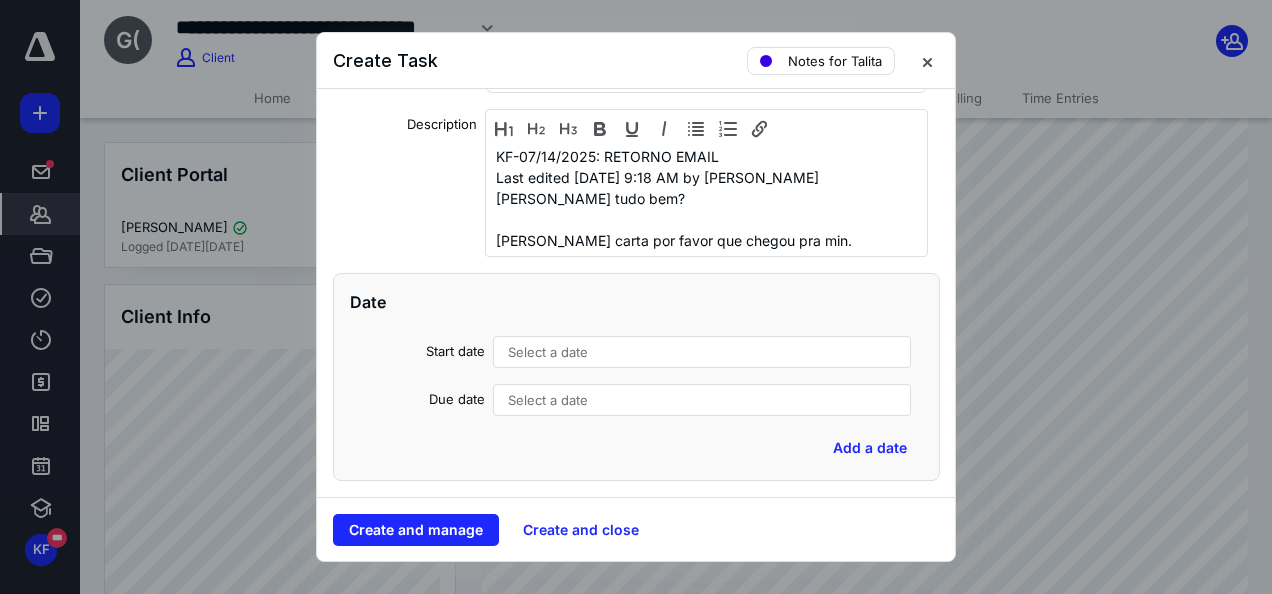 click on "Select a date" at bounding box center [548, 352] 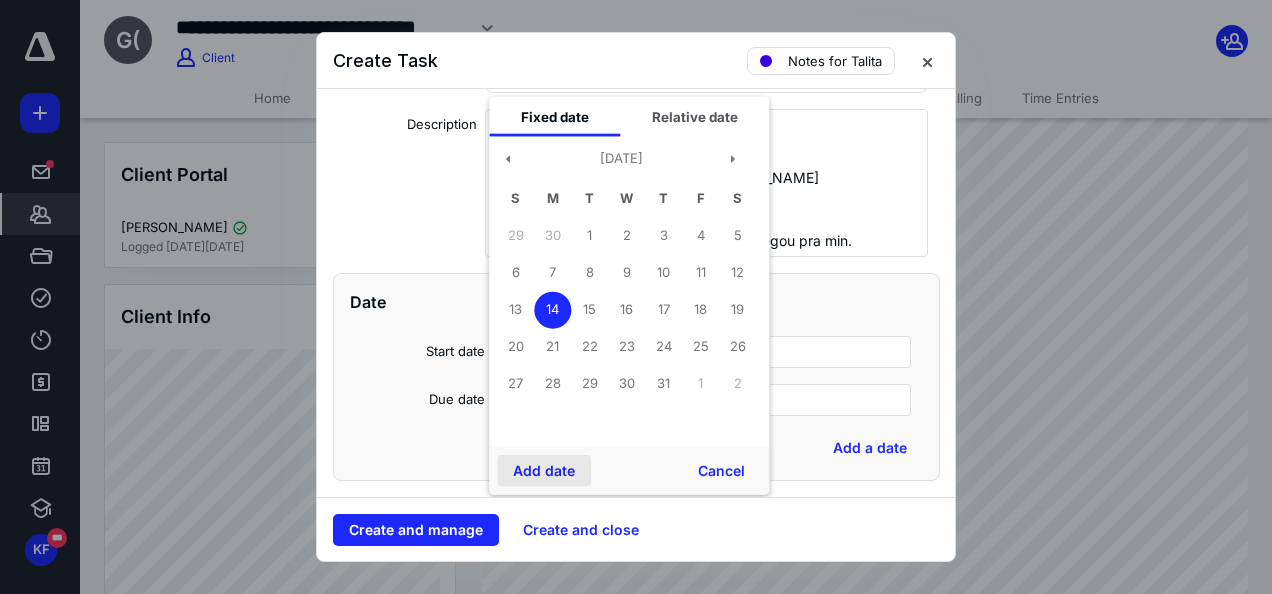 click on "Add date" at bounding box center [544, 471] 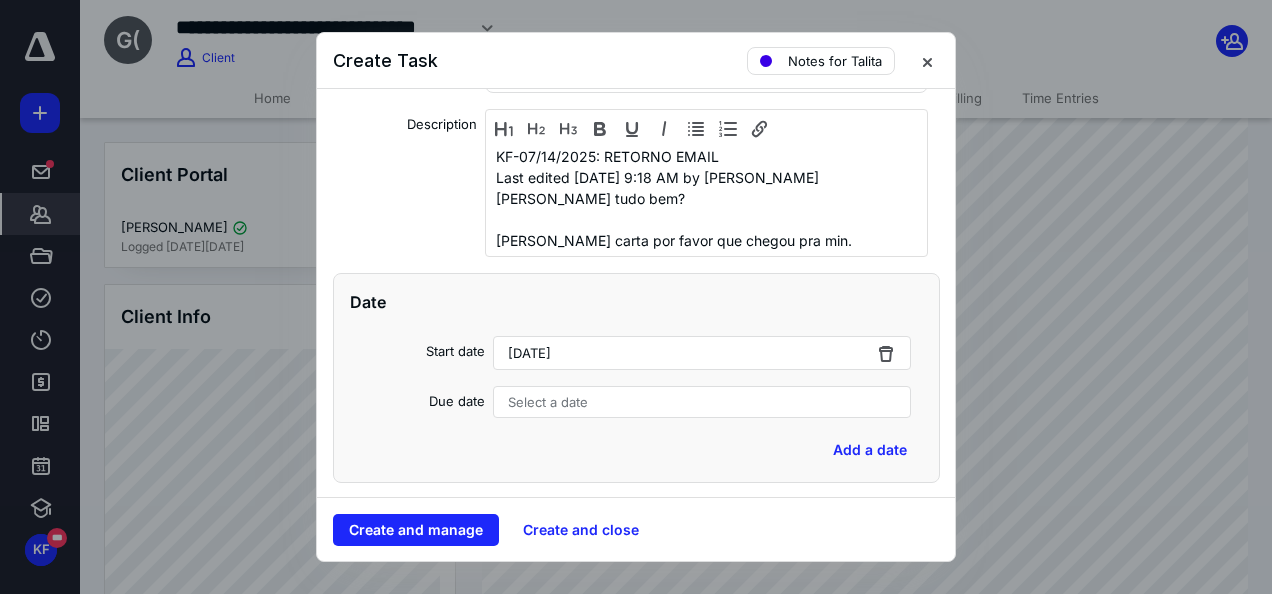click on "Select a date" at bounding box center (548, 402) 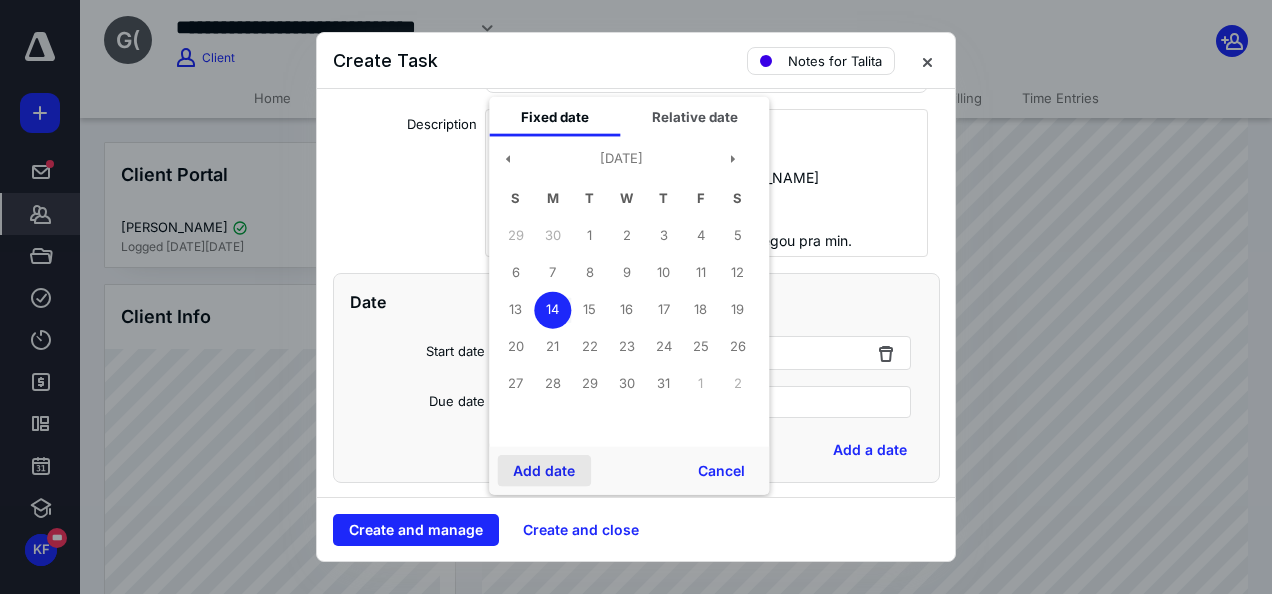 click on "Add date" at bounding box center (544, 471) 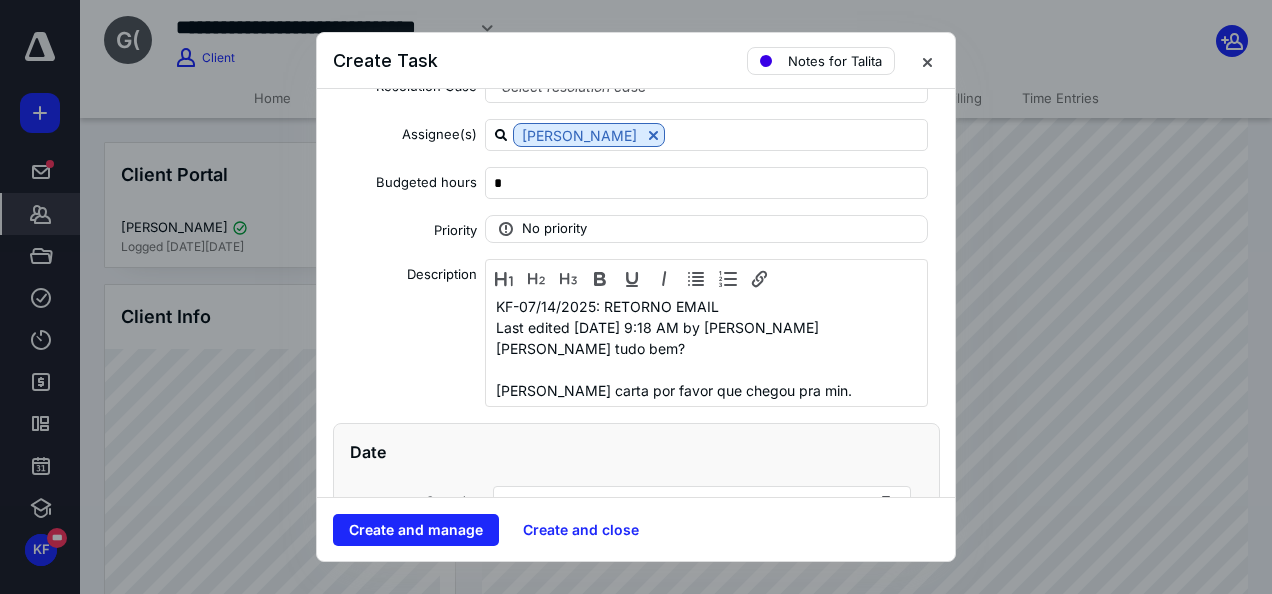 scroll, scrollTop: 0, scrollLeft: 0, axis: both 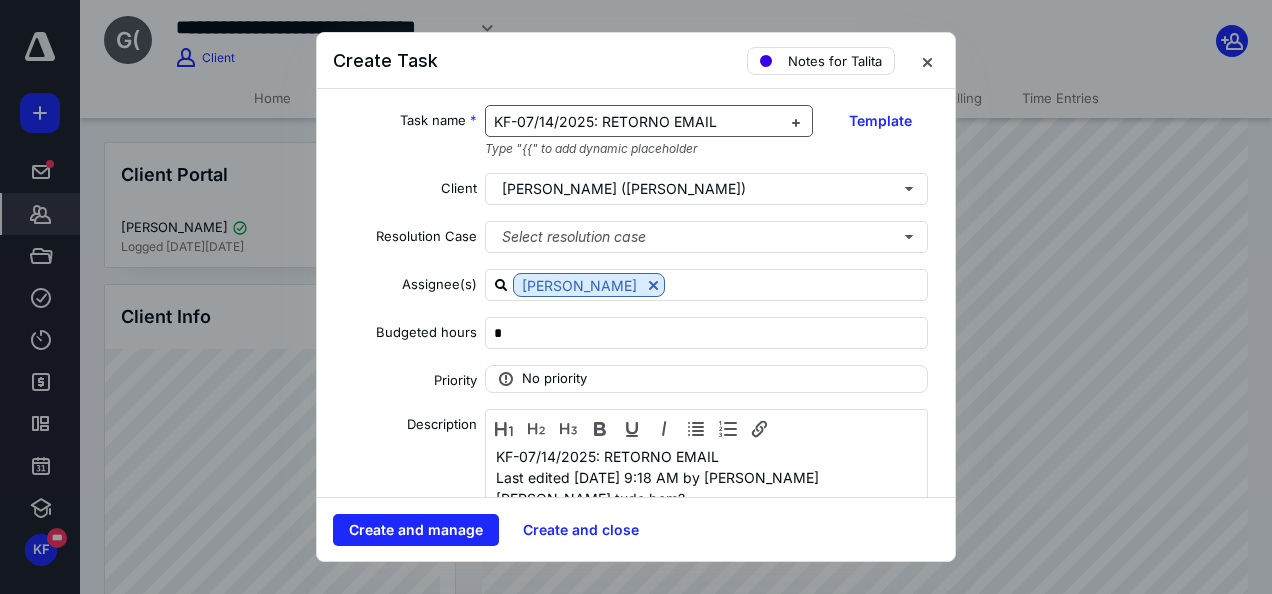 click on "KF-07/14/2025: RETORNO EMAIL" at bounding box center [637, 122] 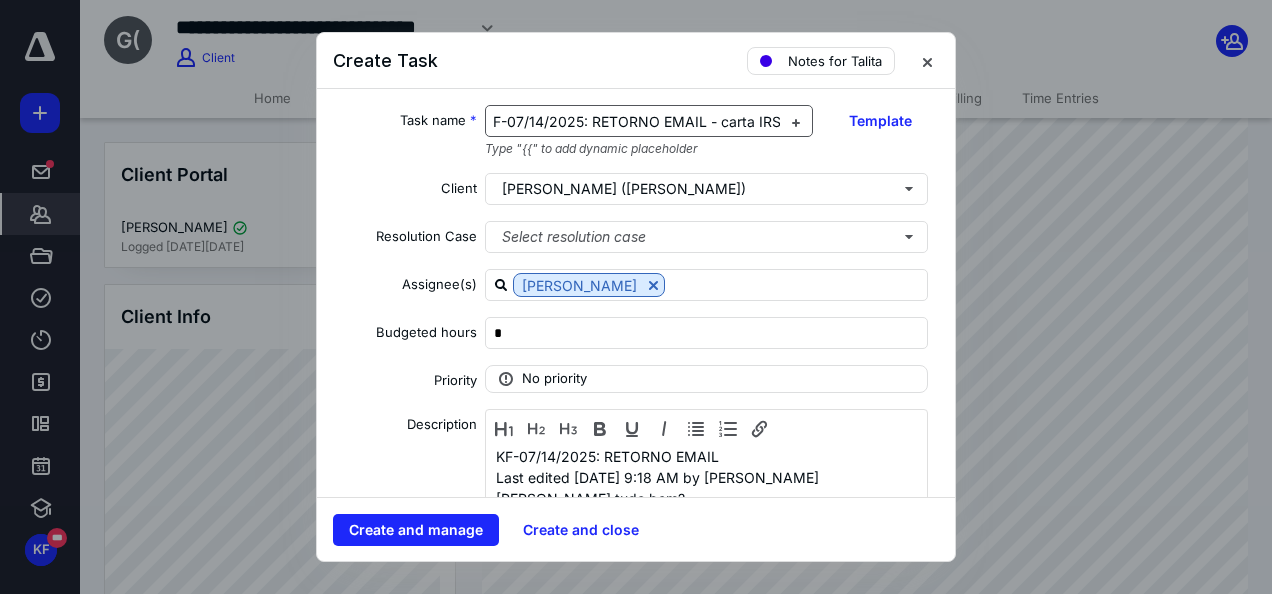 scroll, scrollTop: 0, scrollLeft: 19, axis: horizontal 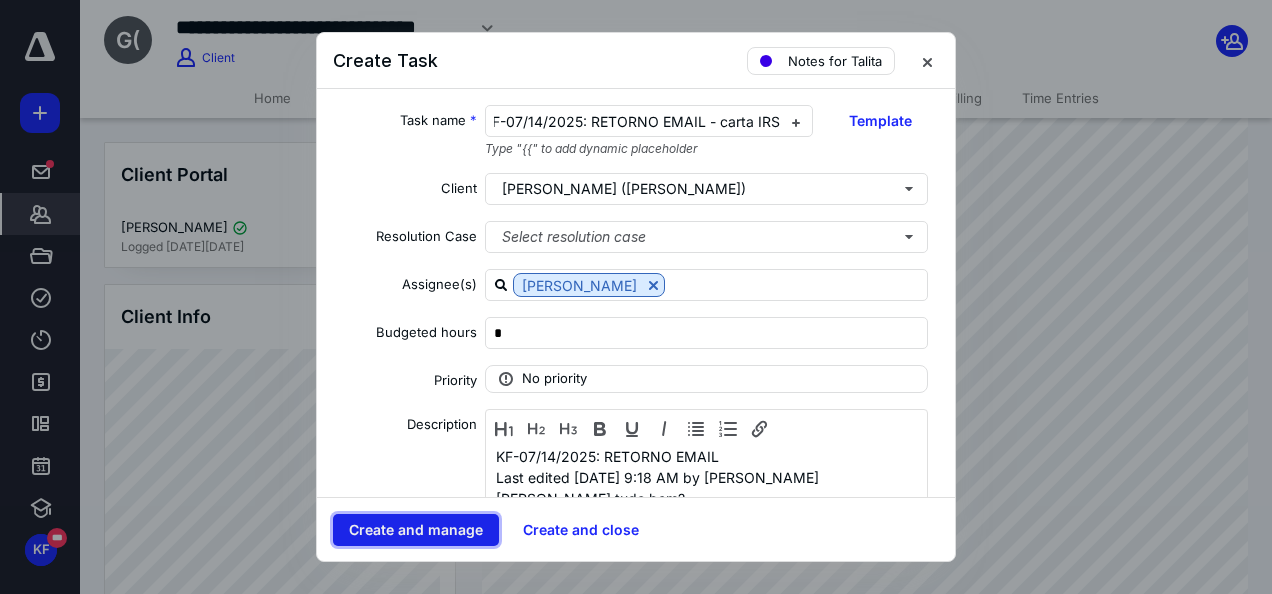 click on "Create and manage" at bounding box center (416, 530) 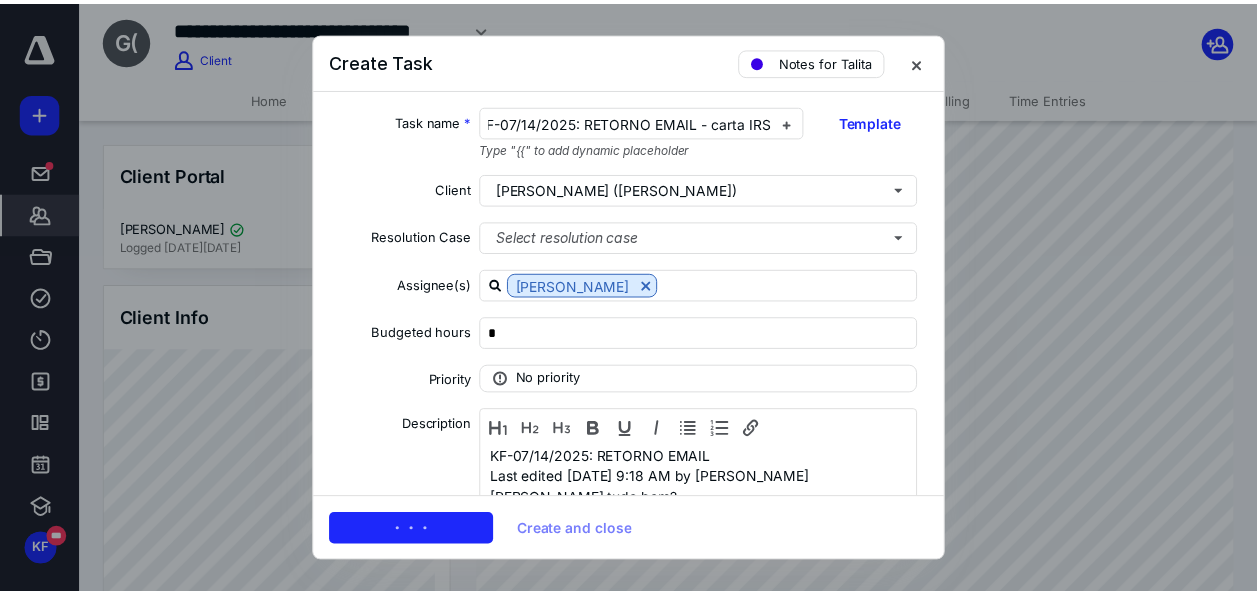 scroll, scrollTop: 0, scrollLeft: 0, axis: both 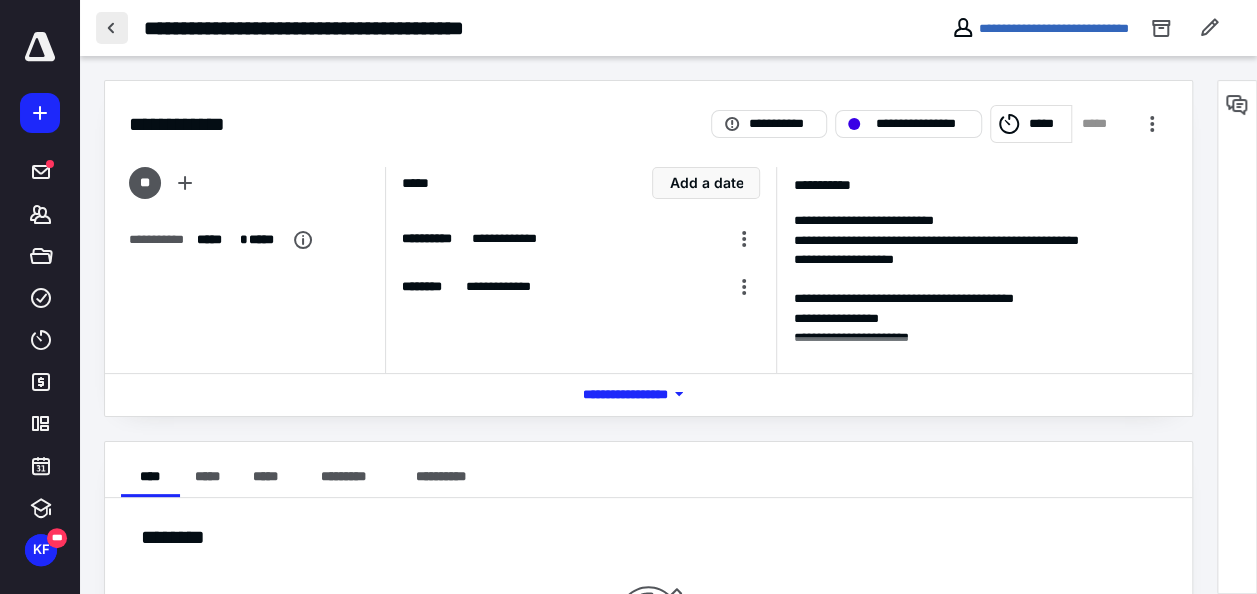 click at bounding box center [112, 28] 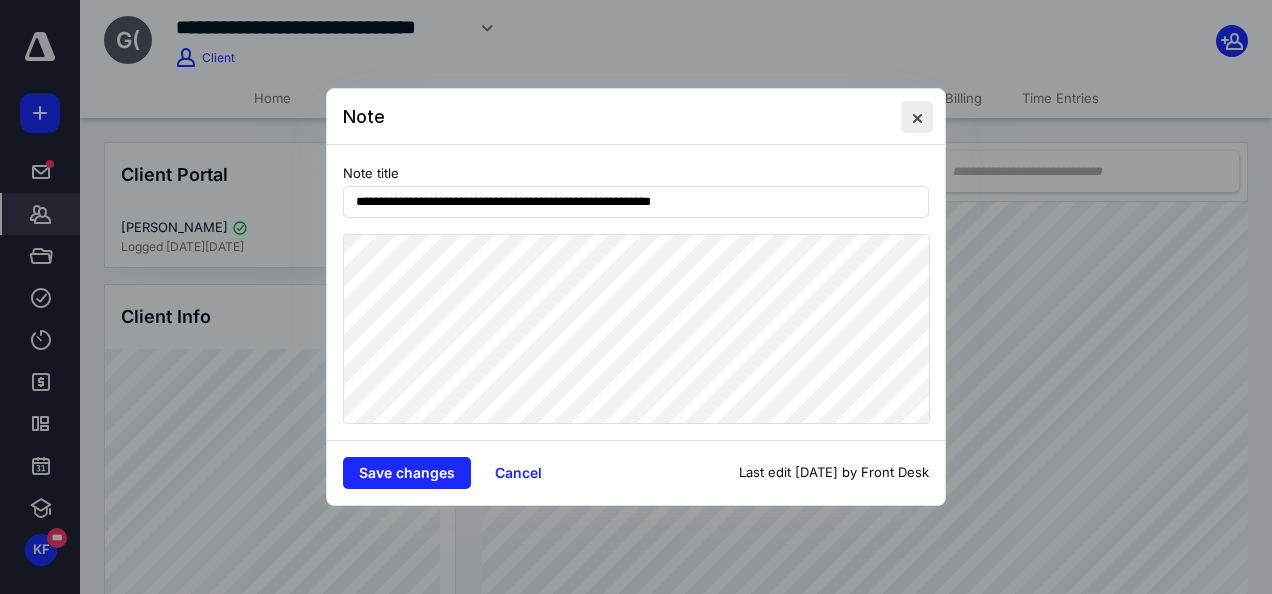 click at bounding box center [917, 117] 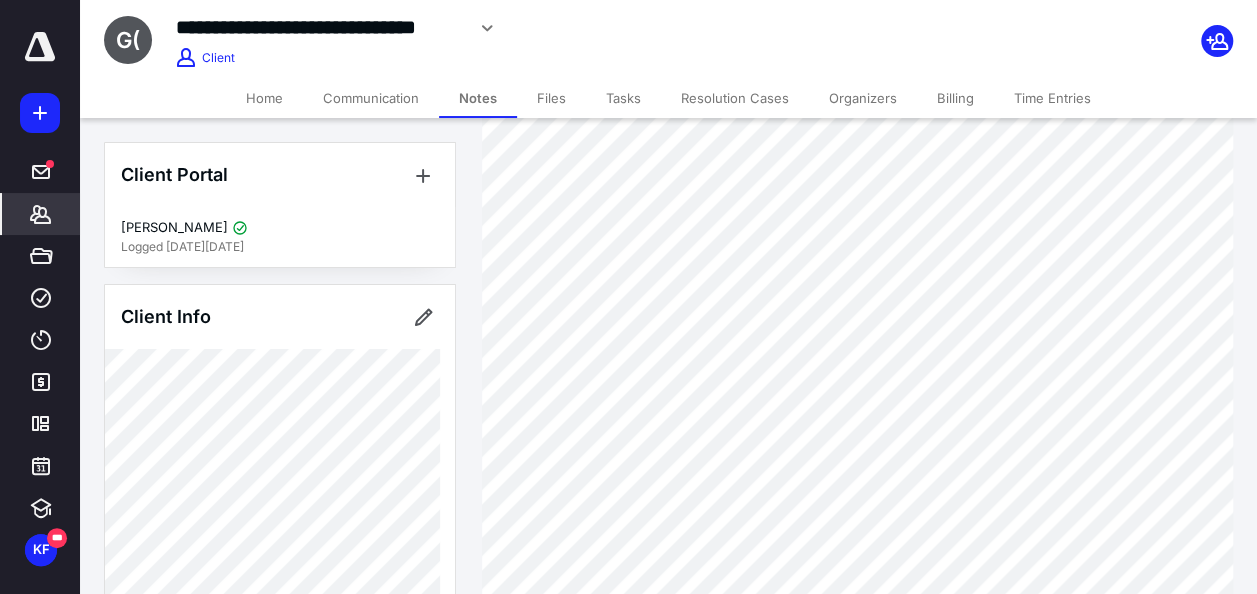 scroll, scrollTop: 200, scrollLeft: 0, axis: vertical 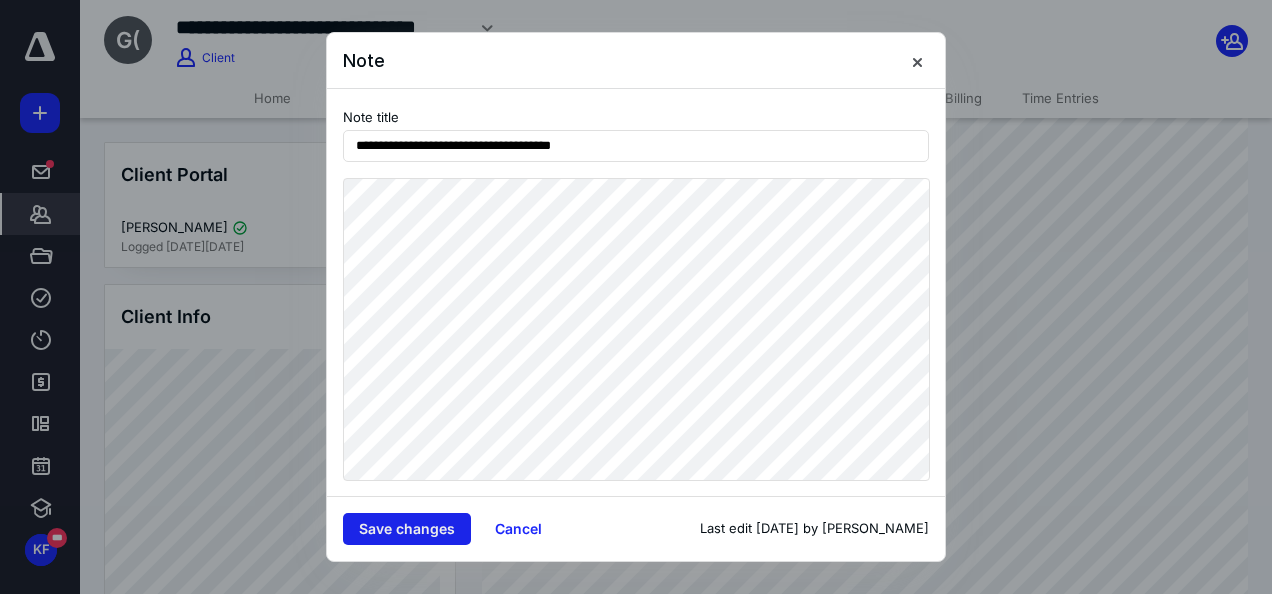 type on "**********" 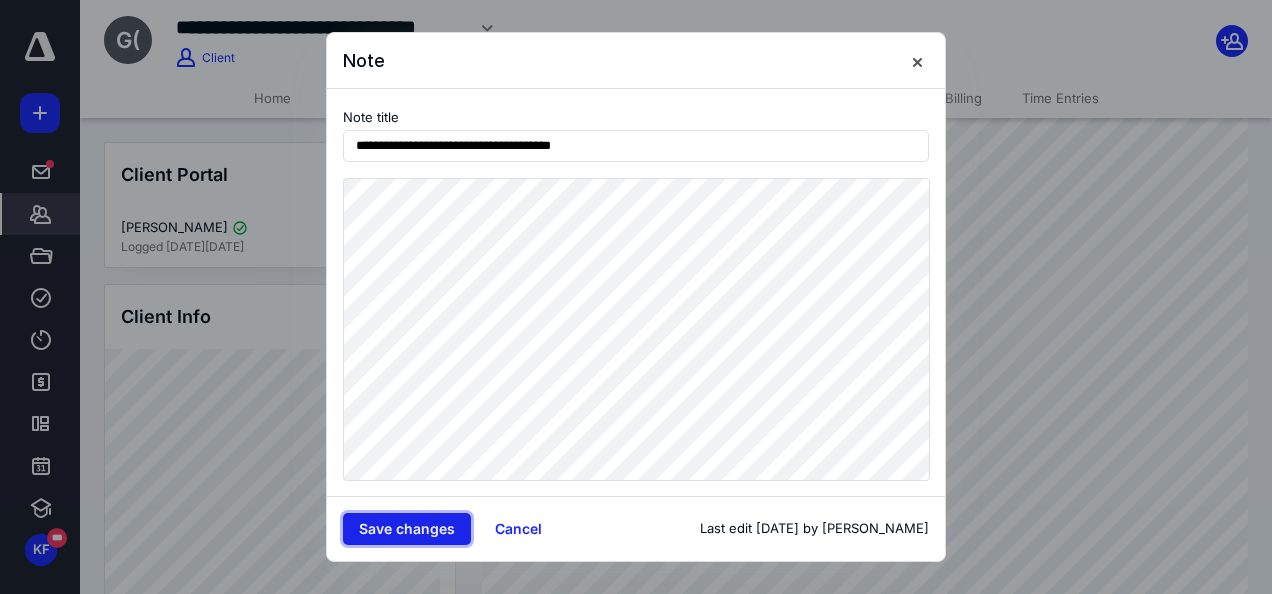 click on "Save changes" at bounding box center (407, 529) 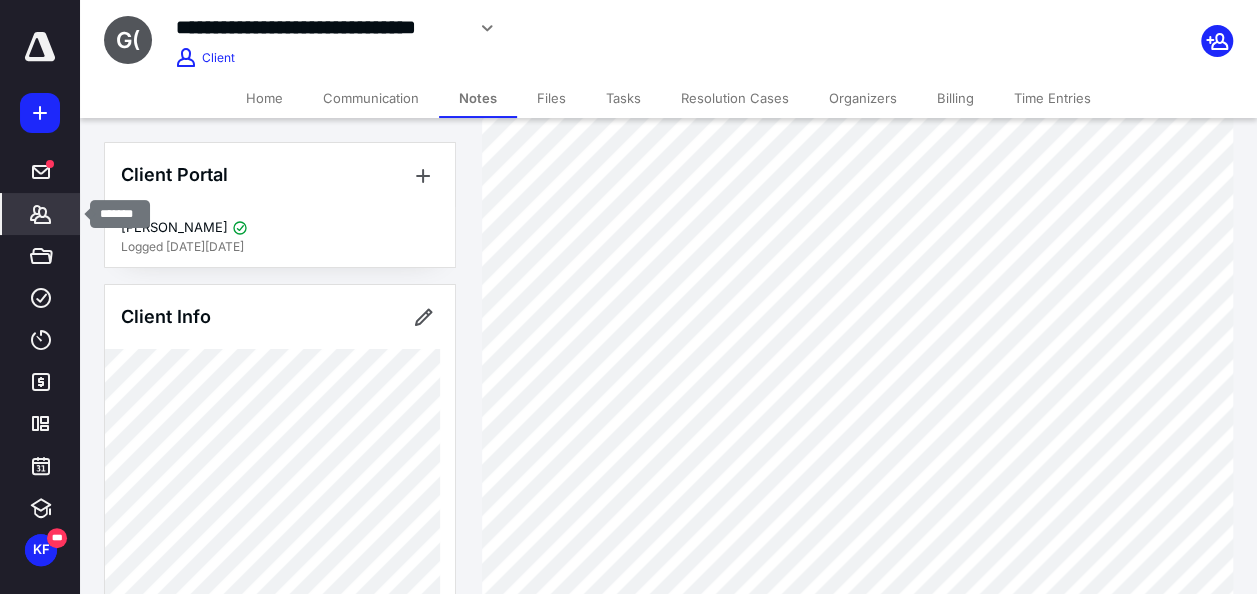 click 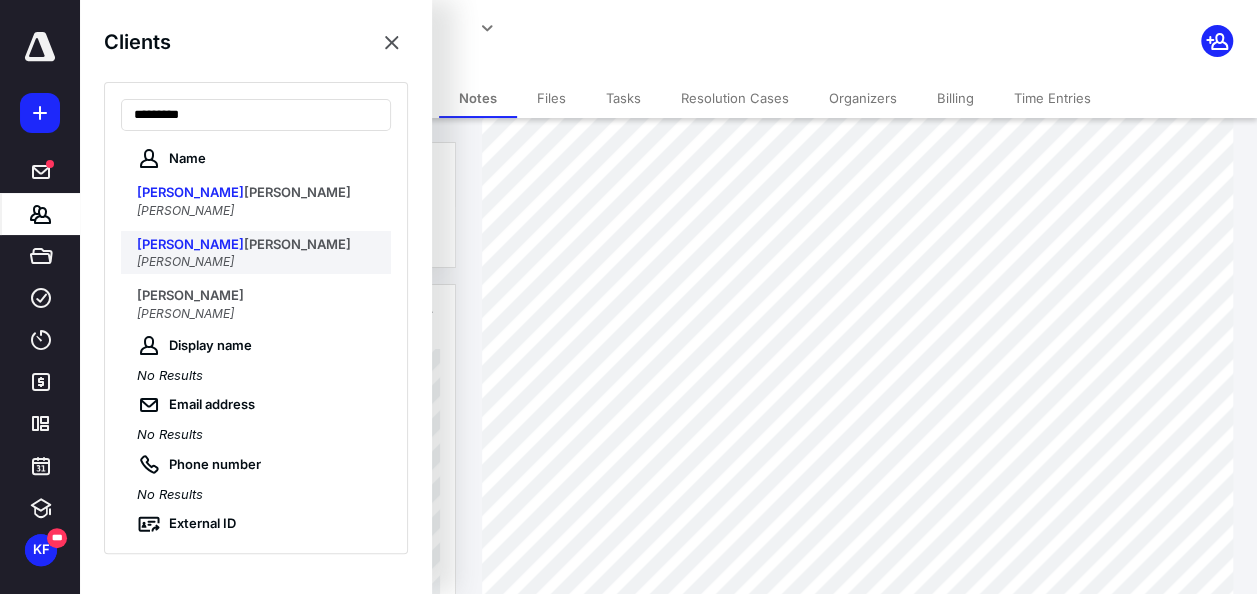 type on "*********" 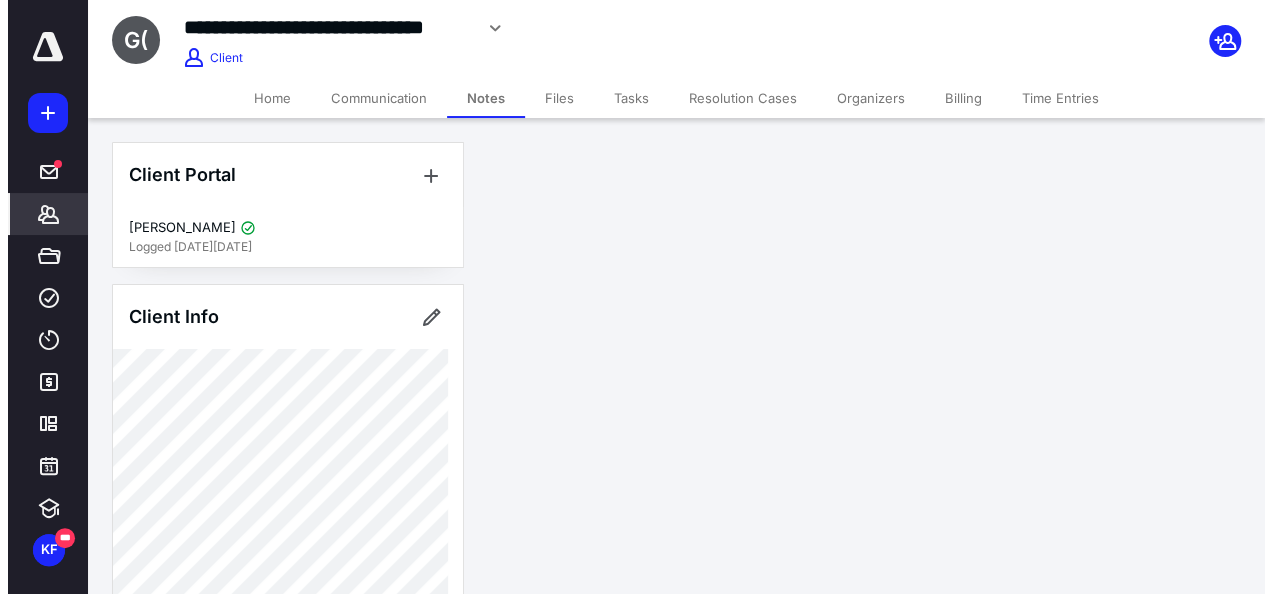 scroll, scrollTop: 0, scrollLeft: 0, axis: both 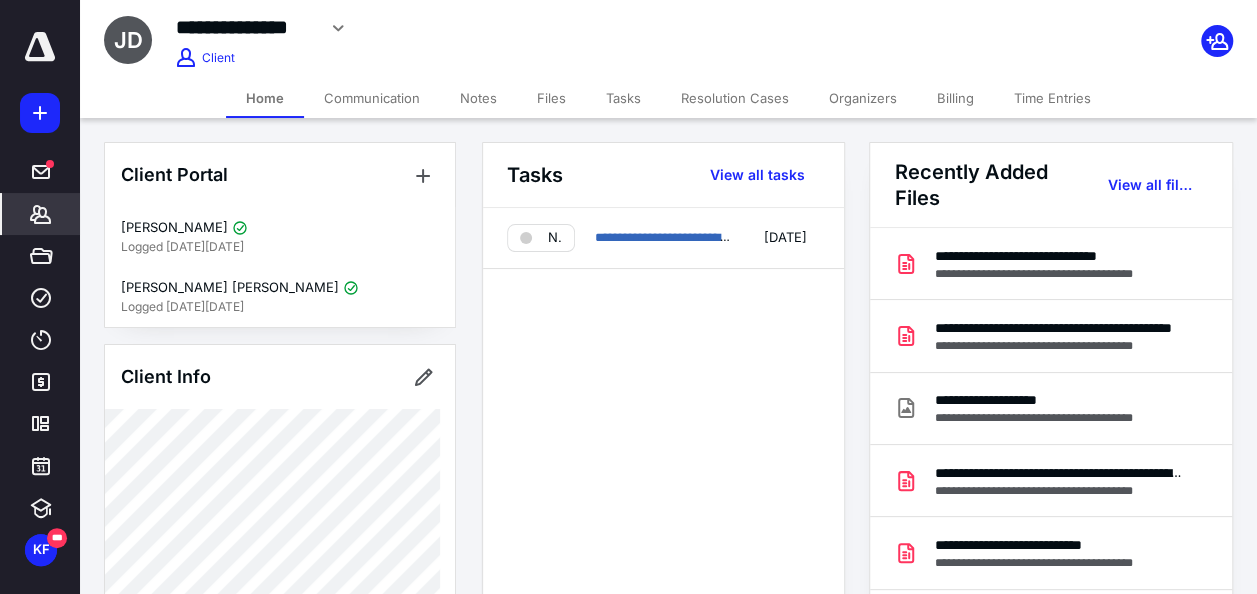 click on "Notes" at bounding box center [478, 98] 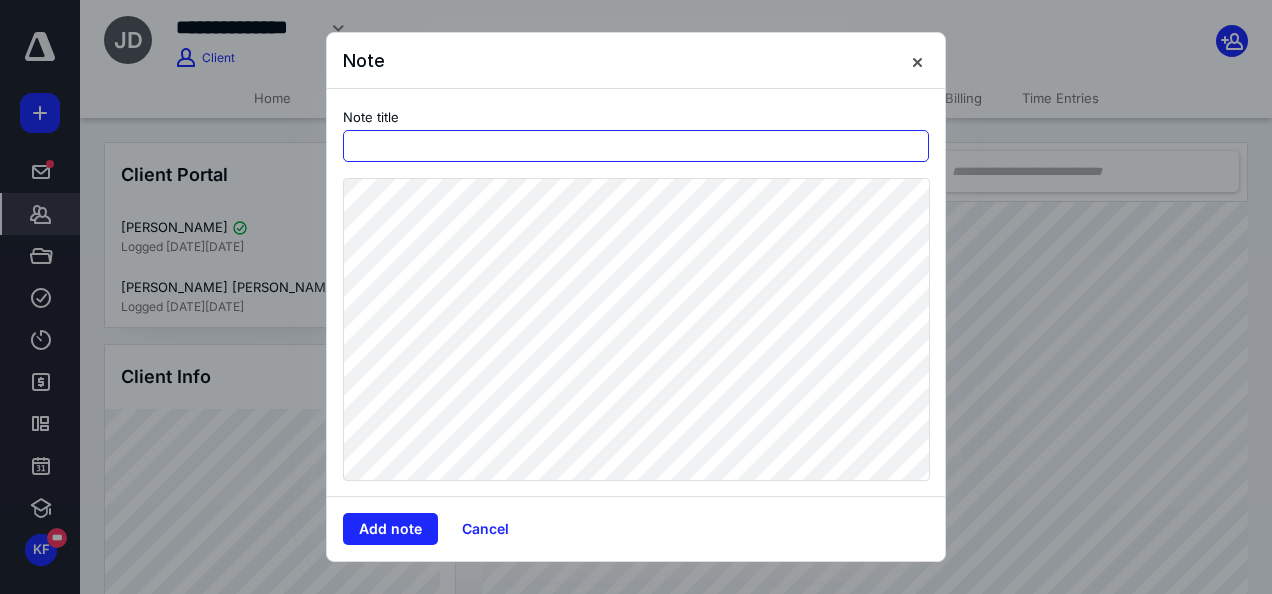 click at bounding box center [636, 146] 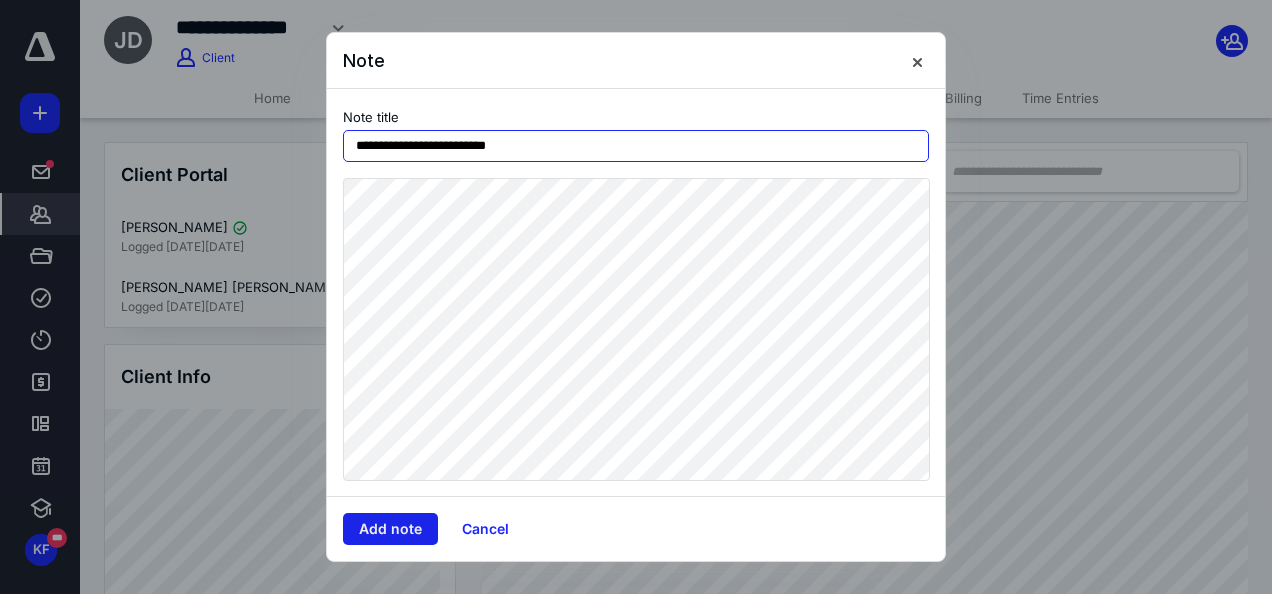 type on "**********" 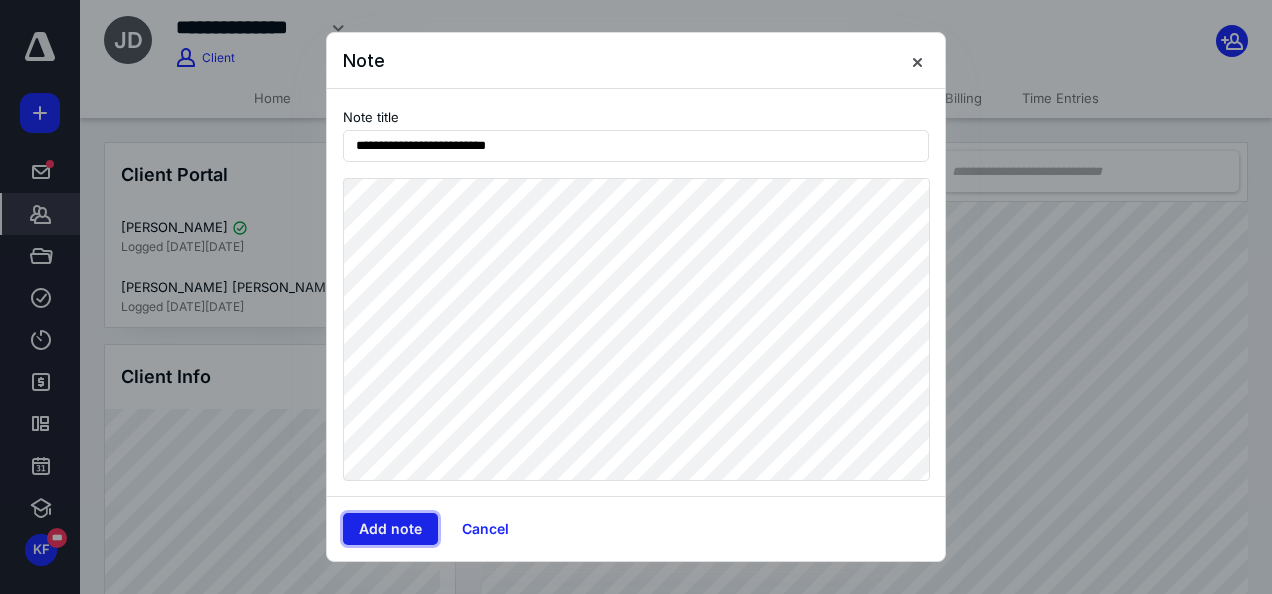 click on "Add note" at bounding box center (390, 529) 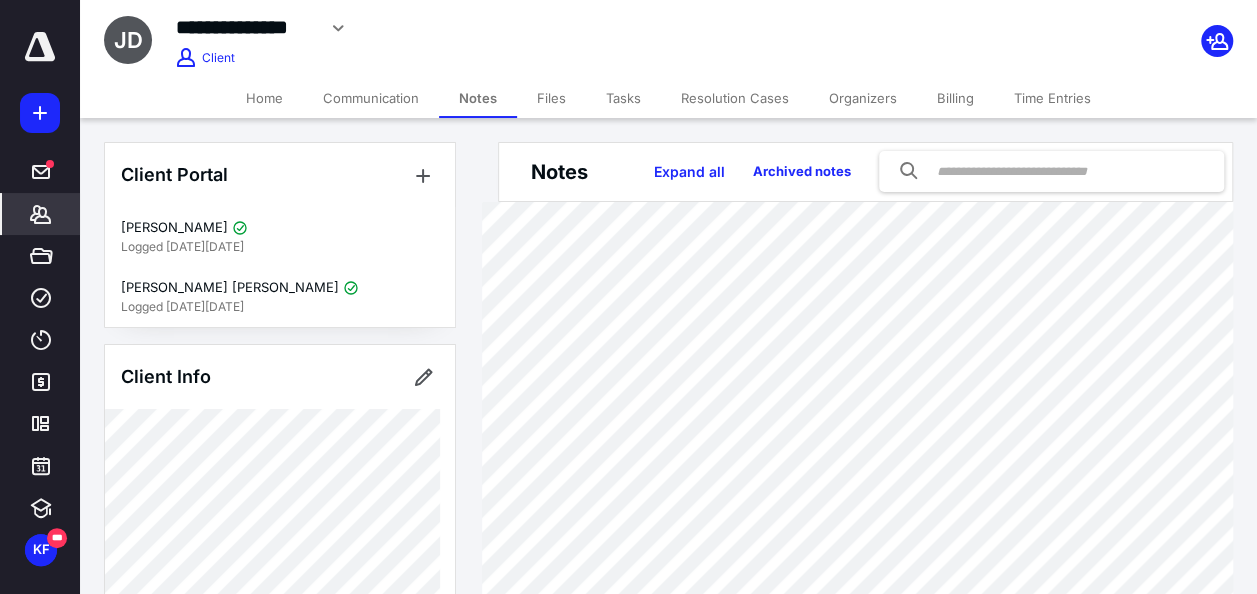 click 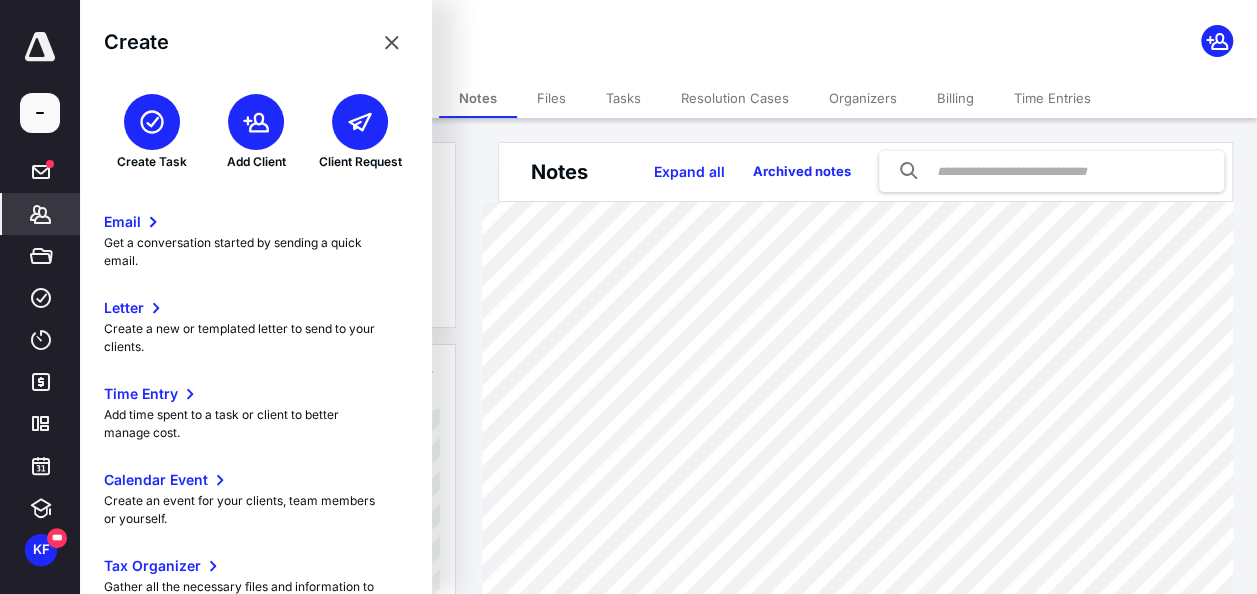 click 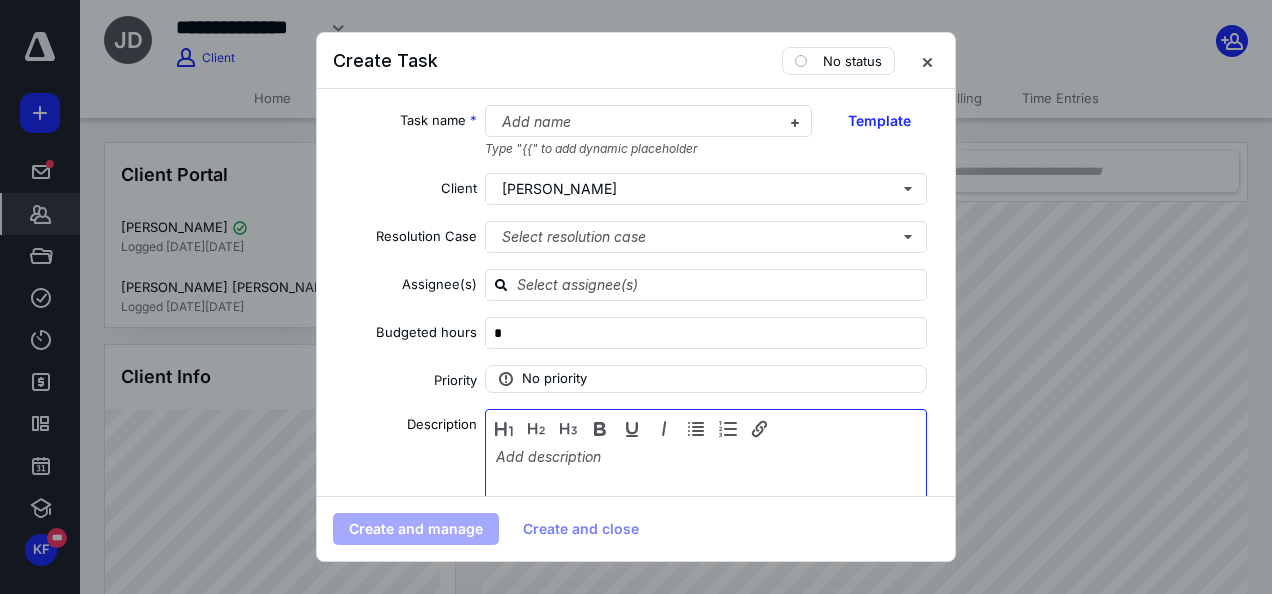 click at bounding box center (706, 498) 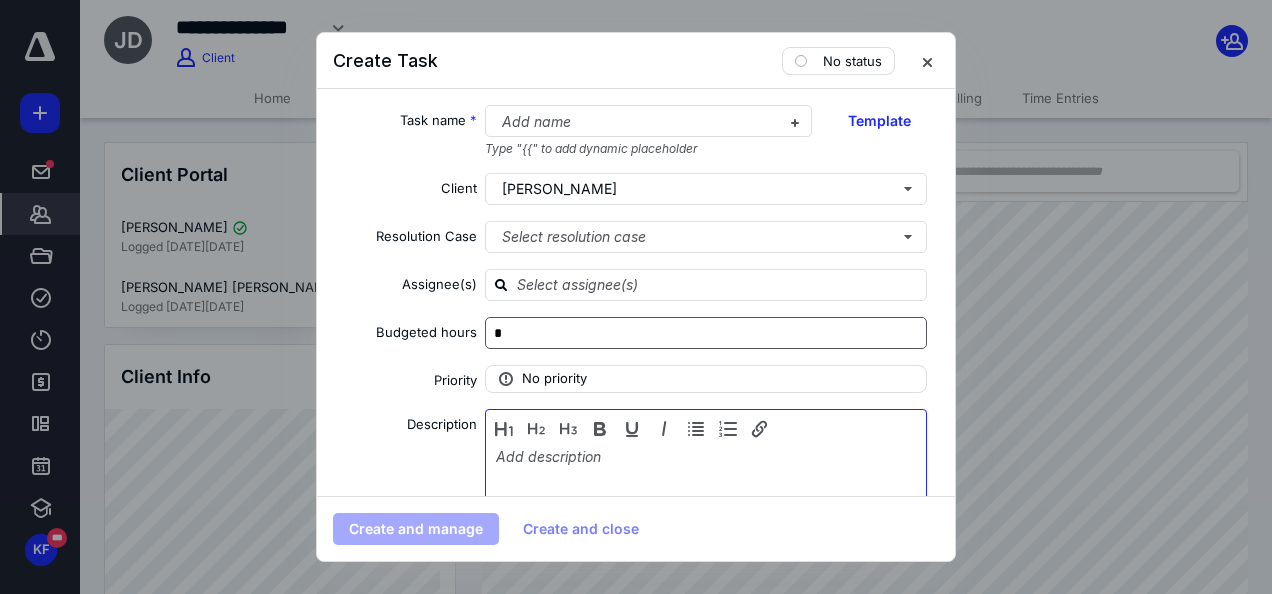 type 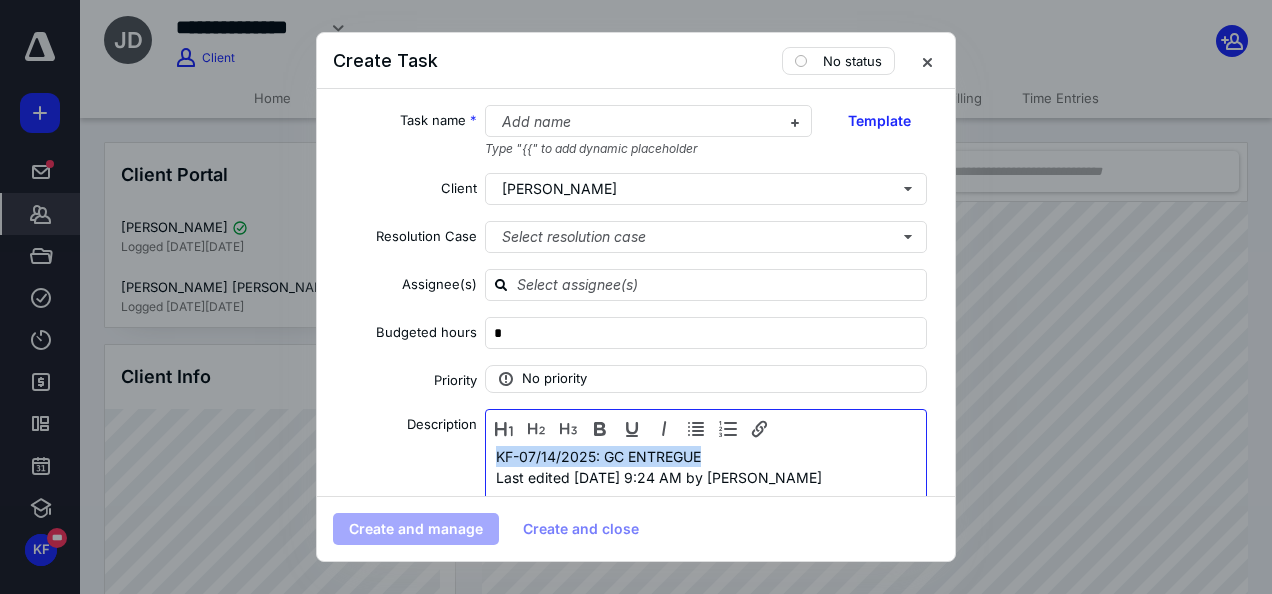 drag, startPoint x: 703, startPoint y: 458, endPoint x: 466, endPoint y: 457, distance: 237.0021 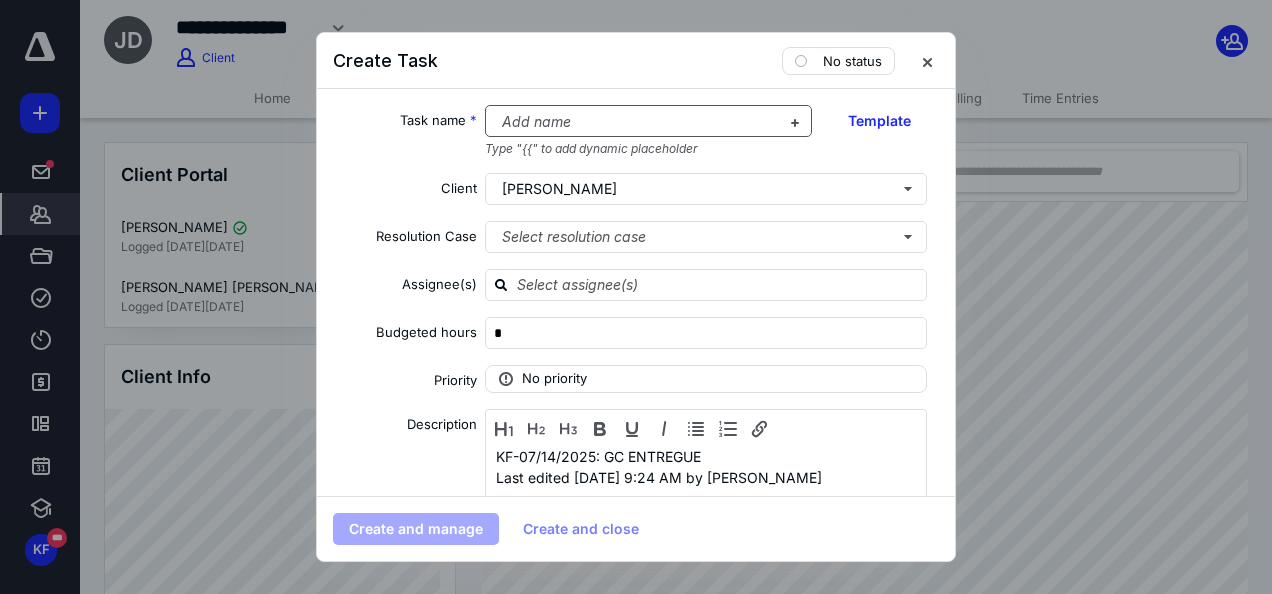 click at bounding box center (637, 122) 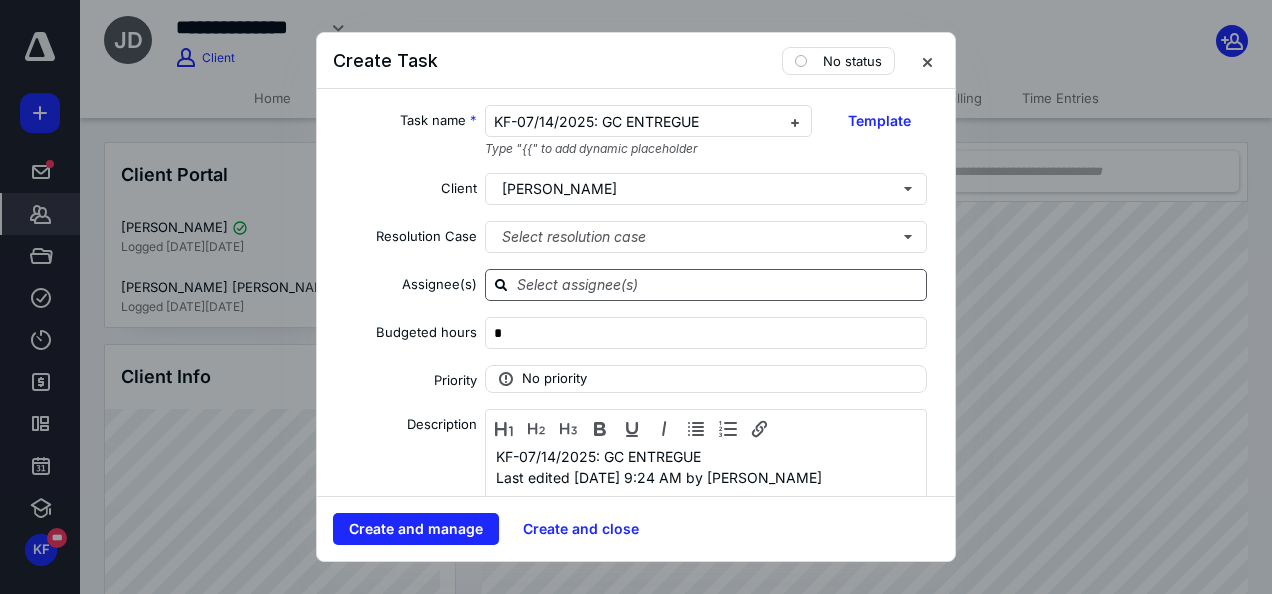 click at bounding box center (718, 284) 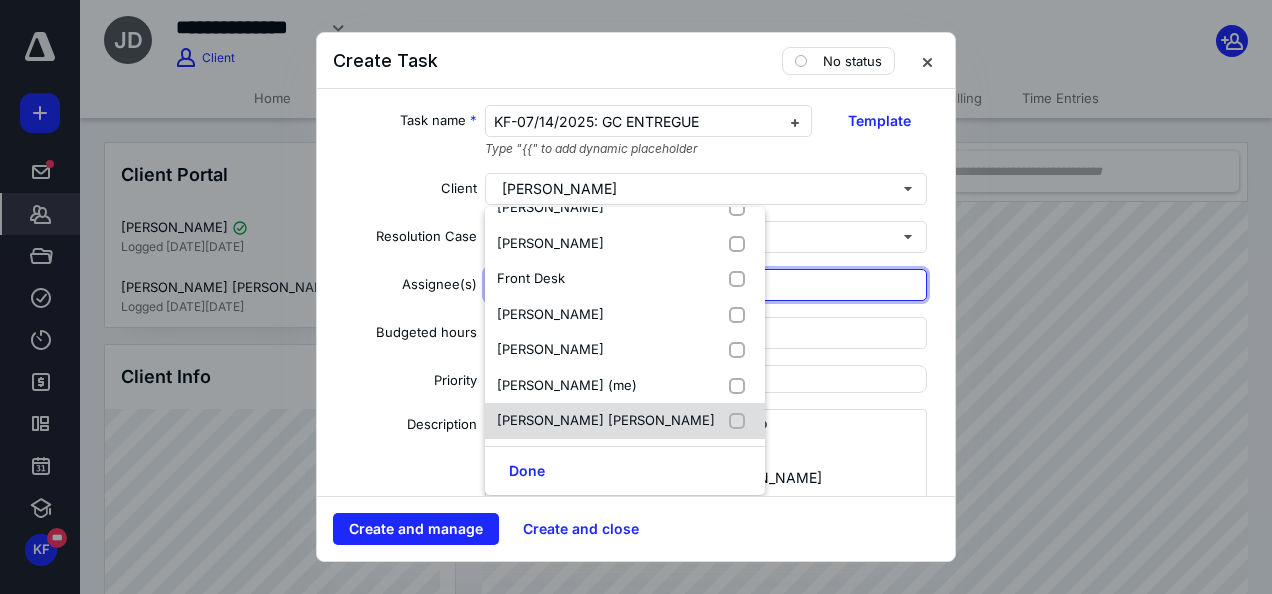 scroll, scrollTop: 300, scrollLeft: 0, axis: vertical 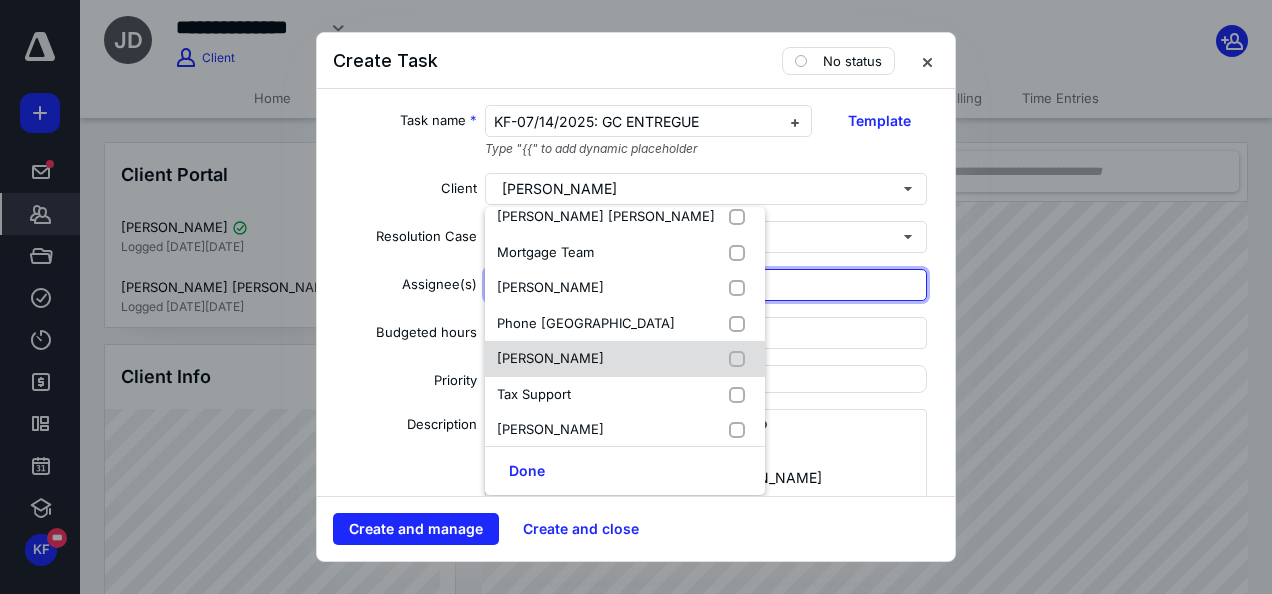 click on "[PERSON_NAME]" at bounding box center [625, 359] 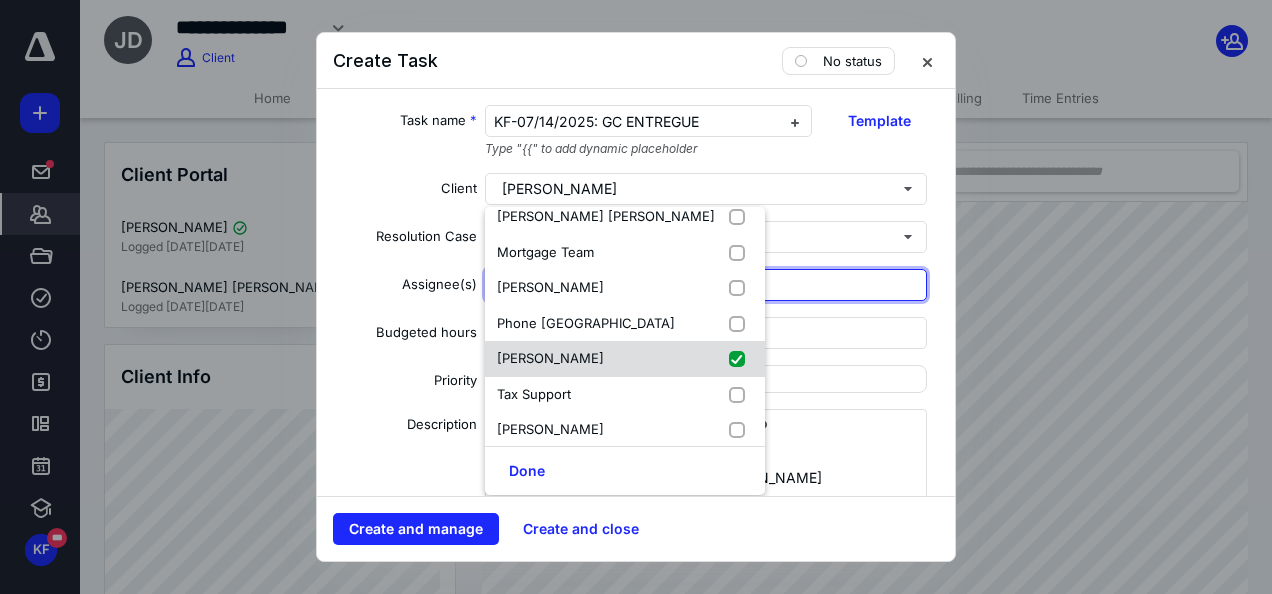 checkbox on "true" 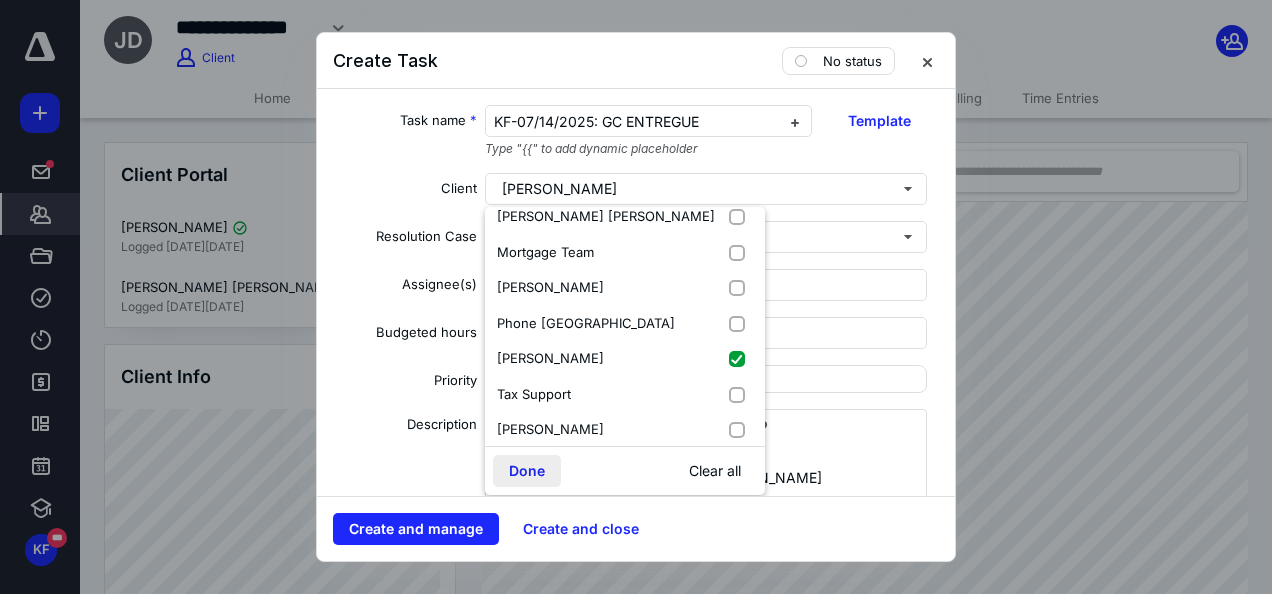 click on "Done" at bounding box center (527, 471) 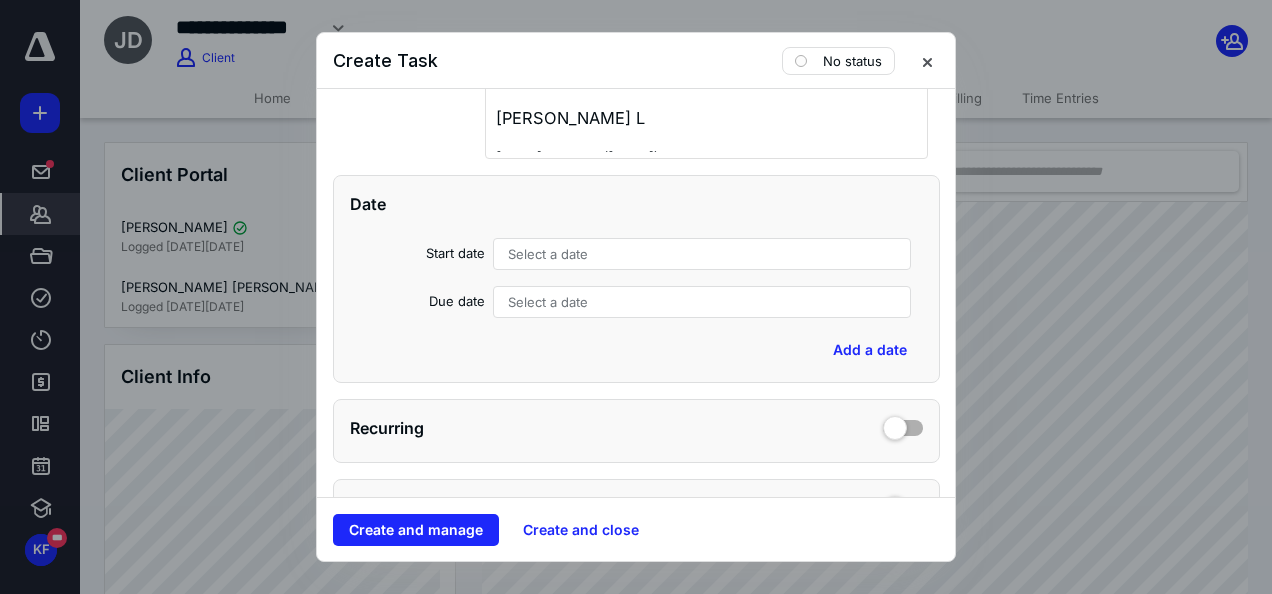 scroll, scrollTop: 400, scrollLeft: 0, axis: vertical 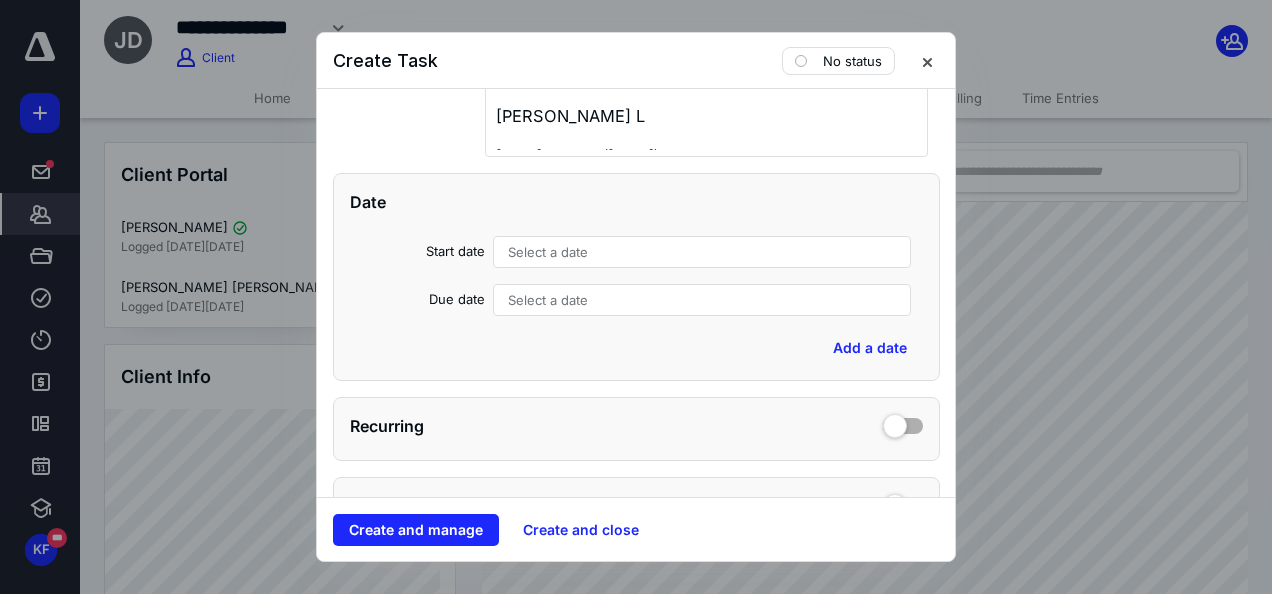 click on "Select a date" at bounding box center [548, 252] 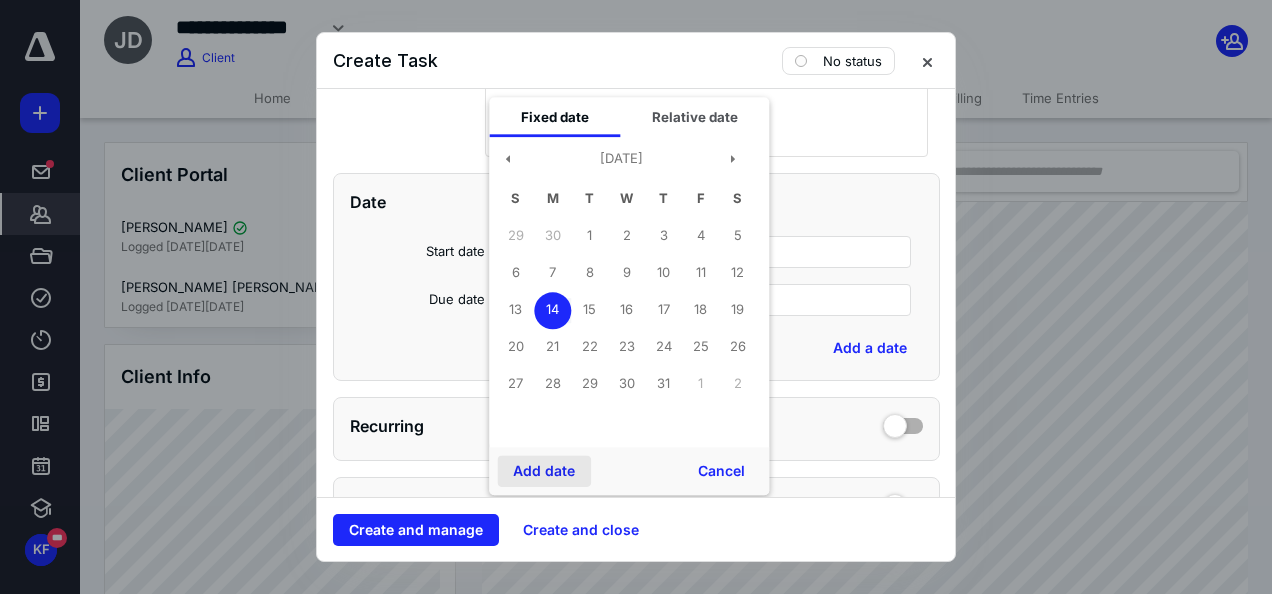 click on "Add date" at bounding box center (544, 471) 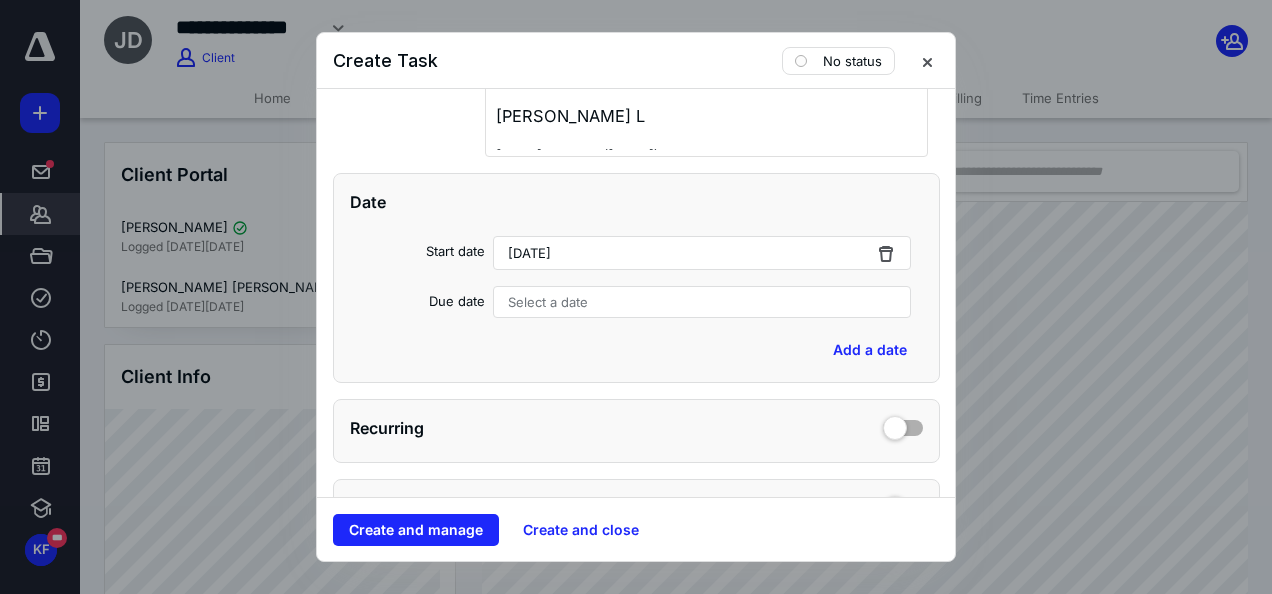 click on "Select a date" at bounding box center (548, 302) 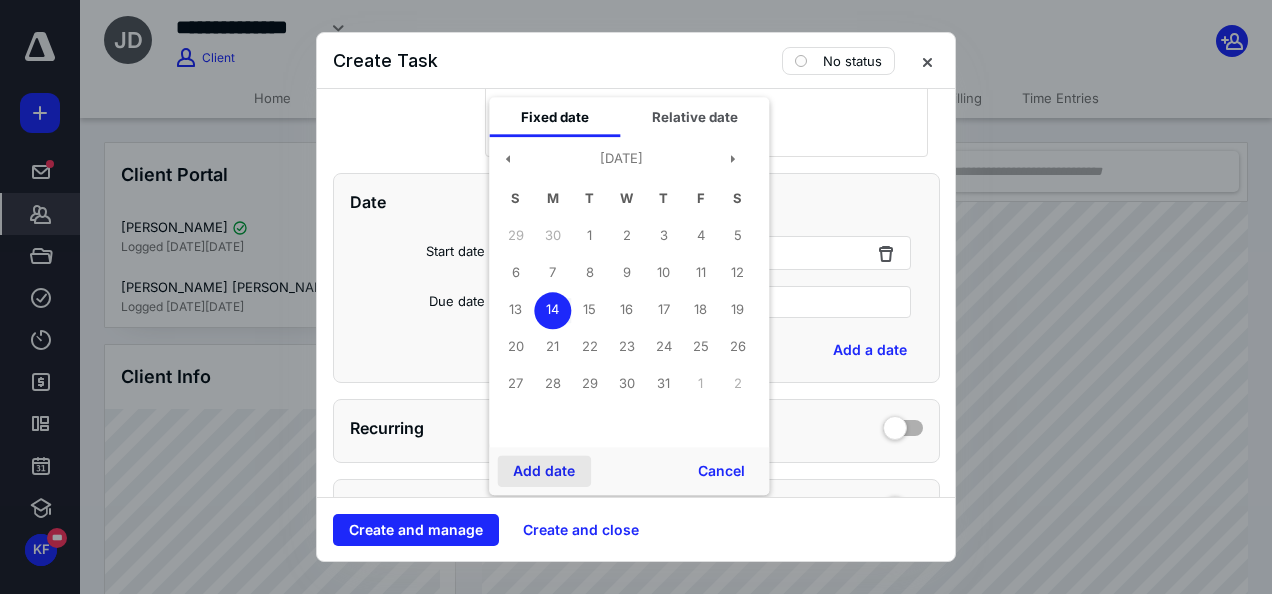 click on "Add date" at bounding box center (544, 471) 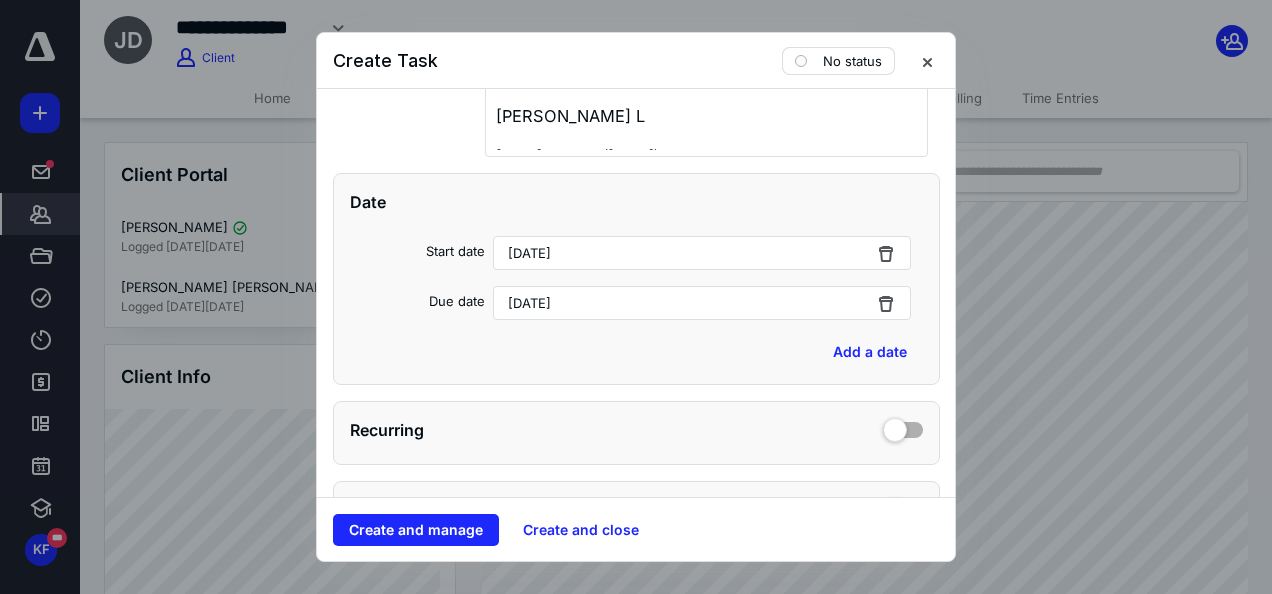 click on "No status" at bounding box center [838, 61] 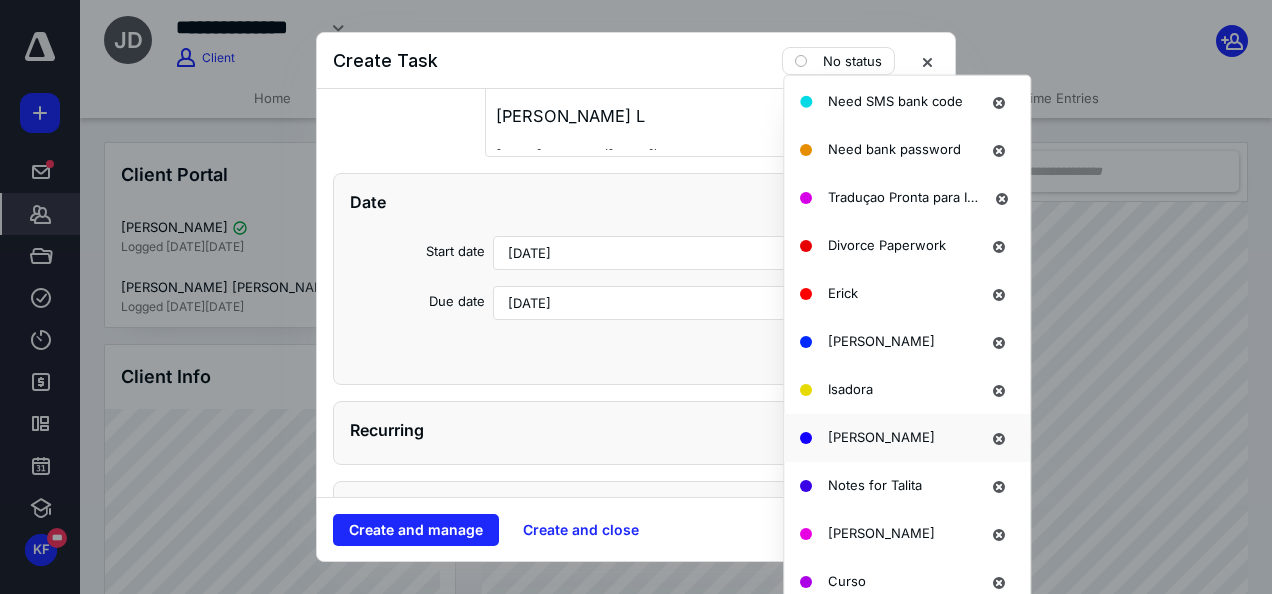 scroll, scrollTop: 1528, scrollLeft: 0, axis: vertical 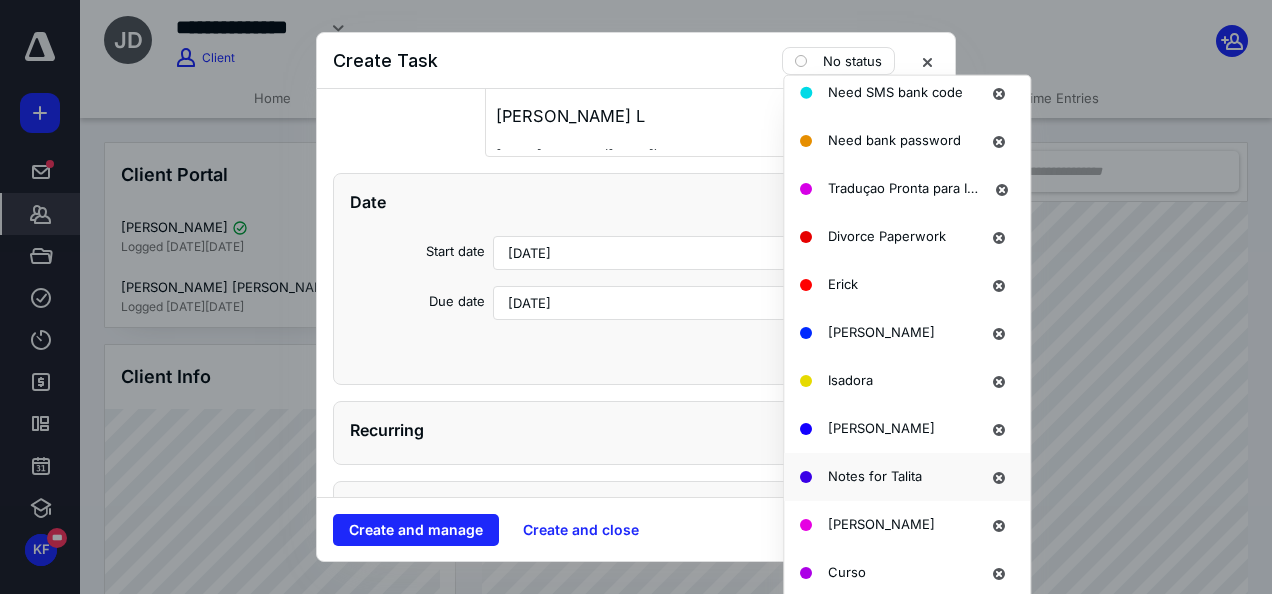 click on "Notes for Talita" at bounding box center [875, 476] 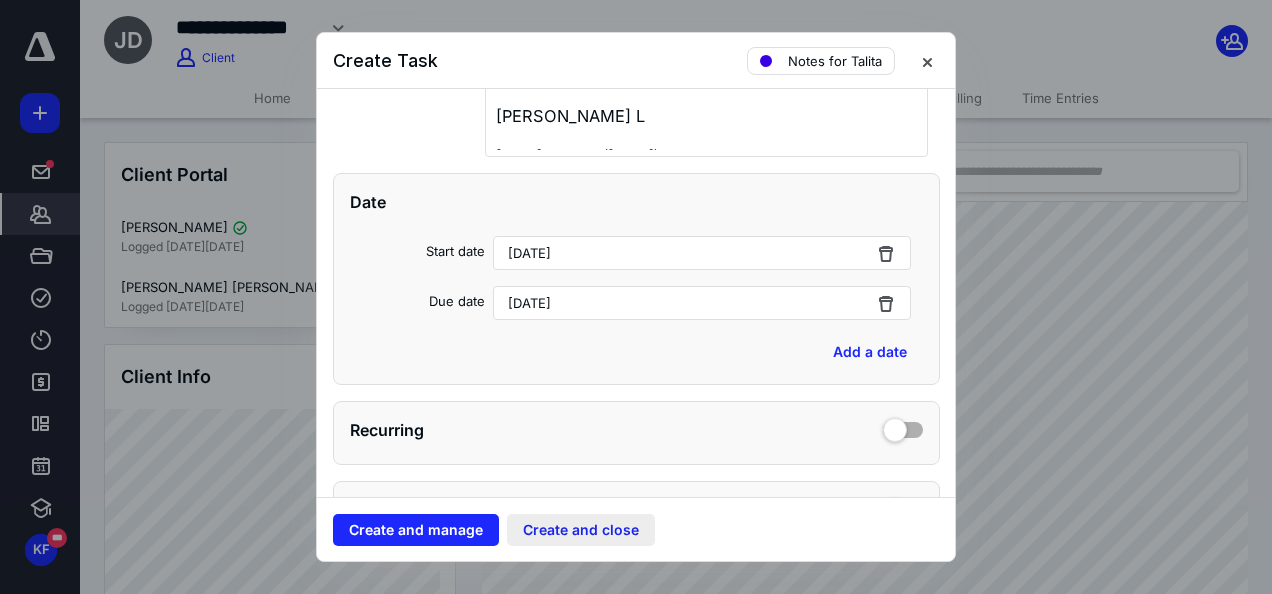 click on "Create and close" at bounding box center (581, 530) 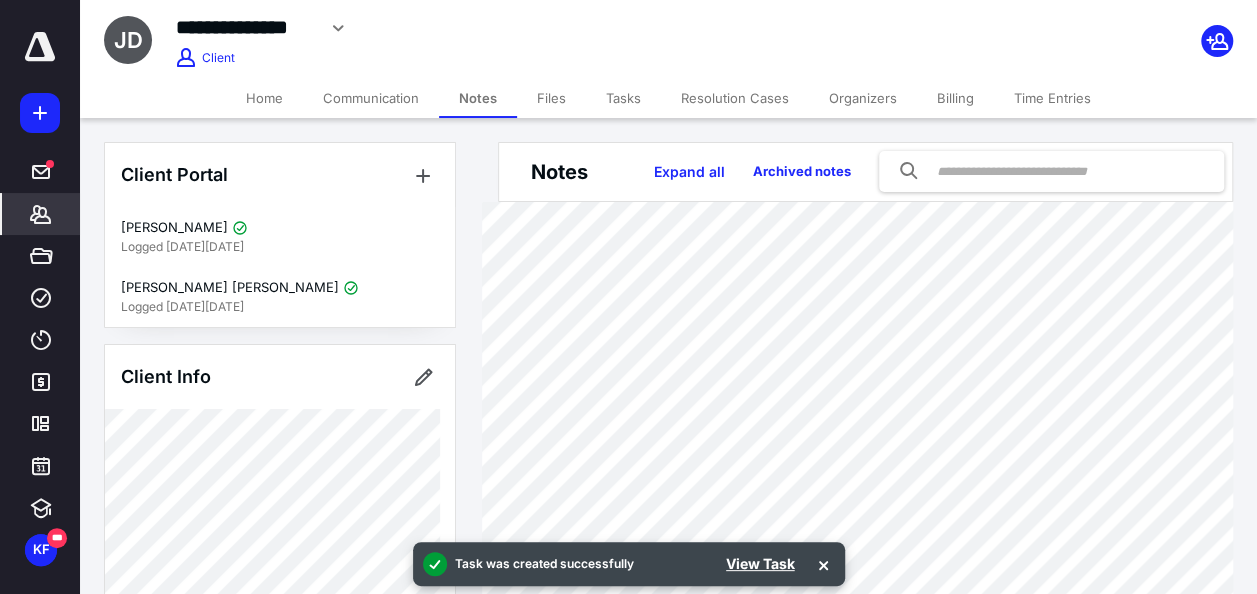 drag, startPoint x: 620, startPoint y: 94, endPoint x: 621, endPoint y: 108, distance: 14.035668 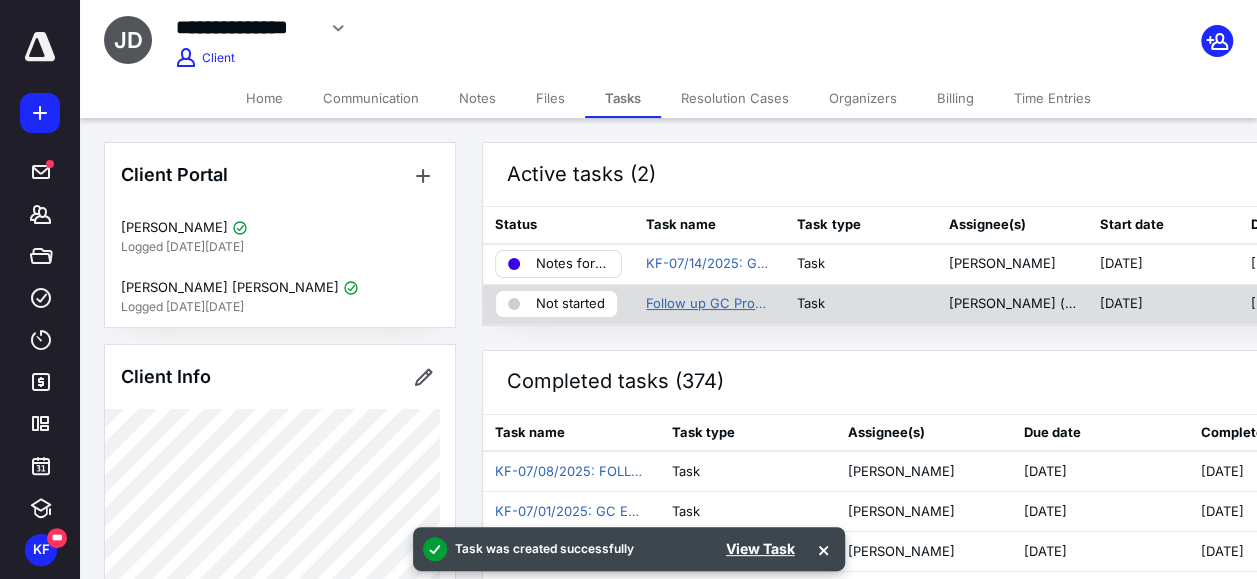 click on "Follow up GC Production and Delivery" at bounding box center (709, 304) 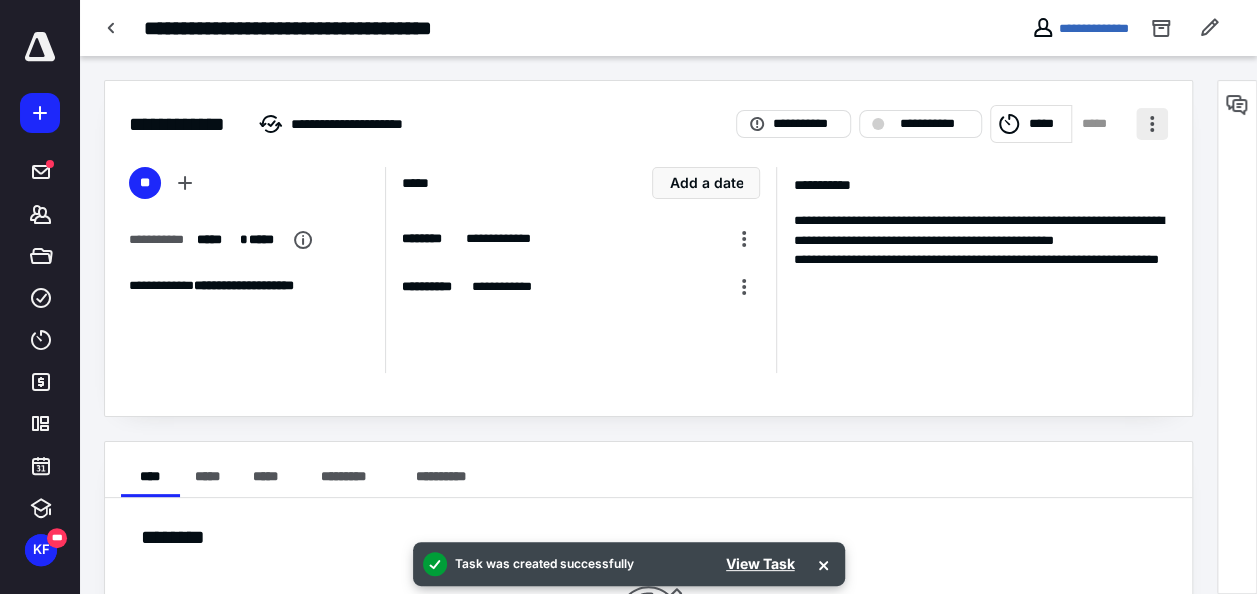 click at bounding box center [1152, 124] 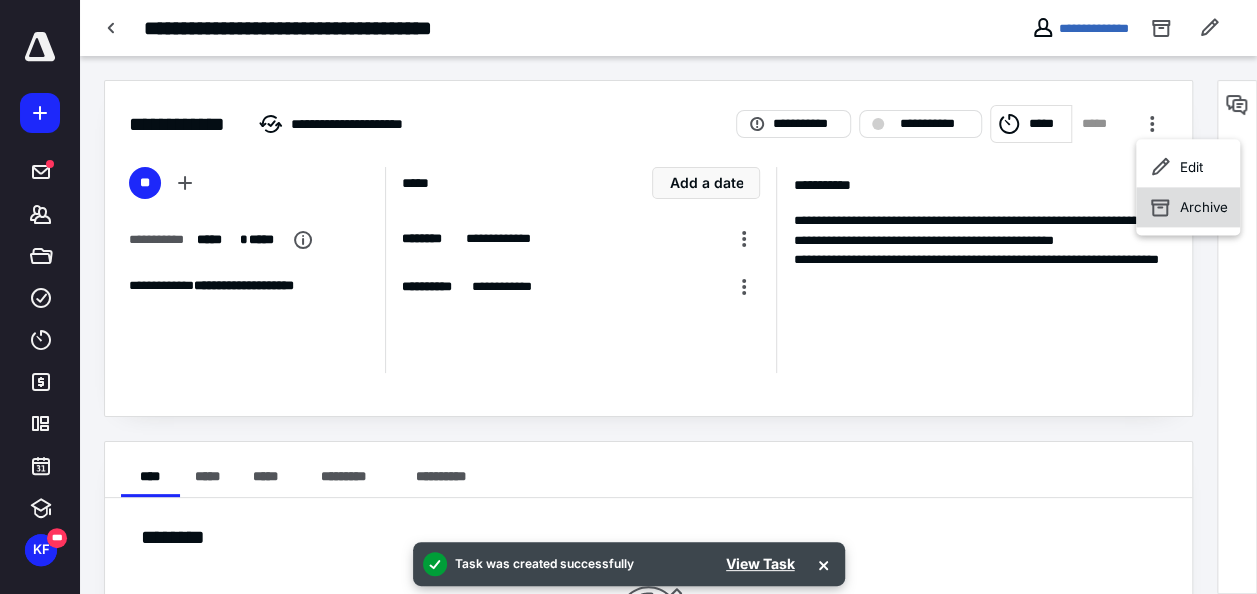 click on "Archive" at bounding box center [1188, 207] 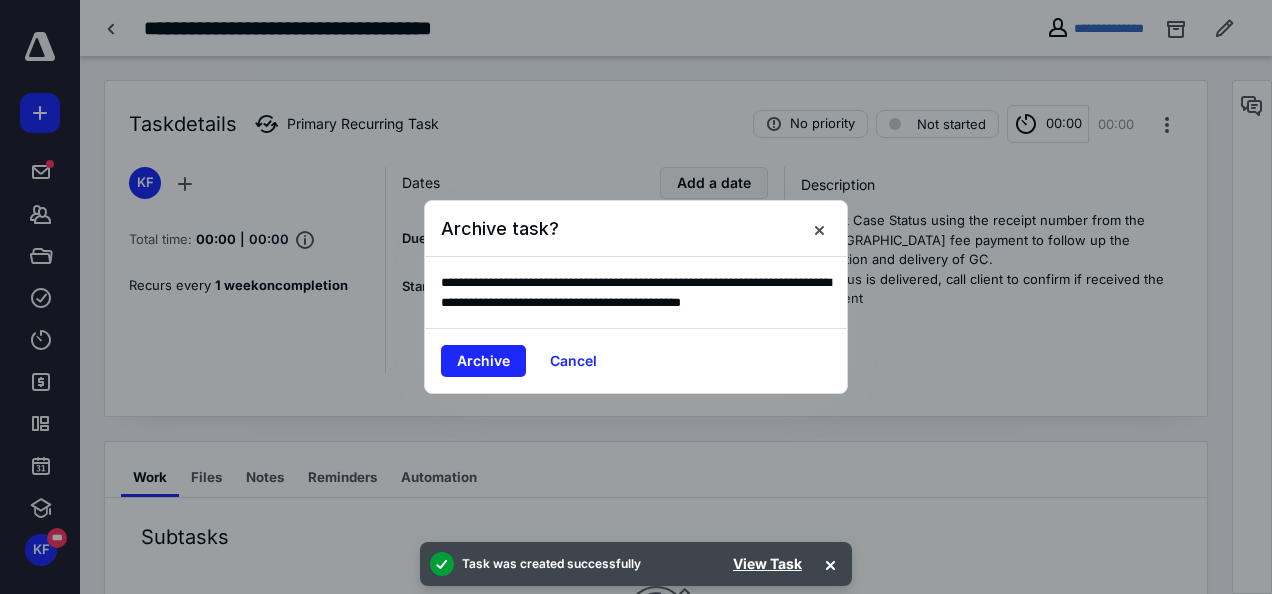 drag, startPoint x: 502, startPoint y: 364, endPoint x: 416, endPoint y: 296, distance: 109.63576 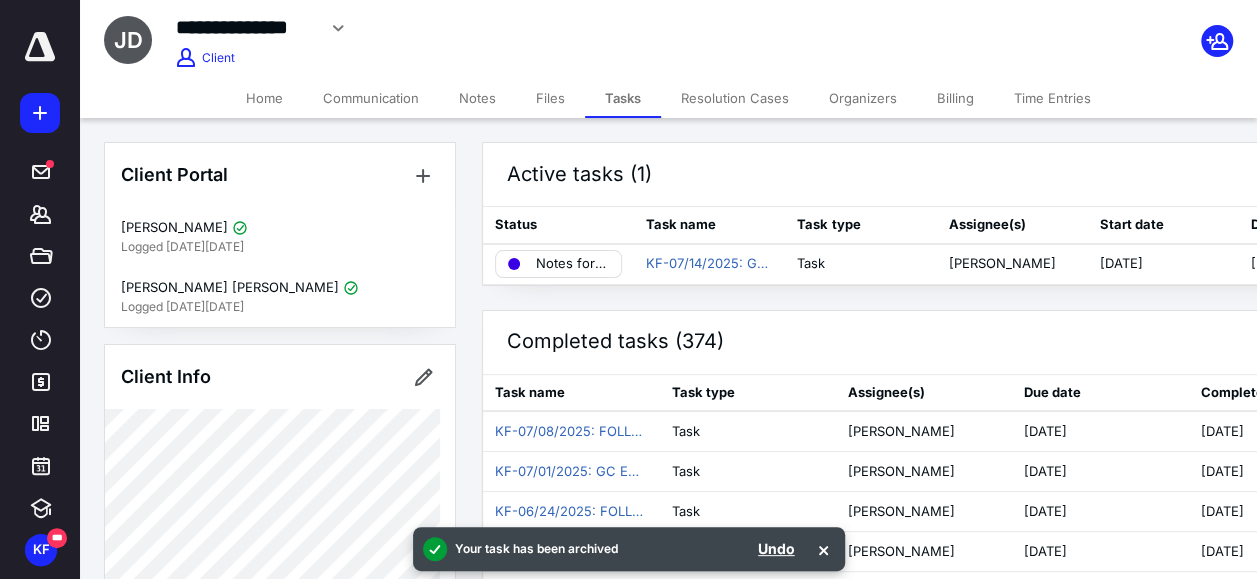 click on "Files" at bounding box center (550, 98) 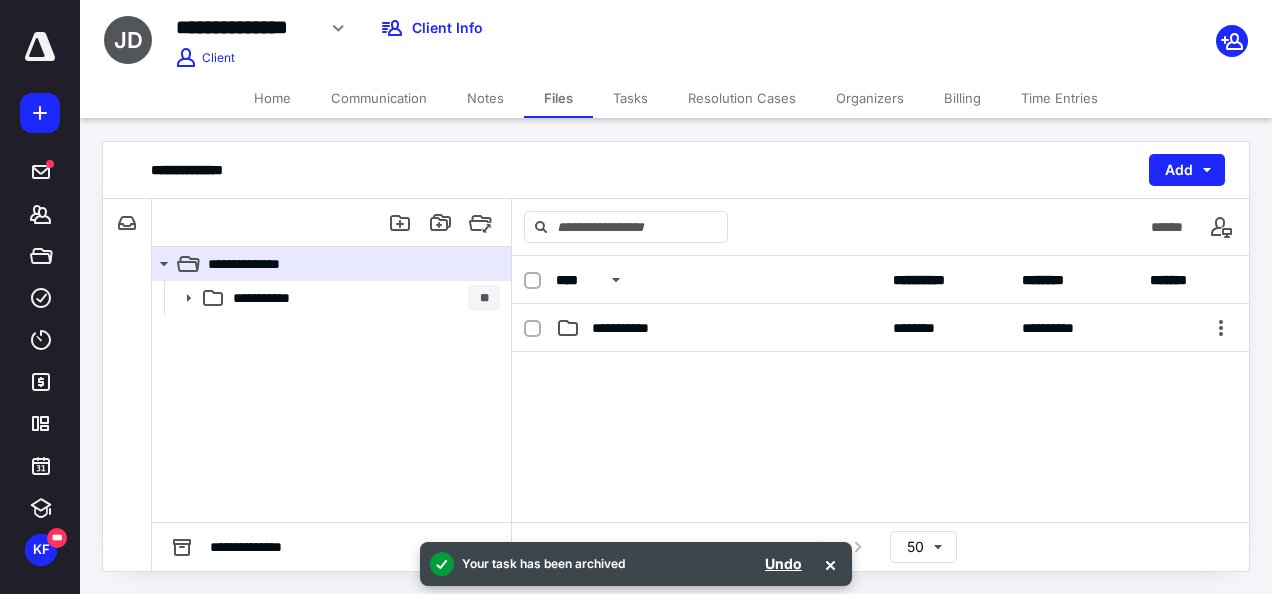 click on "Tasks" at bounding box center [630, 98] 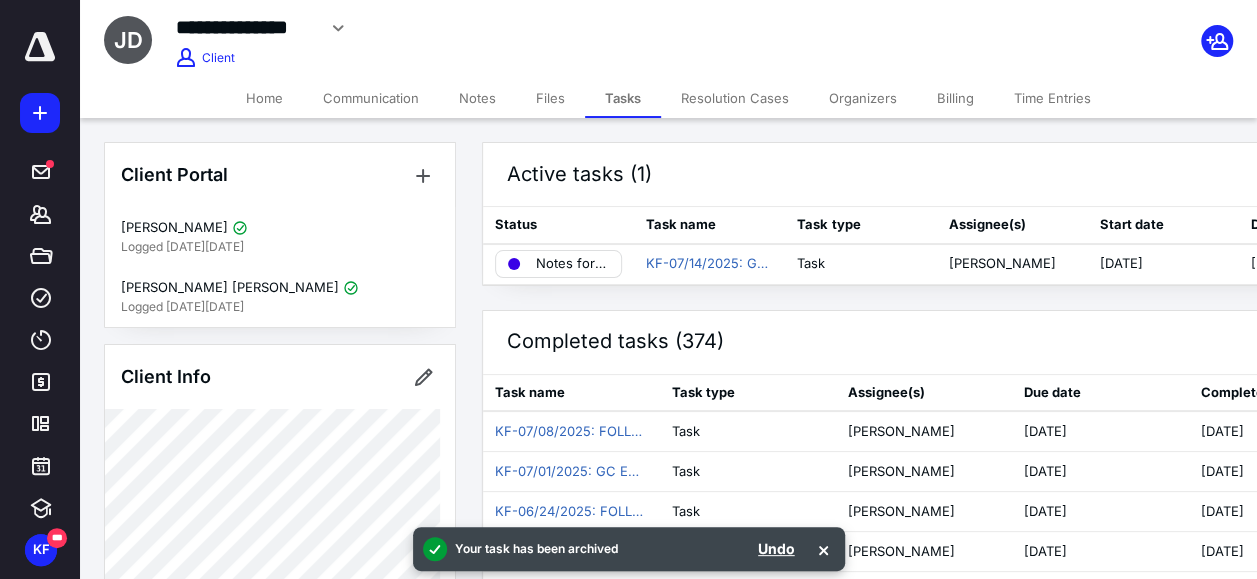 click at bounding box center [40, 113] 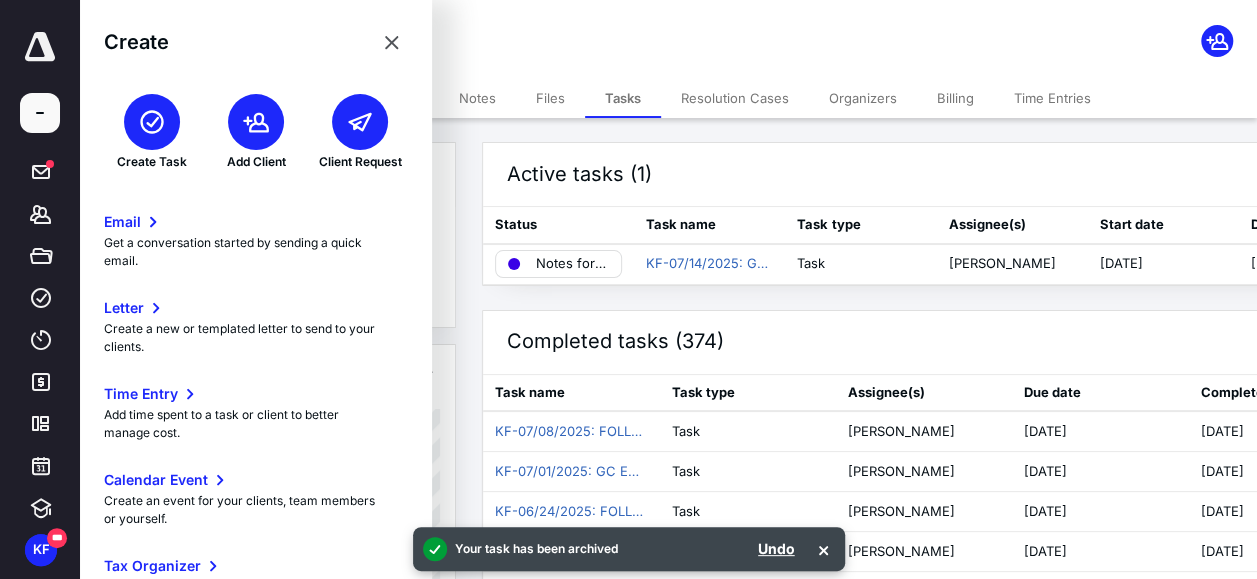 click 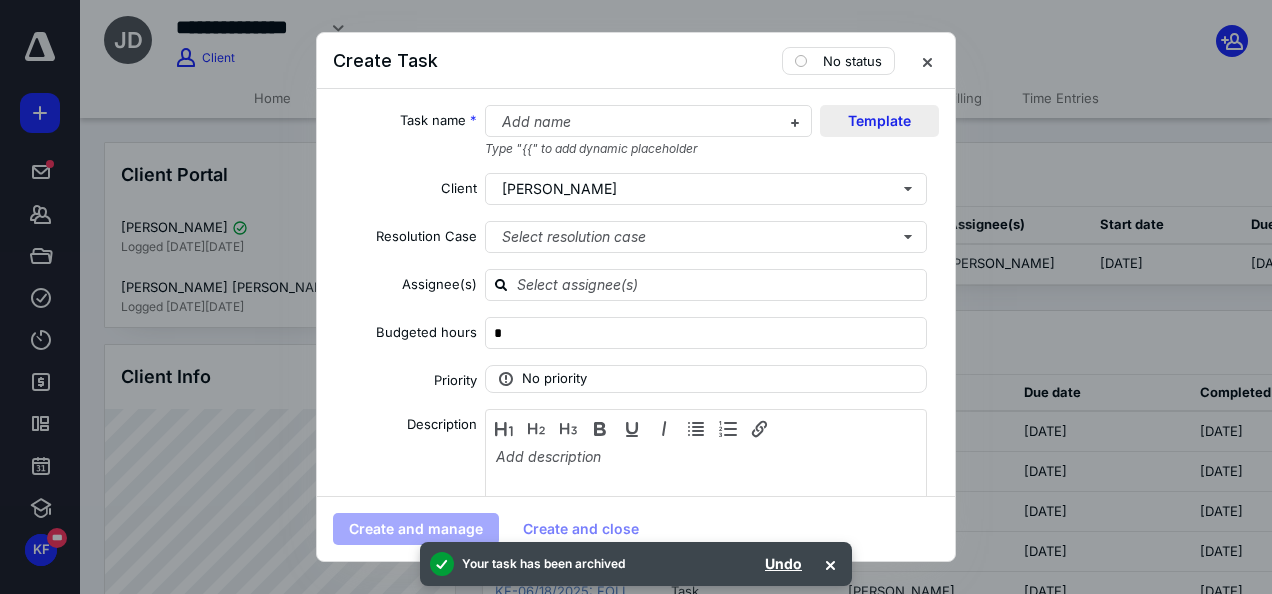 click on "Template" at bounding box center (879, 121) 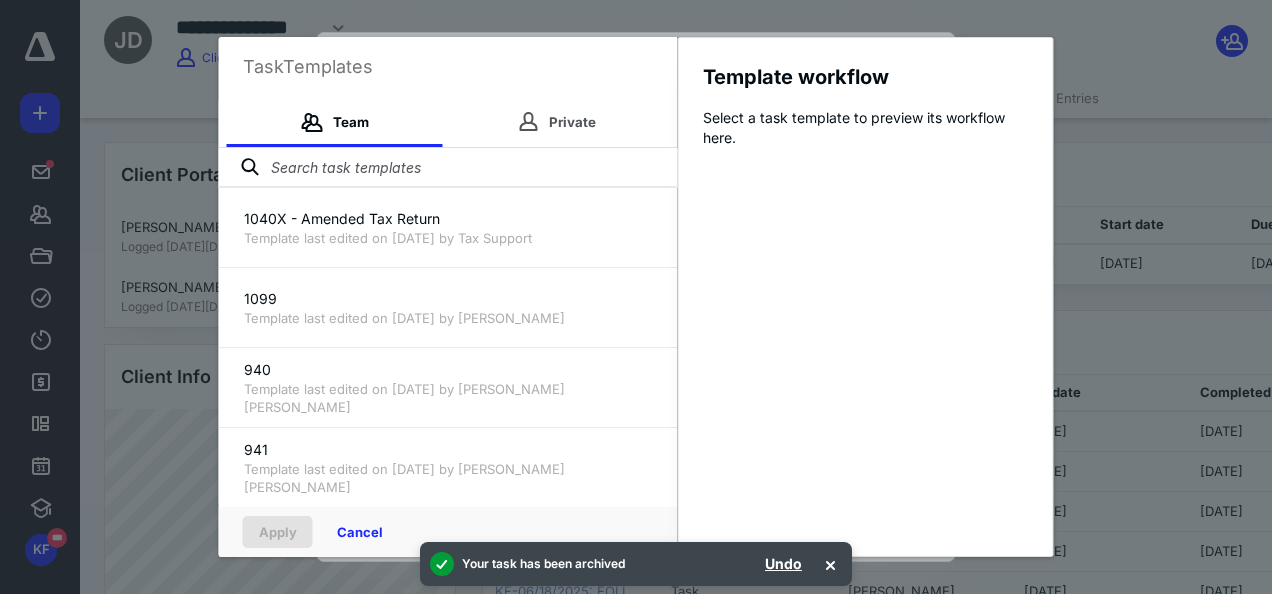 click at bounding box center (448, 168) 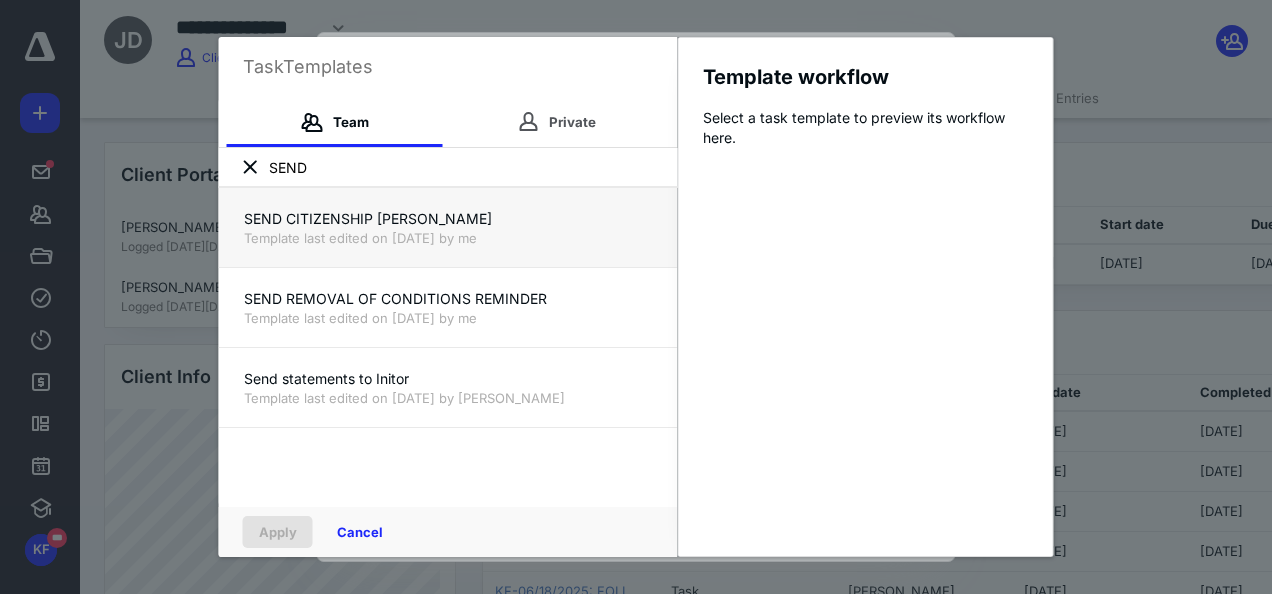type on "SEND" 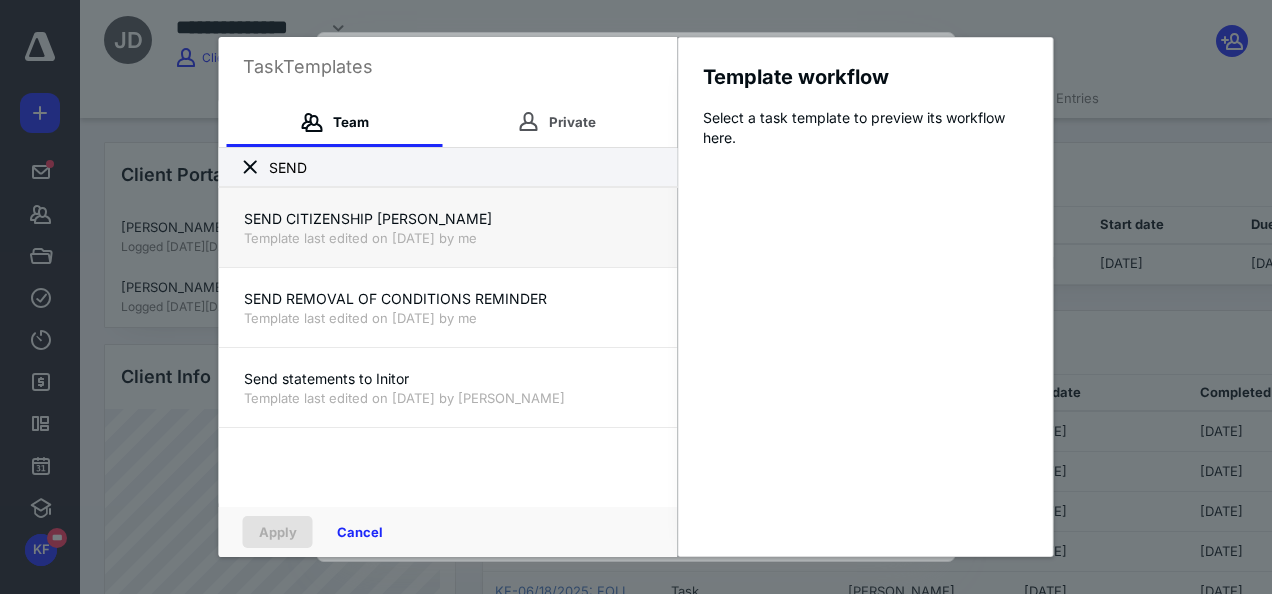click on "Template last edited on [DATE] by me" at bounding box center (448, 238) 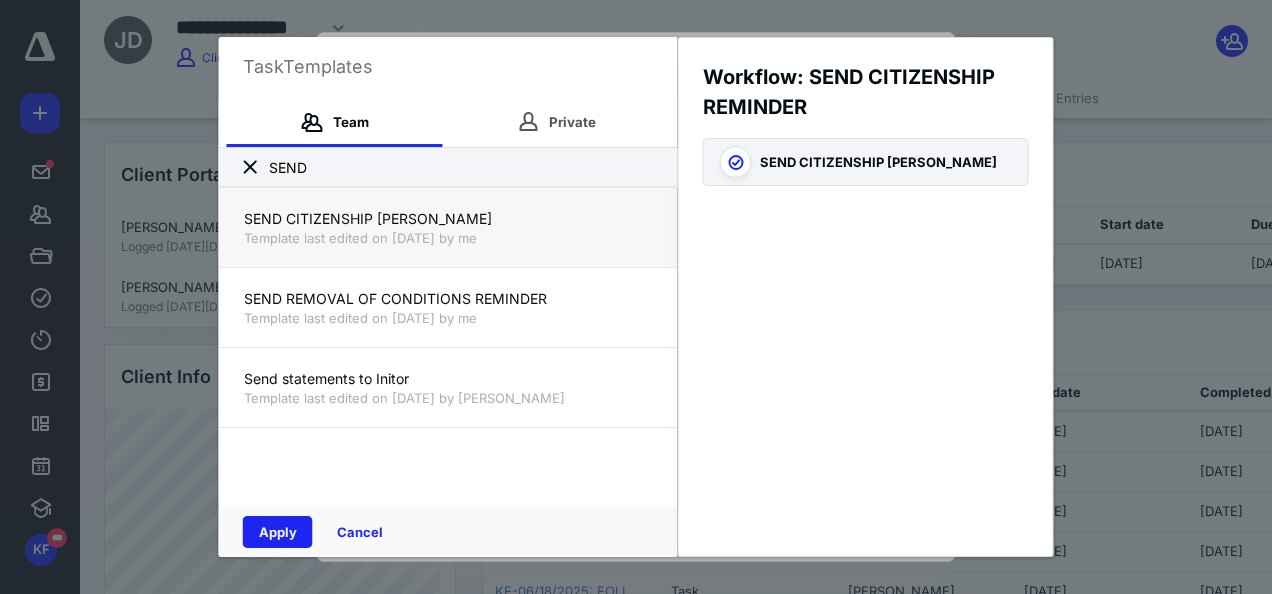 click on "Apply" at bounding box center [278, 532] 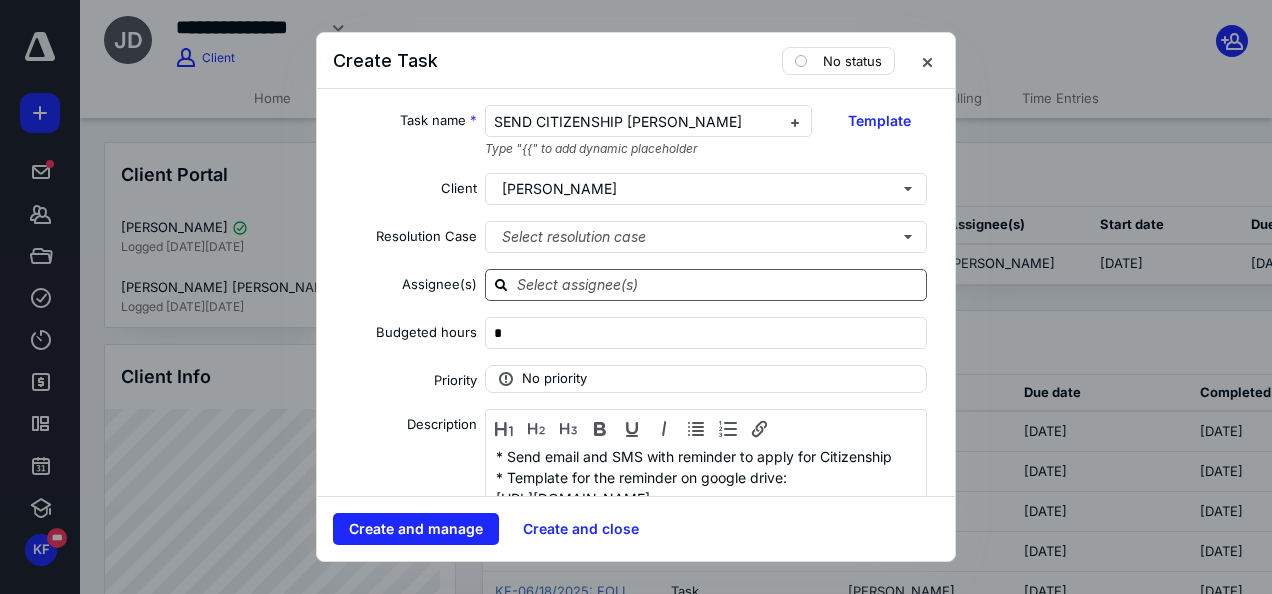 click at bounding box center [718, 284] 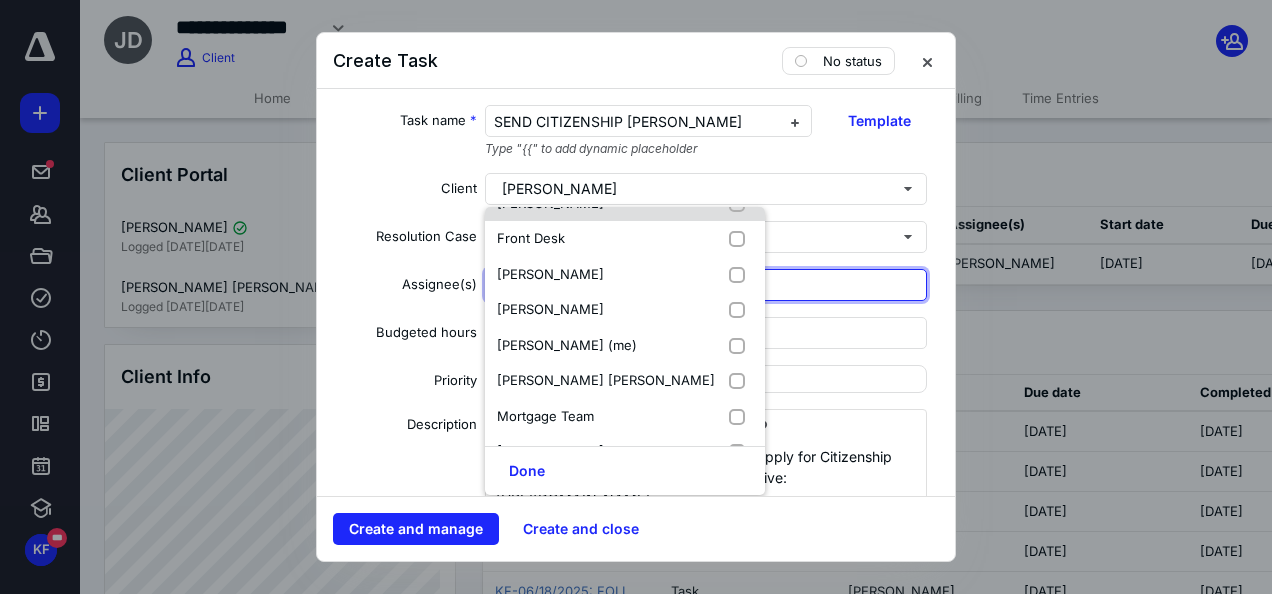 scroll, scrollTop: 200, scrollLeft: 0, axis: vertical 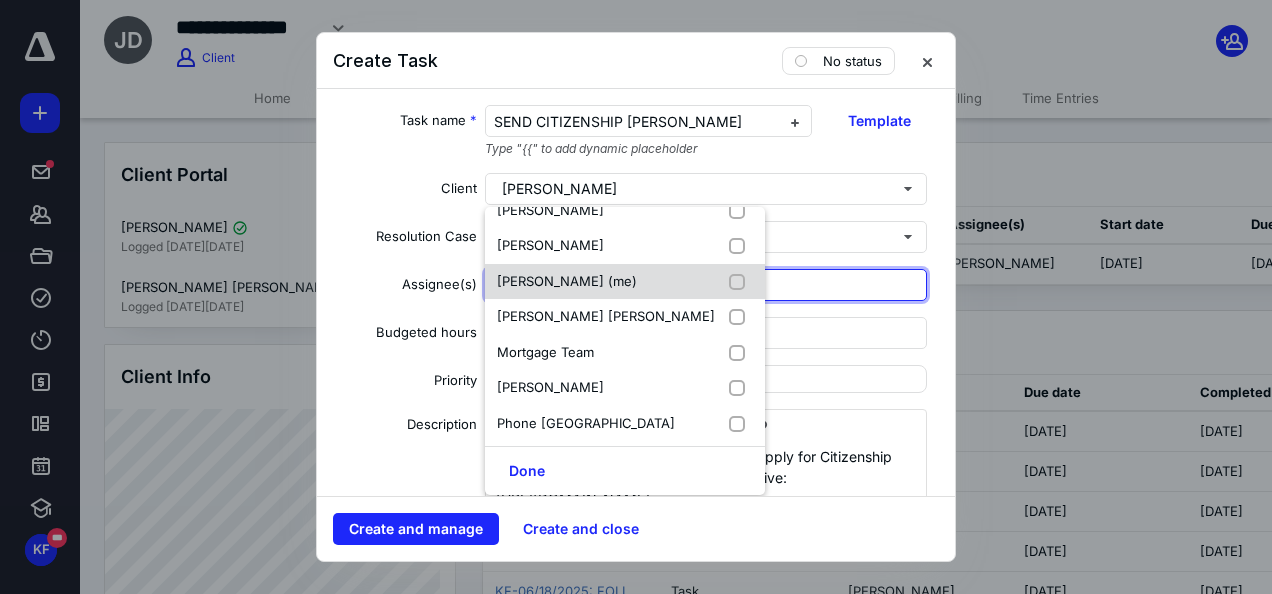 click on "[PERSON_NAME] (me)" at bounding box center [567, 281] 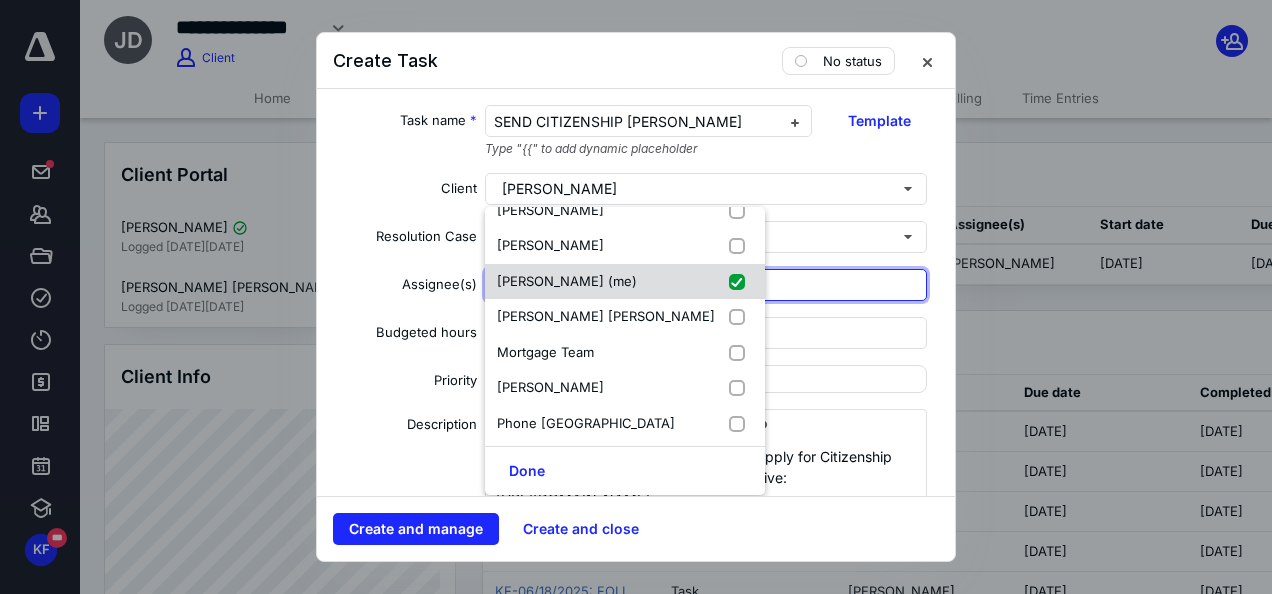 checkbox on "true" 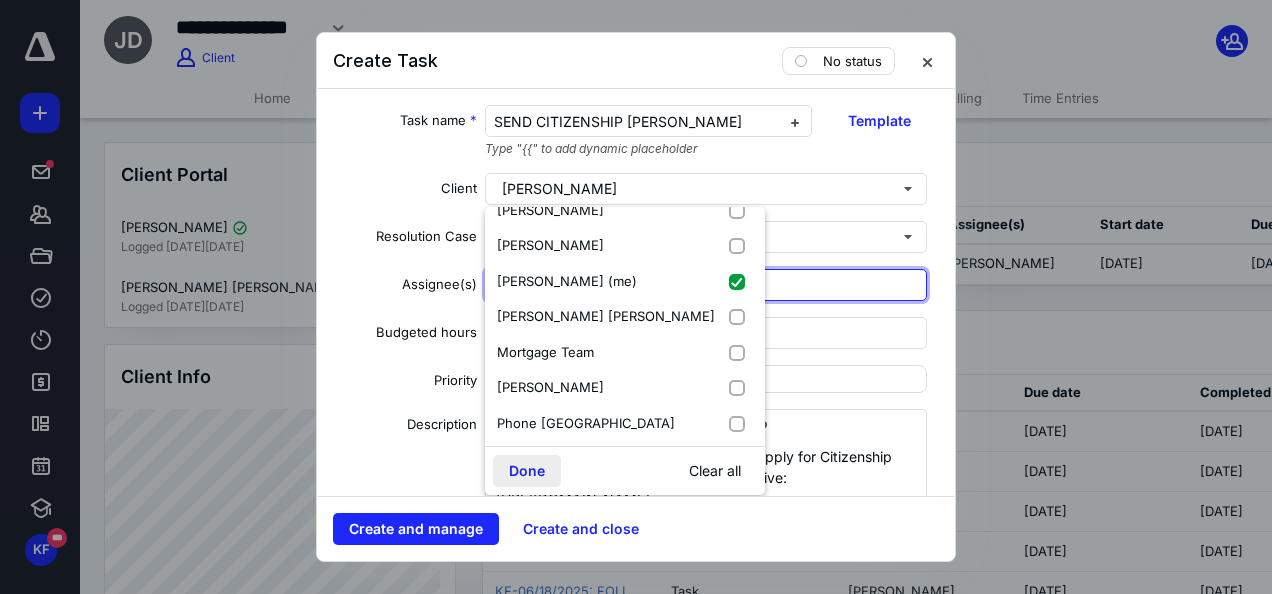 click on "Done" at bounding box center [527, 471] 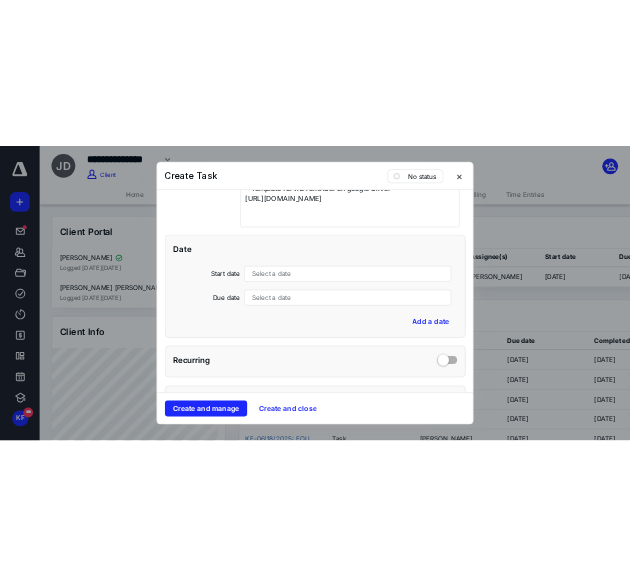 scroll, scrollTop: 400, scrollLeft: 0, axis: vertical 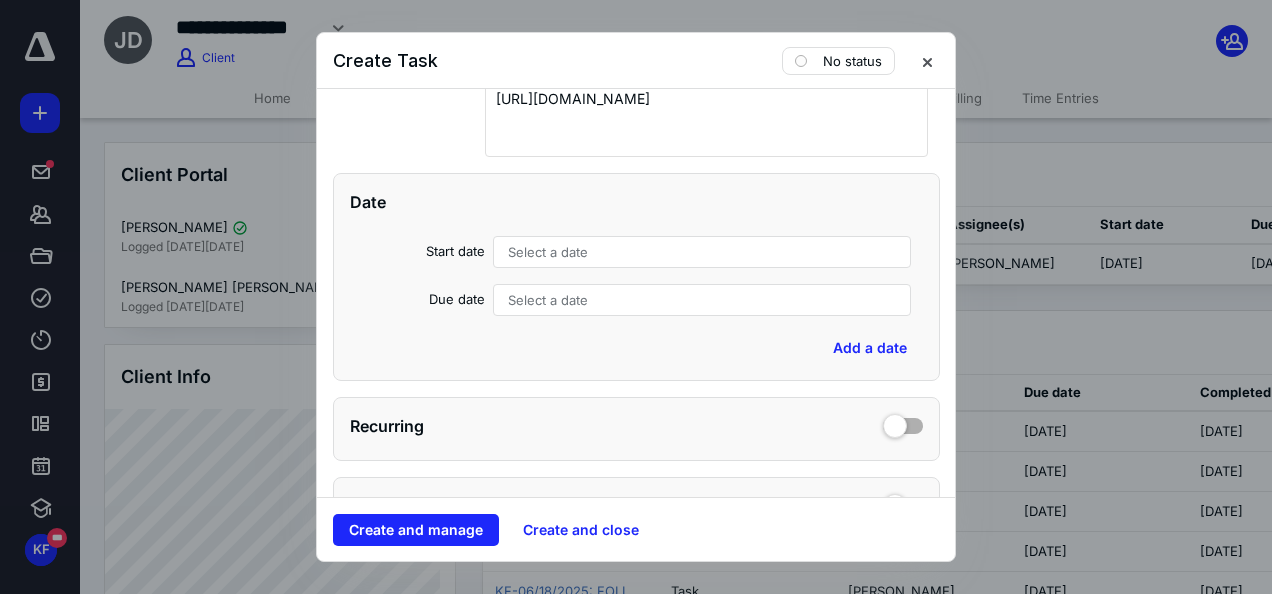 click on "Select a date" at bounding box center (548, 252) 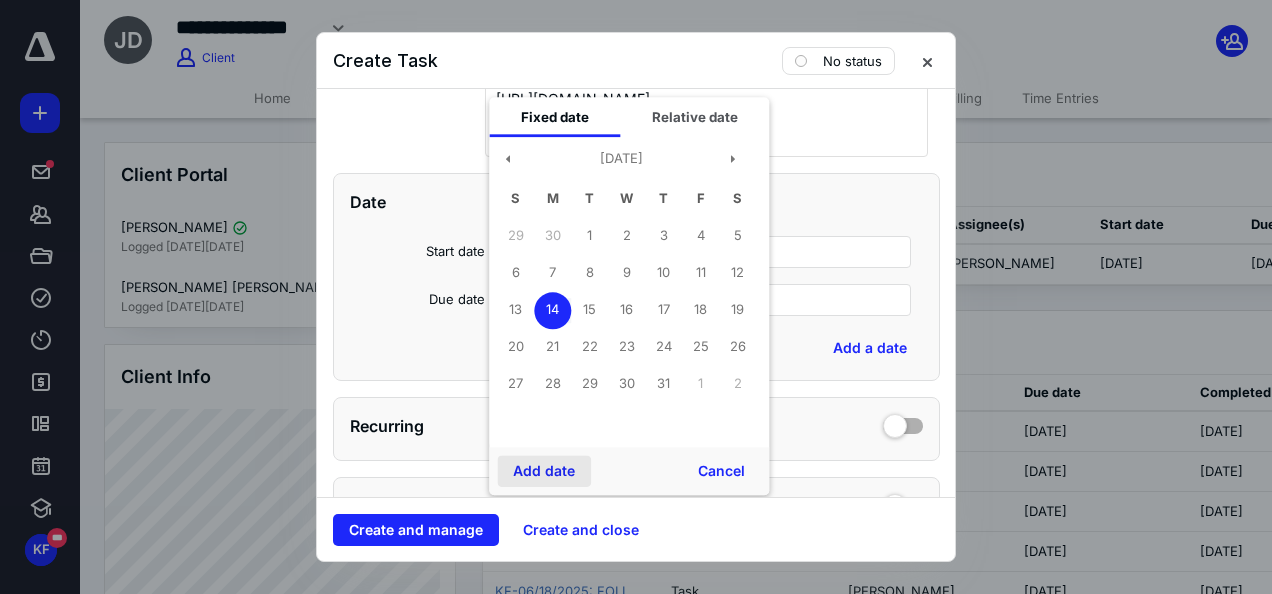 click on "Add date" at bounding box center (544, 471) 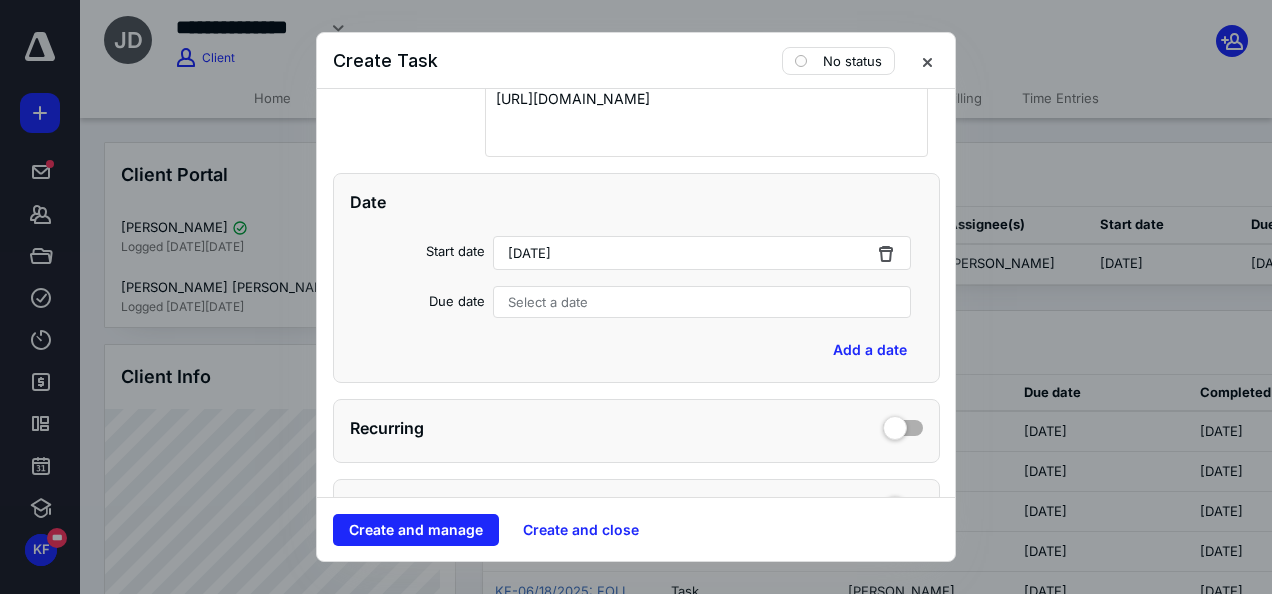 click on "Select a date" at bounding box center [548, 302] 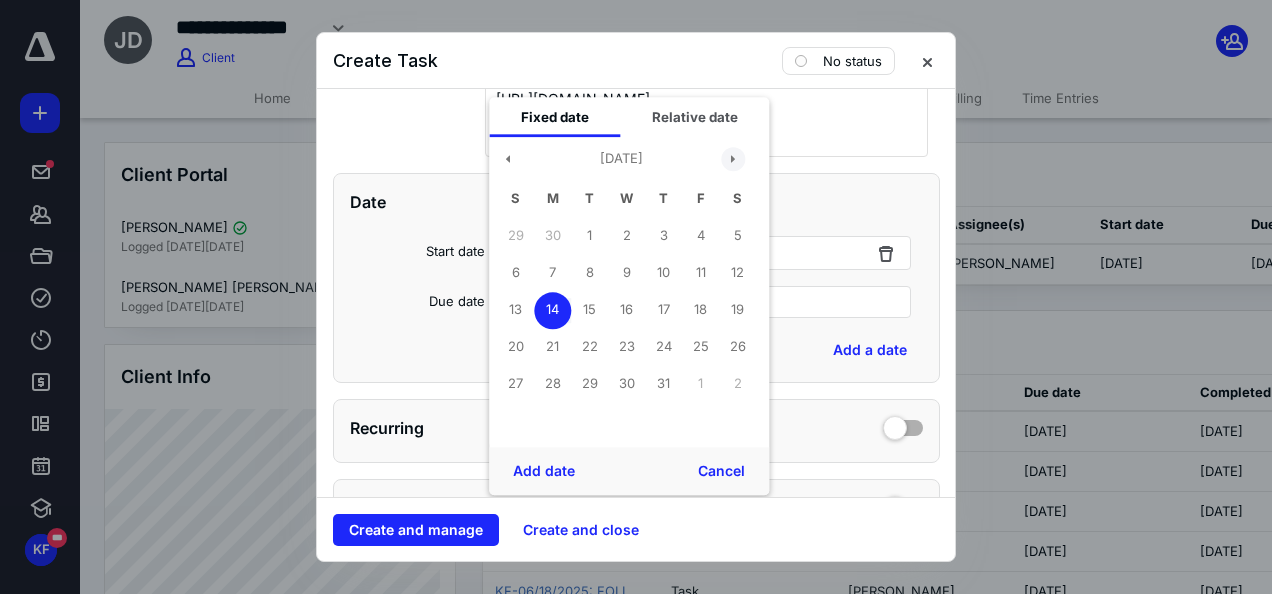 click at bounding box center [733, 159] 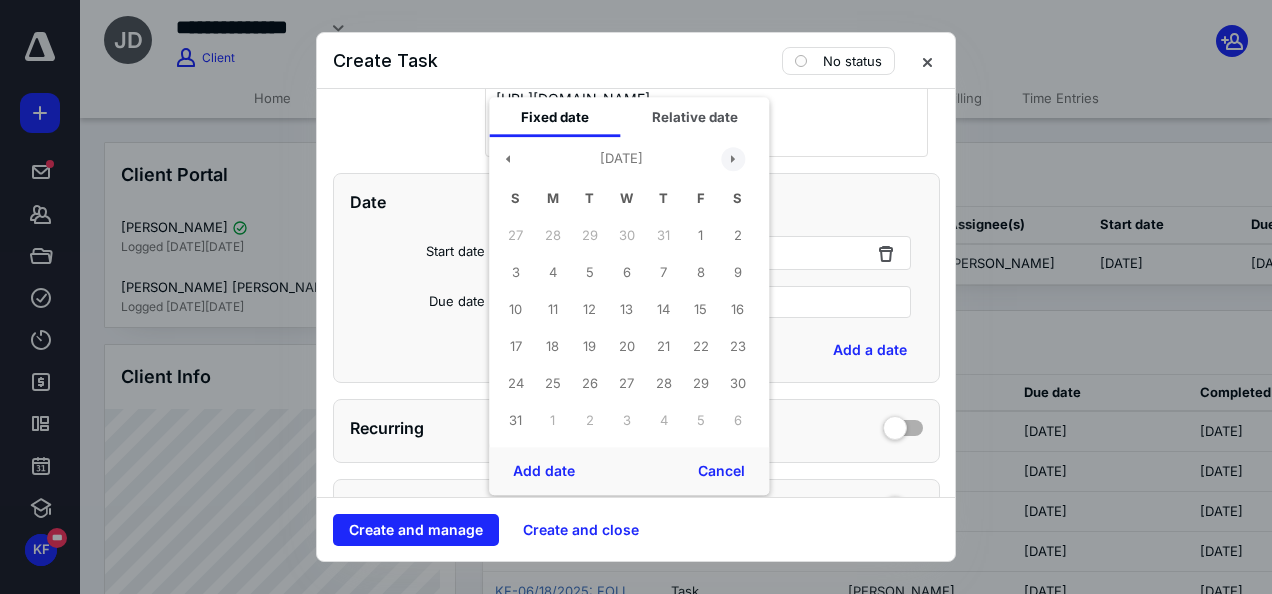 click at bounding box center [733, 159] 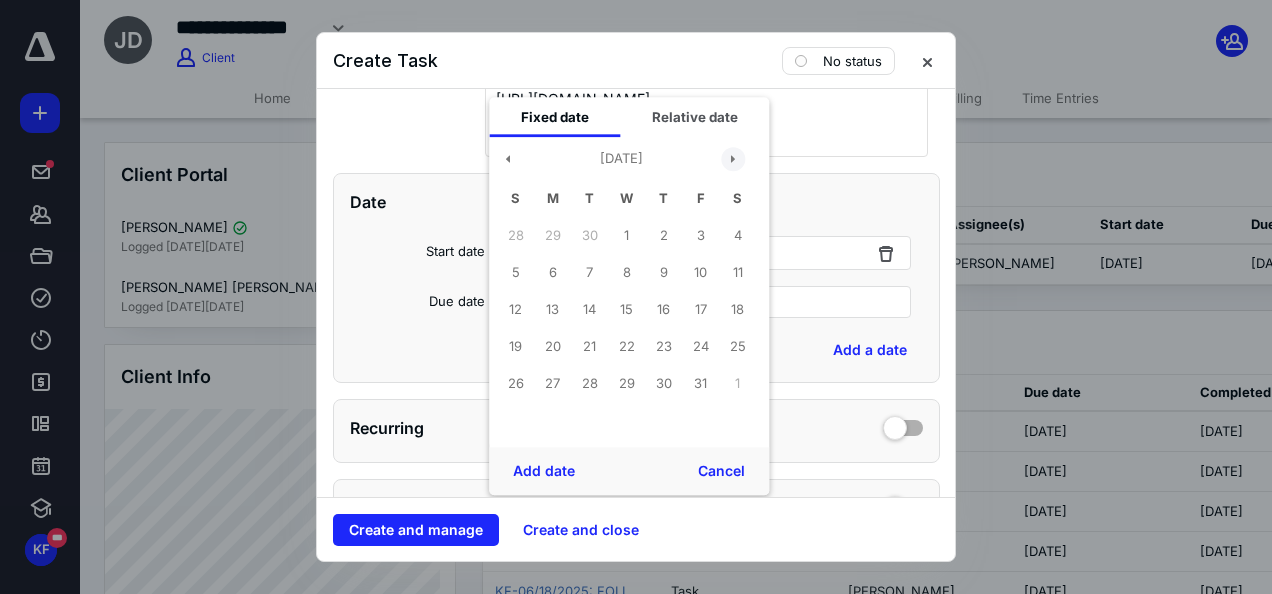 click at bounding box center (733, 159) 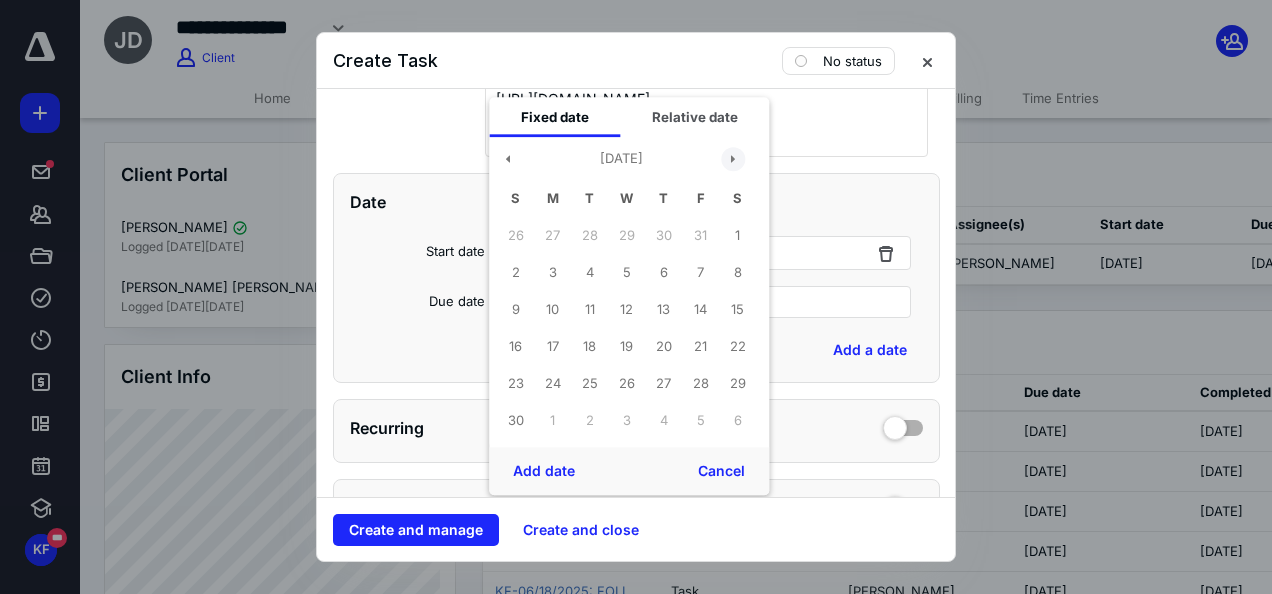 click at bounding box center [733, 159] 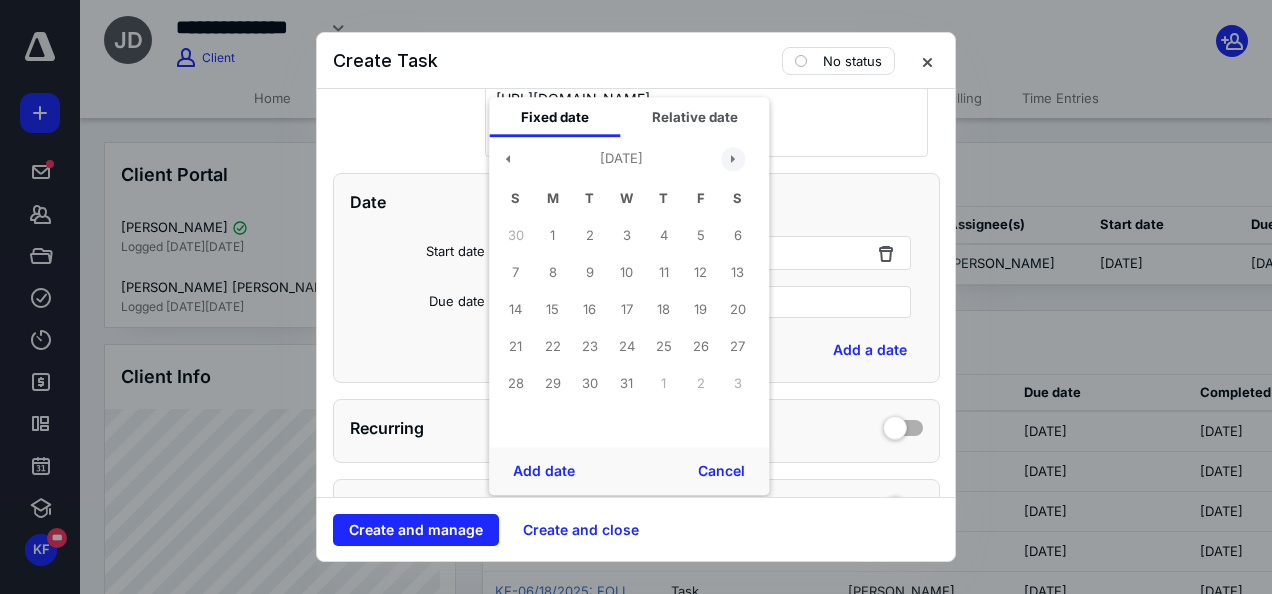 click at bounding box center (733, 159) 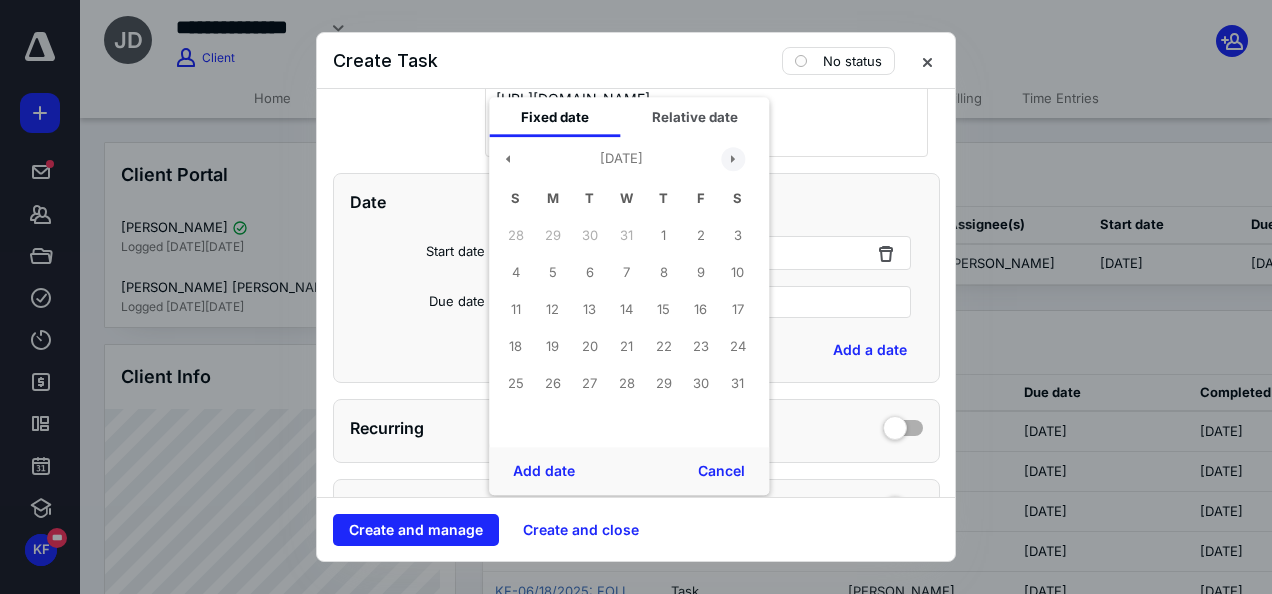 click at bounding box center [733, 159] 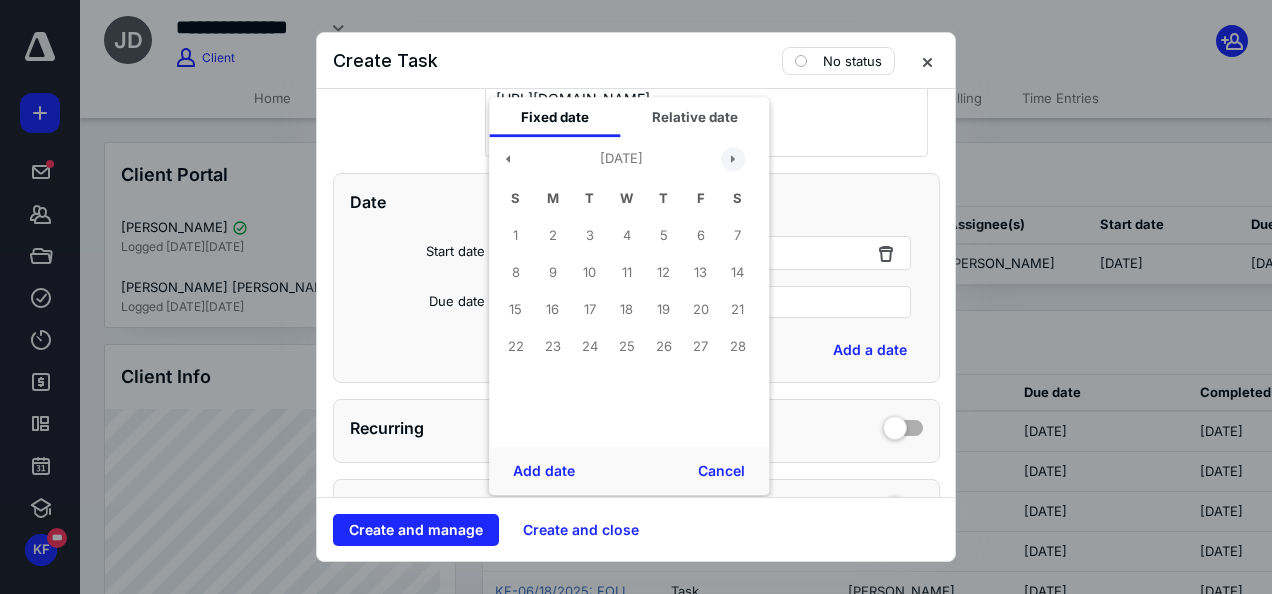 click at bounding box center (733, 159) 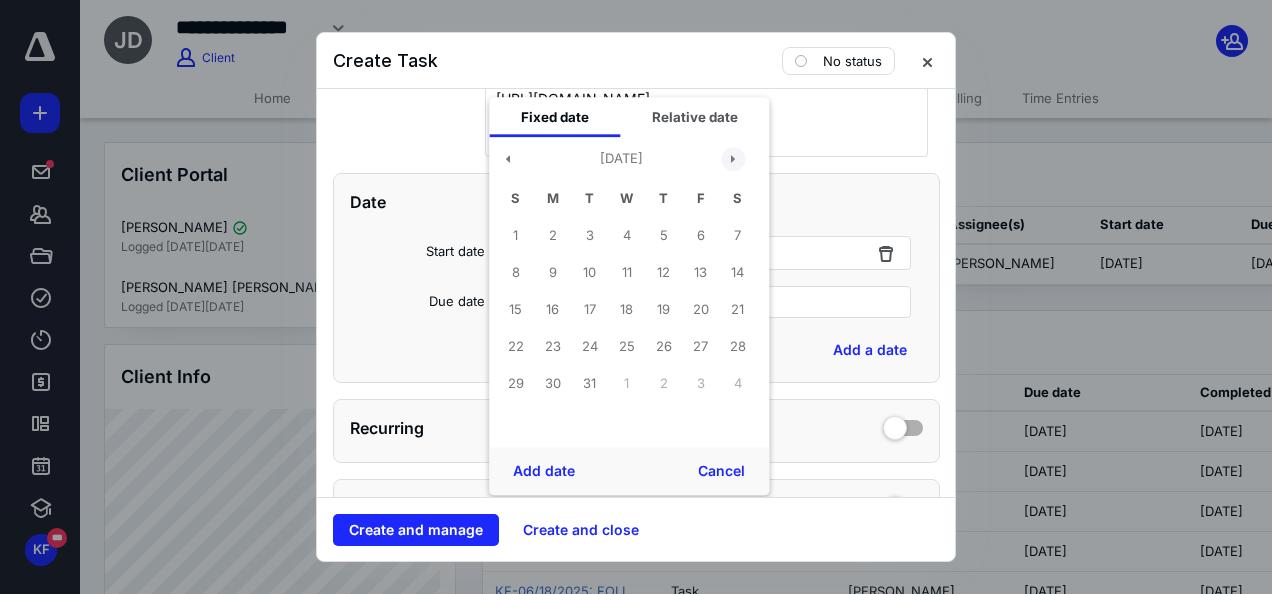 click at bounding box center [733, 159] 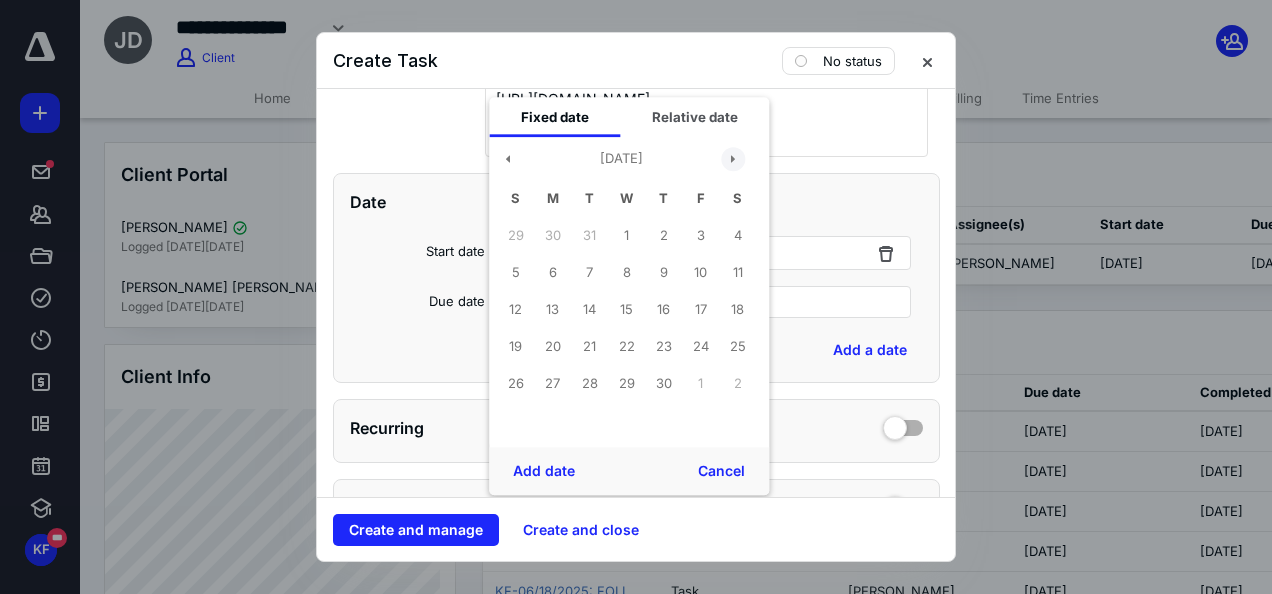 click at bounding box center [733, 159] 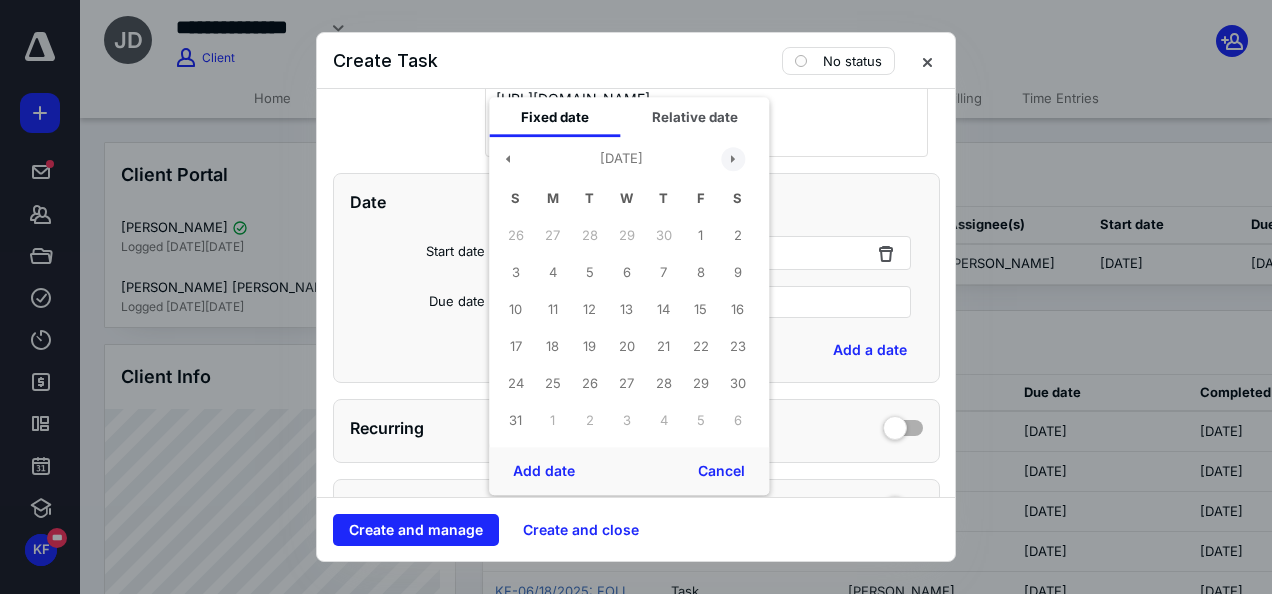 click at bounding box center (733, 159) 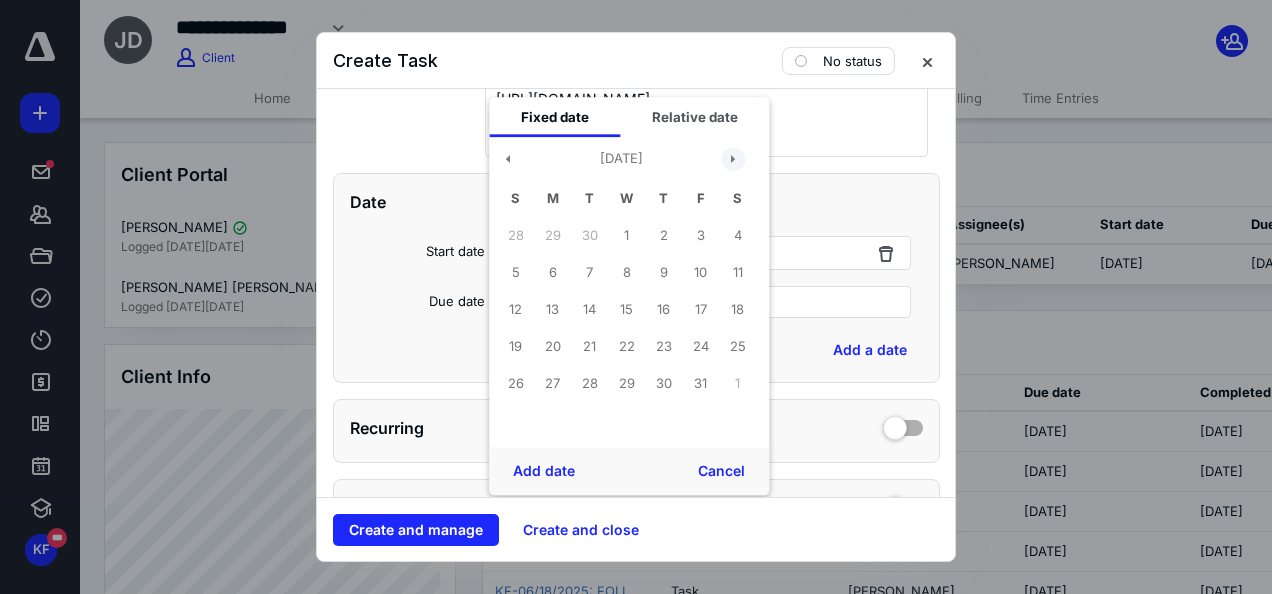 click at bounding box center (733, 159) 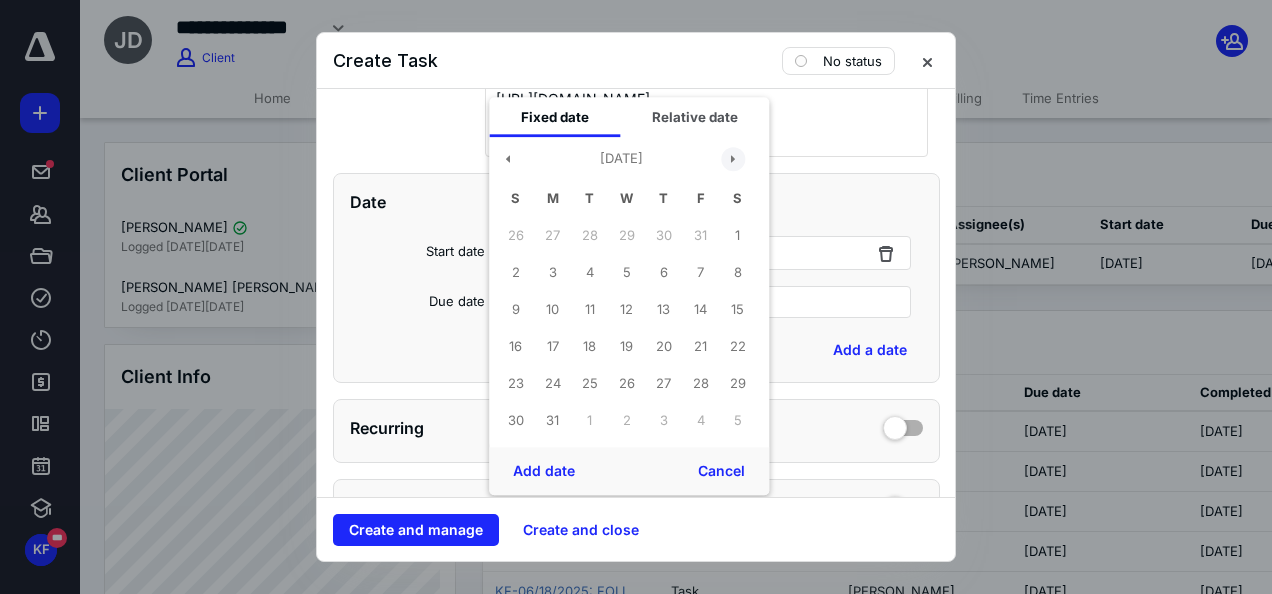 click at bounding box center (733, 159) 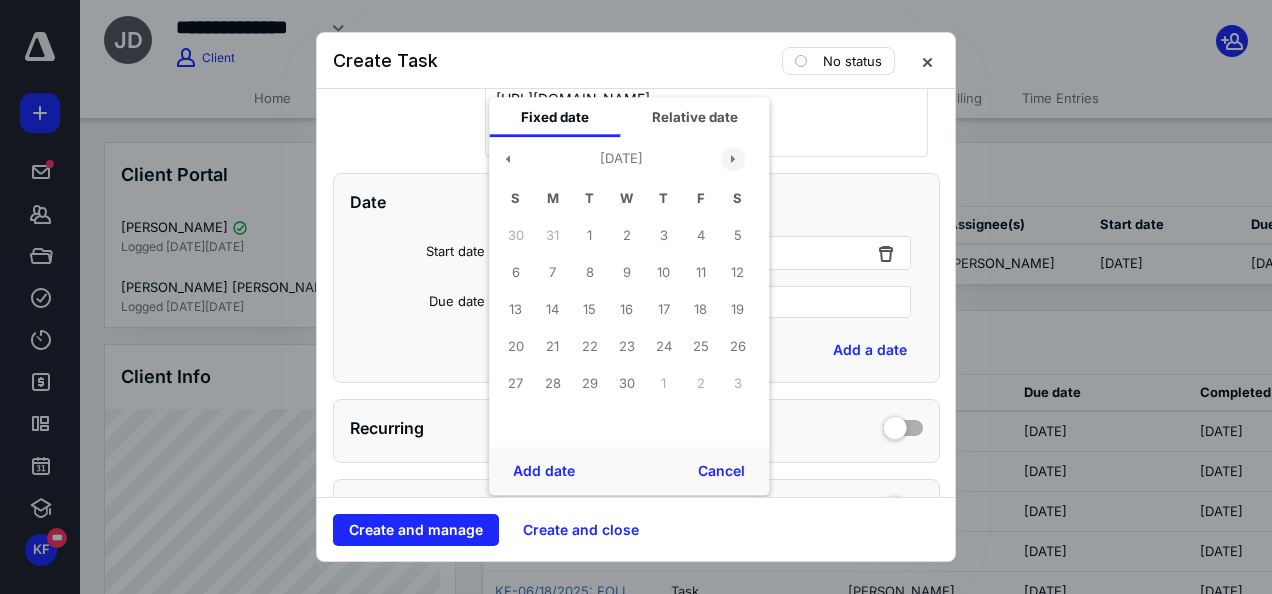 click at bounding box center (733, 159) 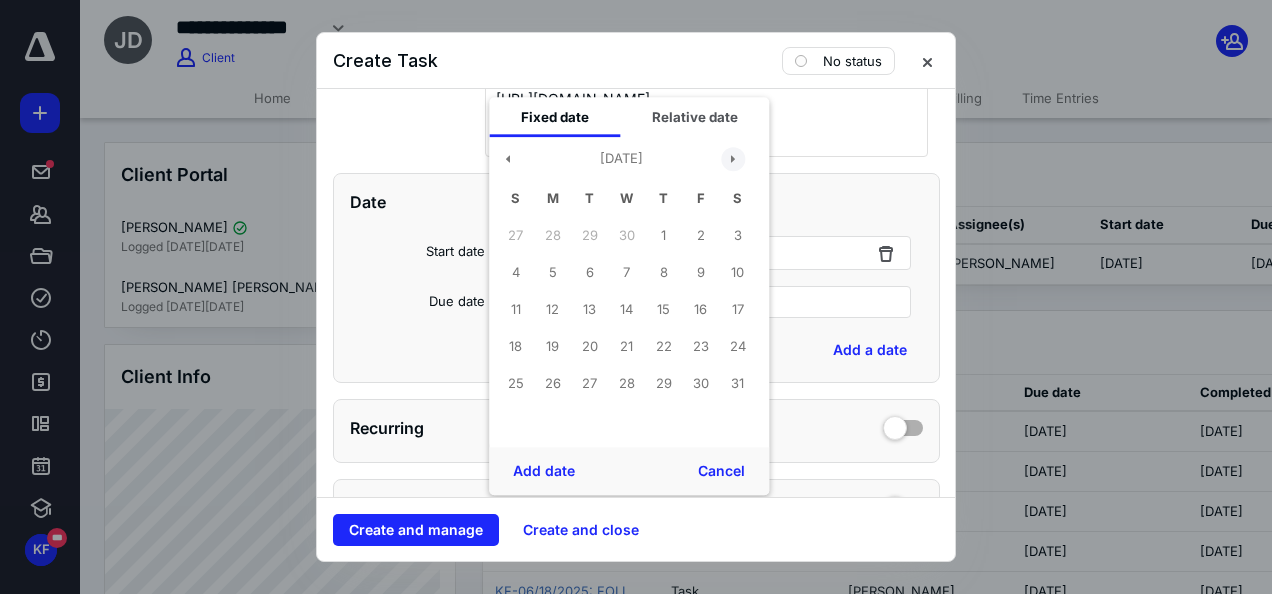 click at bounding box center [733, 159] 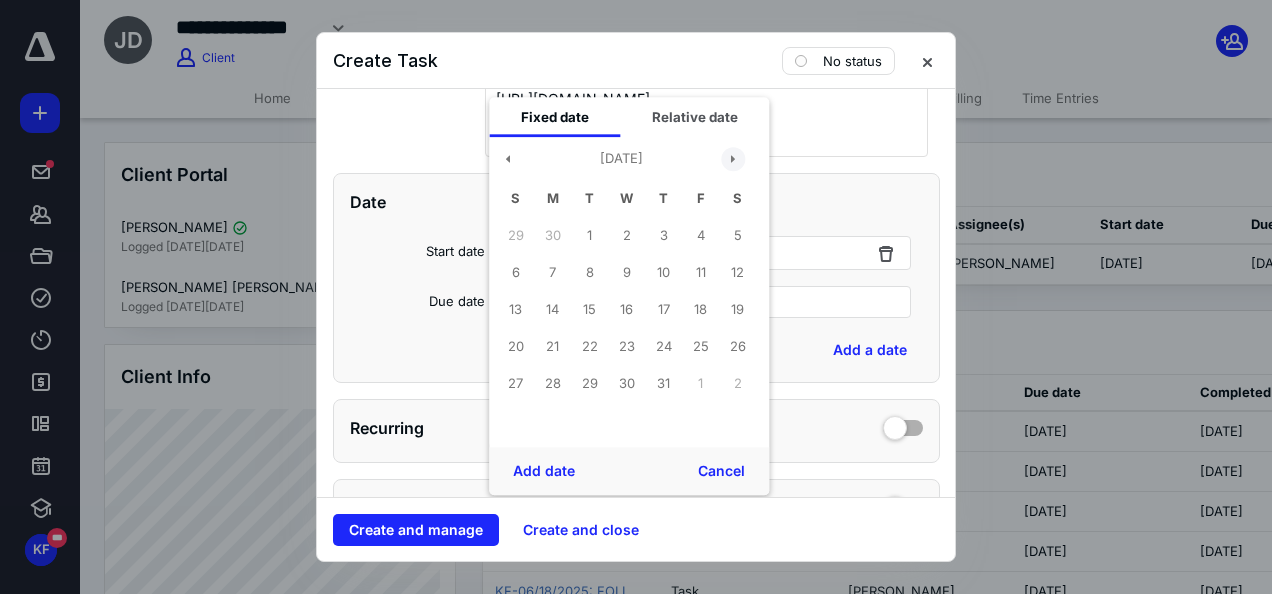 click at bounding box center [733, 159] 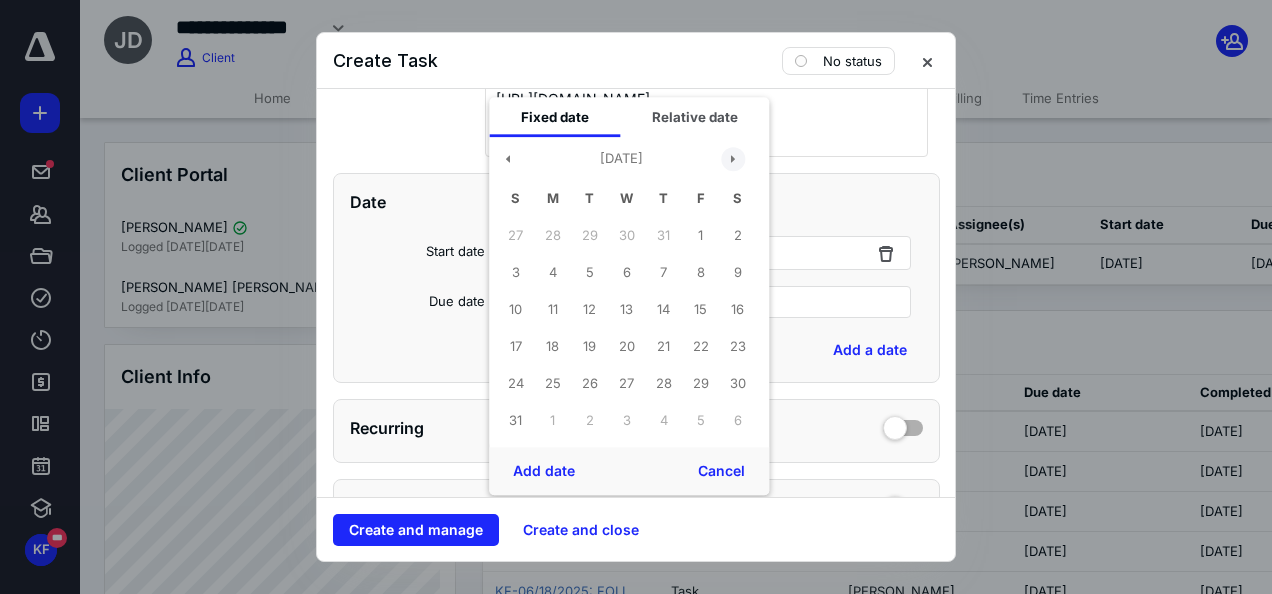 click at bounding box center [733, 159] 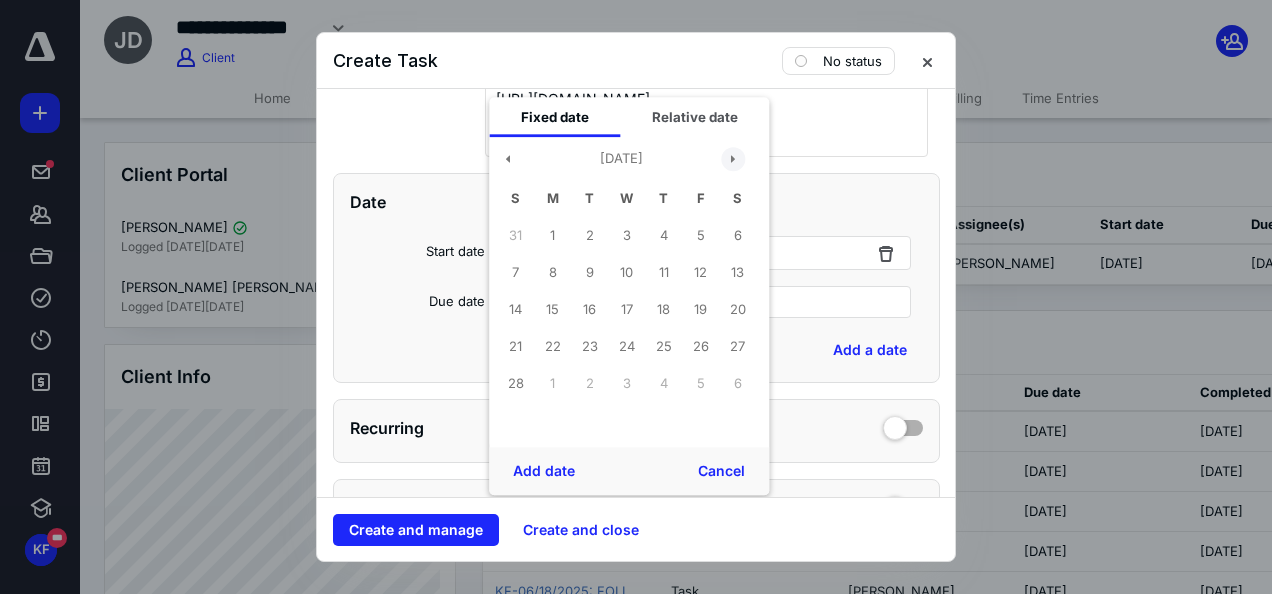 click at bounding box center [733, 159] 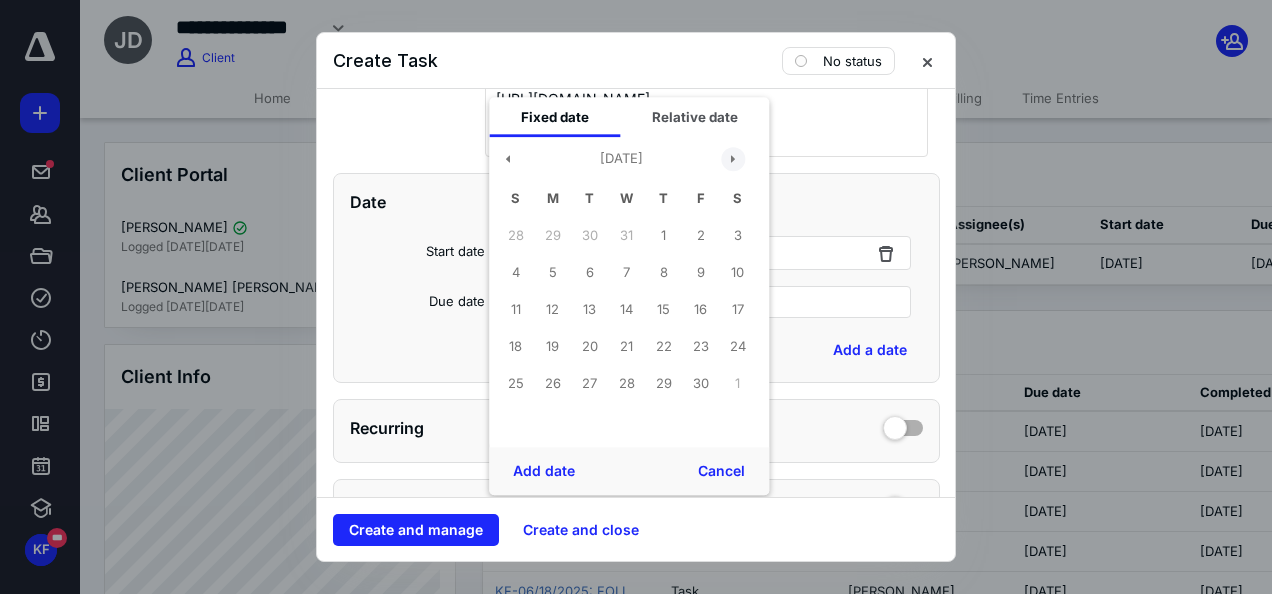 click at bounding box center [733, 159] 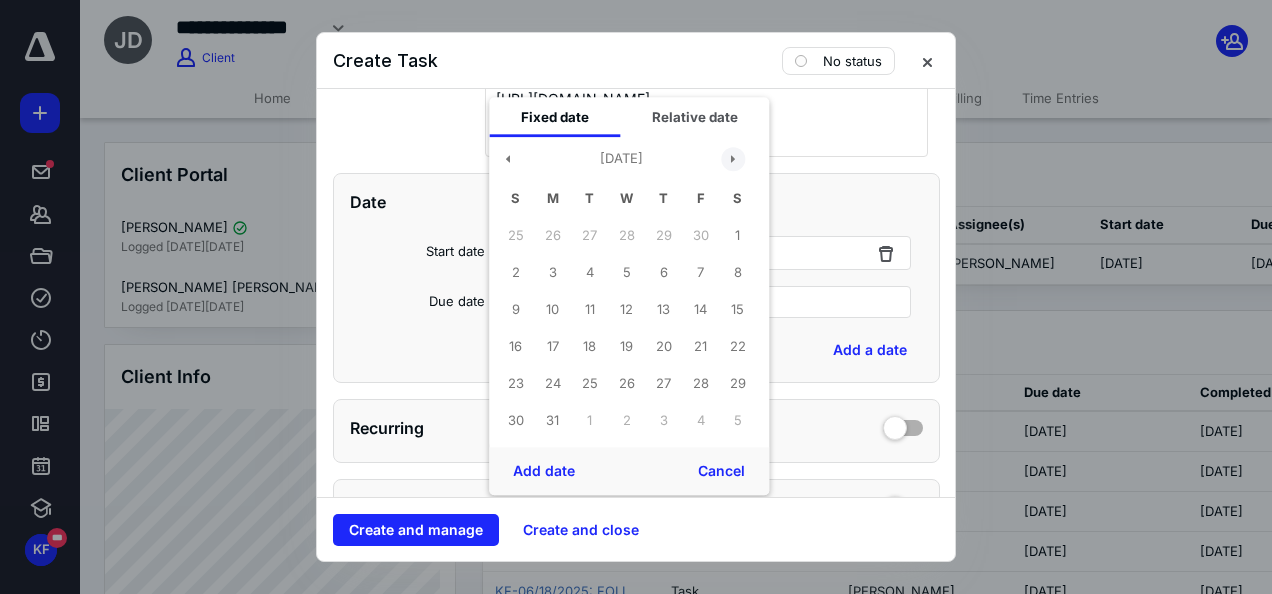 click at bounding box center (733, 159) 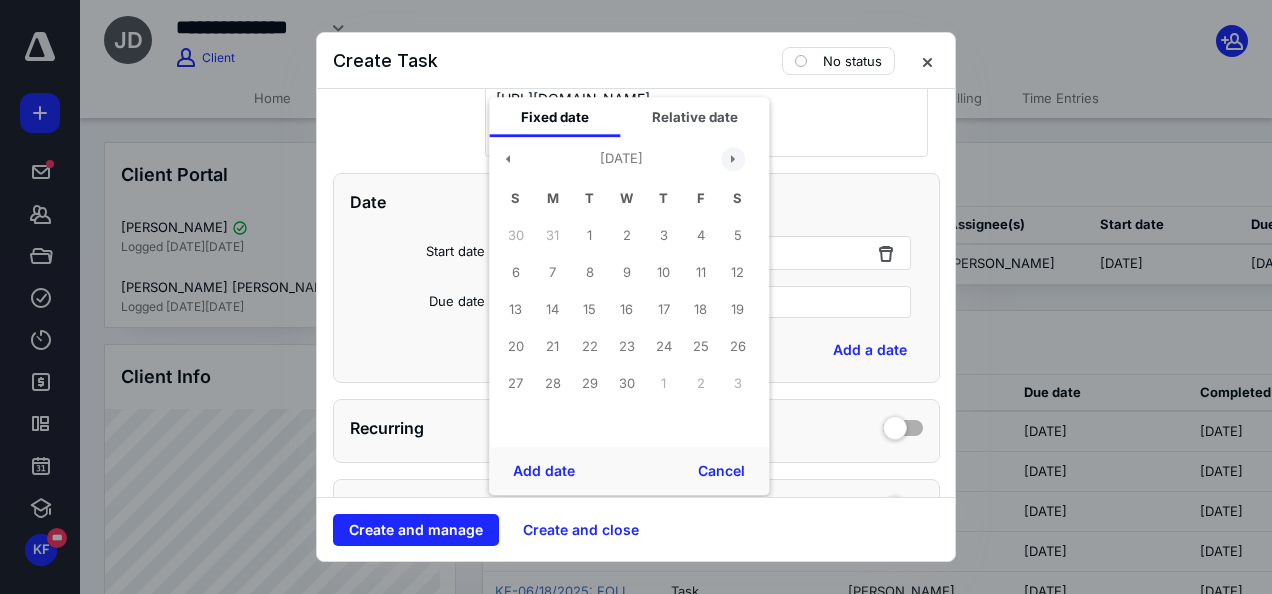 click at bounding box center [733, 159] 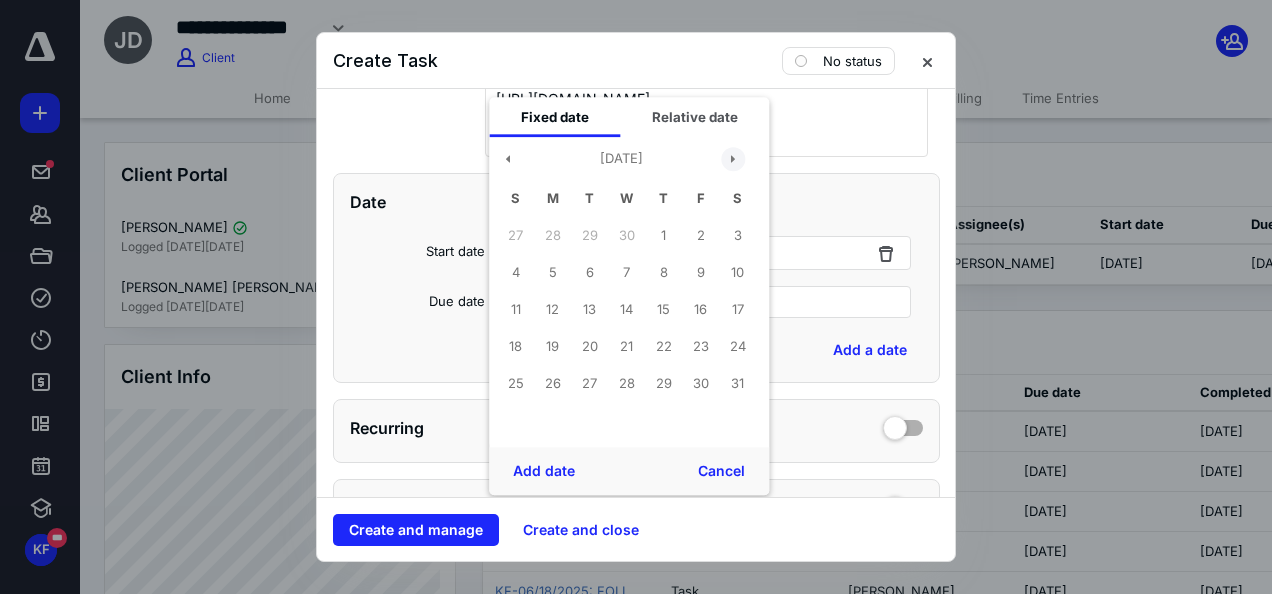 click at bounding box center [733, 159] 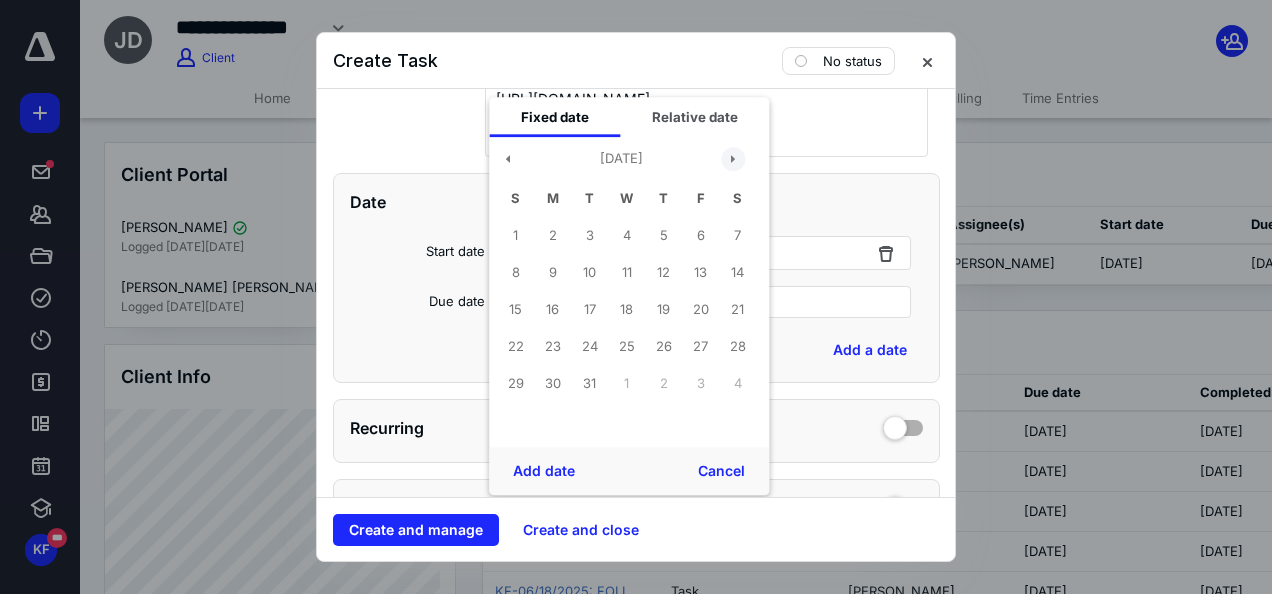 click at bounding box center [733, 159] 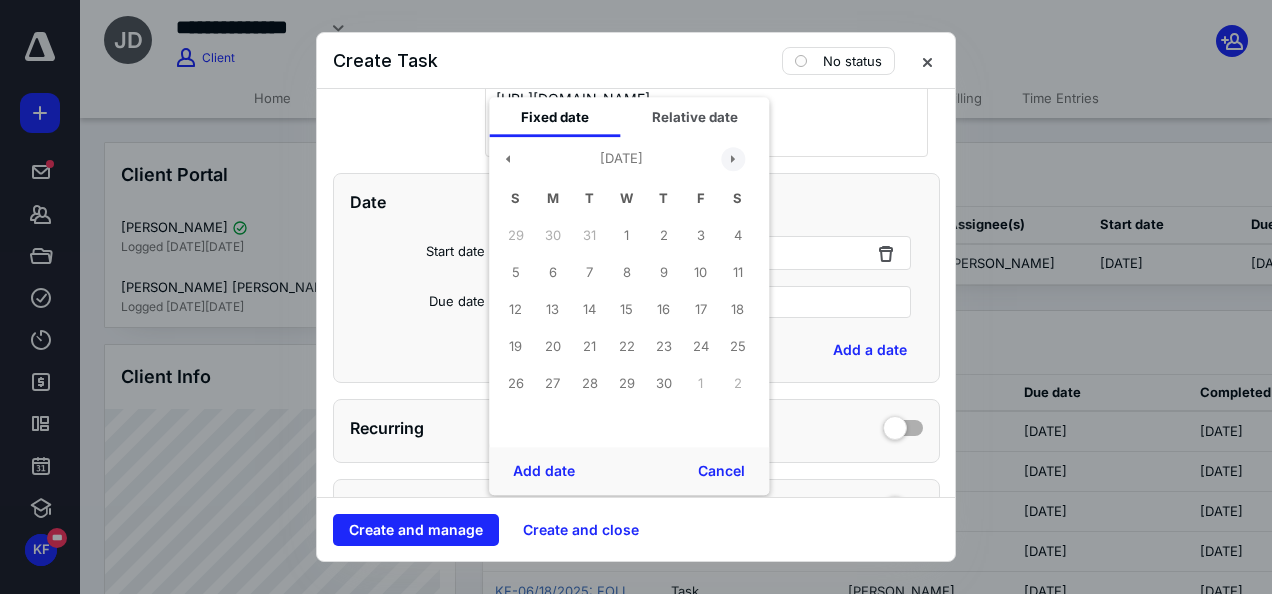 click at bounding box center (733, 159) 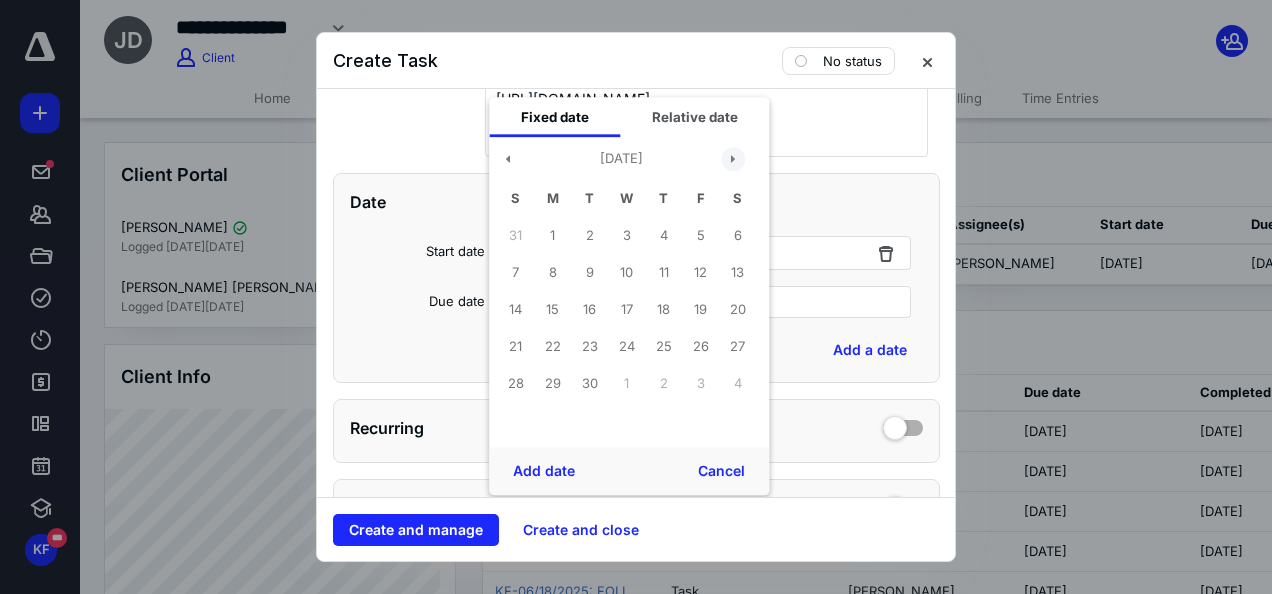 click at bounding box center (733, 159) 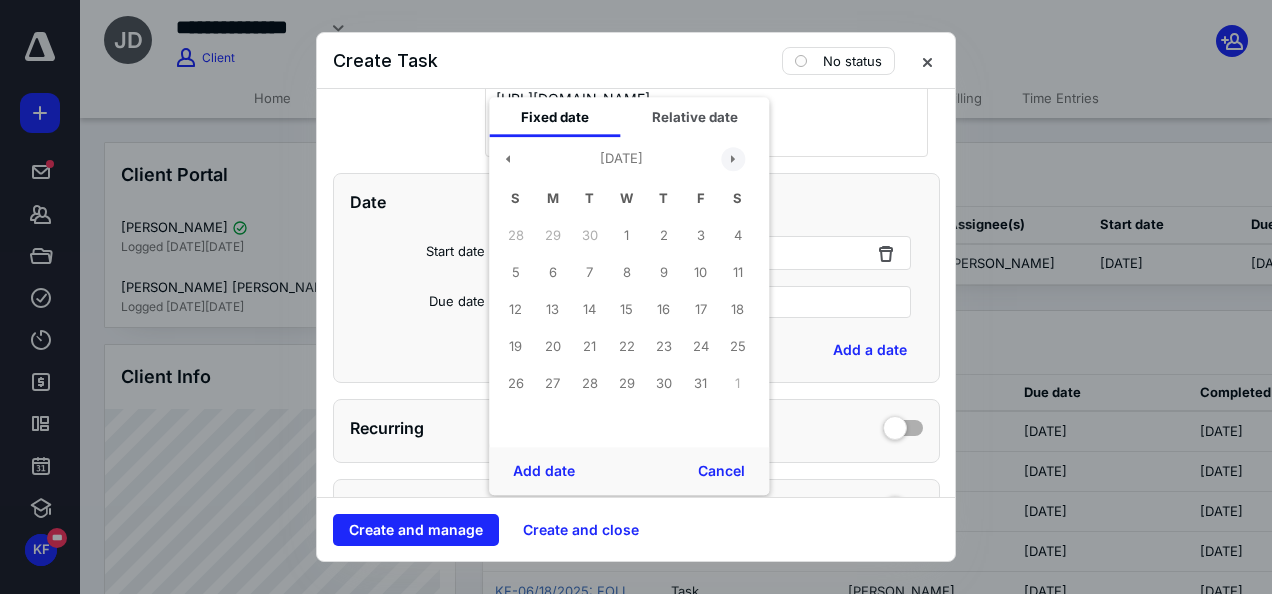 click at bounding box center [733, 159] 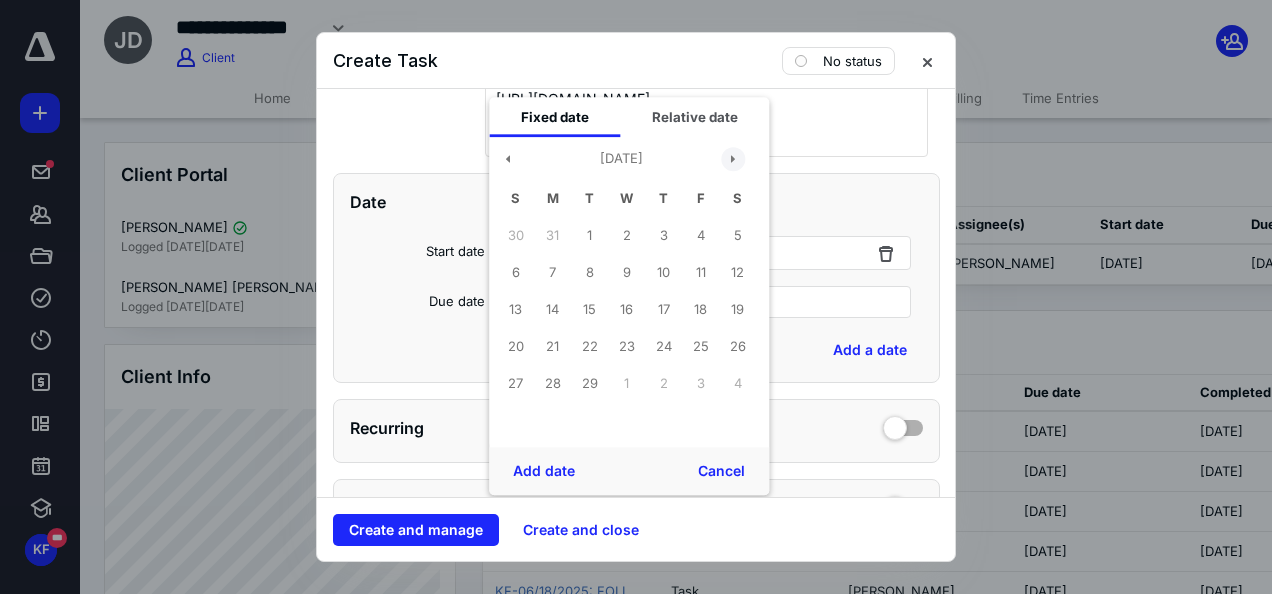 click at bounding box center [733, 159] 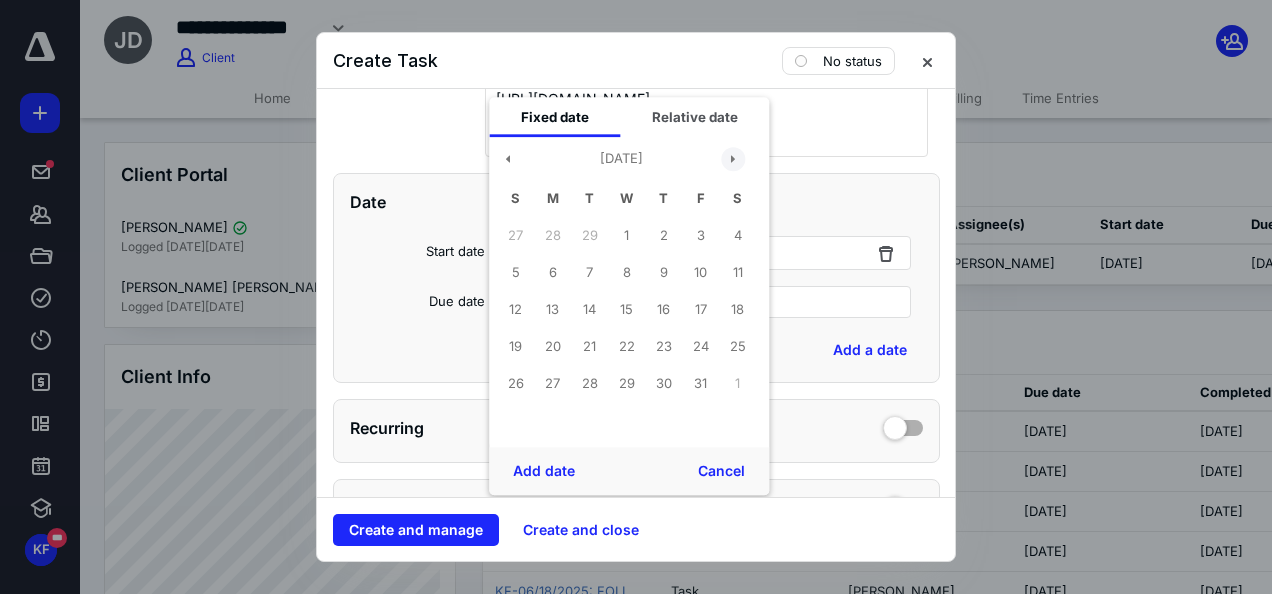 click at bounding box center (733, 159) 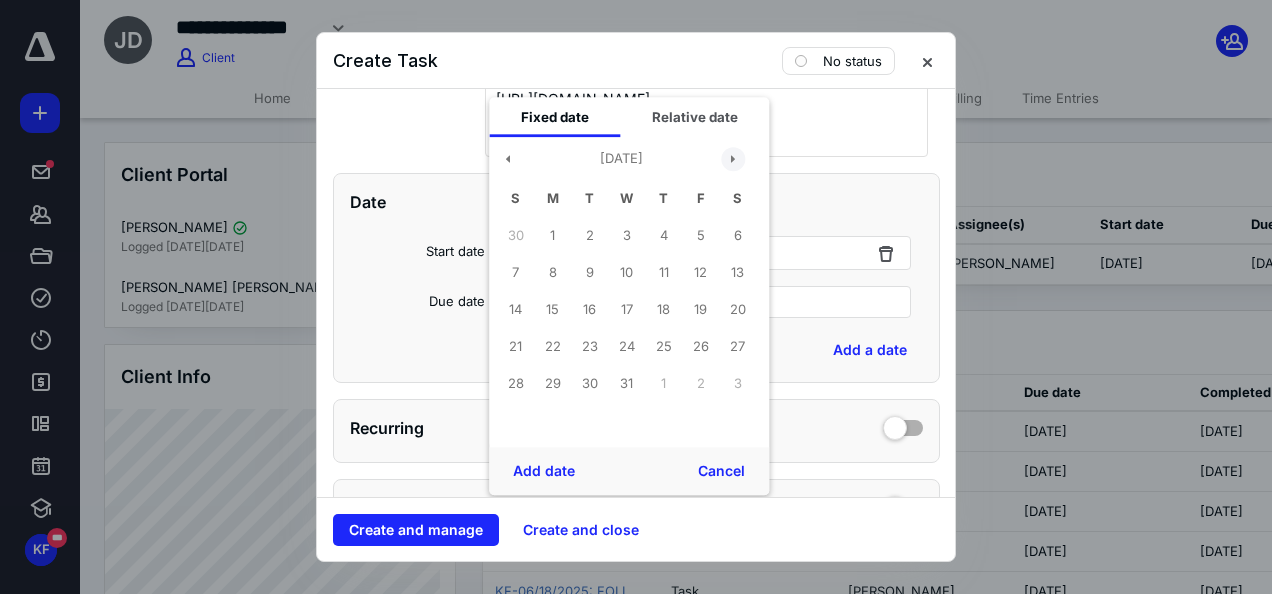 click at bounding box center (733, 159) 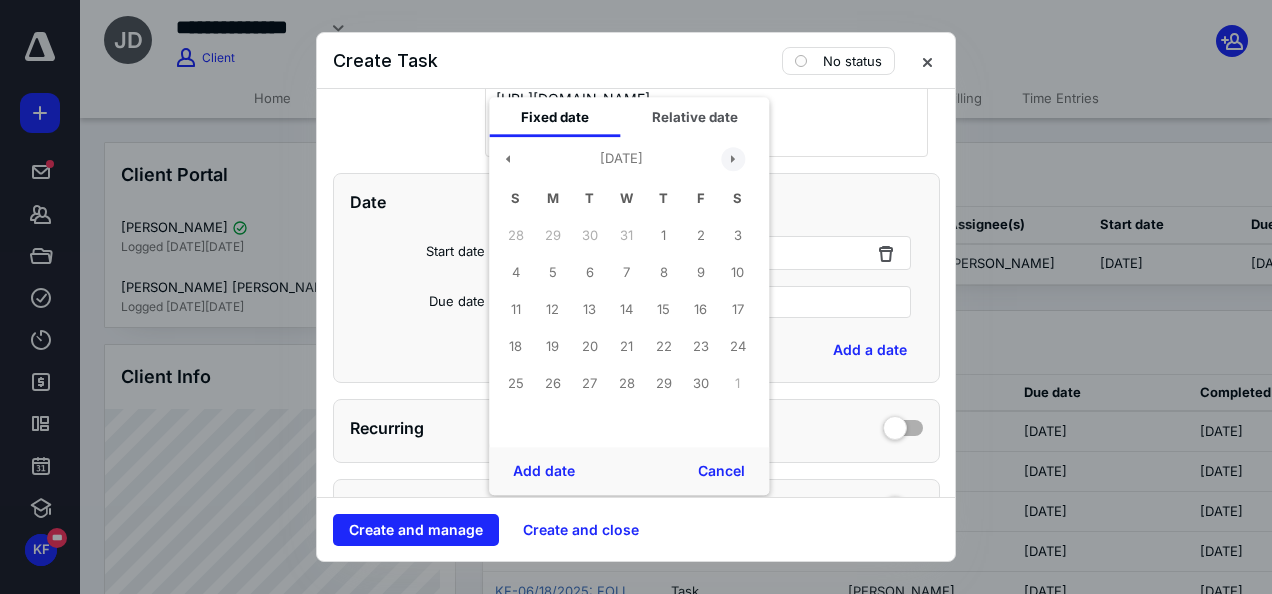 click at bounding box center (733, 159) 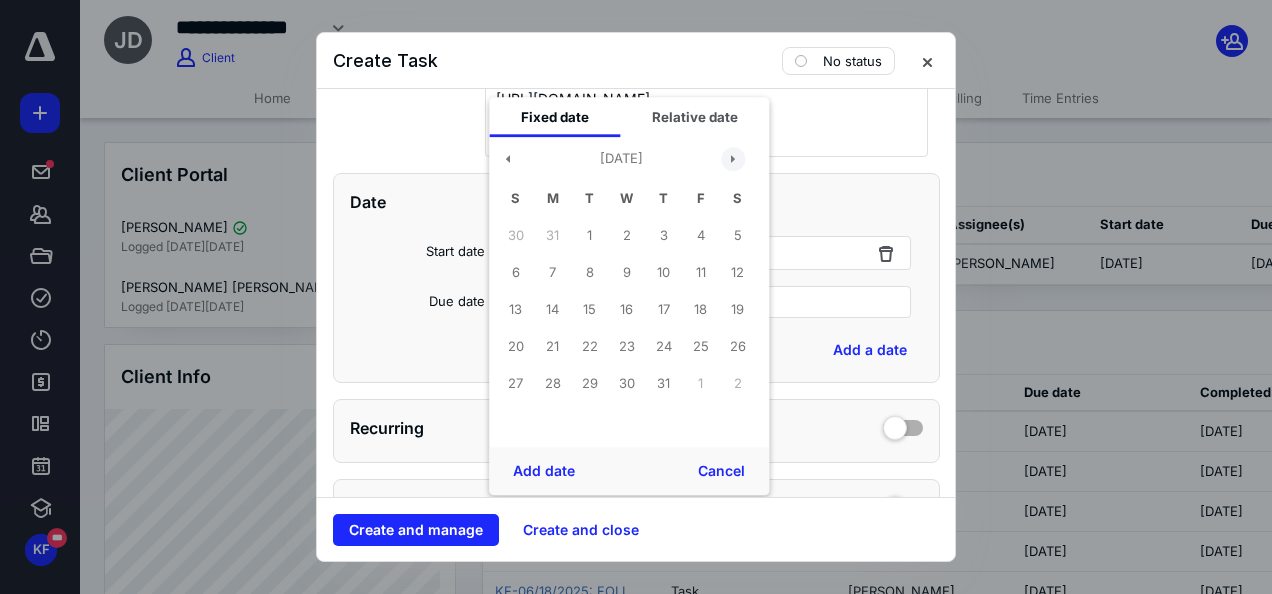 click at bounding box center (733, 159) 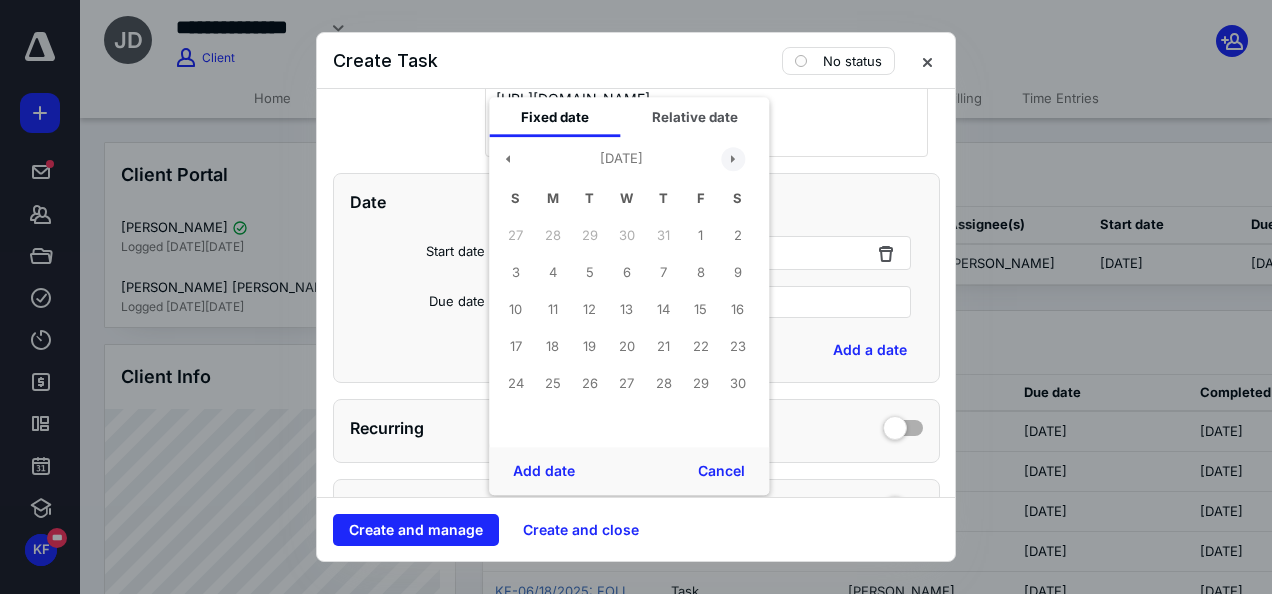 click at bounding box center [733, 159] 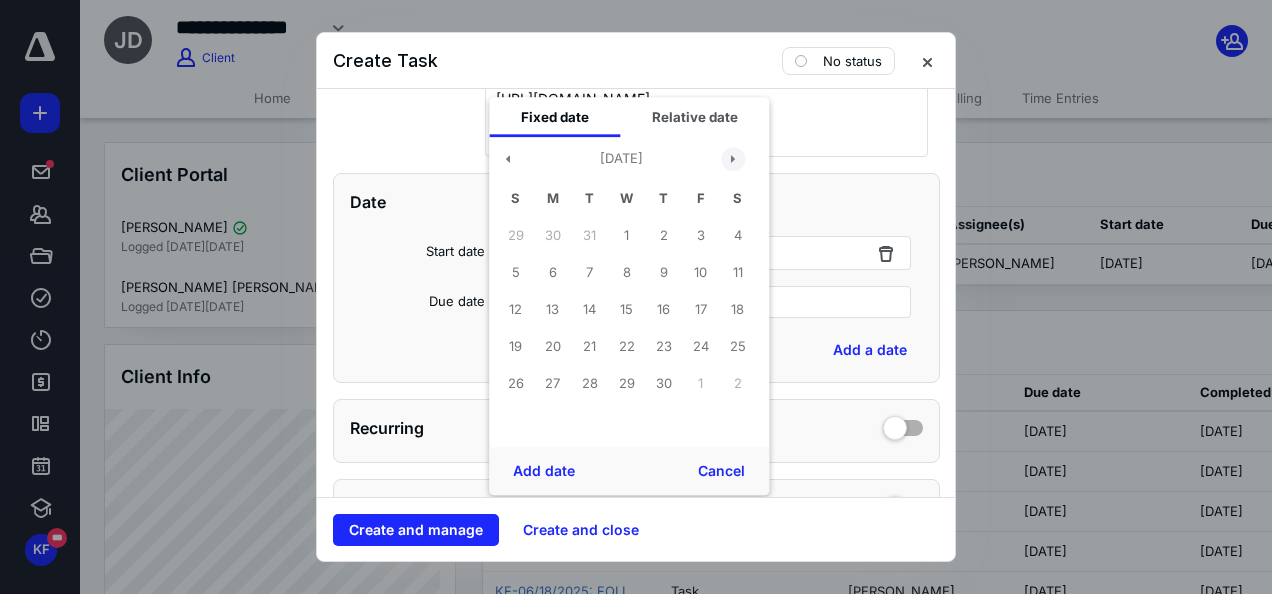 click at bounding box center [733, 159] 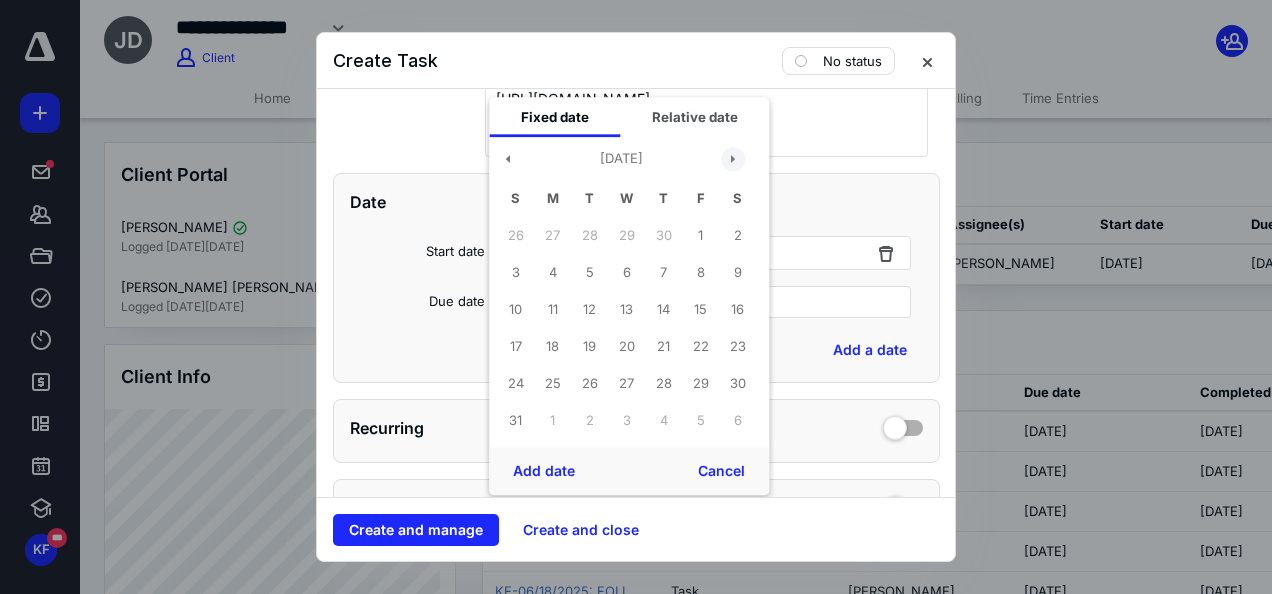 click at bounding box center [733, 159] 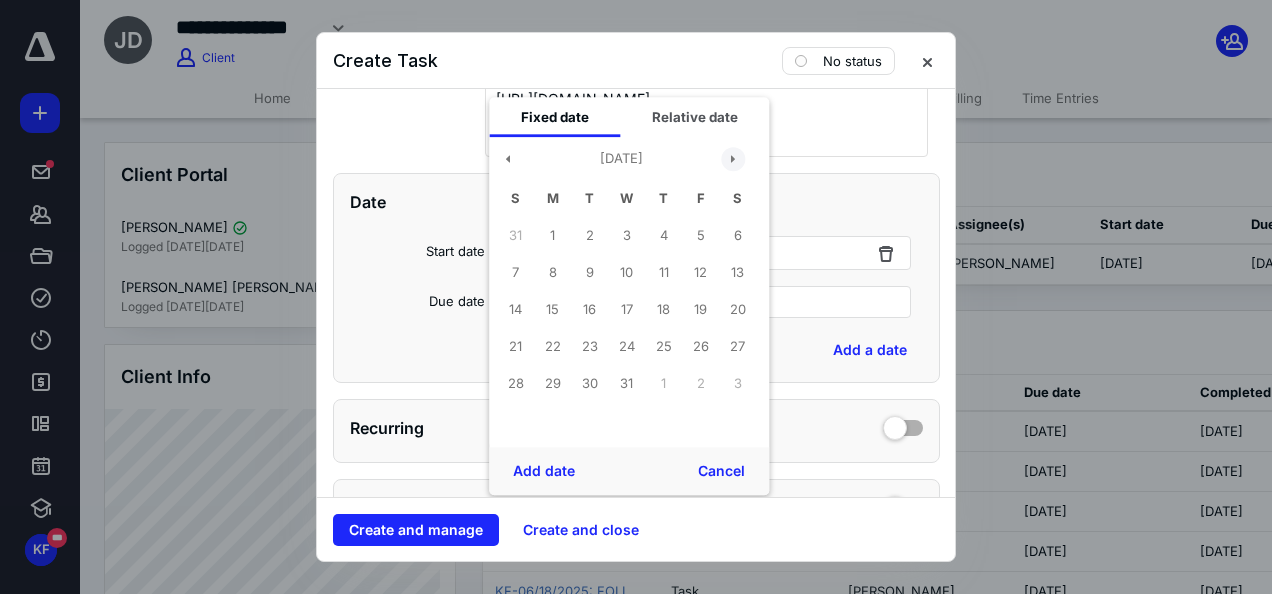click at bounding box center [733, 159] 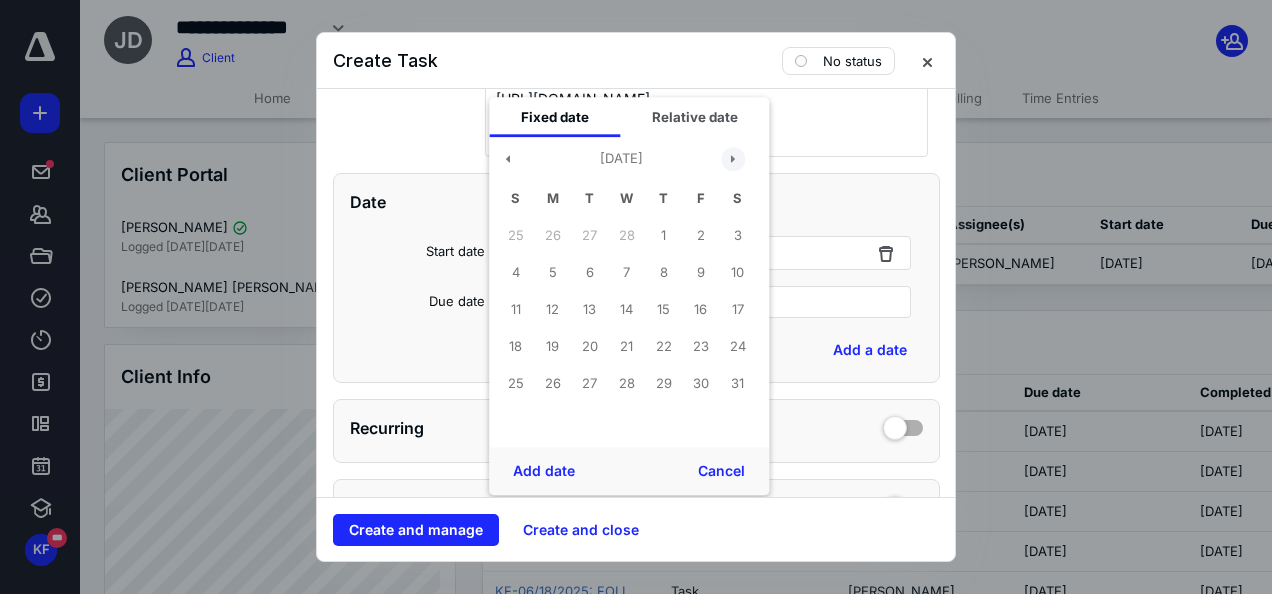 click at bounding box center [733, 159] 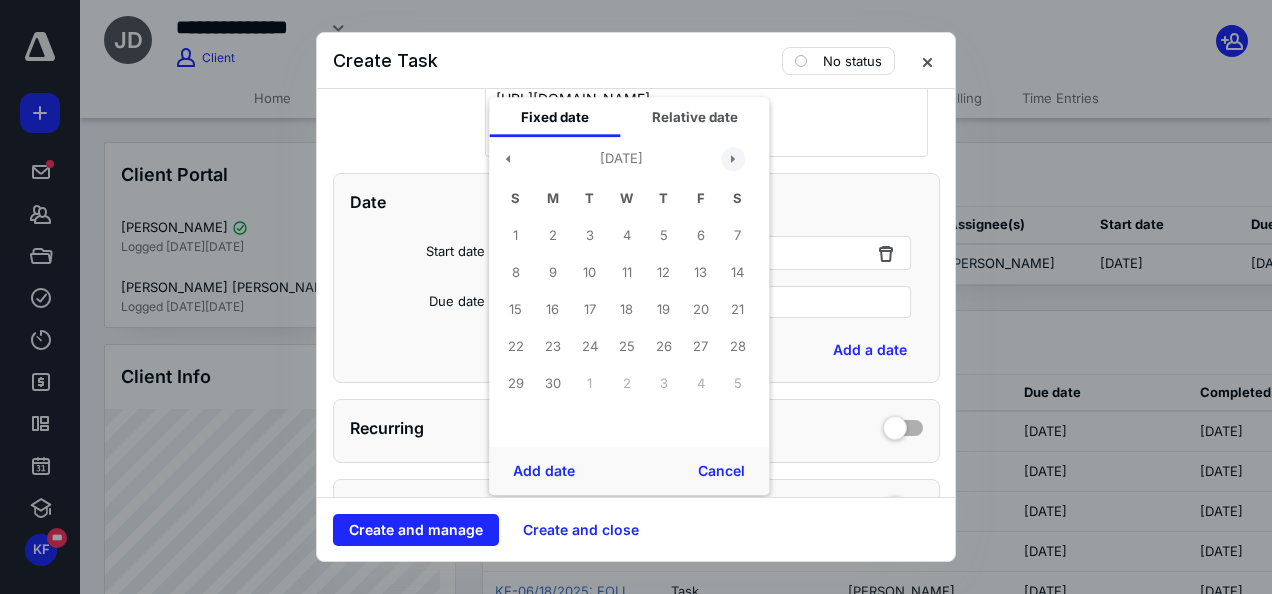 click at bounding box center [733, 159] 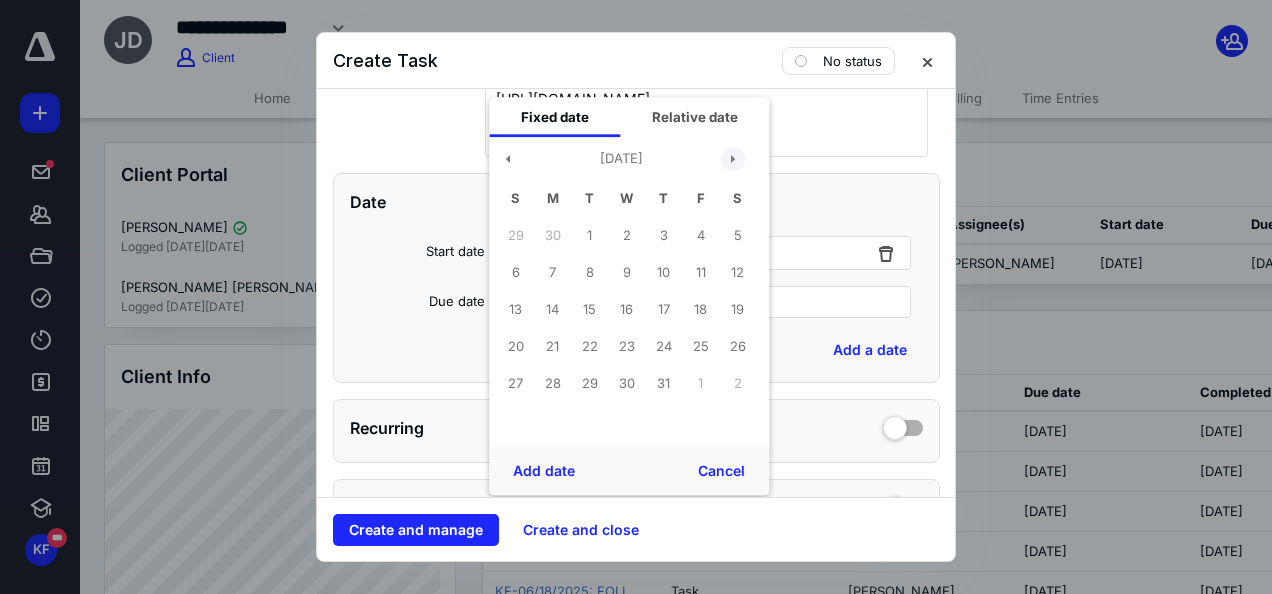 click at bounding box center [733, 159] 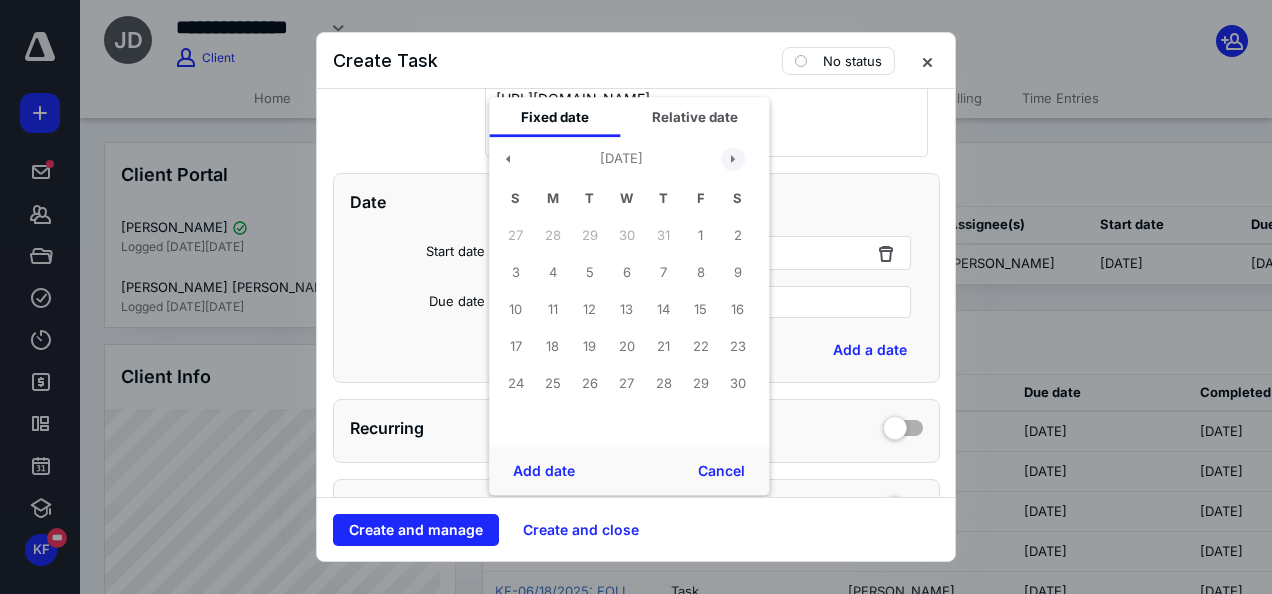 click at bounding box center [733, 159] 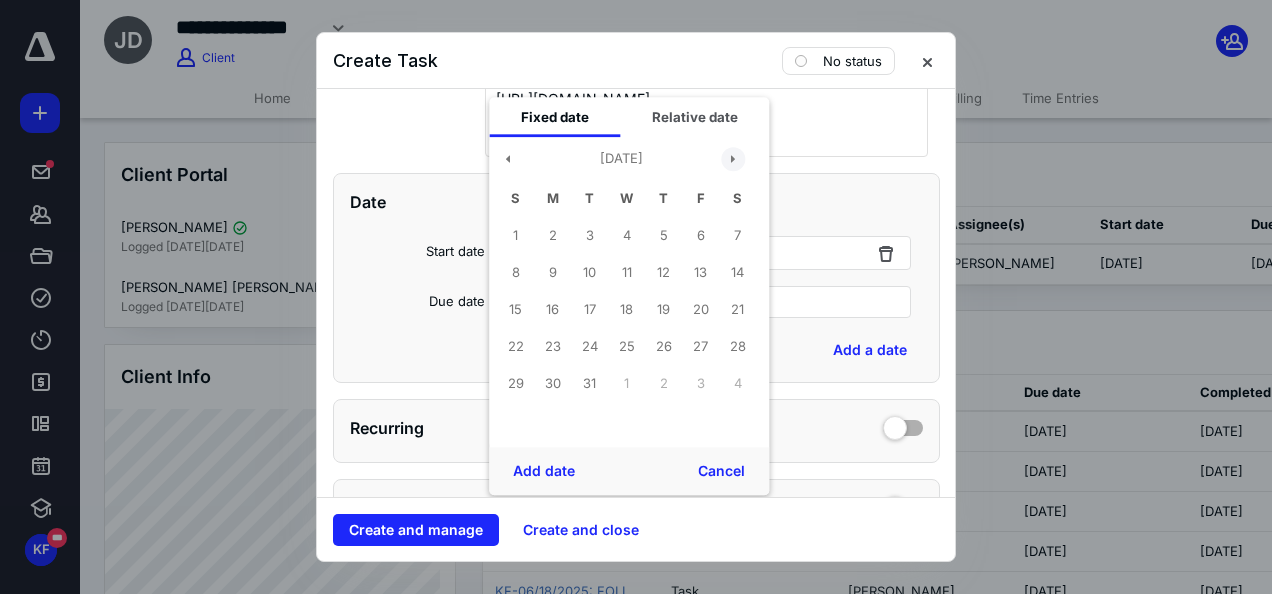 click at bounding box center (733, 159) 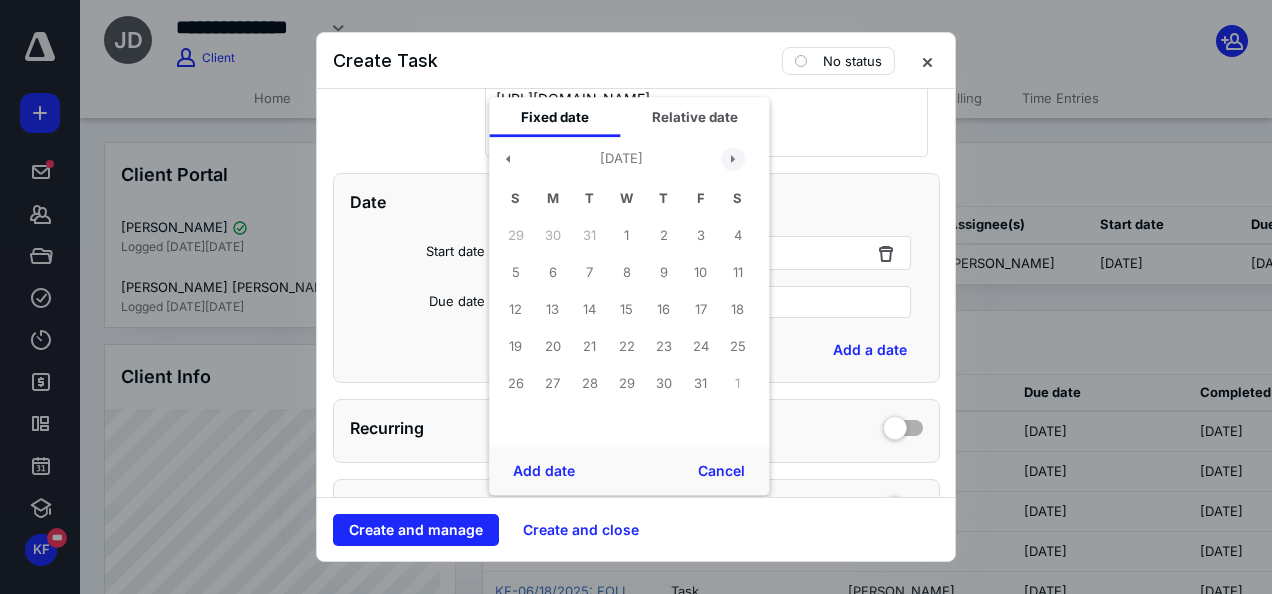 click at bounding box center [733, 159] 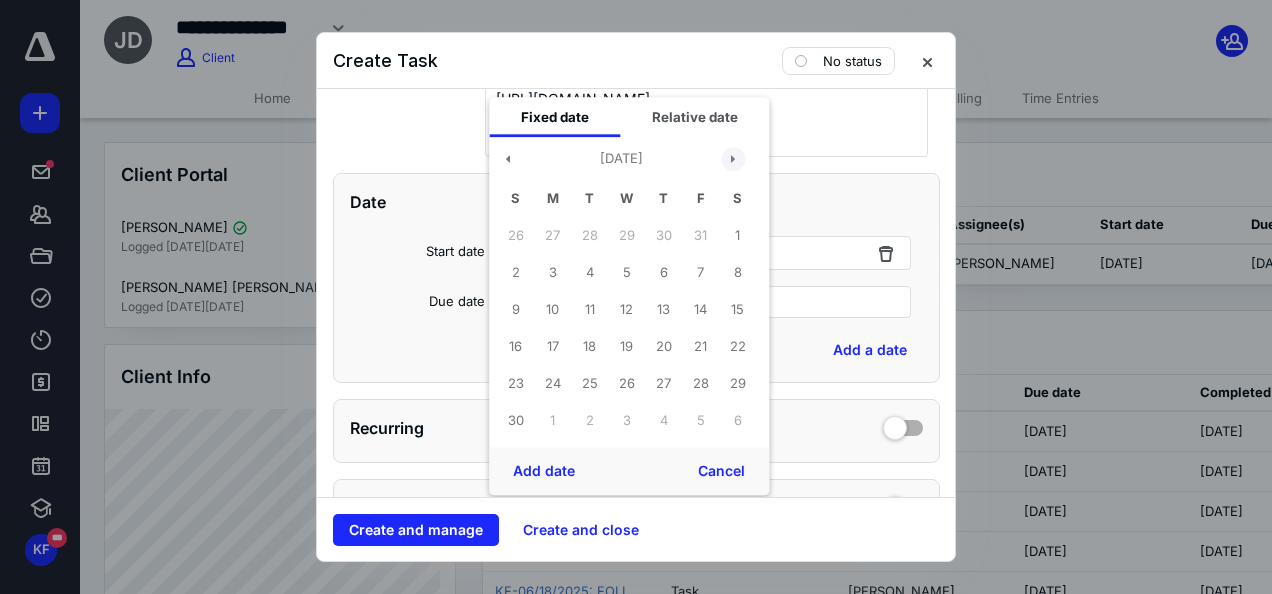 click at bounding box center (733, 159) 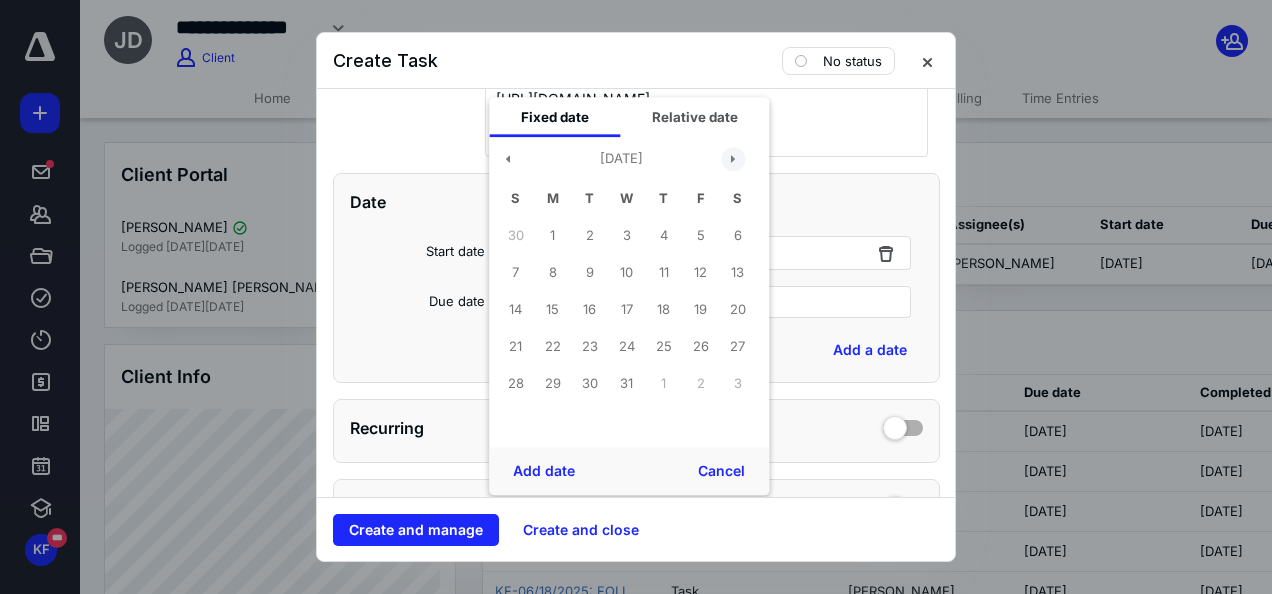 click at bounding box center [733, 159] 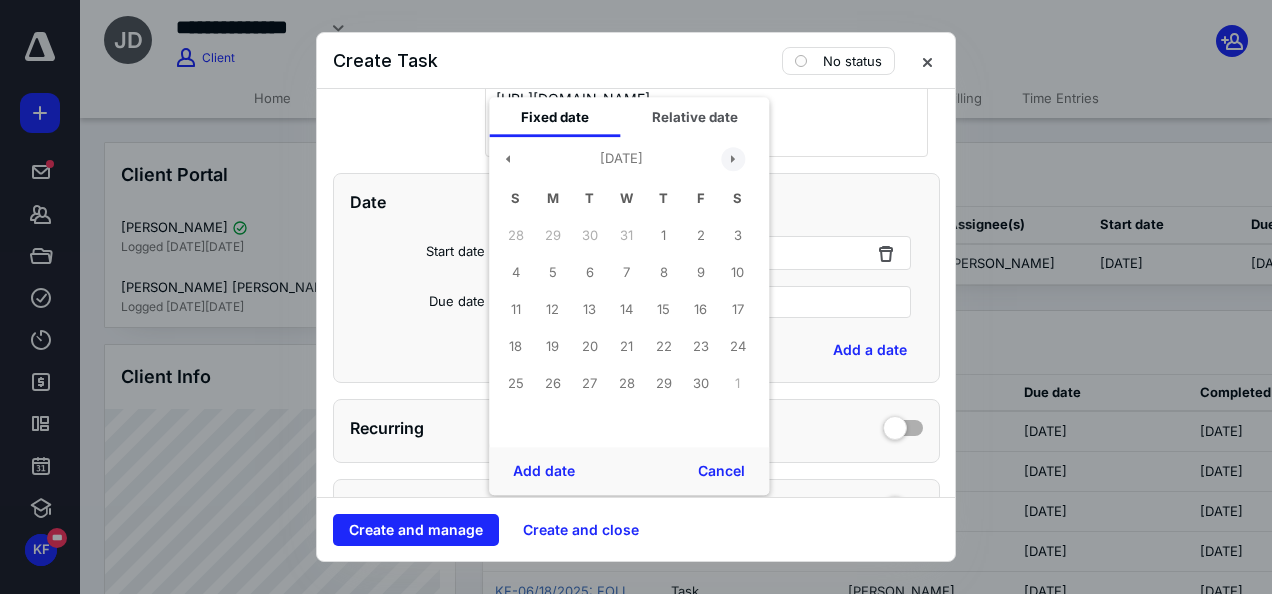 click at bounding box center [733, 159] 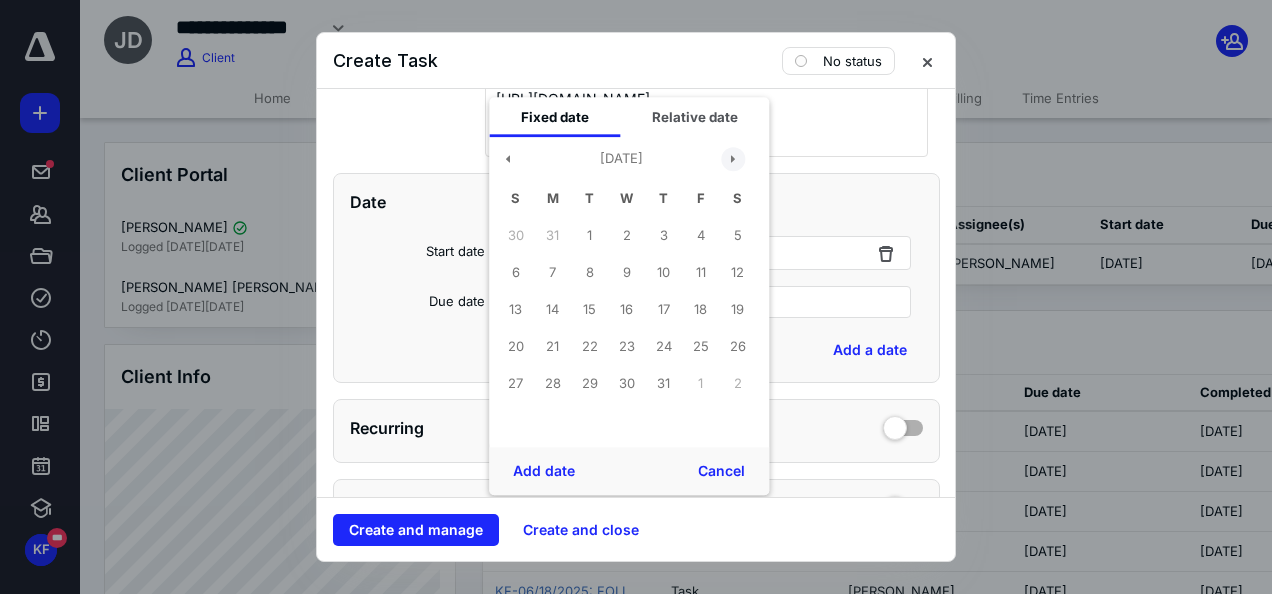 click at bounding box center [733, 159] 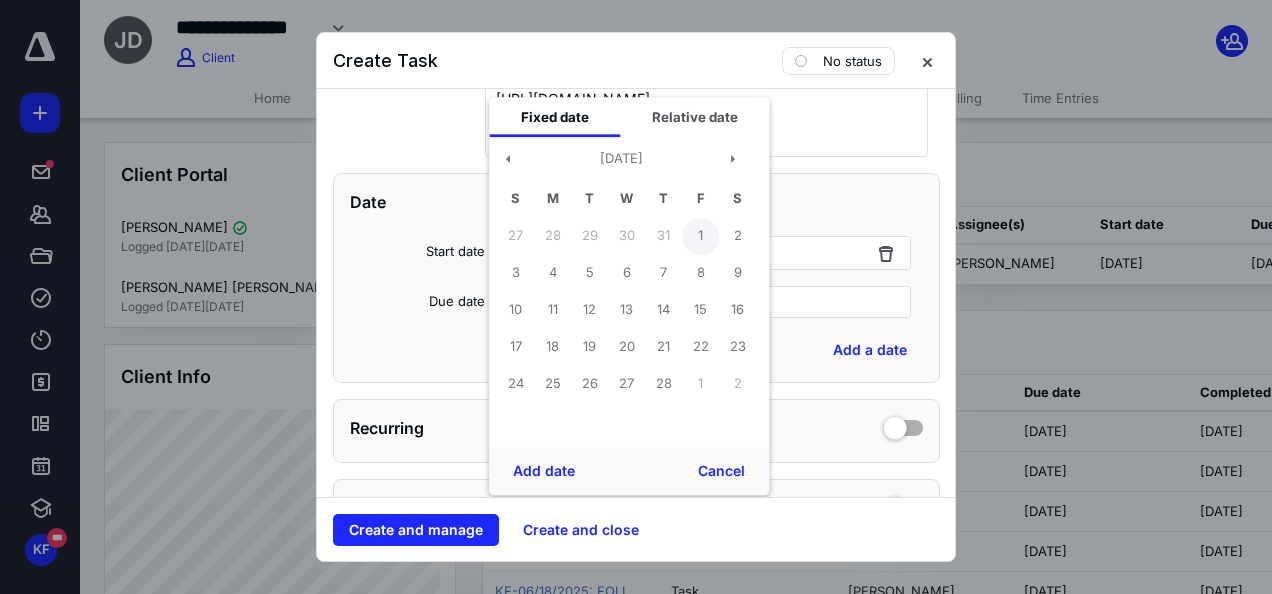 click on "1" at bounding box center (700, 236) 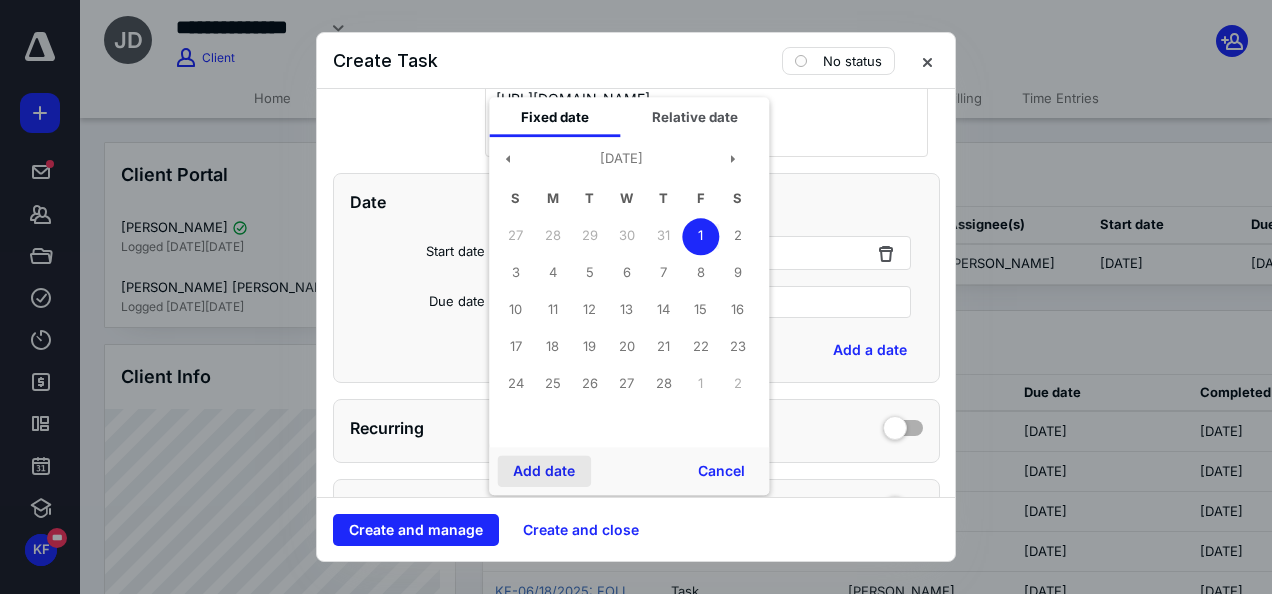 click on "Add date" at bounding box center (544, 471) 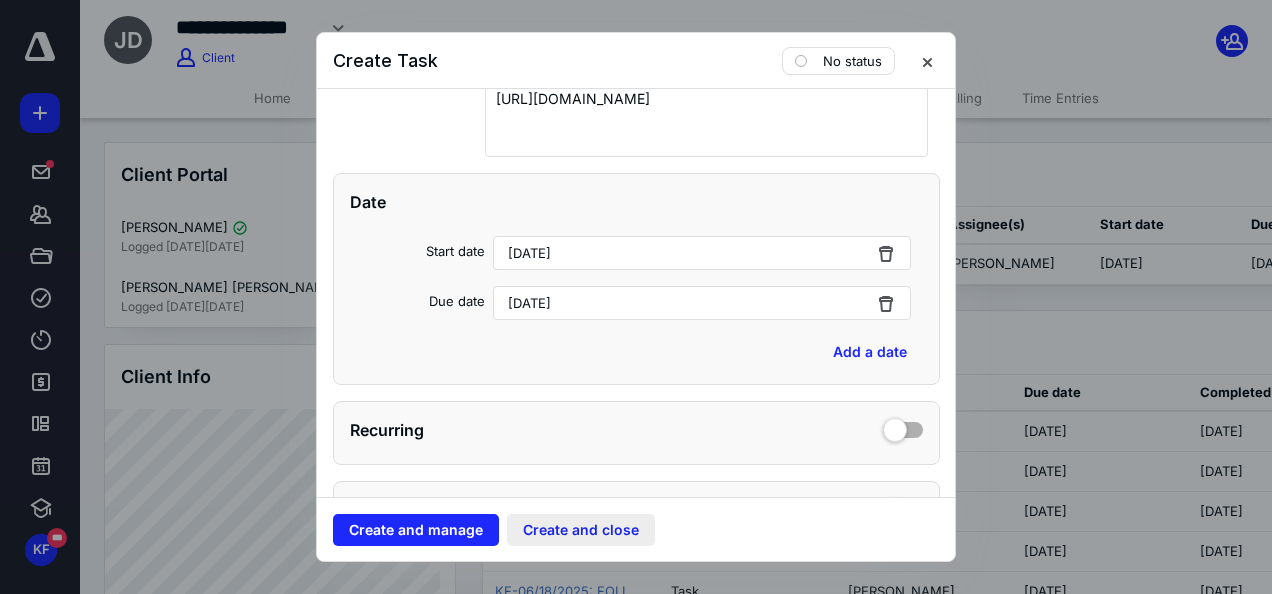 click on "Create and close" at bounding box center (581, 530) 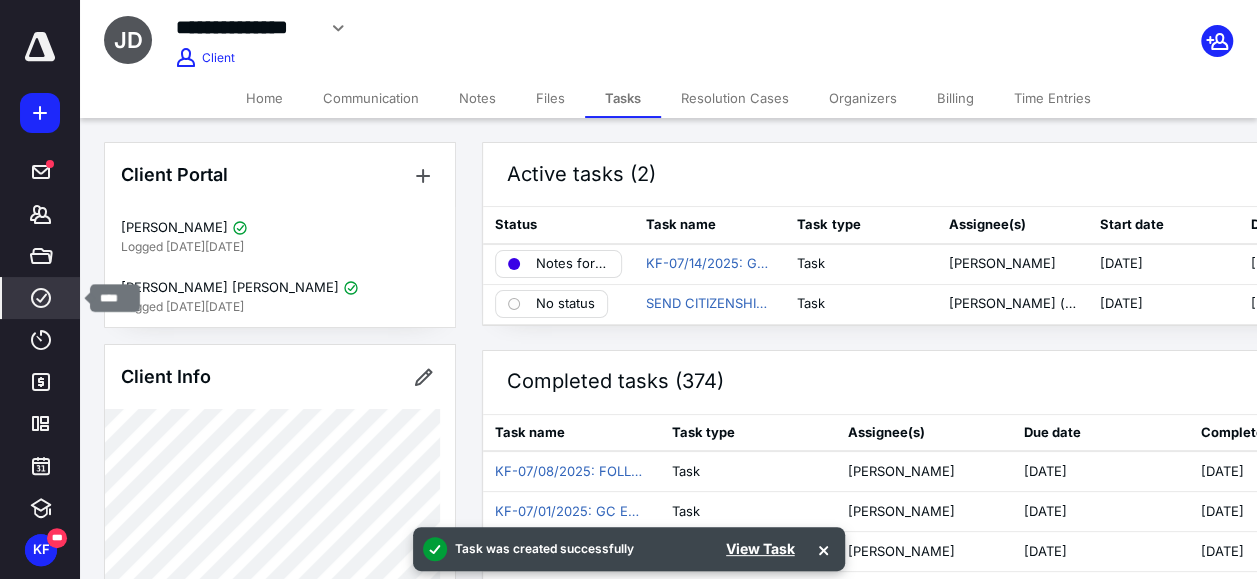 click 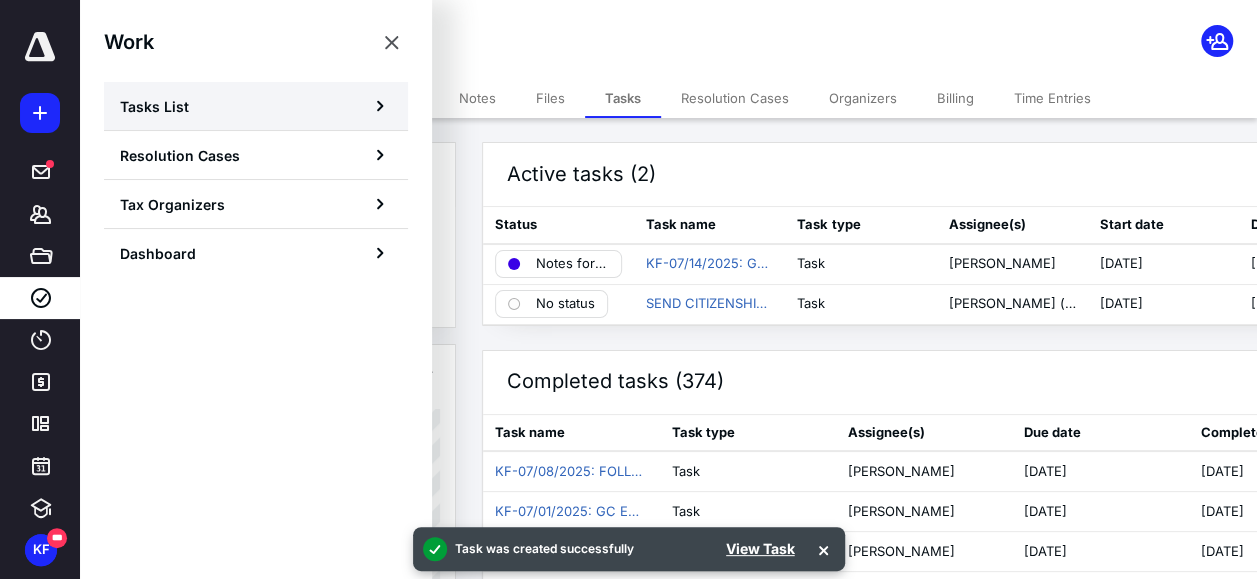 click on "Tasks List" at bounding box center [154, 106] 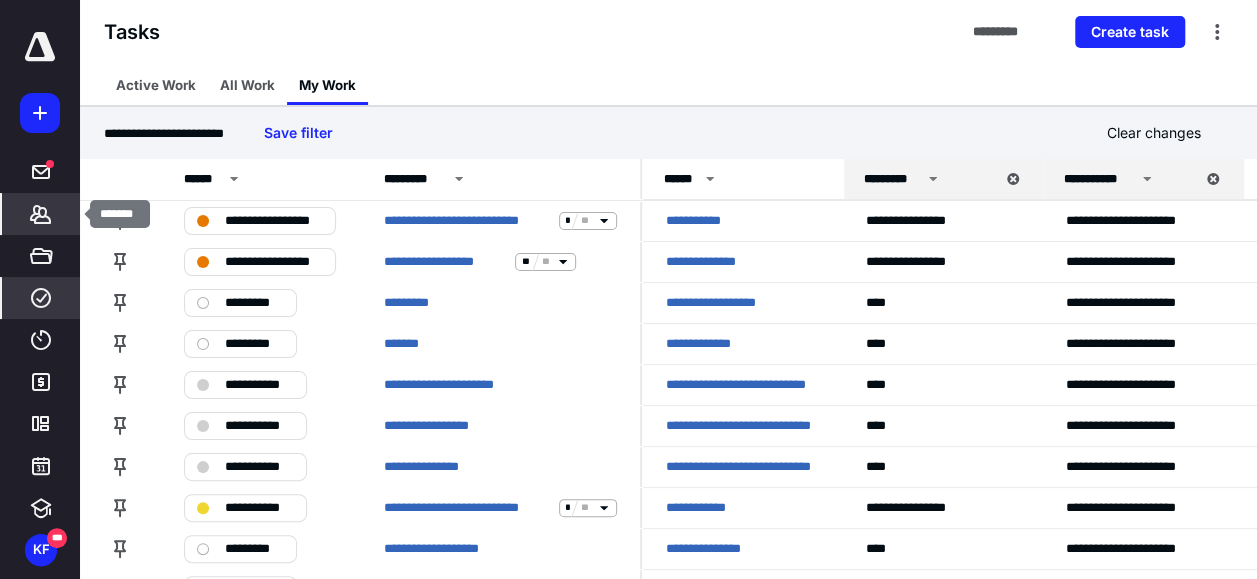 click 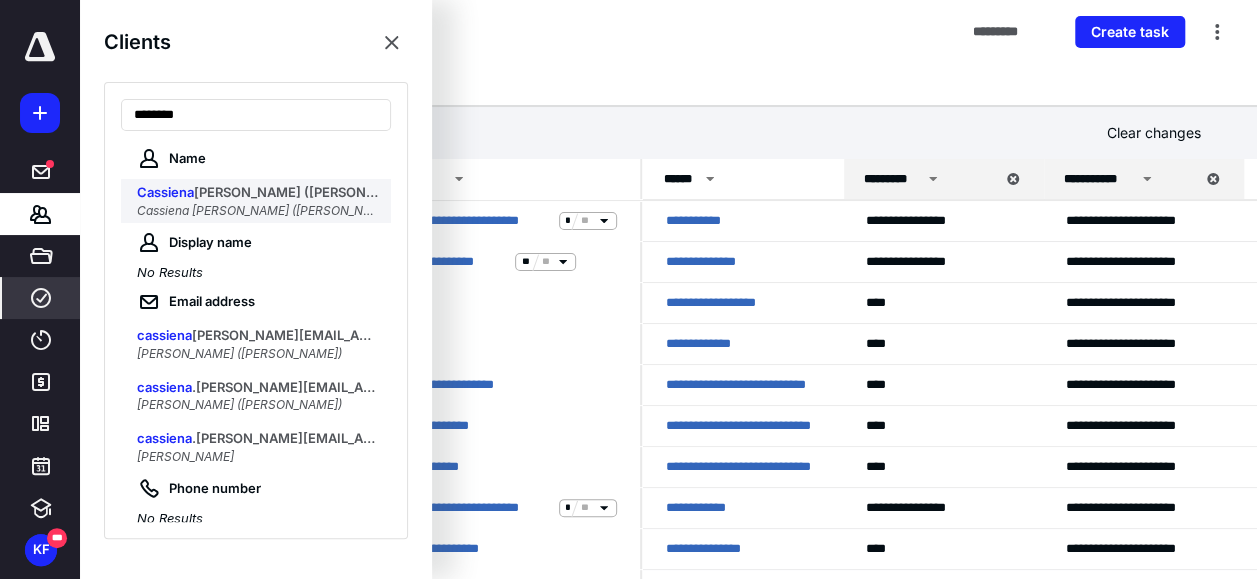 type on "********" 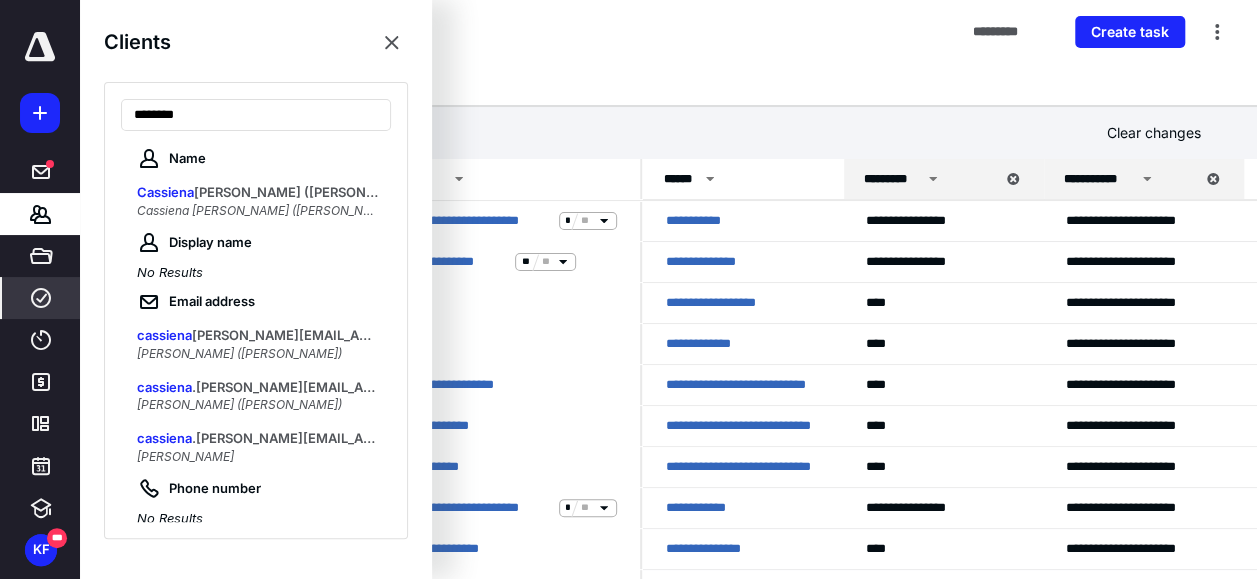 drag, startPoint x: 313, startPoint y: 195, endPoint x: 610, endPoint y: 100, distance: 311.82367 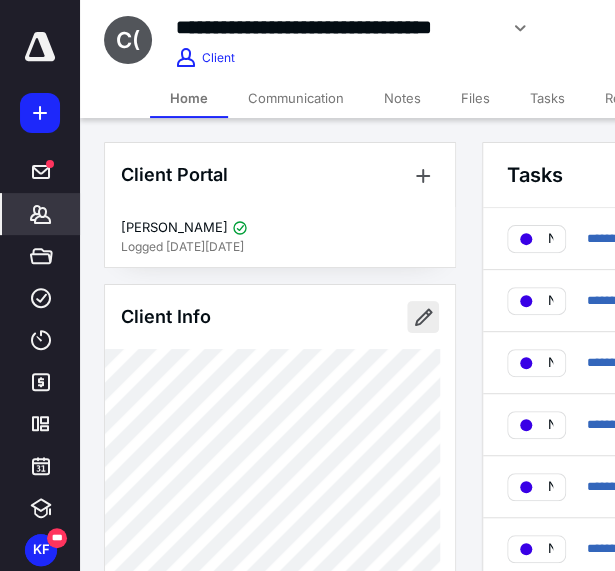 click at bounding box center [423, 317] 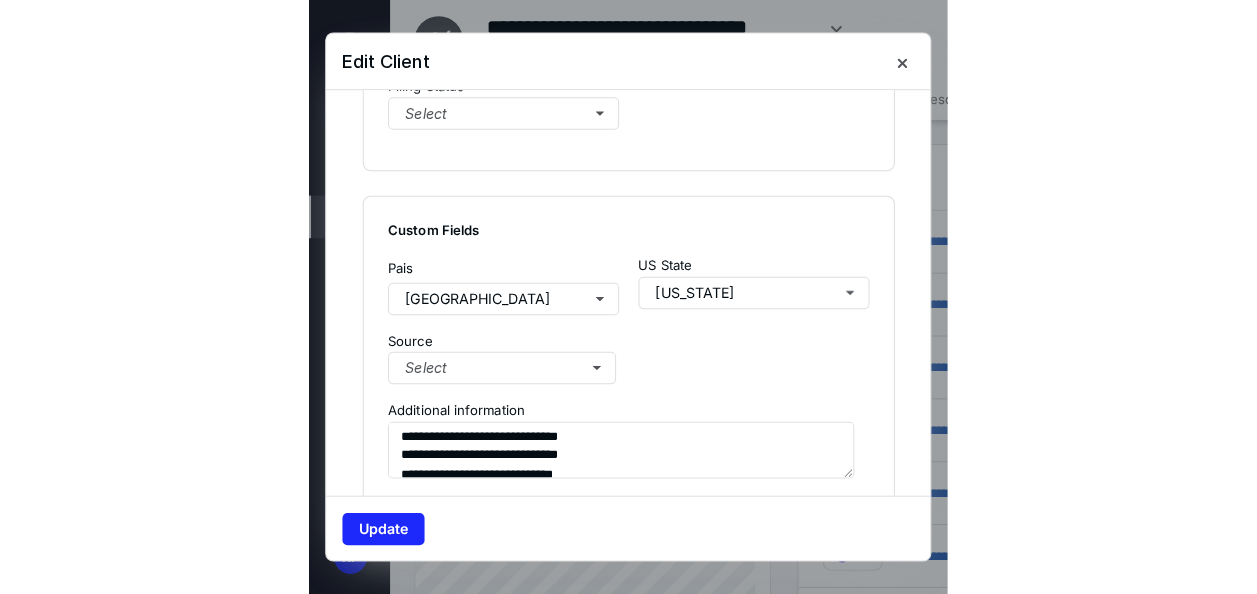 scroll, scrollTop: 1400, scrollLeft: 0, axis: vertical 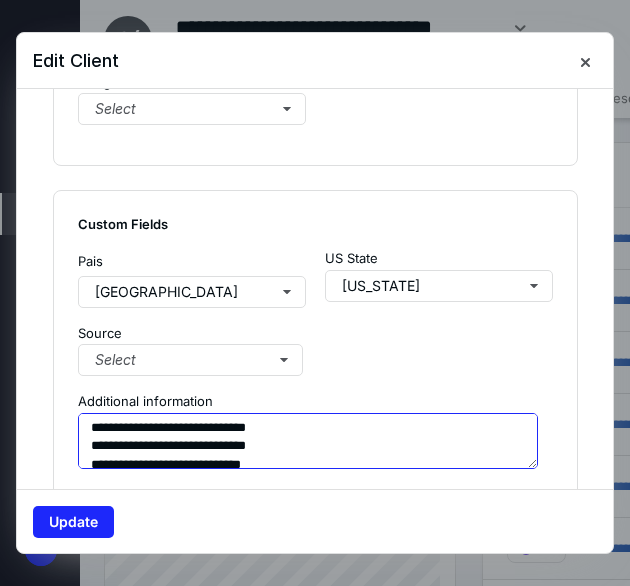 click on "**********" at bounding box center (308, 441) 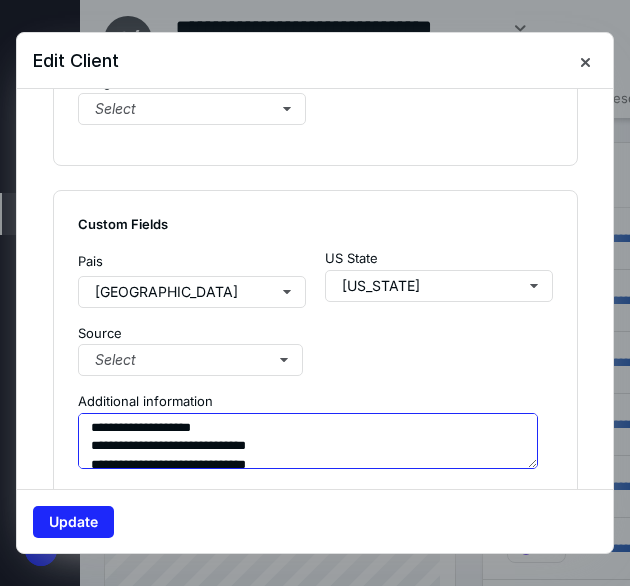 drag, startPoint x: 232, startPoint y: 420, endPoint x: 128, endPoint y: 427, distance: 104.23531 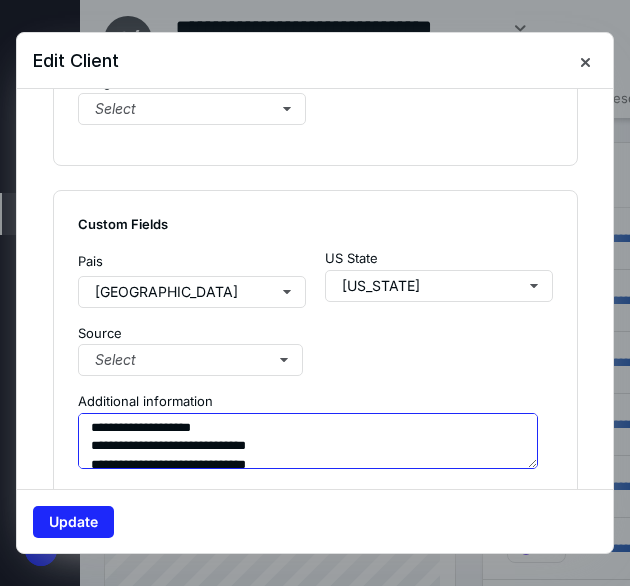 click on "**********" at bounding box center (308, 441) 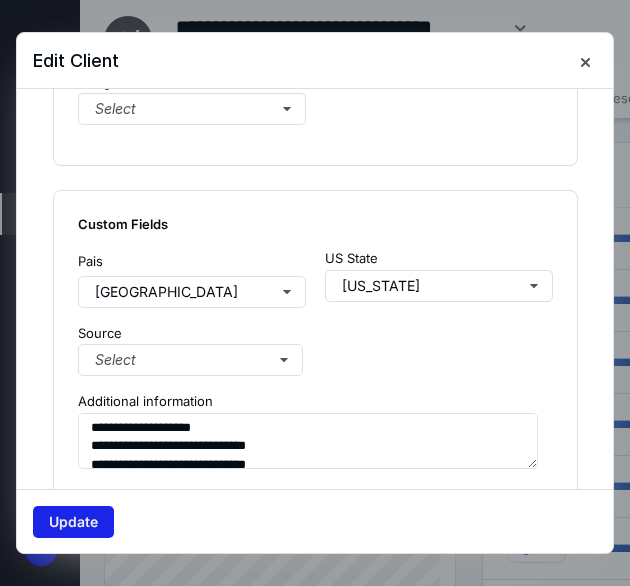click on "Update" at bounding box center (73, 522) 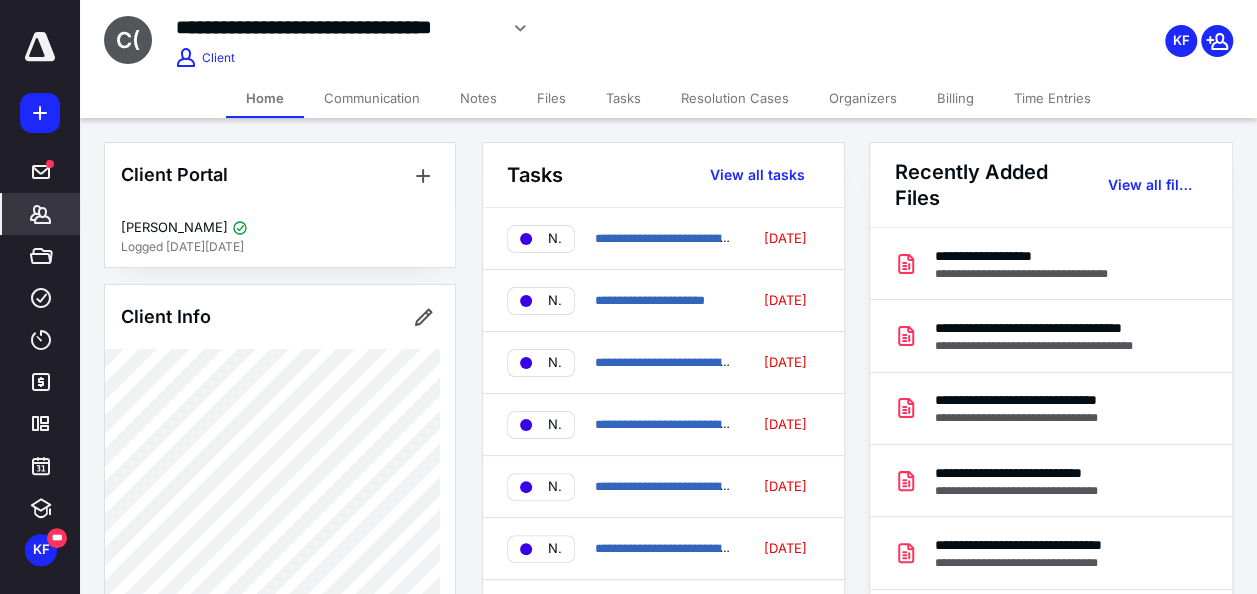 drag, startPoint x: 480, startPoint y: 94, endPoint x: 494, endPoint y: 102, distance: 16.124516 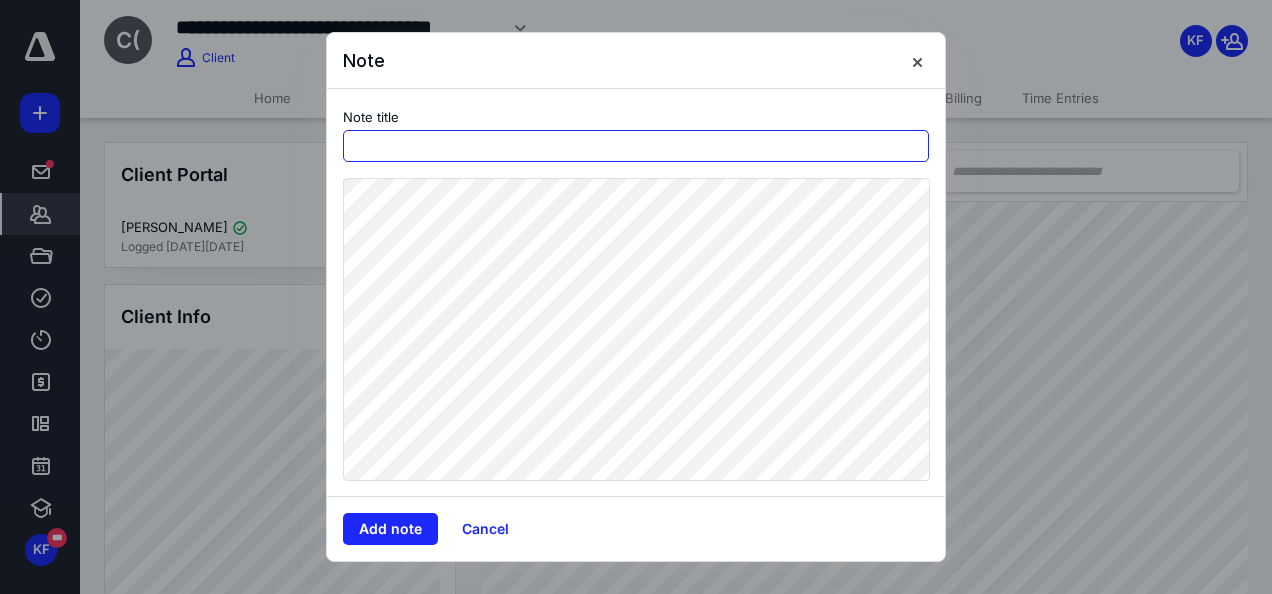 click at bounding box center (636, 146) 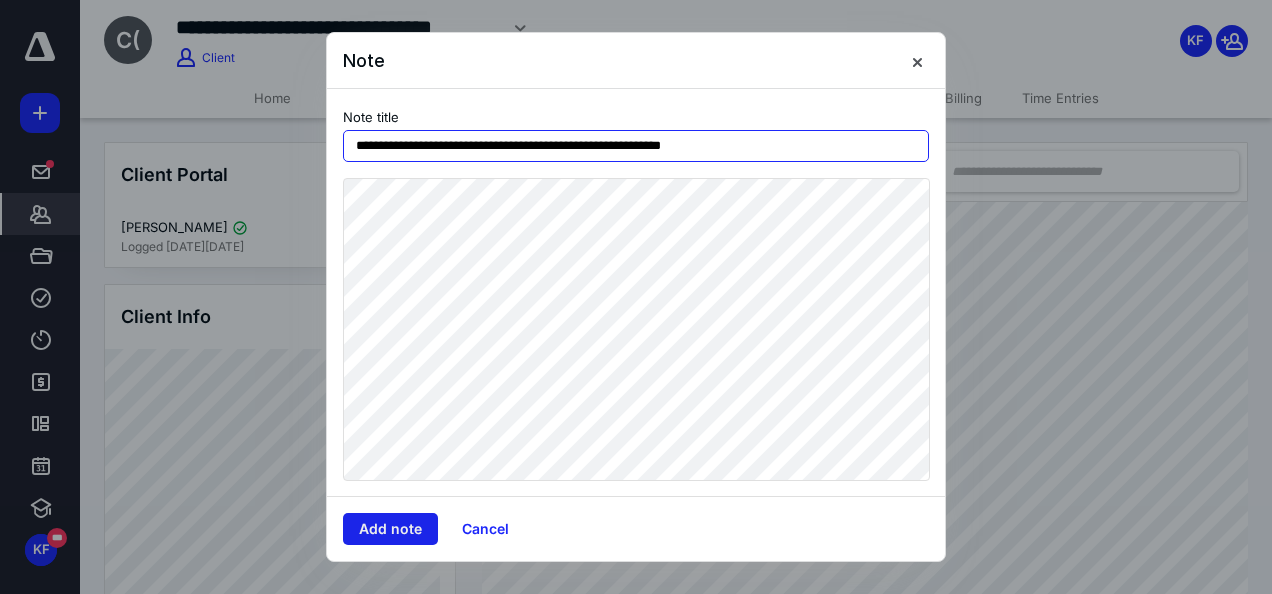 type on "**********" 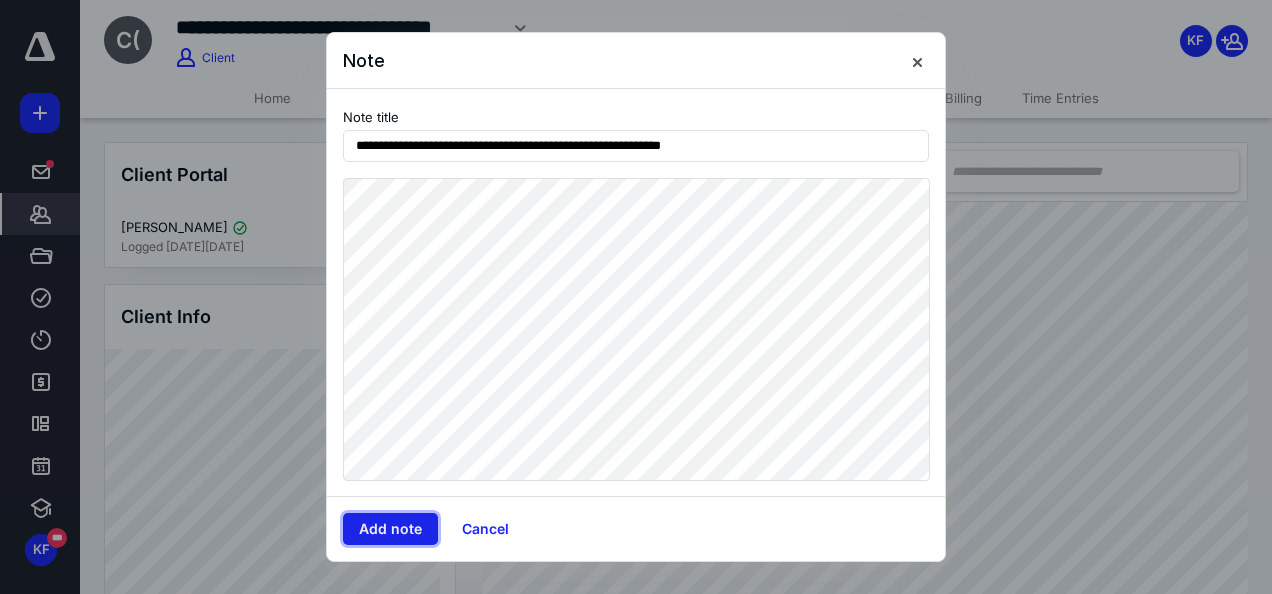 click on "Add note" at bounding box center [390, 529] 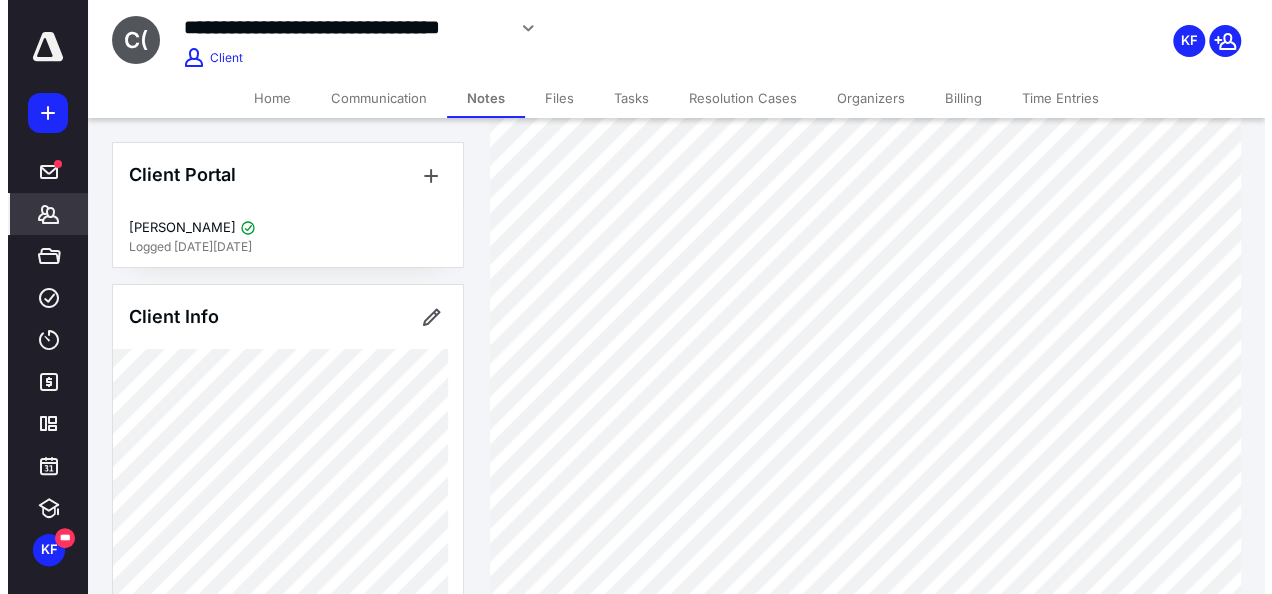 scroll, scrollTop: 200, scrollLeft: 0, axis: vertical 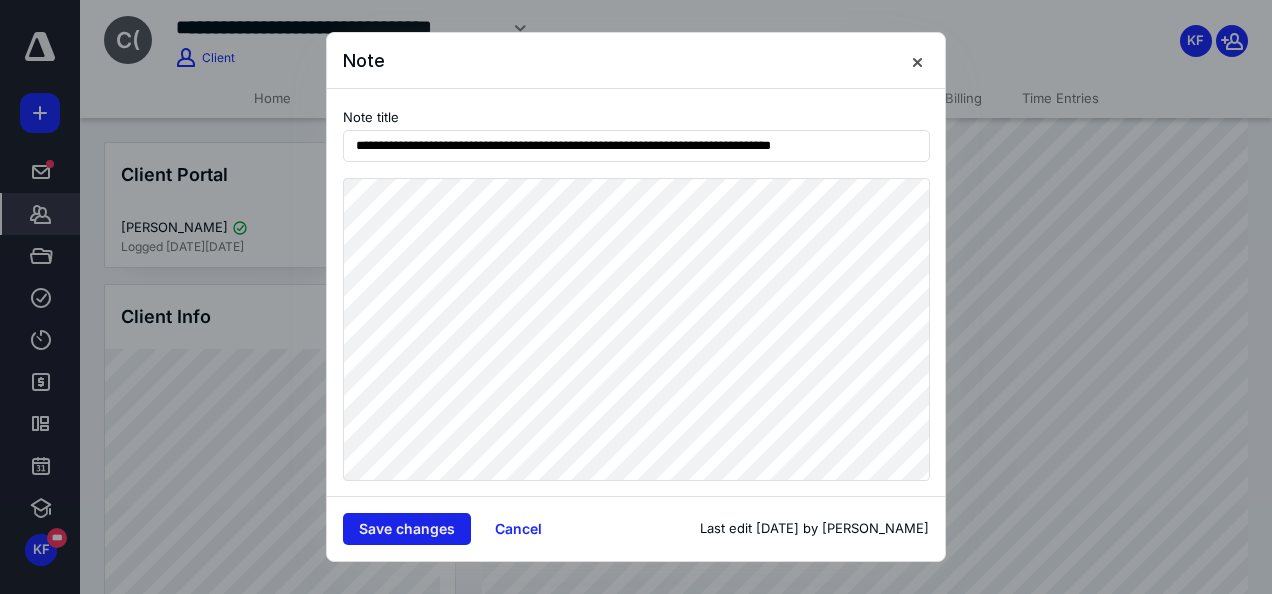type on "**********" 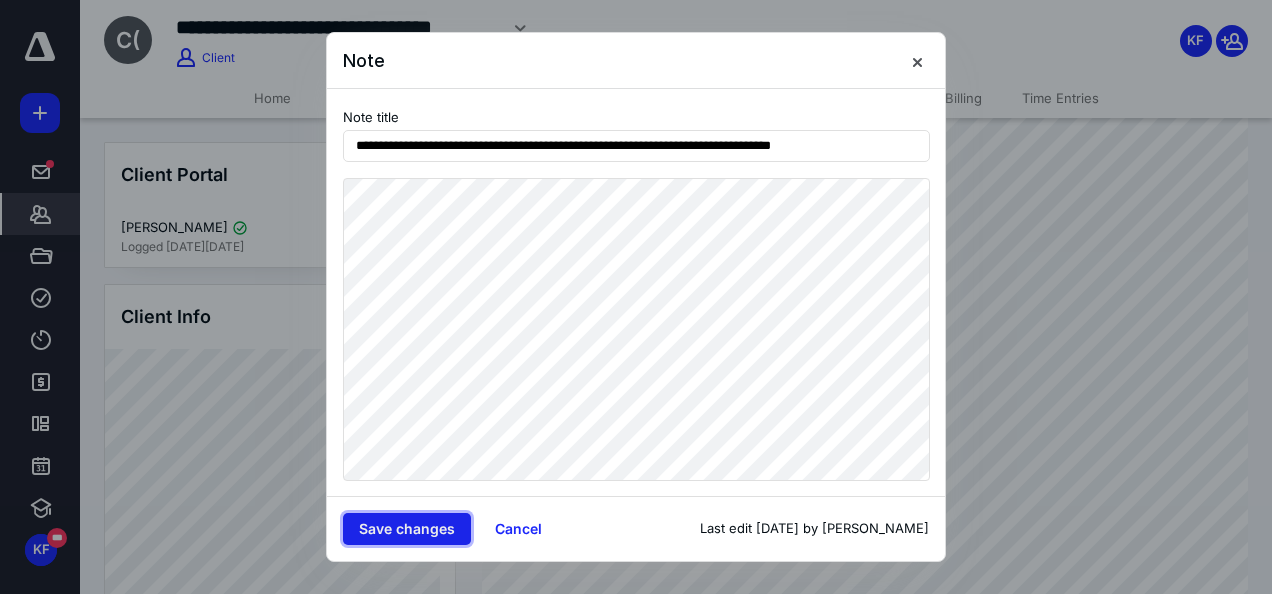 click on "Save changes" at bounding box center (407, 529) 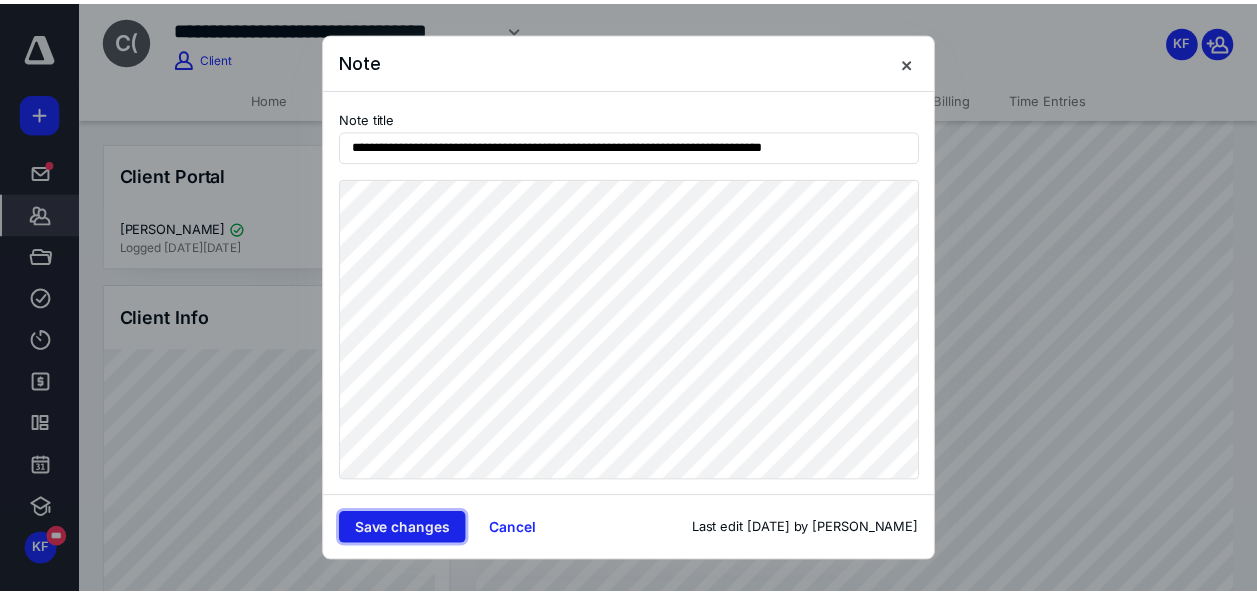 scroll, scrollTop: 0, scrollLeft: 0, axis: both 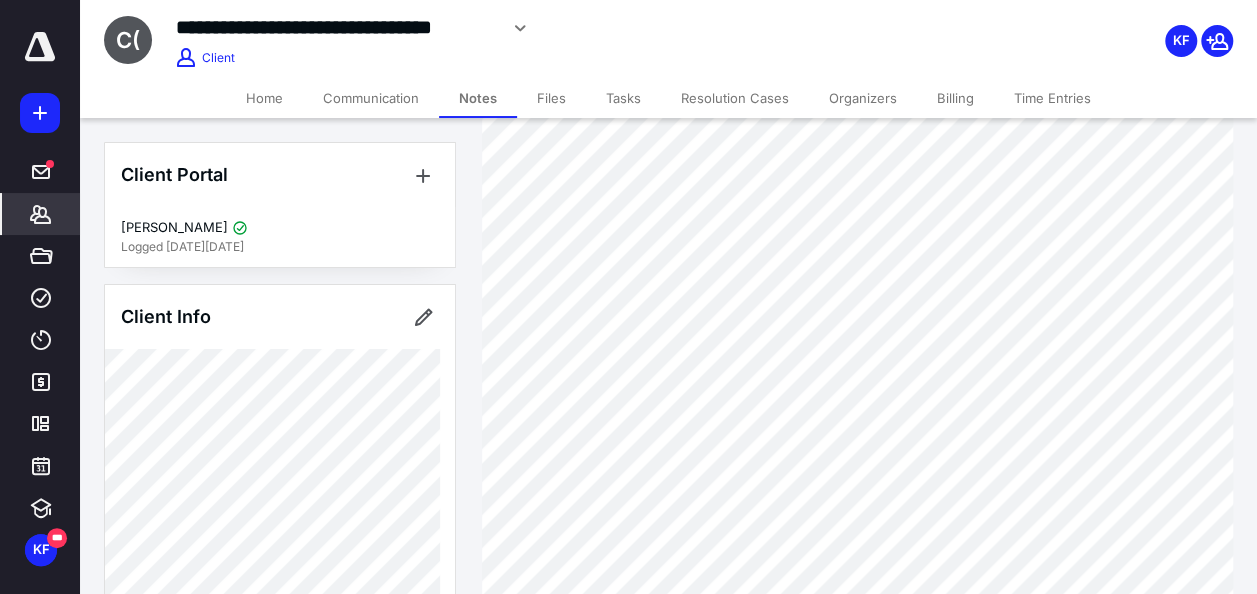 click at bounding box center (40, 113) 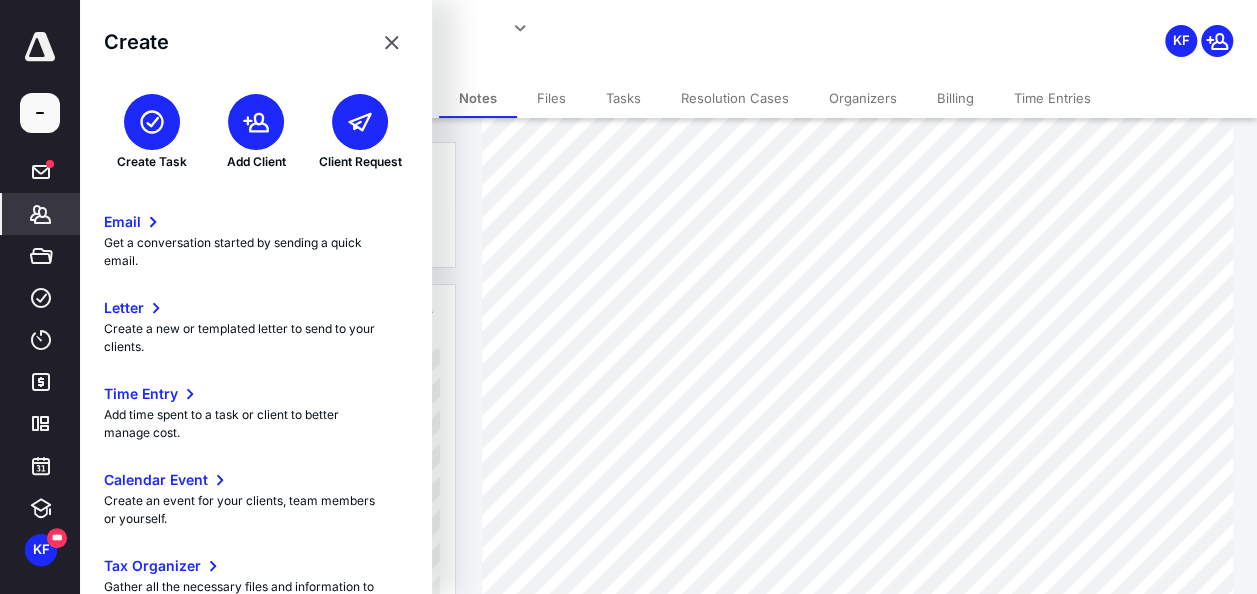 click 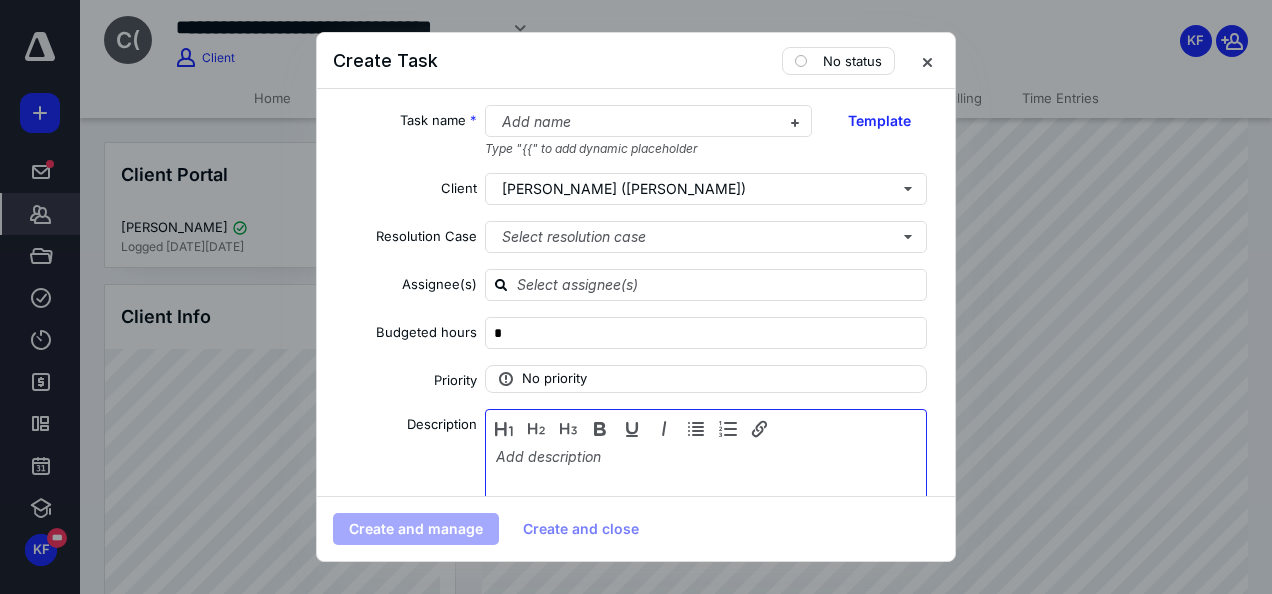 click at bounding box center (706, 498) 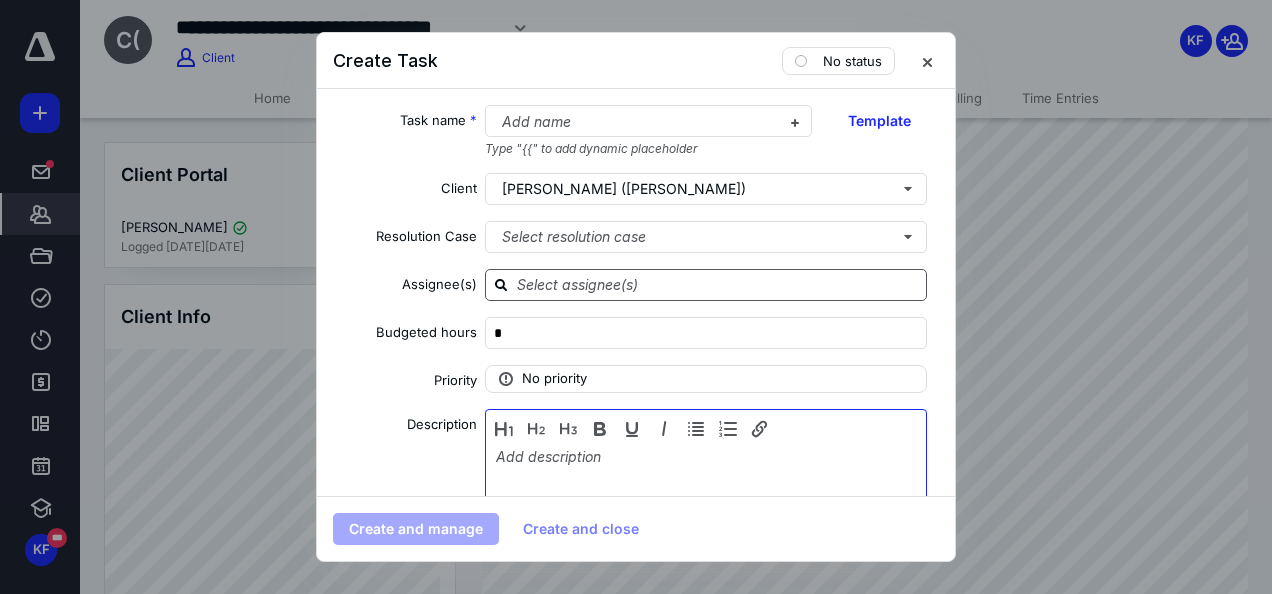 type 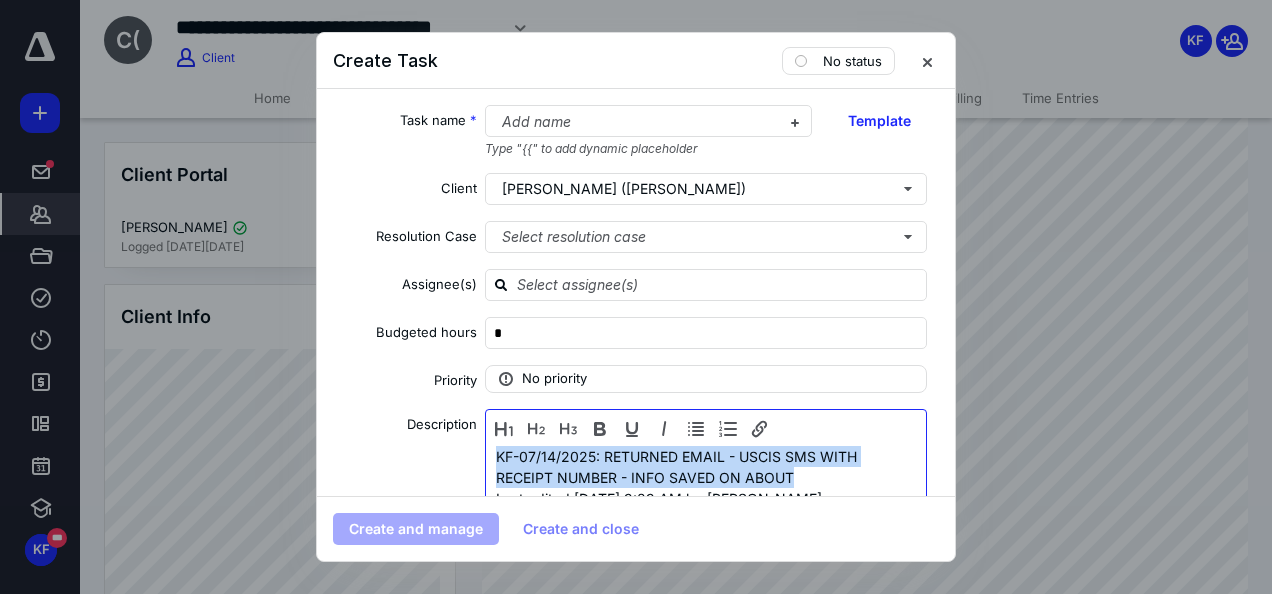 drag, startPoint x: 800, startPoint y: 476, endPoint x: 475, endPoint y: 453, distance: 325.81284 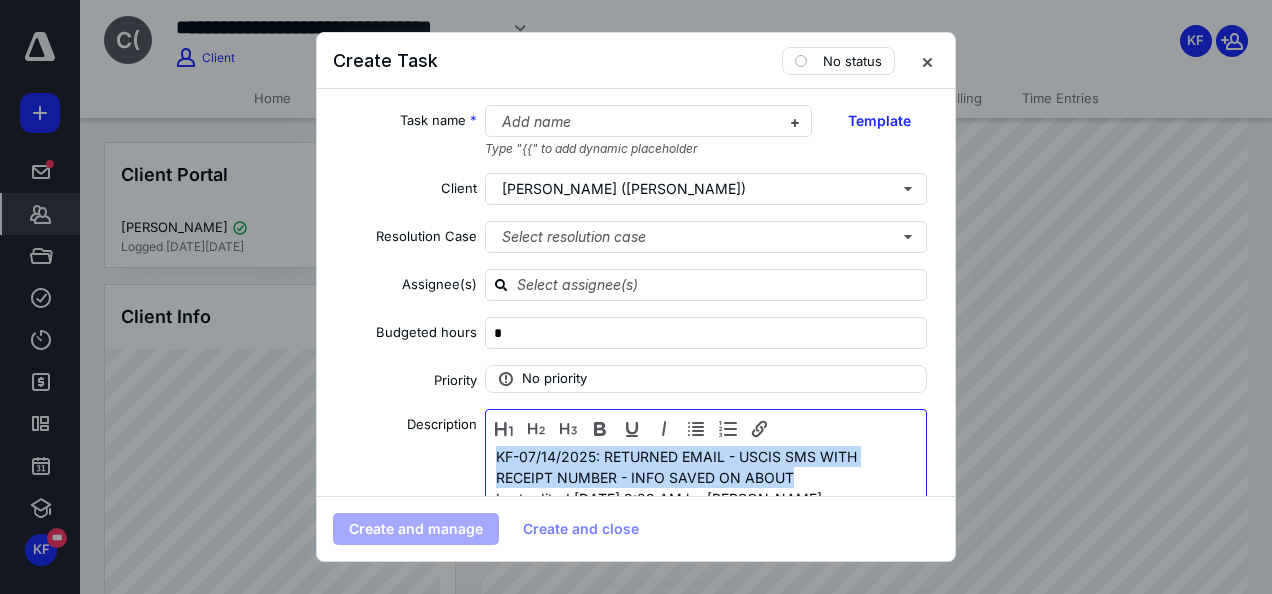 copy on "KF-07/14/2025: RETURNED EMAIL - USCIS SMS WITH RECEIPT NUMBER - INFO SAVED ON ABOUT" 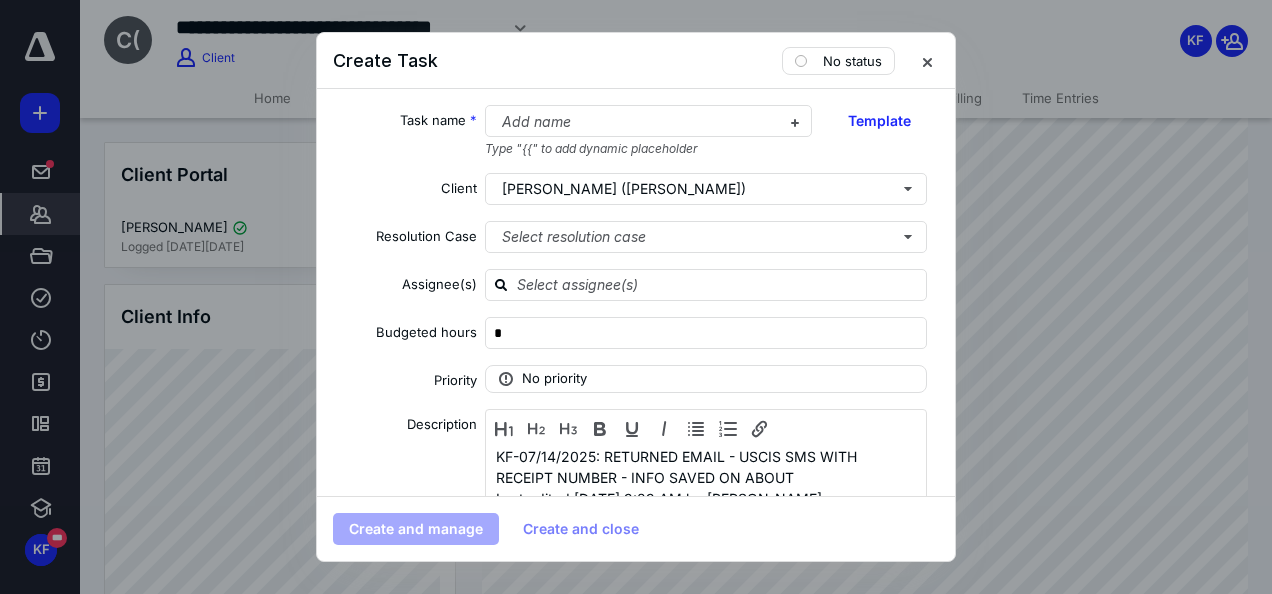 click on "Task name   * Add name Type "{{" to add dynamic placeholder Template Client [PERSON_NAME] ([PERSON_NAME]) Resolution Case Select resolution case Assignee(s) Budgeted hours * Priority No priority Description KF-07/14/2025: RETURNED EMAIL - USCIS SMS WITH RECEIPT NUMBER - INFO SAVED ON ABOUT Last edited [DATE] 9:29 AM by [PERSON_NAME] received the text message below, have not received the letter yet but wanted to share this with you. Thanks, Cassy One attachment • Scanned by [PERSON_NAME] 9:28 AM (0 minutes ago) to [PERSON_NAME], [PERSON_NAME], El Thank you for letting us know! The letter should arrive in a few days. Please send us a copy when you receive it.  Created by [PERSON_NAME] on [DATE]
Date Start date Select a date Due date Select a date Add a date Recurring Tax preparation fields Reminder Add reminder File Add file Automation Add automation Add a client request Add a subtask" at bounding box center (636, 292) 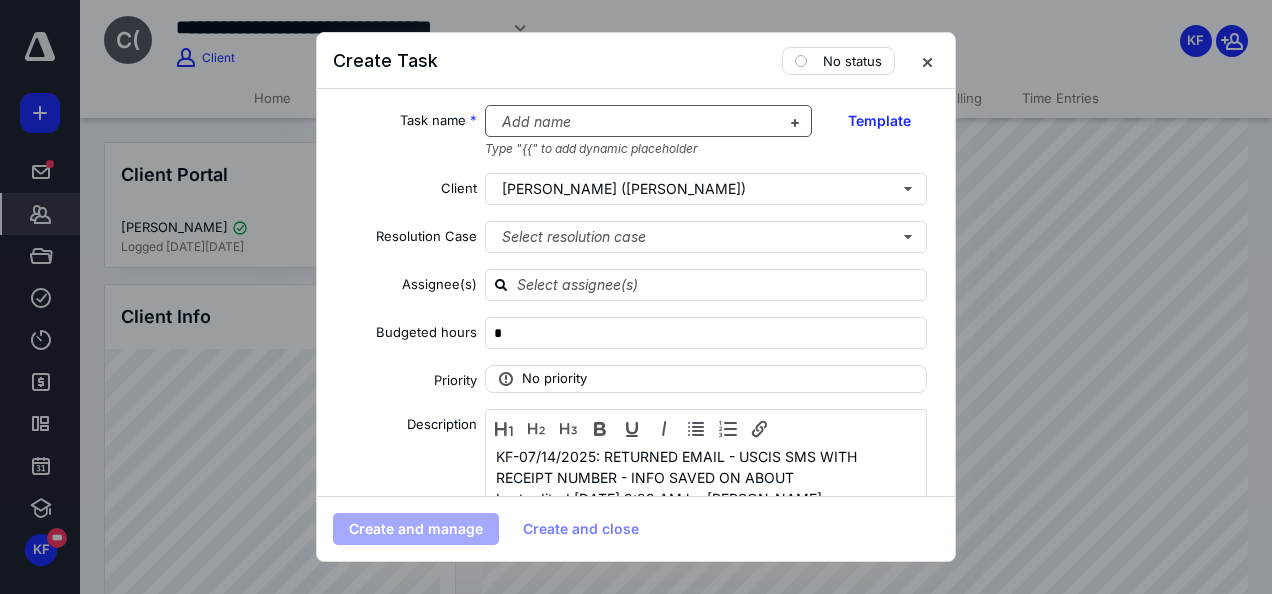 click at bounding box center [637, 122] 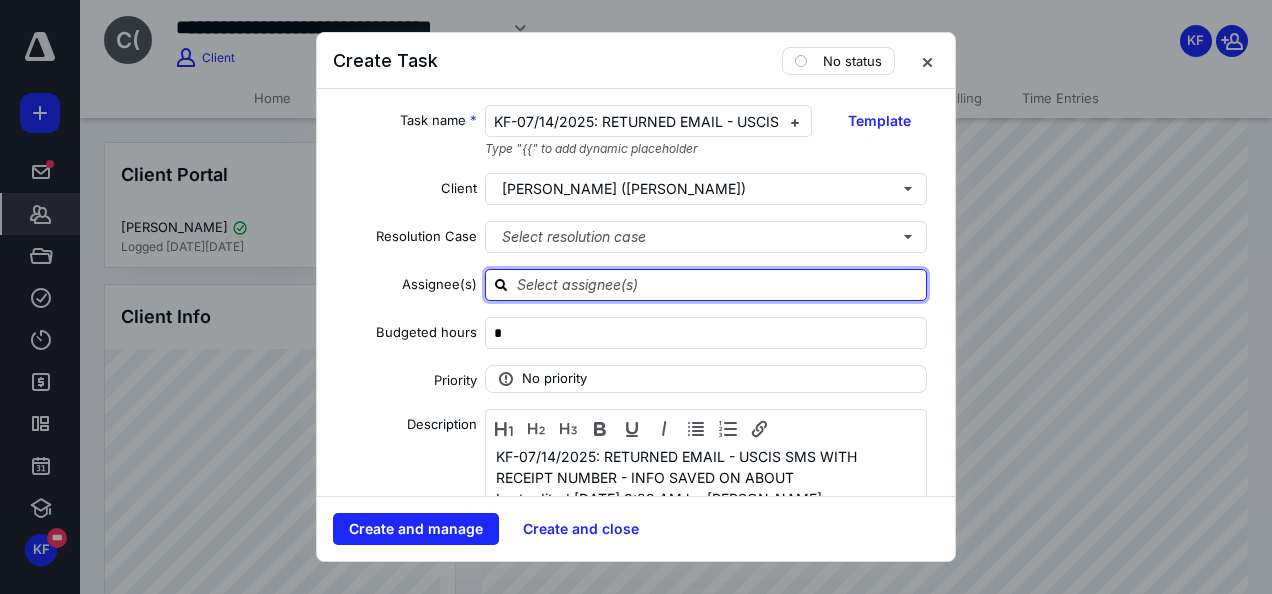 click at bounding box center (718, 284) 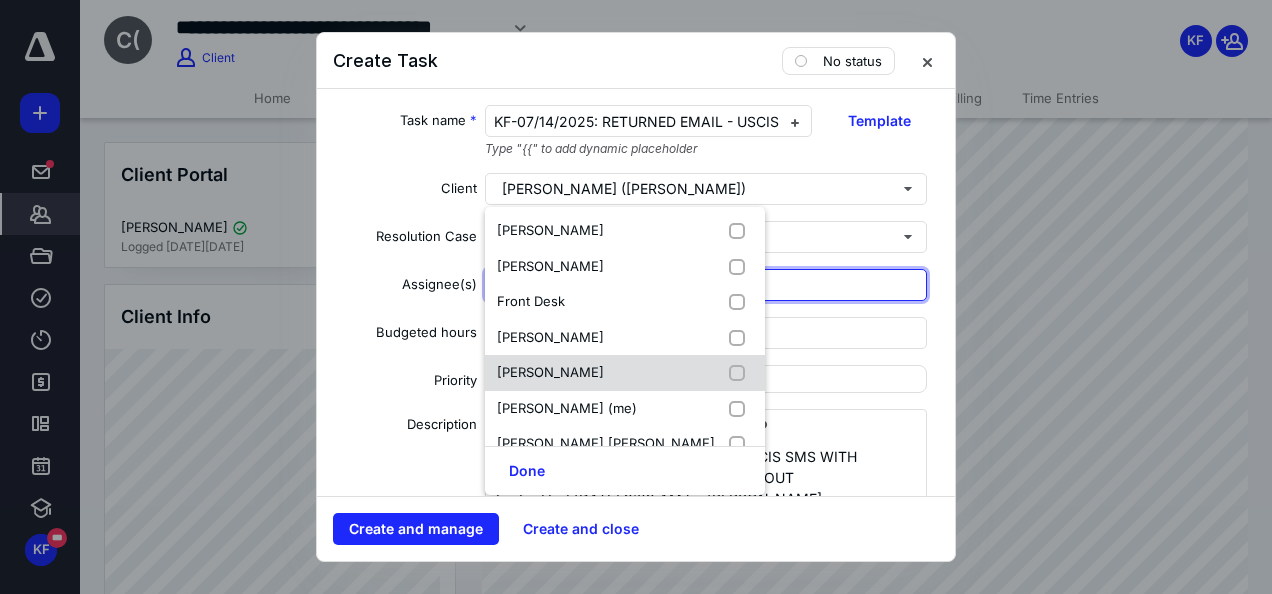 scroll, scrollTop: 300, scrollLeft: 0, axis: vertical 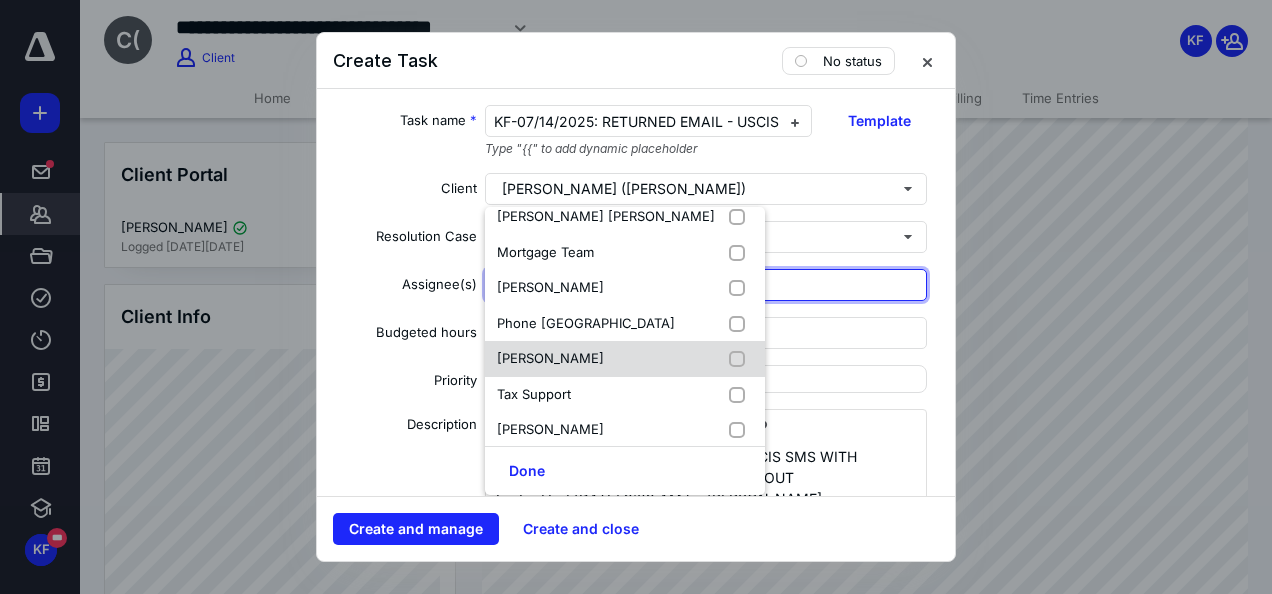 click on "[PERSON_NAME]" at bounding box center (550, 358) 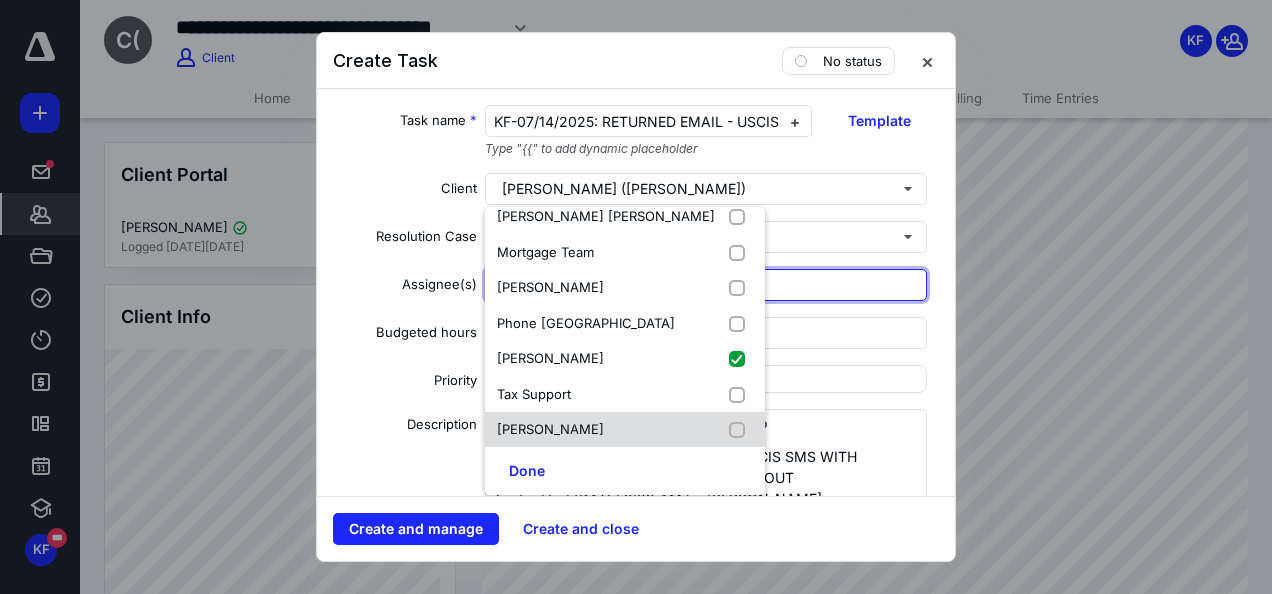 checkbox on "true" 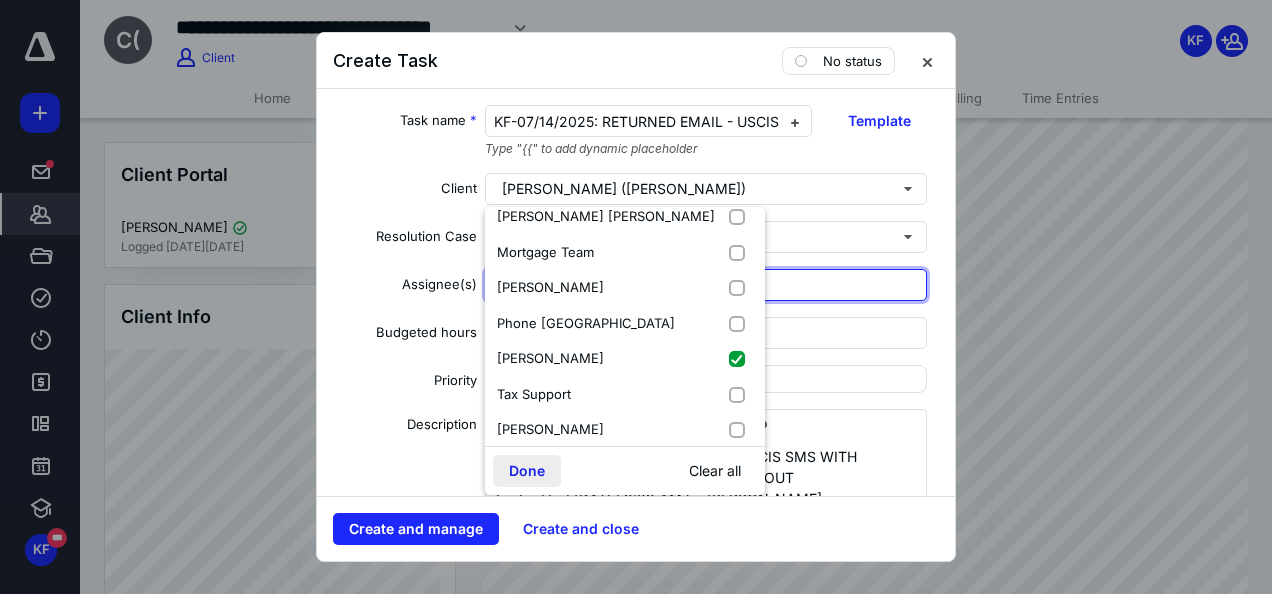 click on "Done" at bounding box center (527, 471) 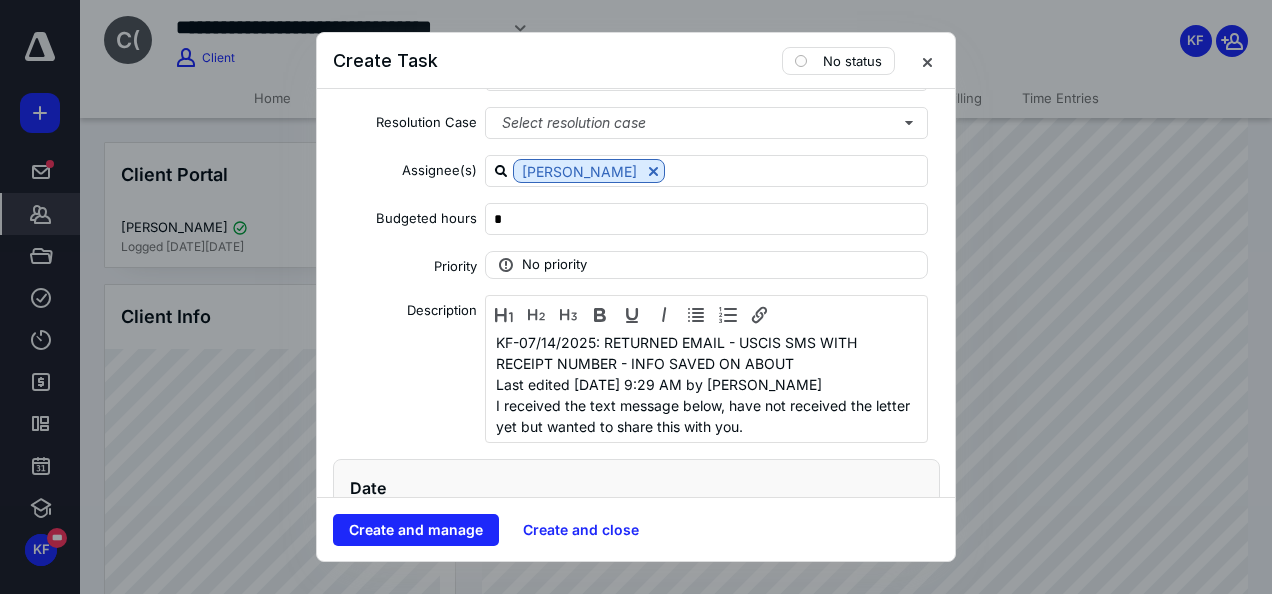 scroll, scrollTop: 300, scrollLeft: 0, axis: vertical 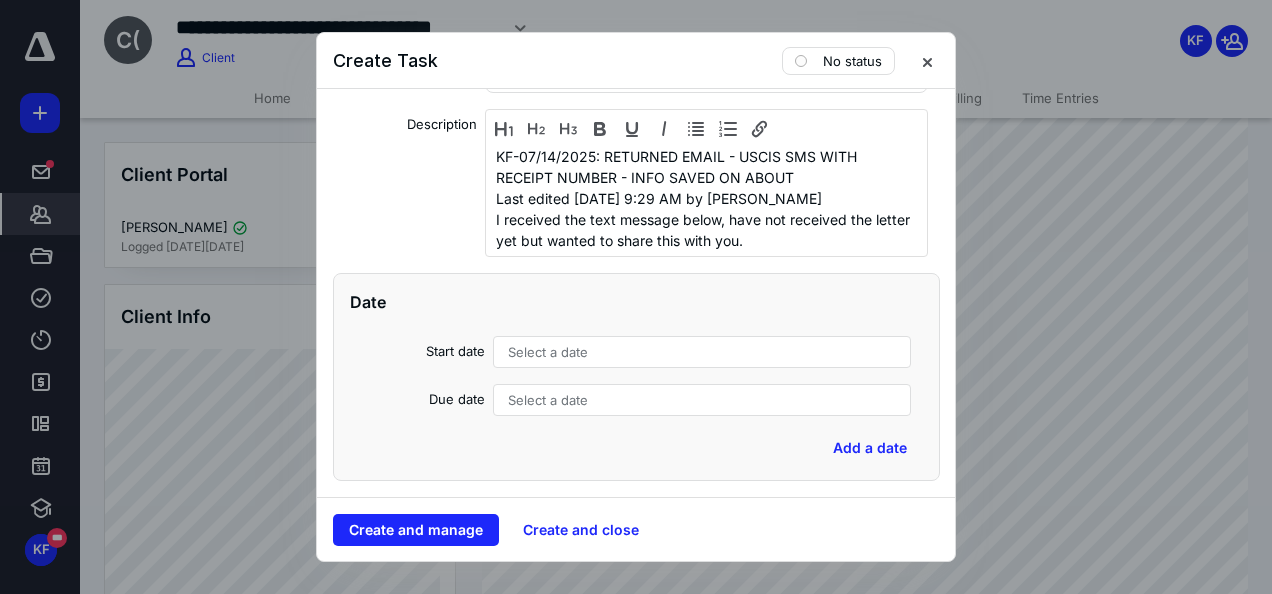 click on "Select a date" at bounding box center (702, 352) 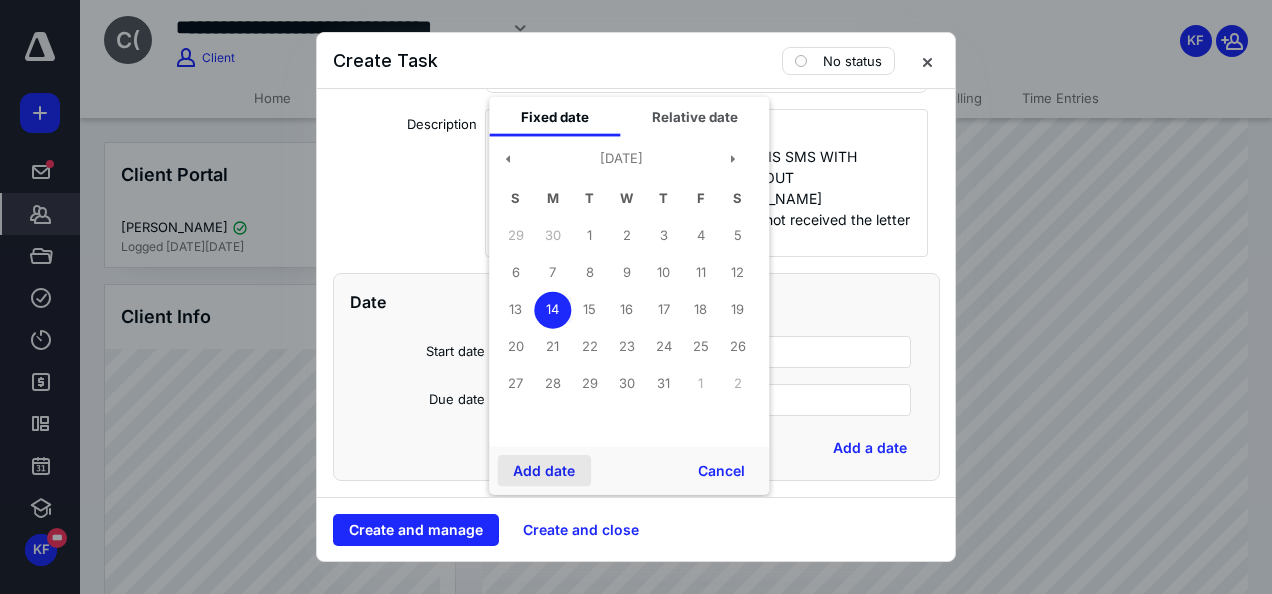 click on "Add date" at bounding box center [544, 471] 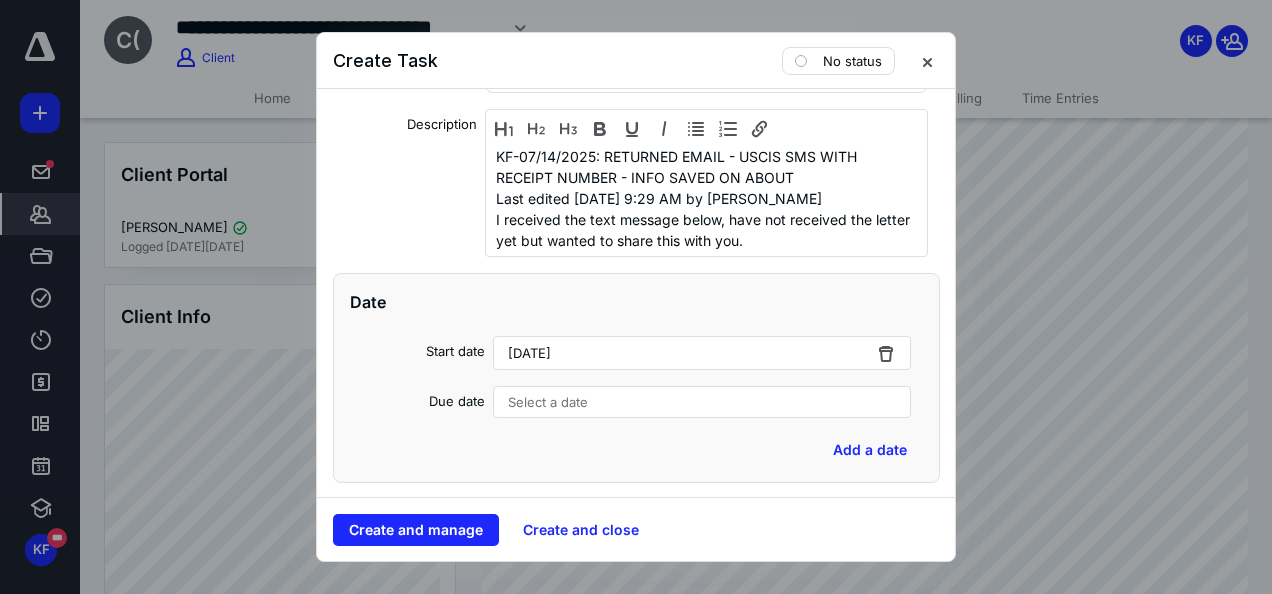 click on "Select a date" at bounding box center [548, 402] 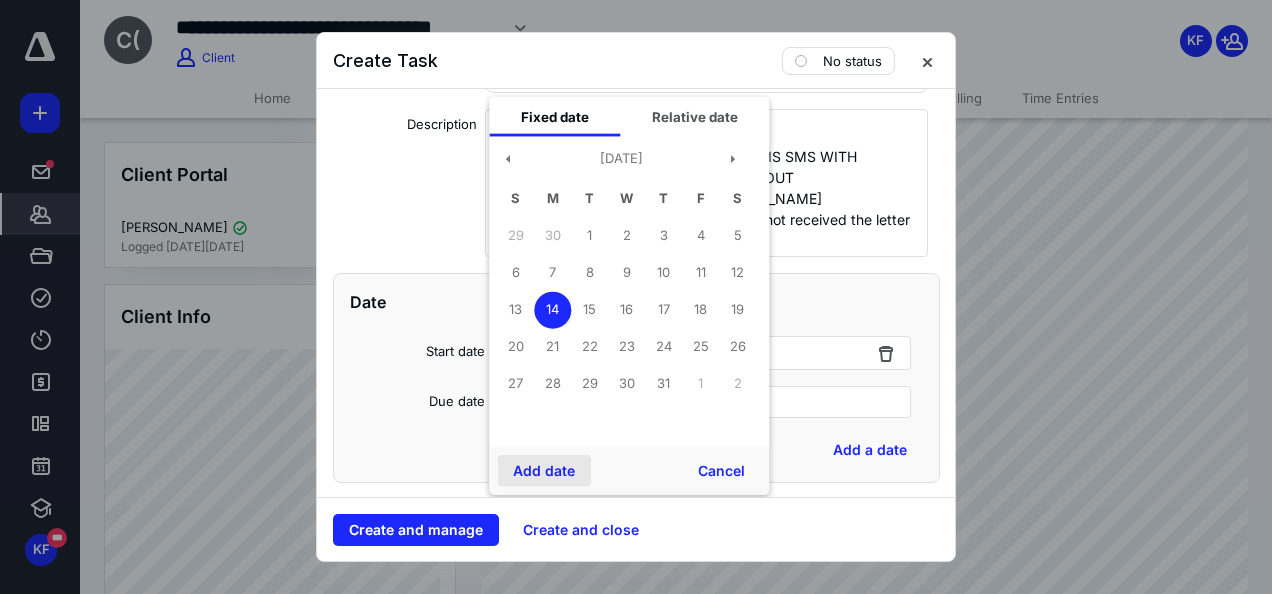 click on "Add date" at bounding box center [544, 471] 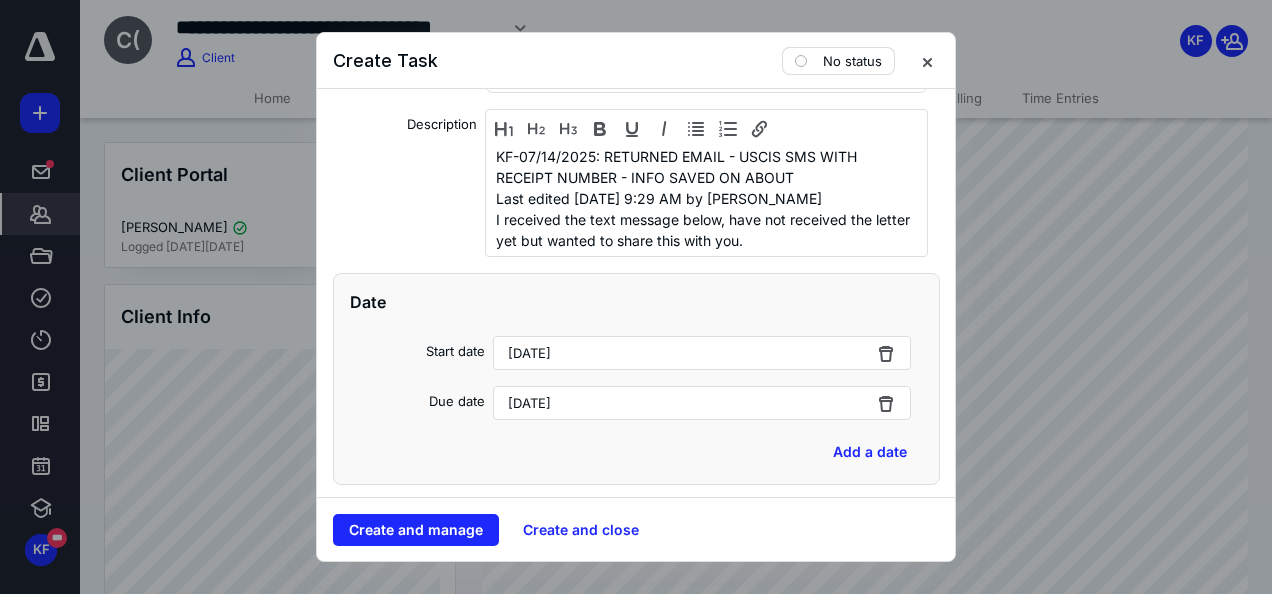 click on "No status" at bounding box center (852, 61) 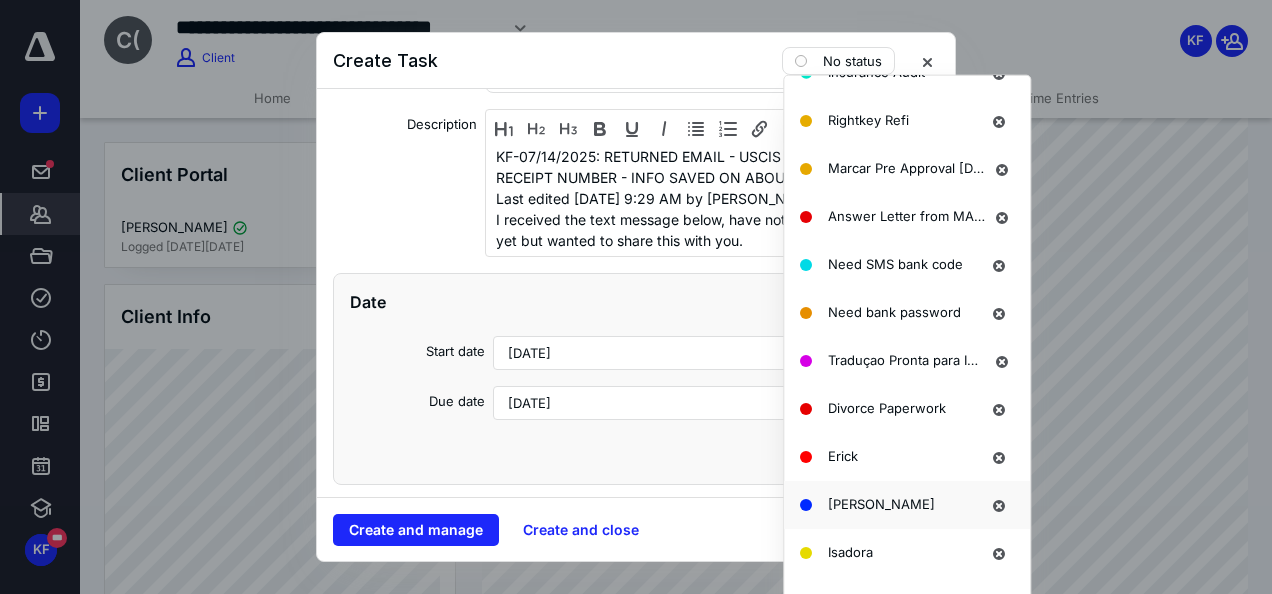 scroll, scrollTop: 1528, scrollLeft: 0, axis: vertical 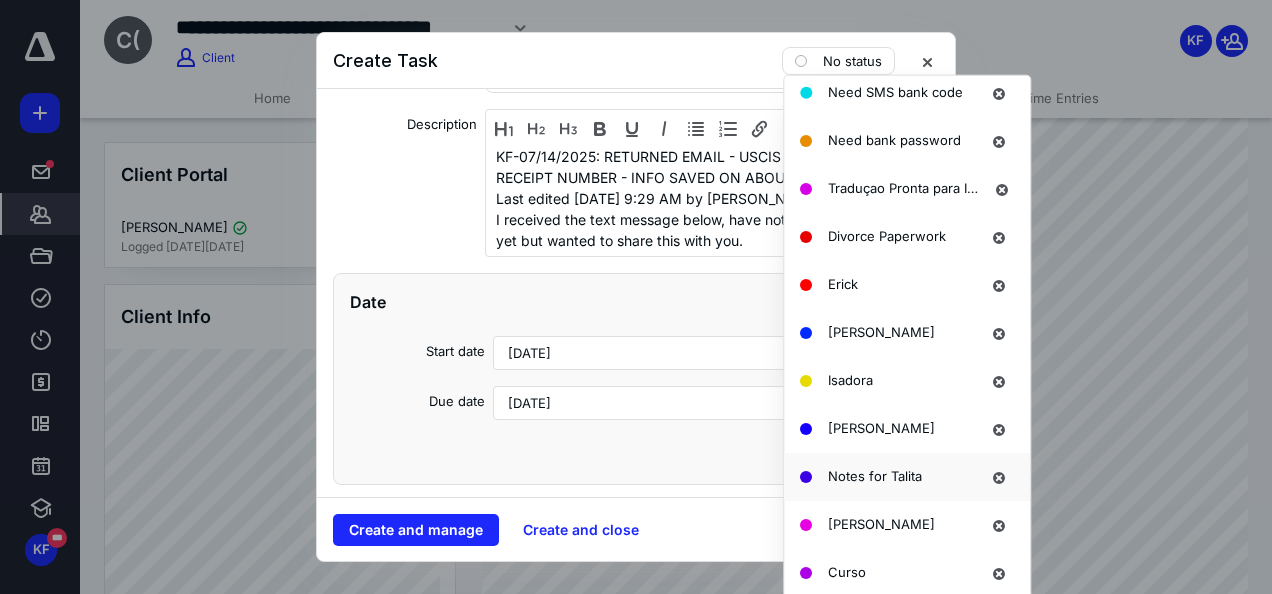 click on "Notes for Talita" at bounding box center [875, 475] 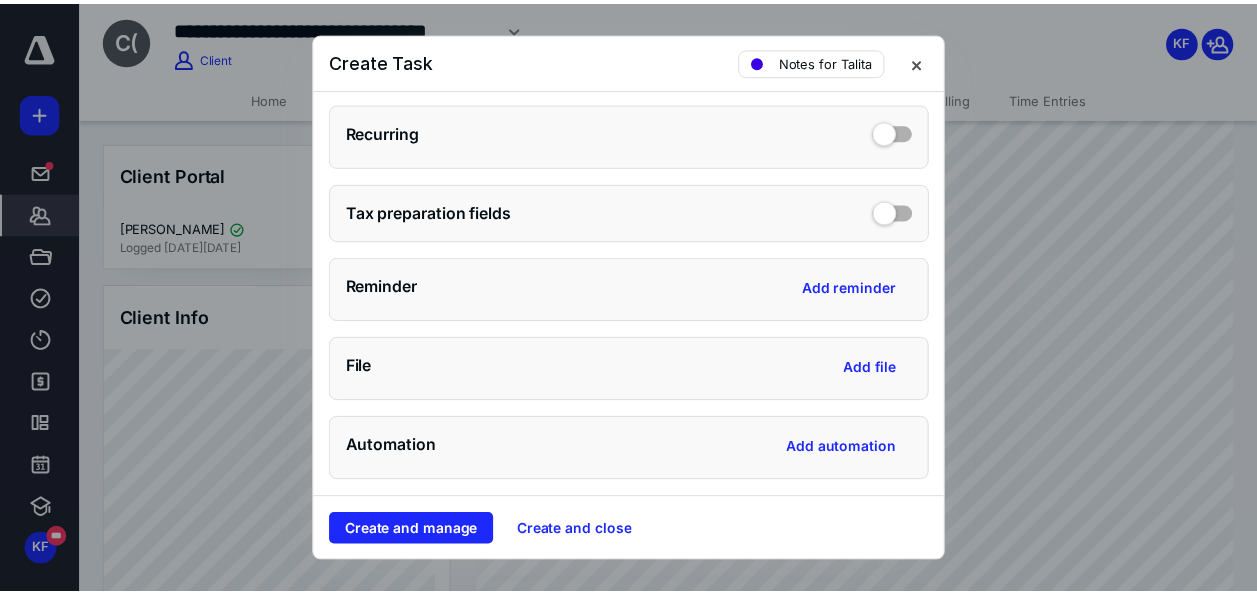 scroll, scrollTop: 700, scrollLeft: 0, axis: vertical 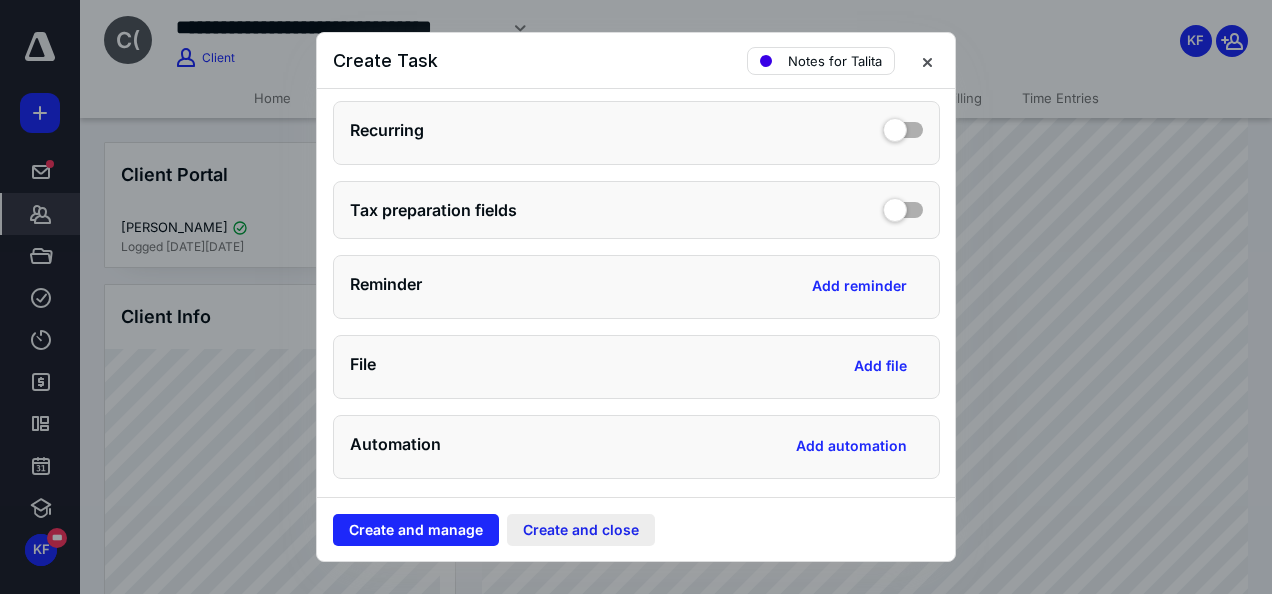 click on "Create and close" at bounding box center (581, 530) 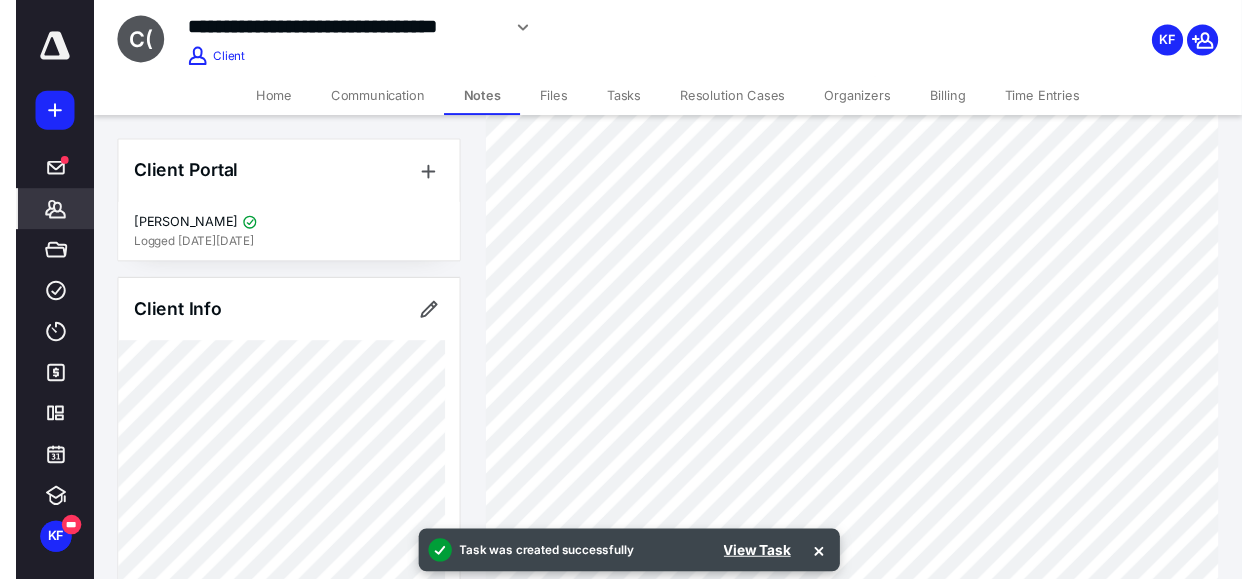 scroll, scrollTop: 0, scrollLeft: 0, axis: both 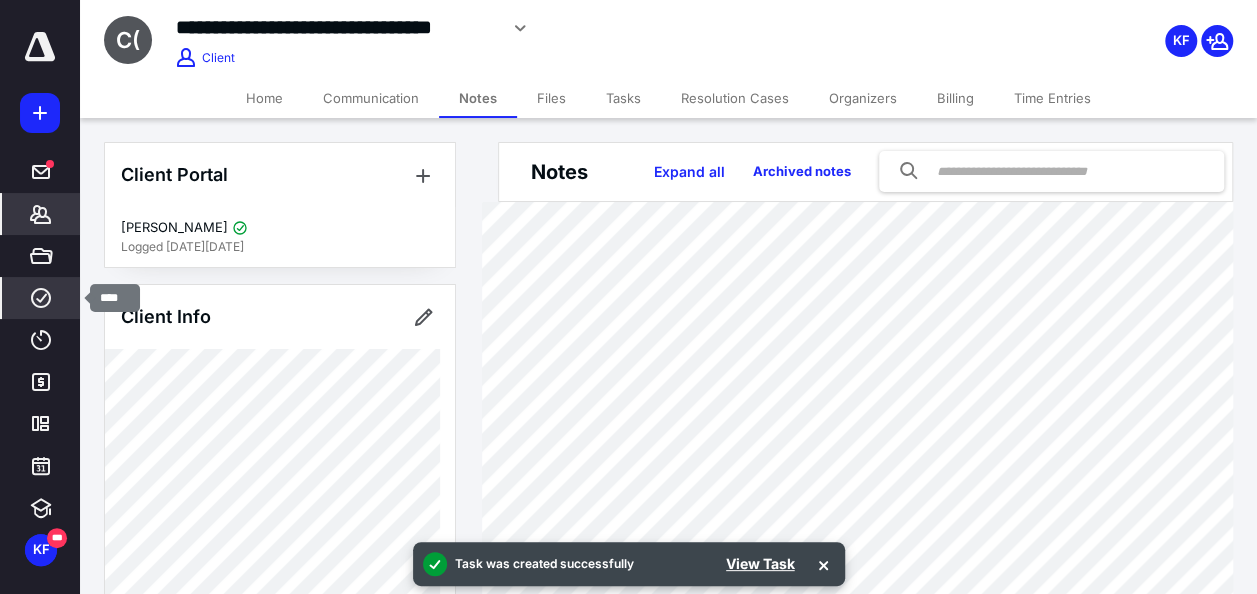 click 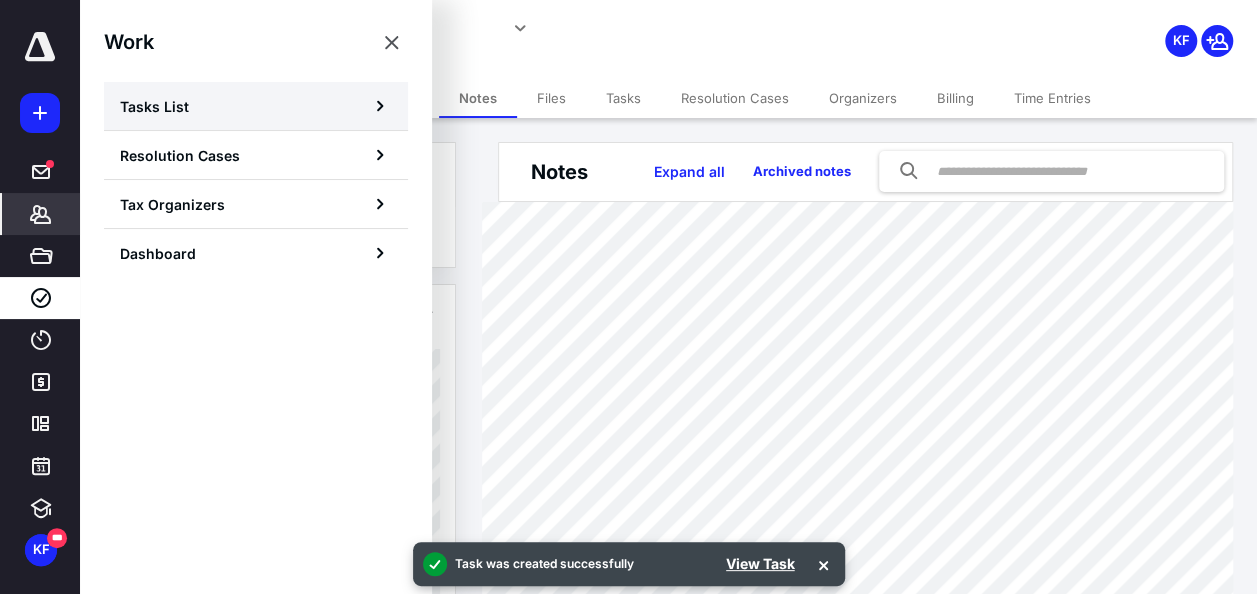 click on "Tasks List" at bounding box center (256, 106) 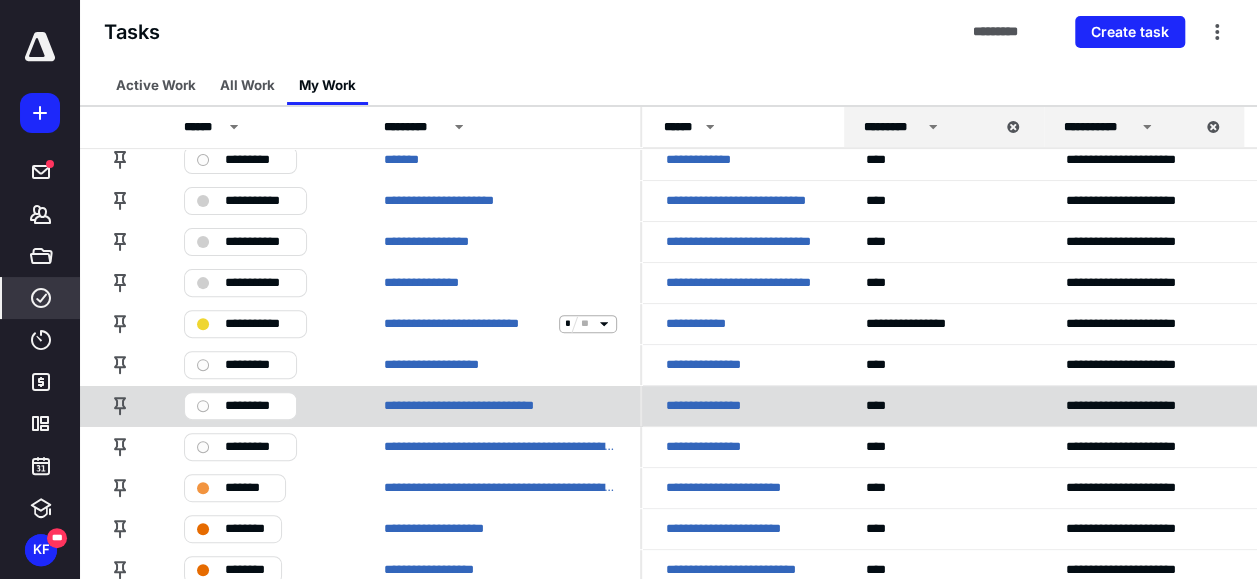 scroll, scrollTop: 200, scrollLeft: 0, axis: vertical 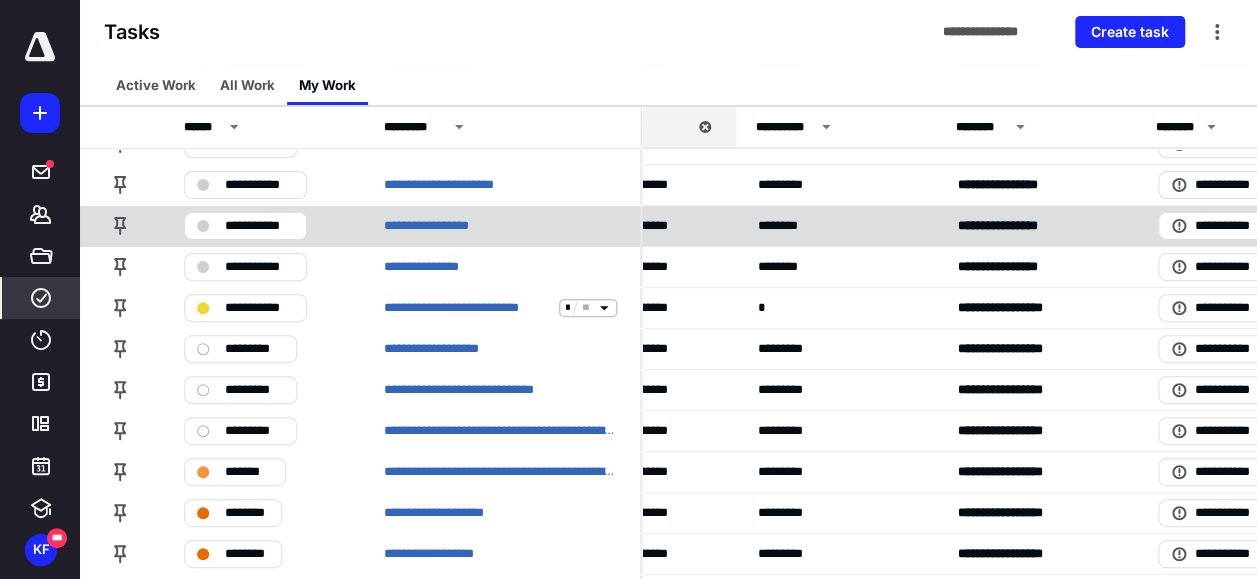 click on "**********" at bounding box center [259, 226] 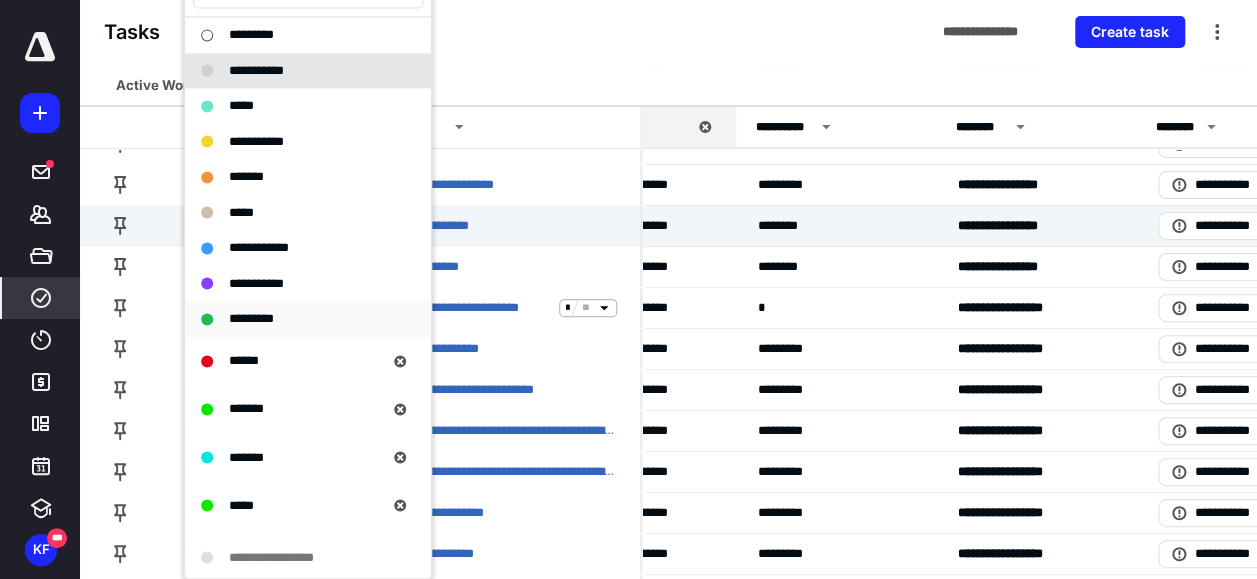 click on "*********" at bounding box center [251, 318] 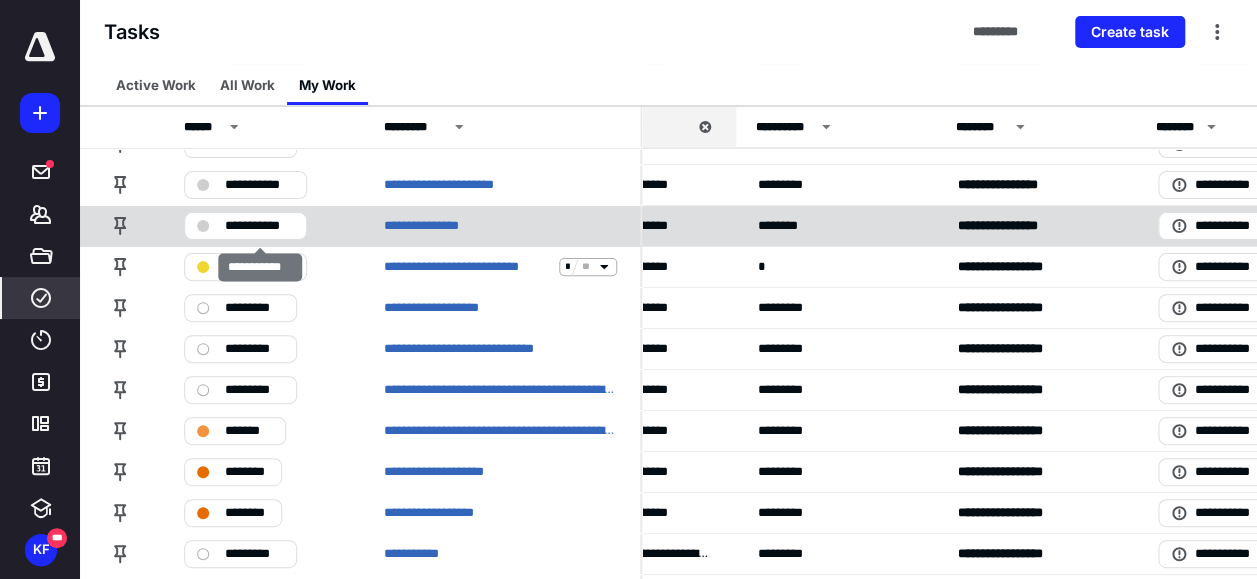 click on "**********" at bounding box center [259, 226] 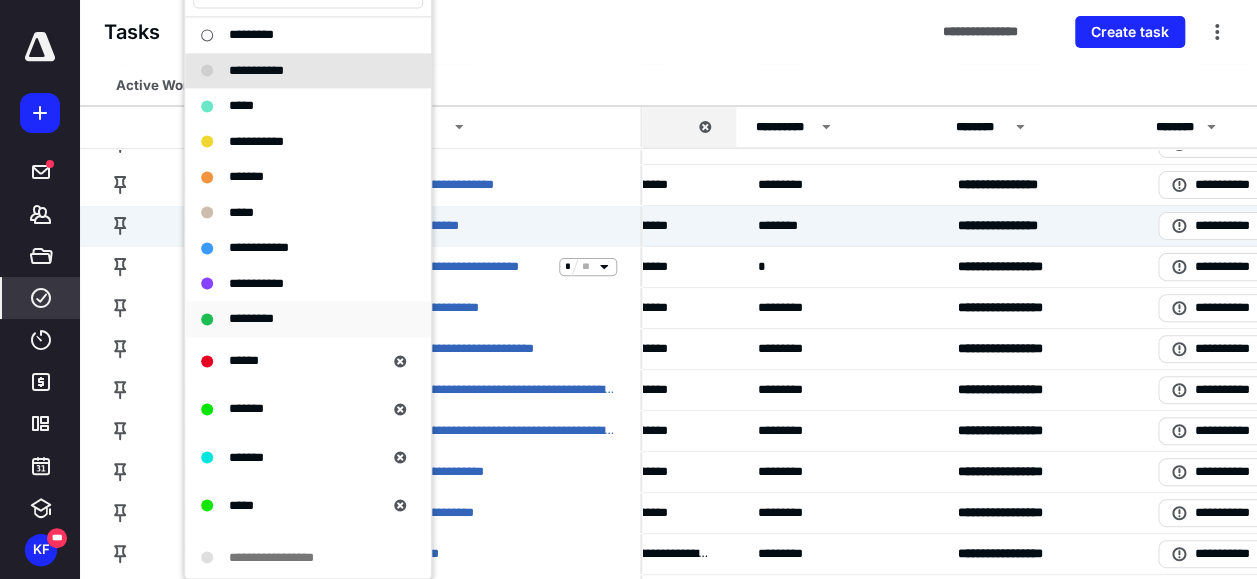 click on "*********" at bounding box center [251, 318] 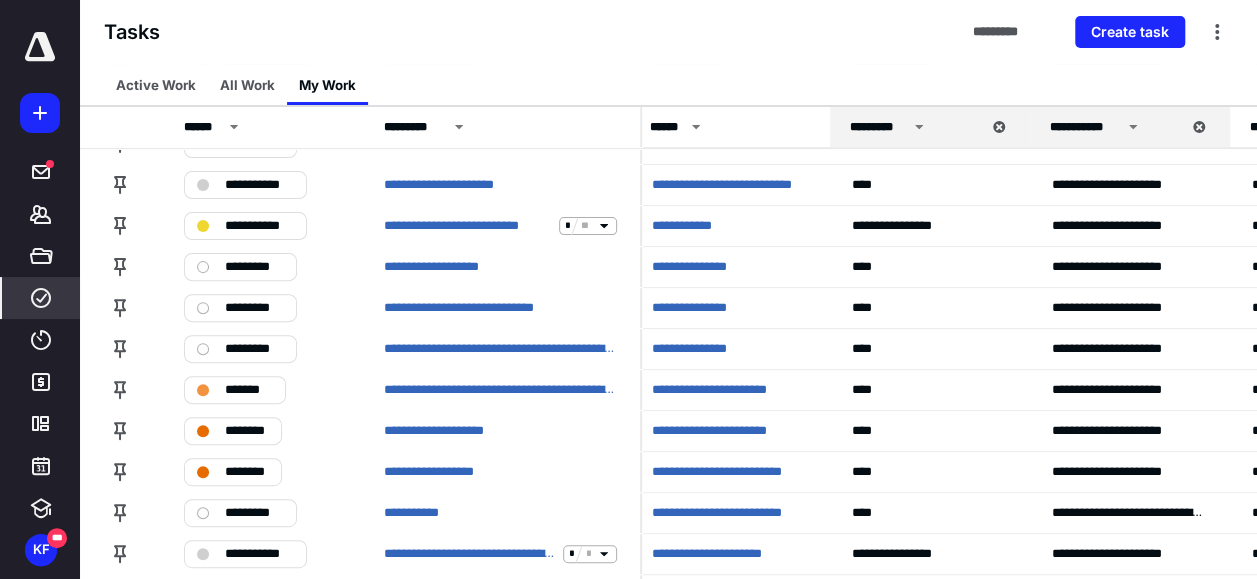 scroll, scrollTop: 200, scrollLeft: 0, axis: vertical 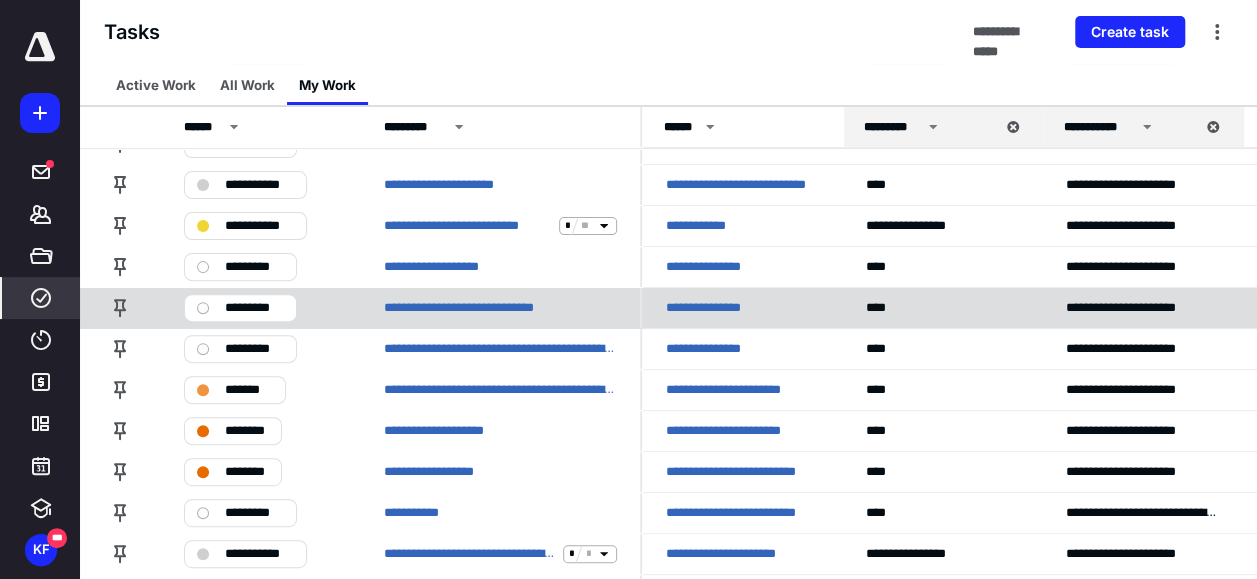 click on "*********" at bounding box center (254, 308) 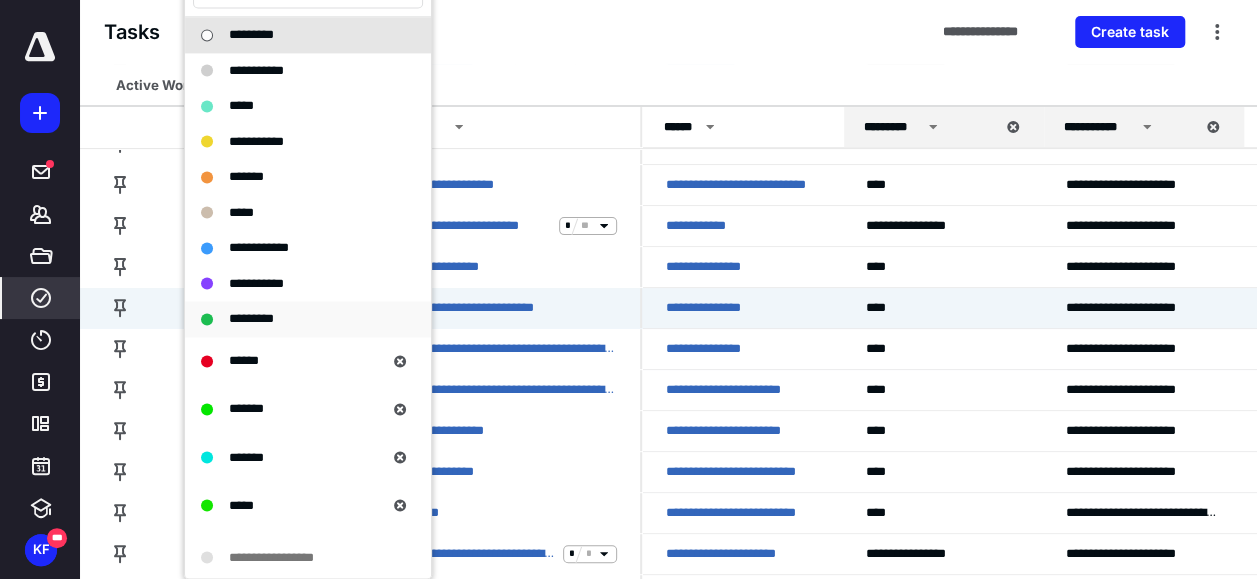 click on "*********" at bounding box center (251, 318) 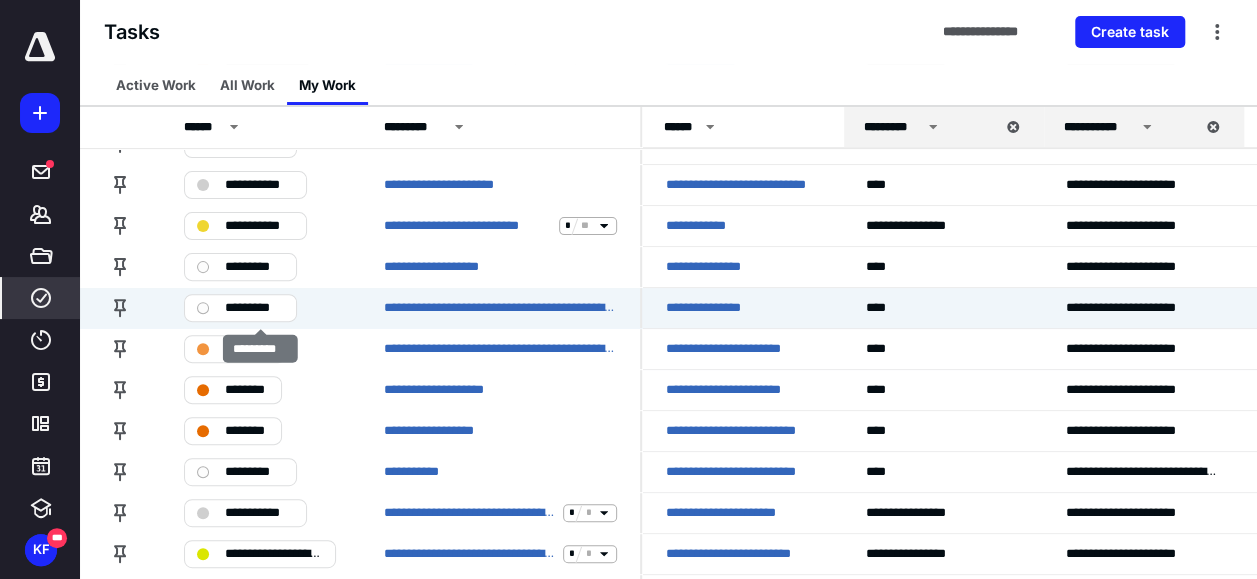 click on "*********" at bounding box center (254, 308) 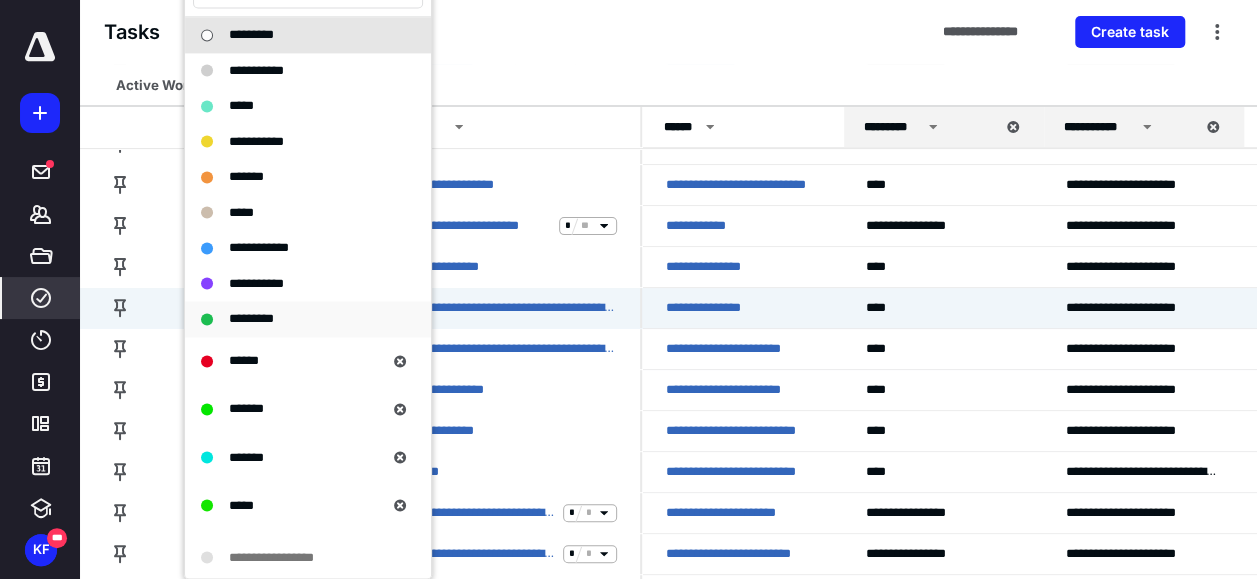click on "*********" at bounding box center (251, 318) 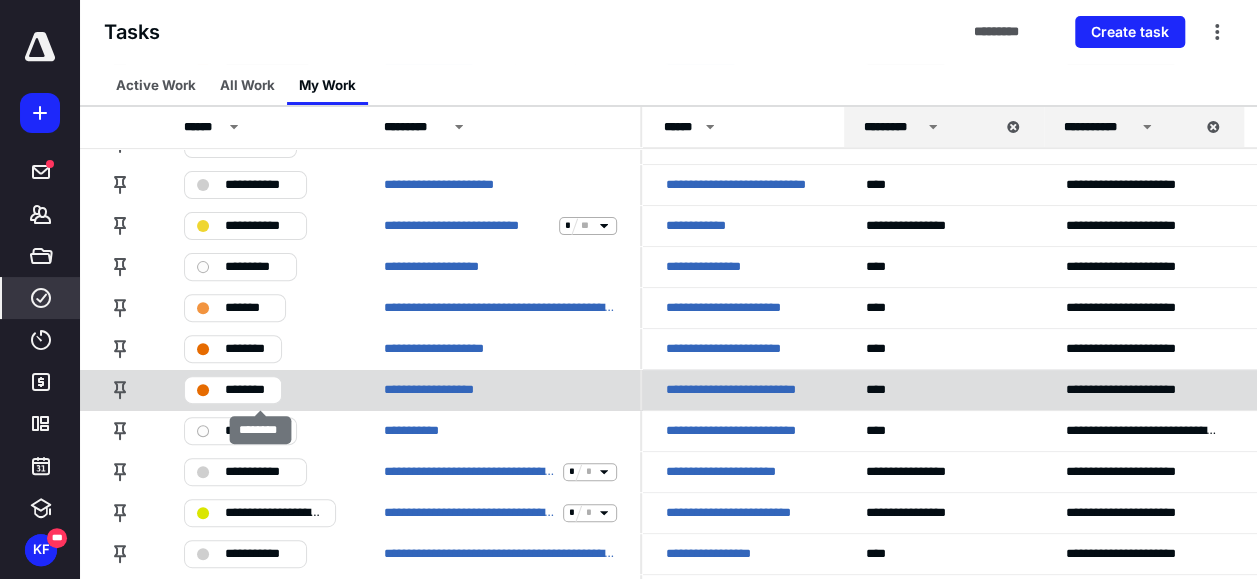 click on "********" at bounding box center (247, 390) 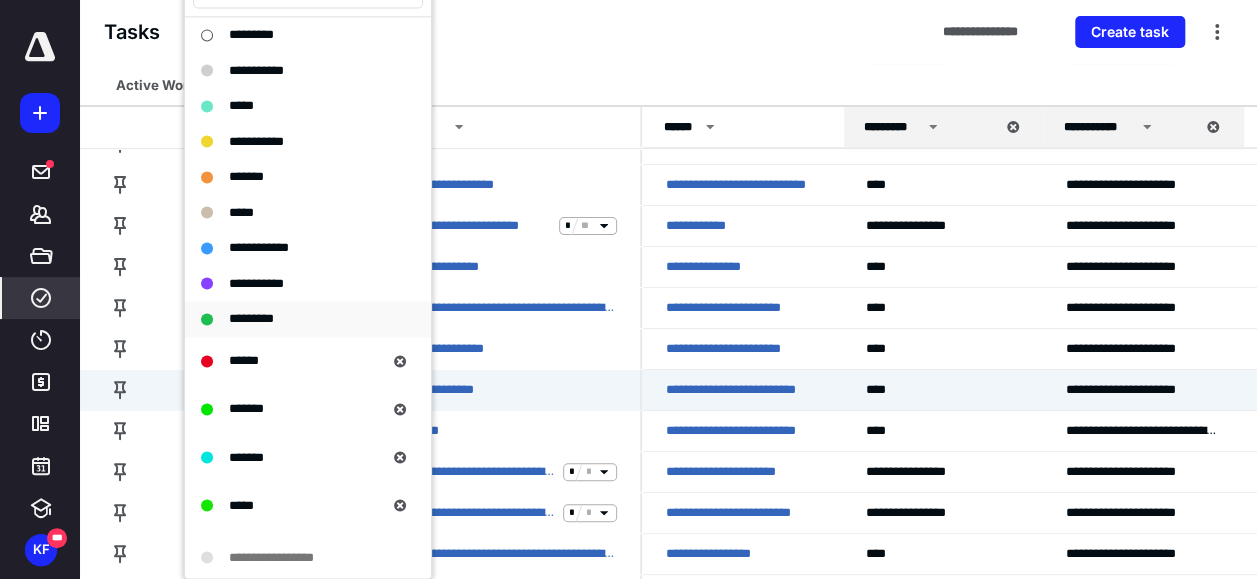 click on "*********" at bounding box center [251, 318] 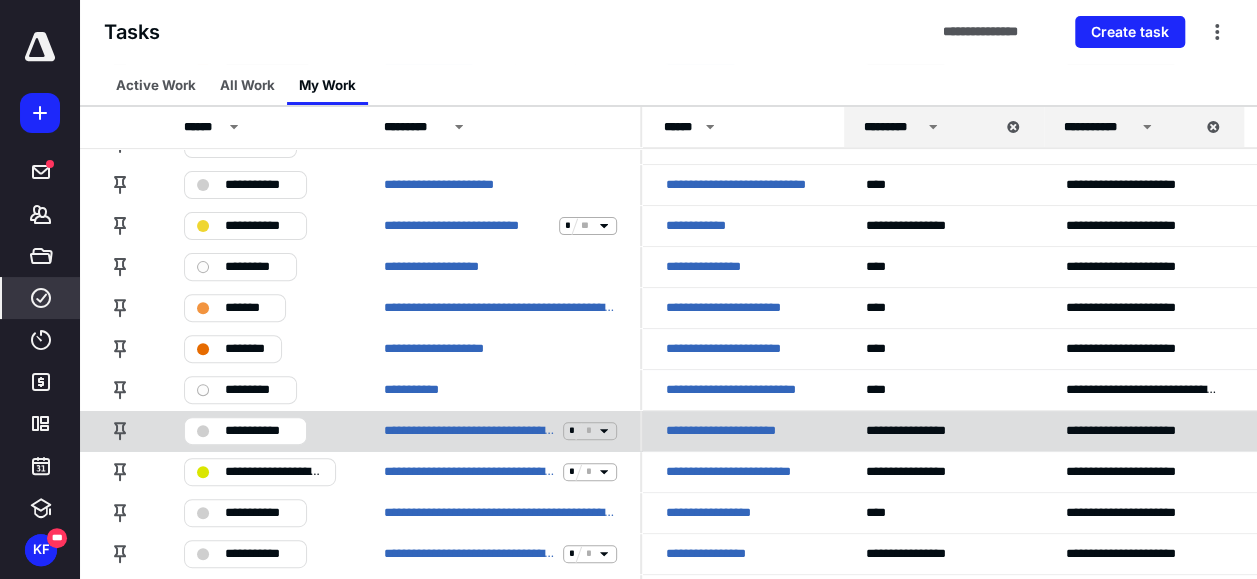 click on "**********" at bounding box center [733, 431] 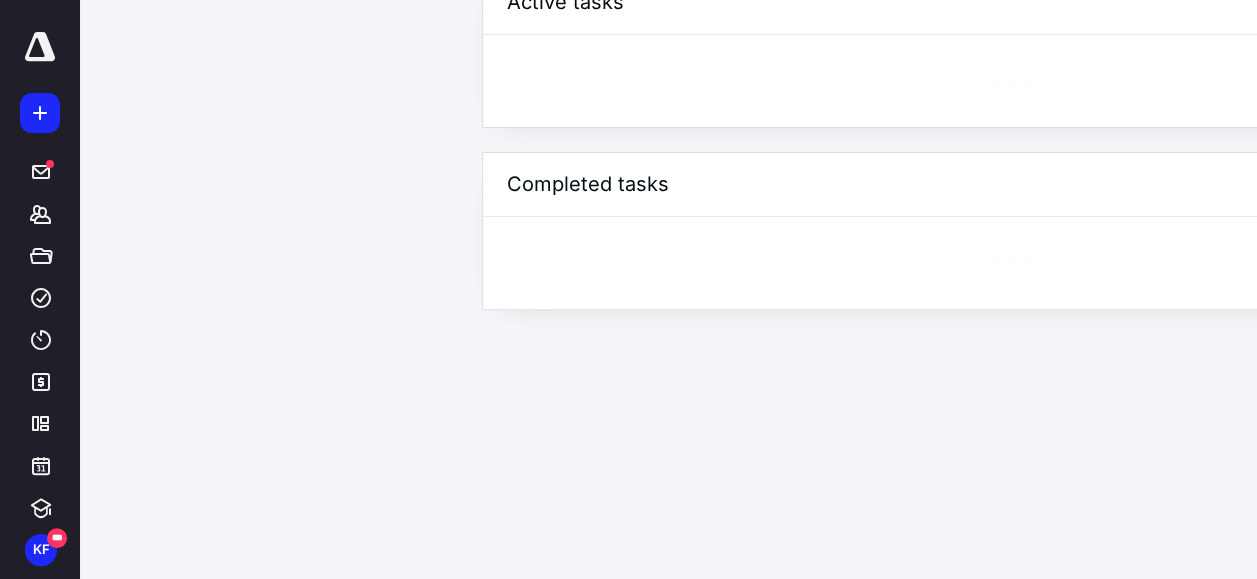 scroll, scrollTop: 0, scrollLeft: 0, axis: both 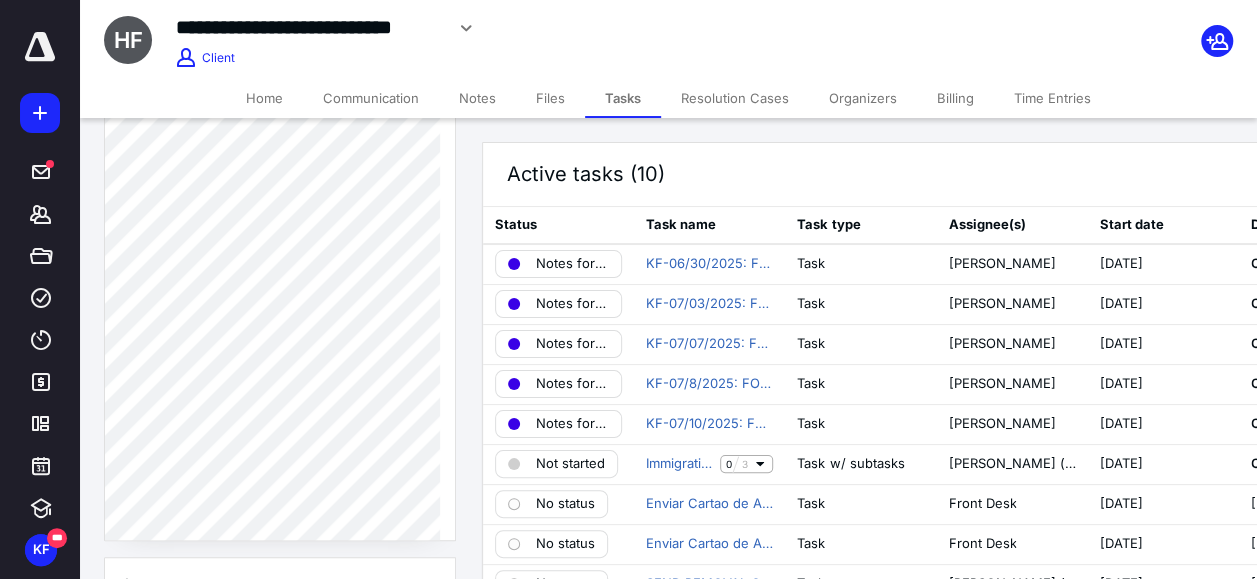 drag, startPoint x: 483, startPoint y: 94, endPoint x: 524, endPoint y: 115, distance: 46.06517 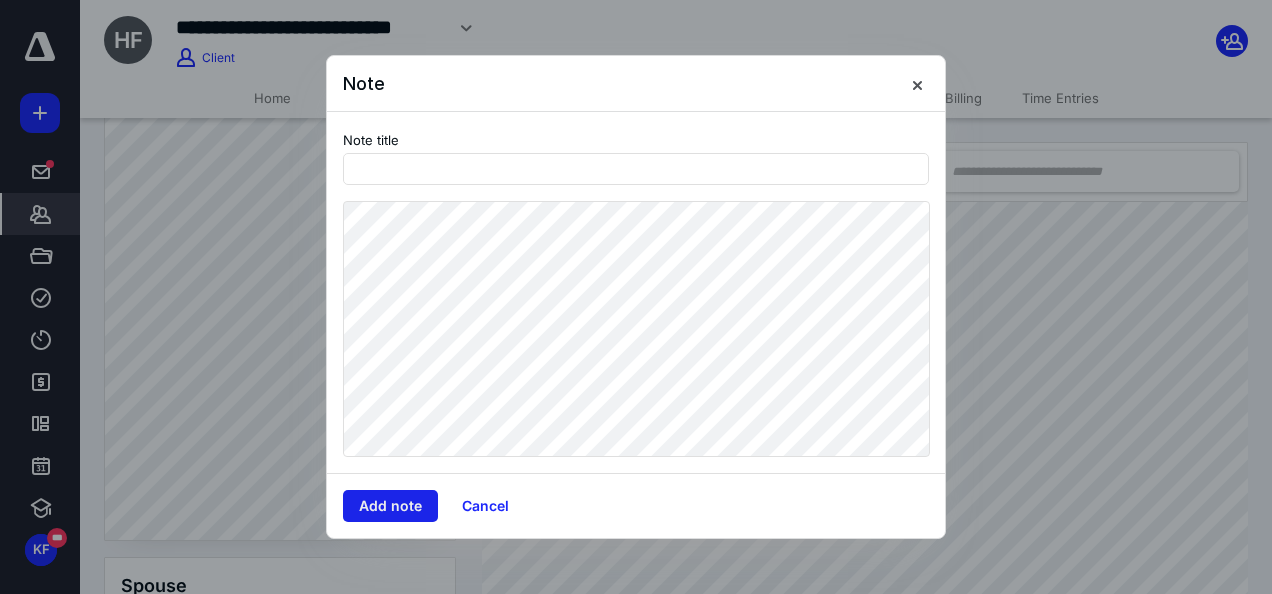 click on "Add note" at bounding box center [390, 506] 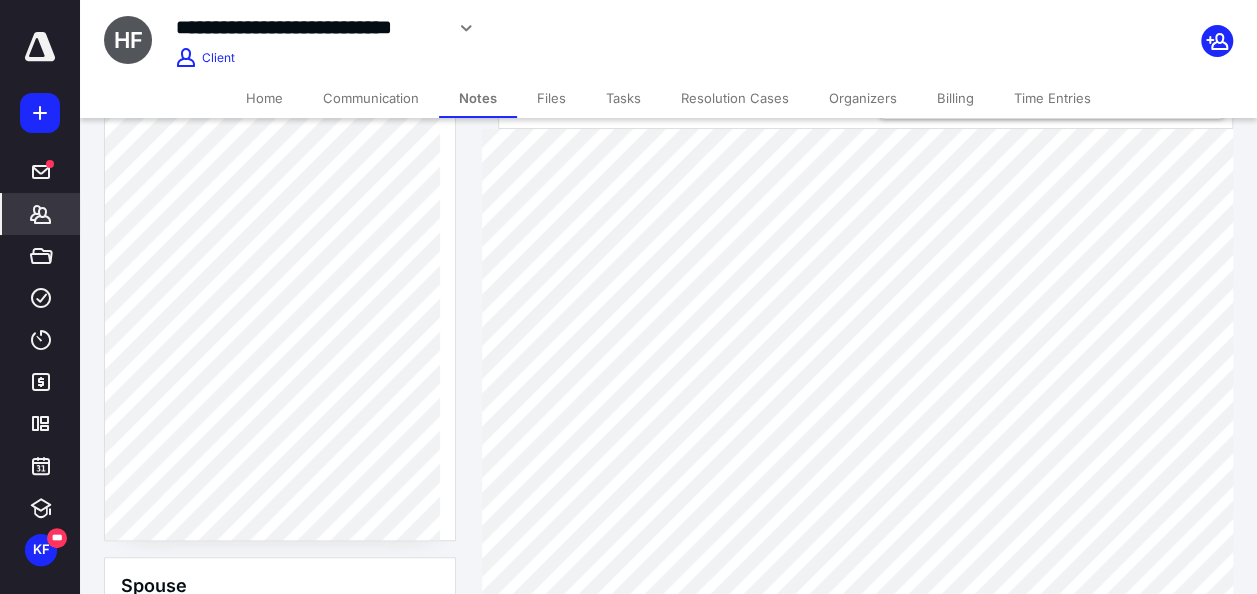 scroll, scrollTop: 200, scrollLeft: 0, axis: vertical 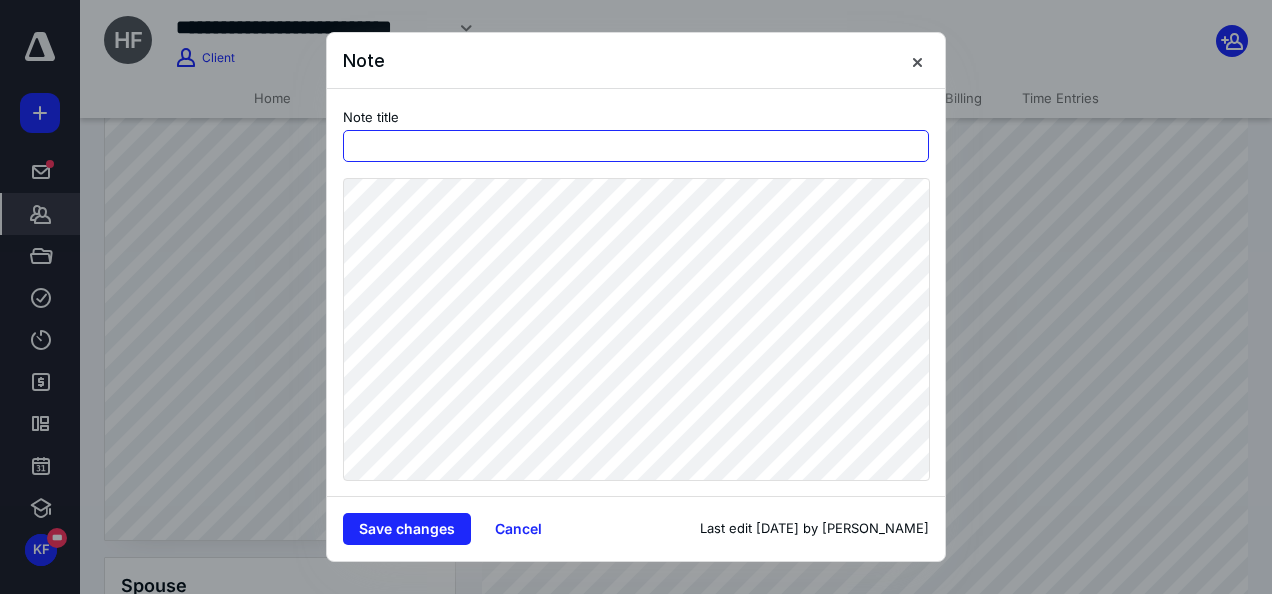 click at bounding box center (636, 146) 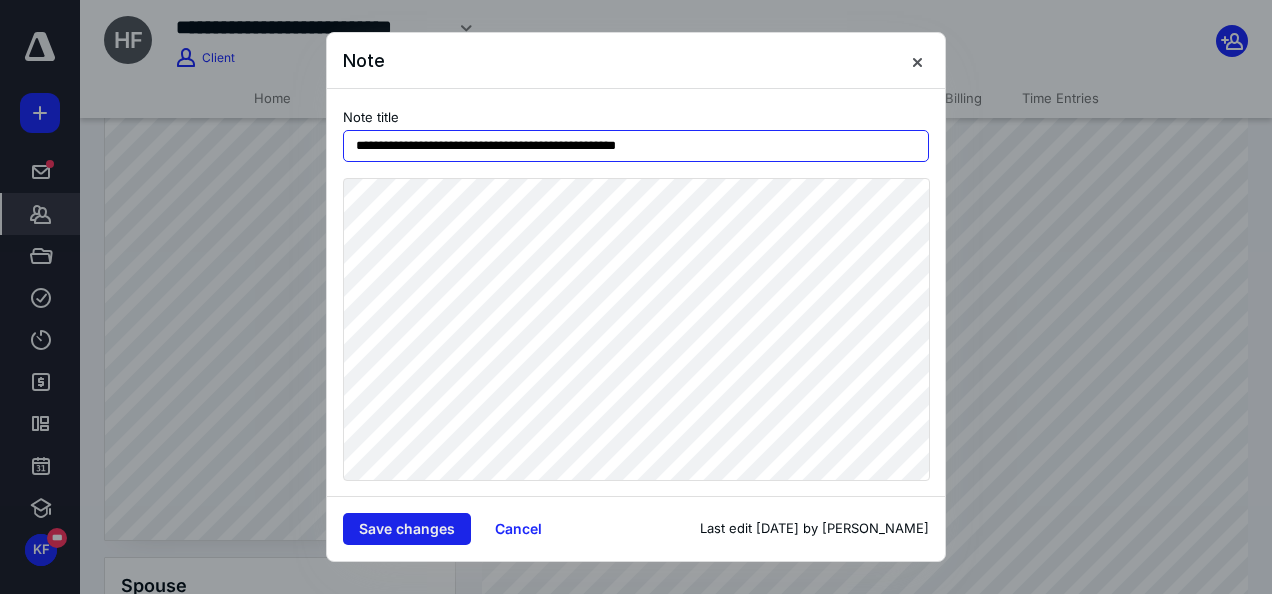 type on "**********" 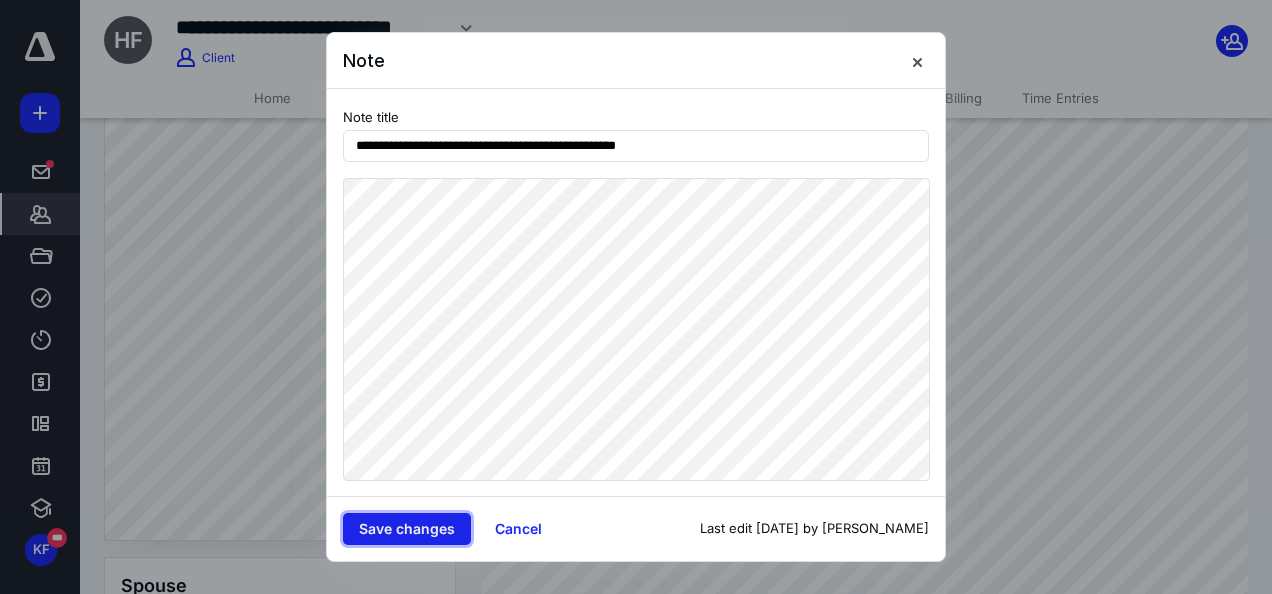 click on "Save changes" at bounding box center [407, 529] 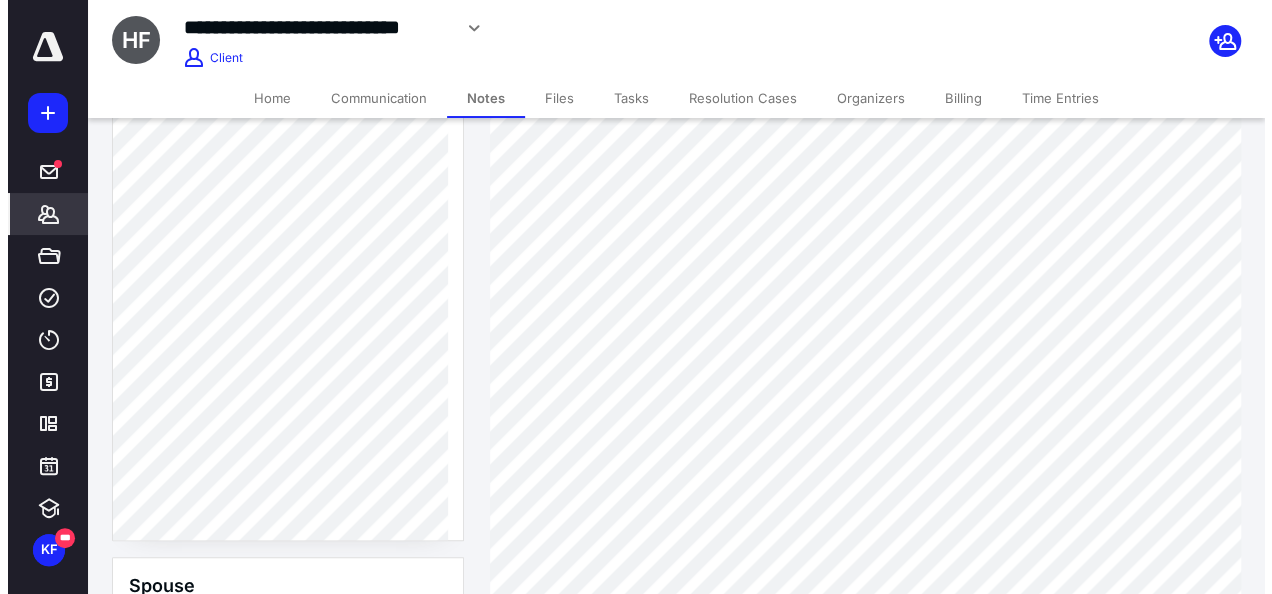 scroll, scrollTop: 300, scrollLeft: 0, axis: vertical 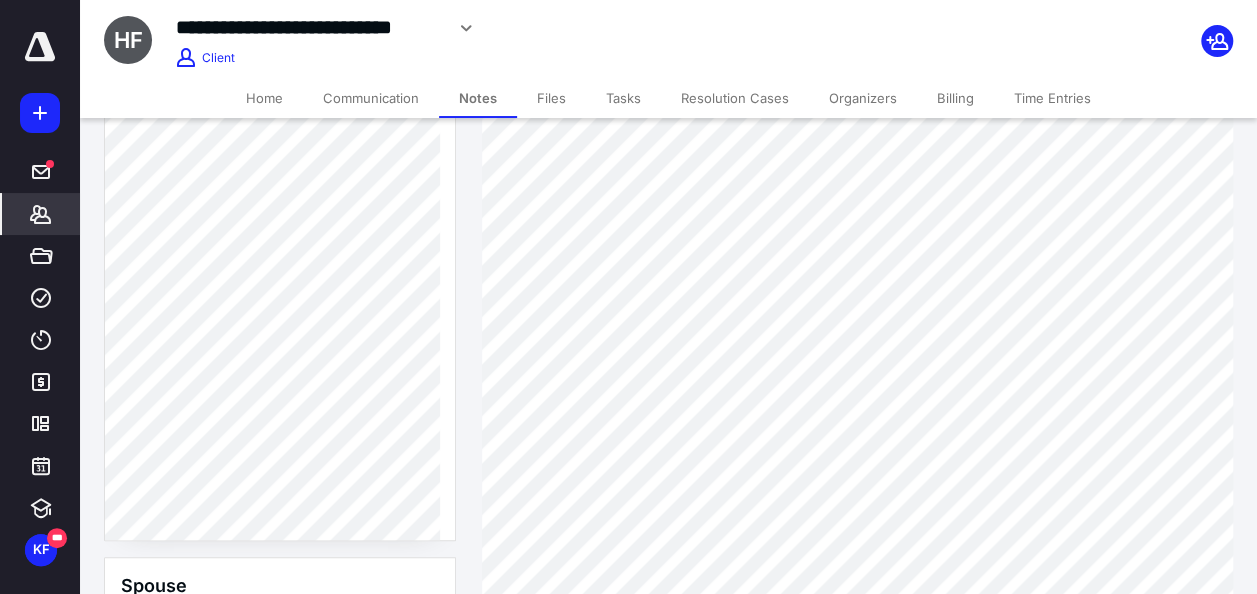 click 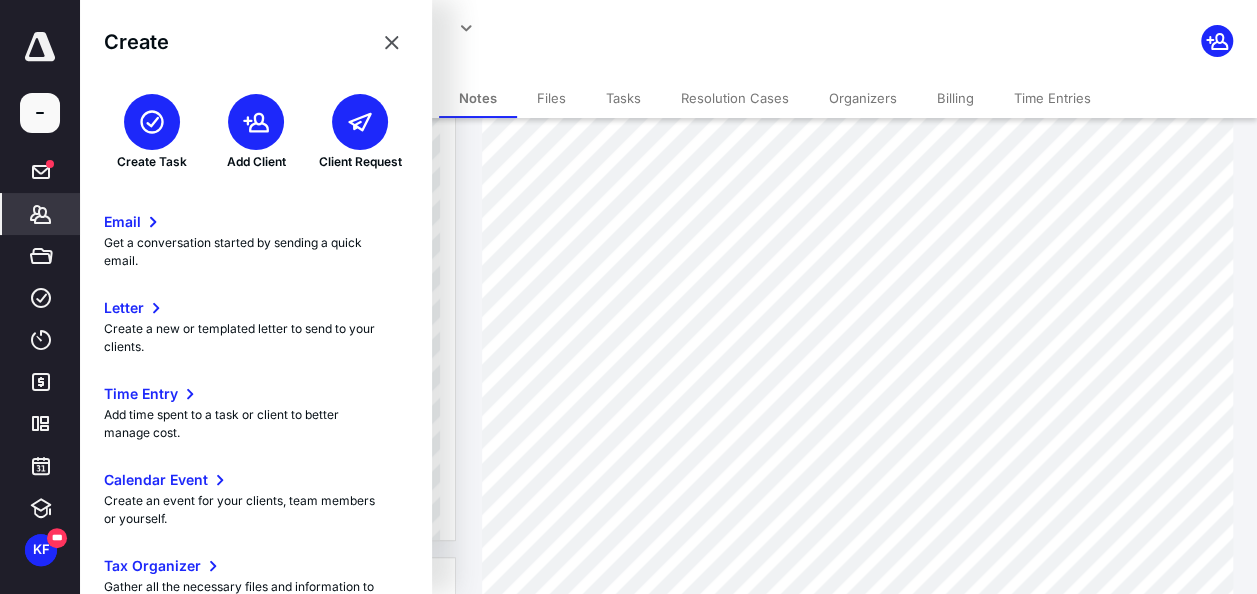 click 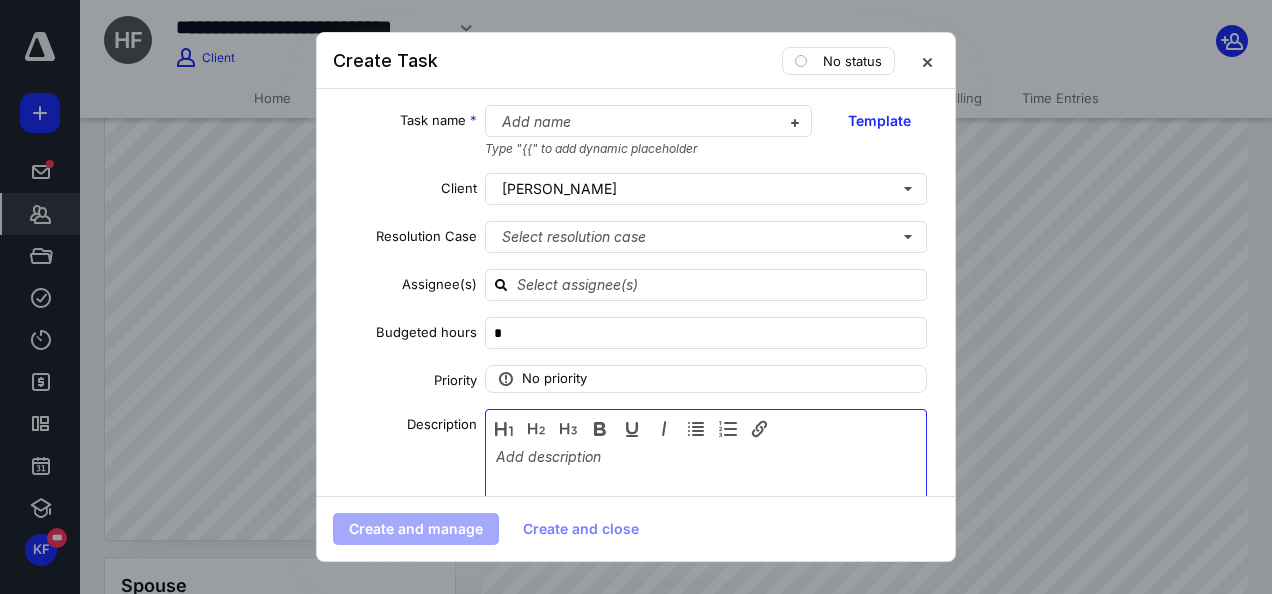 click at bounding box center (706, 498) 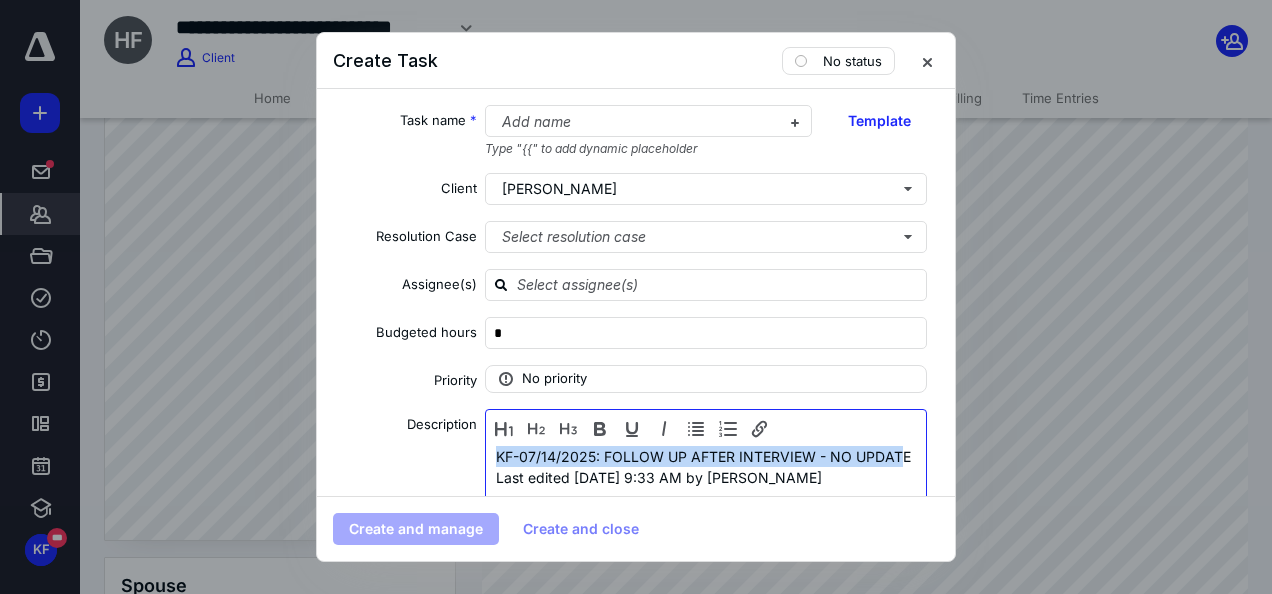 drag, startPoint x: 517, startPoint y: 474, endPoint x: 473, endPoint y: 456, distance: 47.539455 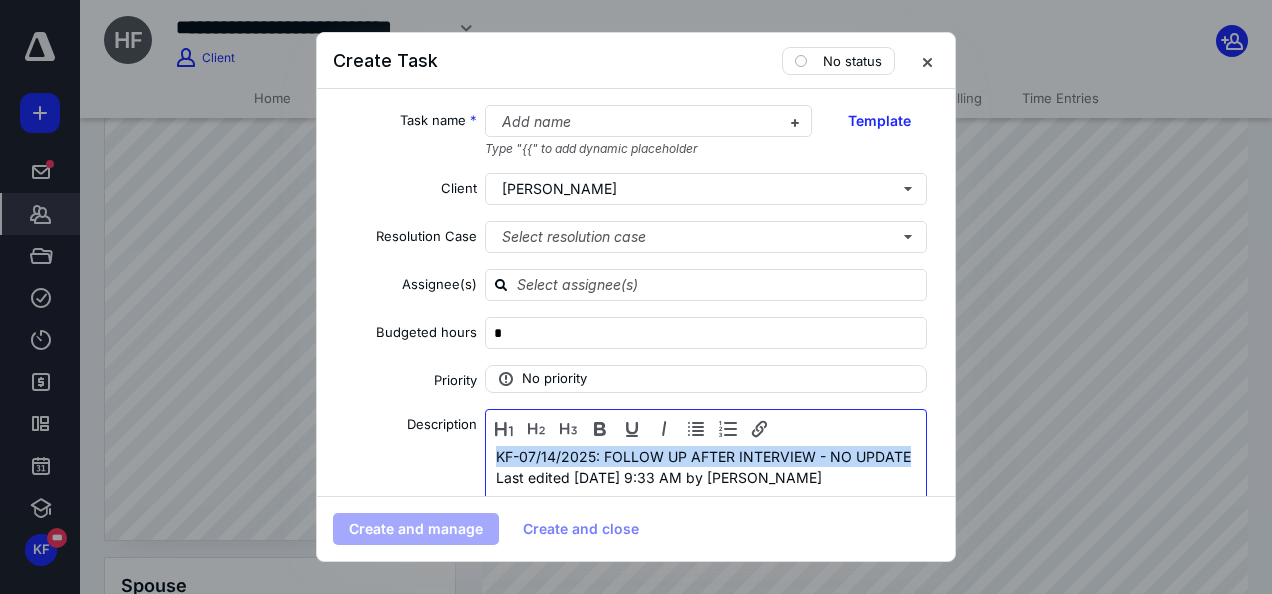 drag, startPoint x: 580, startPoint y: 469, endPoint x: 474, endPoint y: 449, distance: 107.87029 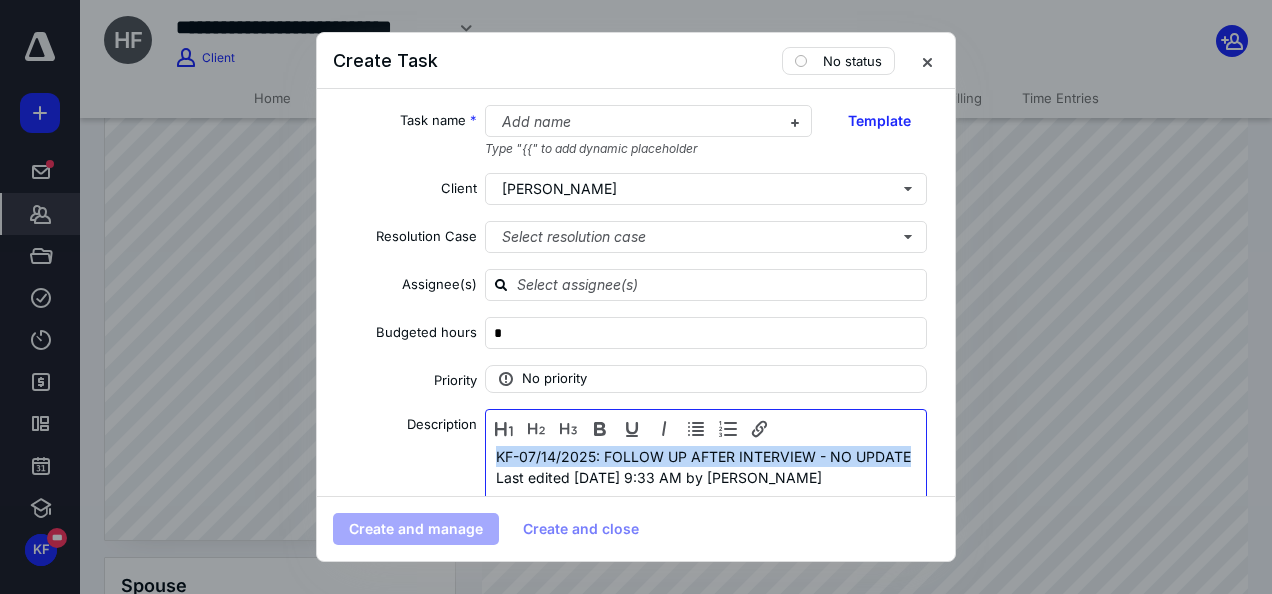 copy on "KF-07/14/2025: FOLLOW UP AFTER INTERVIEW - NO UPDATE" 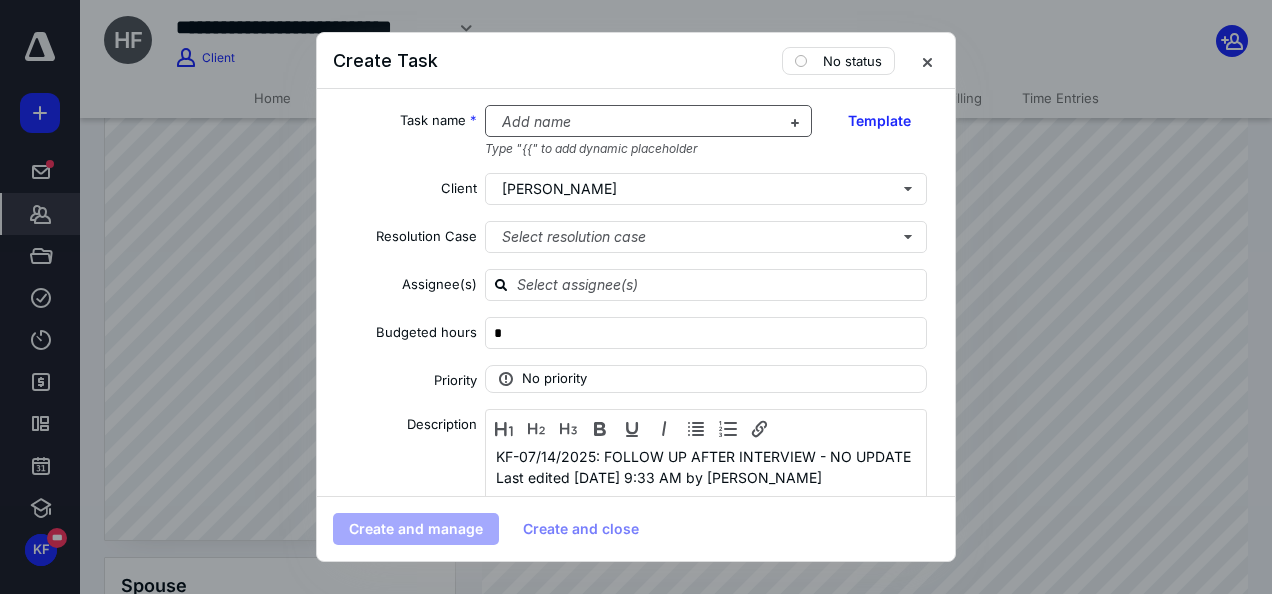 click at bounding box center [637, 122] 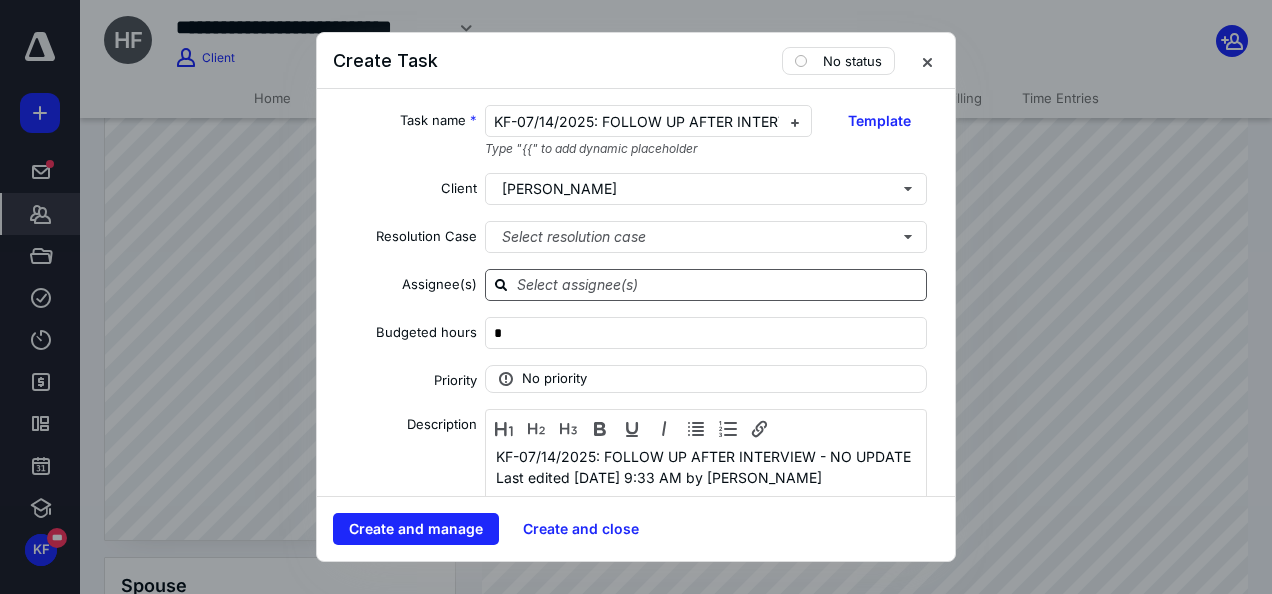 click at bounding box center (718, 284) 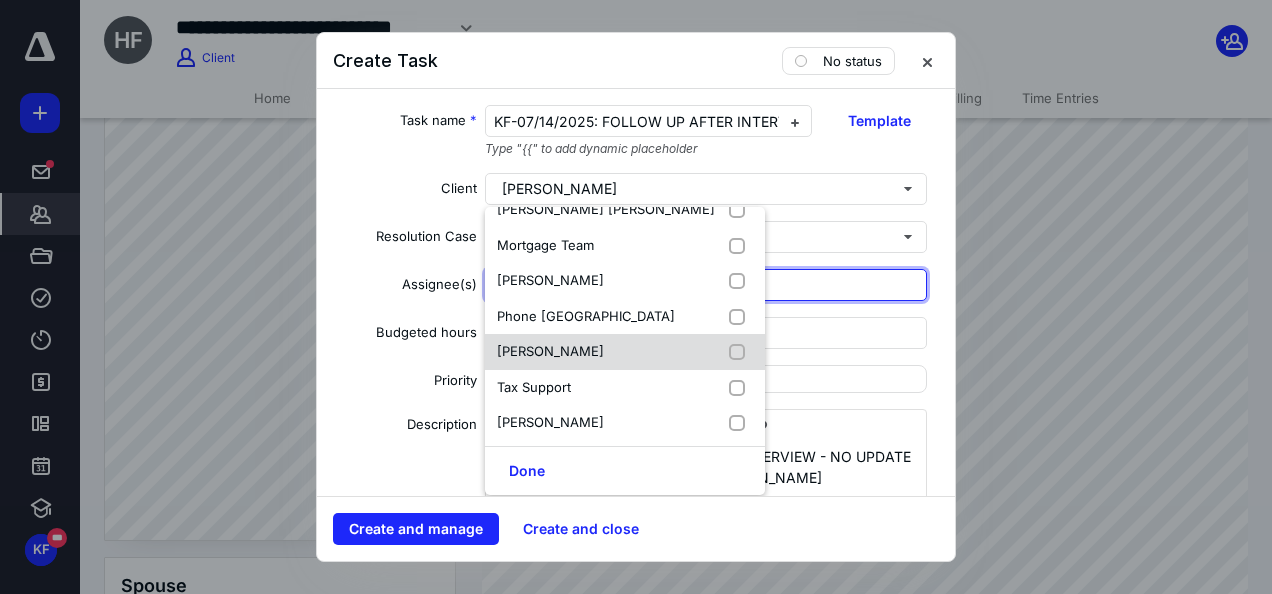 scroll, scrollTop: 309, scrollLeft: 0, axis: vertical 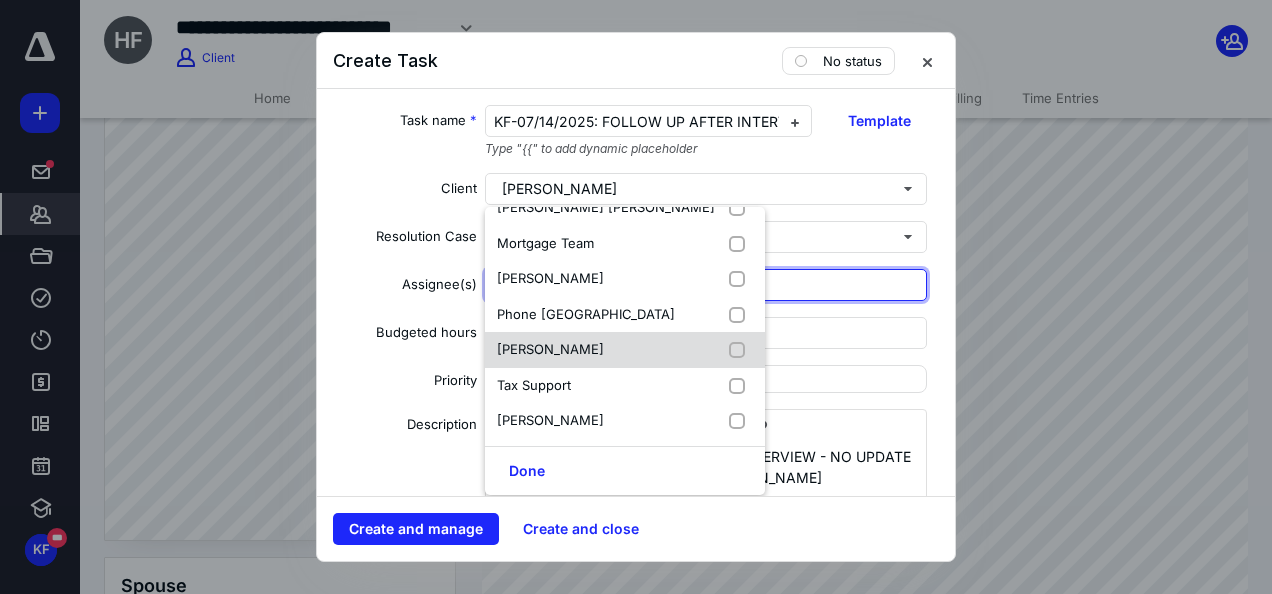 click on "[PERSON_NAME]" at bounding box center (550, 349) 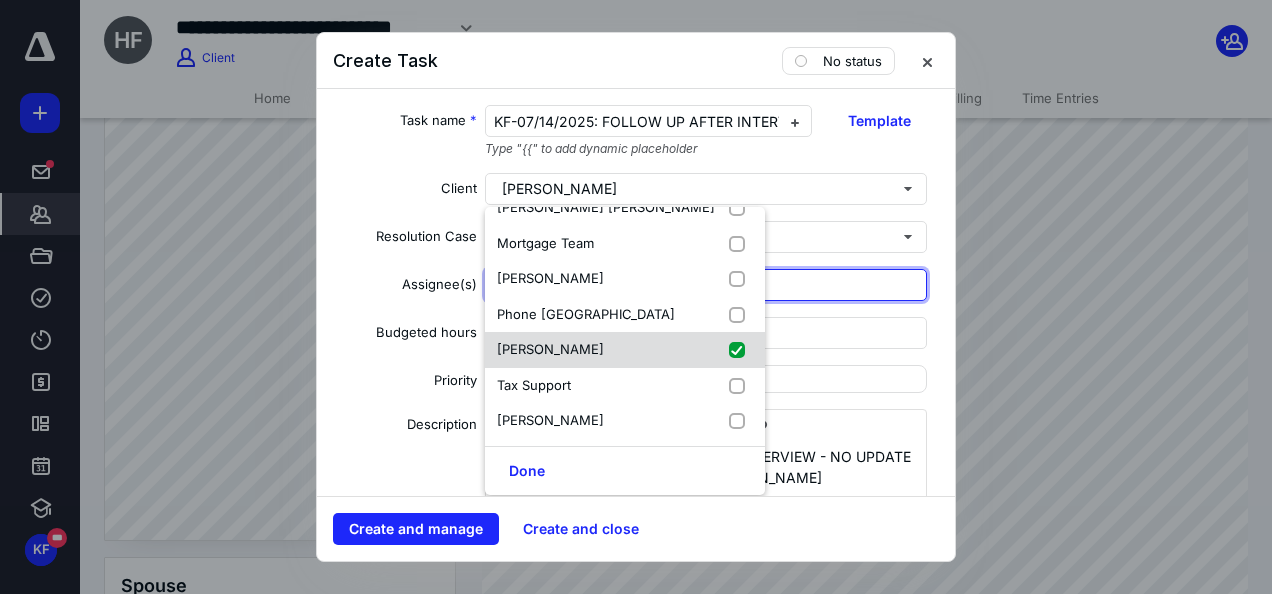 checkbox on "true" 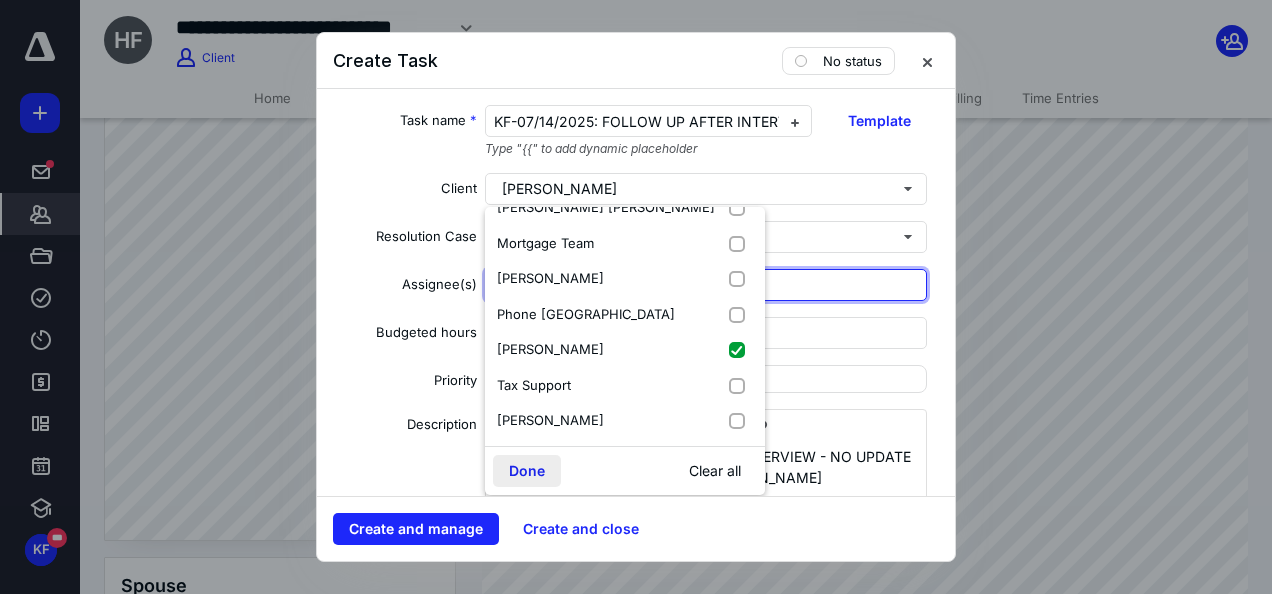 click on "Done" at bounding box center [527, 471] 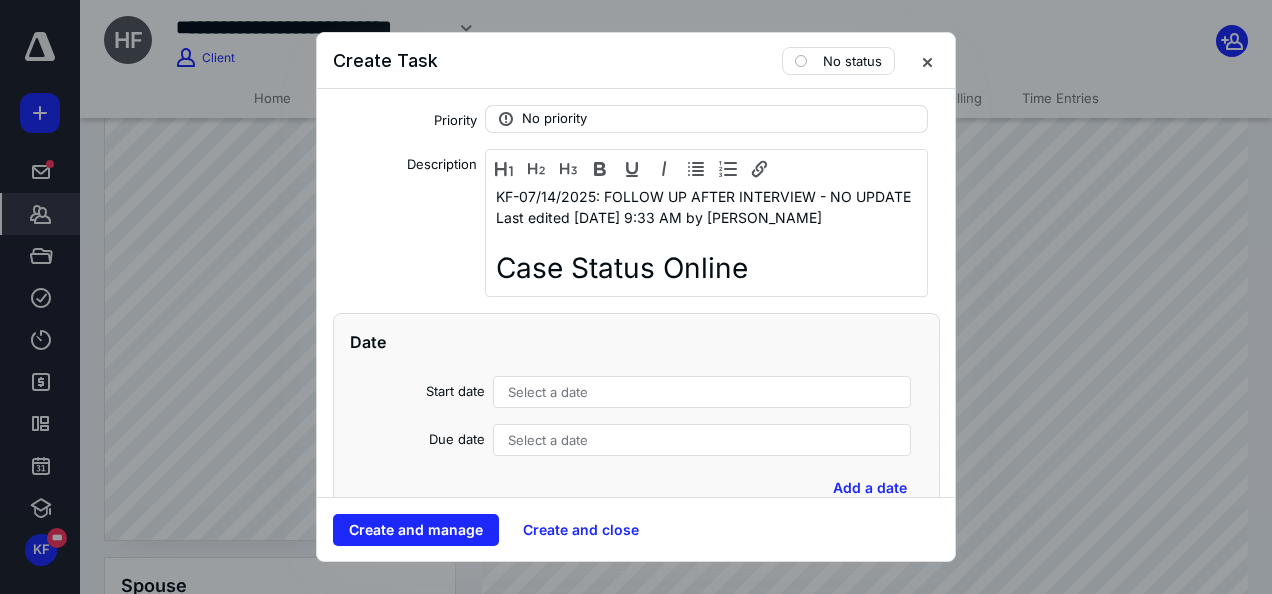 scroll, scrollTop: 300, scrollLeft: 0, axis: vertical 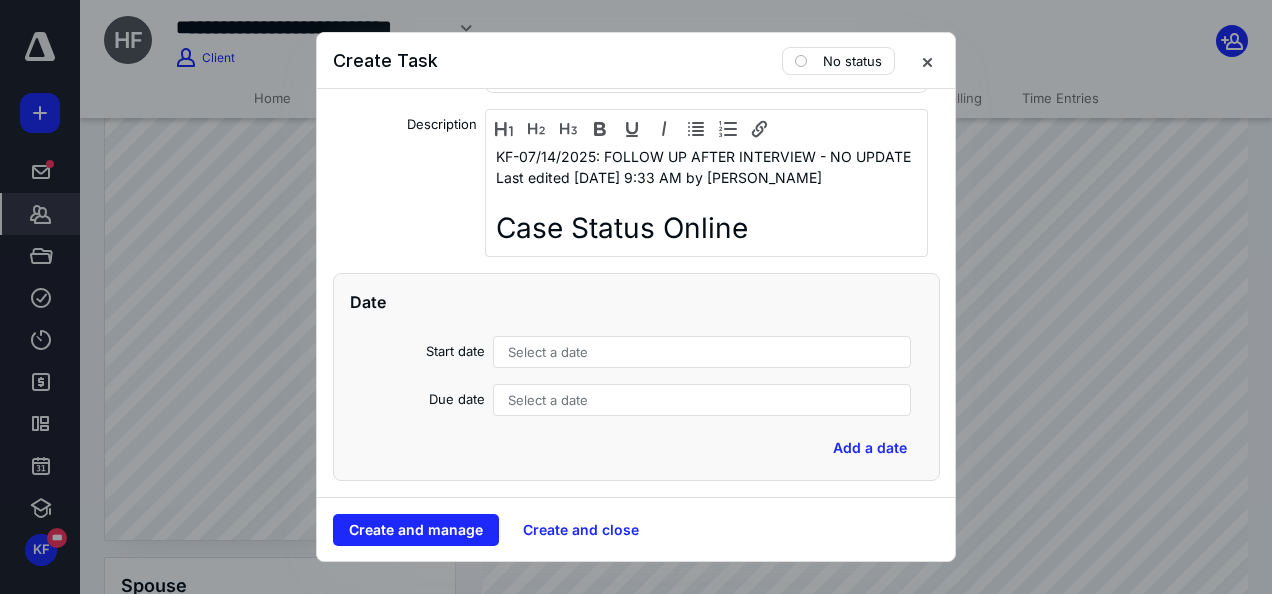click on "Select a date" at bounding box center (548, 352) 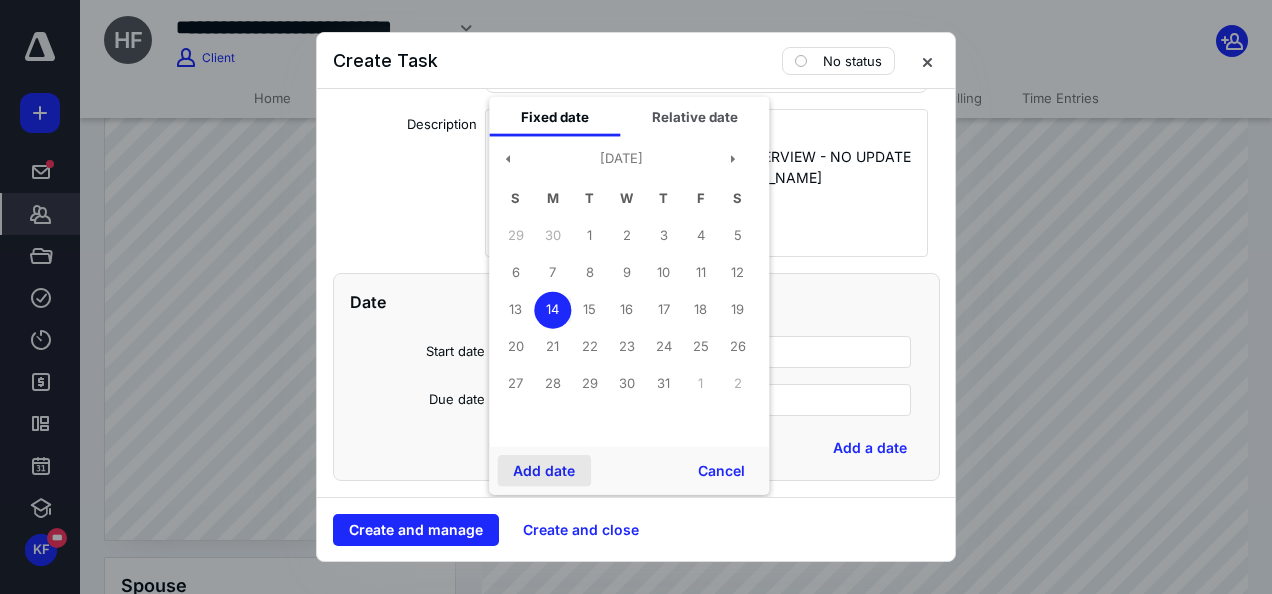 drag, startPoint x: 549, startPoint y: 485, endPoint x: 554, endPoint y: 463, distance: 22.561028 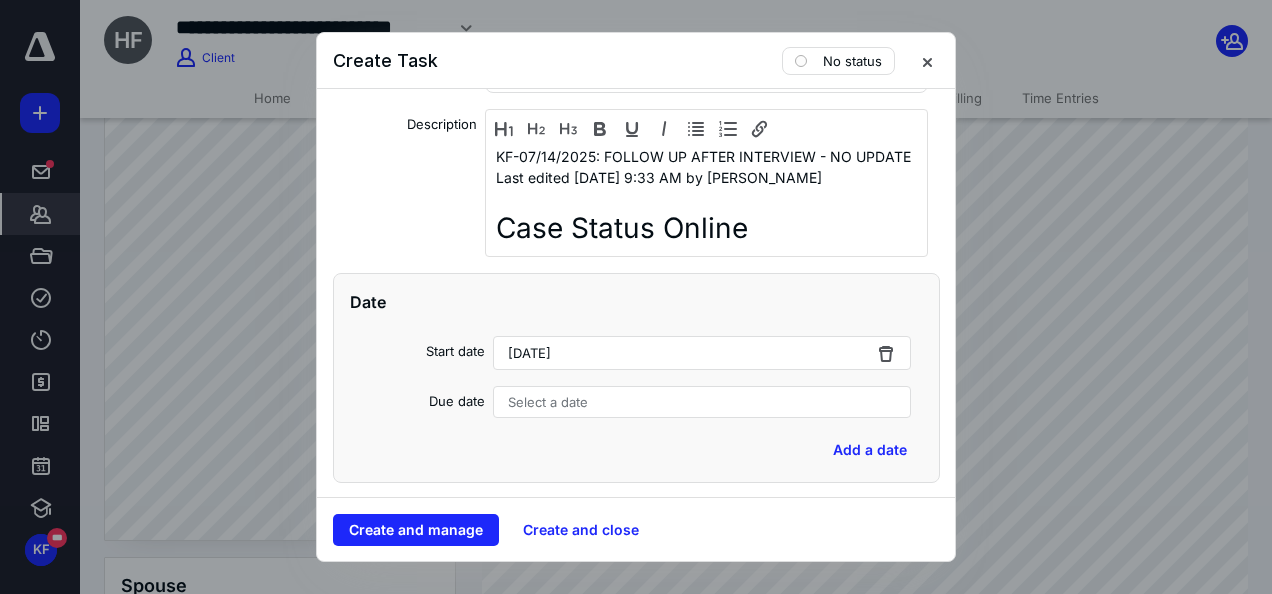 click on "Select a date" at bounding box center [548, 402] 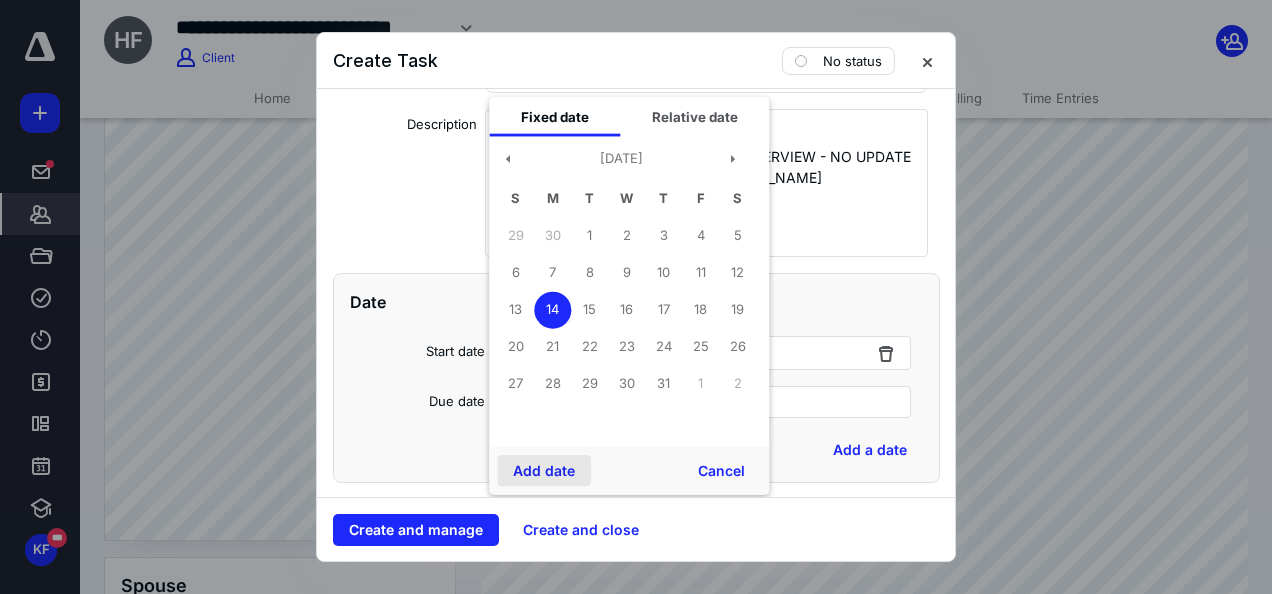 click on "Add date" at bounding box center (544, 471) 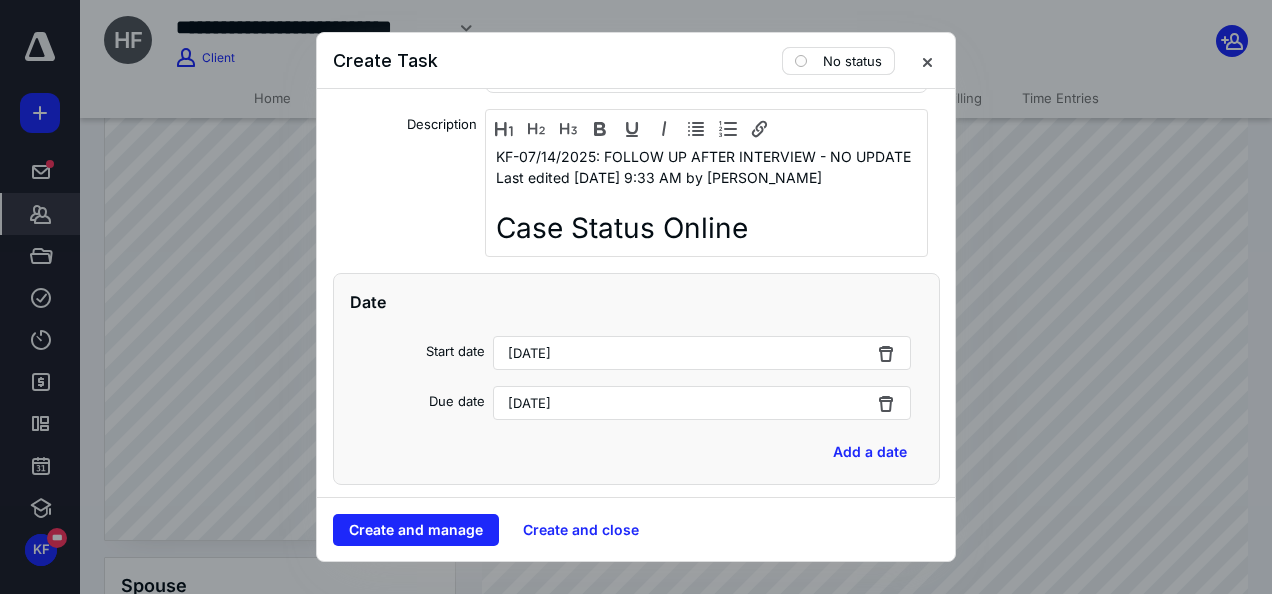 click on "No status" at bounding box center [852, 61] 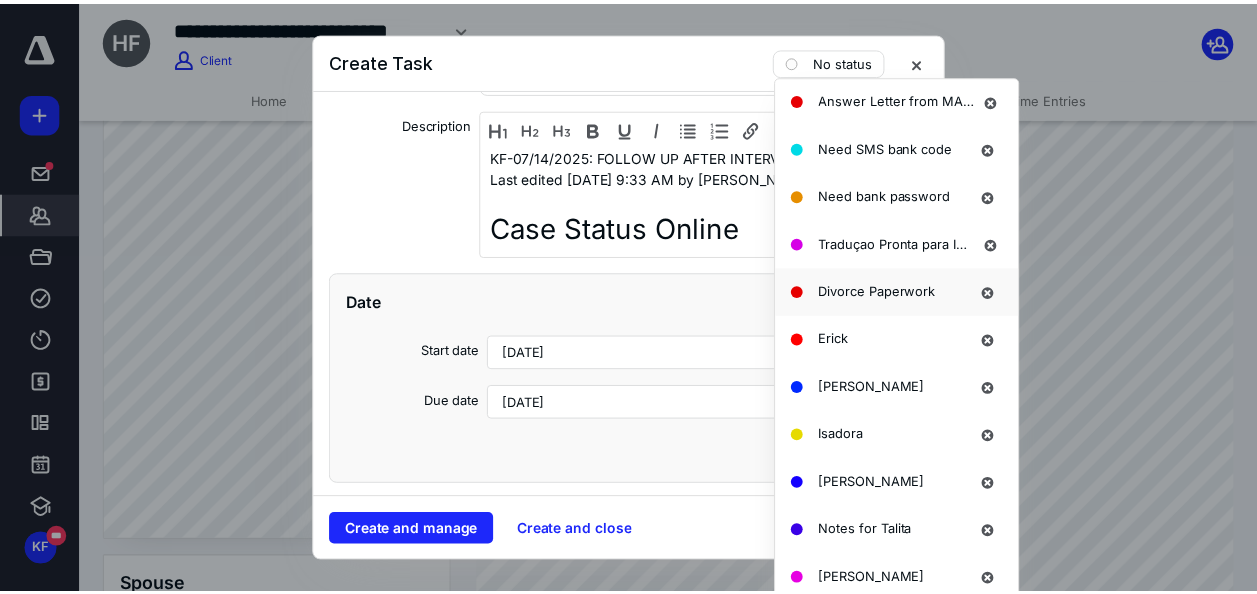 scroll, scrollTop: 1528, scrollLeft: 0, axis: vertical 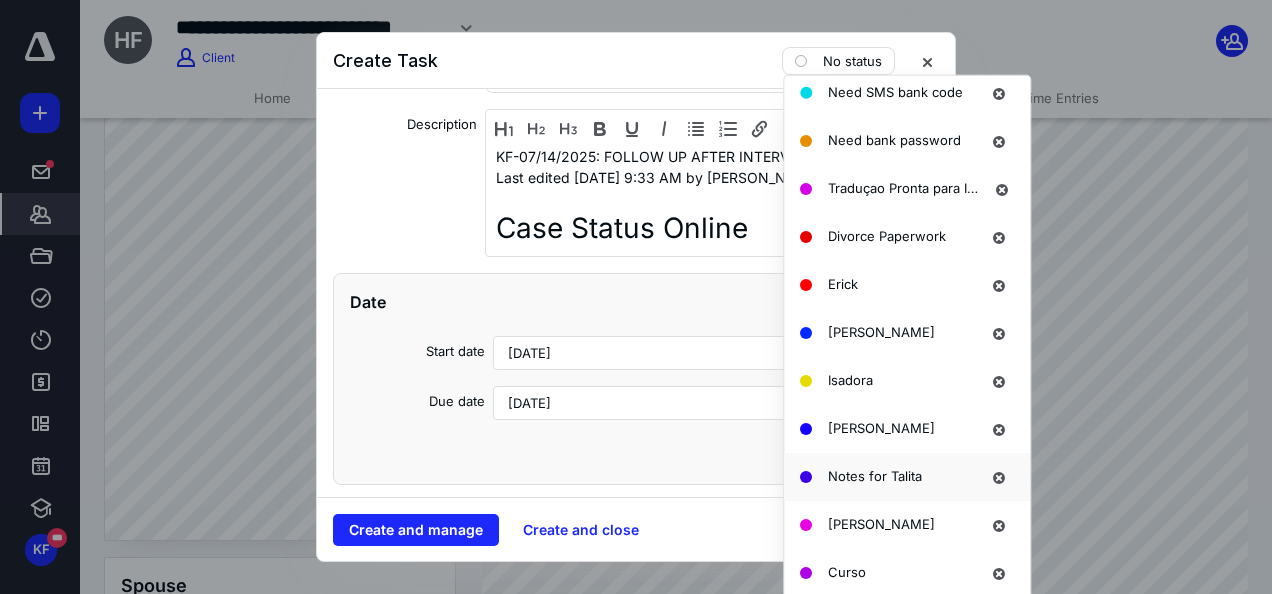 drag, startPoint x: 884, startPoint y: 471, endPoint x: 755, endPoint y: 471, distance: 129 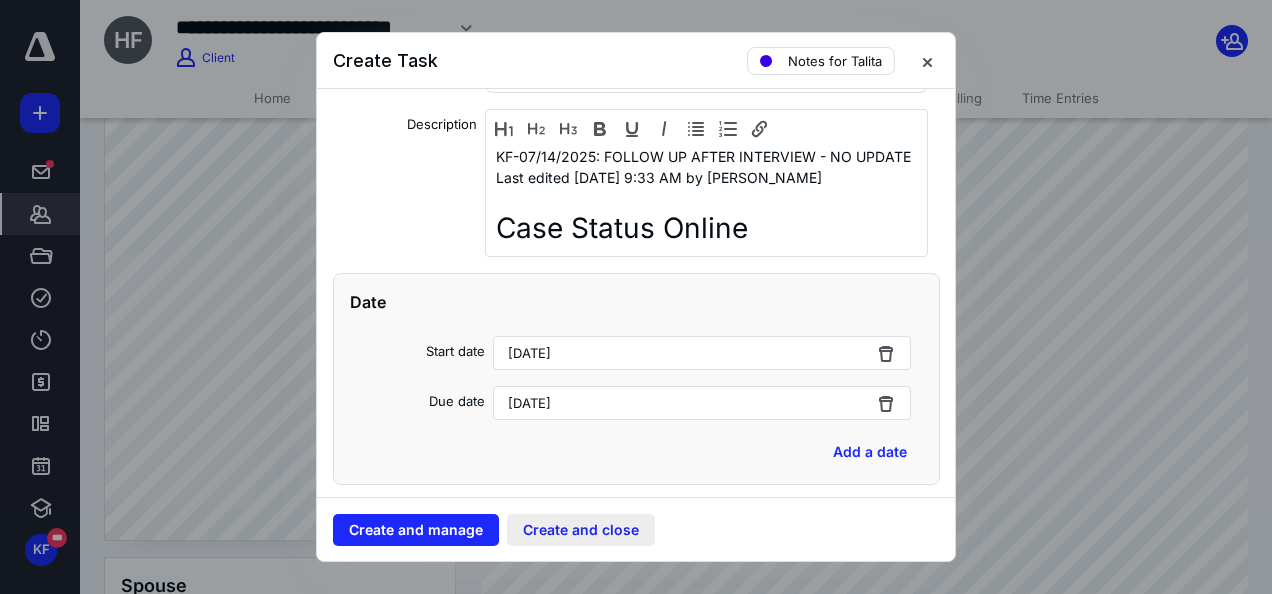 click on "Create and close" at bounding box center [581, 530] 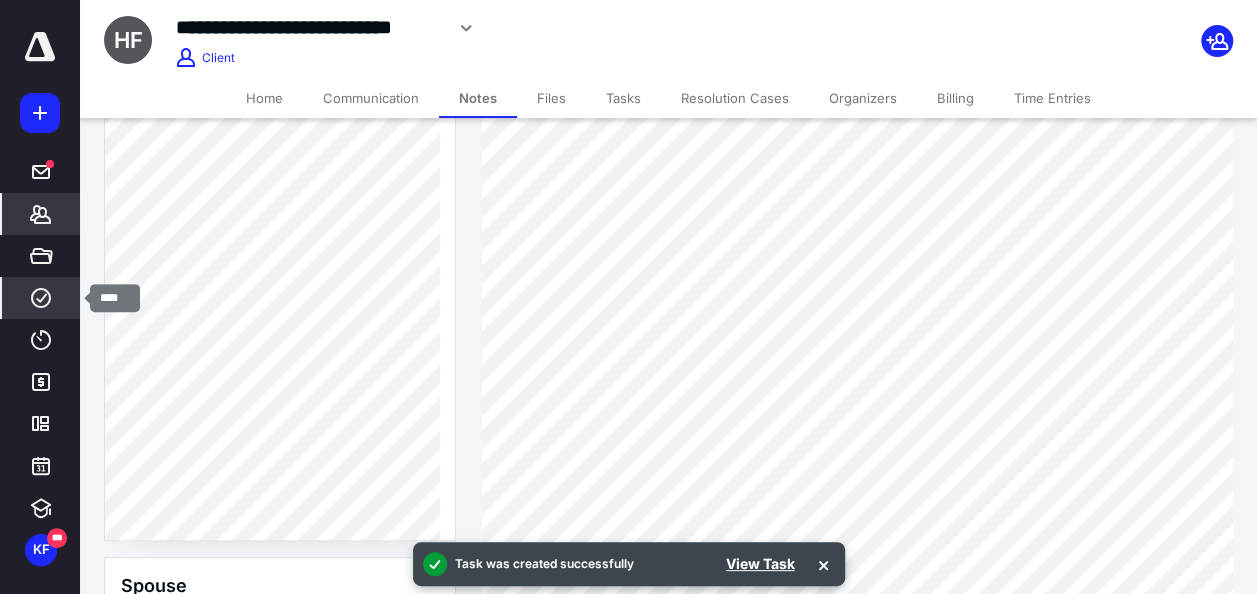click 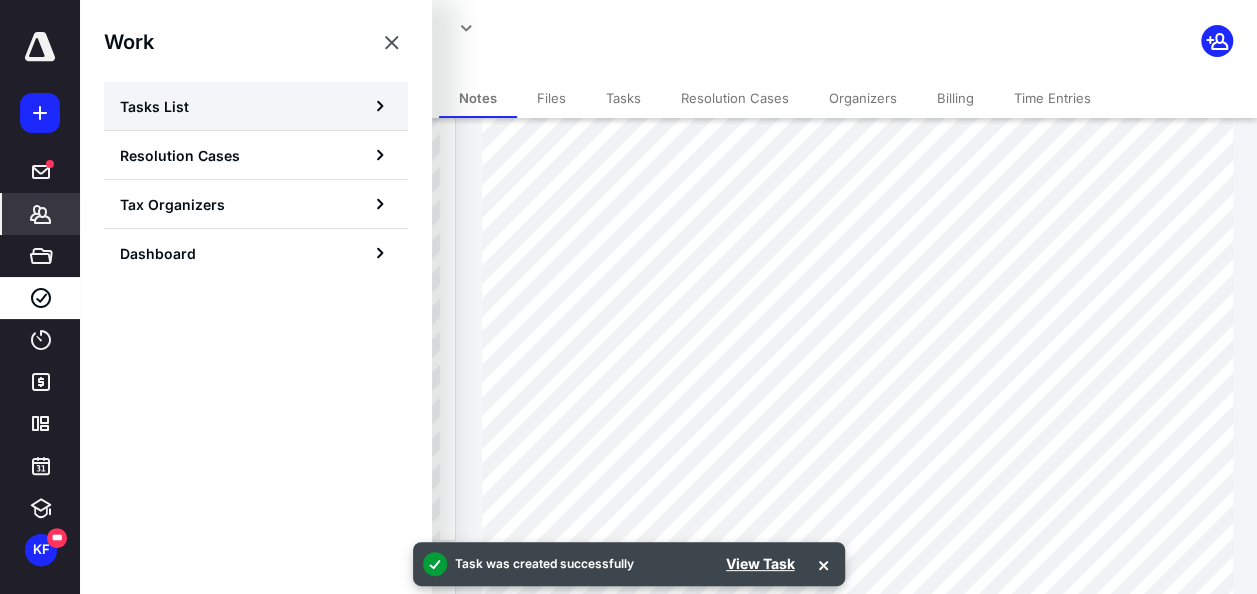 click on "Tasks List" at bounding box center (256, 106) 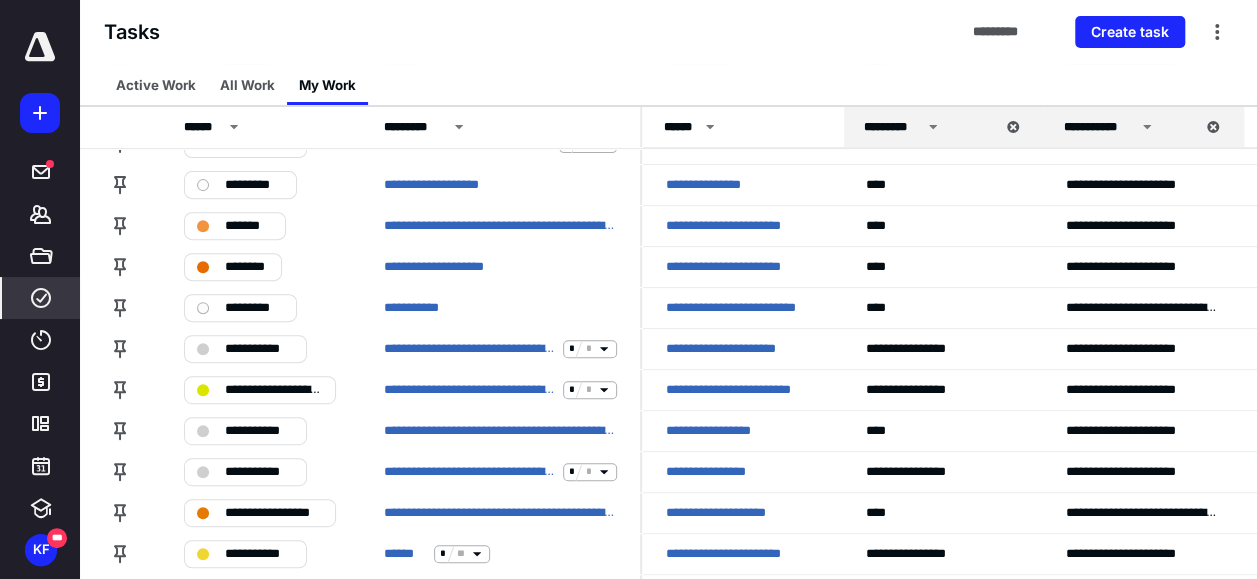 scroll, scrollTop: 300, scrollLeft: 0, axis: vertical 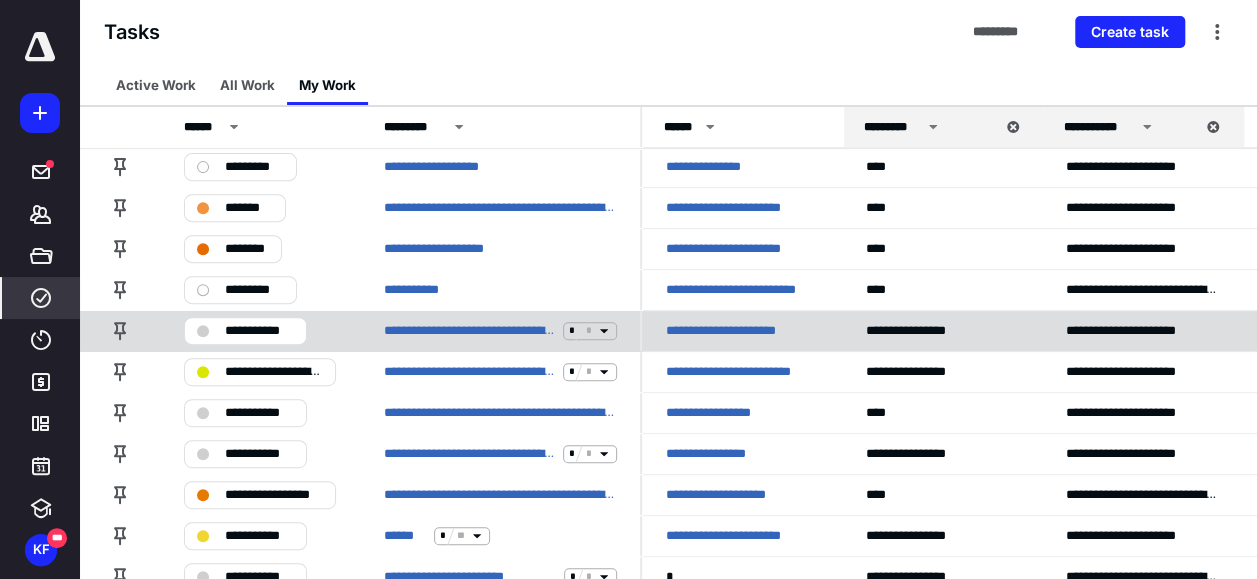 click on "**********" at bounding box center [259, 331] 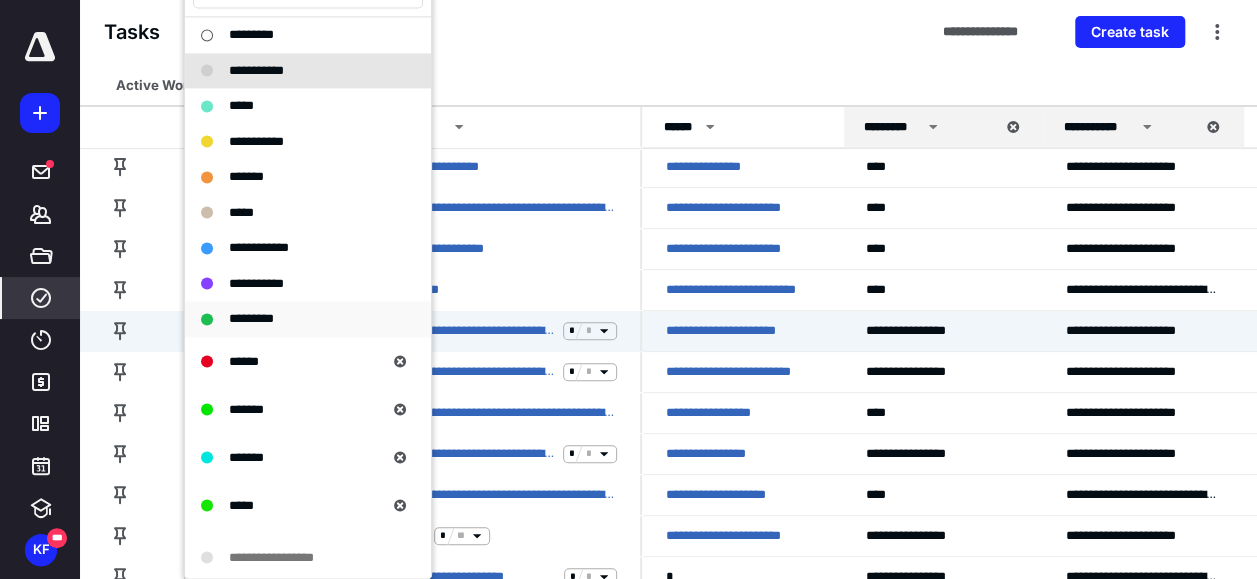 click on "*********" at bounding box center [251, 318] 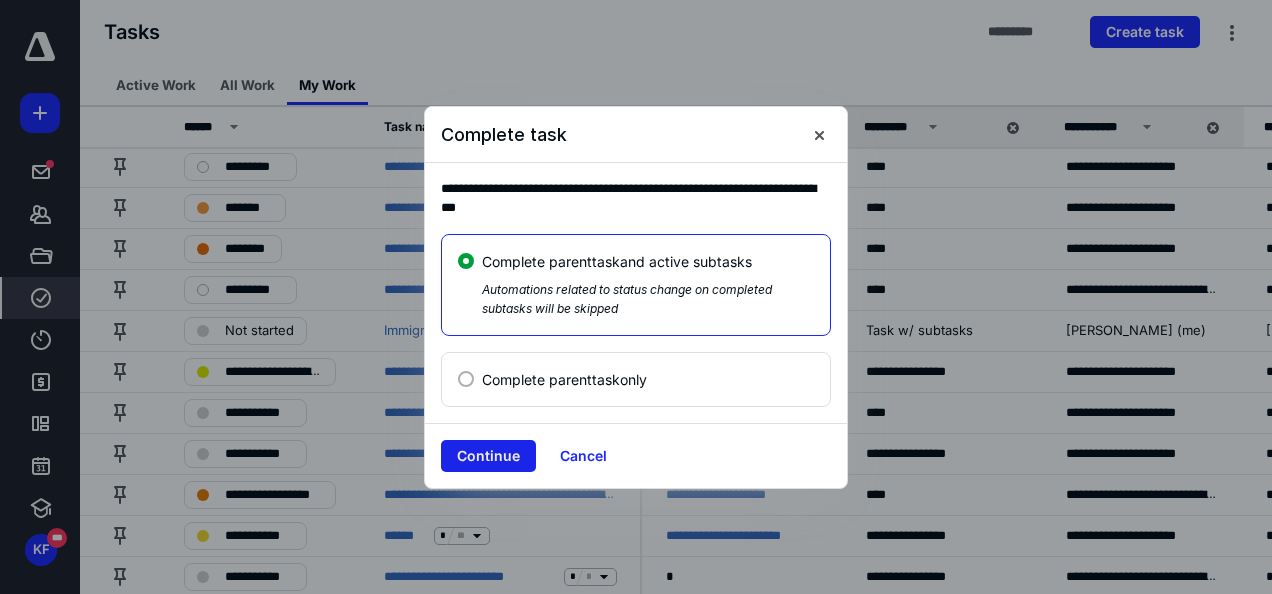 click on "Continue" at bounding box center [488, 456] 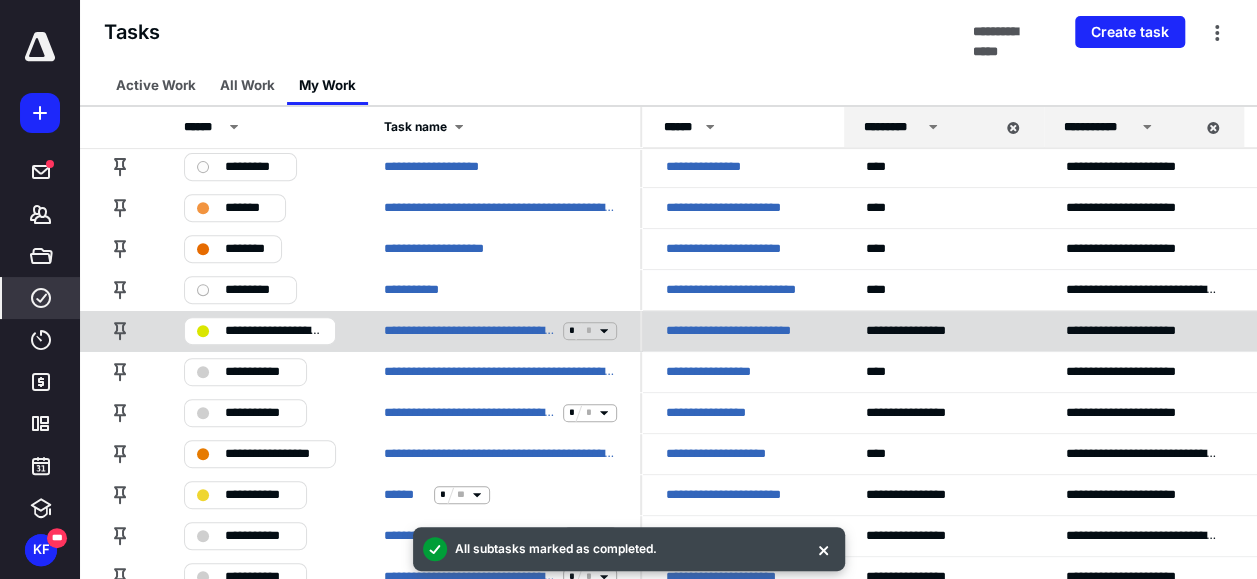 click on "**********" at bounding box center [742, 331] 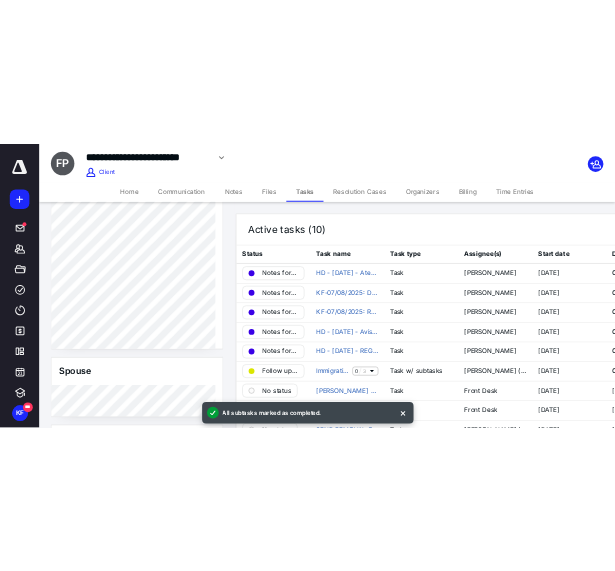 scroll, scrollTop: 800, scrollLeft: 0, axis: vertical 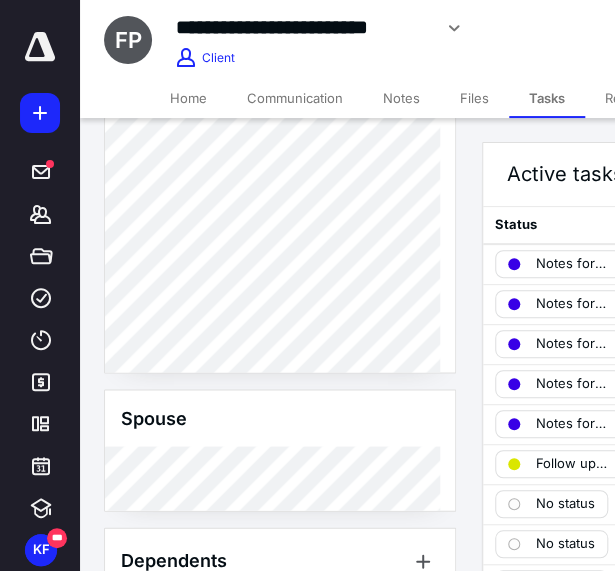 click on "Notes" at bounding box center (401, 98) 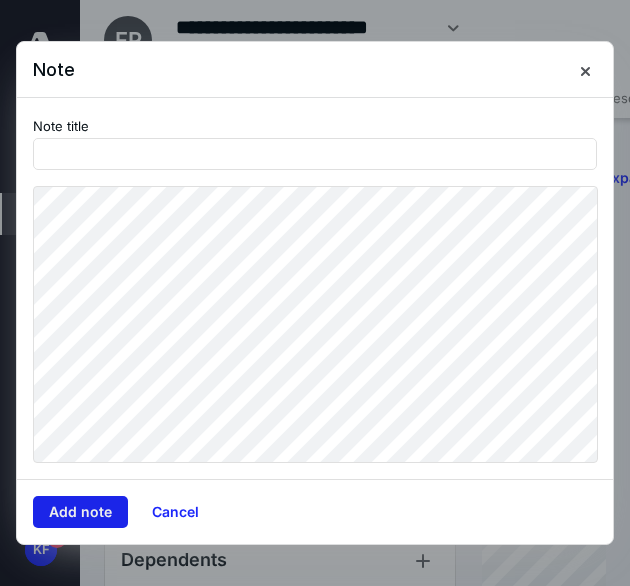 click on "Add note" at bounding box center [80, 512] 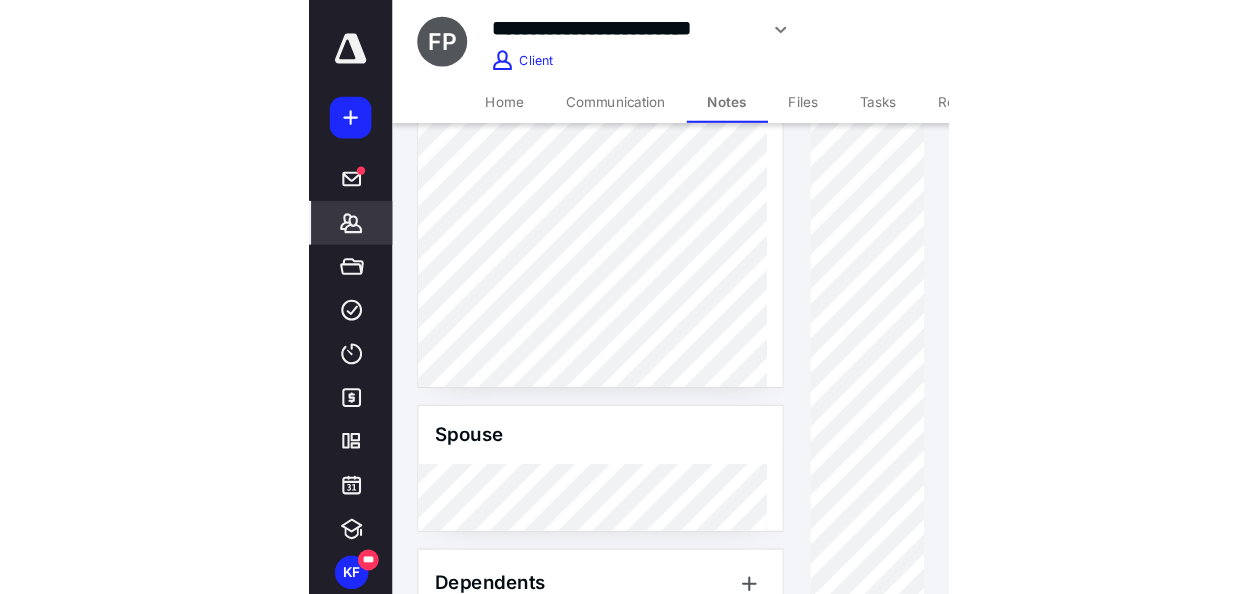 scroll, scrollTop: 300, scrollLeft: 0, axis: vertical 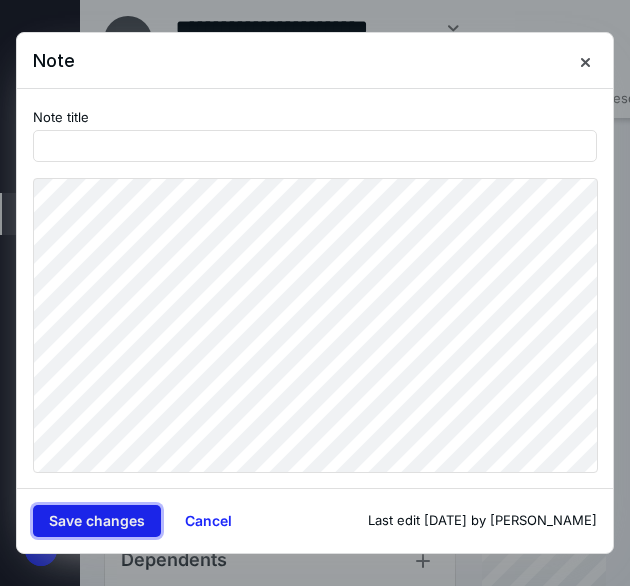 click on "Save changes" at bounding box center (97, 521) 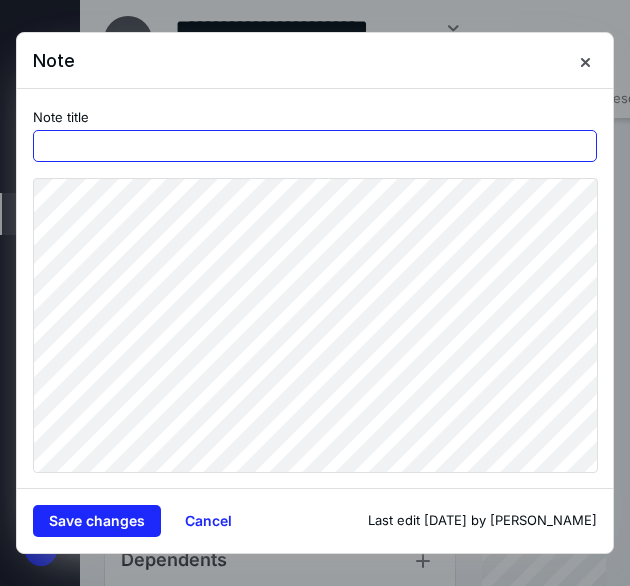click at bounding box center (315, 146) 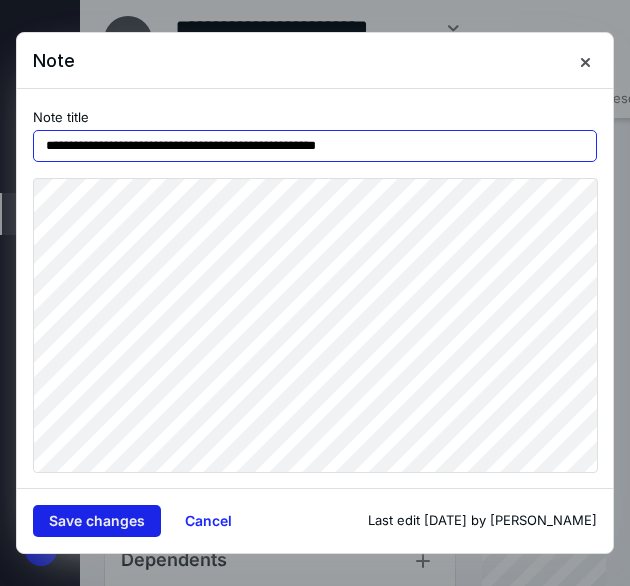 type on "**********" 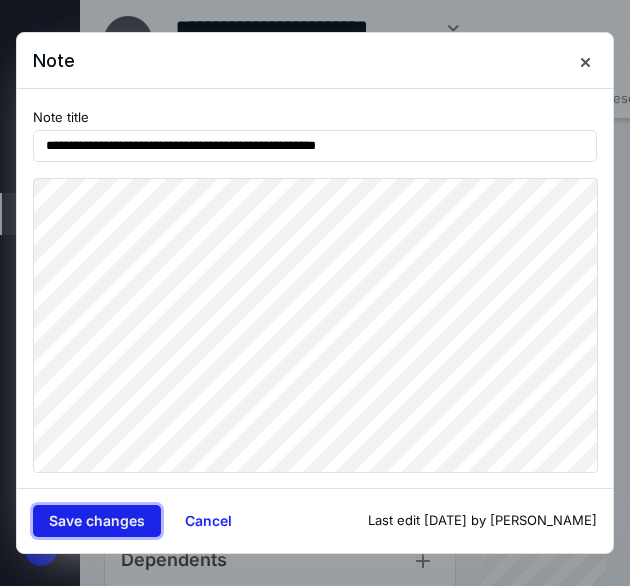click on "Save changes" at bounding box center (97, 521) 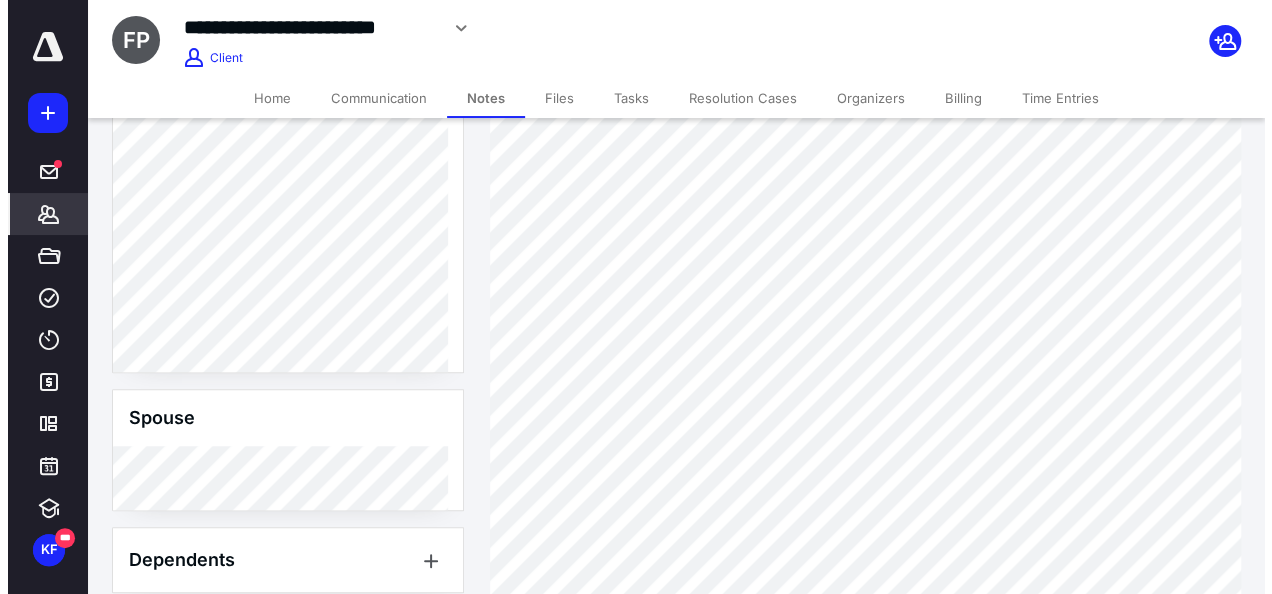 scroll, scrollTop: 100, scrollLeft: 0, axis: vertical 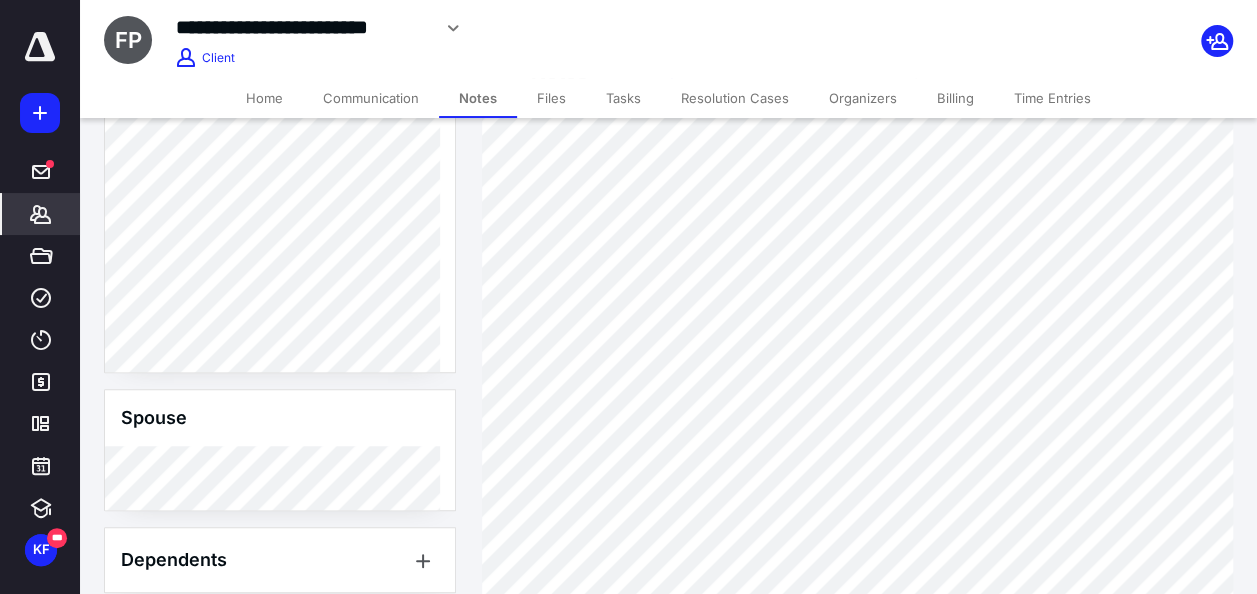 click at bounding box center (40, 113) 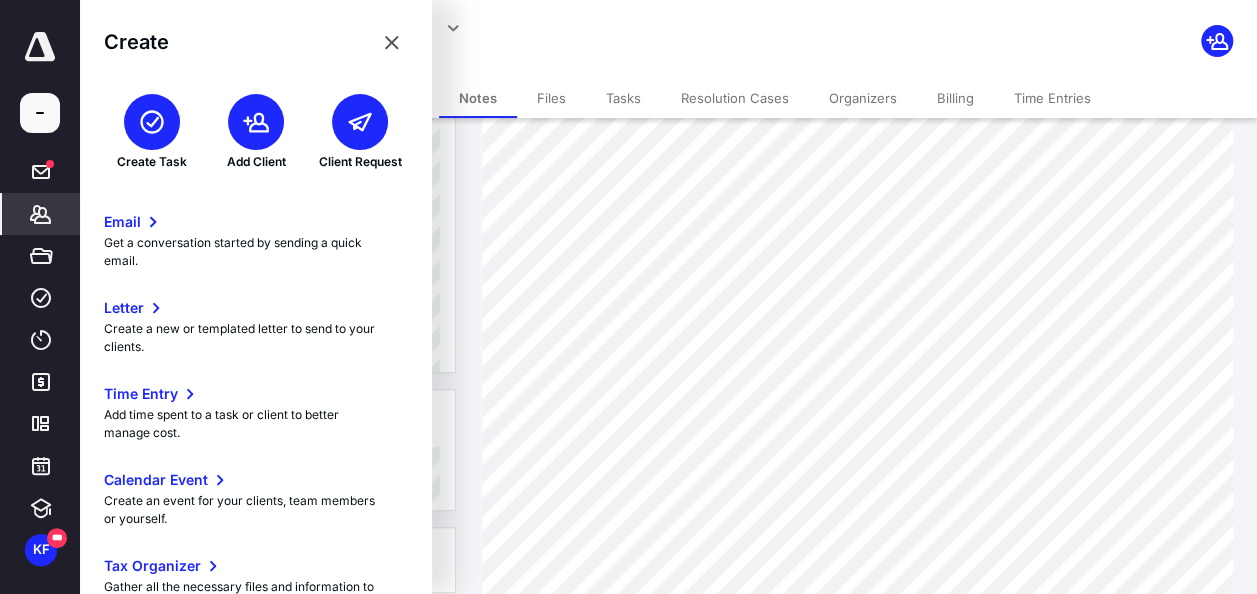 click 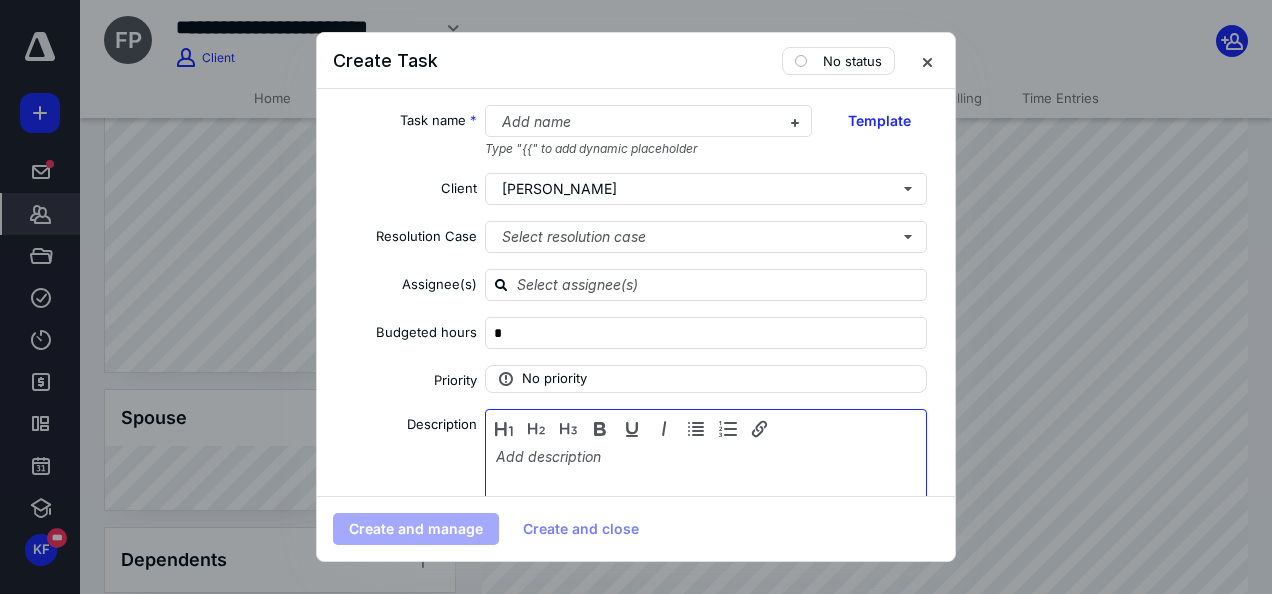 click at bounding box center [706, 498] 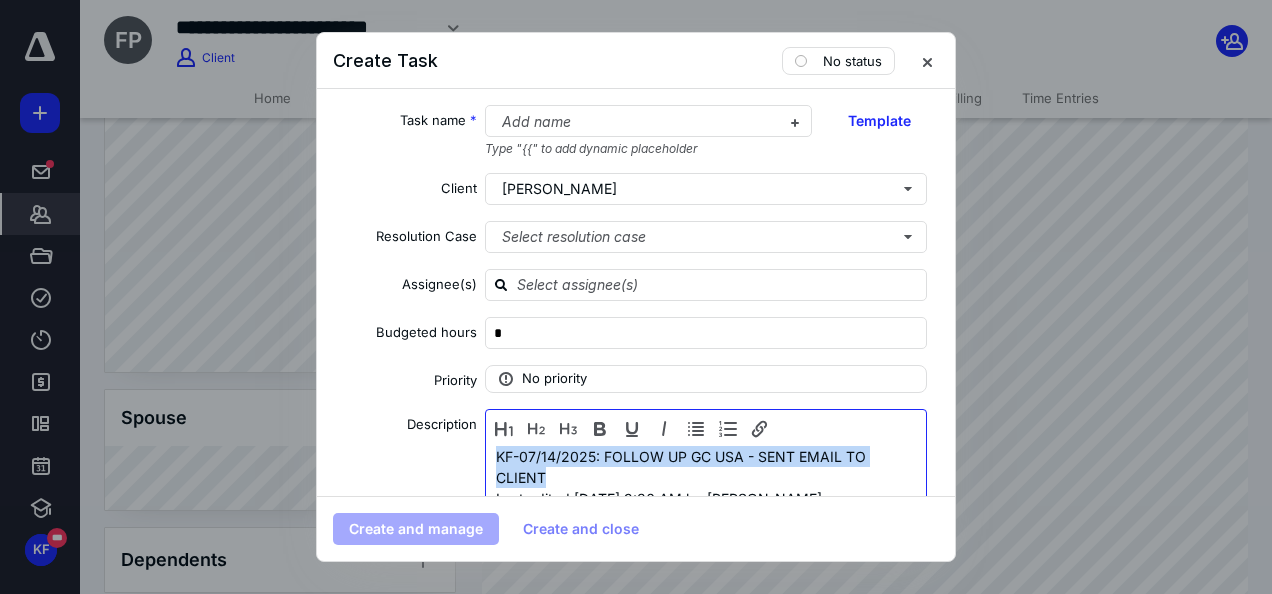 drag, startPoint x: 546, startPoint y: 480, endPoint x: 476, endPoint y: 456, distance: 74 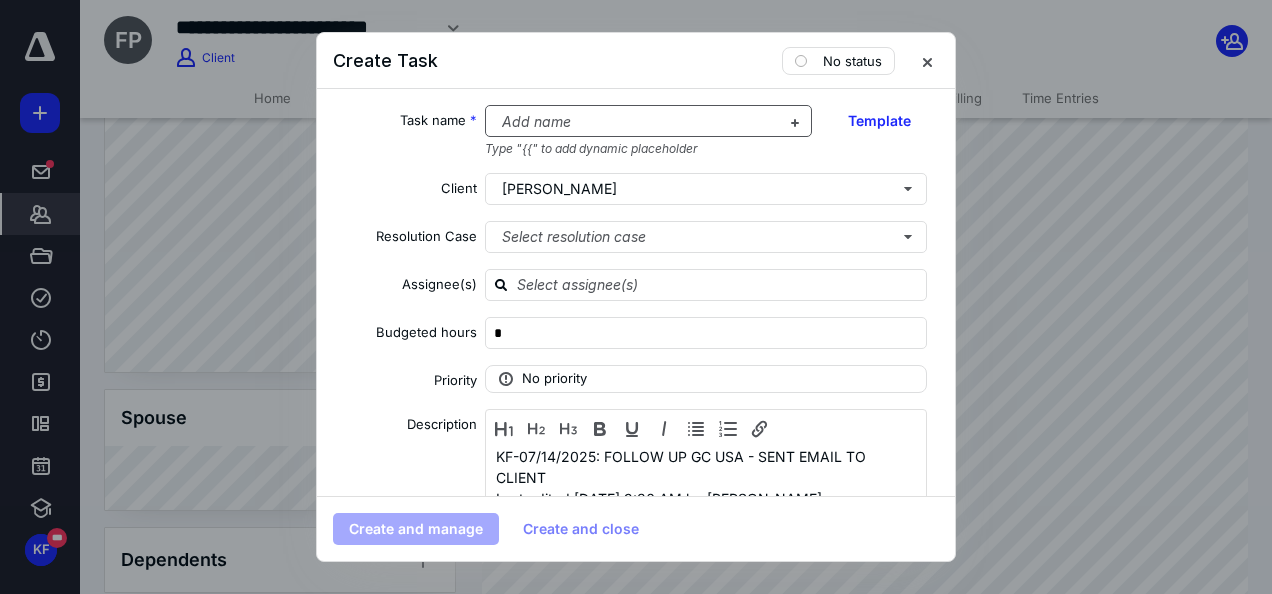 click at bounding box center (637, 122) 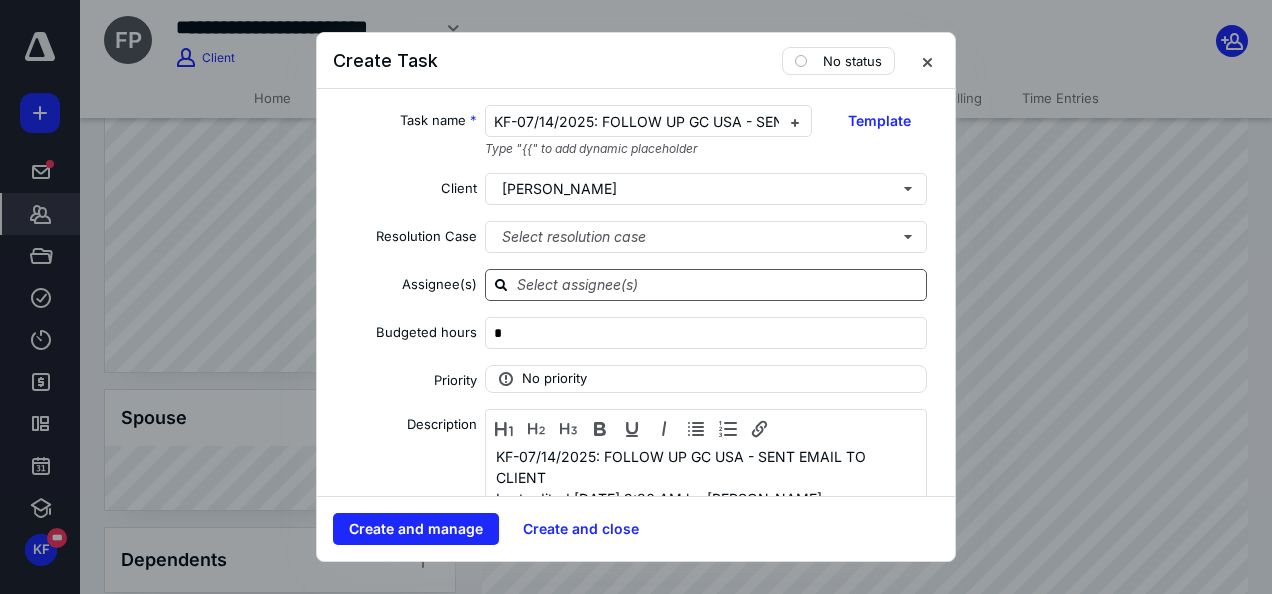 click at bounding box center (718, 284) 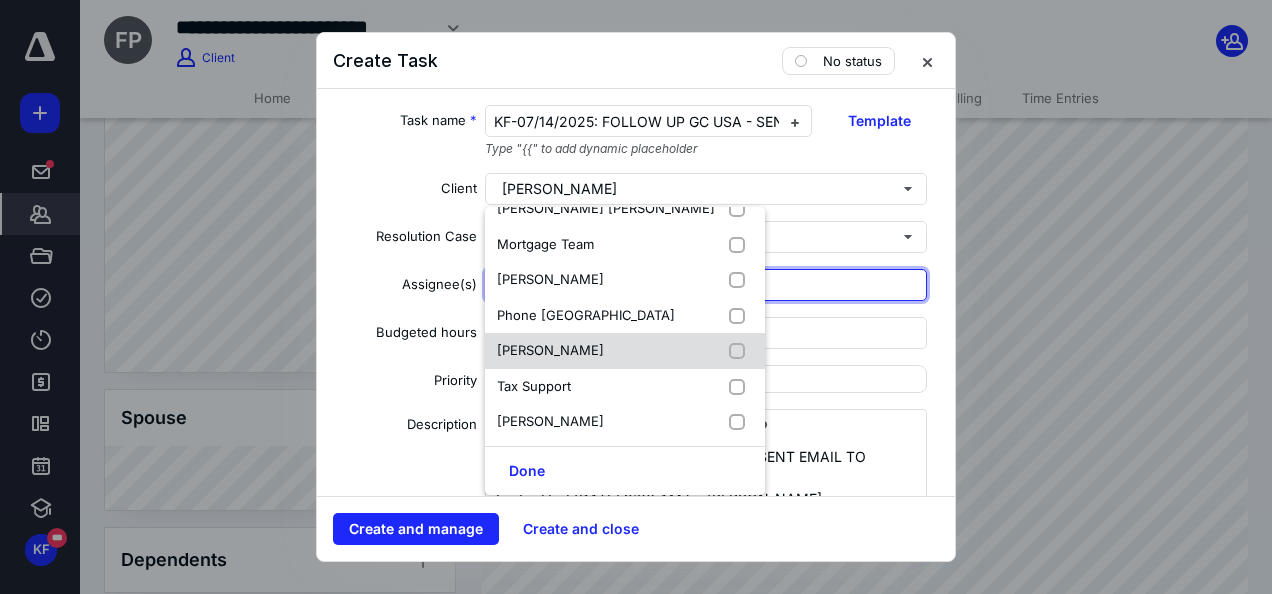 scroll, scrollTop: 309, scrollLeft: 0, axis: vertical 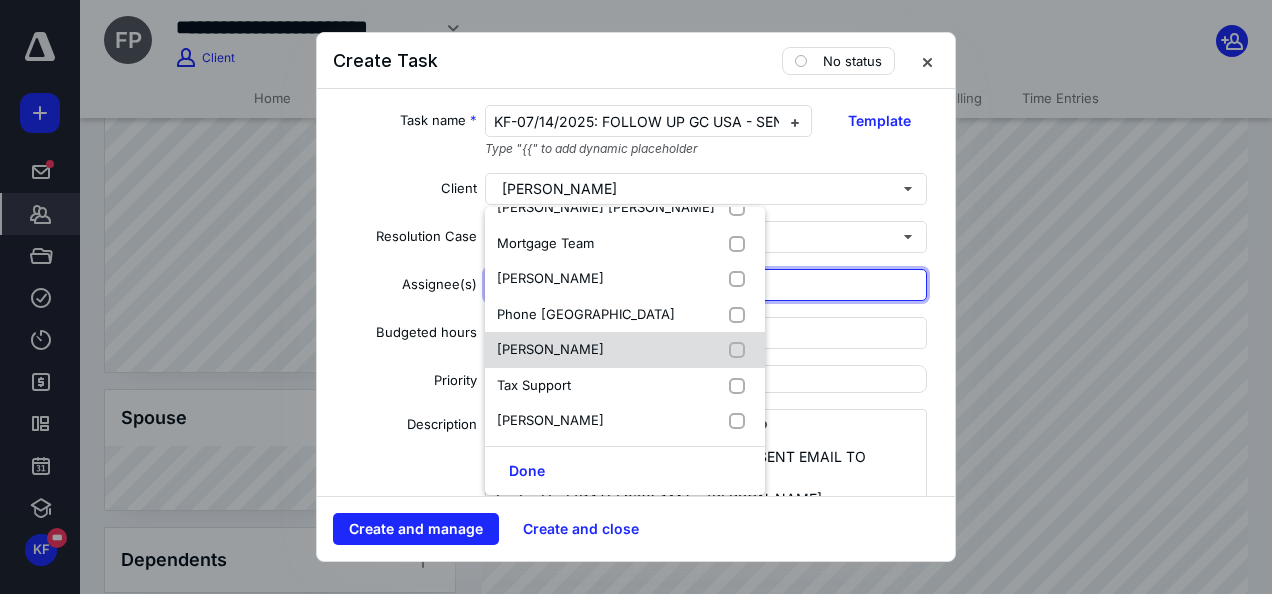 click on "[PERSON_NAME]" at bounding box center (550, 349) 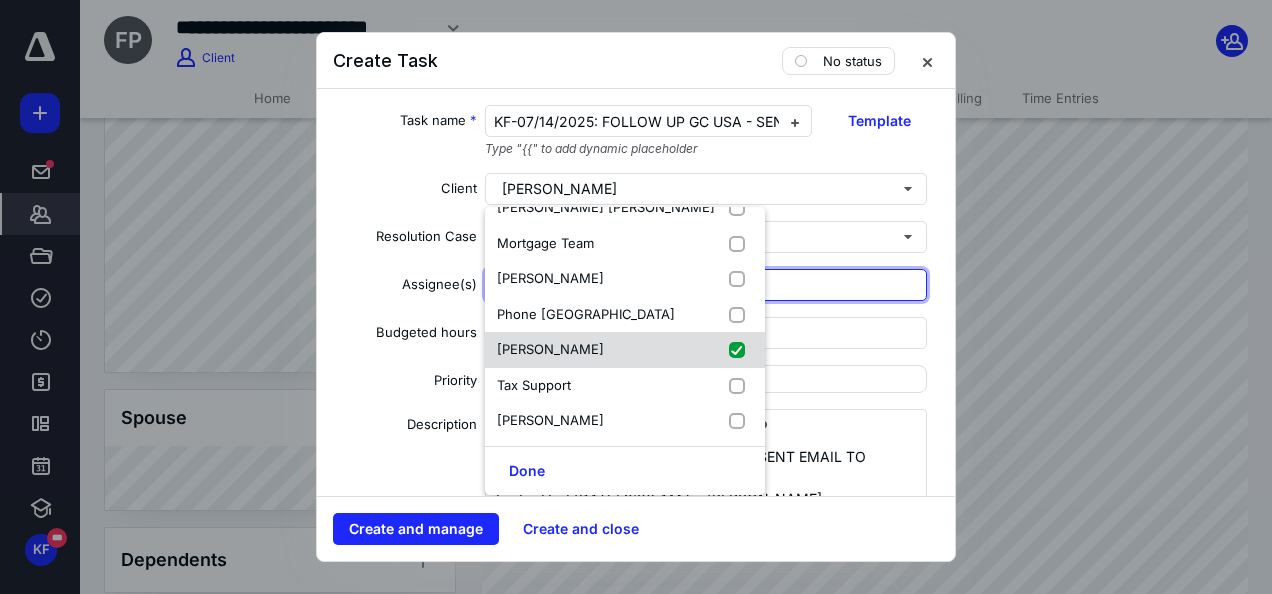 checkbox on "true" 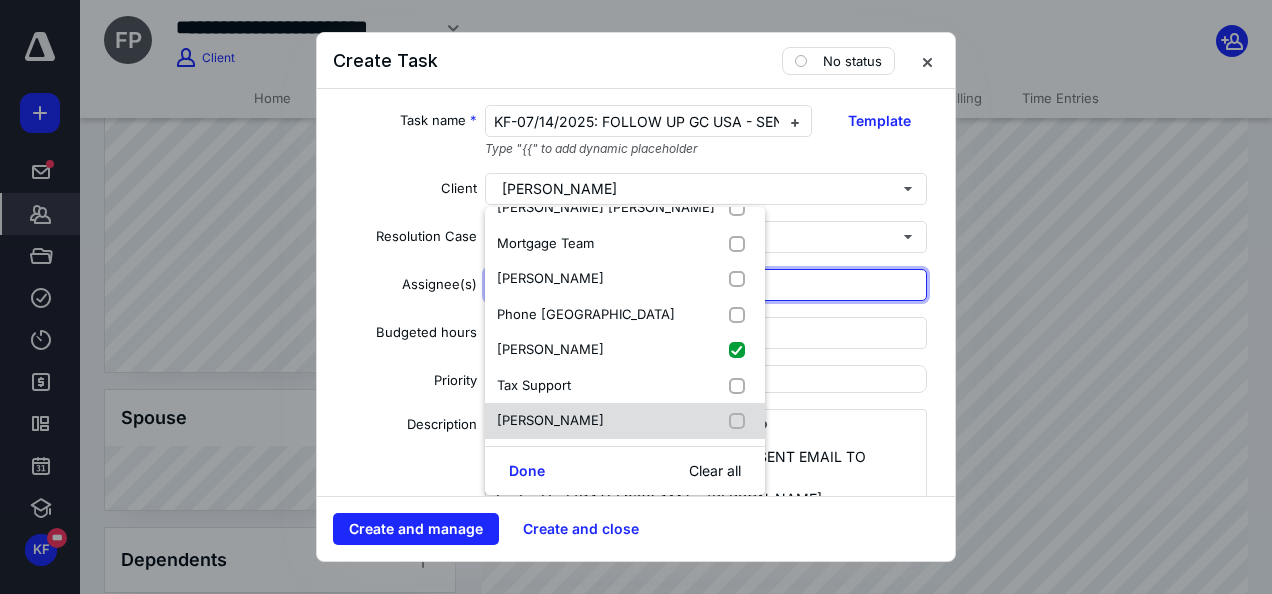drag, startPoint x: 528, startPoint y: 463, endPoint x: 557, endPoint y: 411, distance: 59.5399 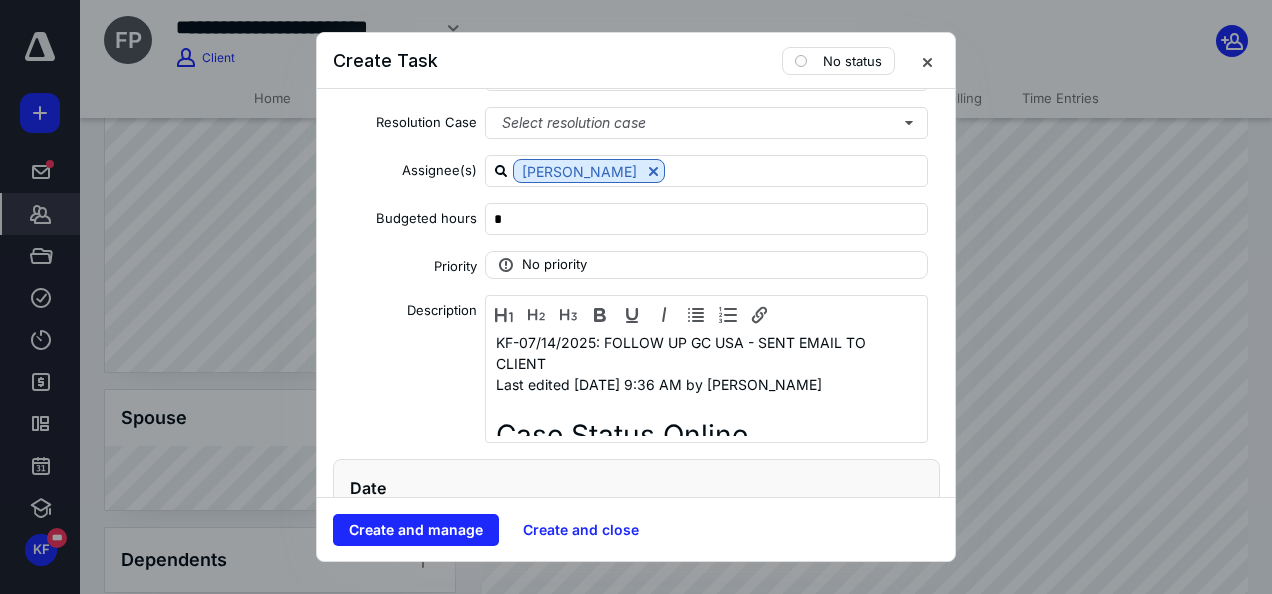 scroll, scrollTop: 300, scrollLeft: 0, axis: vertical 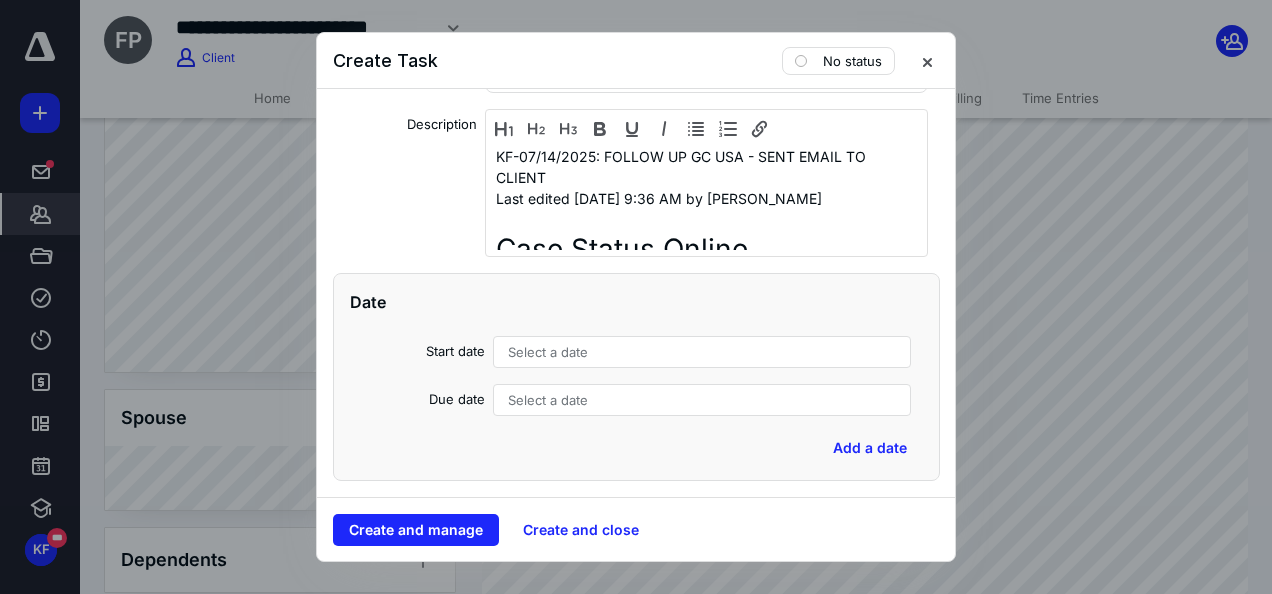 click on "Select a date" at bounding box center (548, 352) 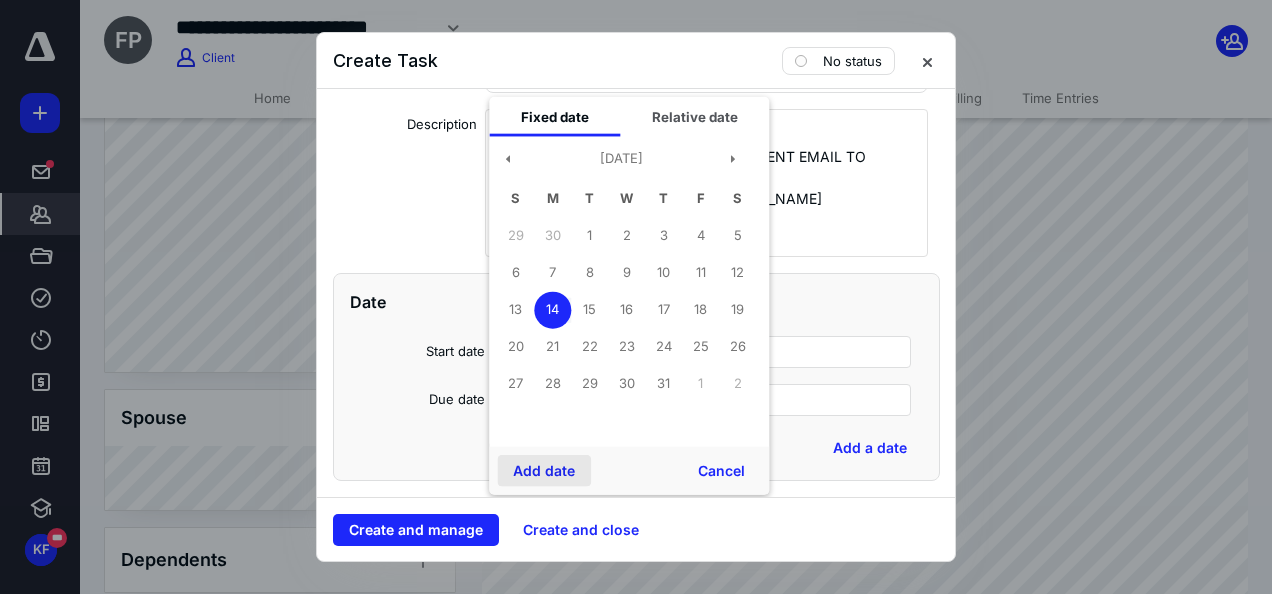 click on "Add date" at bounding box center [544, 471] 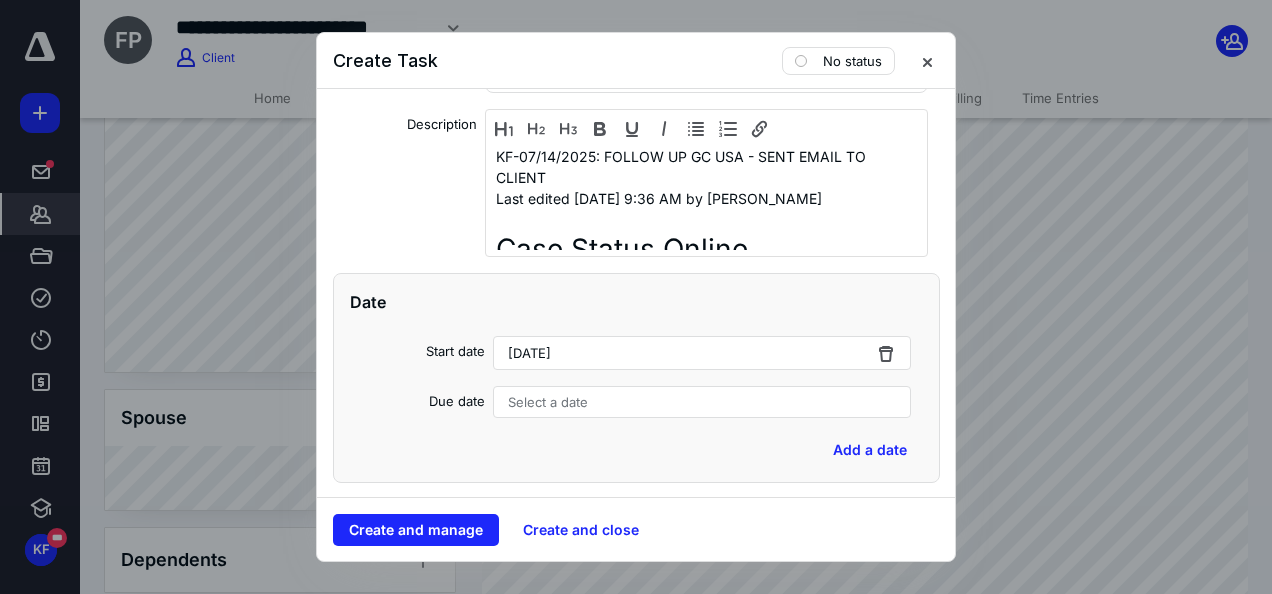 click on "Select a date" at bounding box center [548, 402] 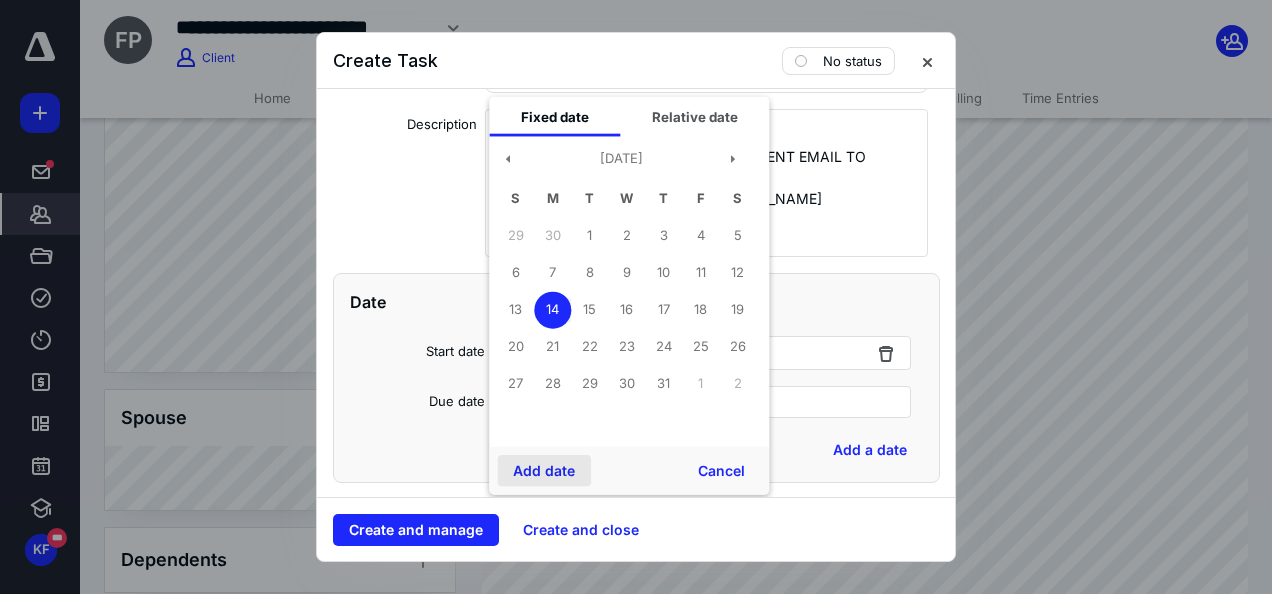 click on "Add date" at bounding box center (544, 471) 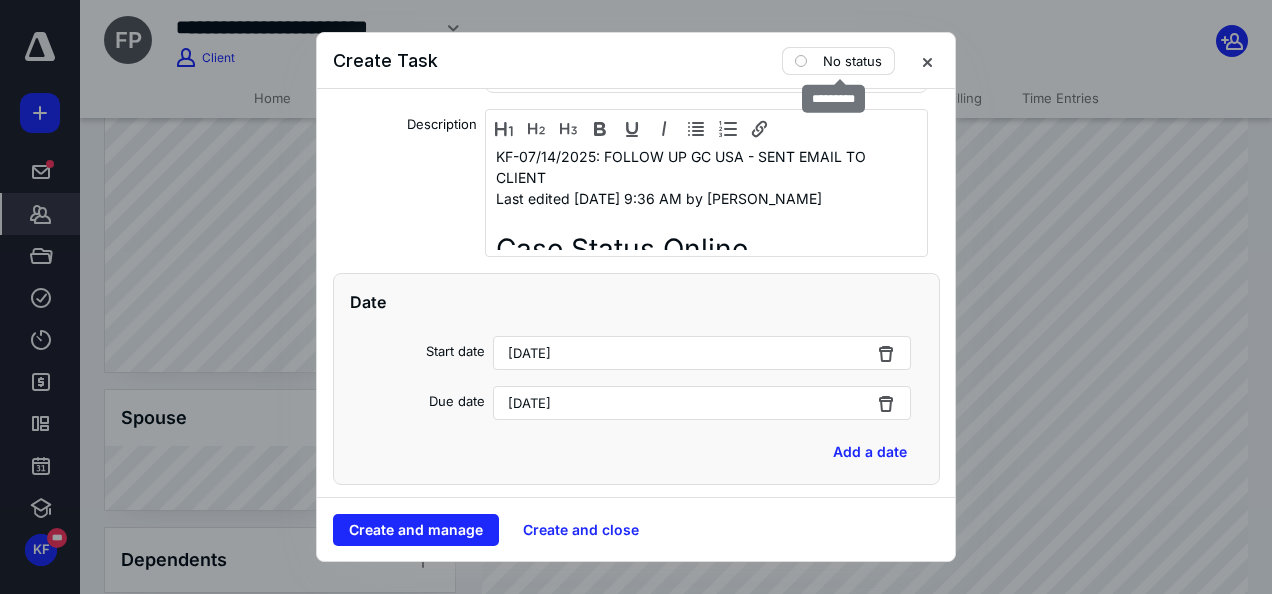 click on "No status" at bounding box center (852, 61) 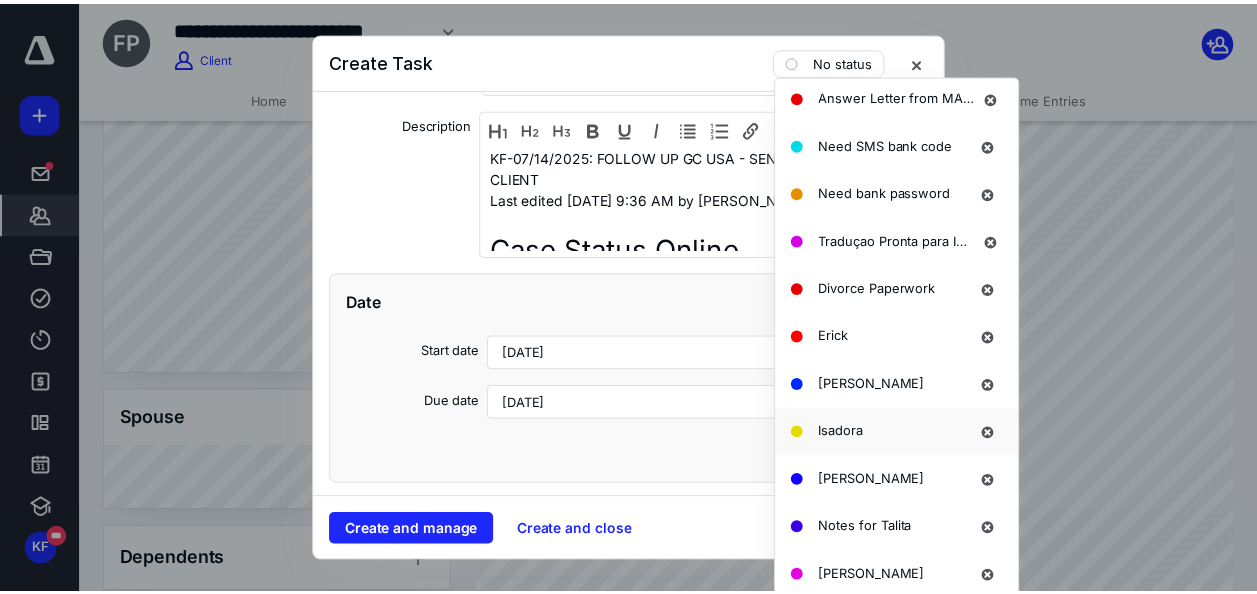 scroll, scrollTop: 1528, scrollLeft: 0, axis: vertical 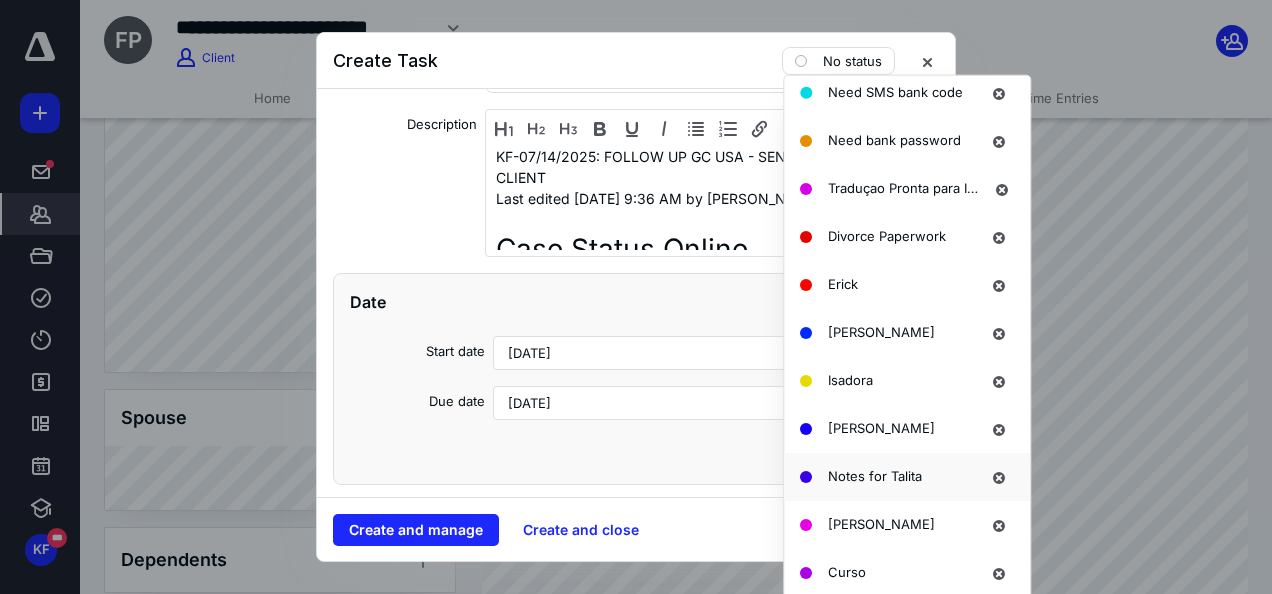 click on "Notes for Talita" at bounding box center (875, 475) 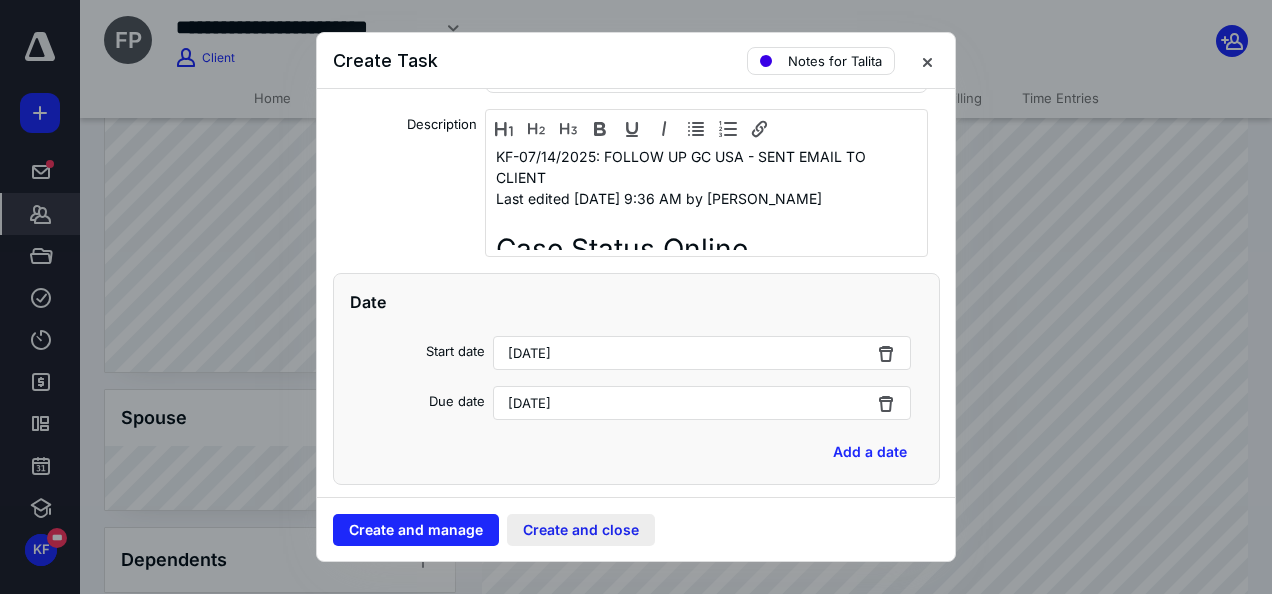 click on "Create and close" at bounding box center (581, 530) 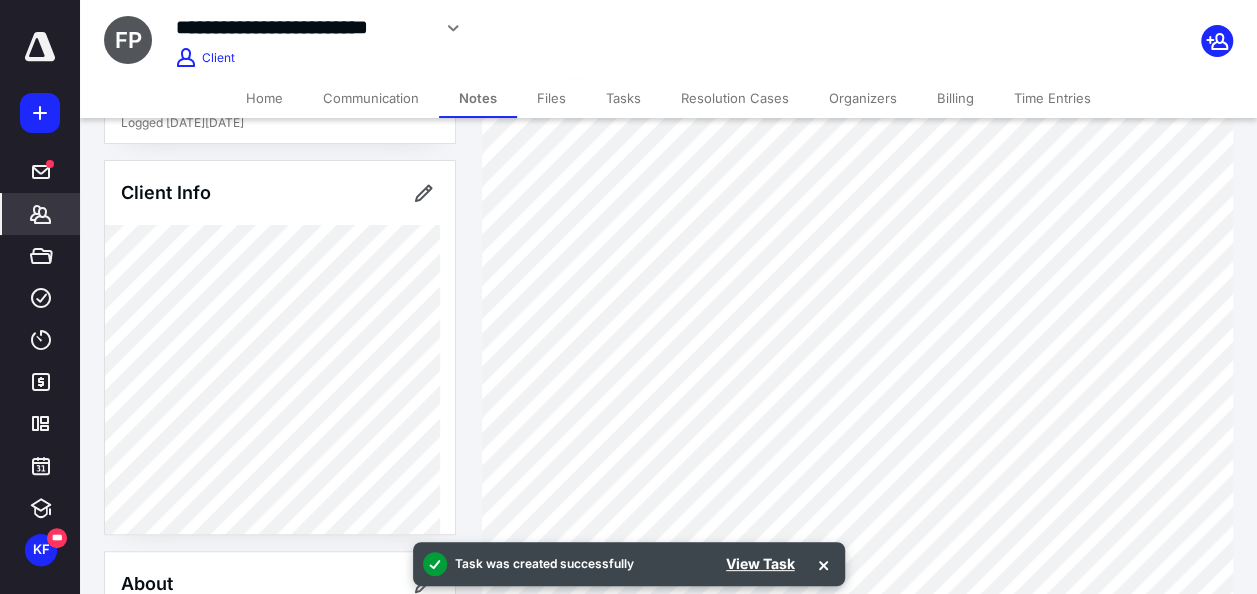 scroll, scrollTop: 100, scrollLeft: 0, axis: vertical 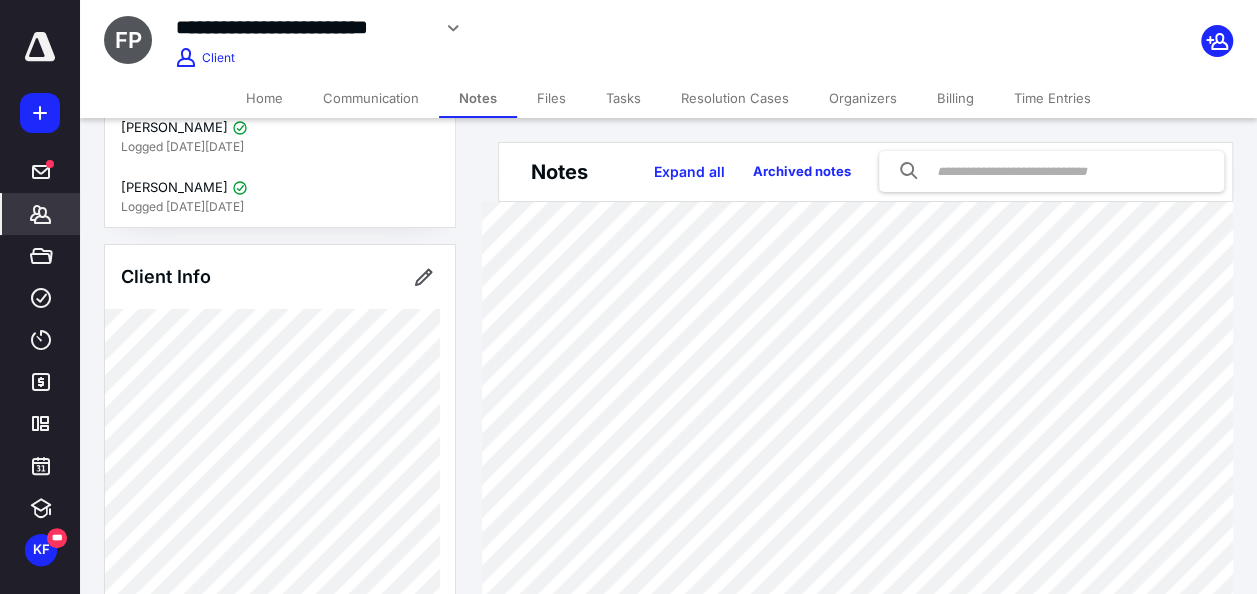 drag, startPoint x: 614, startPoint y: 104, endPoint x: 616, endPoint y: 114, distance: 10.198039 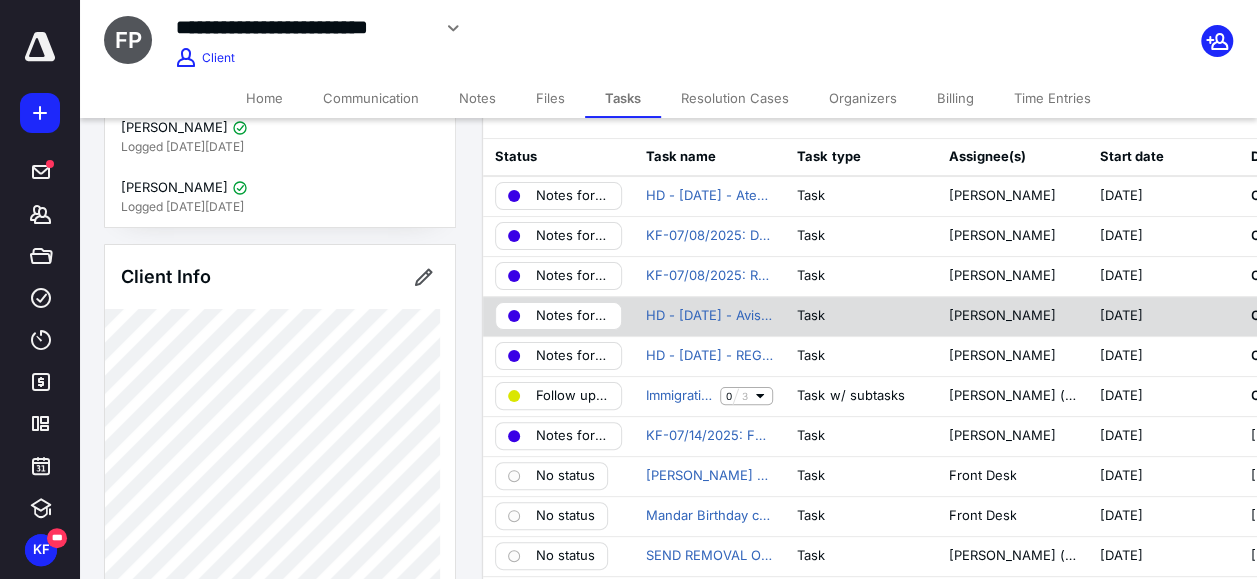 scroll, scrollTop: 100, scrollLeft: 0, axis: vertical 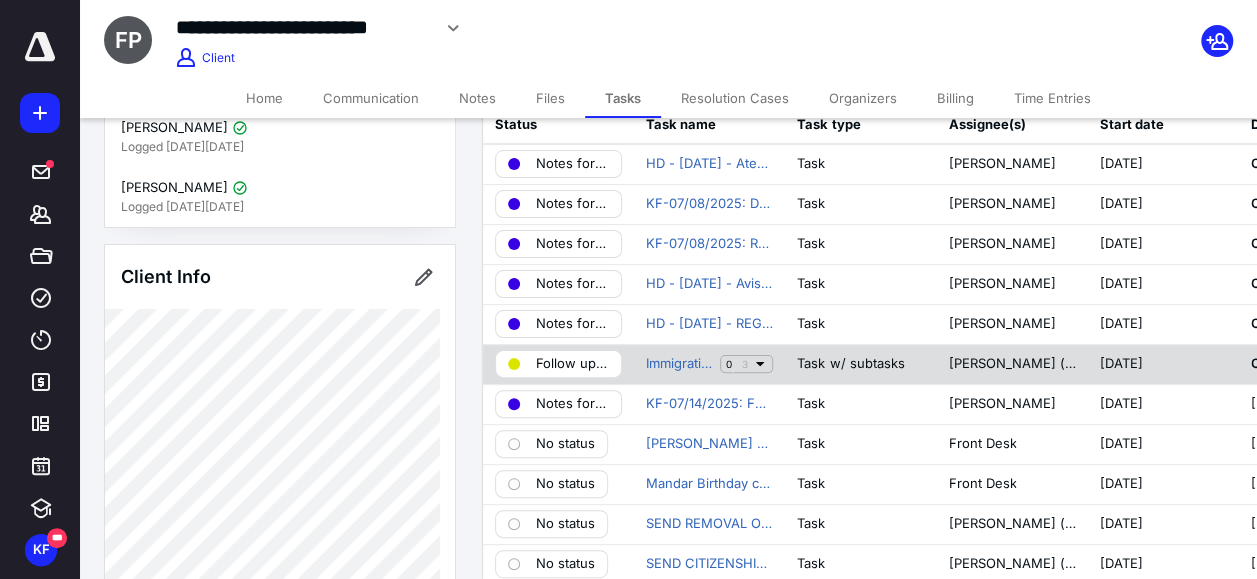 click on "Follow up Immigration" at bounding box center [572, 364] 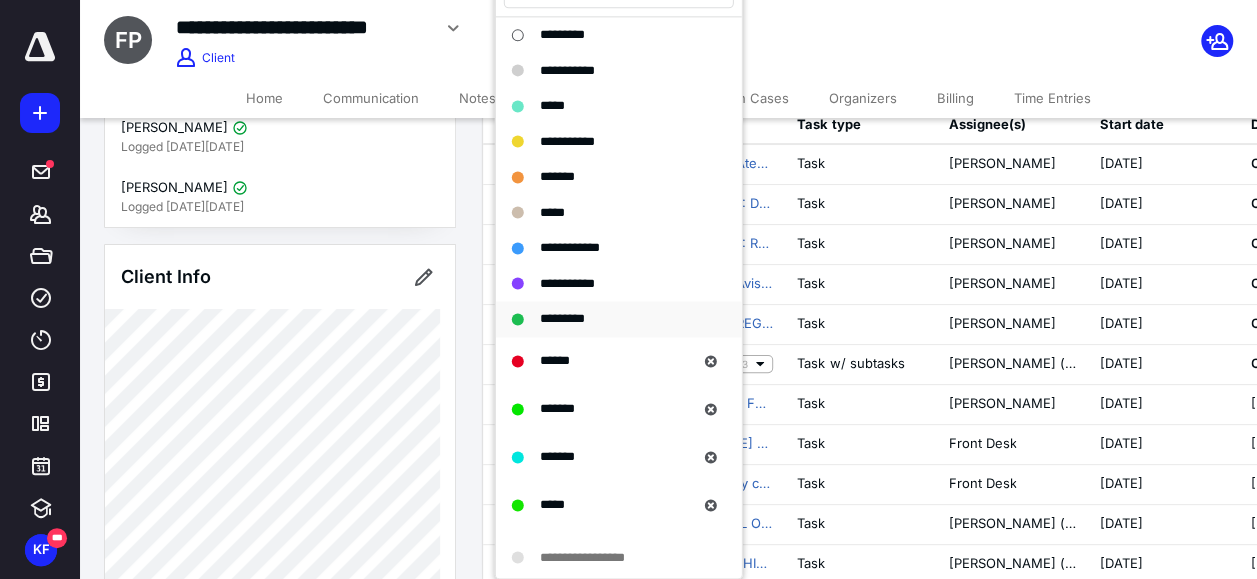 click on "*********" at bounding box center [562, 318] 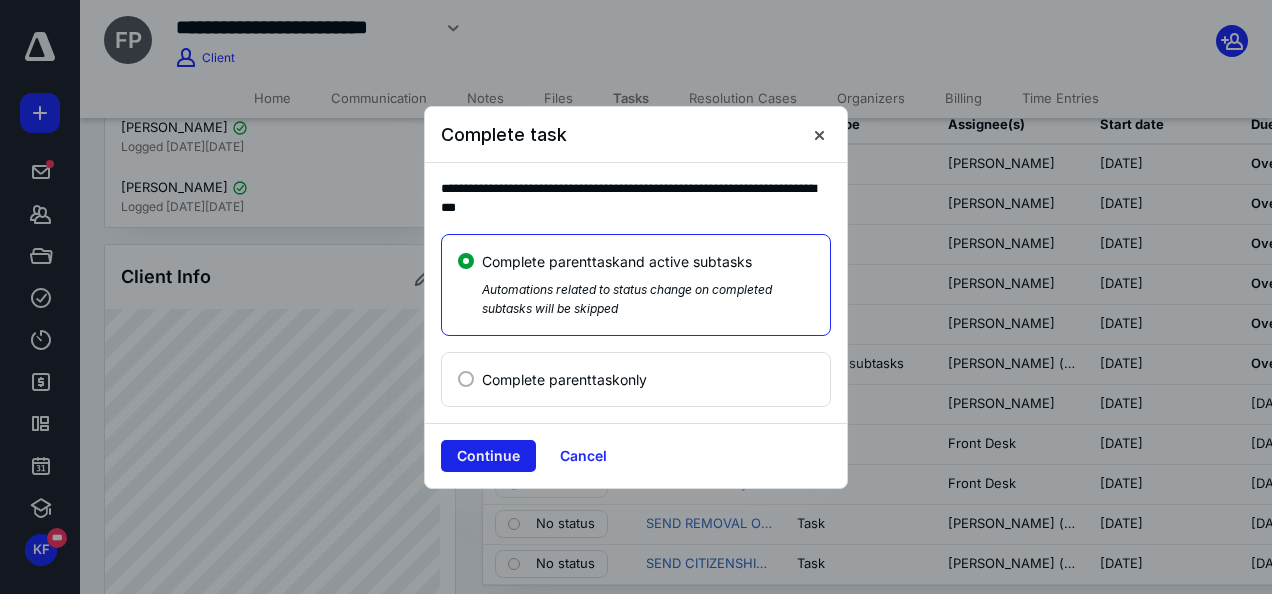 click on "Continue" at bounding box center (488, 456) 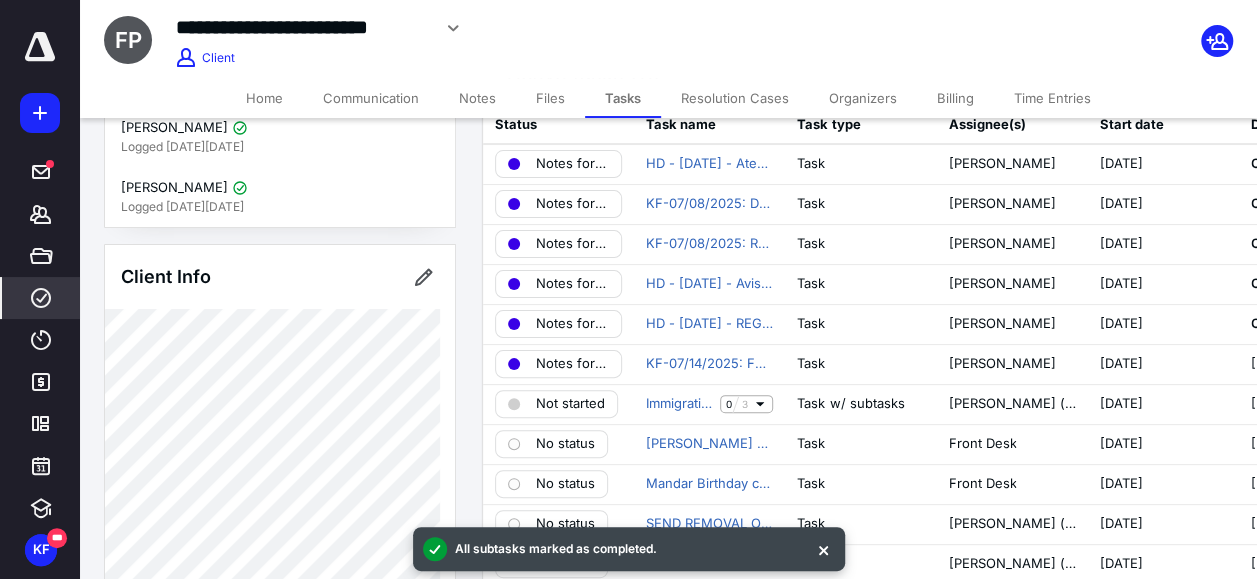 click 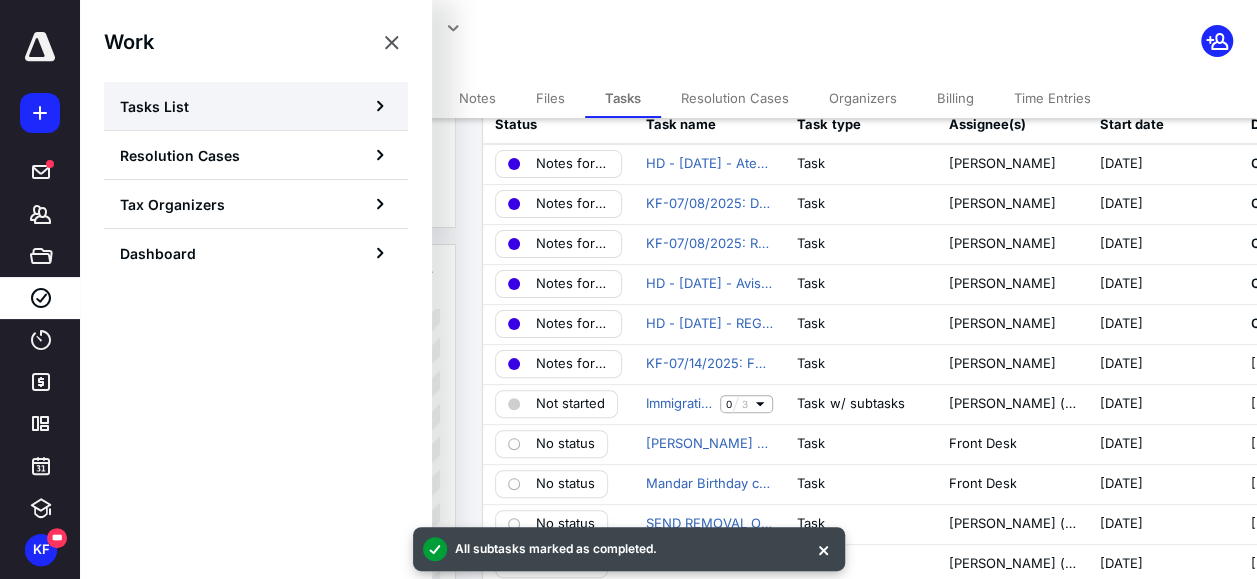 click on "Tasks List" at bounding box center (256, 106) 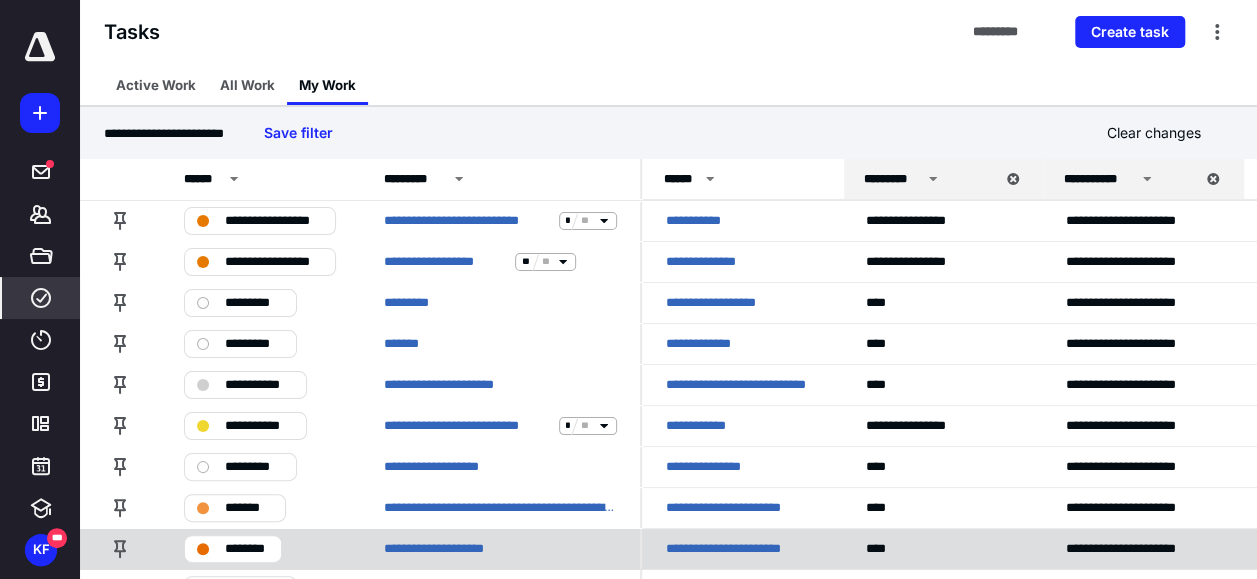 scroll, scrollTop: 300, scrollLeft: 0, axis: vertical 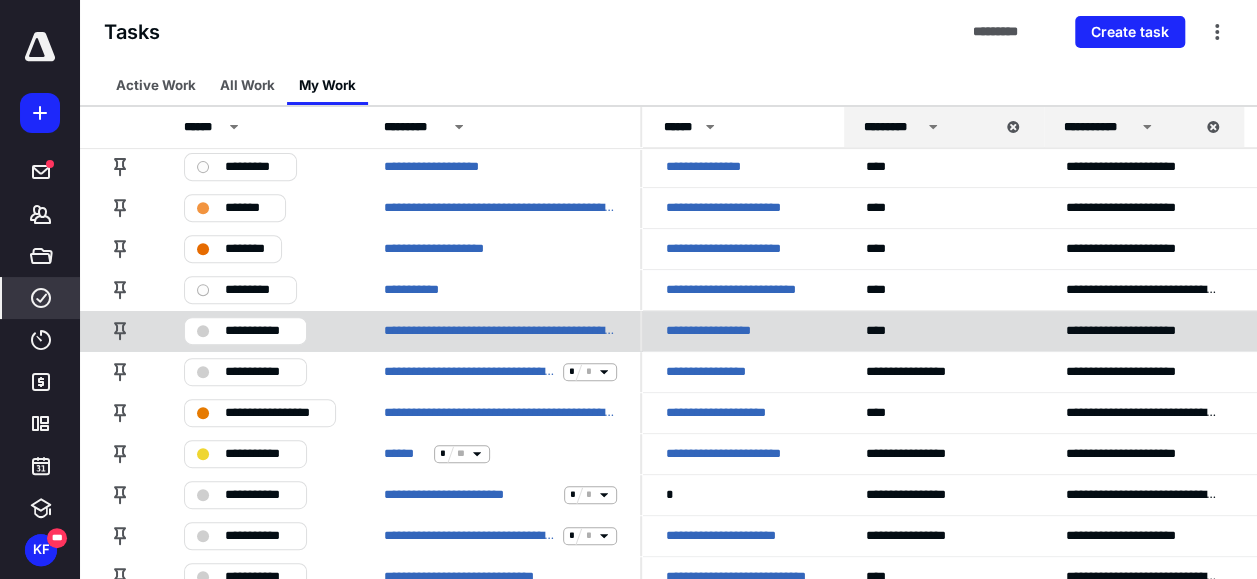 click on "**********" at bounding box center [717, 331] 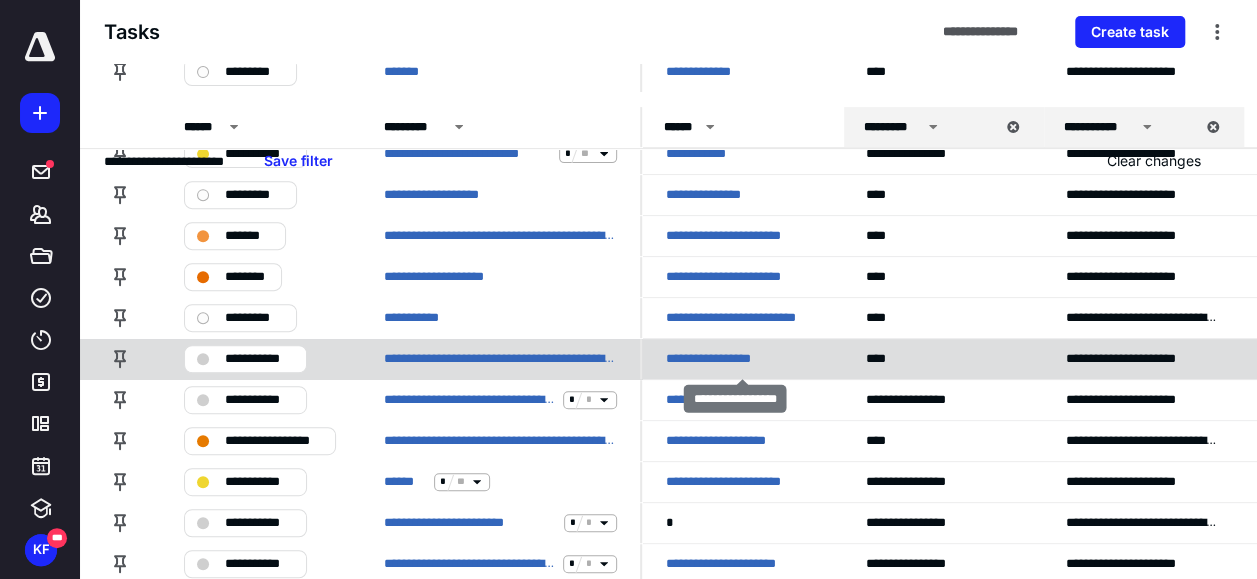 scroll, scrollTop: 0, scrollLeft: 0, axis: both 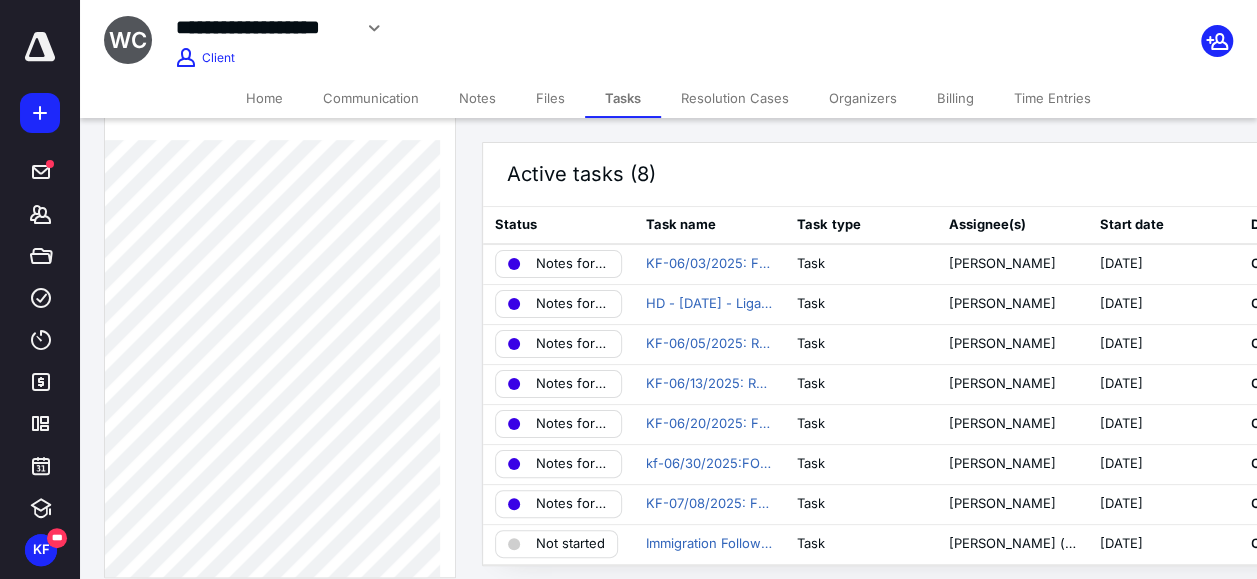 click on "Notes" at bounding box center (477, 98) 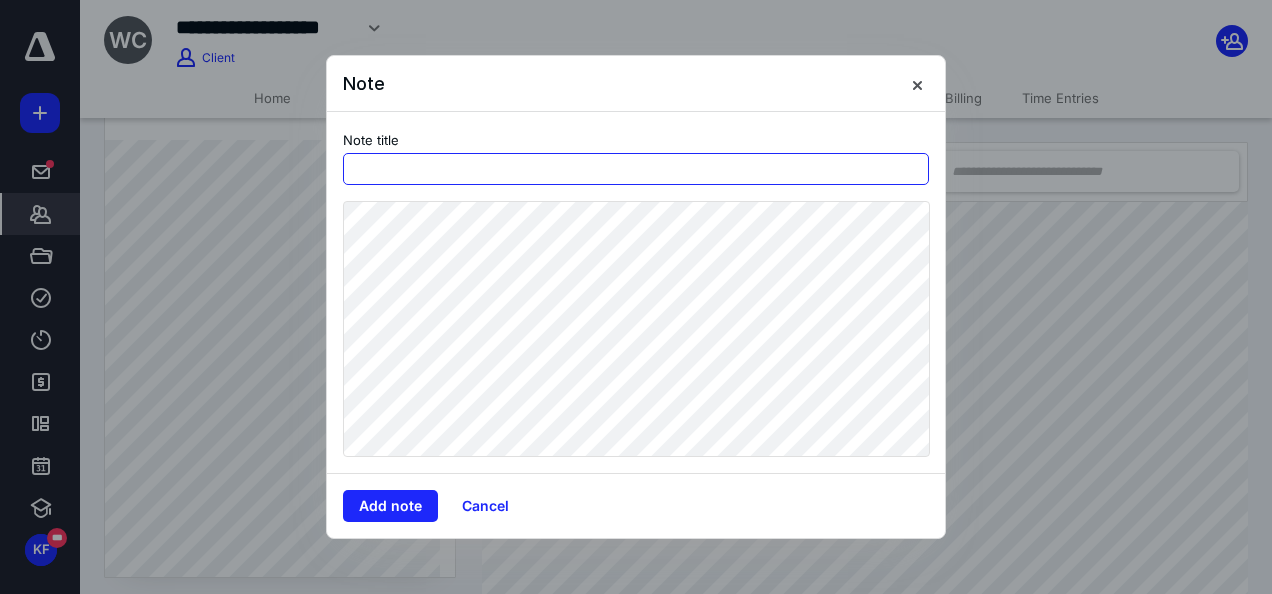 click at bounding box center (636, 169) 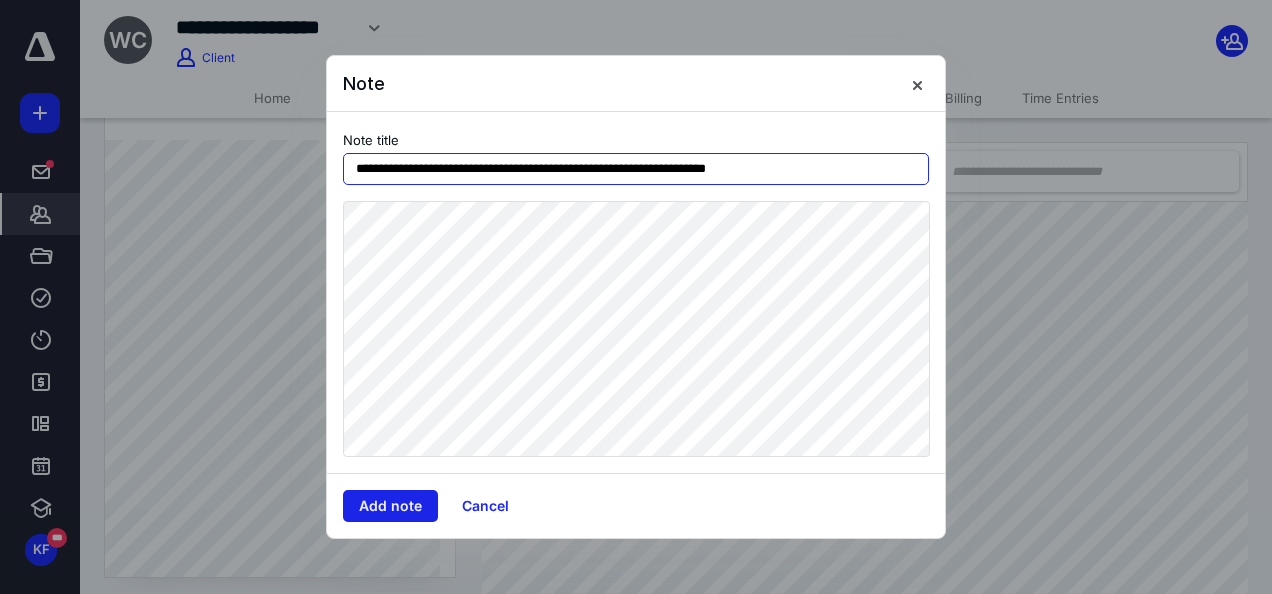 type on "**********" 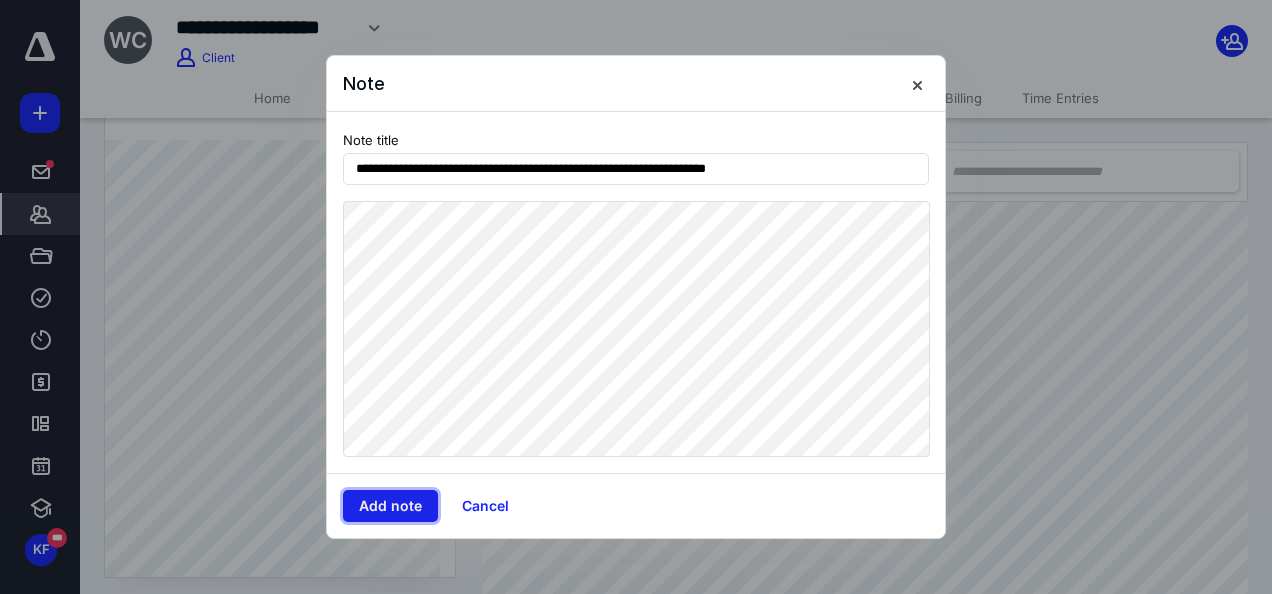 click on "Add note" at bounding box center [390, 506] 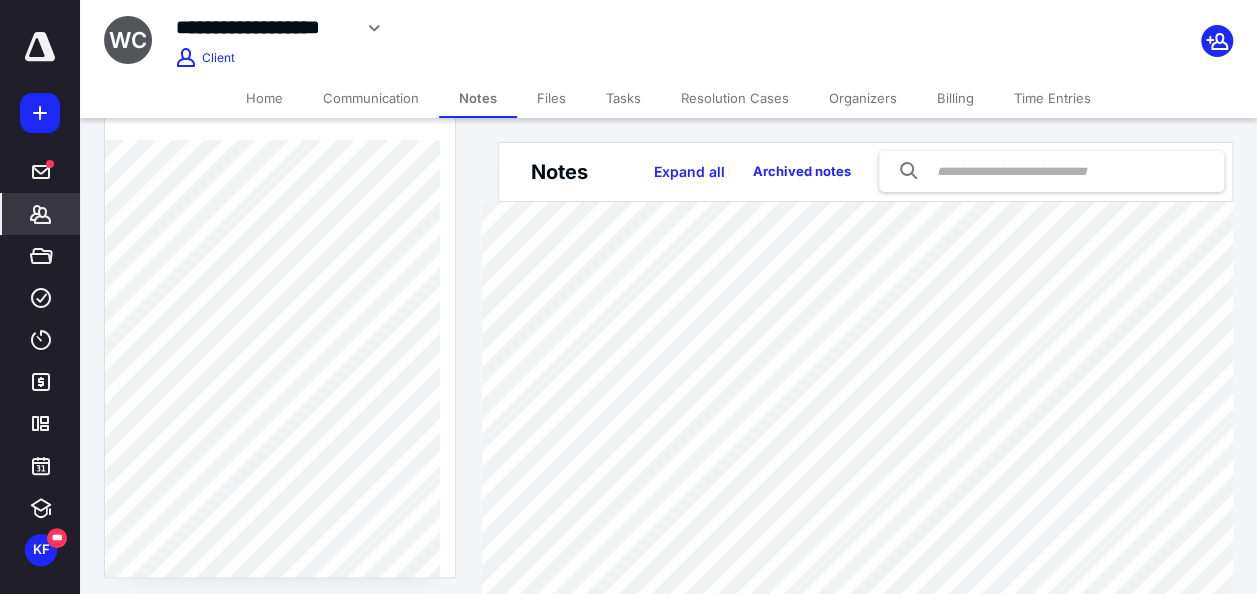 click at bounding box center (40, 113) 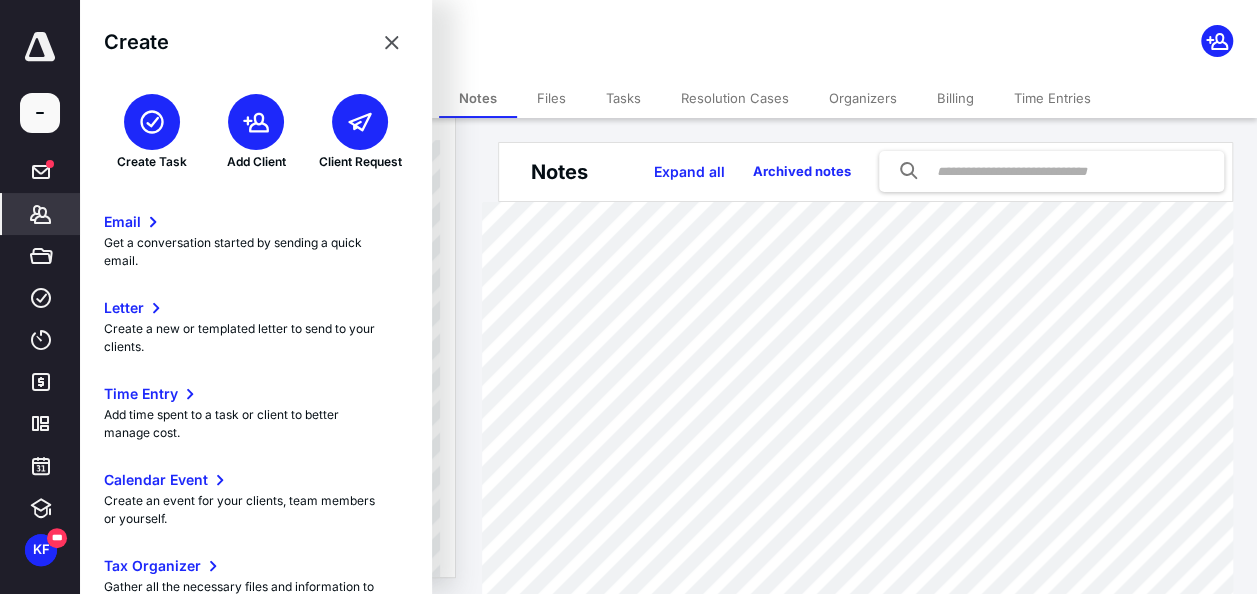 click at bounding box center (152, 122) 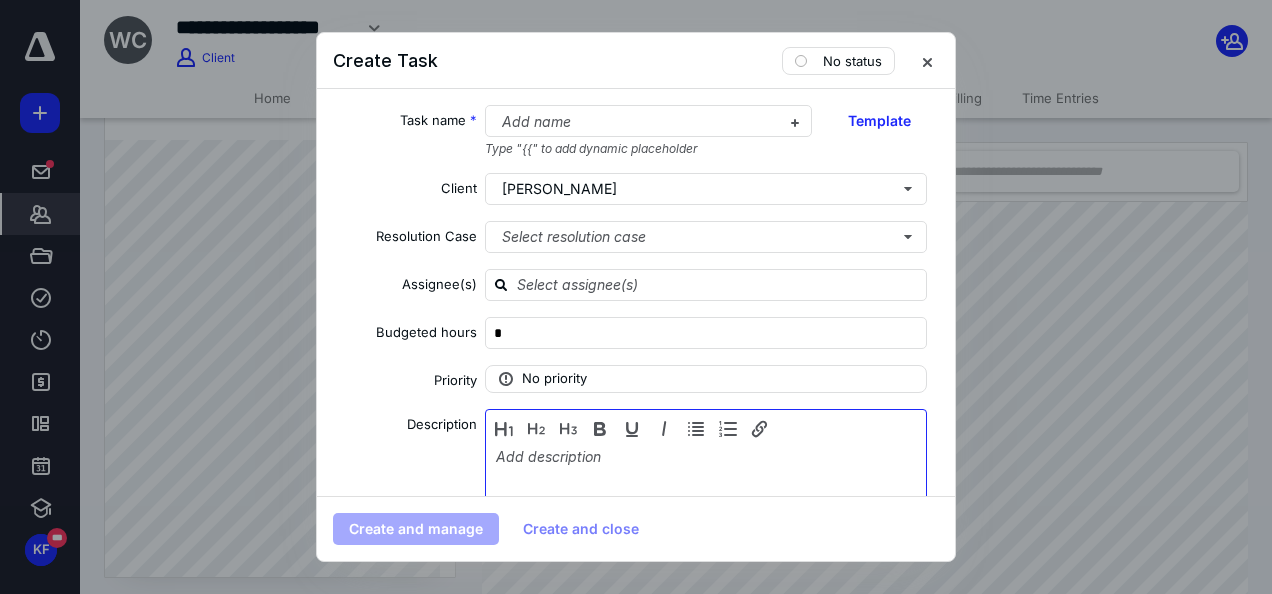 click at bounding box center (706, 498) 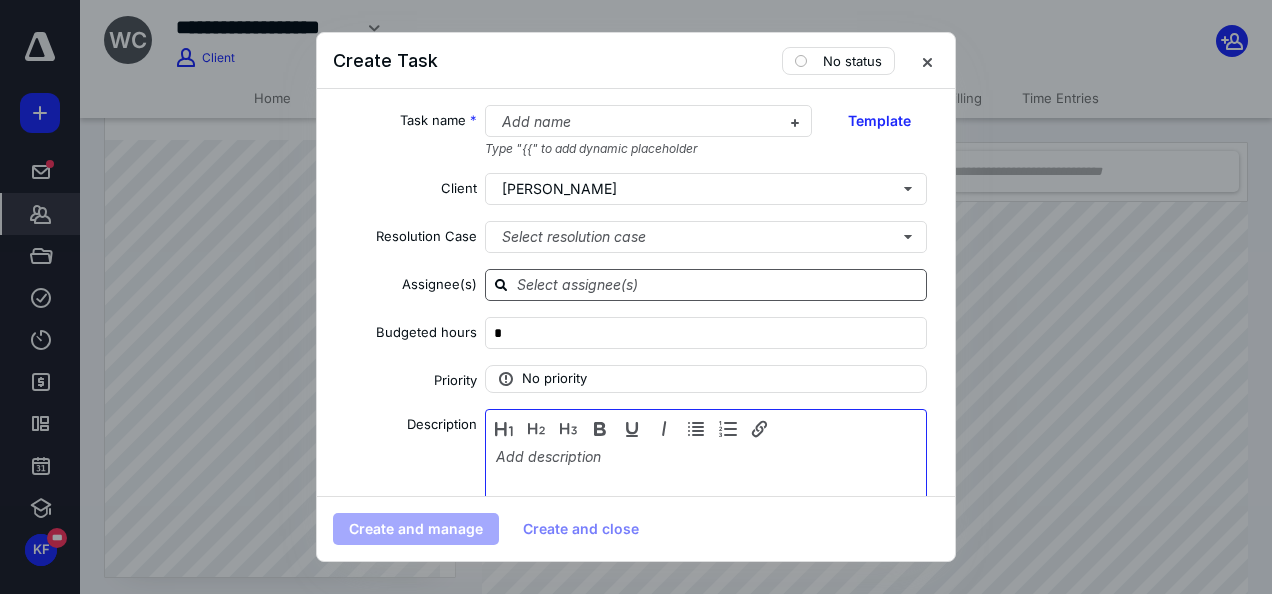 type 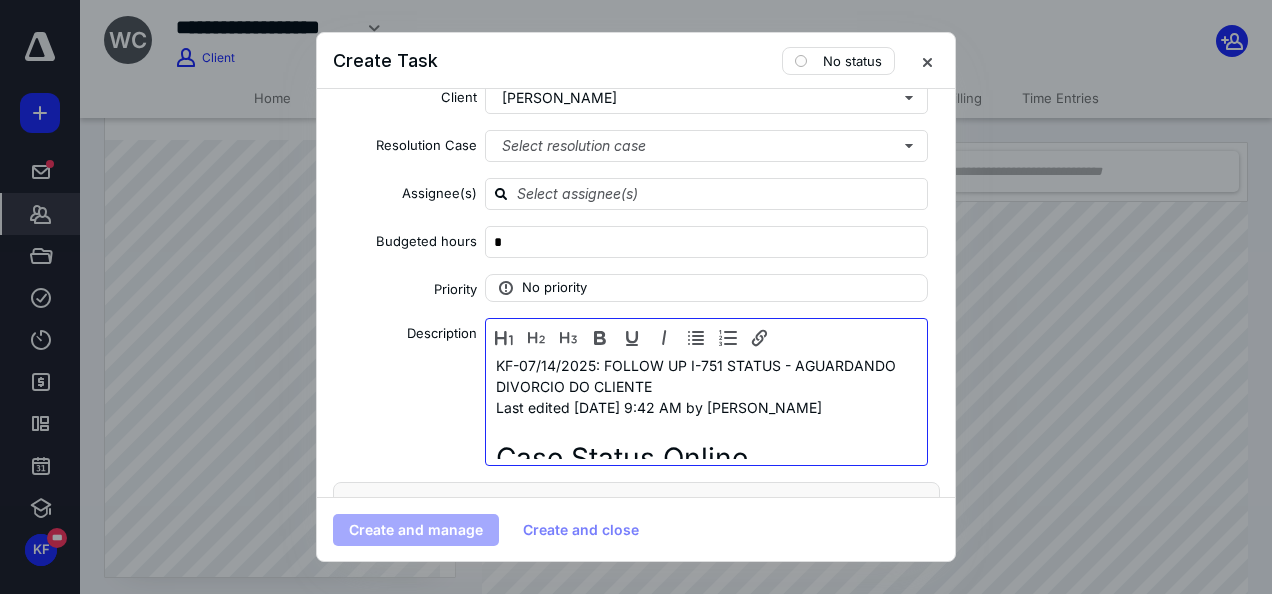 scroll, scrollTop: 200, scrollLeft: 0, axis: vertical 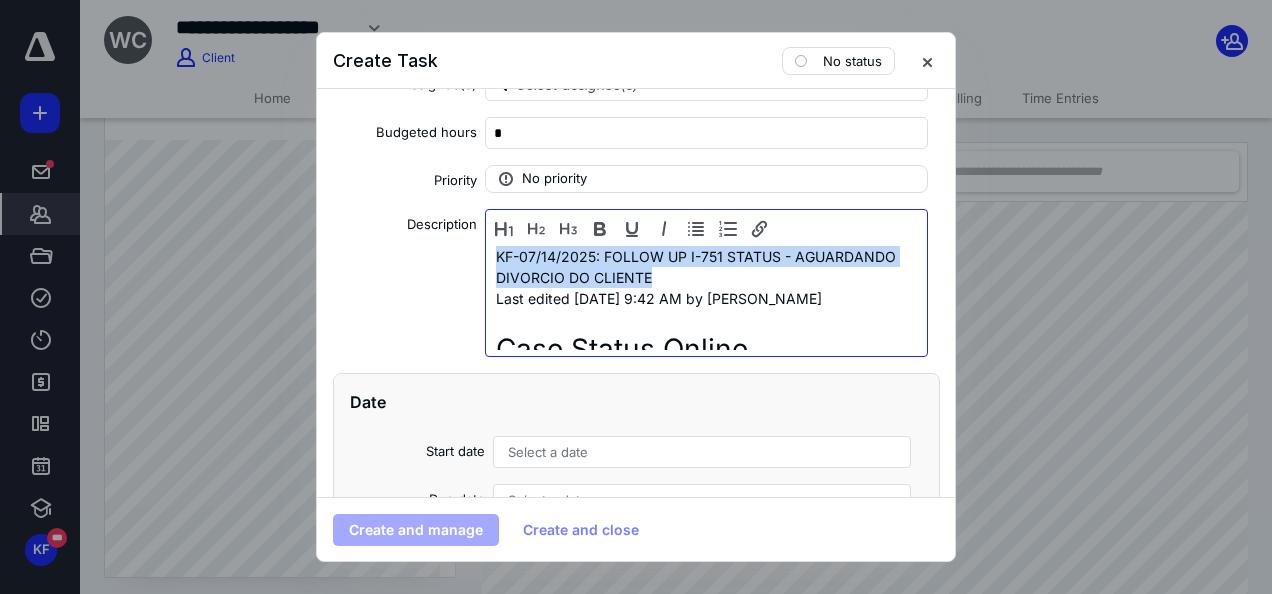 drag, startPoint x: 540, startPoint y: 260, endPoint x: 494, endPoint y: 252, distance: 46.69047 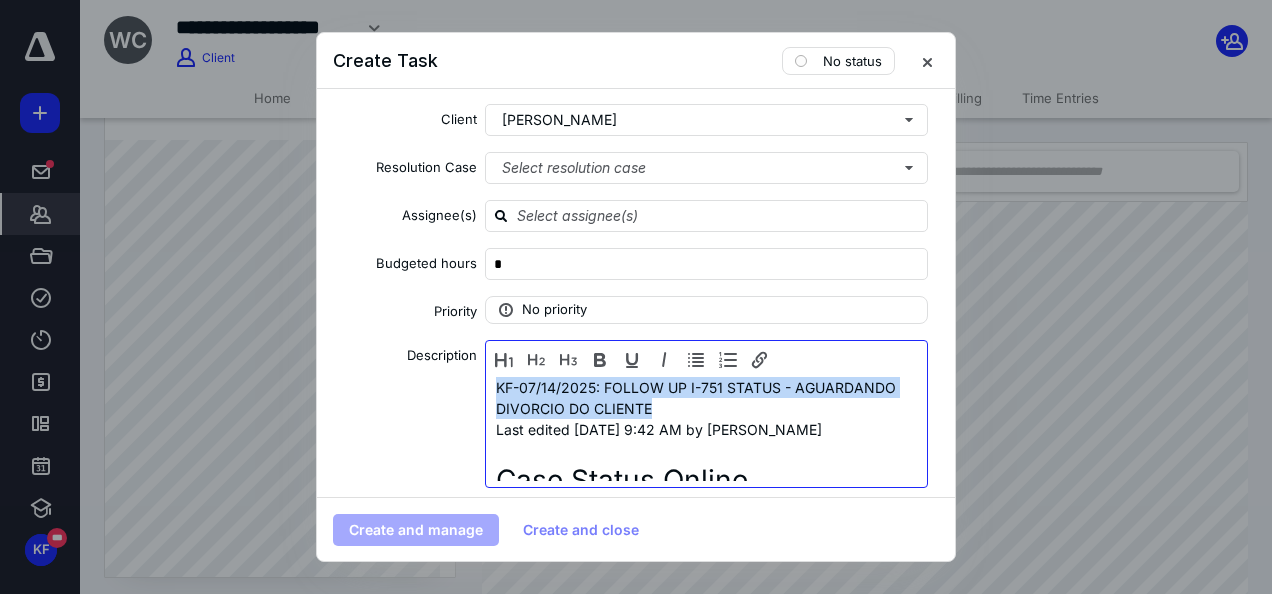 scroll, scrollTop: 0, scrollLeft: 0, axis: both 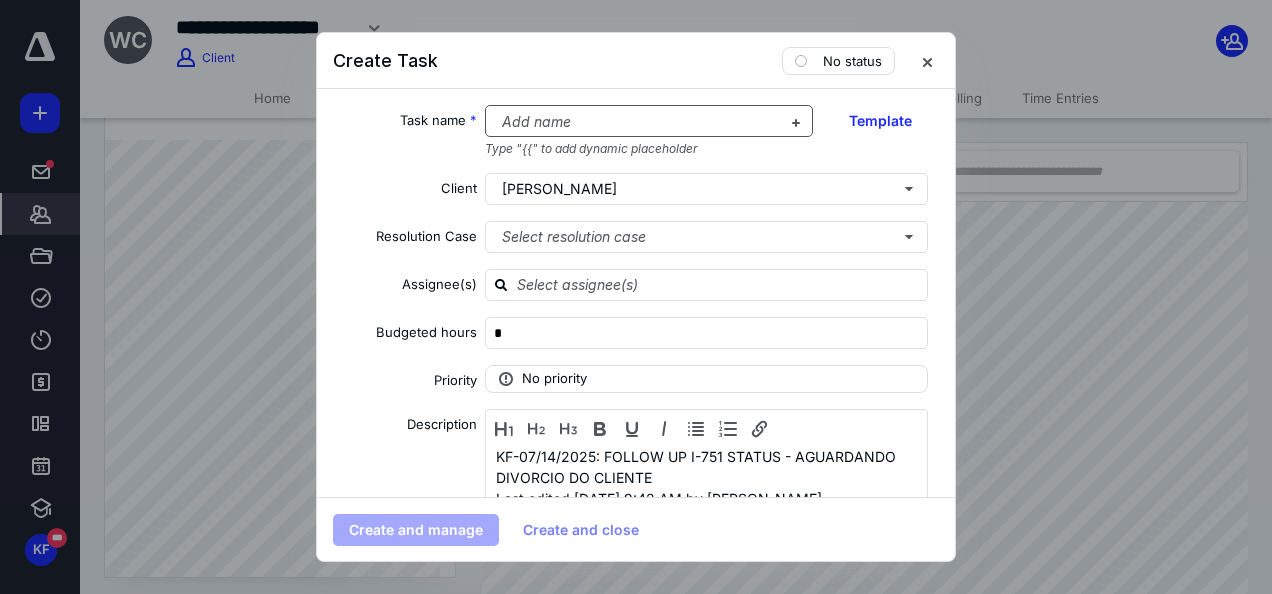 click at bounding box center [637, 122] 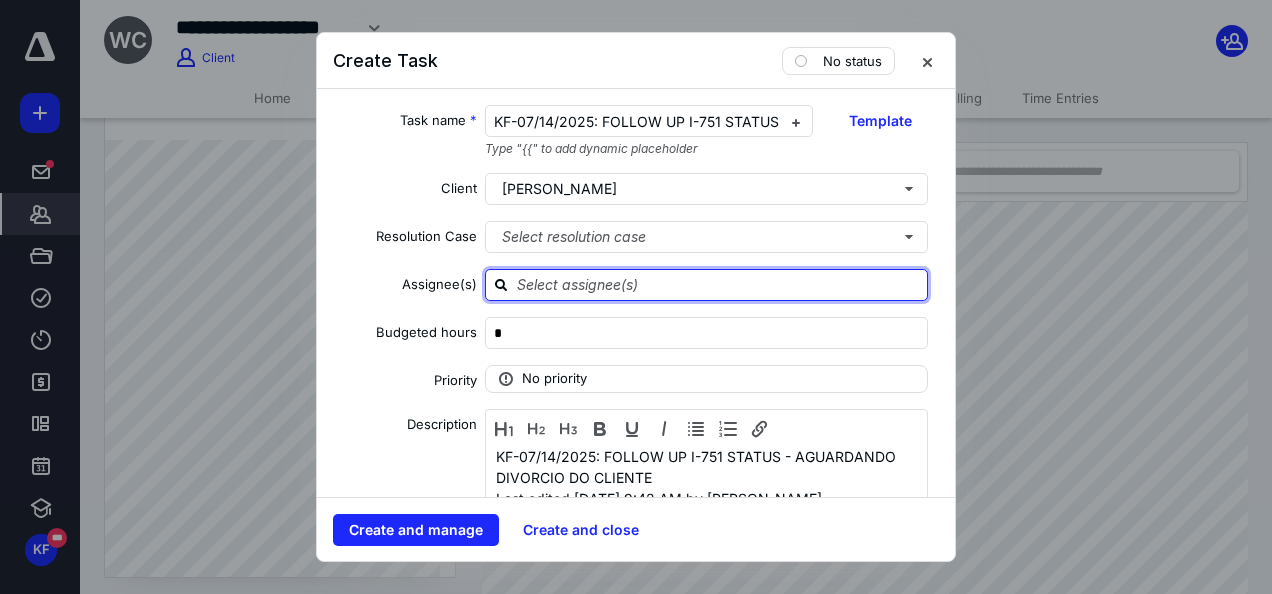 click at bounding box center (718, 284) 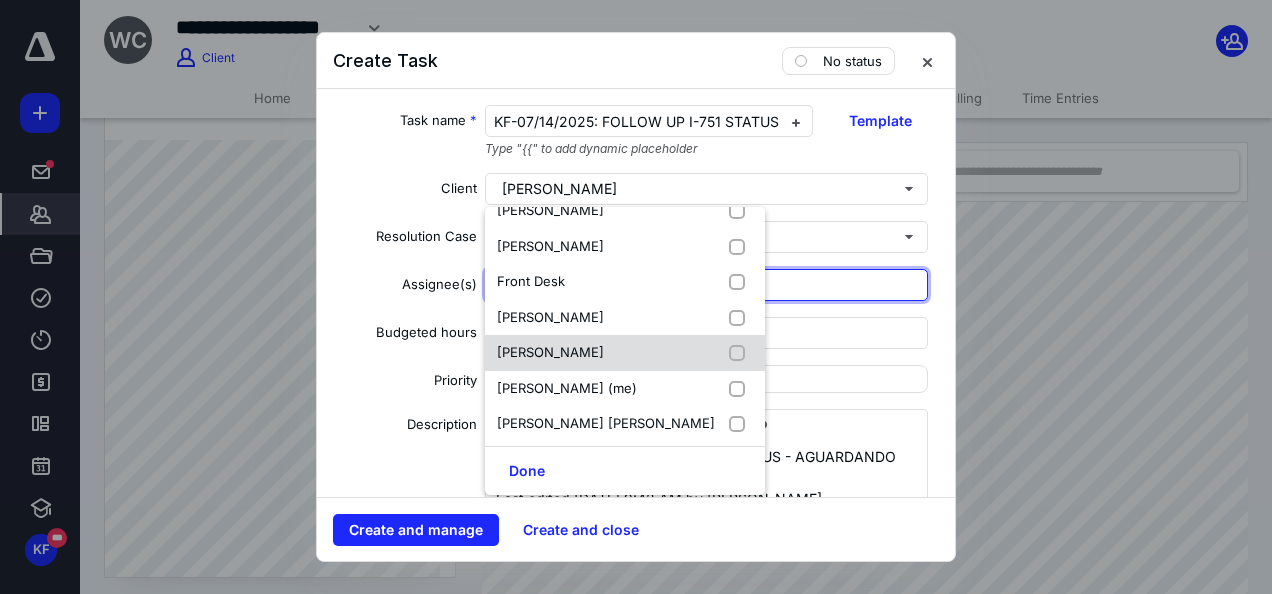 scroll, scrollTop: 300, scrollLeft: 0, axis: vertical 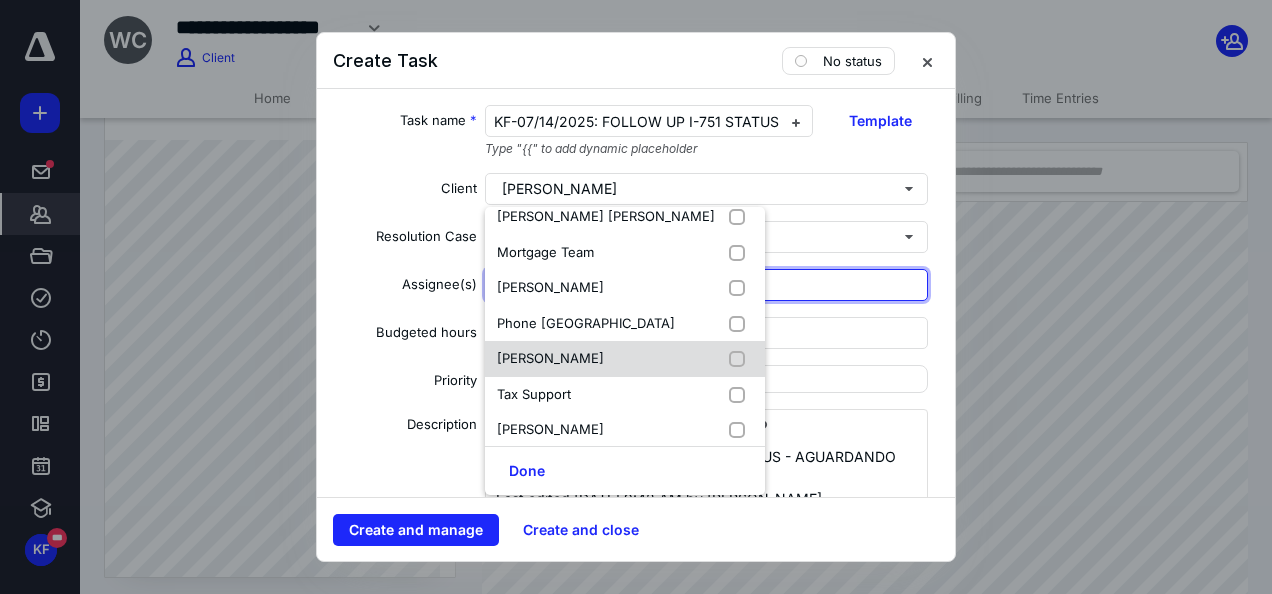 click on "[PERSON_NAME]" at bounding box center [625, 359] 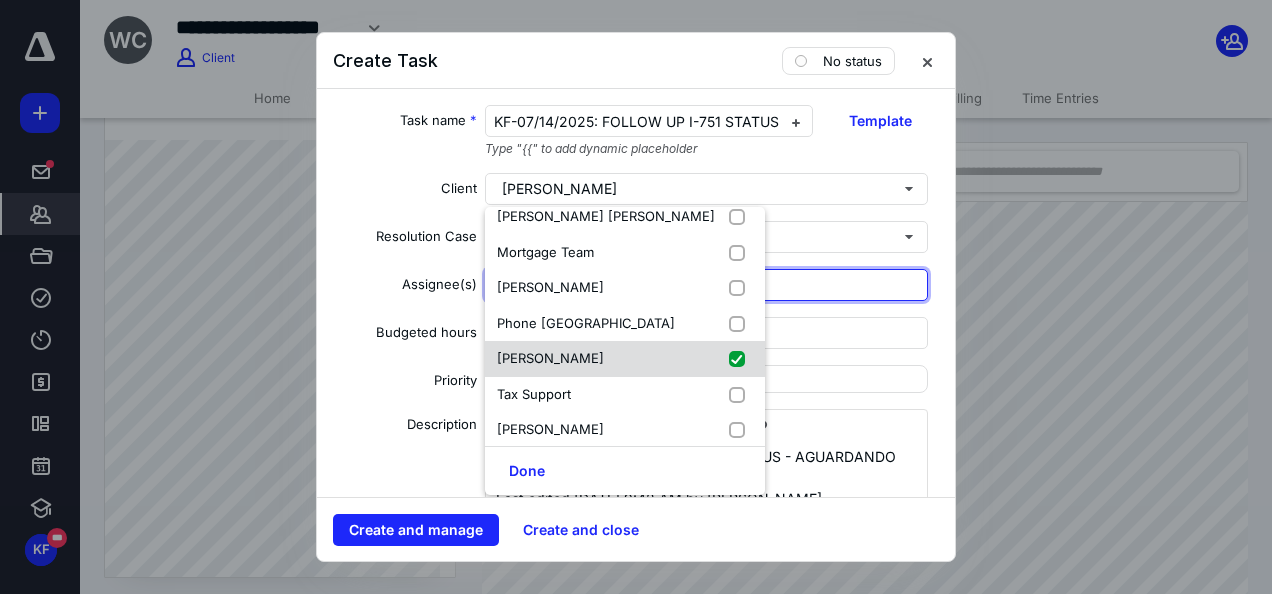 checkbox on "true" 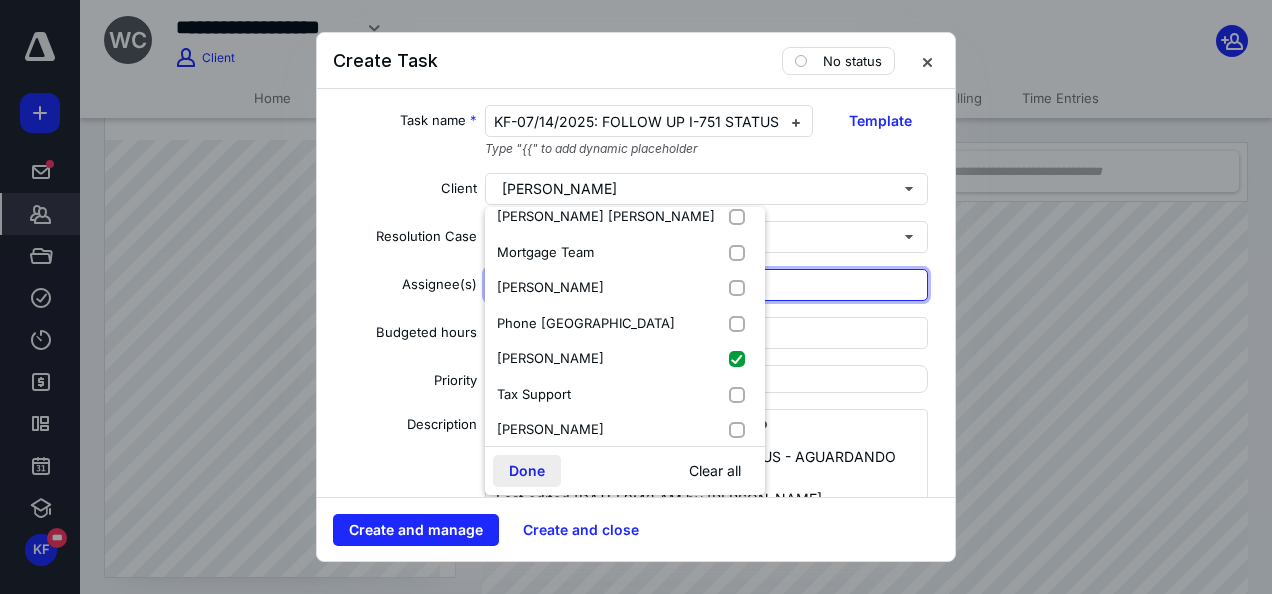 drag, startPoint x: 496, startPoint y: 472, endPoint x: 520, endPoint y: 455, distance: 29.410883 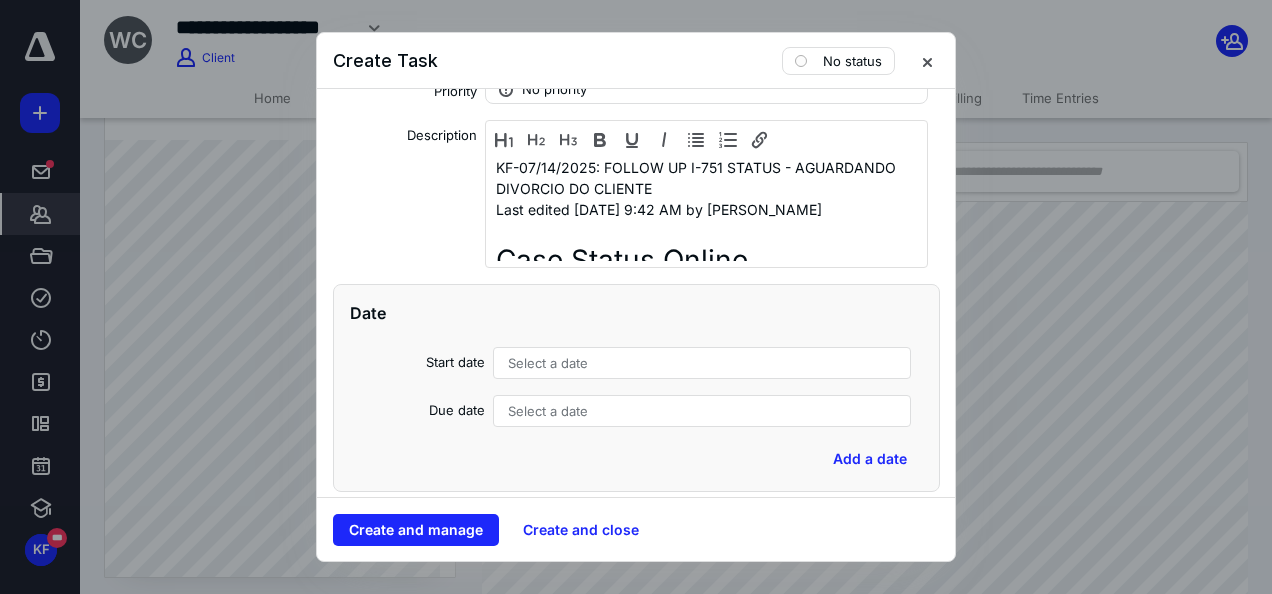 scroll, scrollTop: 300, scrollLeft: 0, axis: vertical 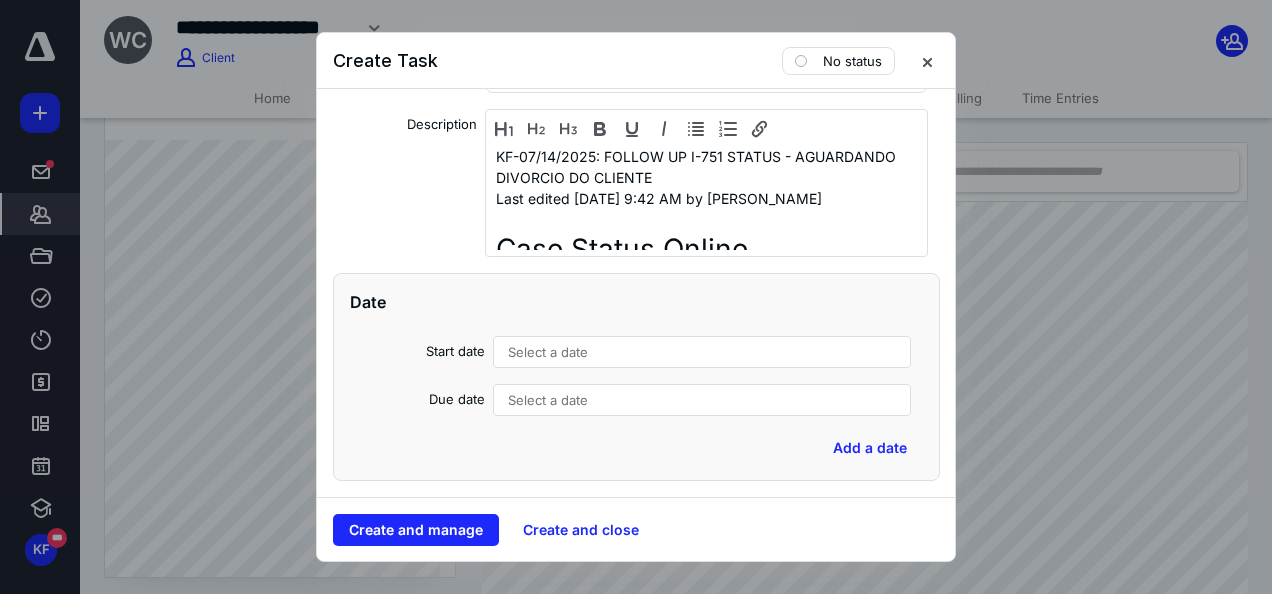 click on "Select a date" at bounding box center [702, 352] 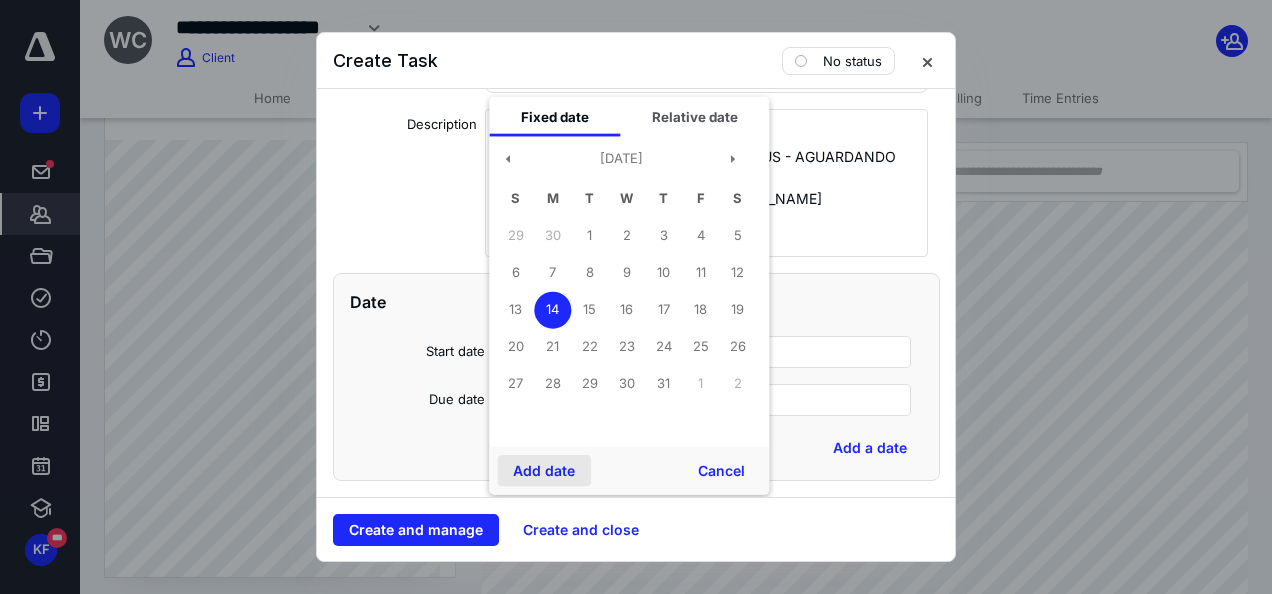 click on "Add date" at bounding box center [544, 471] 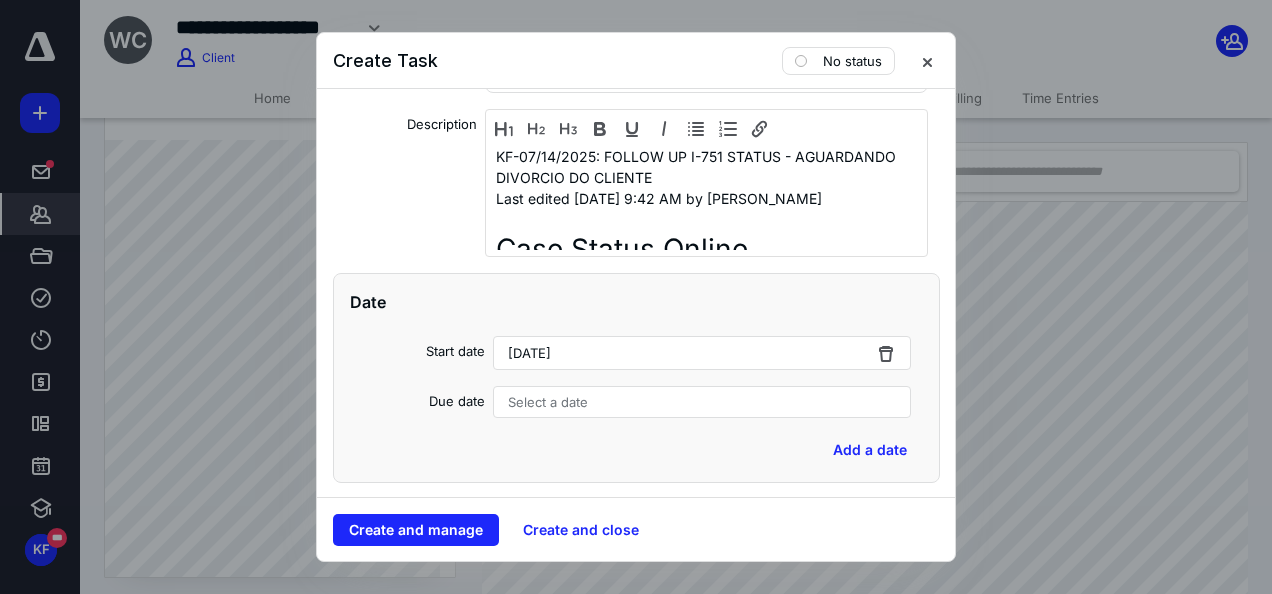 click on "Select a date" at bounding box center [702, 402] 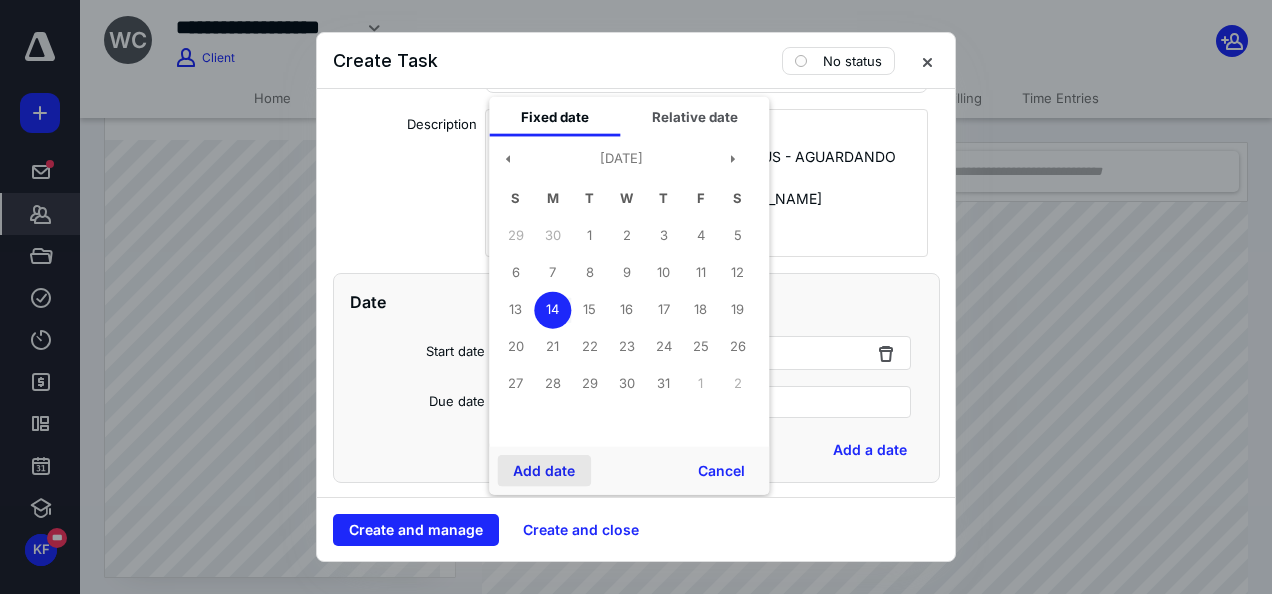 click on "Add date" at bounding box center (544, 471) 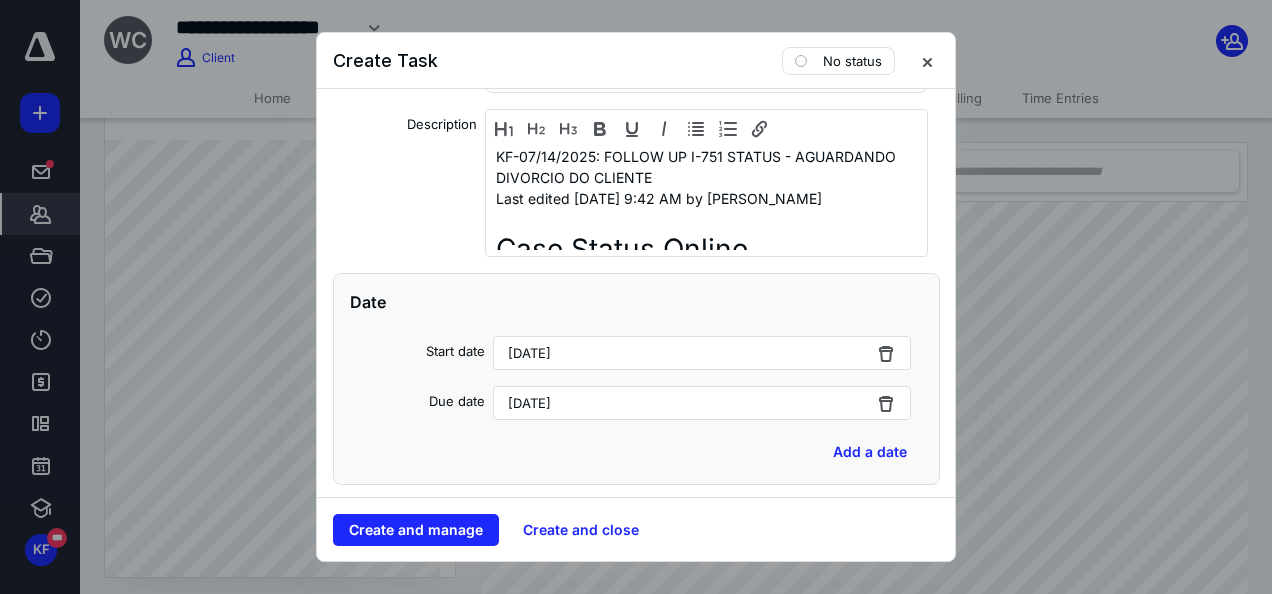 click on "Create Task No status" at bounding box center (636, 61) 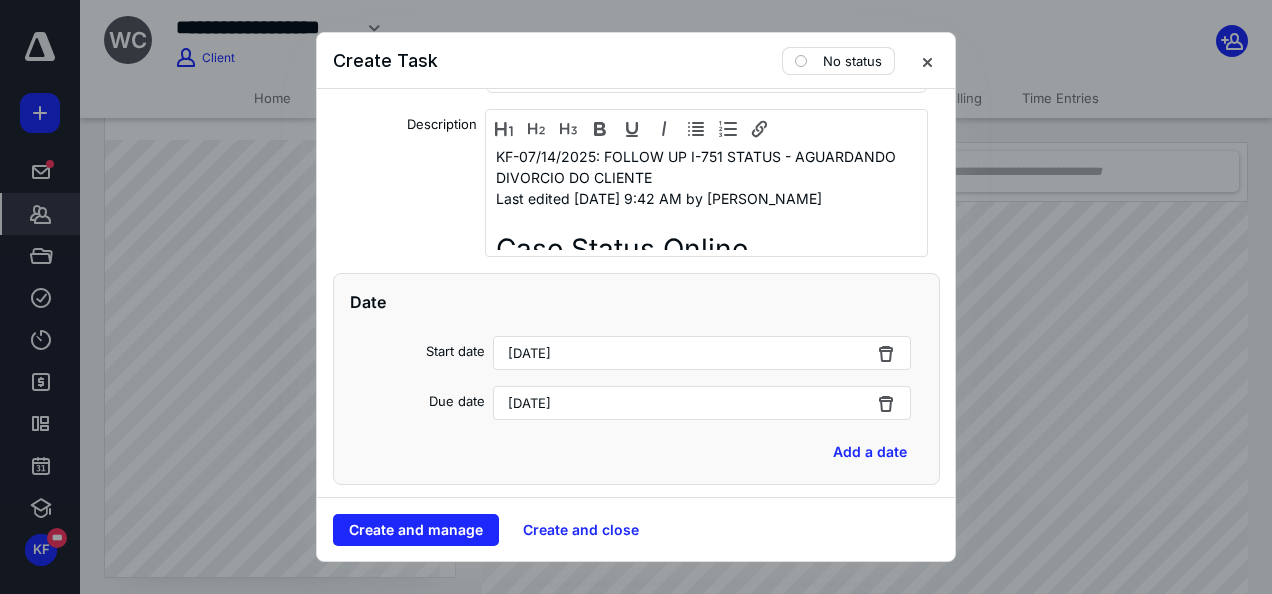 click on "No status" at bounding box center [852, 61] 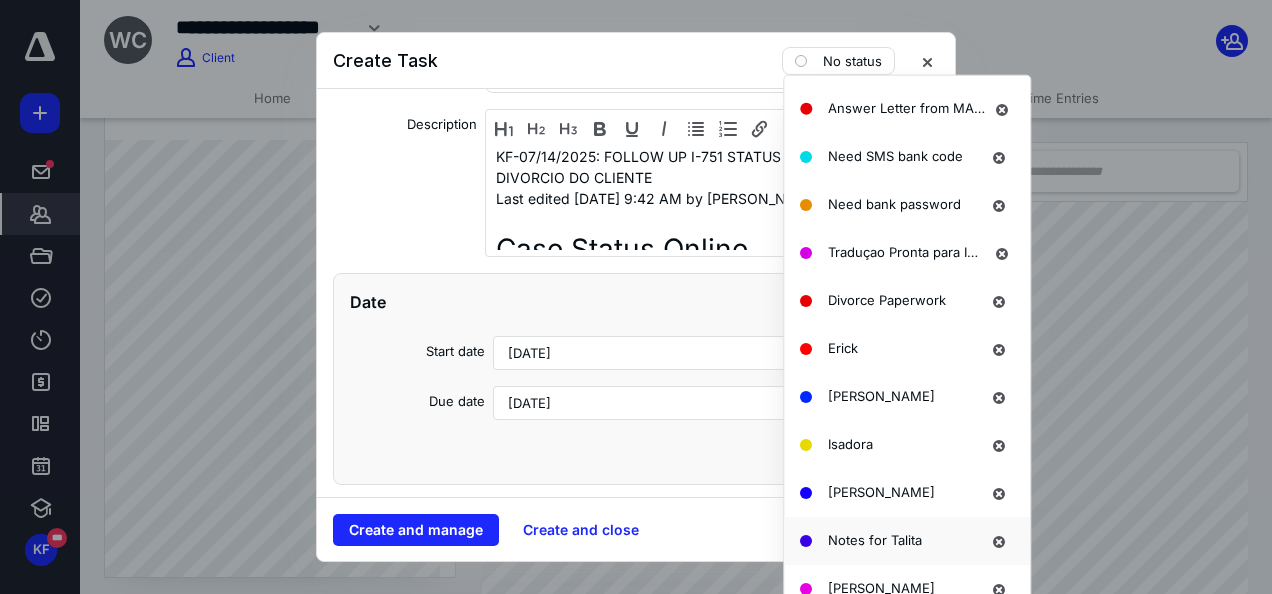 scroll, scrollTop: 1528, scrollLeft: 0, axis: vertical 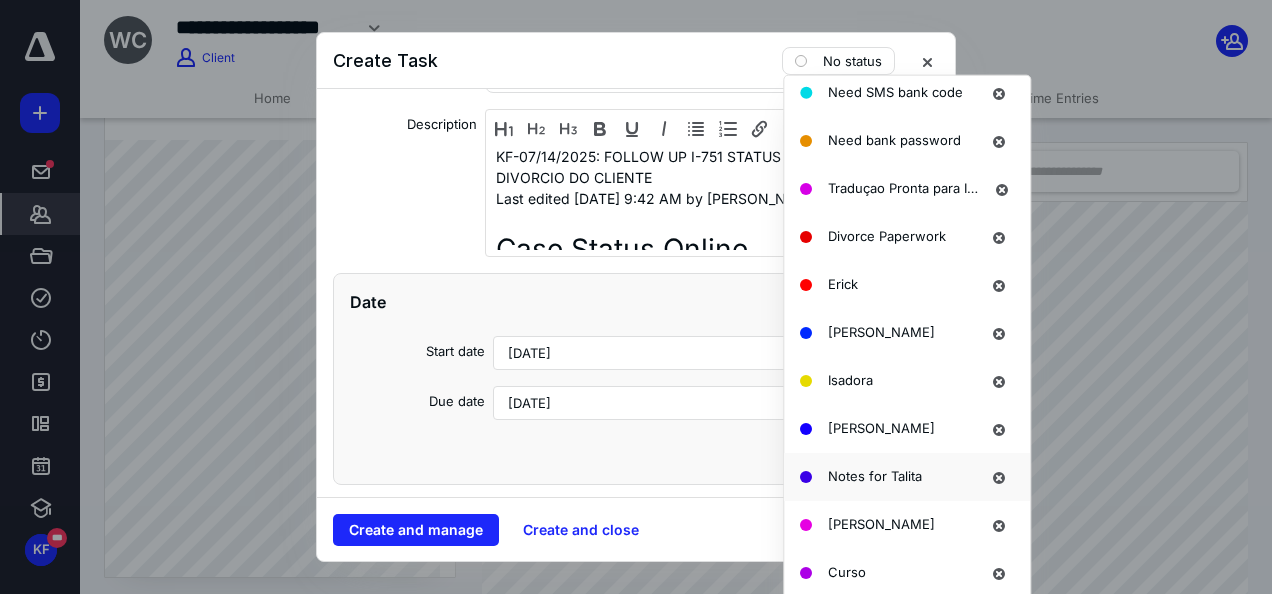 drag, startPoint x: 876, startPoint y: 473, endPoint x: 862, endPoint y: 478, distance: 14.866069 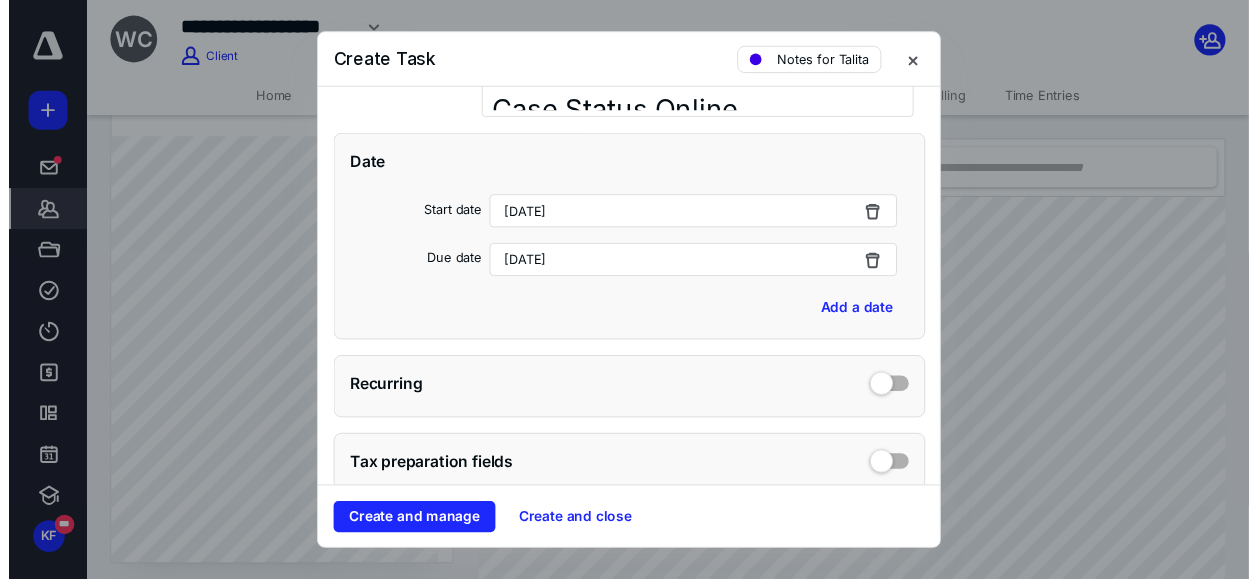 scroll, scrollTop: 600, scrollLeft: 0, axis: vertical 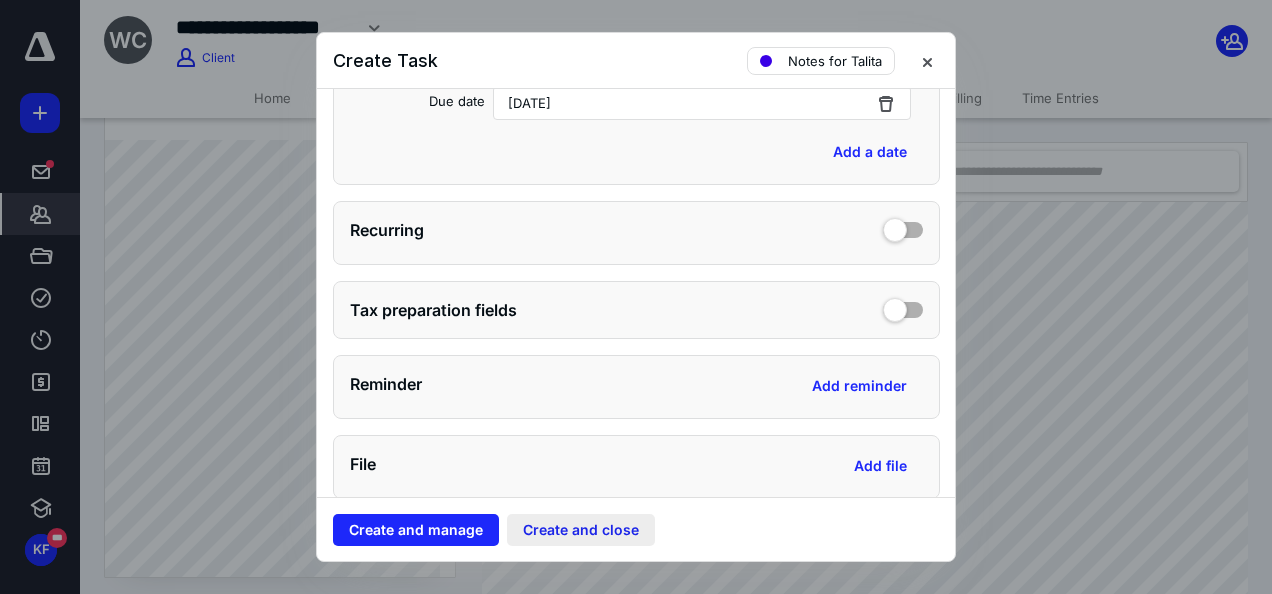click on "Create and close" at bounding box center [581, 530] 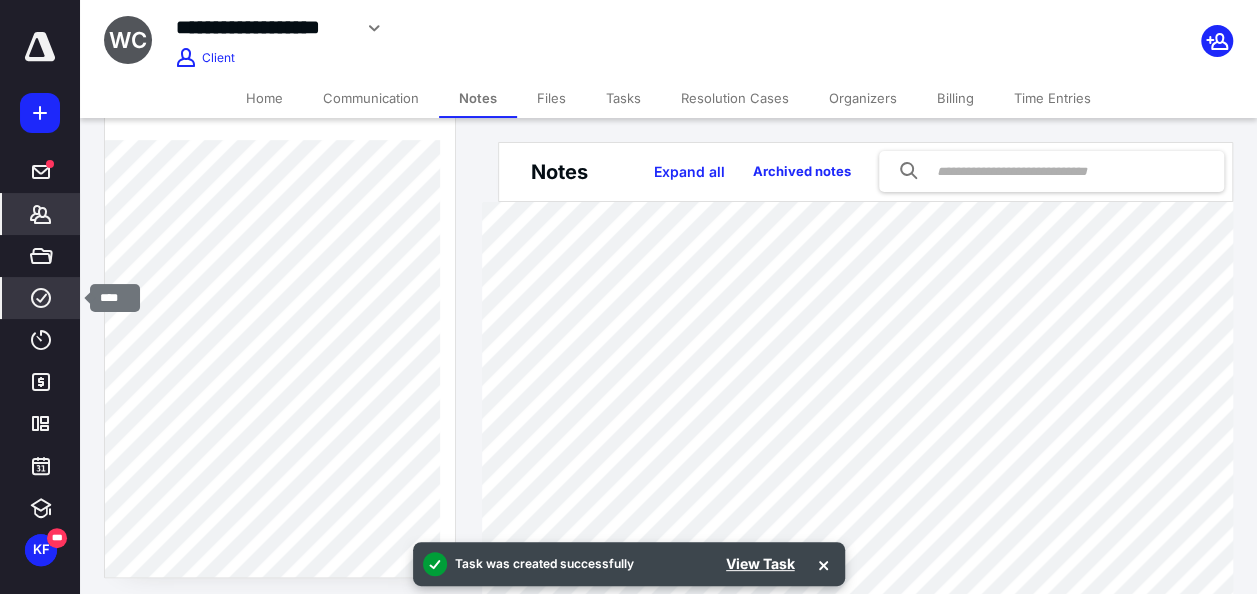 drag, startPoint x: 39, startPoint y: 286, endPoint x: 97, endPoint y: 242, distance: 72.8011 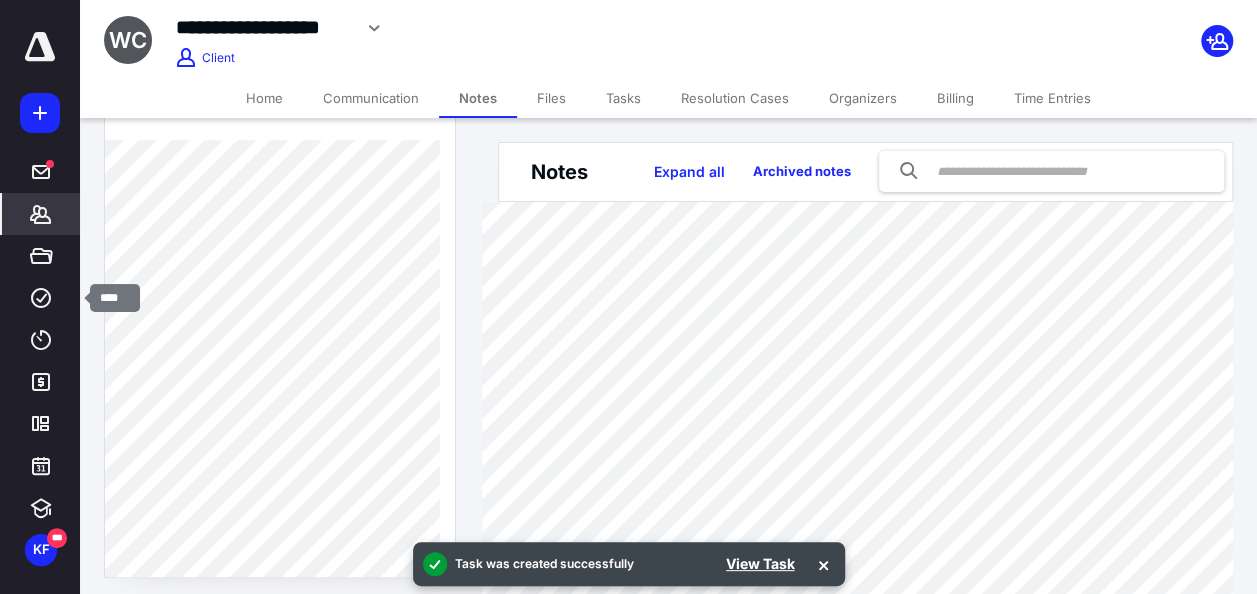 click on "****" at bounding box center (41, 298) 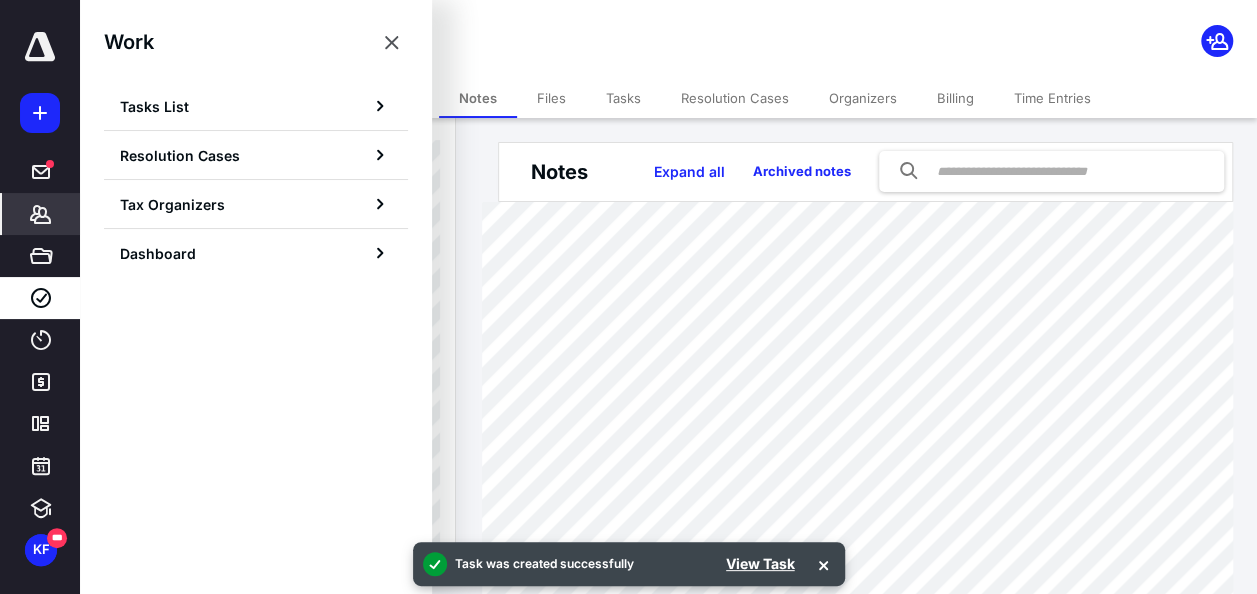 click on "Tasks List" at bounding box center (256, 106) 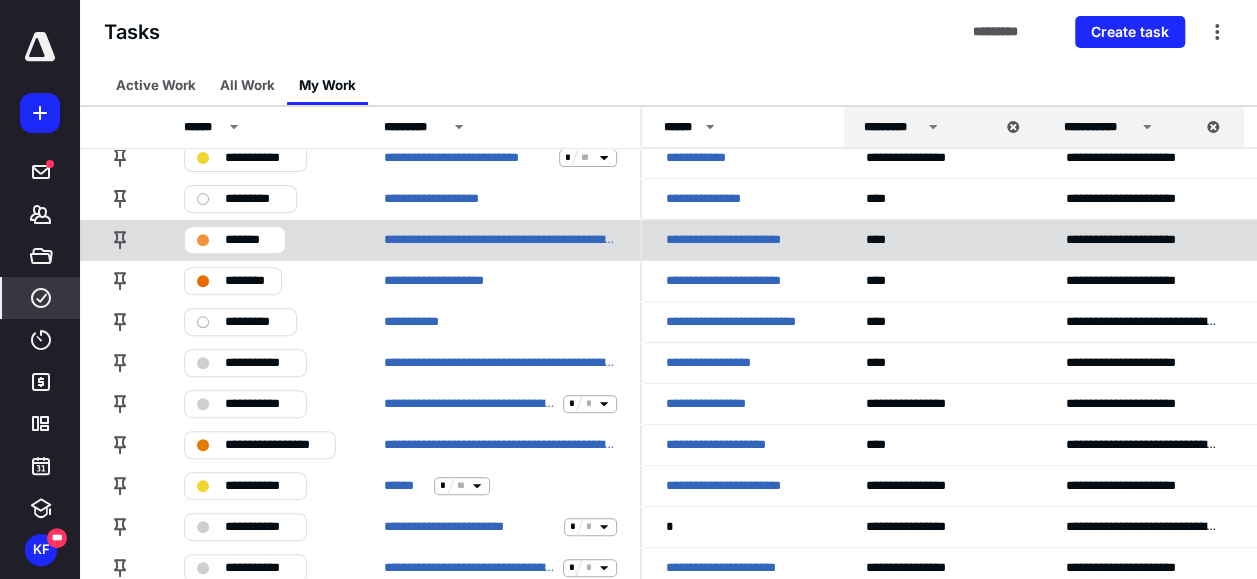 scroll, scrollTop: 300, scrollLeft: 0, axis: vertical 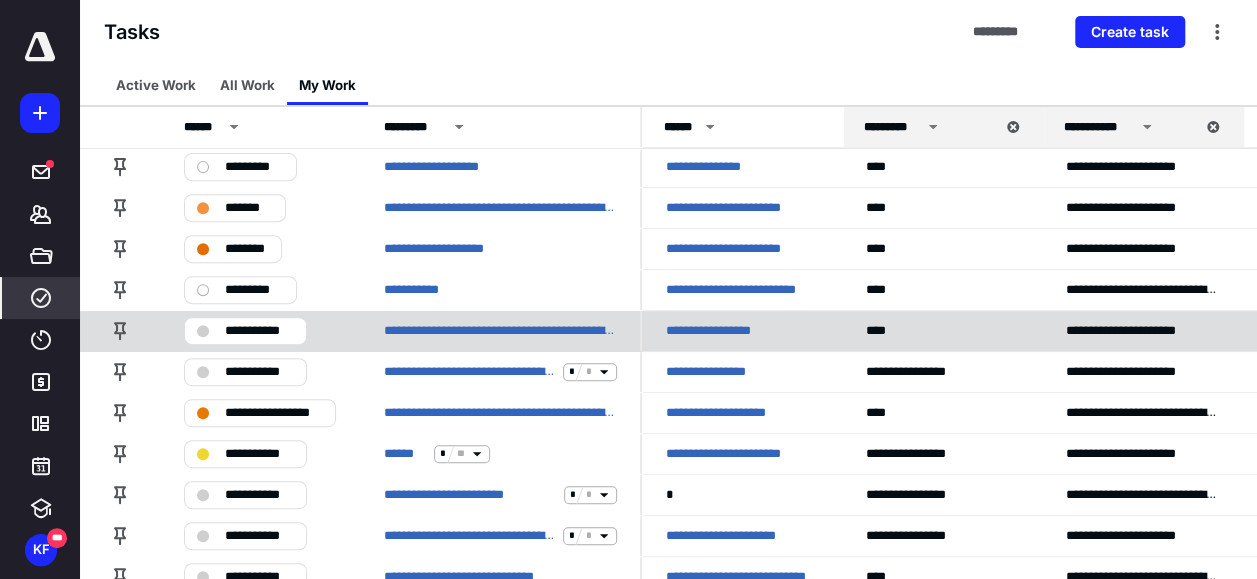 click on "**********" at bounding box center [259, 331] 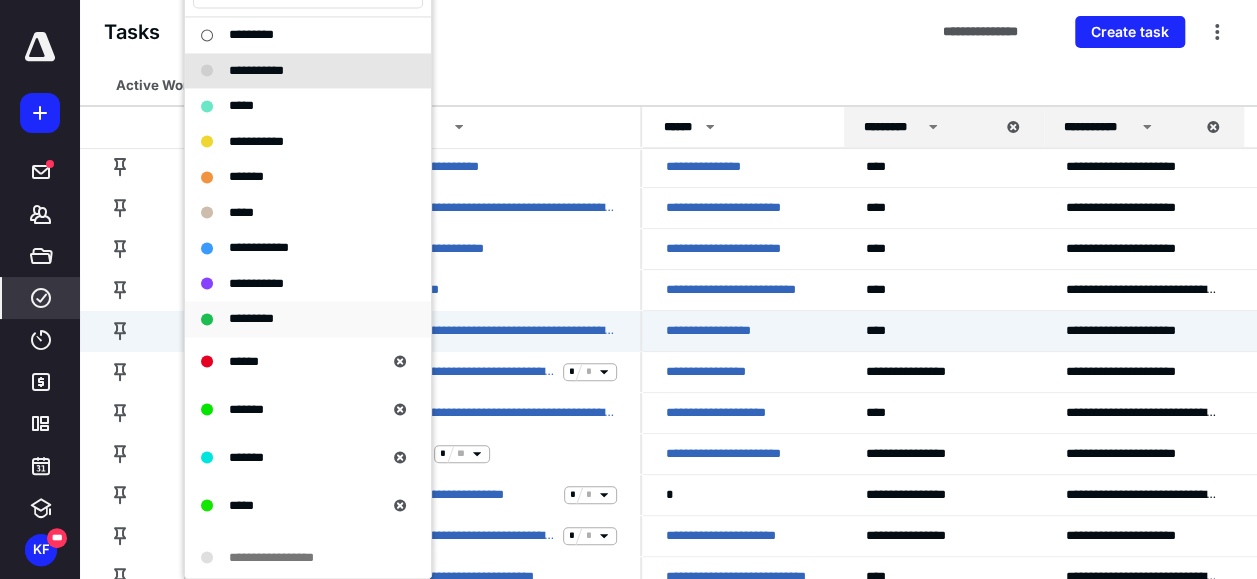 click on "*********" at bounding box center [251, 318] 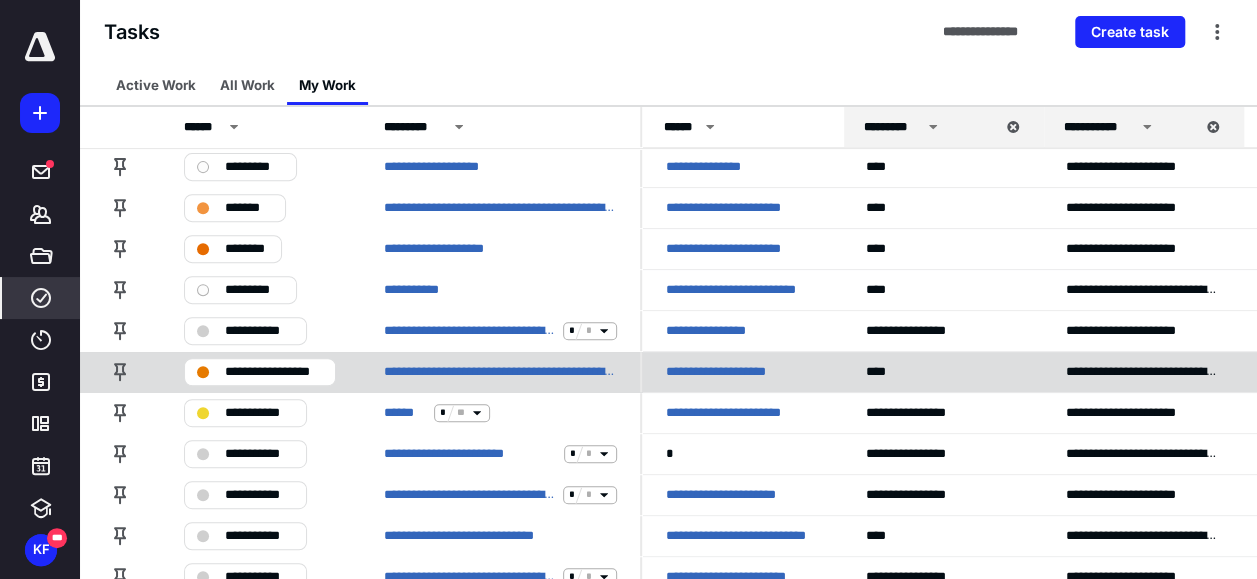 click on "**********" at bounding box center [728, 372] 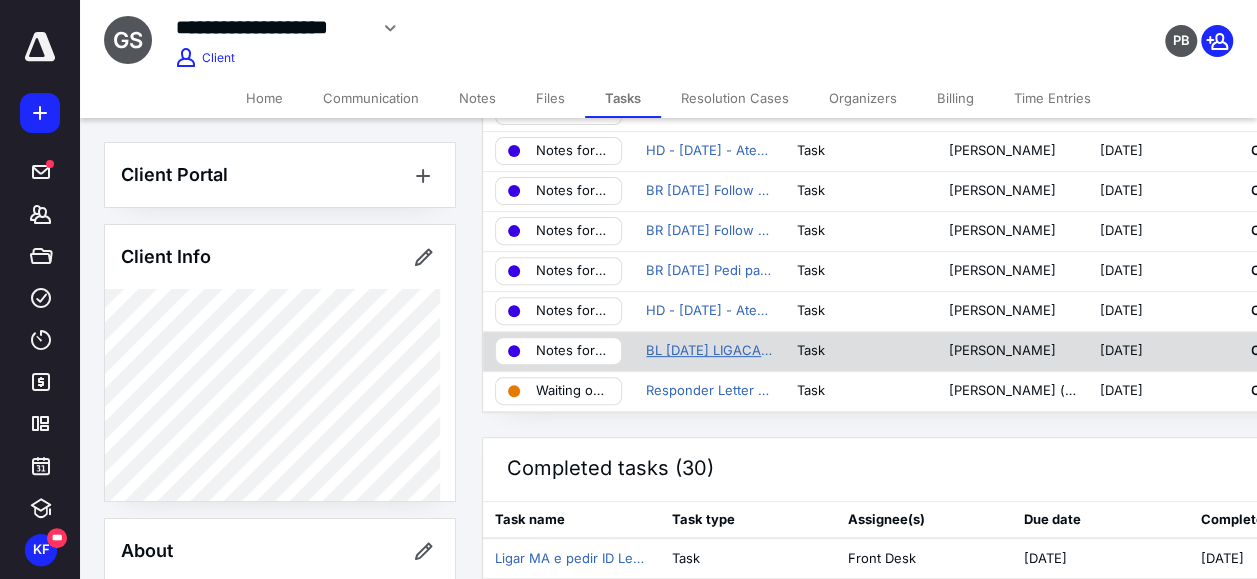 scroll, scrollTop: 300, scrollLeft: 0, axis: vertical 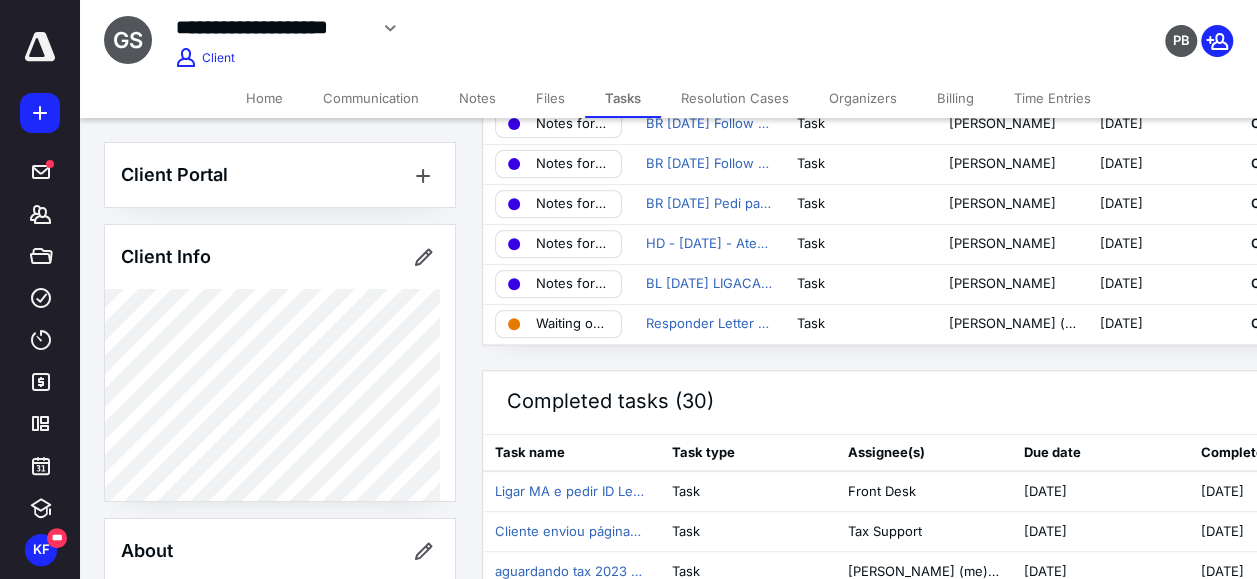 click on "Notes" at bounding box center (477, 98) 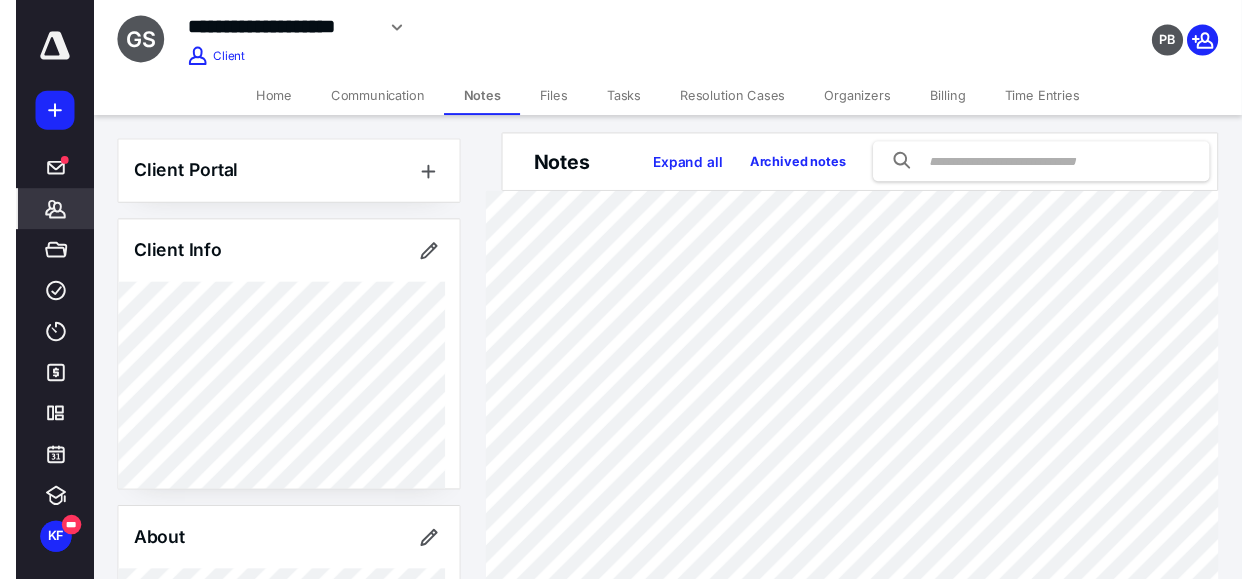 scroll, scrollTop: 0, scrollLeft: 0, axis: both 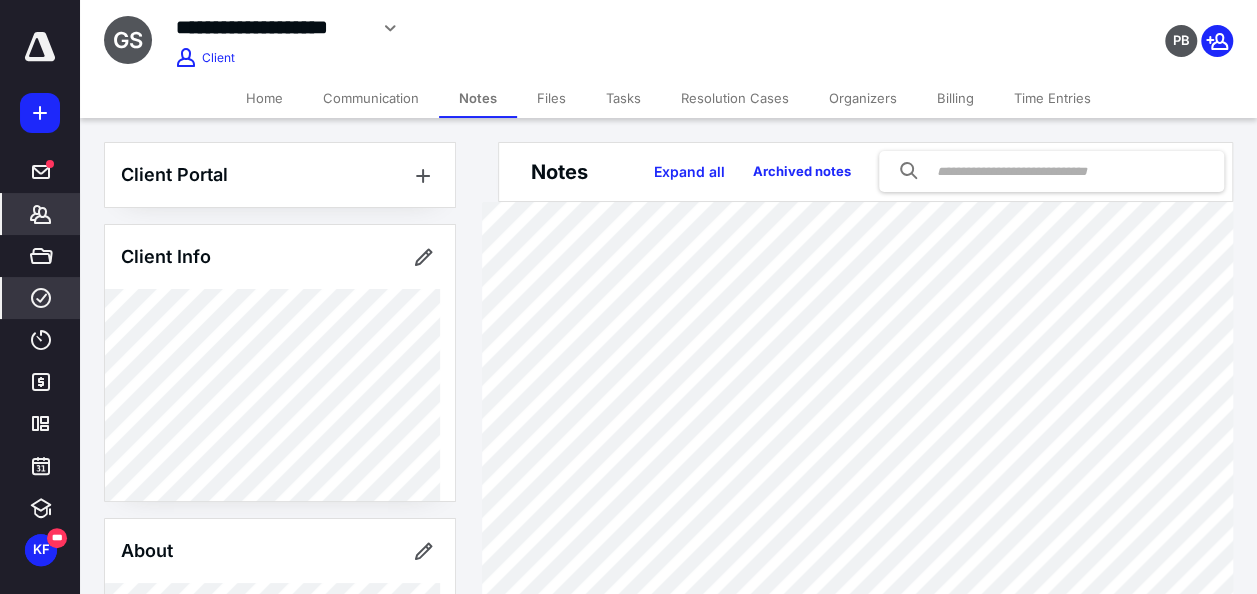 click 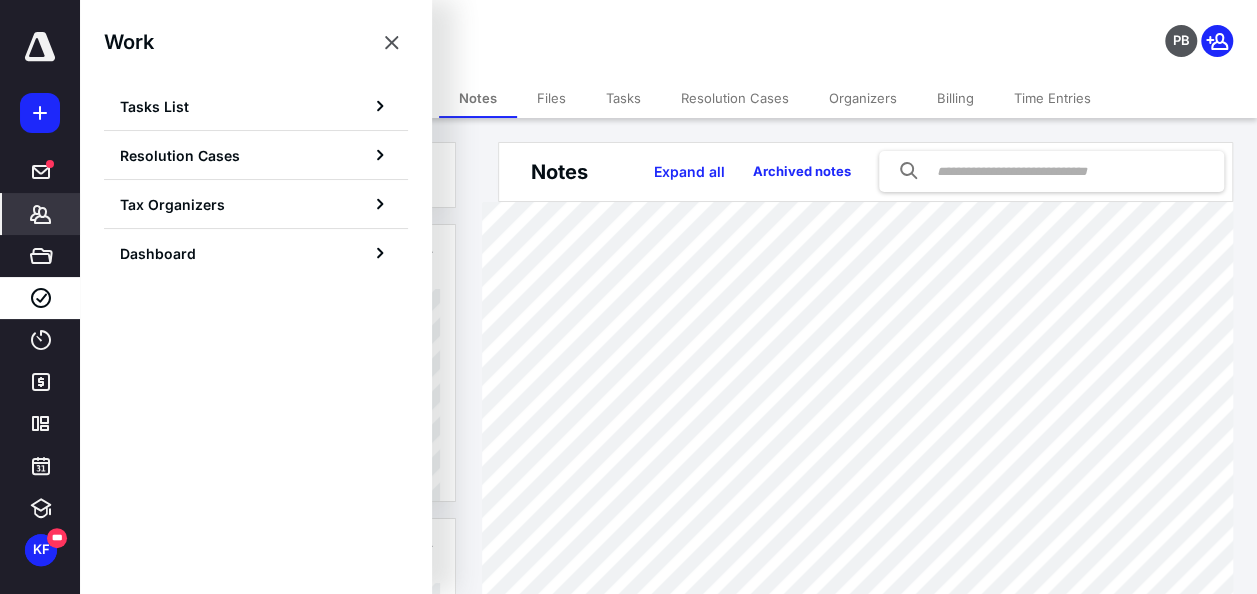 click on "Tasks List" at bounding box center (256, 106) 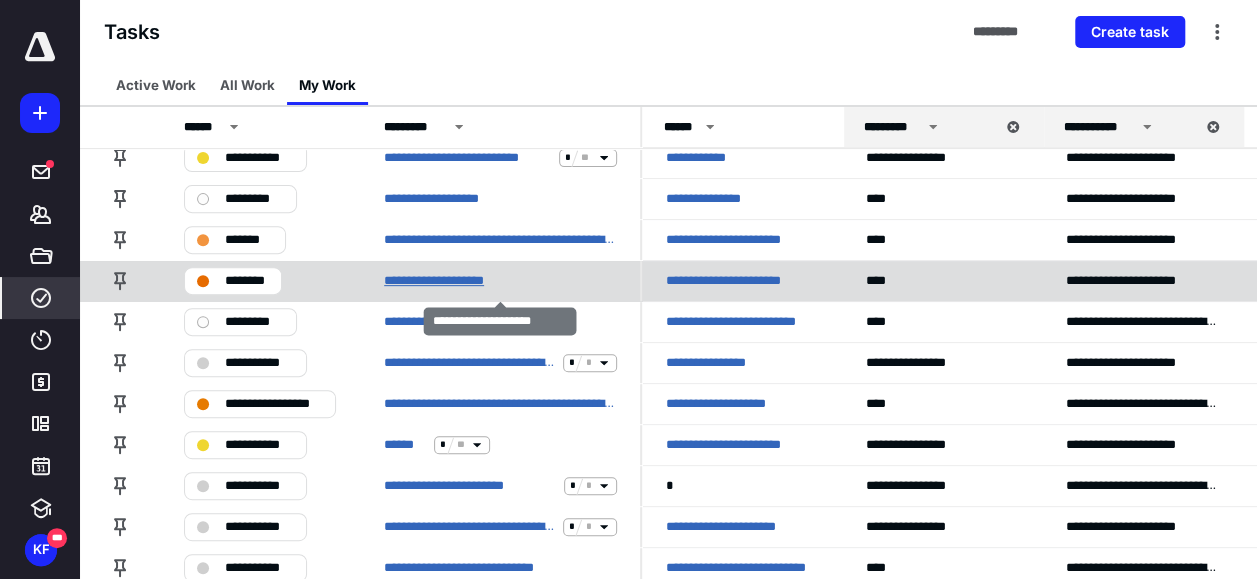 scroll, scrollTop: 300, scrollLeft: 0, axis: vertical 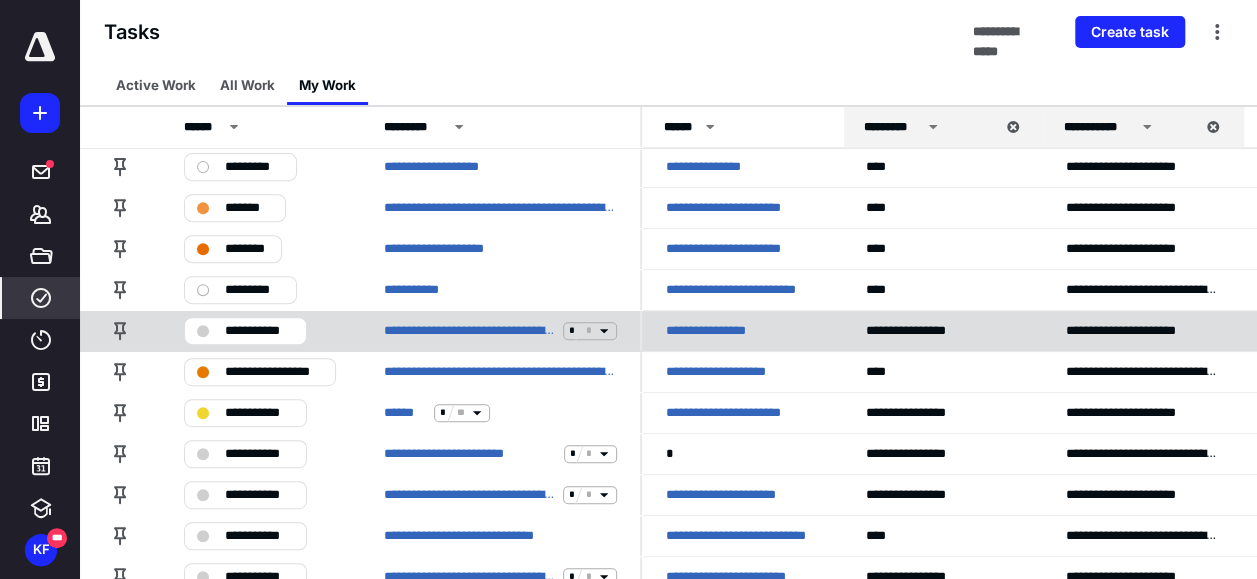 click on "**********" at bounding box center (708, 331) 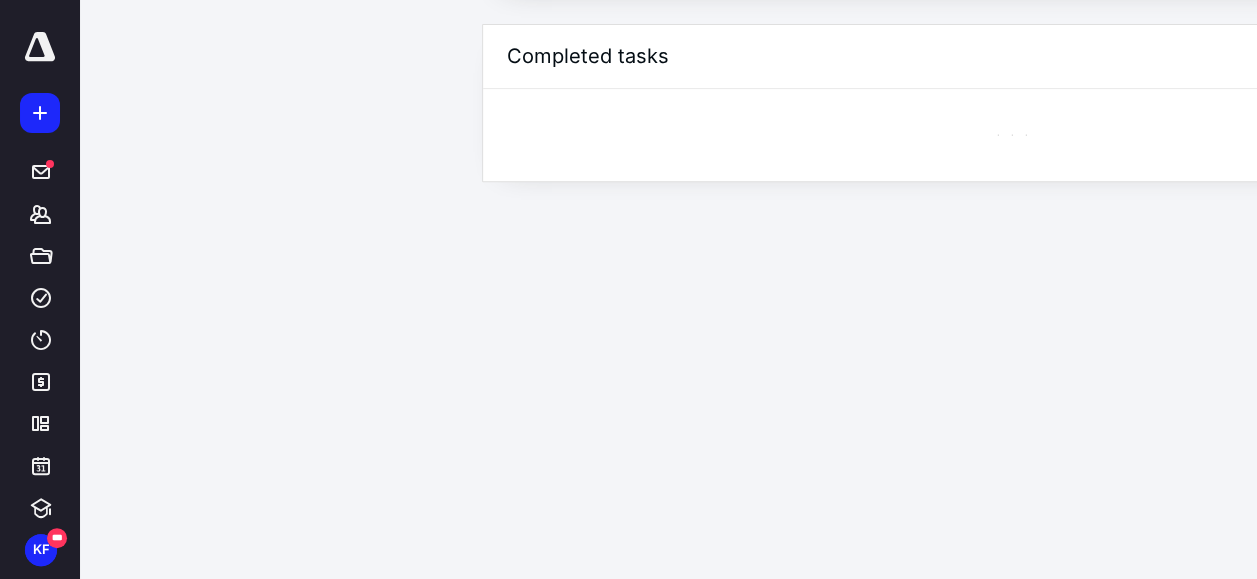 scroll, scrollTop: 0, scrollLeft: 0, axis: both 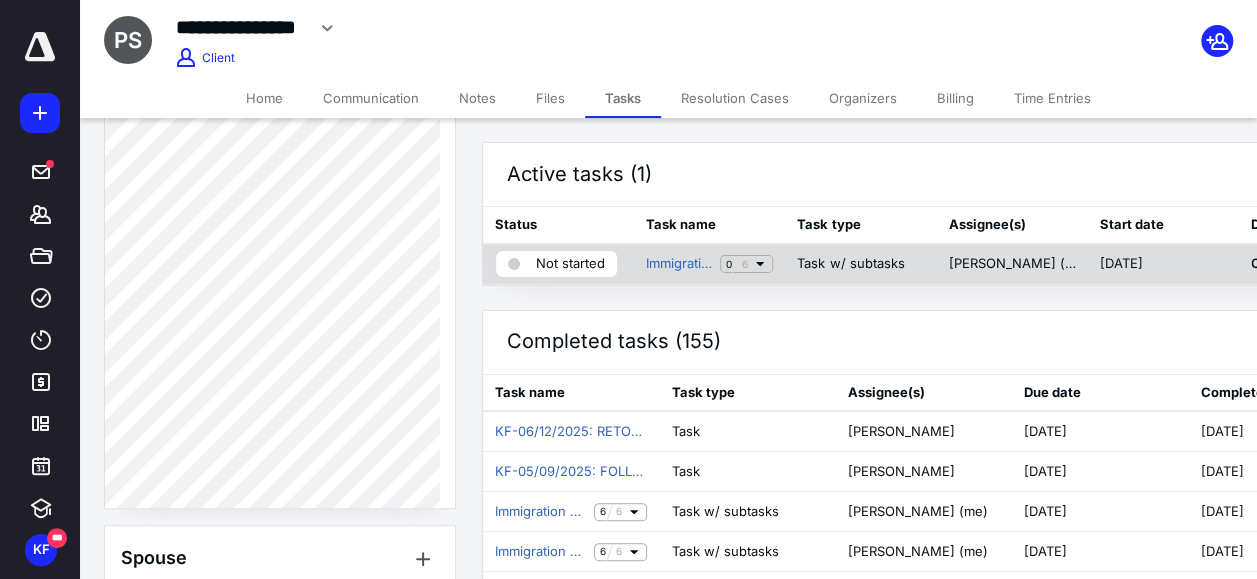 click on "Not started" at bounding box center (570, 264) 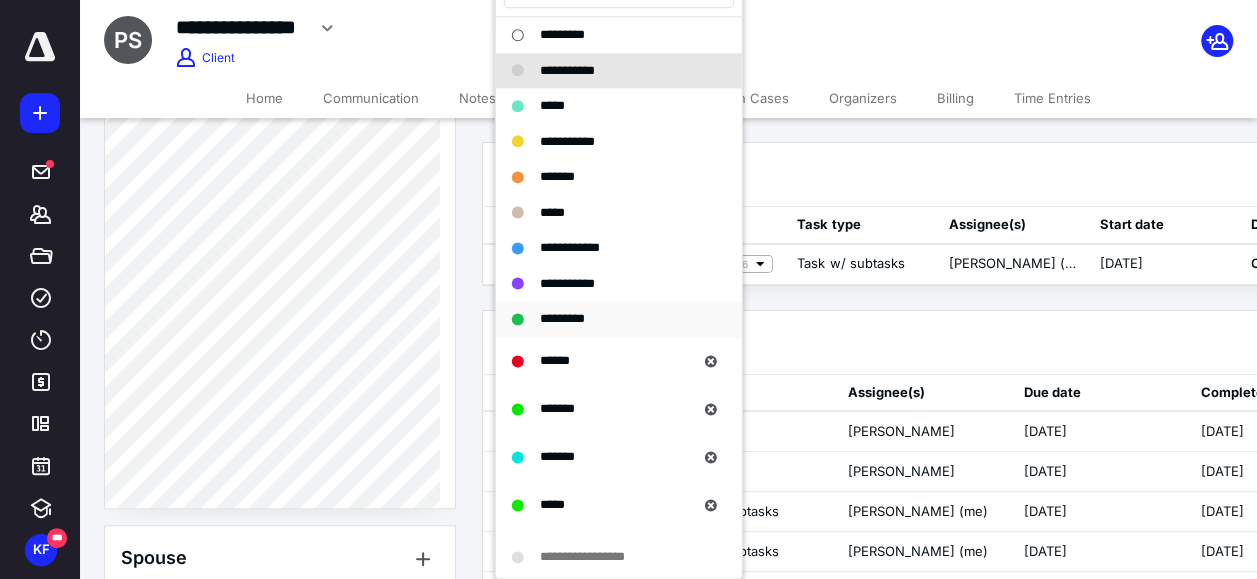 click on "*********" at bounding box center (562, 318) 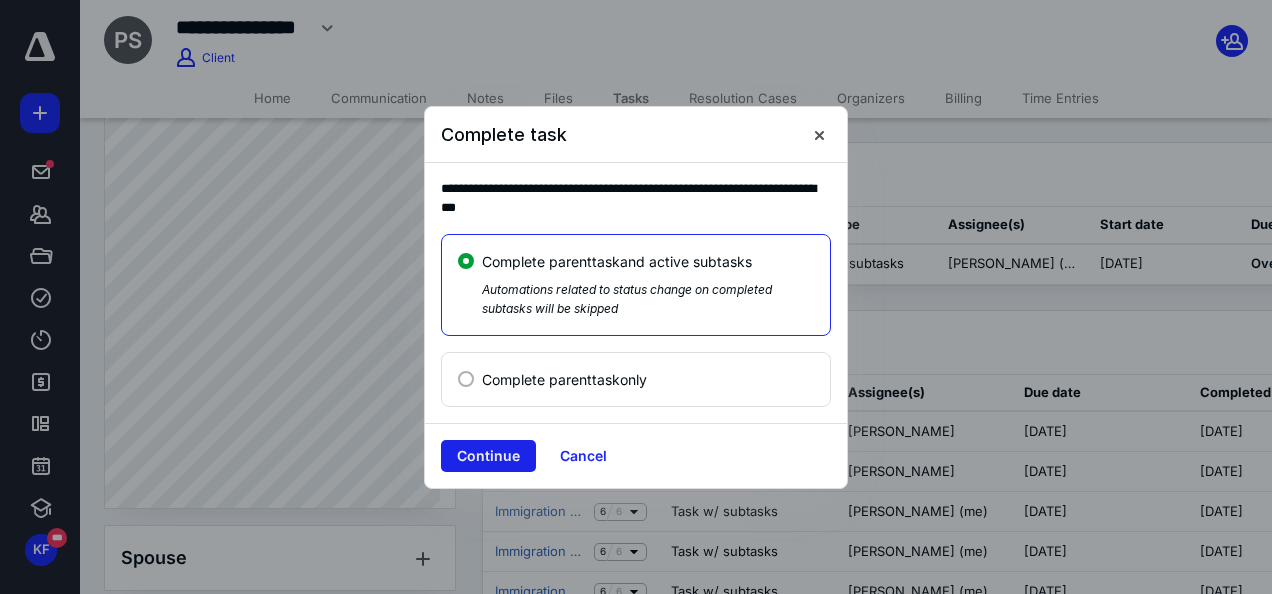 click on "Continue" at bounding box center [488, 456] 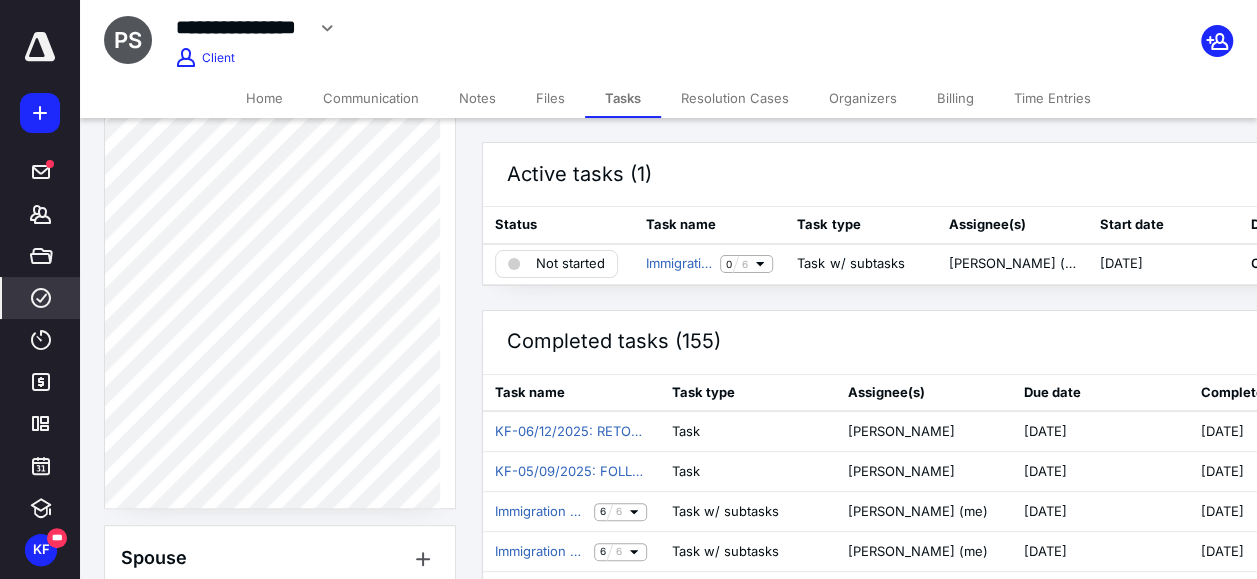 click 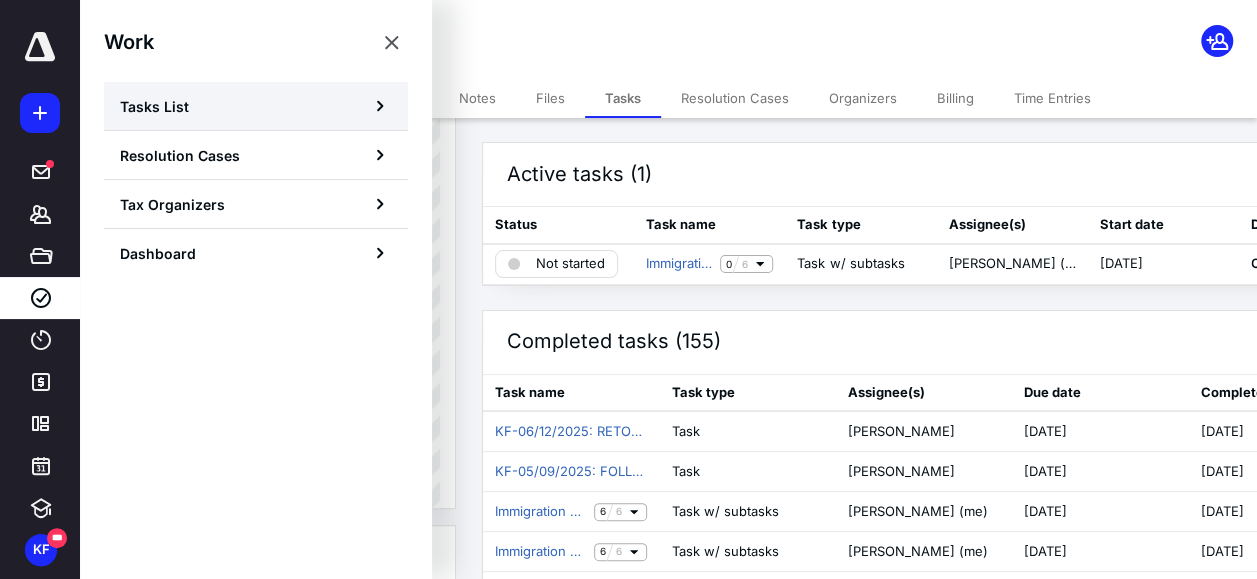 click on "Tasks List" at bounding box center (256, 106) 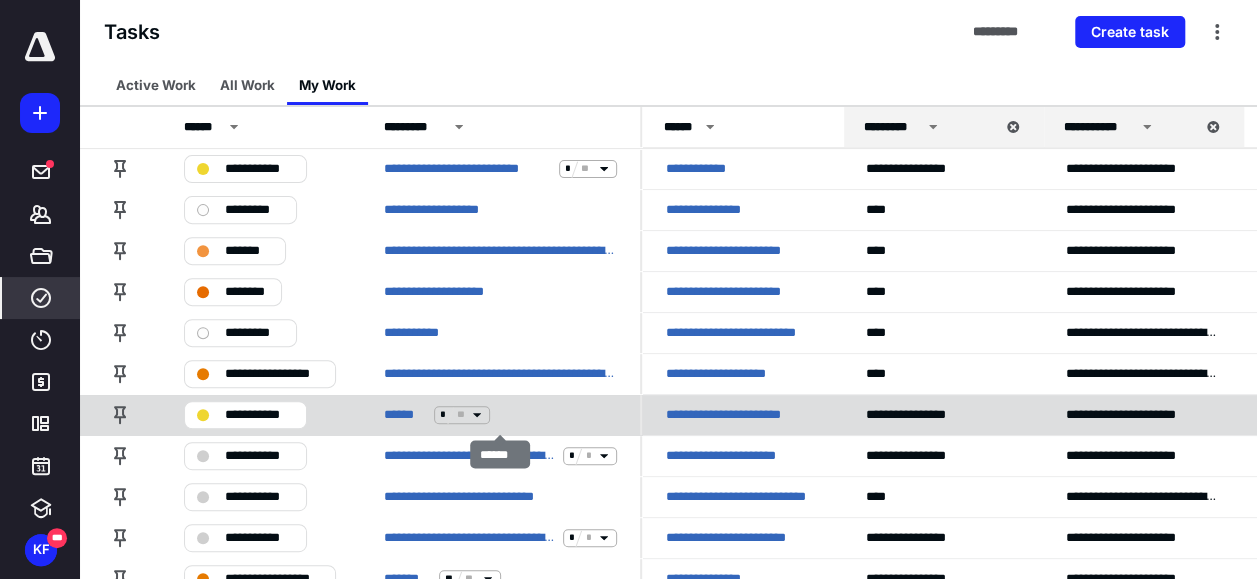 scroll, scrollTop: 300, scrollLeft: 0, axis: vertical 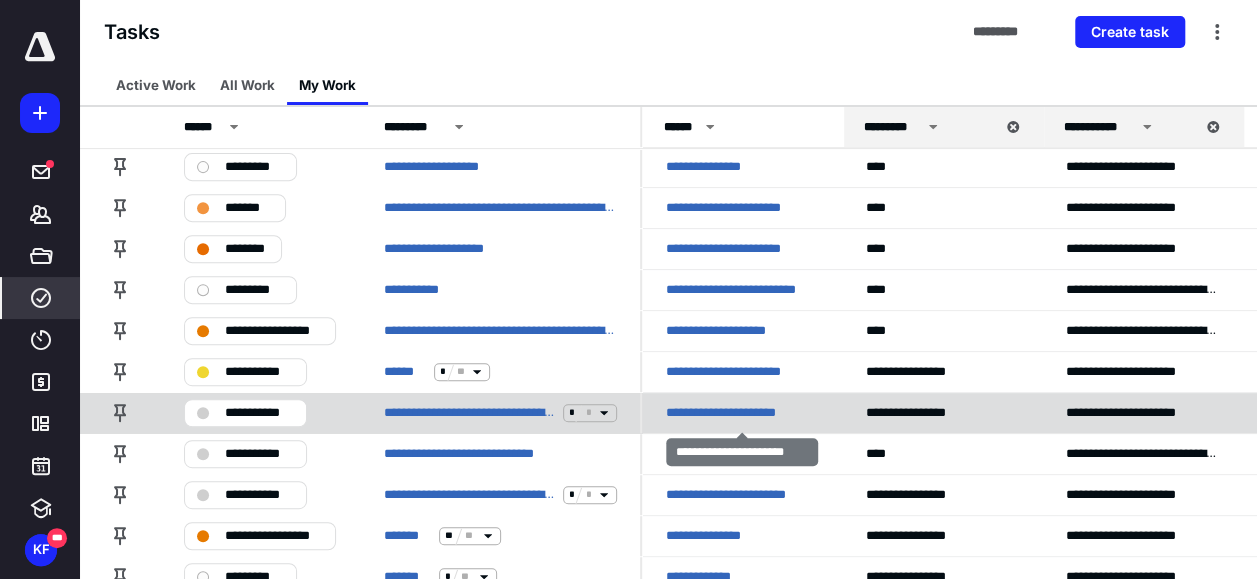 click on "**********" at bounding box center [737, 413] 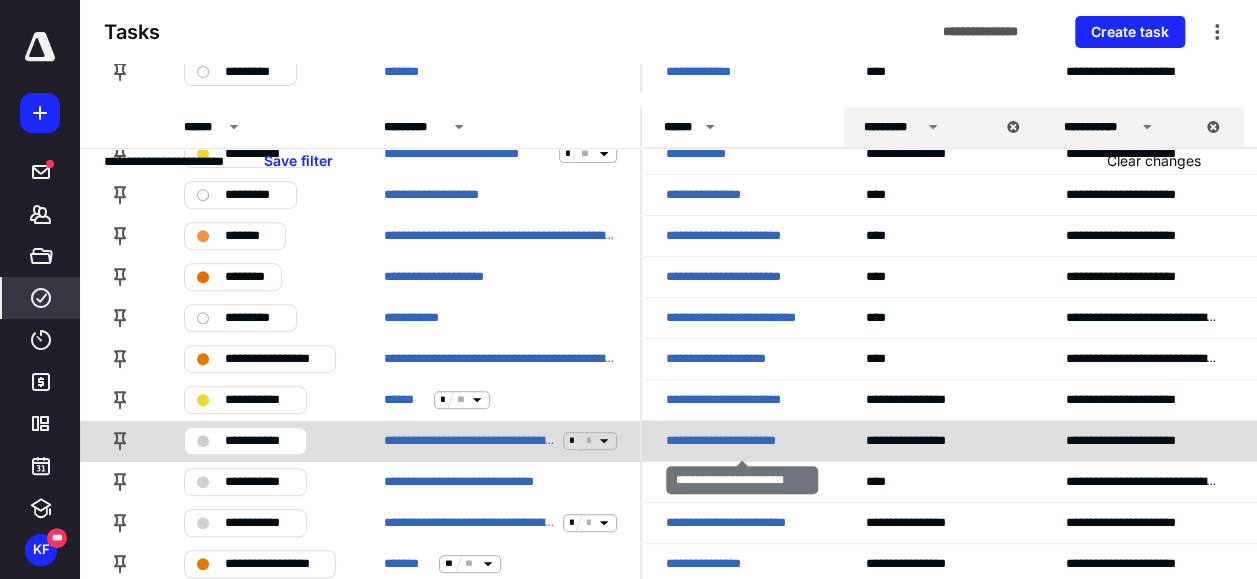 scroll, scrollTop: 0, scrollLeft: 0, axis: both 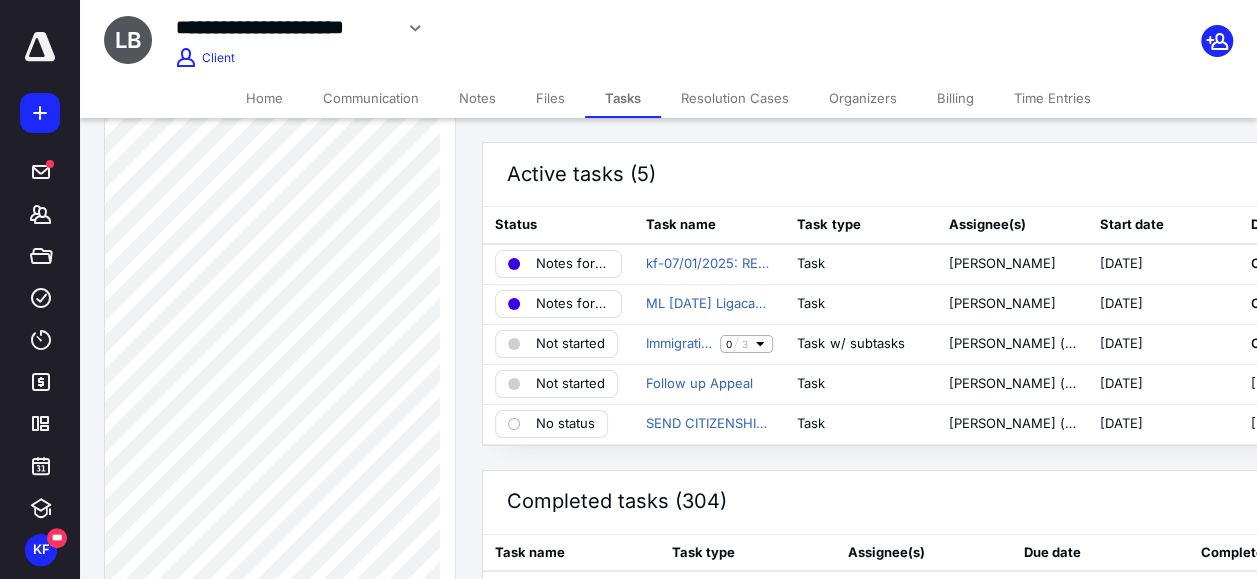 click on "Notes" at bounding box center [477, 98] 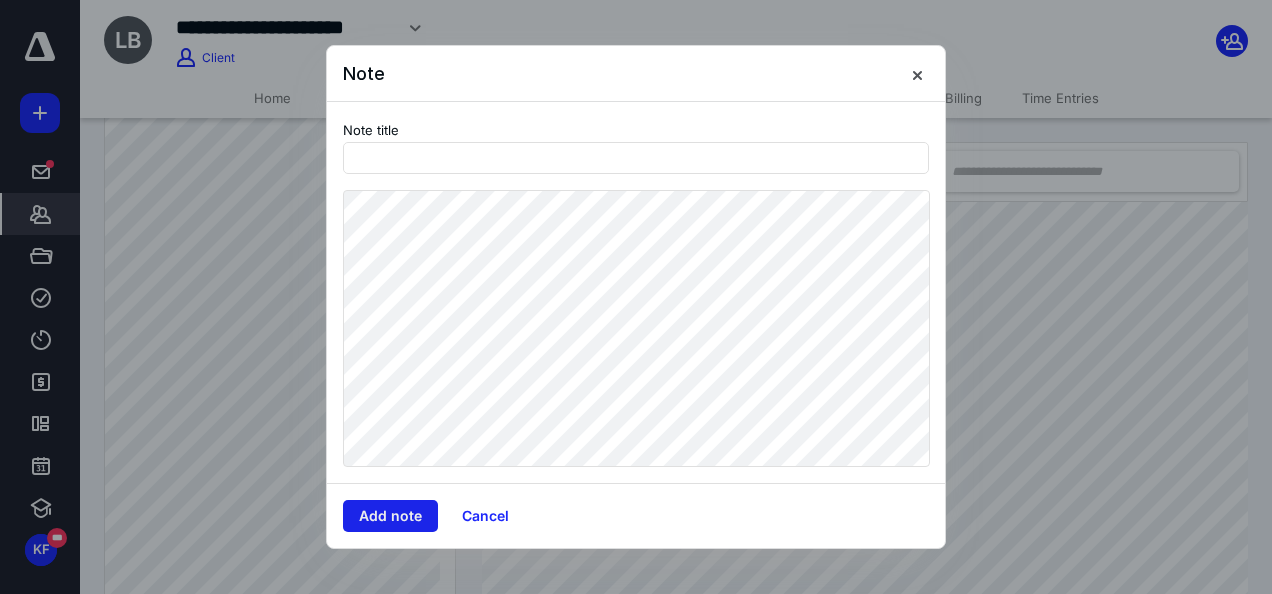 click on "Add note" at bounding box center (390, 516) 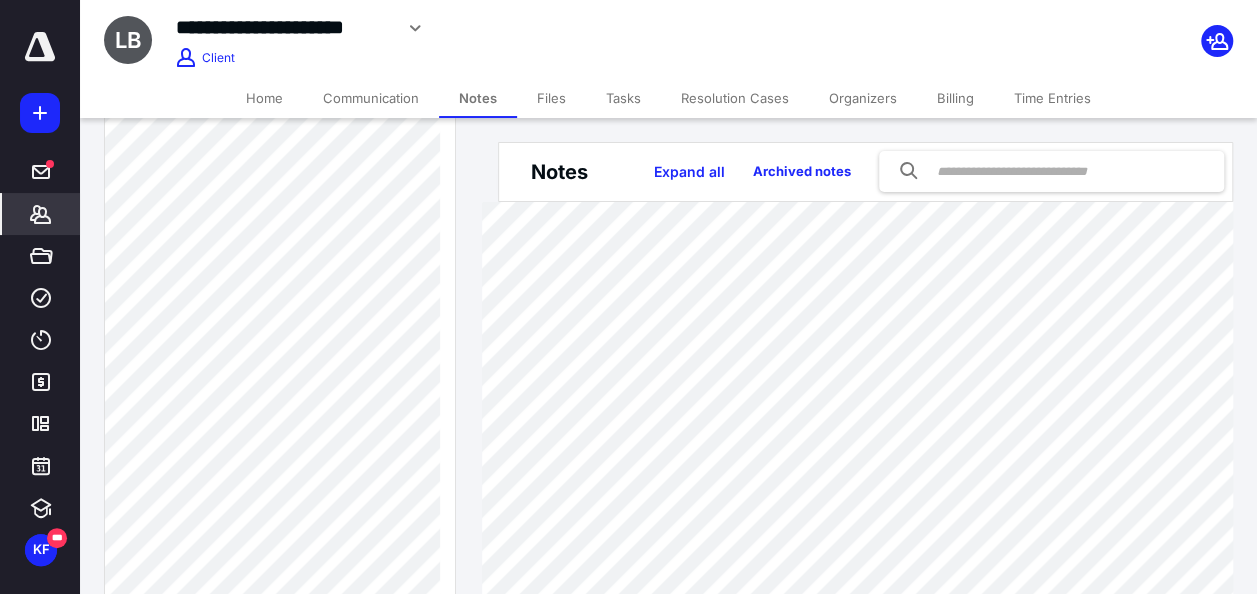 scroll, scrollTop: 200, scrollLeft: 0, axis: vertical 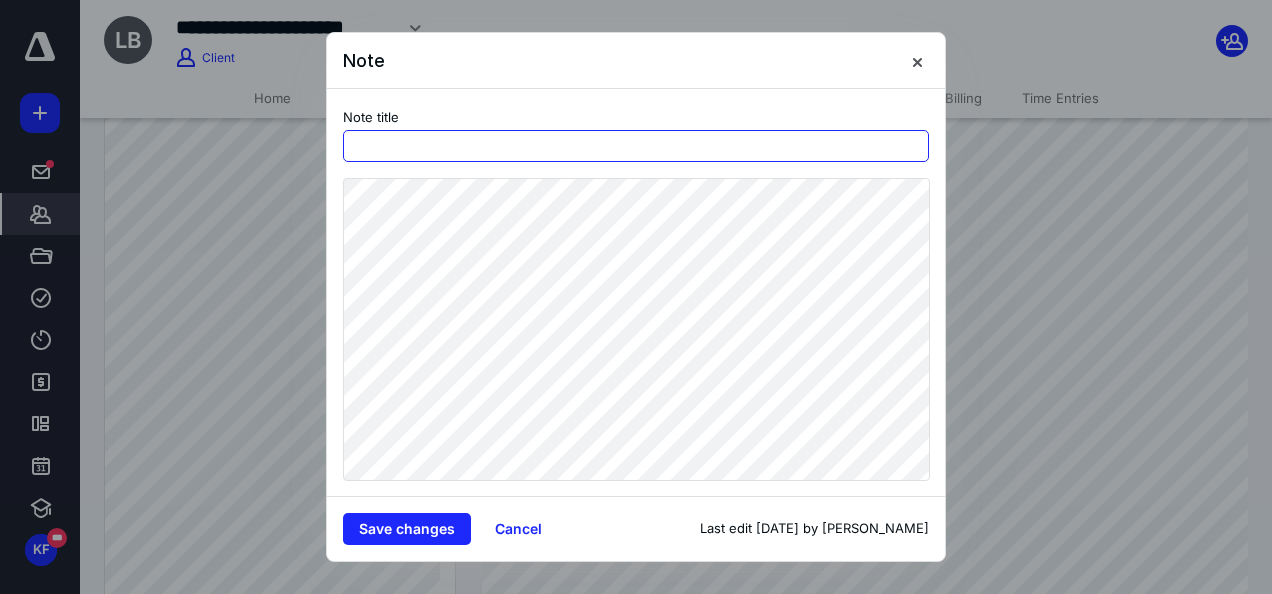 click at bounding box center (636, 146) 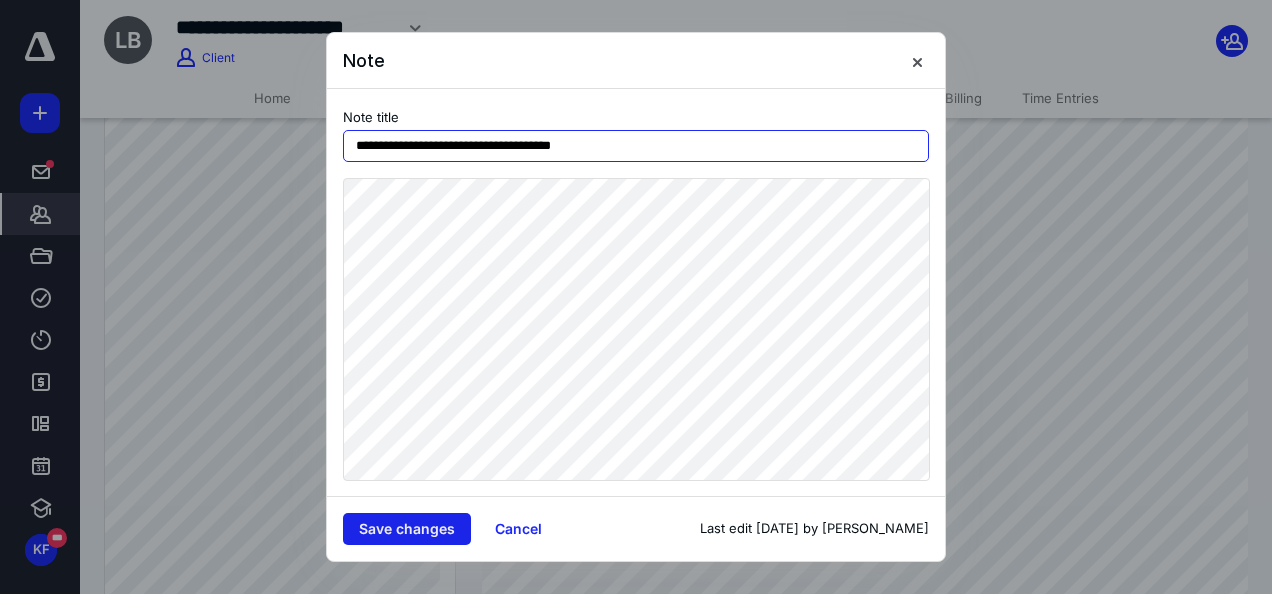 type on "**********" 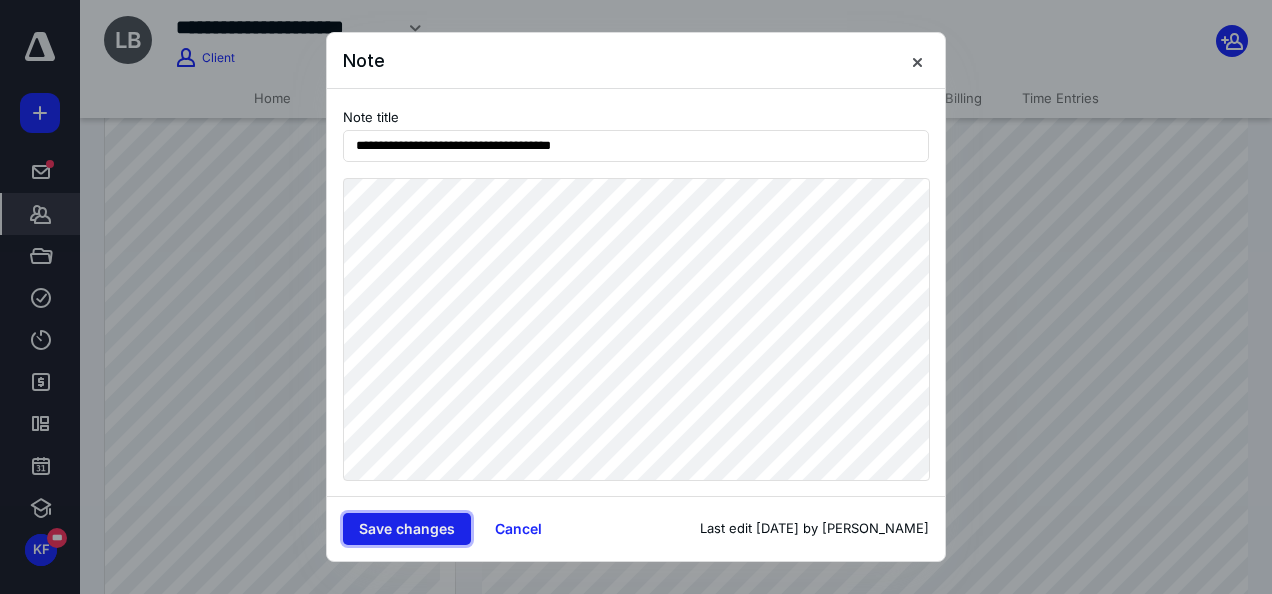 click on "Save changes" at bounding box center [407, 529] 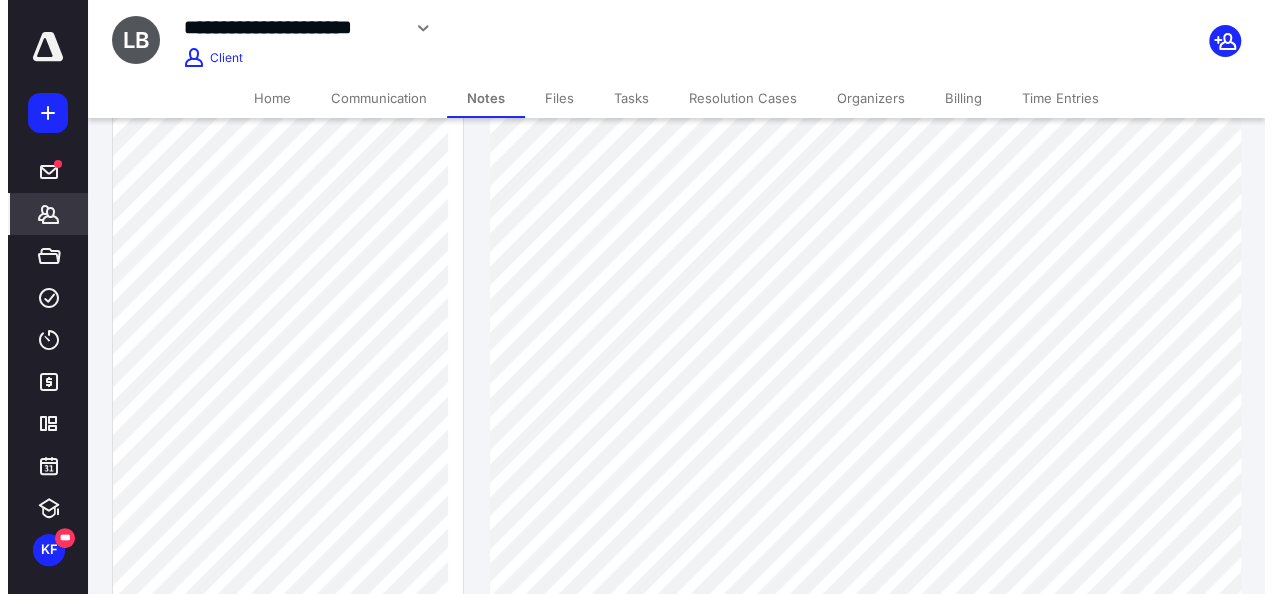 scroll, scrollTop: 300, scrollLeft: 0, axis: vertical 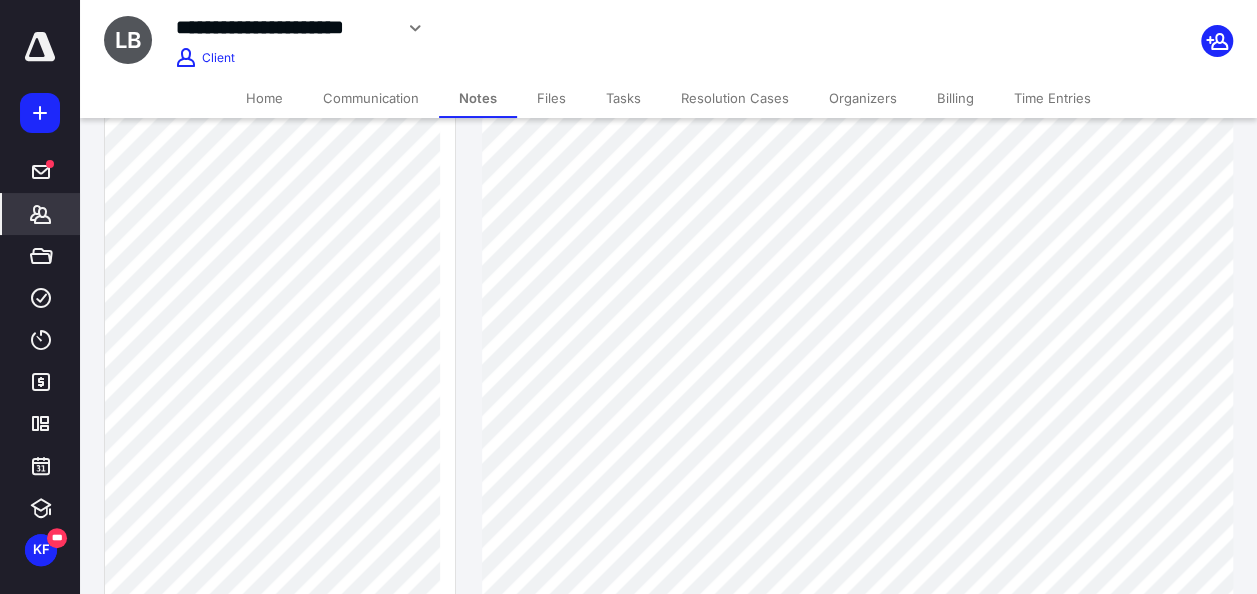 click 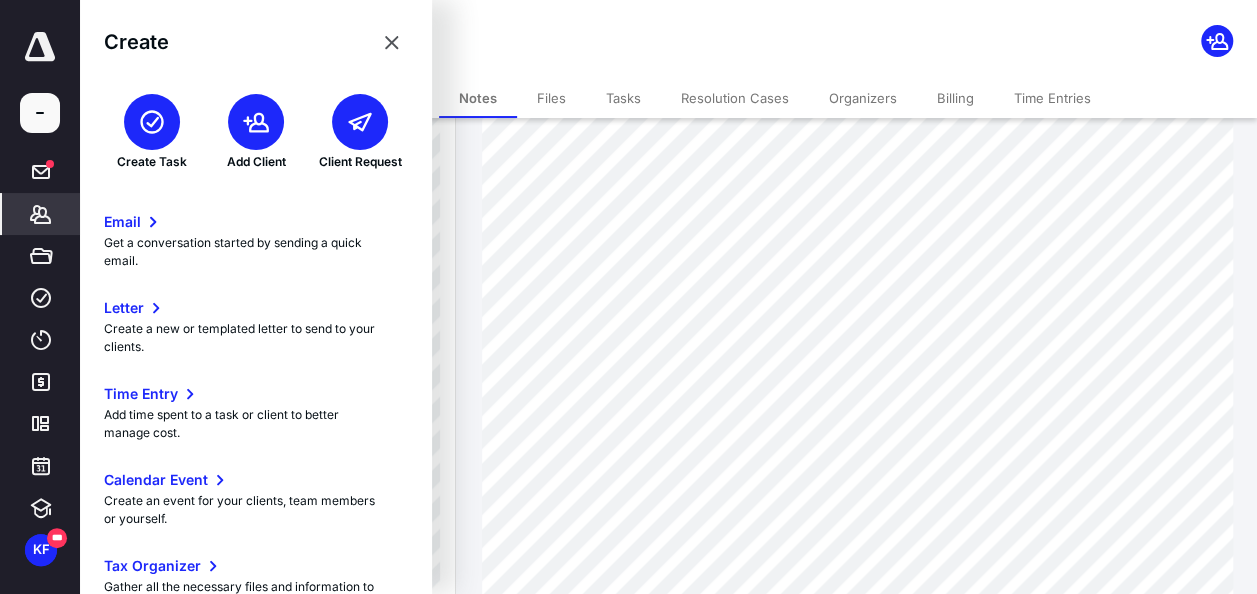 click 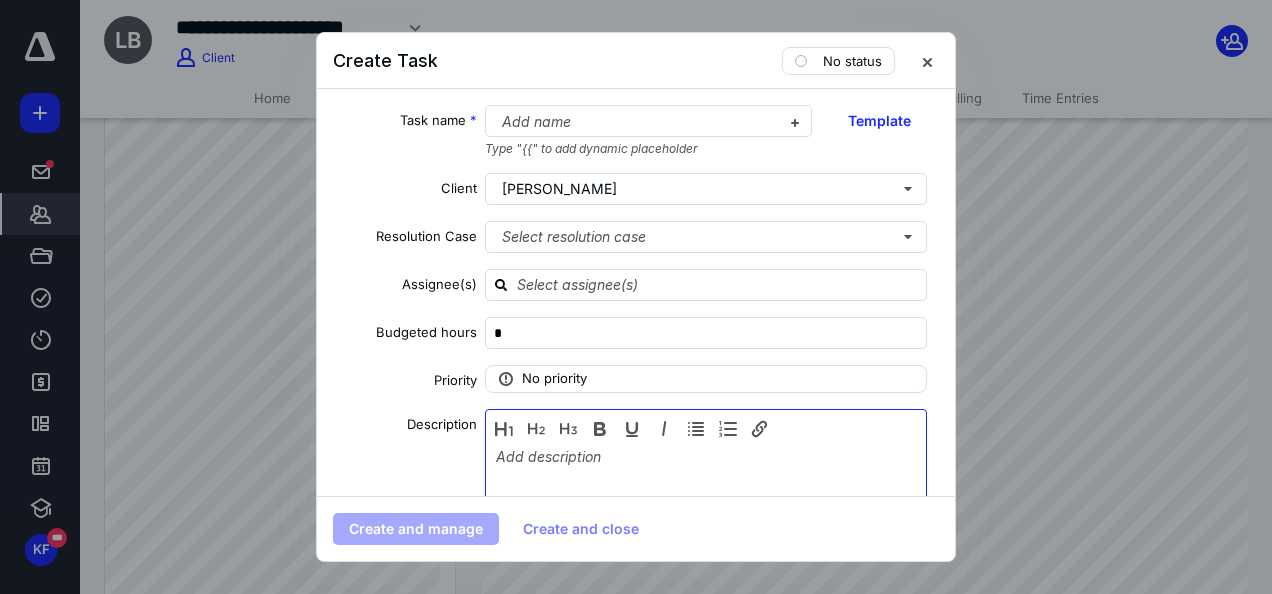 click at bounding box center [706, 498] 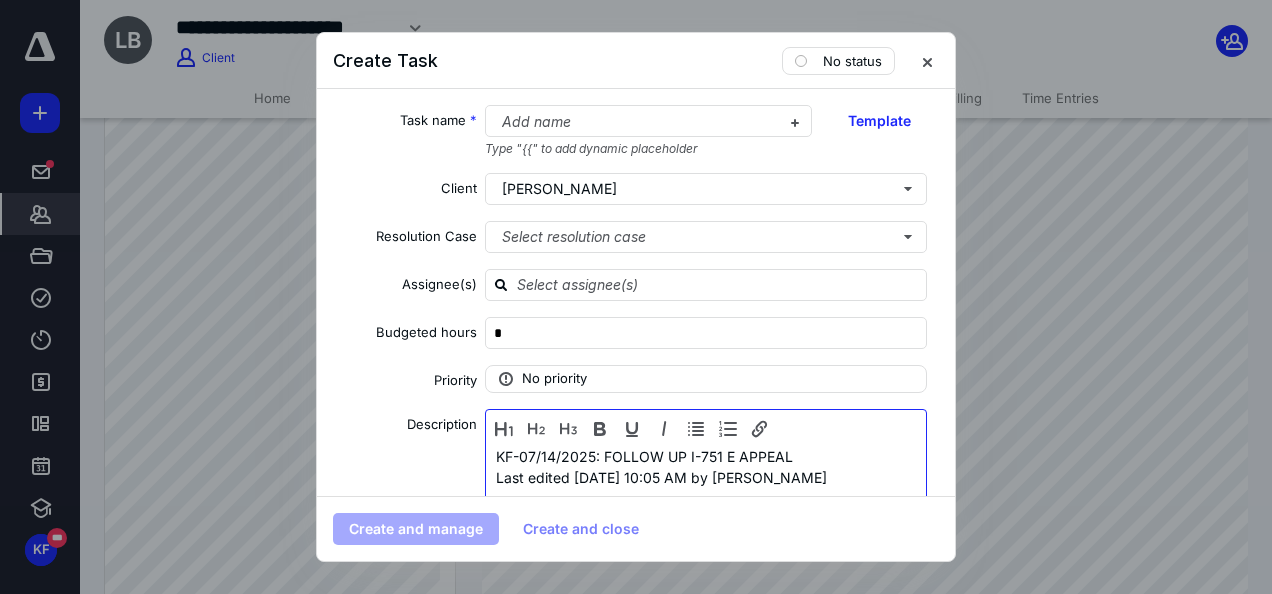 type 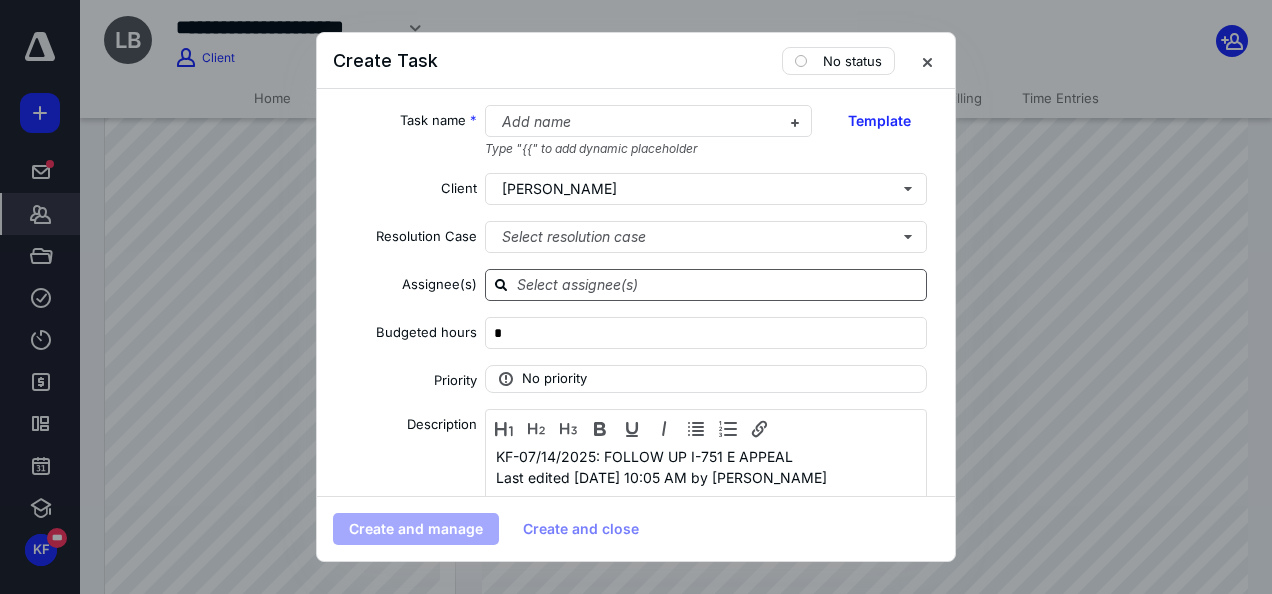 click at bounding box center [718, 284] 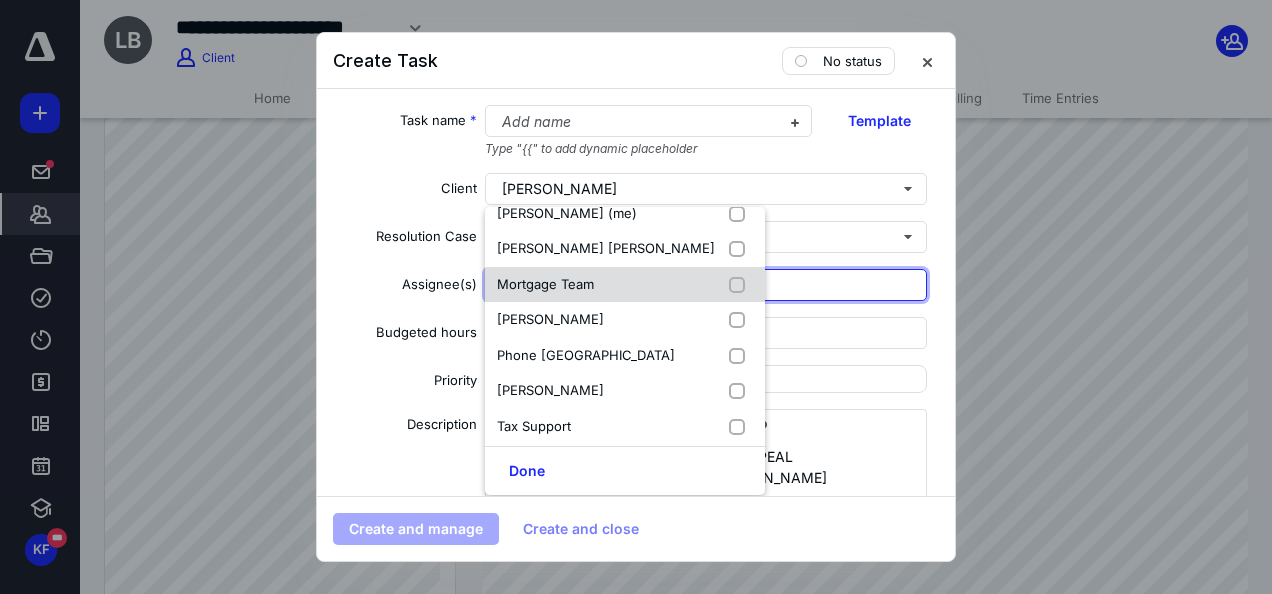scroll, scrollTop: 300, scrollLeft: 0, axis: vertical 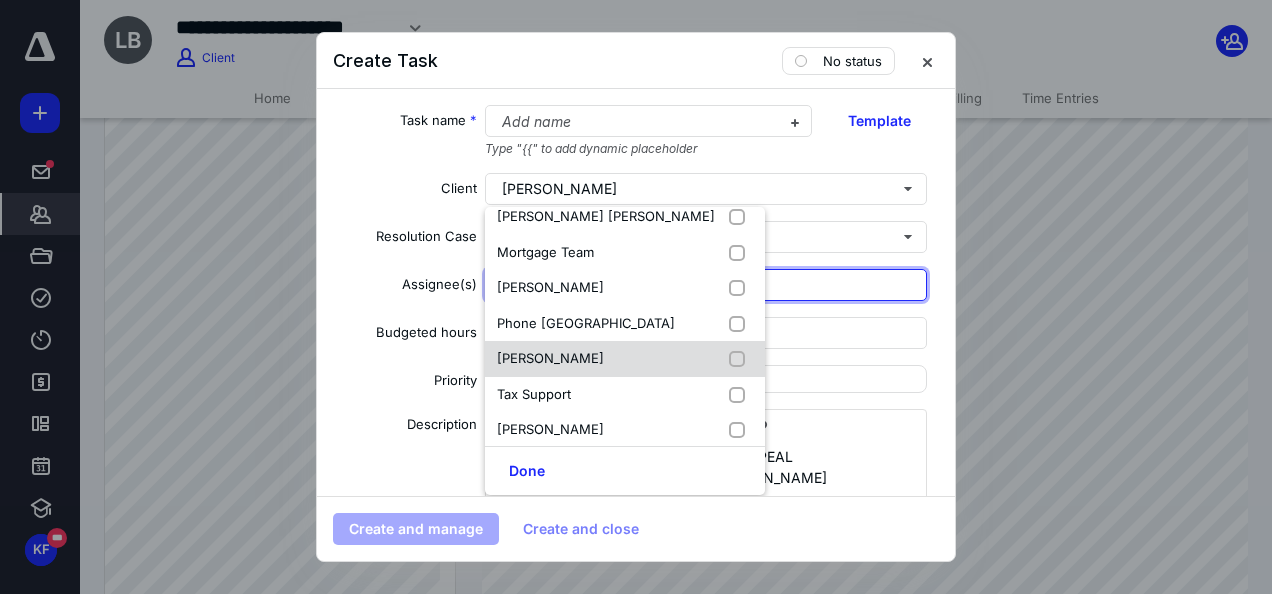 click on "[PERSON_NAME]" at bounding box center [625, 359] 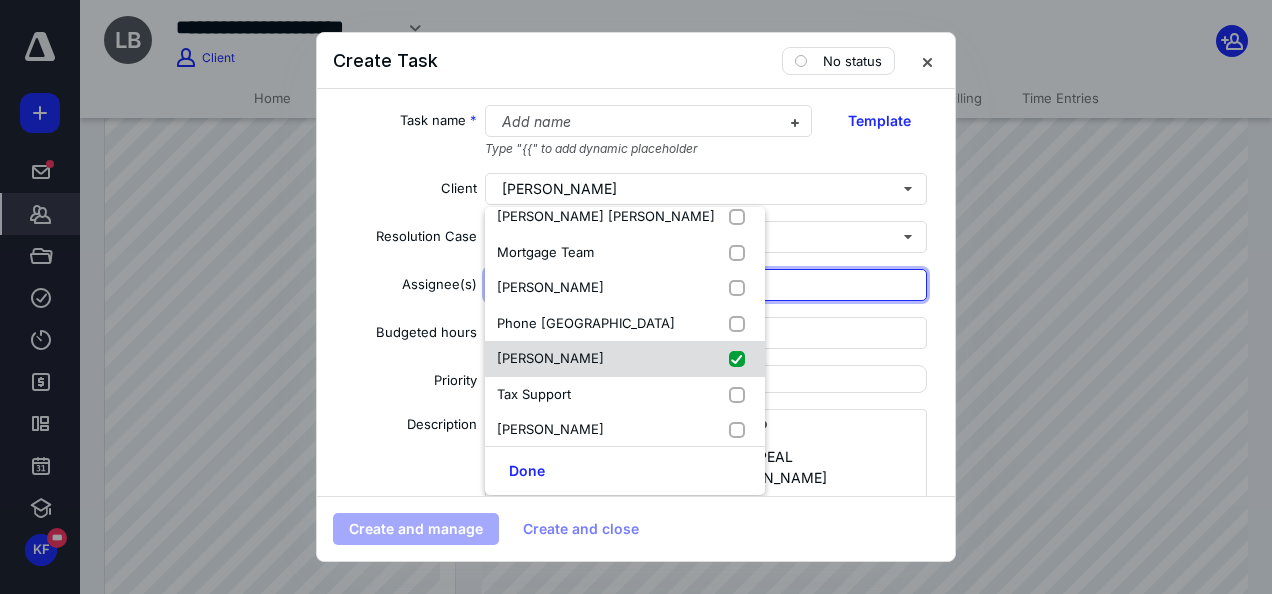 checkbox on "true" 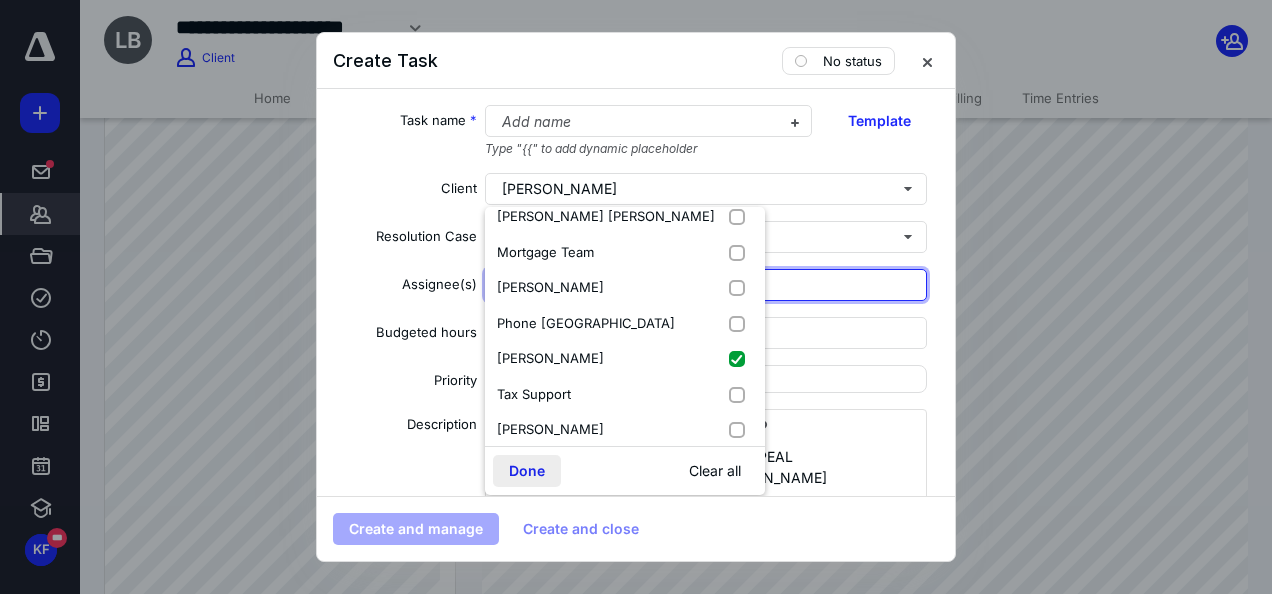 click on "Done" at bounding box center (527, 471) 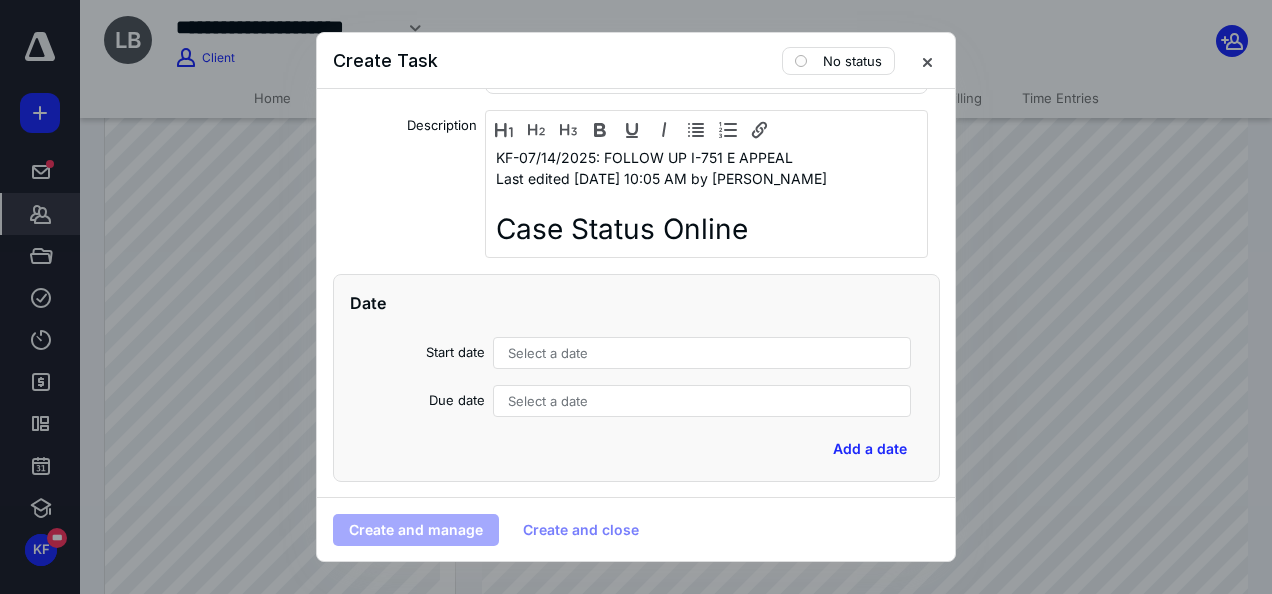 scroll, scrollTop: 300, scrollLeft: 0, axis: vertical 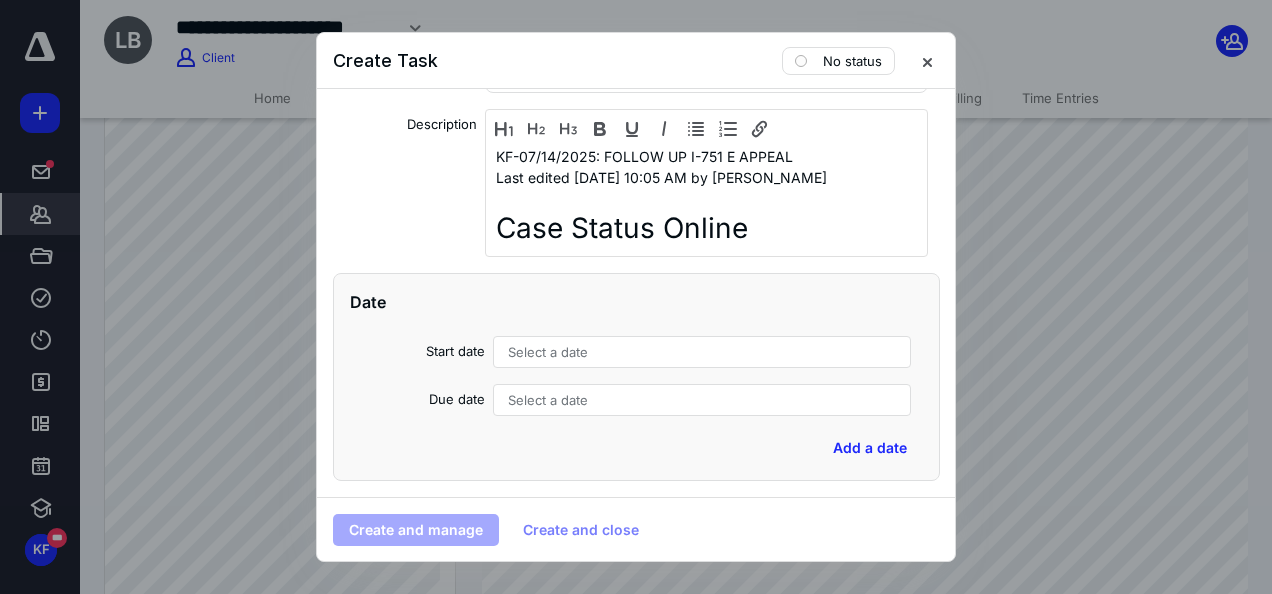 click on "Select a date" at bounding box center [548, 352] 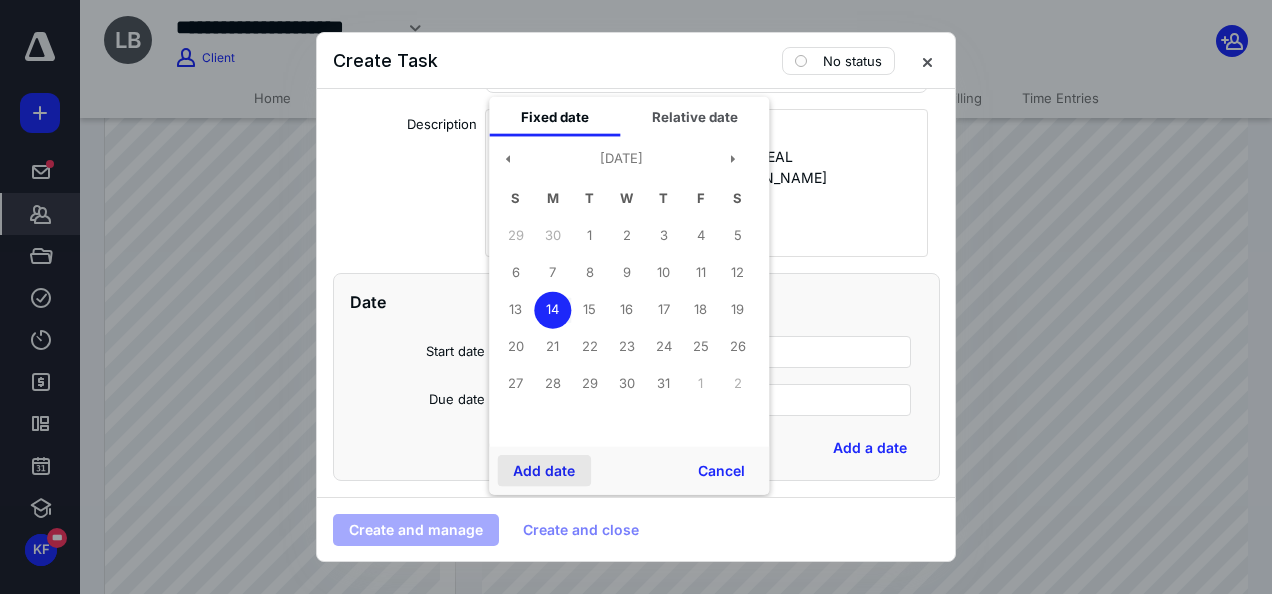 click on "Add date" at bounding box center [544, 471] 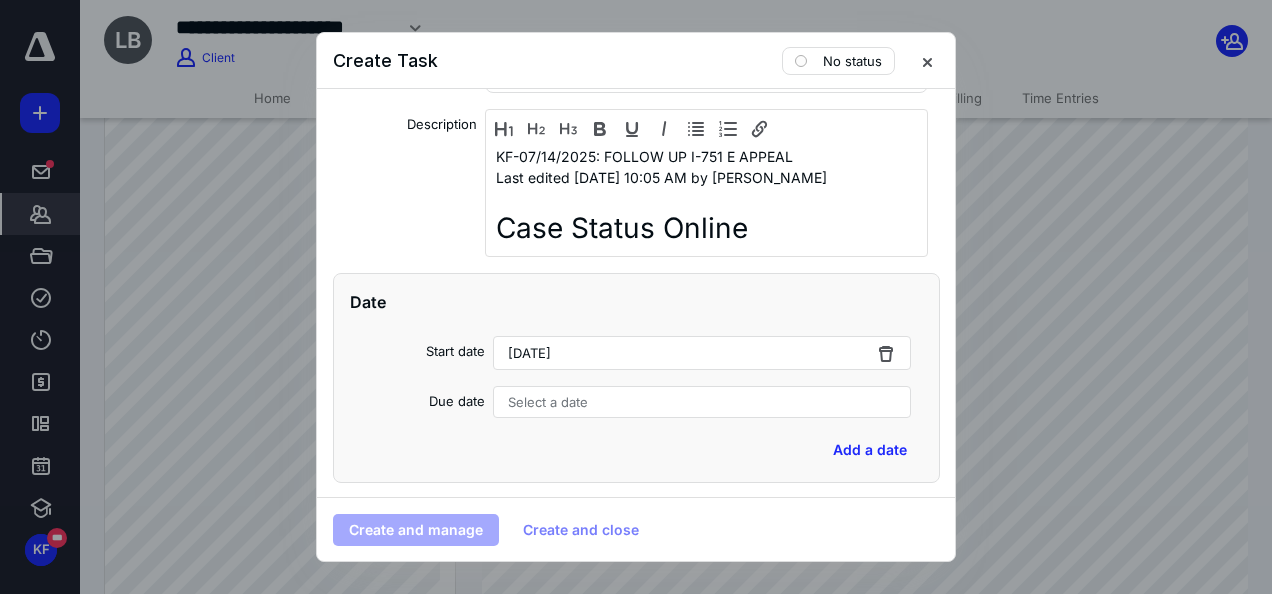 click on "Select a date" at bounding box center [548, 402] 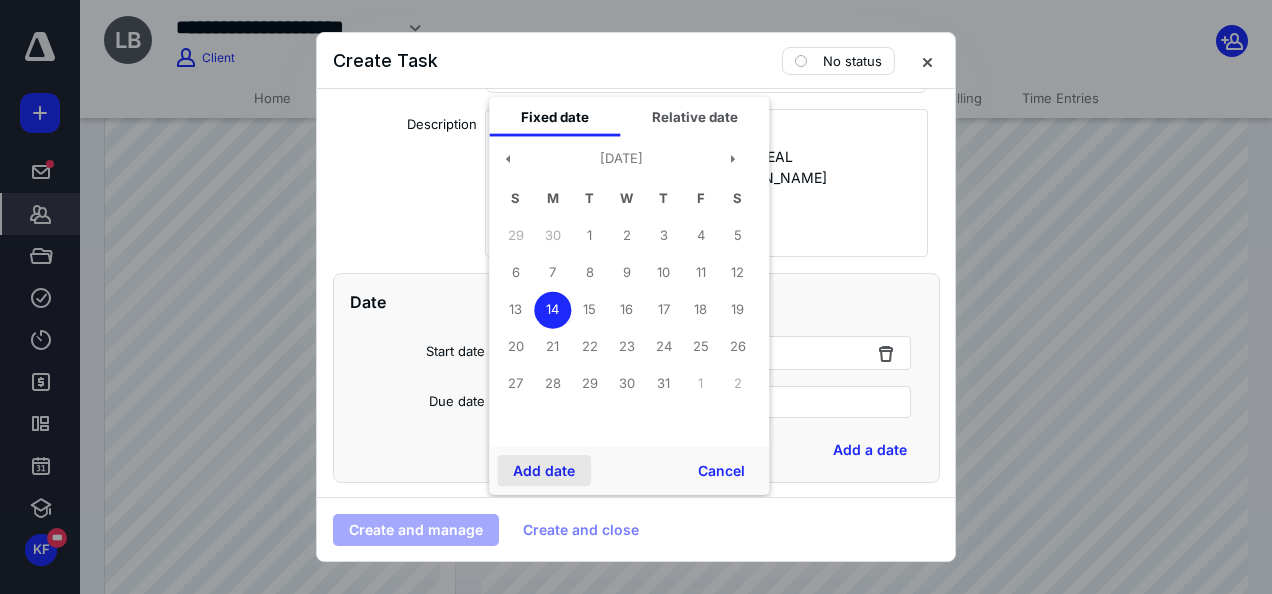 click on "Add date" at bounding box center [544, 471] 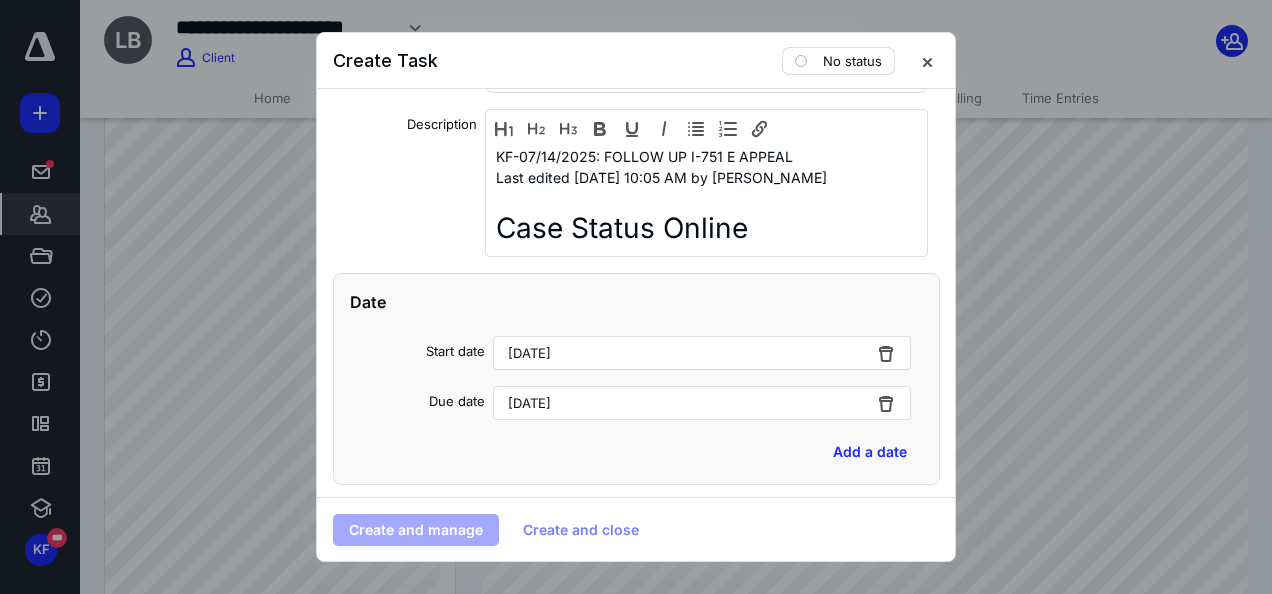 click on "No status" at bounding box center [852, 61] 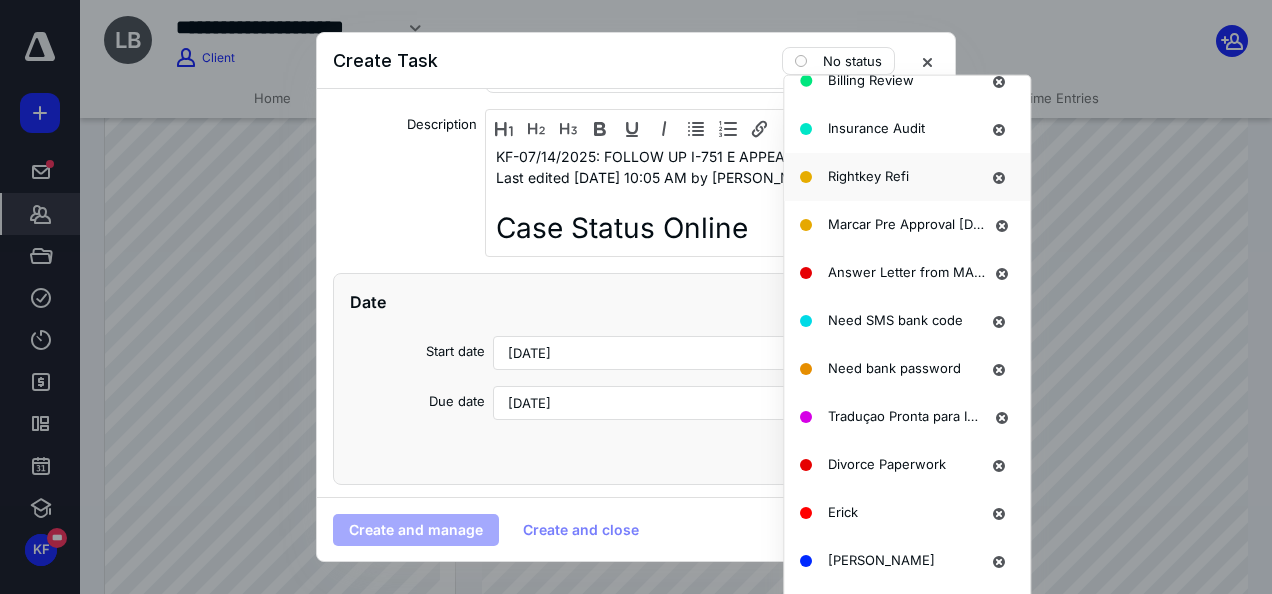 scroll, scrollTop: 1528, scrollLeft: 0, axis: vertical 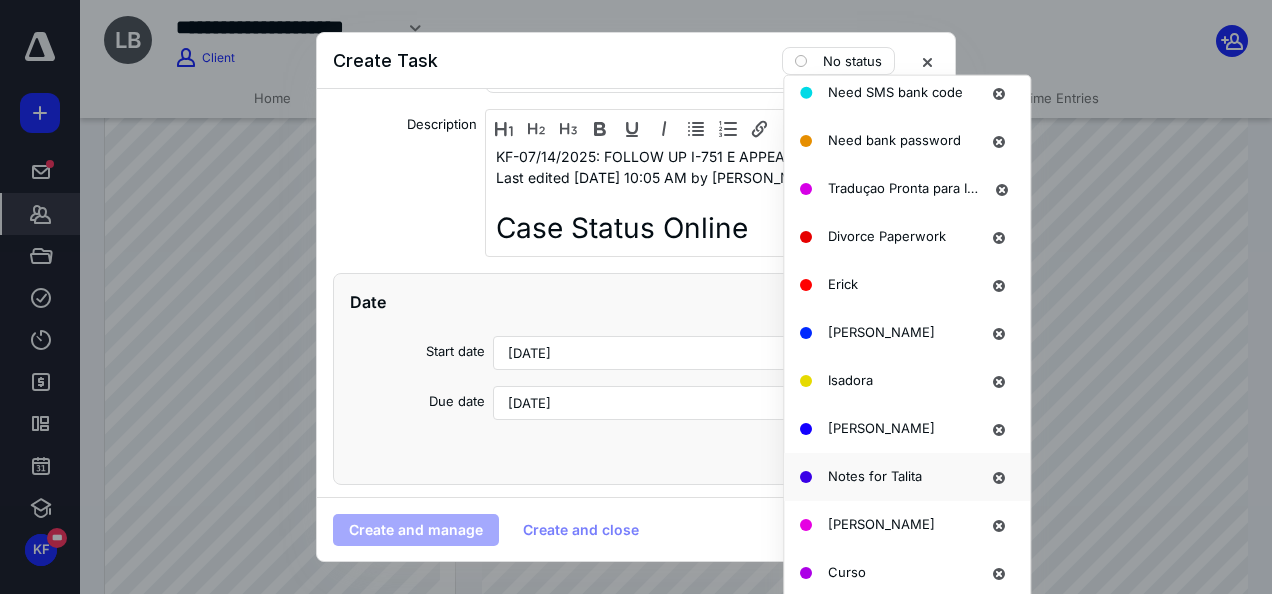 click on "Notes for Talita" at bounding box center [907, 476] 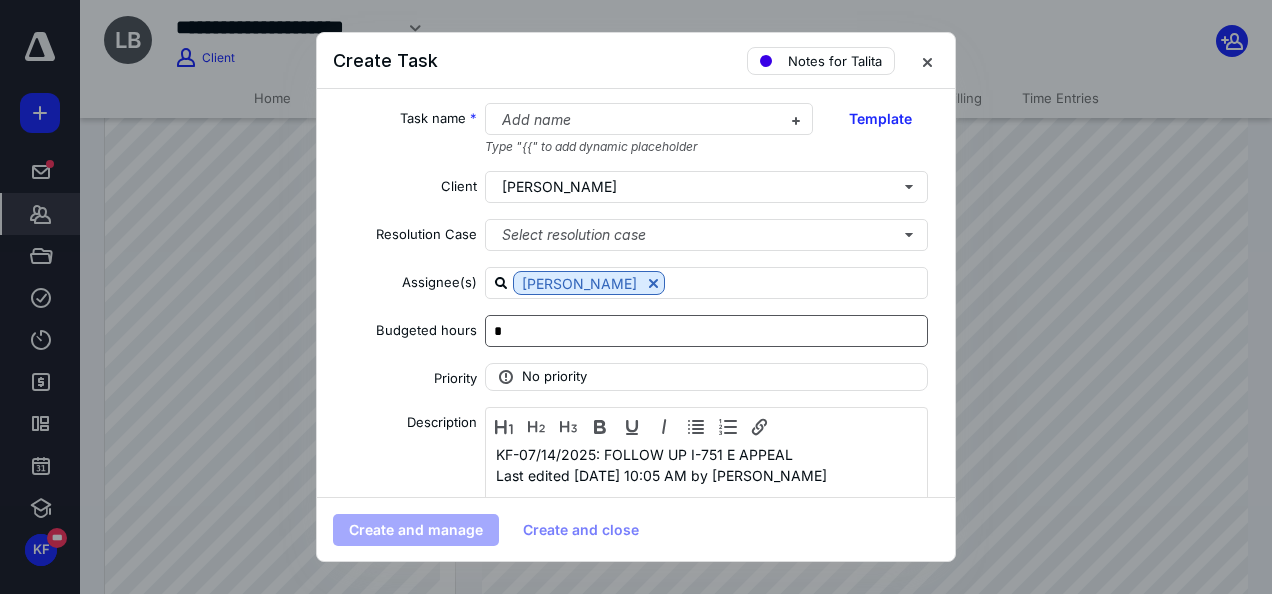 scroll, scrollTop: 0, scrollLeft: 0, axis: both 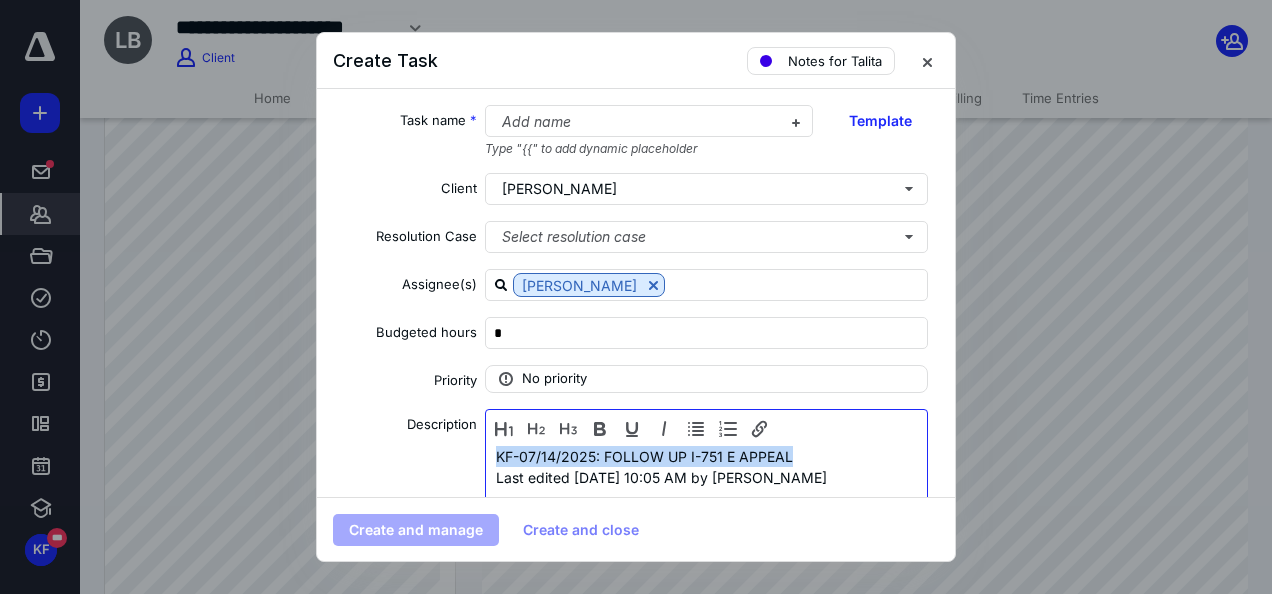 drag, startPoint x: 802, startPoint y: 449, endPoint x: 476, endPoint y: 451, distance: 326.00613 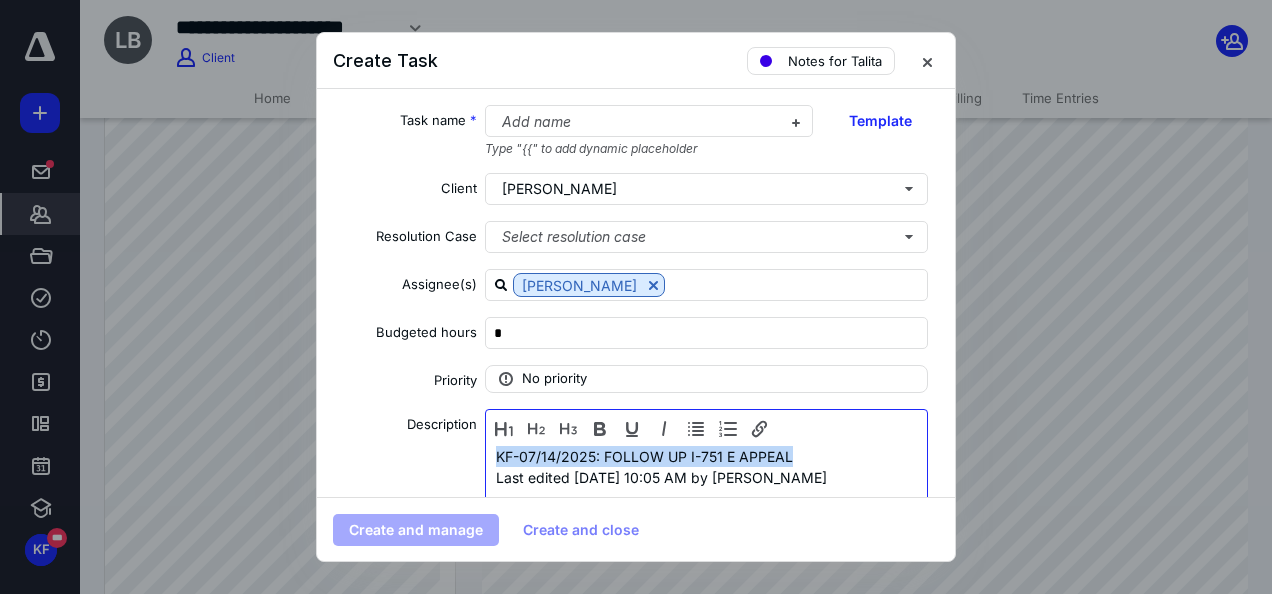 copy on "KF-07/14/2025: FOLLOW UP I-751 E APPEAL" 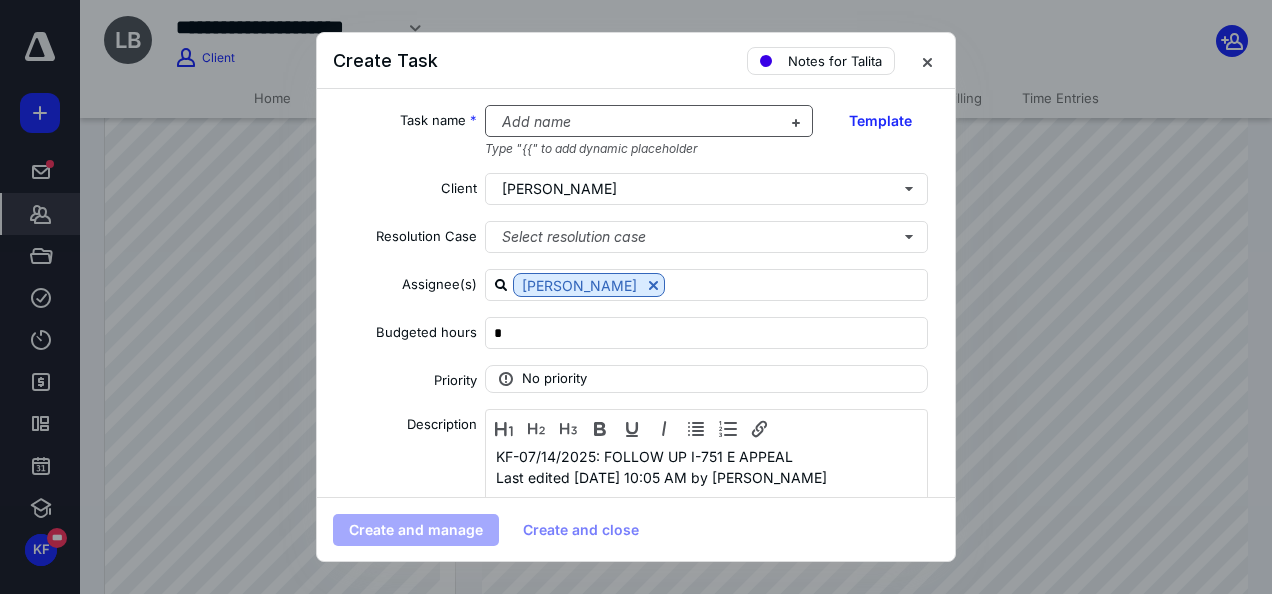 click at bounding box center (637, 122) 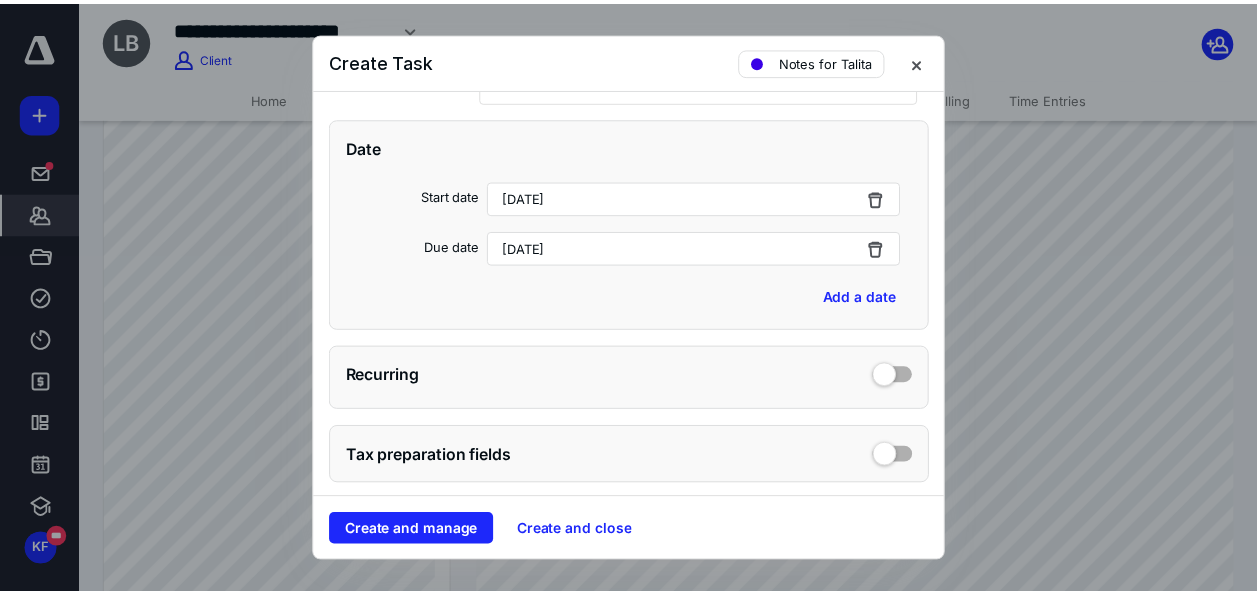 scroll, scrollTop: 500, scrollLeft: 0, axis: vertical 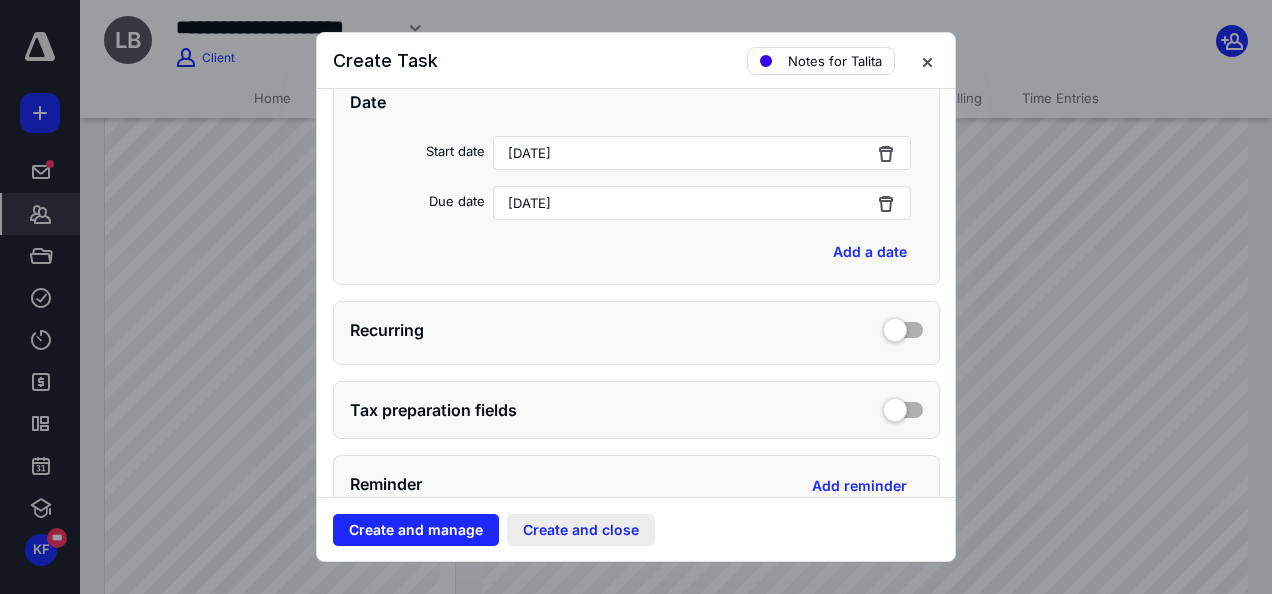 click on "Create and close" at bounding box center [581, 530] 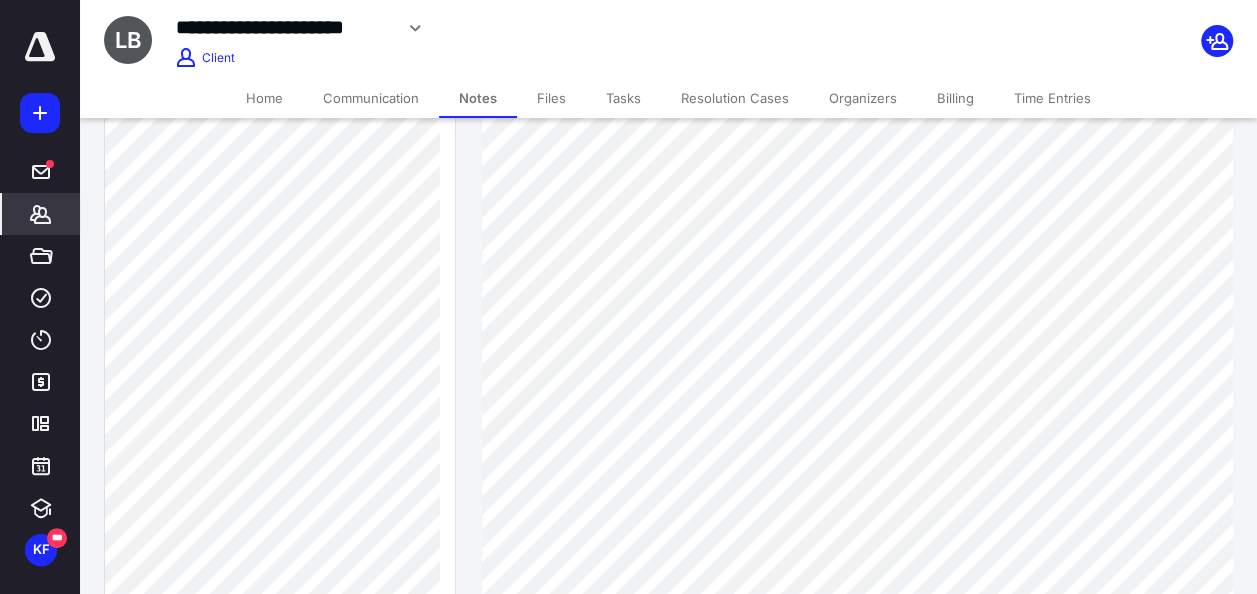 click on "Tasks" at bounding box center [623, 98] 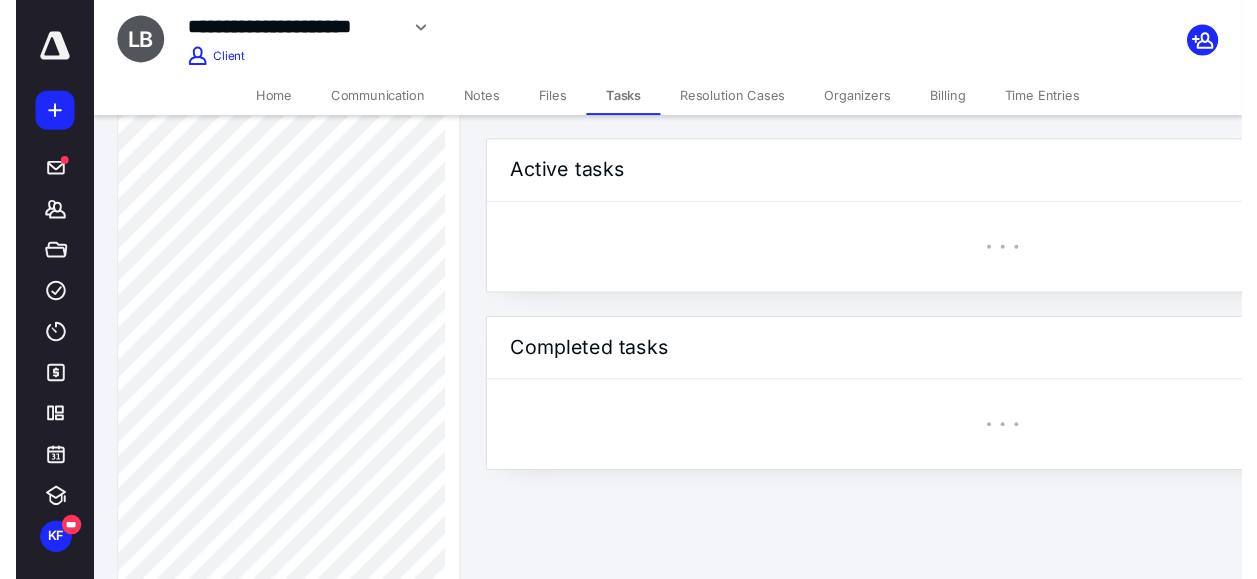 scroll, scrollTop: 0, scrollLeft: 0, axis: both 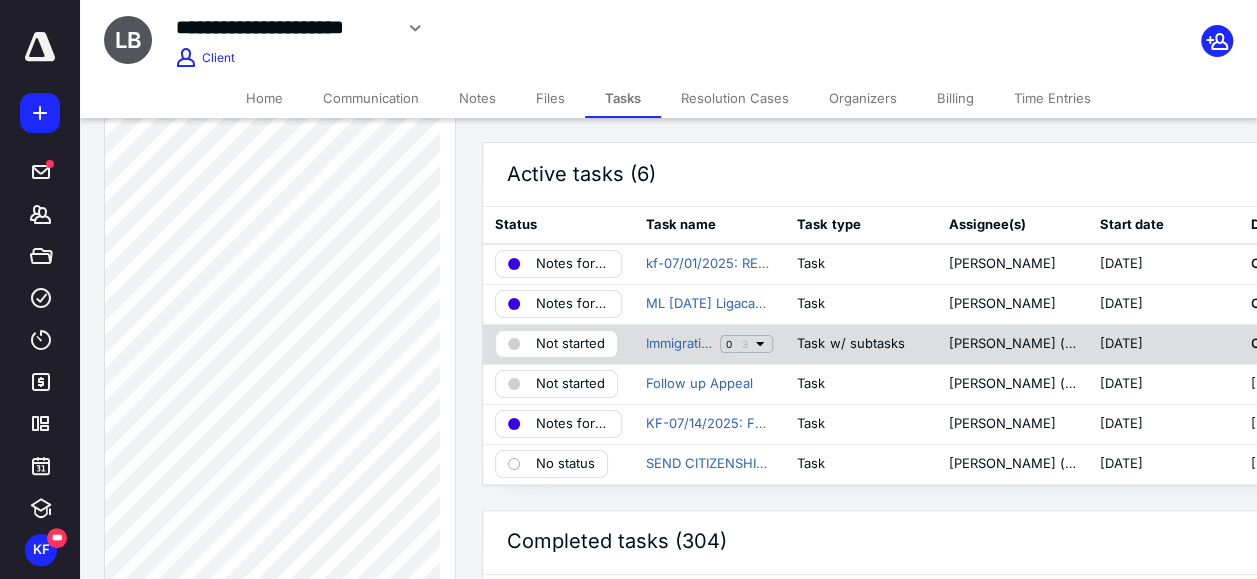 click on "Not started" at bounding box center (570, 344) 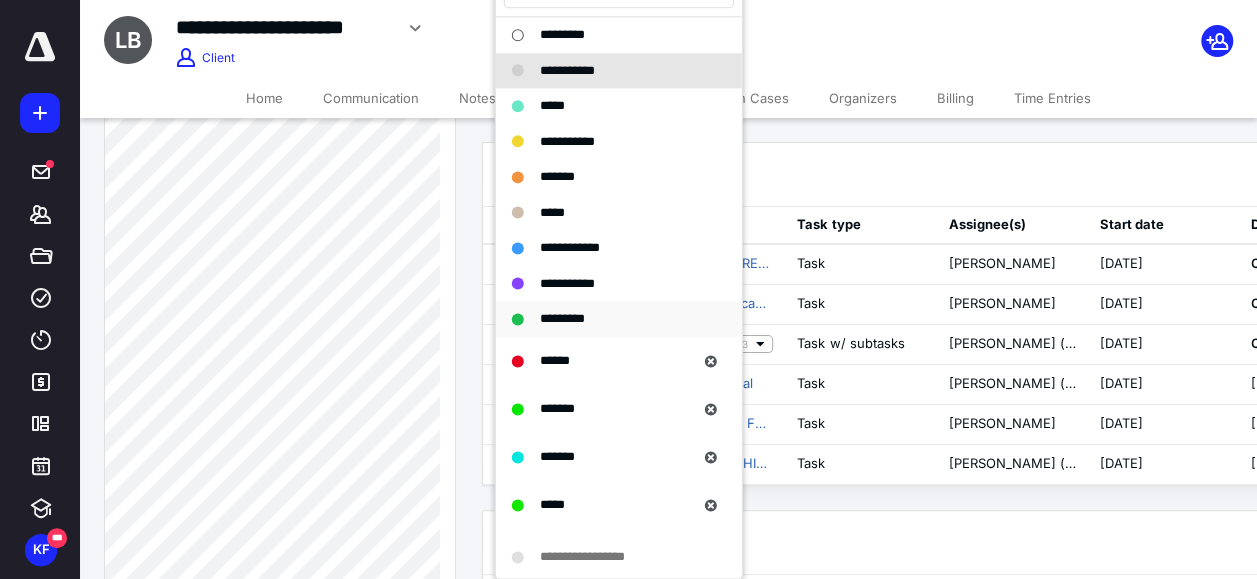 click on "*********" at bounding box center [562, 318] 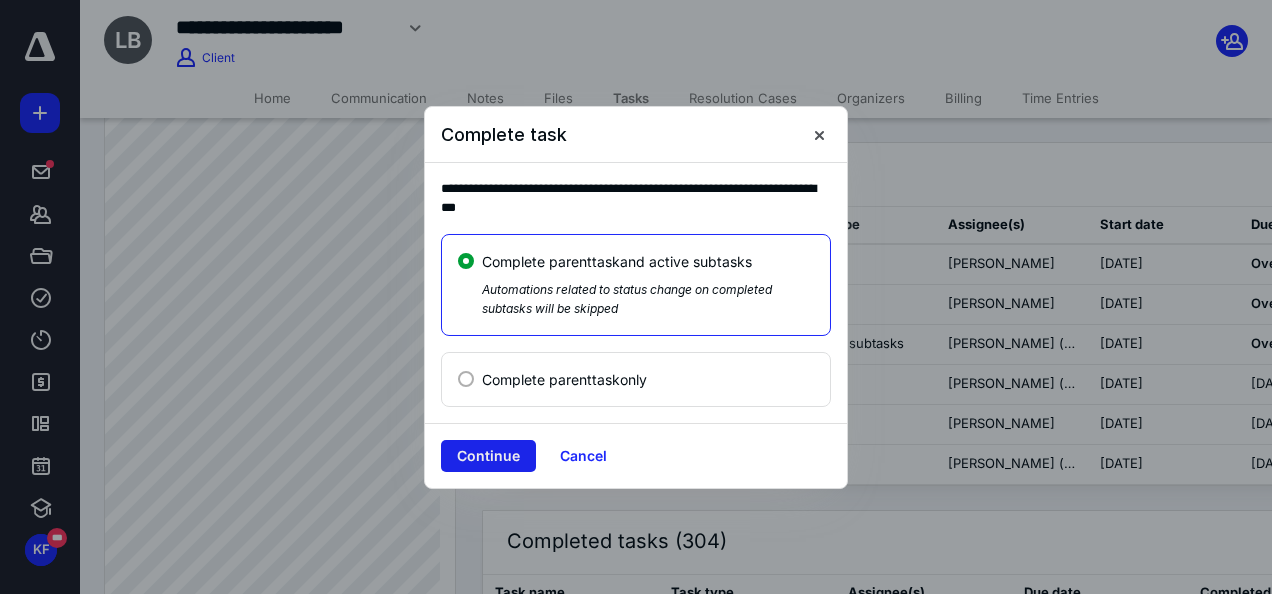 click on "Continue" at bounding box center [488, 456] 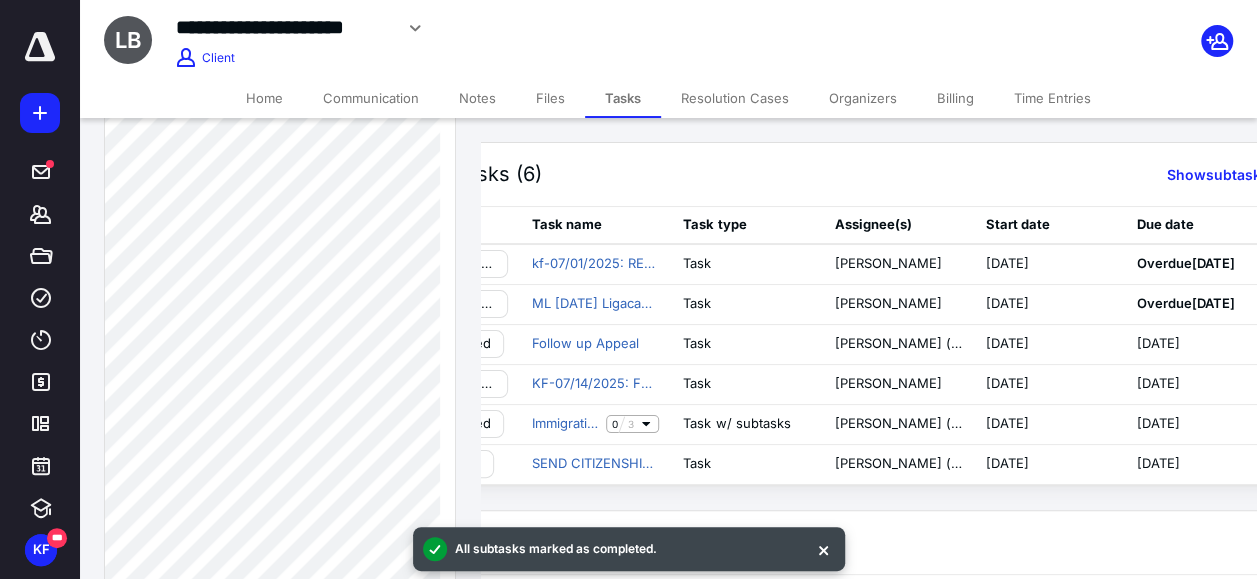 scroll, scrollTop: 0, scrollLeft: 0, axis: both 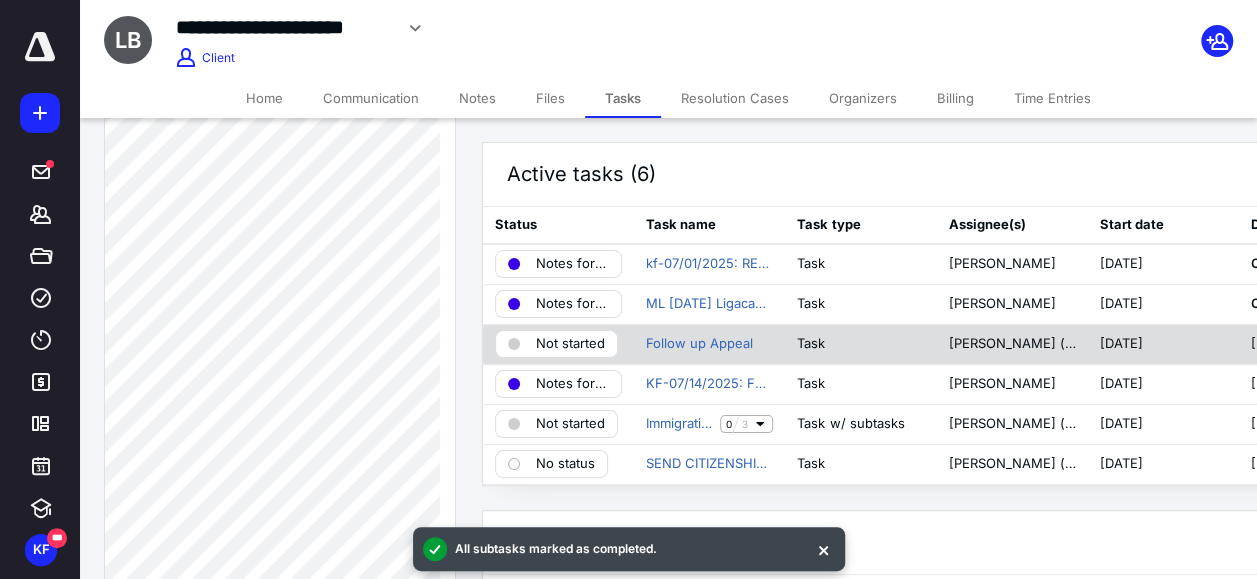 click on "Not started" at bounding box center (570, 344) 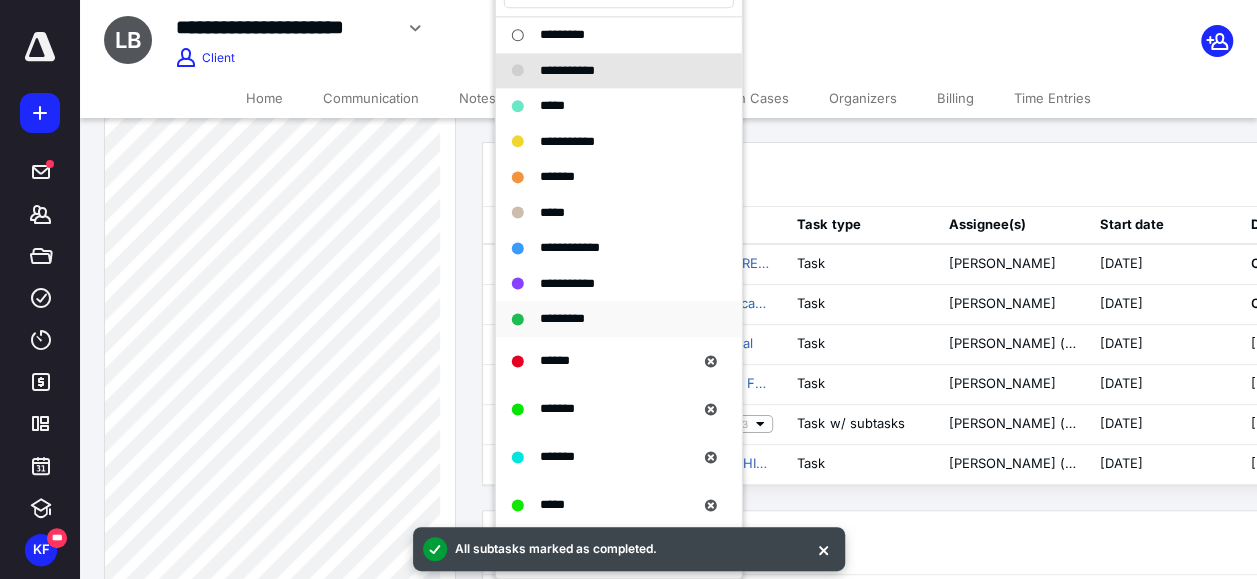 click on "*********" at bounding box center (562, 318) 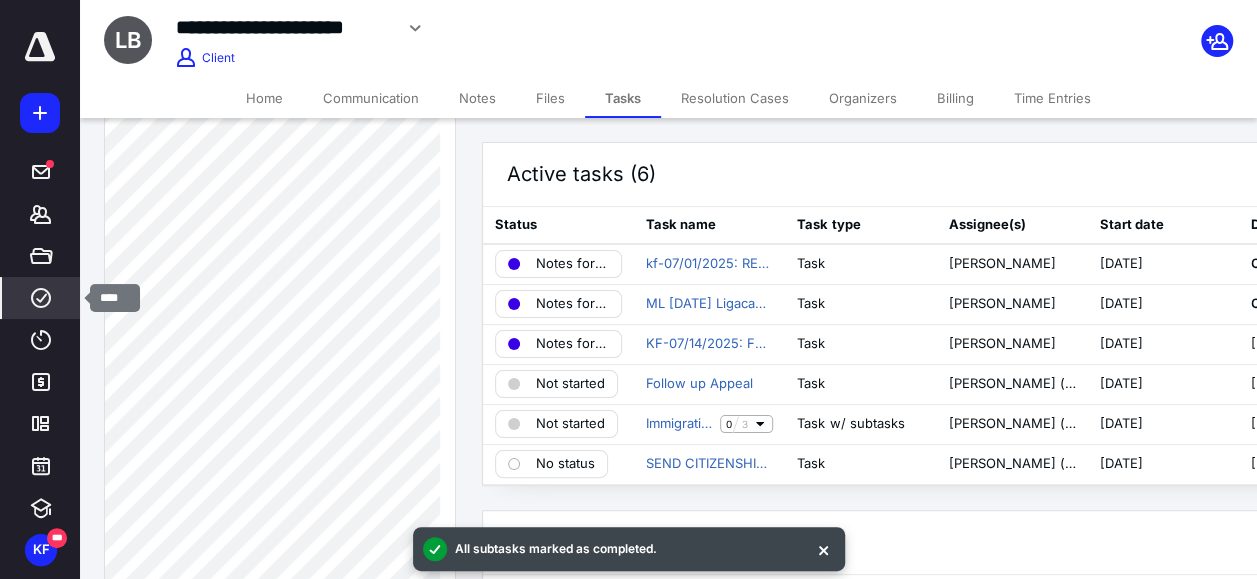 click 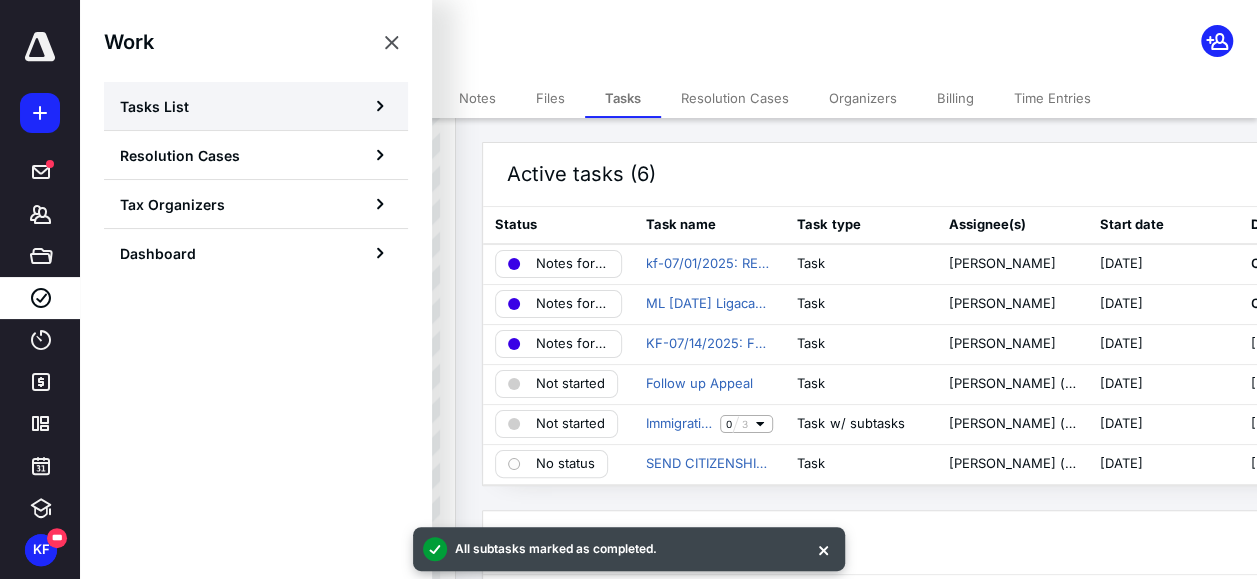 click on "Tasks List" at bounding box center [256, 106] 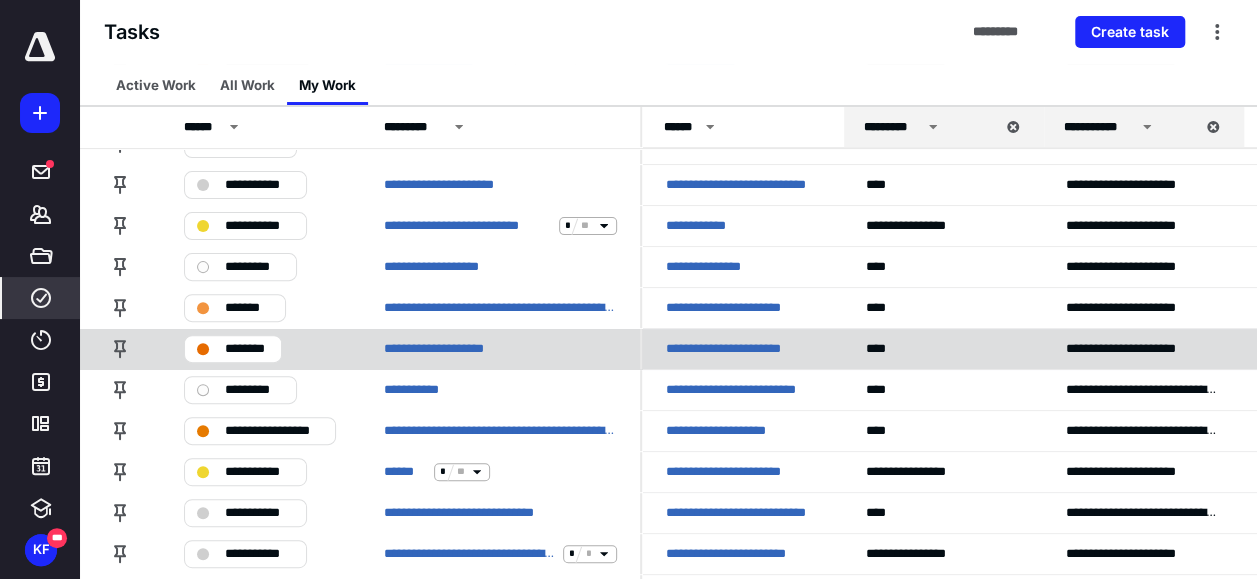 scroll, scrollTop: 300, scrollLeft: 0, axis: vertical 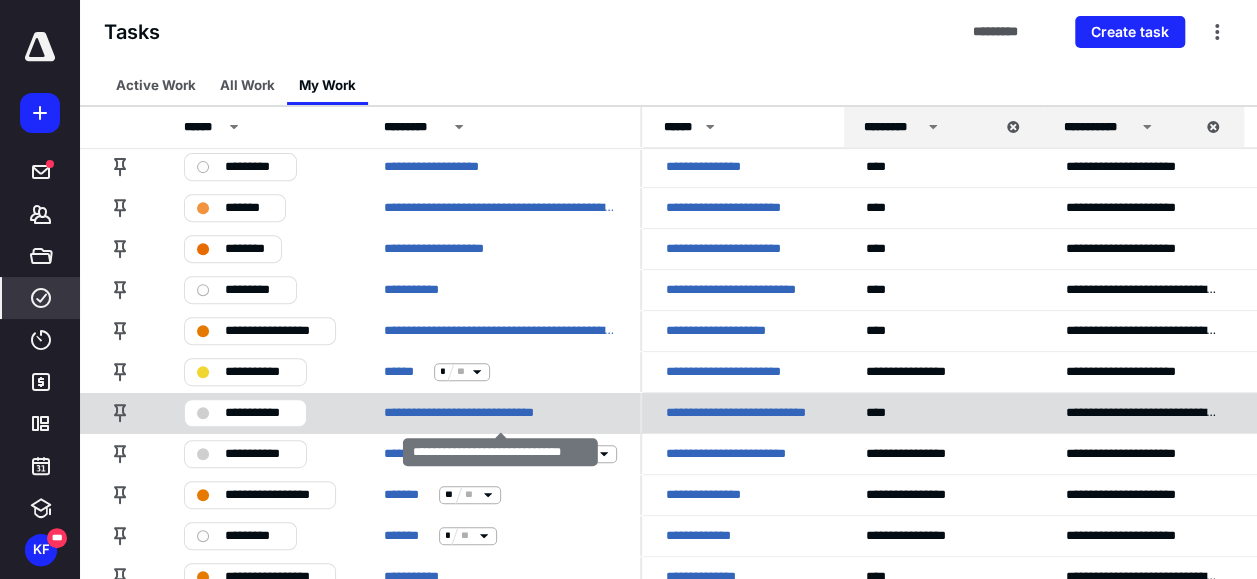 click on "**********" at bounding box center [500, 412] 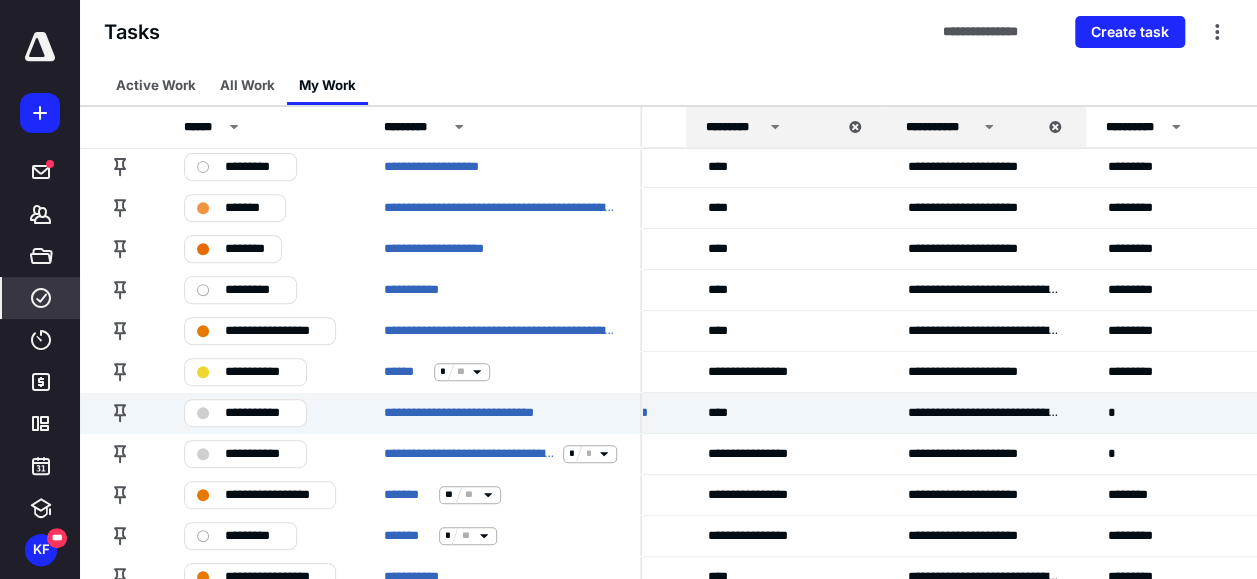 scroll, scrollTop: 300, scrollLeft: 134, axis: both 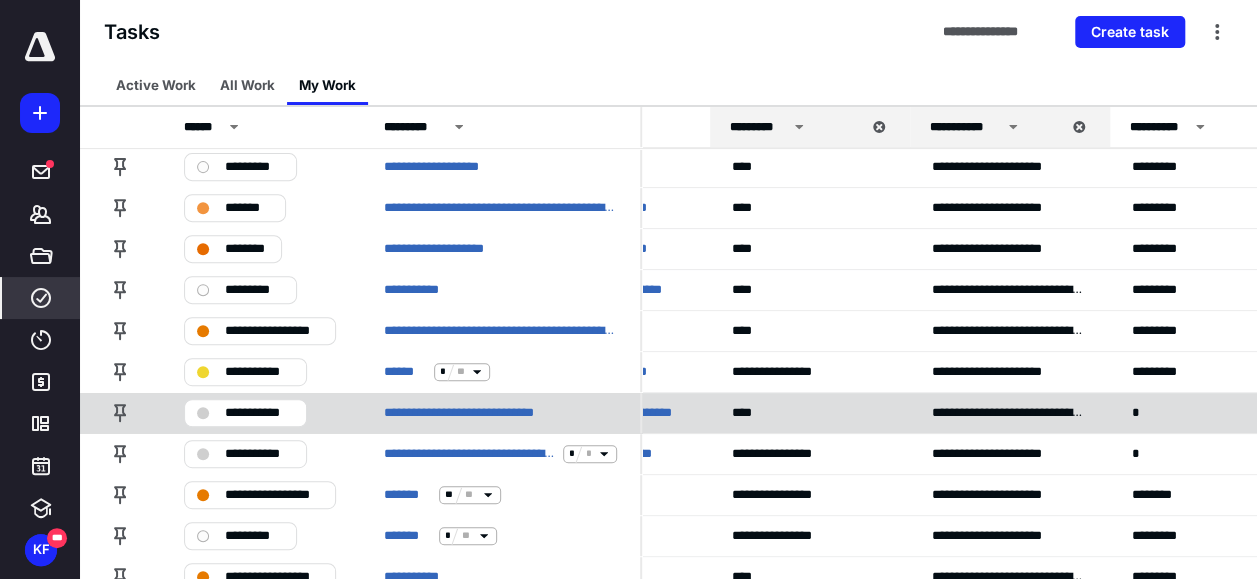click on "**********" at bounding box center [259, 413] 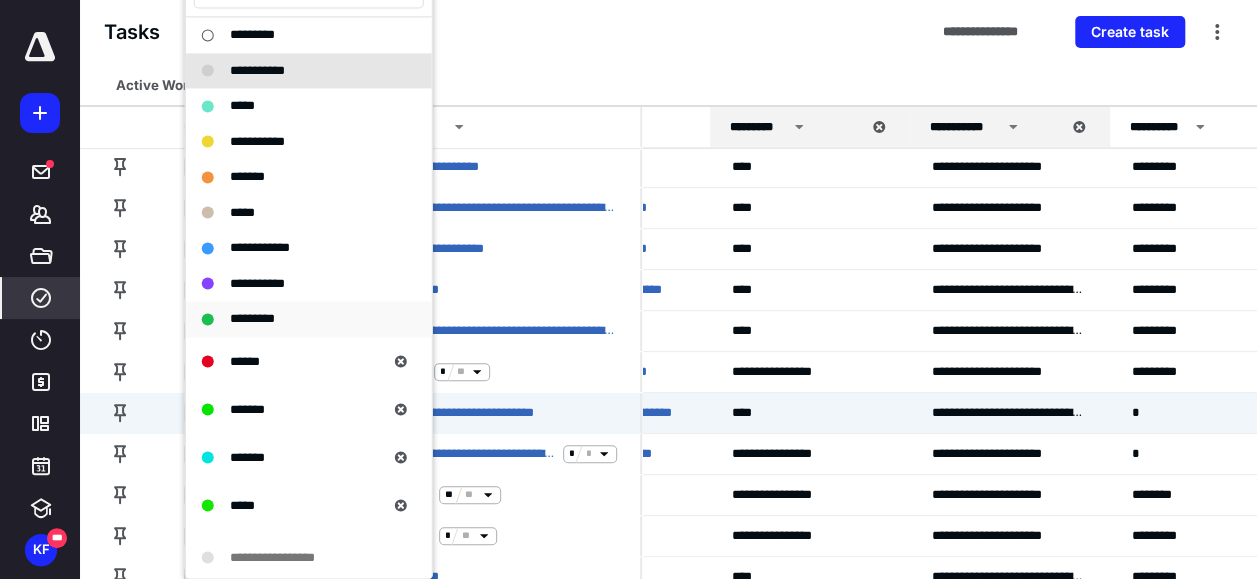click on "*********" at bounding box center (252, 318) 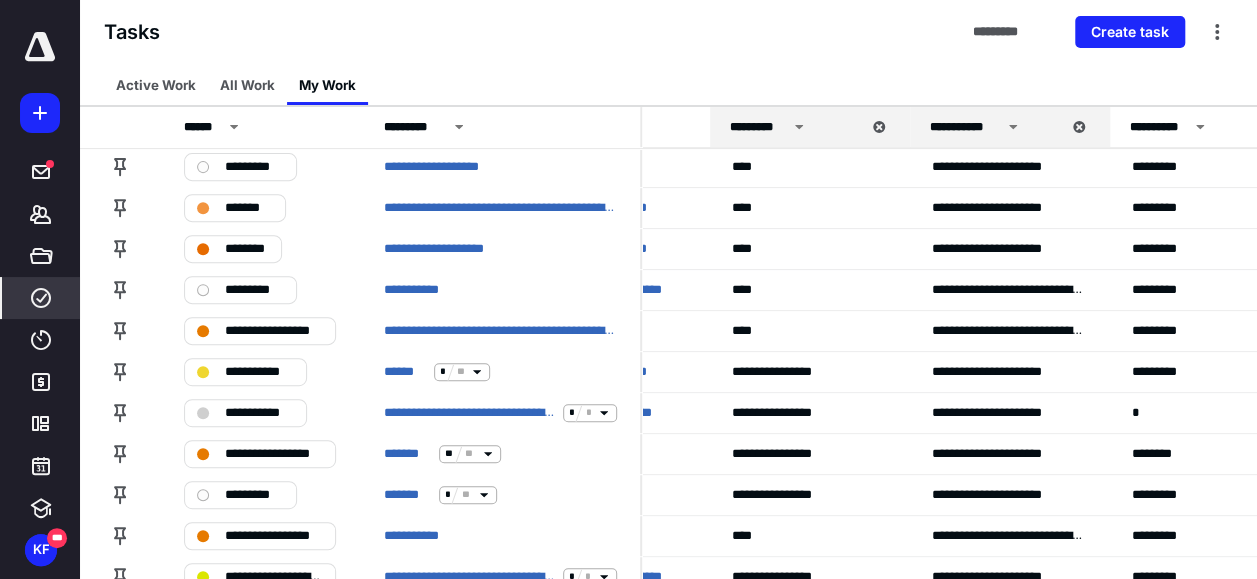 scroll, scrollTop: 300, scrollLeft: 0, axis: vertical 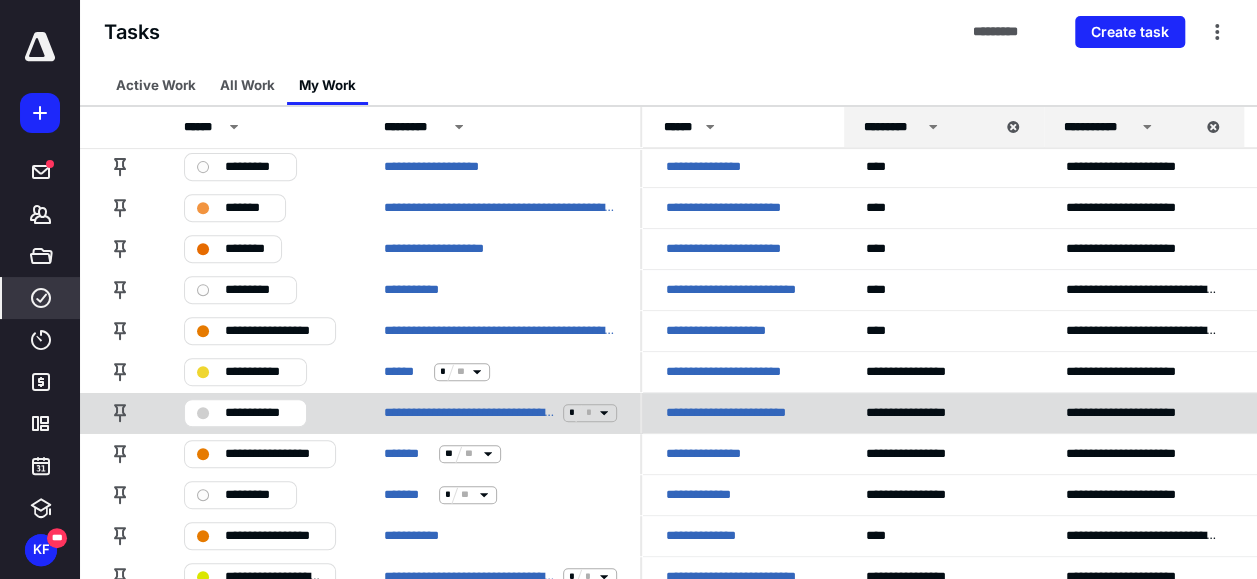 click on "**********" at bounding box center (742, 413) 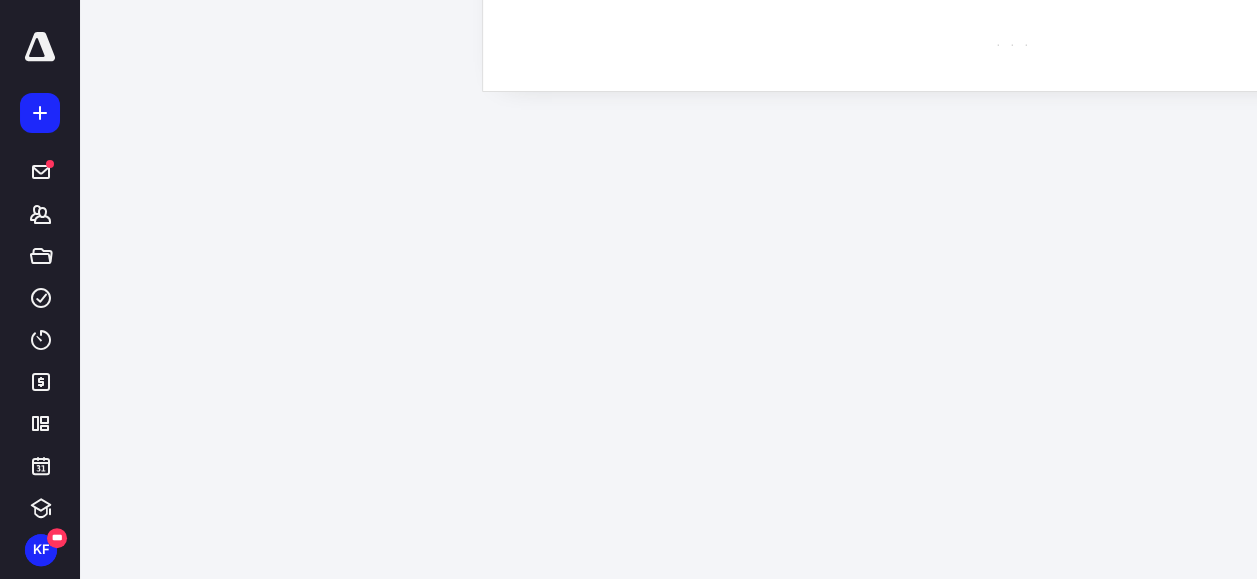 scroll, scrollTop: 0, scrollLeft: 0, axis: both 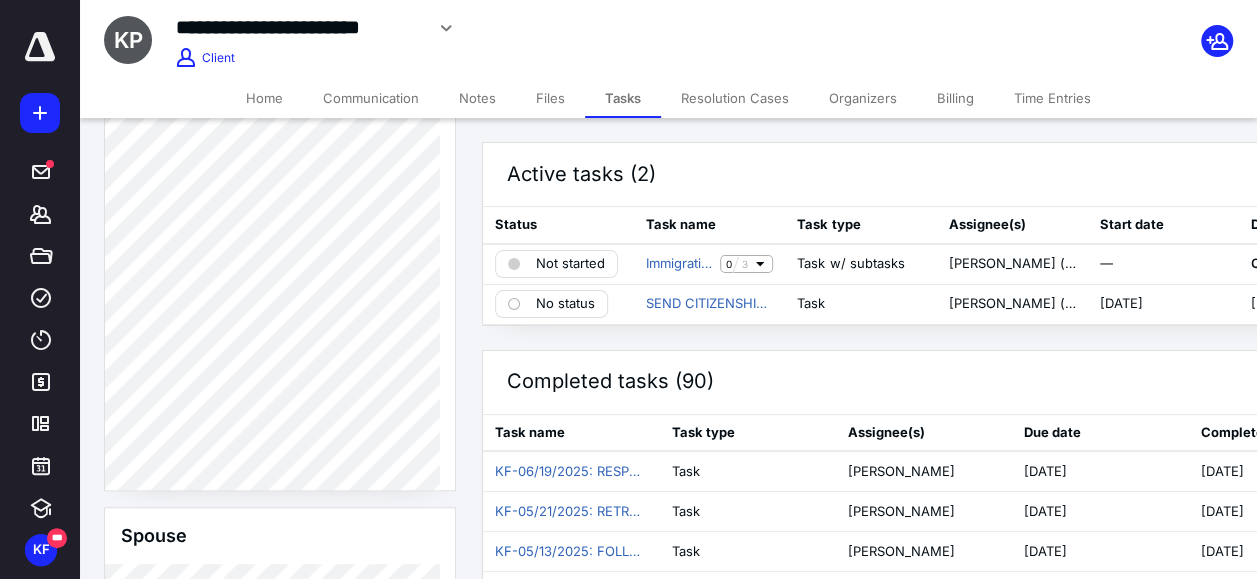 click on "Notes" at bounding box center (477, 98) 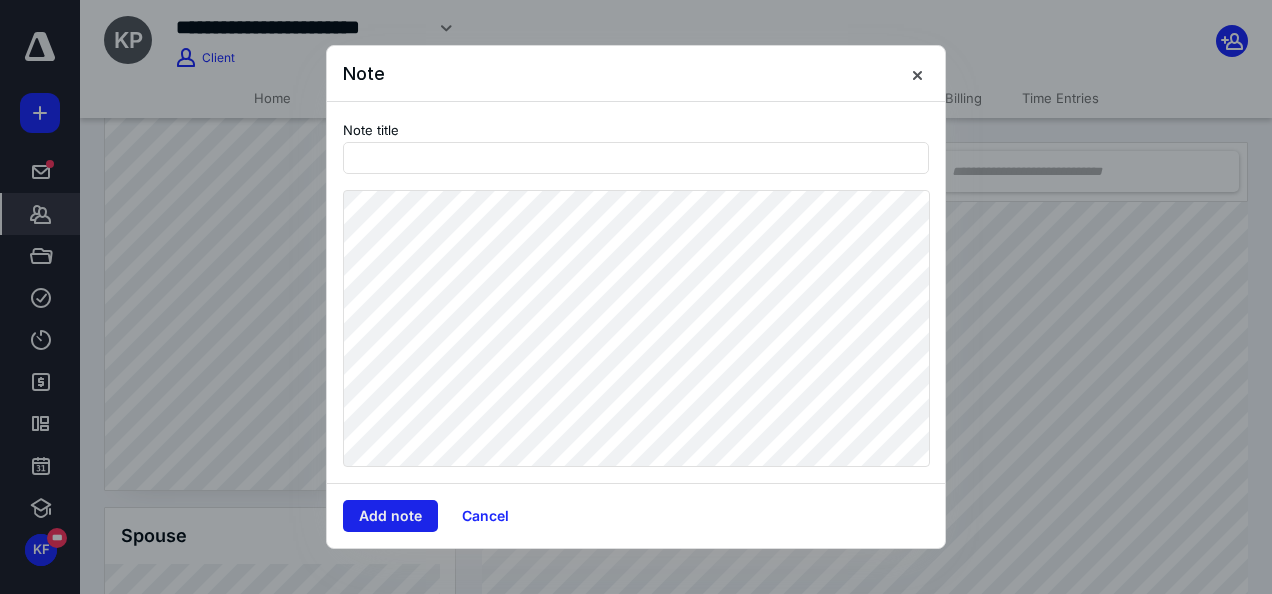 click on "Add note" at bounding box center [390, 516] 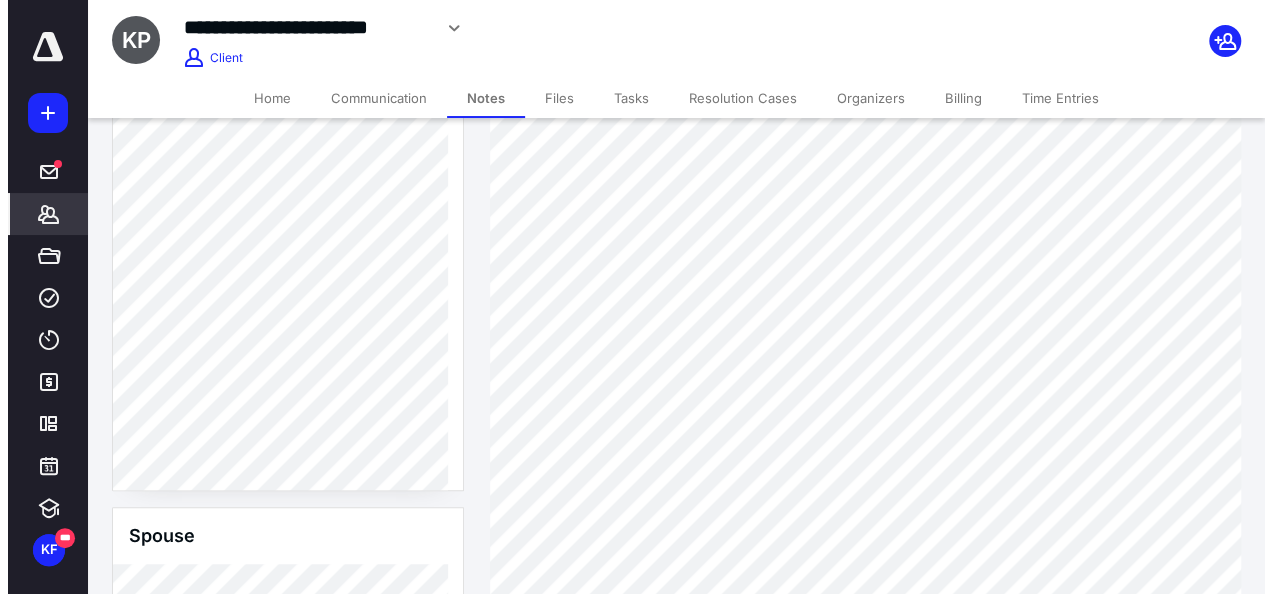 scroll, scrollTop: 300, scrollLeft: 0, axis: vertical 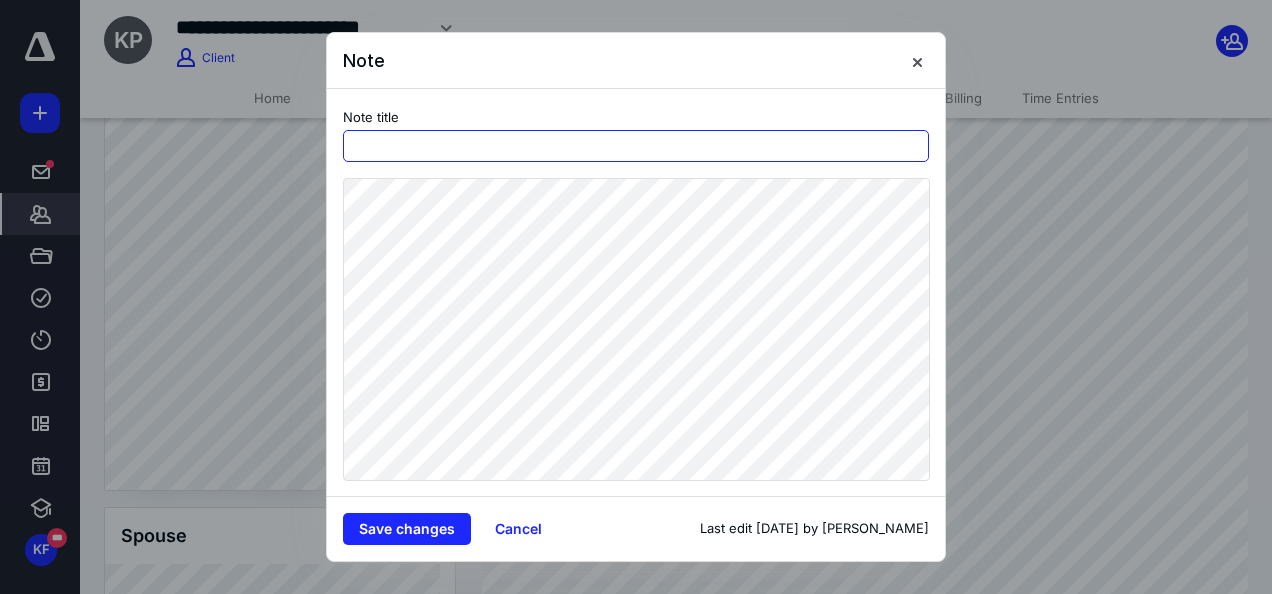 click at bounding box center [636, 146] 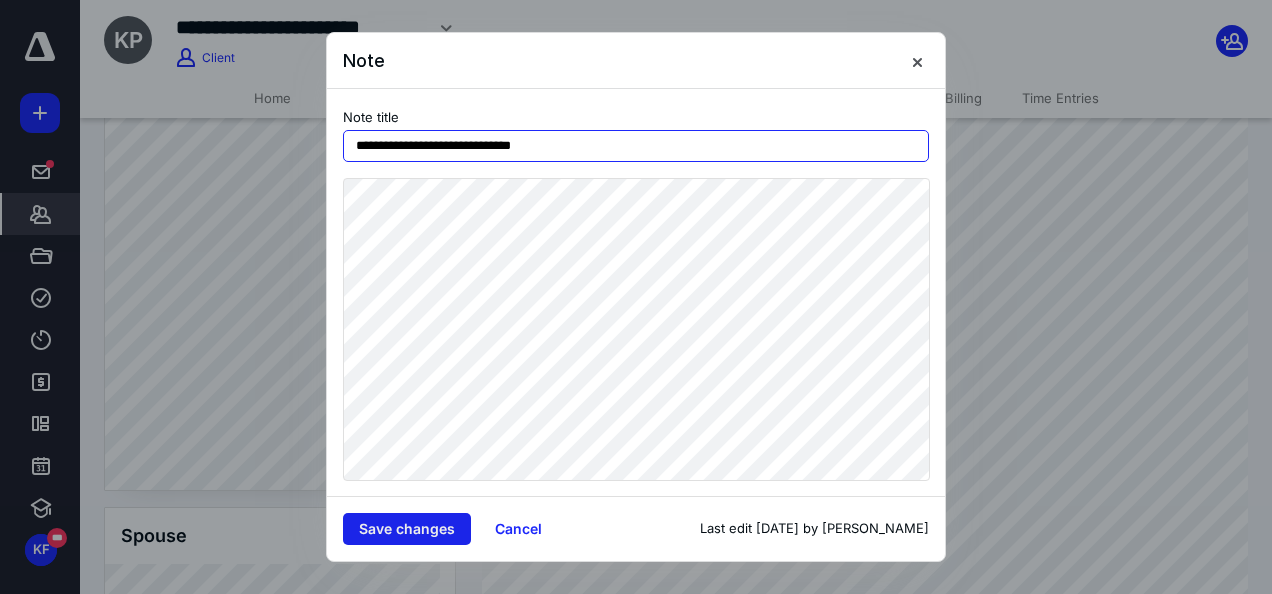 type on "**********" 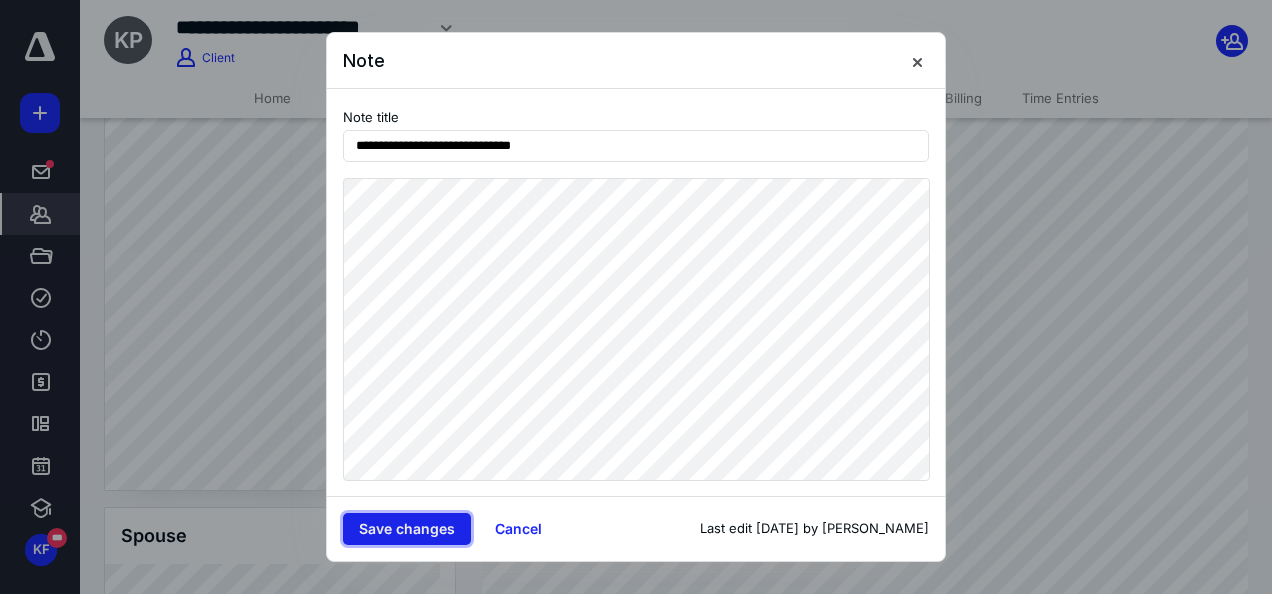 click on "Save changes" at bounding box center (407, 529) 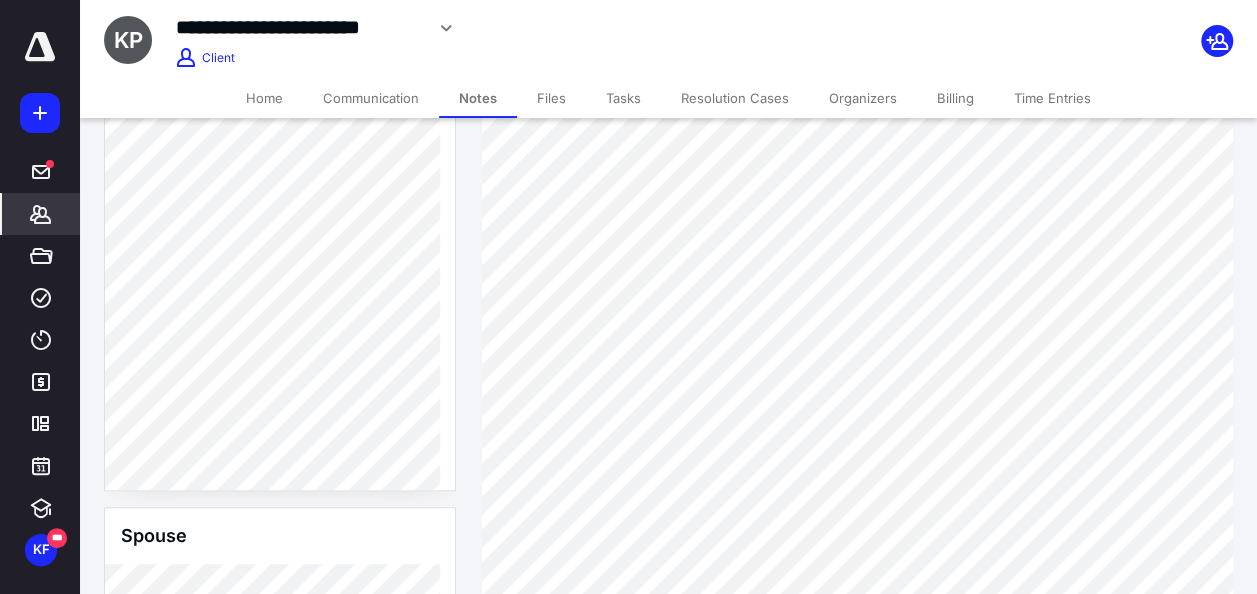 click 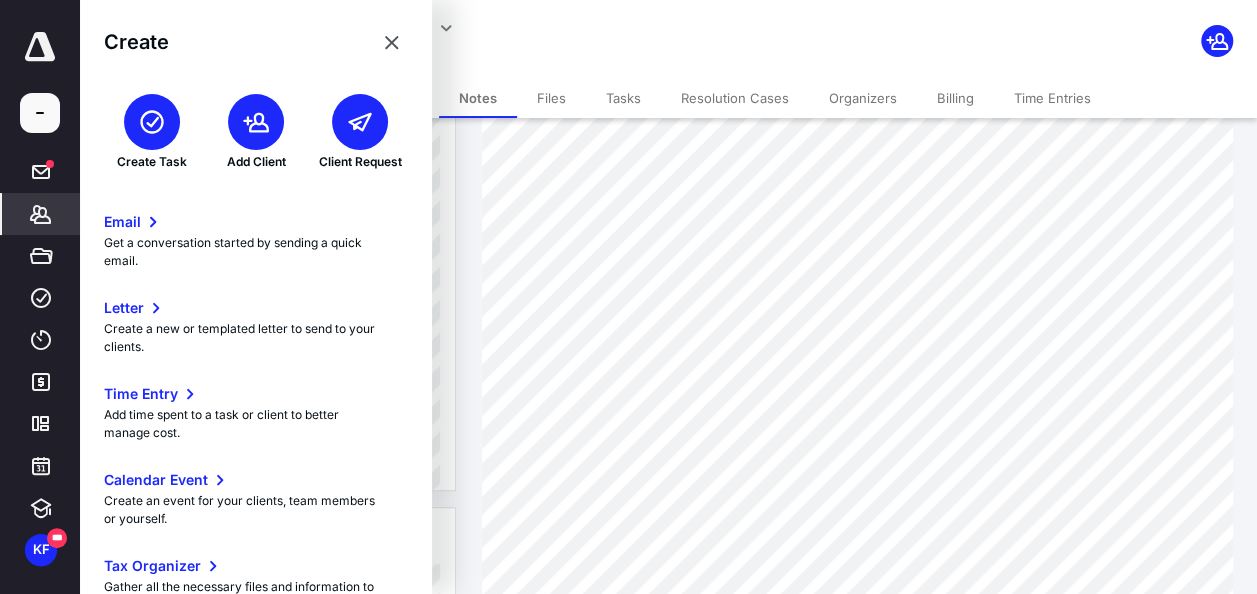 click 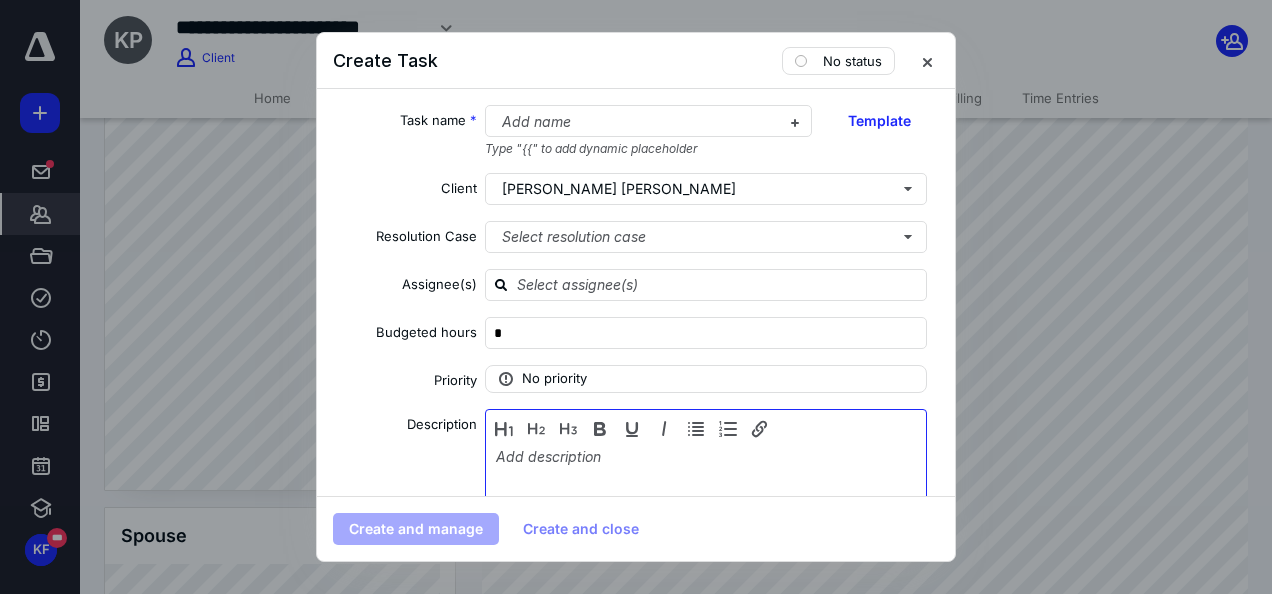 click at bounding box center (706, 498) 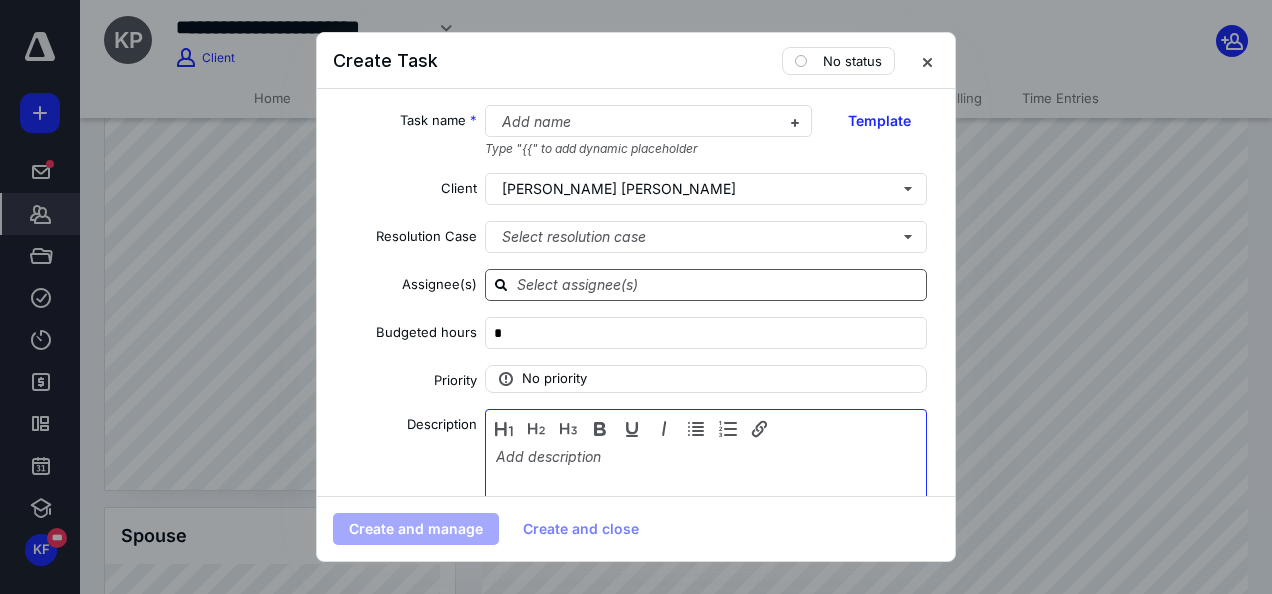 type 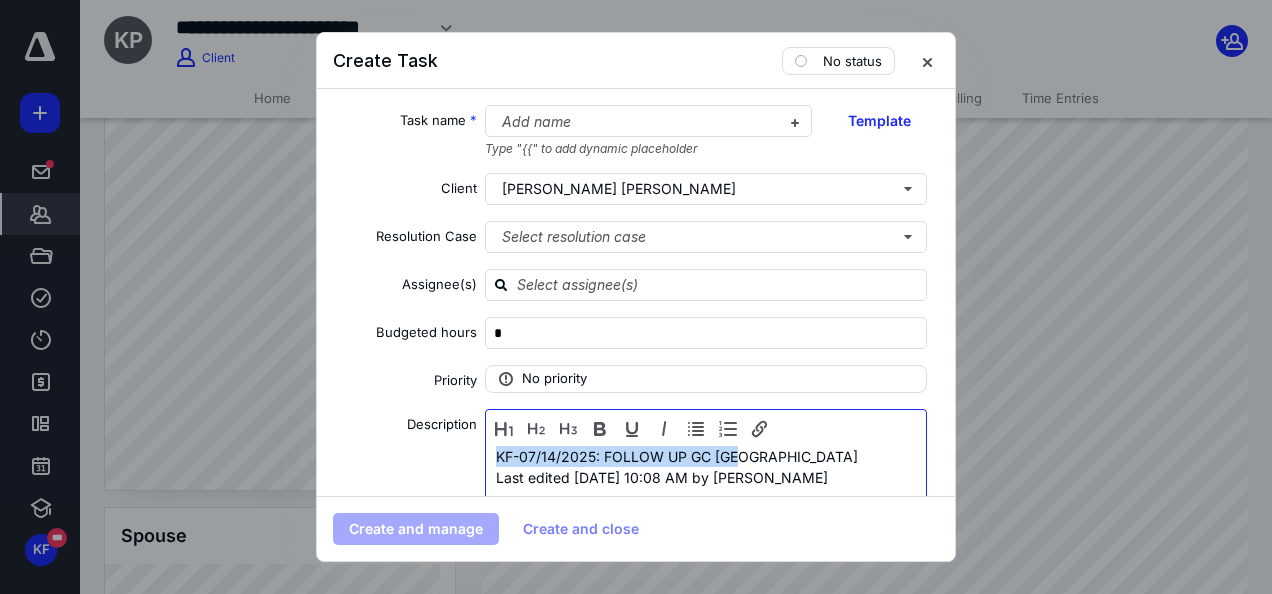 drag, startPoint x: 746, startPoint y: 456, endPoint x: 480, endPoint y: 449, distance: 266.0921 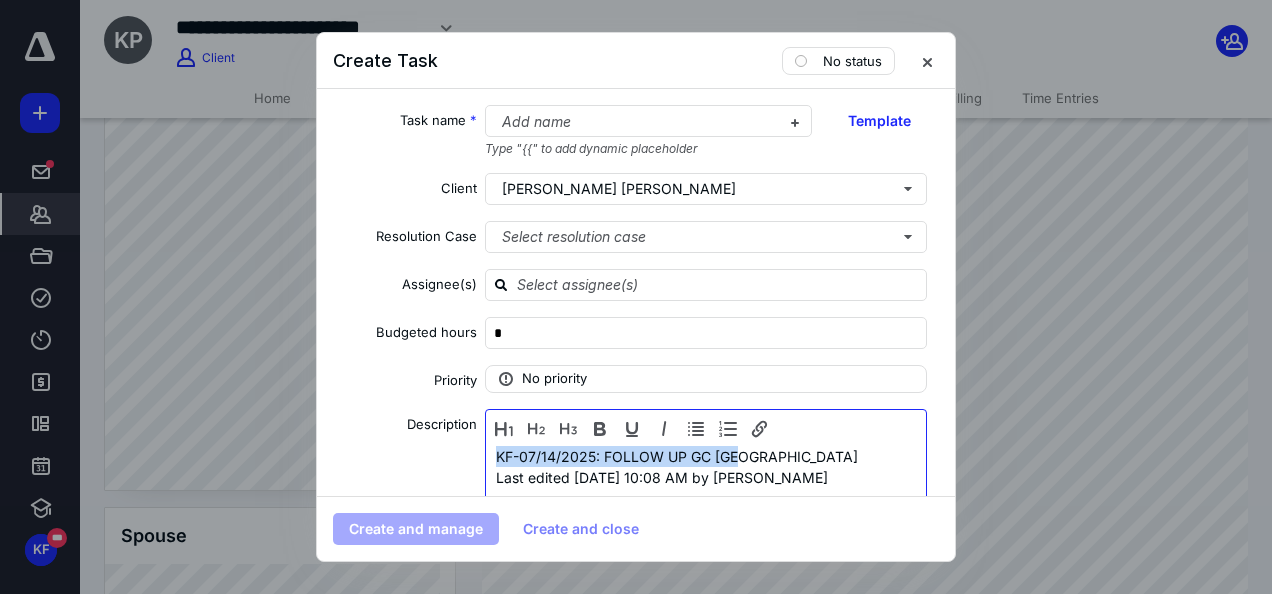 copy on "KF-07/14/2025: FOLLOW UP GC [GEOGRAPHIC_DATA]" 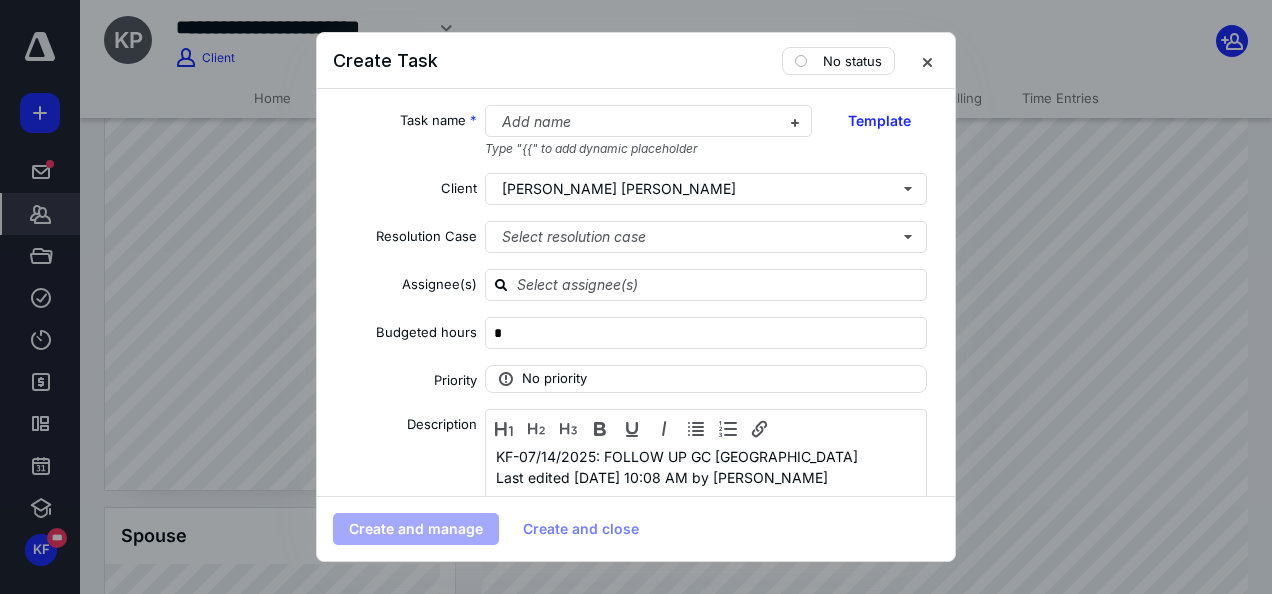 click on "Task name   * Add name Type "{{" to add dynamic placeholder Template Client [PERSON_NAME] [PERSON_NAME] Resolution Case Select resolution case Assignee(s) Budgeted hours * Priority No priority Description KF-07/14/2025: FOLLOW UP GC [GEOGRAPHIC_DATA] Last edited [DATE] 10:08 AM by [PERSON_NAME] Status Online Case Was Received and A Receipt Notice Was Sent On [DATE], we received your Form I-130, Petition for Alien Relative, Receipt Number IOE0920857008, and sent you a receipt notice or acceptance notice. The notice describes how we will process your case. Please follow the instructions in the notice. If you move, go to [DOMAIN_NAME][URL] to give us your new mailing address. Case Status Online Response To USCIS' Request For Evidence Was Received Created by [PERSON_NAME] on [DATE]
Date Start date Select a date Due date Select a date Add a date Recurring Tax preparation fields Reminder Add reminder File Add file Automation Add automation Add a client request Add a subtask" at bounding box center [636, 292] 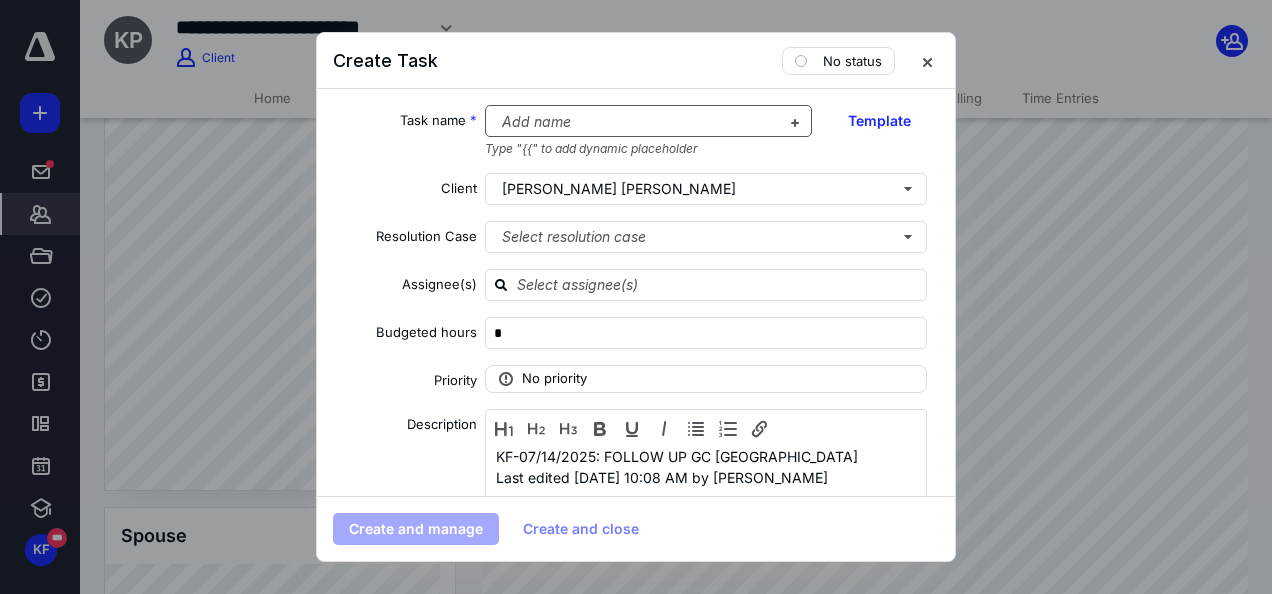 click at bounding box center [637, 122] 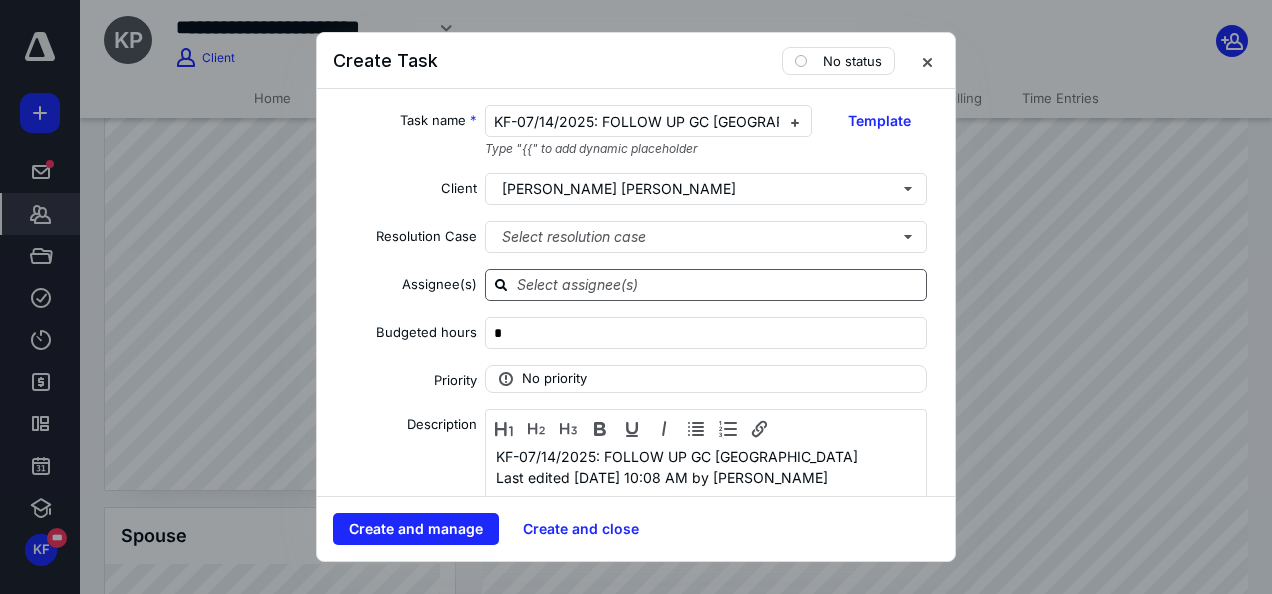 click at bounding box center [718, 284] 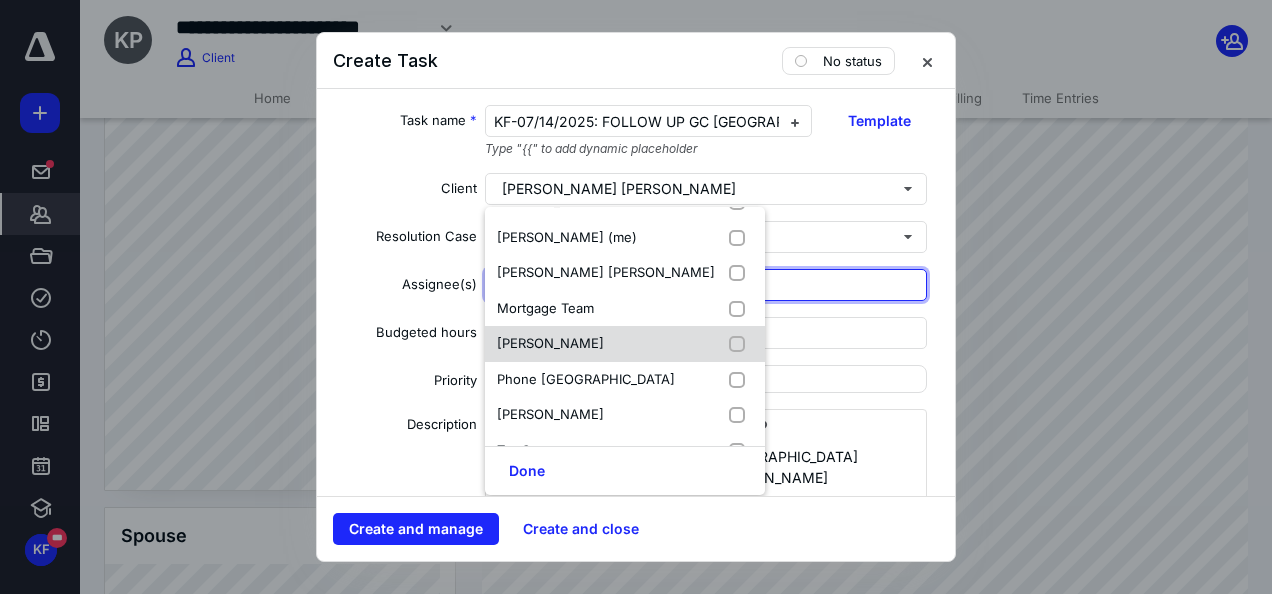 scroll, scrollTop: 300, scrollLeft: 0, axis: vertical 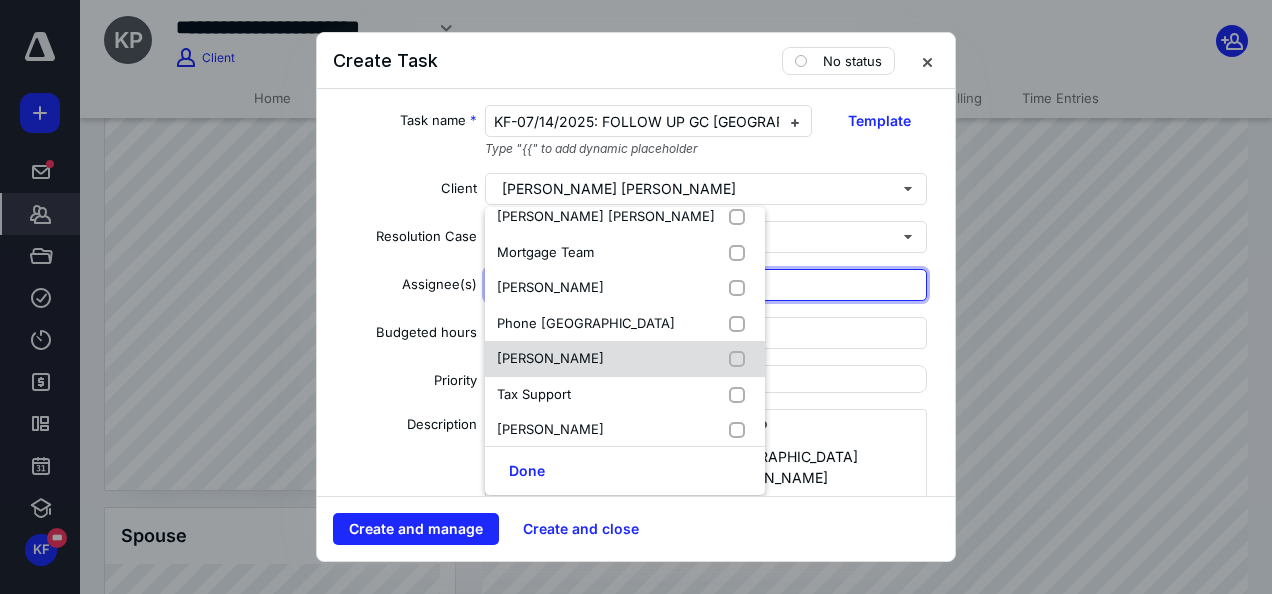 click on "[PERSON_NAME]" at bounding box center (550, 358) 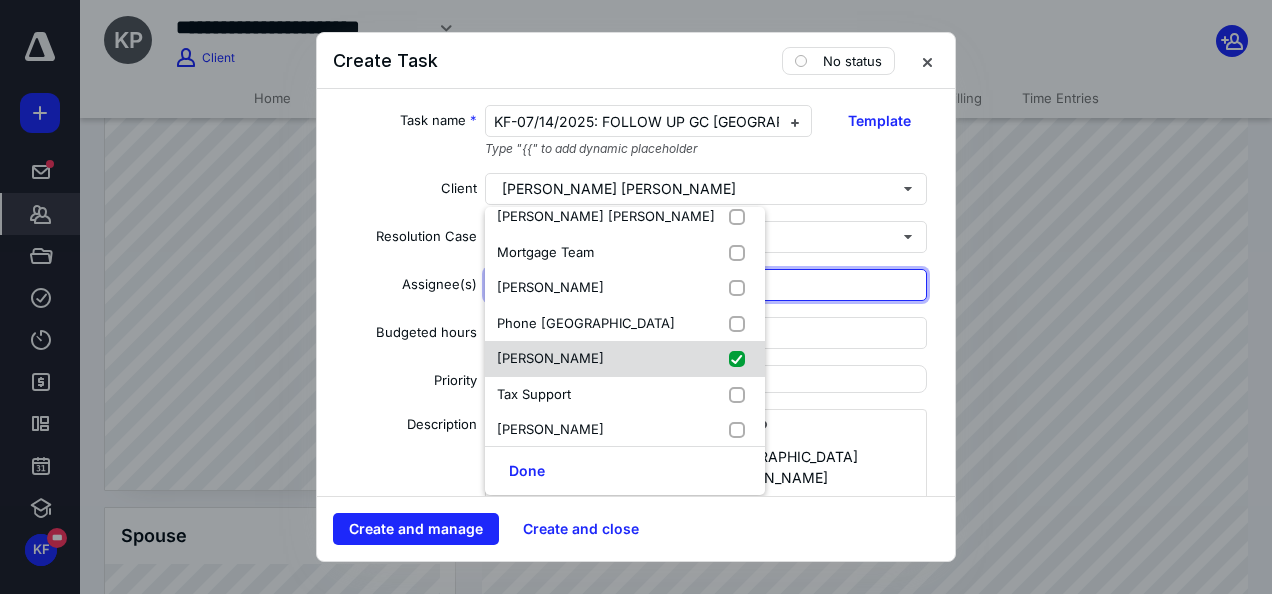 checkbox on "true" 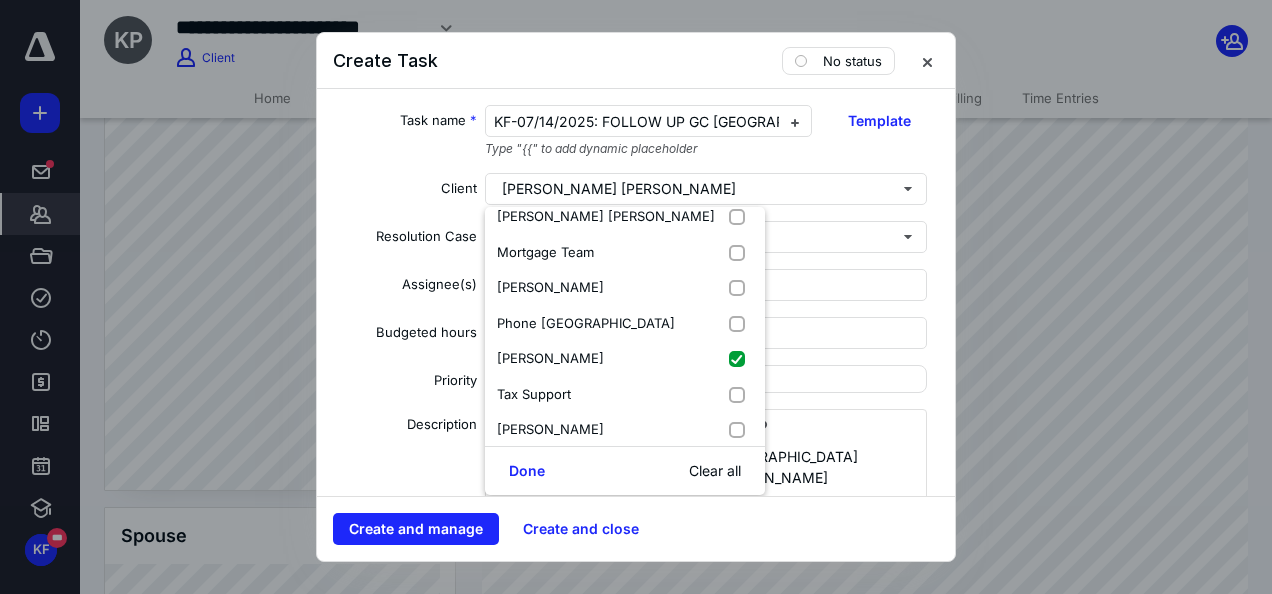 click on "Done Clear all" at bounding box center (625, 470) 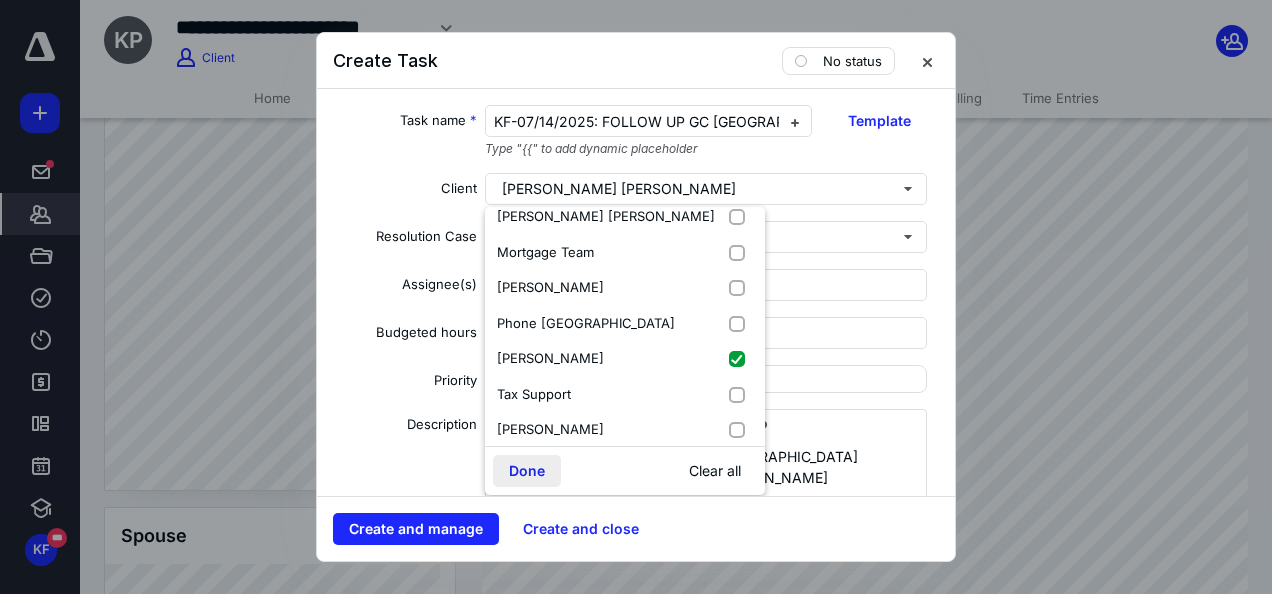 click on "Done" at bounding box center [527, 471] 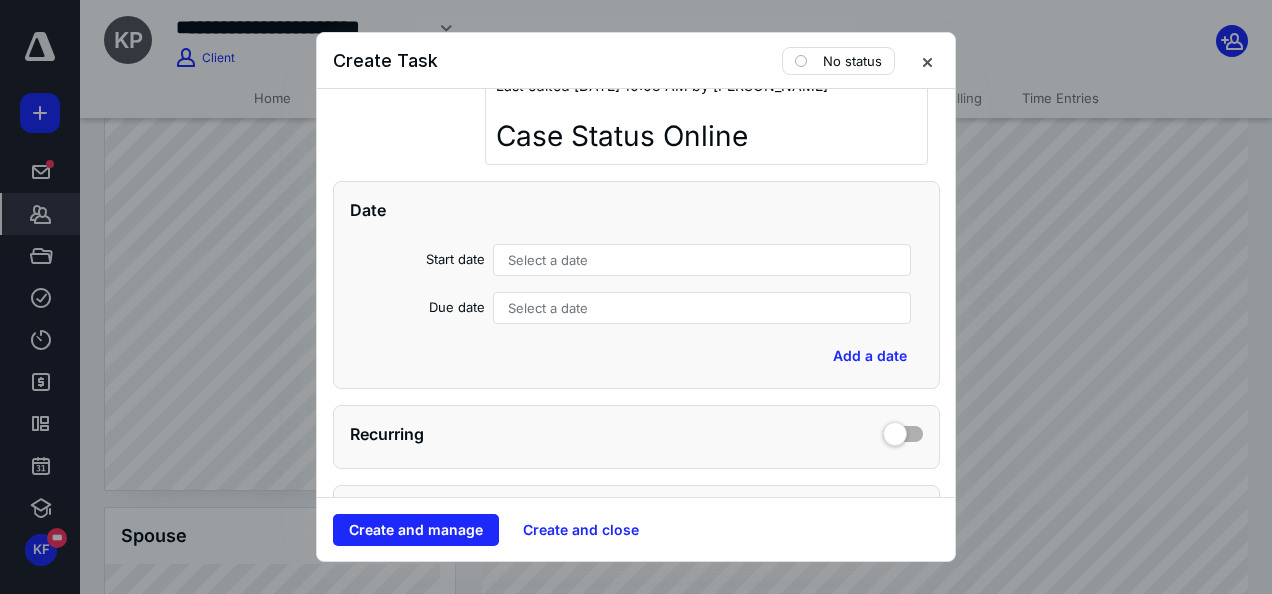 scroll, scrollTop: 400, scrollLeft: 0, axis: vertical 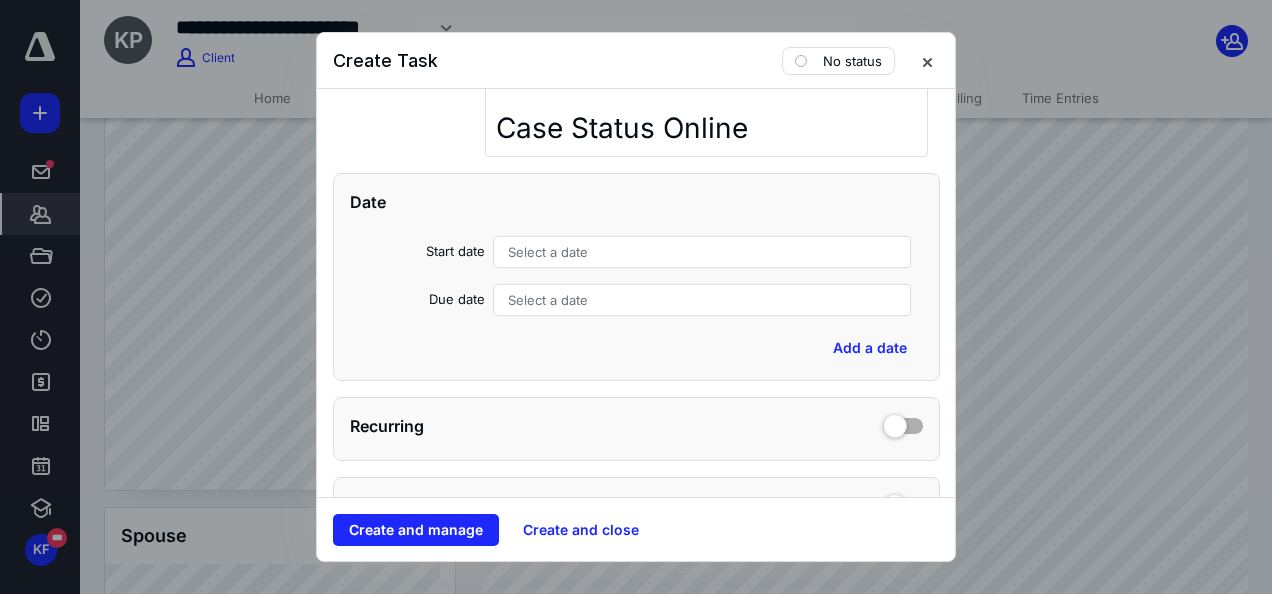 click on "Select a date" at bounding box center [548, 252] 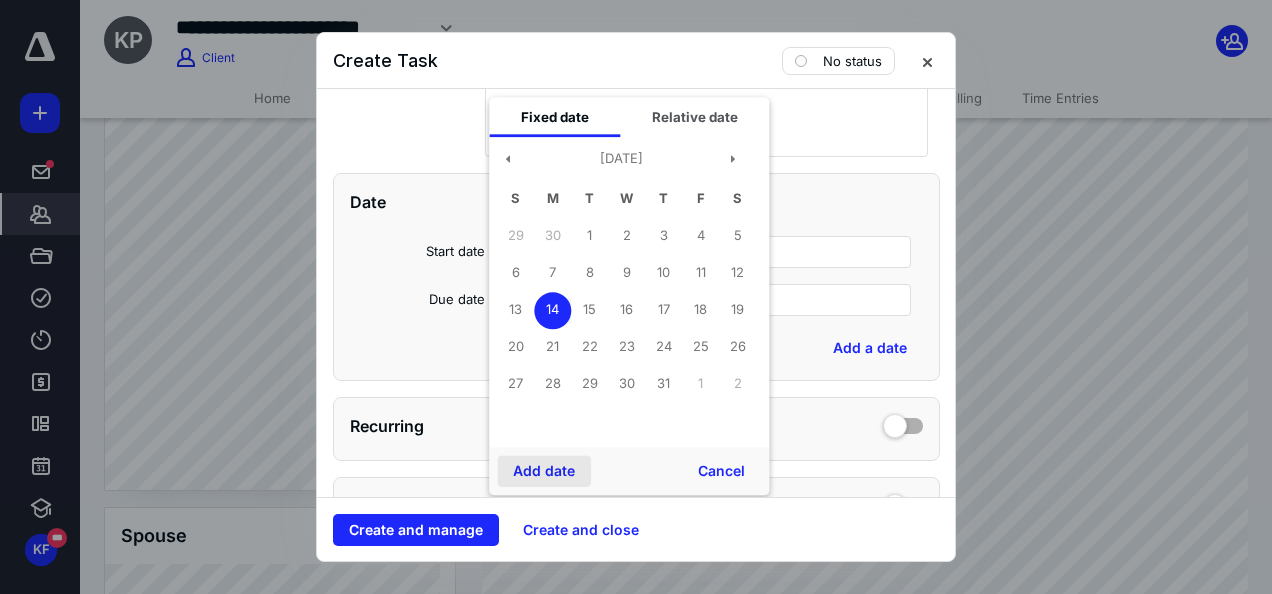 click on "Add date" at bounding box center [544, 471] 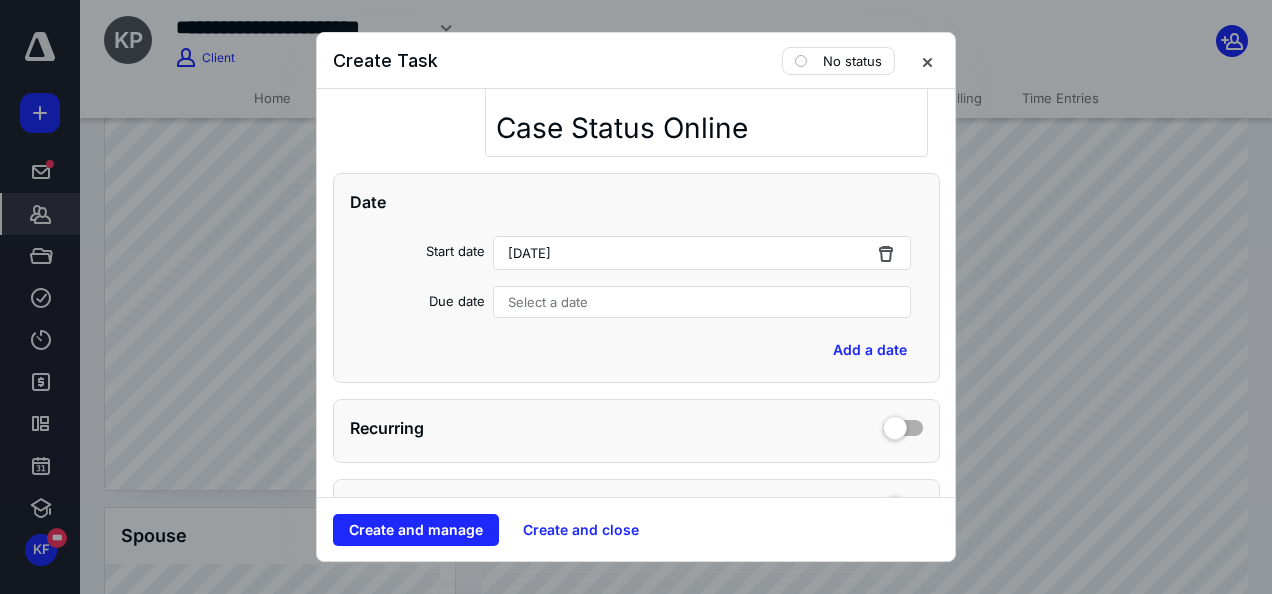 click on "Select a date" at bounding box center (548, 302) 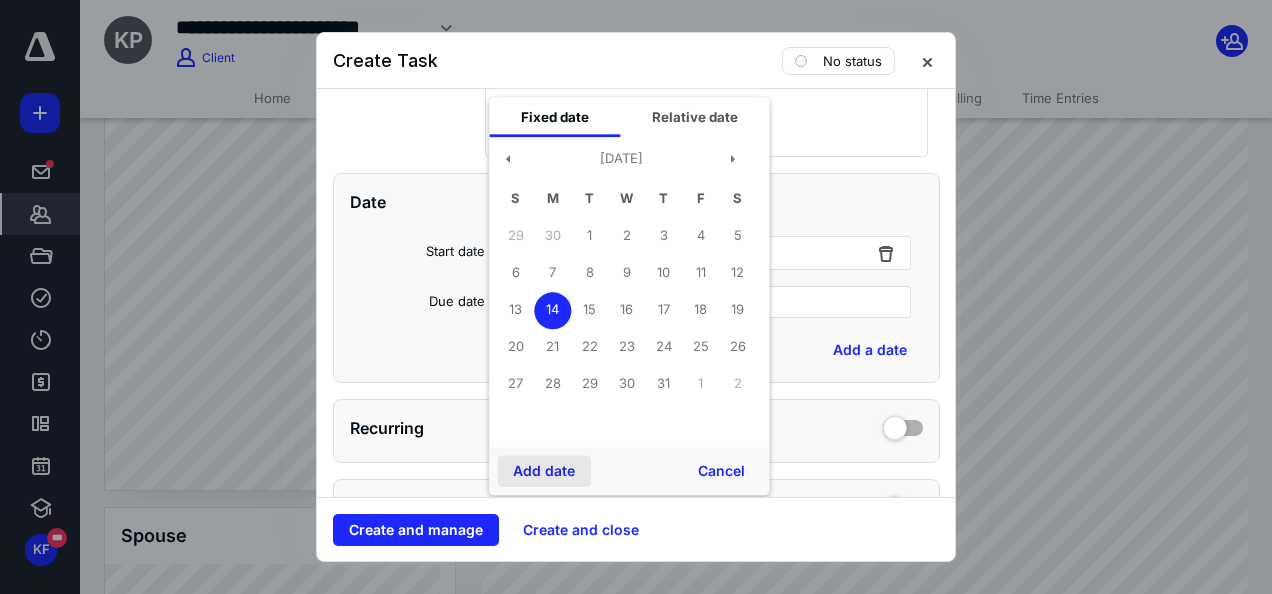 click on "Add date" at bounding box center [544, 471] 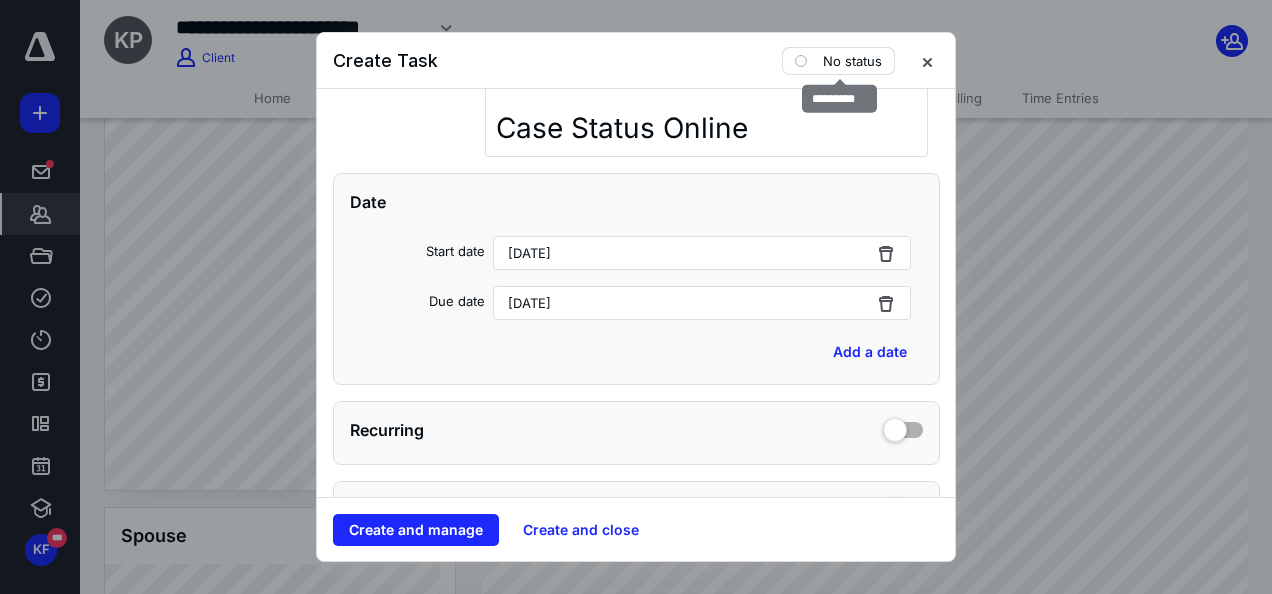click on "No status" at bounding box center (852, 61) 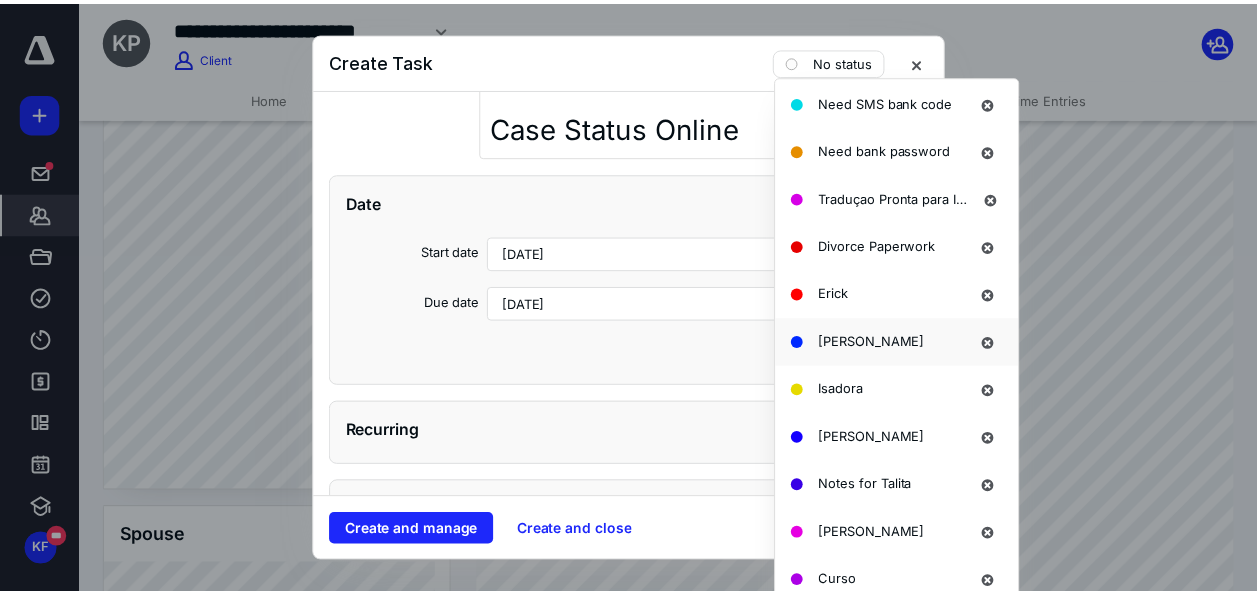 scroll, scrollTop: 1528, scrollLeft: 0, axis: vertical 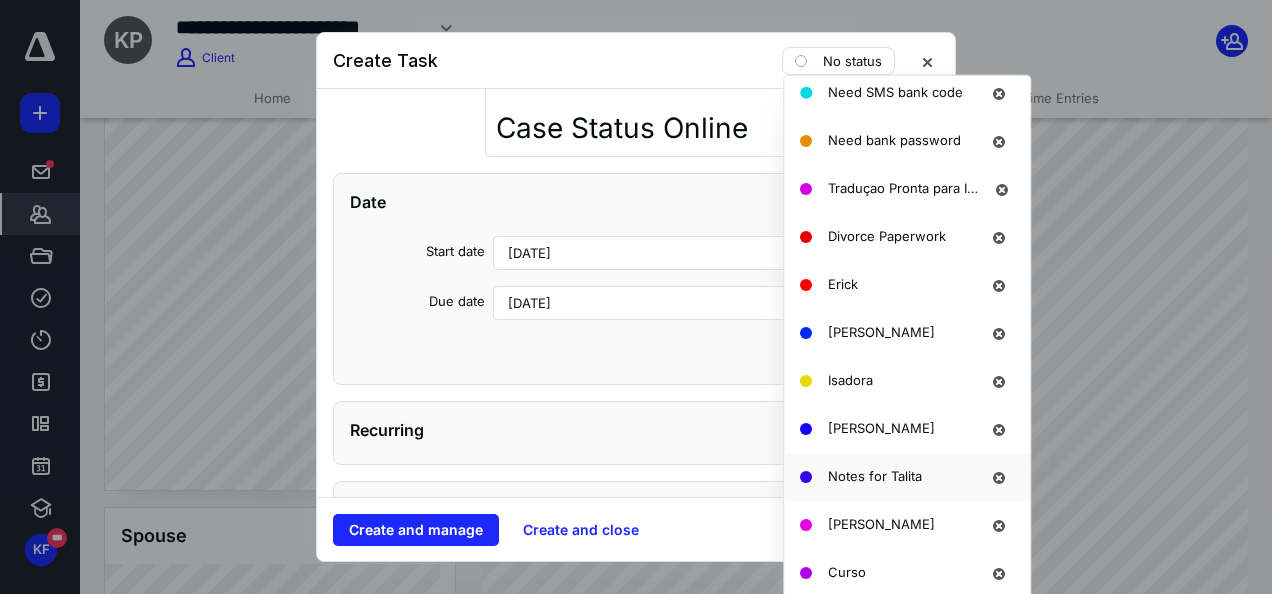 click on "Notes for Talita" at bounding box center [875, 475] 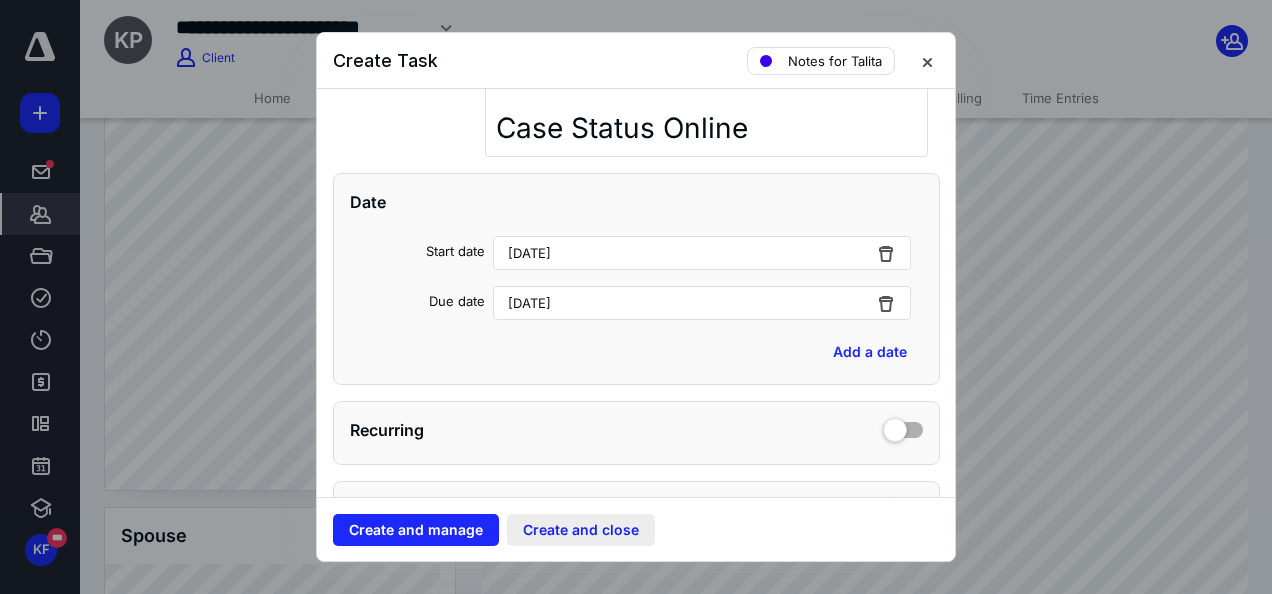 click on "Create and close" at bounding box center [581, 530] 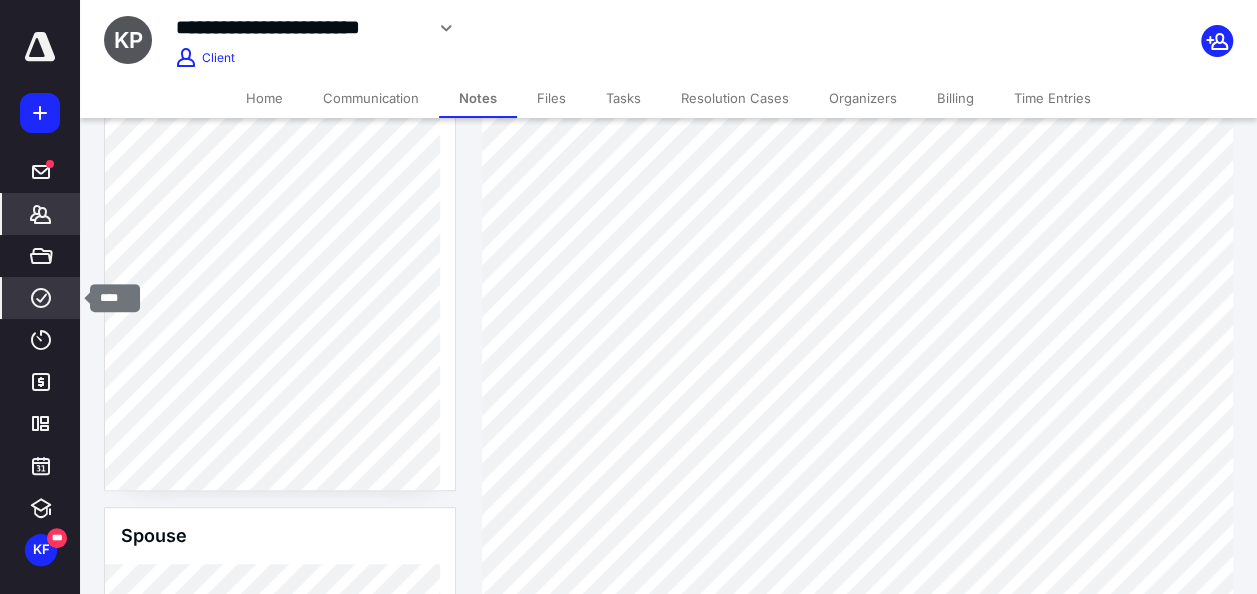 click 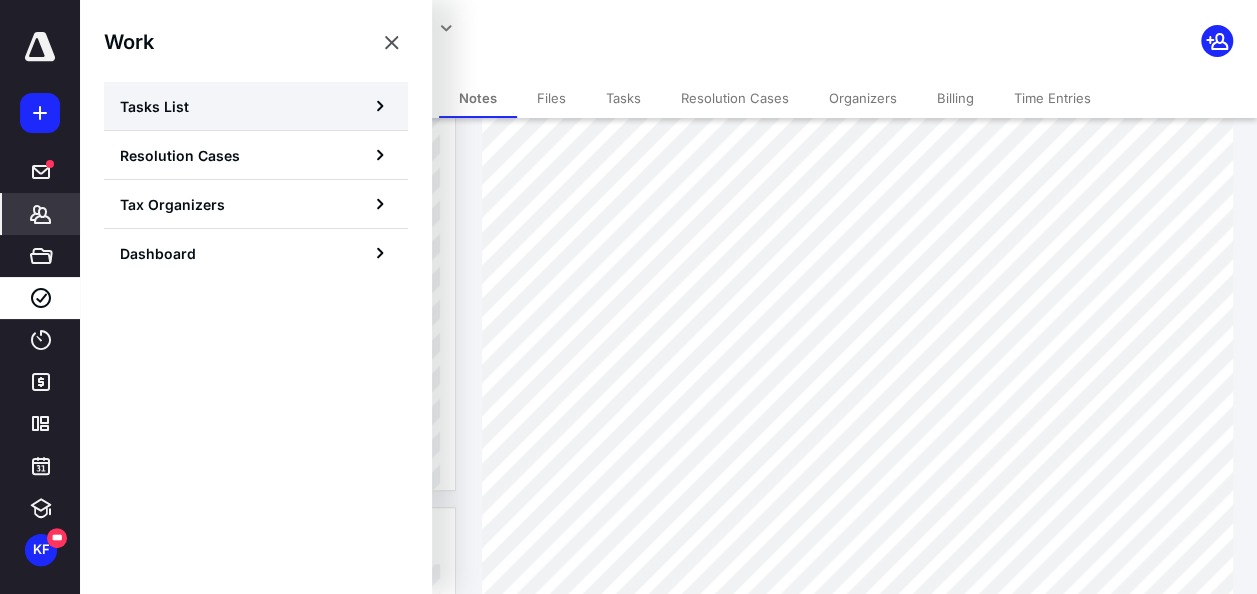 click on "Tasks List" at bounding box center (256, 106) 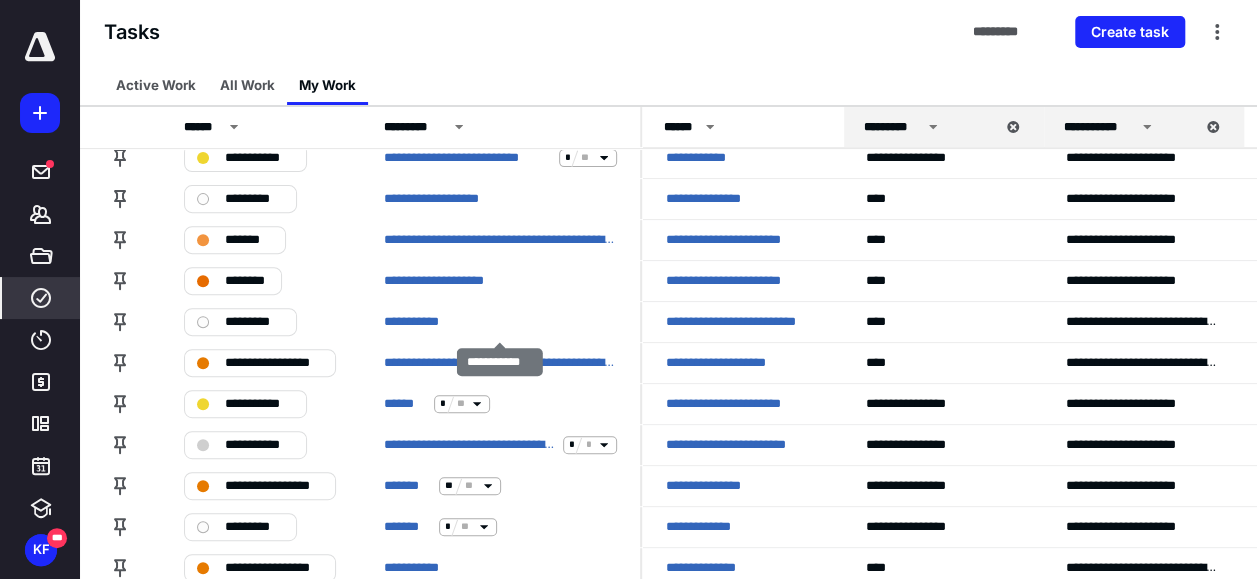 scroll, scrollTop: 300, scrollLeft: 0, axis: vertical 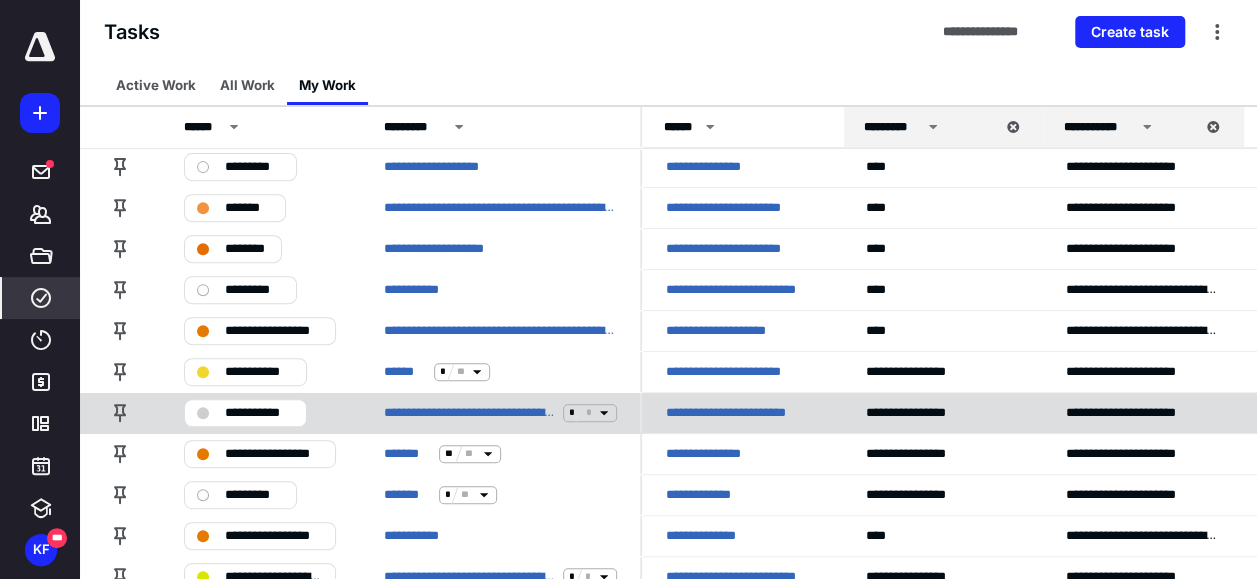 click on "**********" at bounding box center [245, 413] 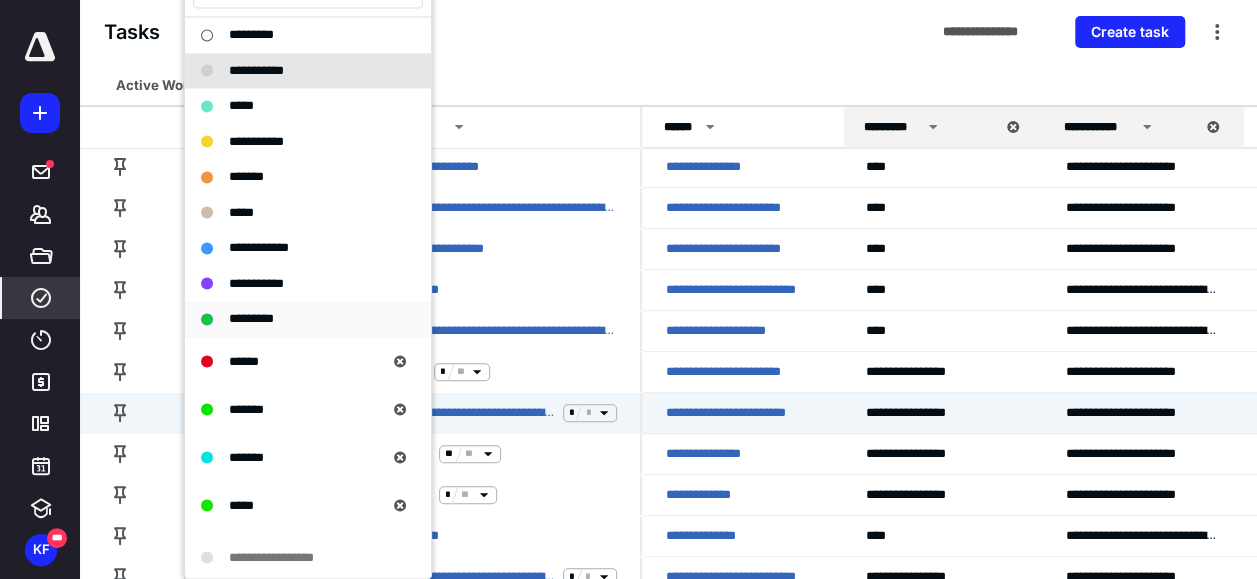 click on "*********" at bounding box center (251, 318) 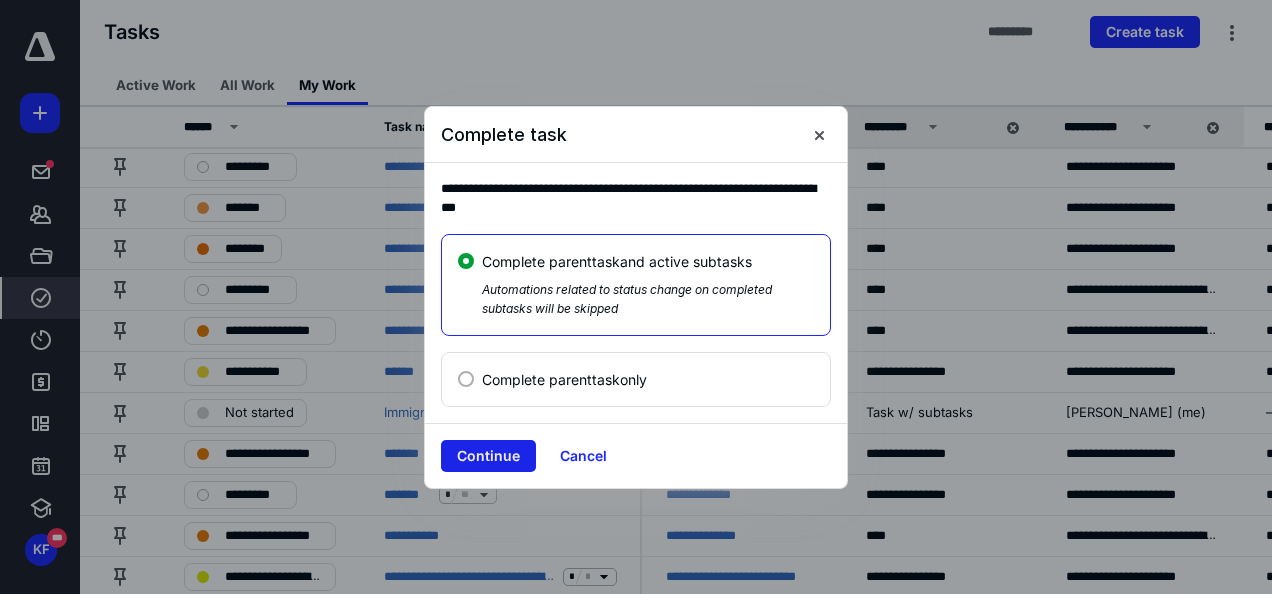 click on "Continue" at bounding box center (488, 456) 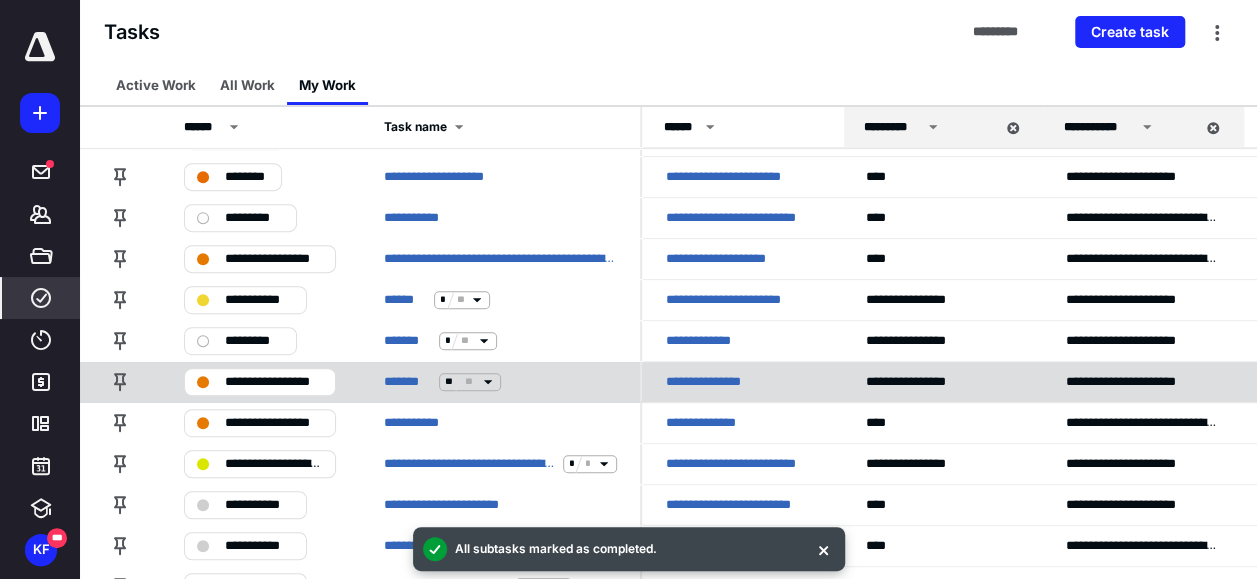 scroll, scrollTop: 400, scrollLeft: 0, axis: vertical 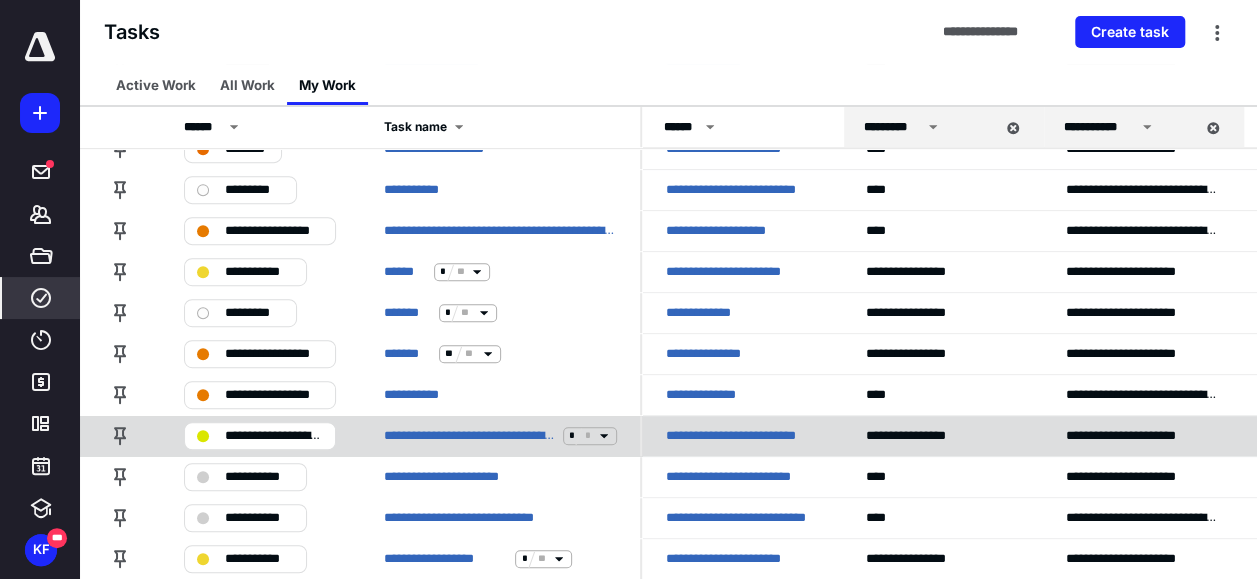 click on "**********" at bounding box center (274, 436) 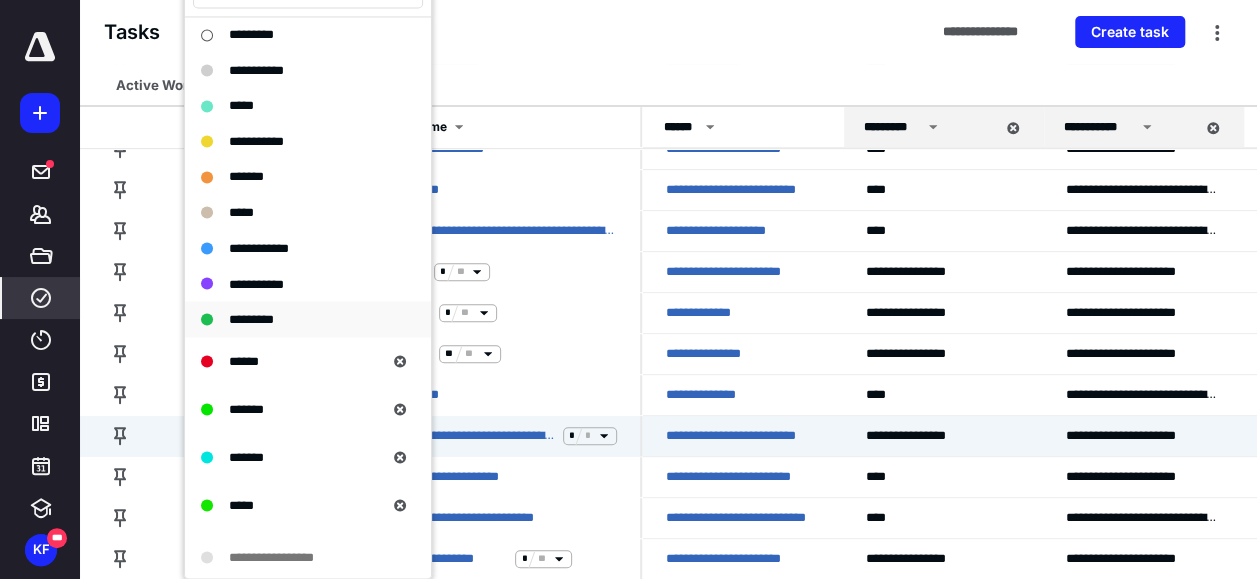 click on "*********" at bounding box center [251, 318] 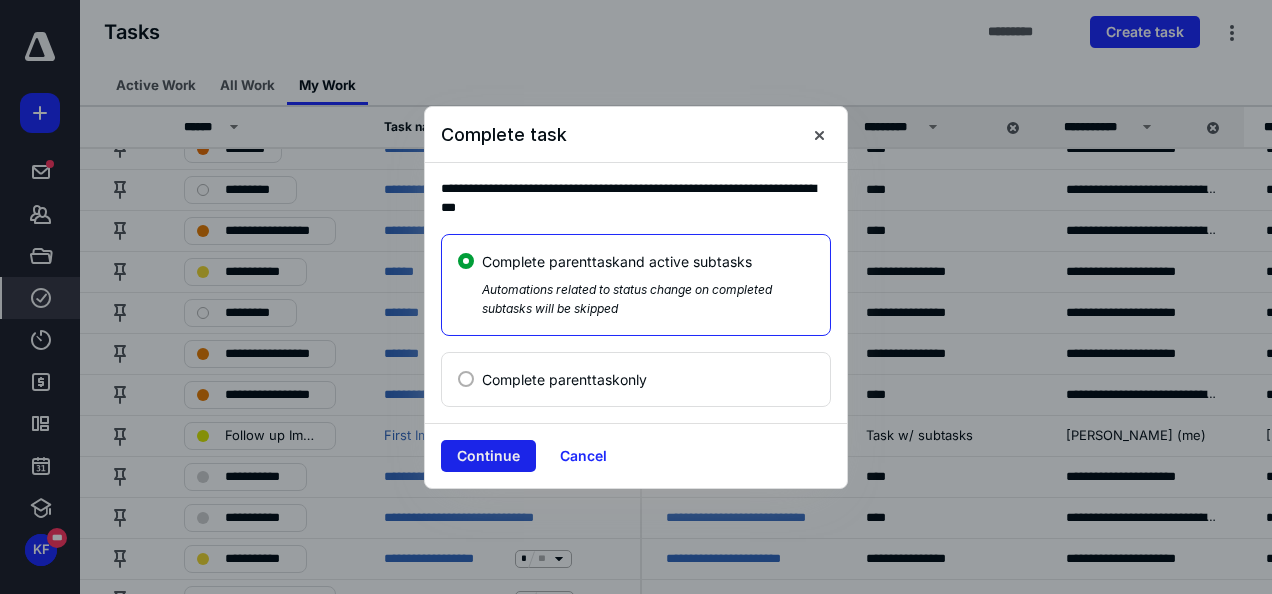 click on "Continue" at bounding box center [488, 456] 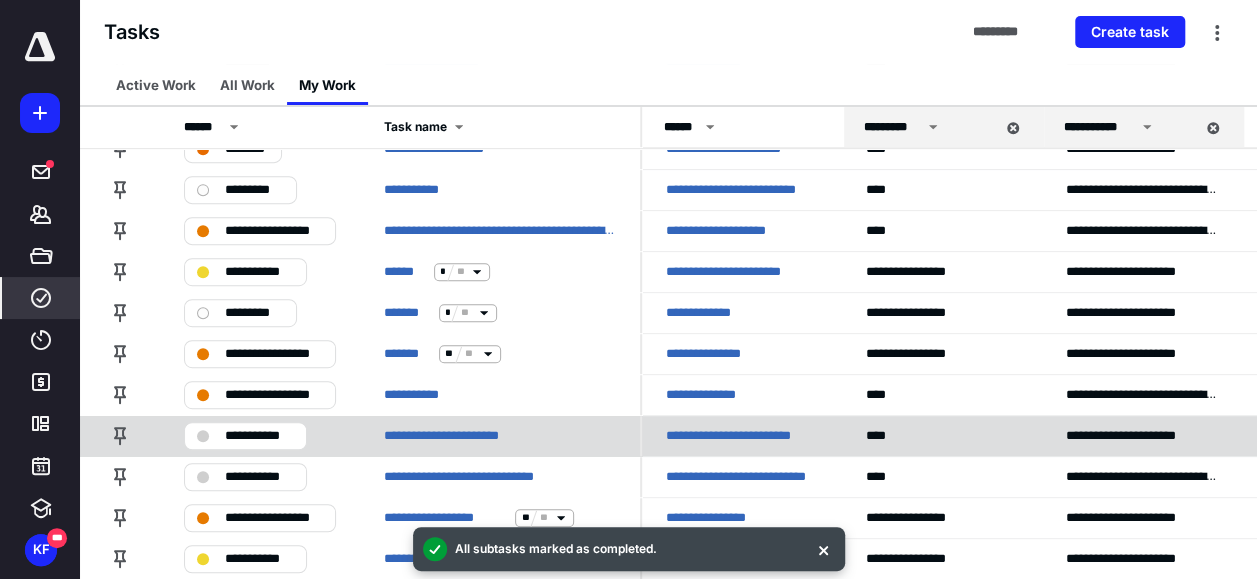 click on "**********" at bounding box center (740, 436) 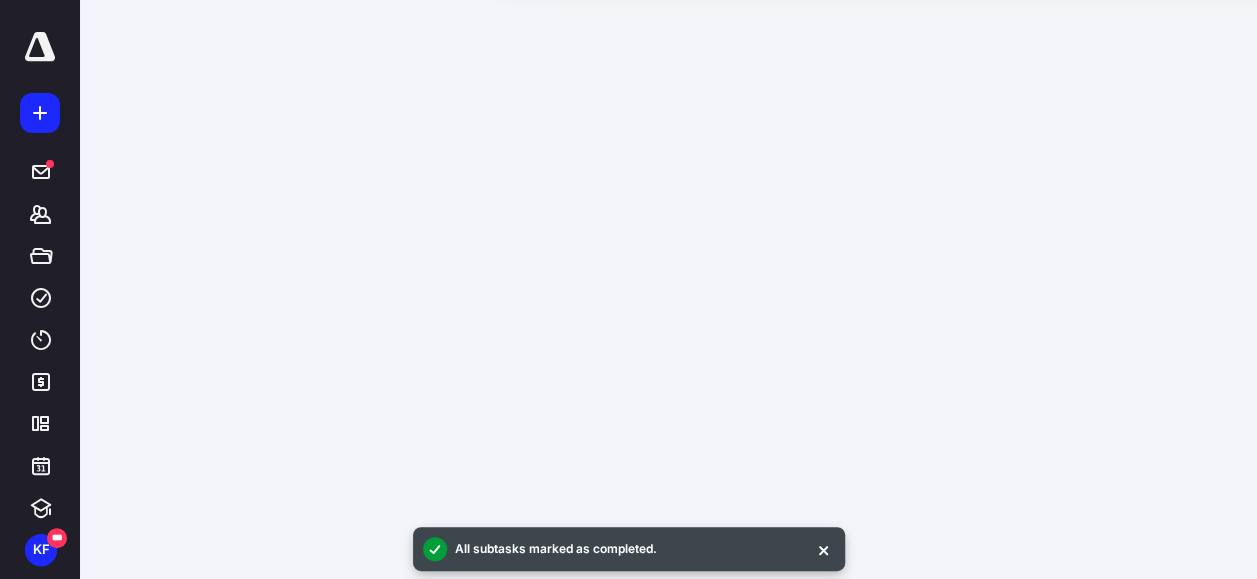 scroll, scrollTop: 0, scrollLeft: 0, axis: both 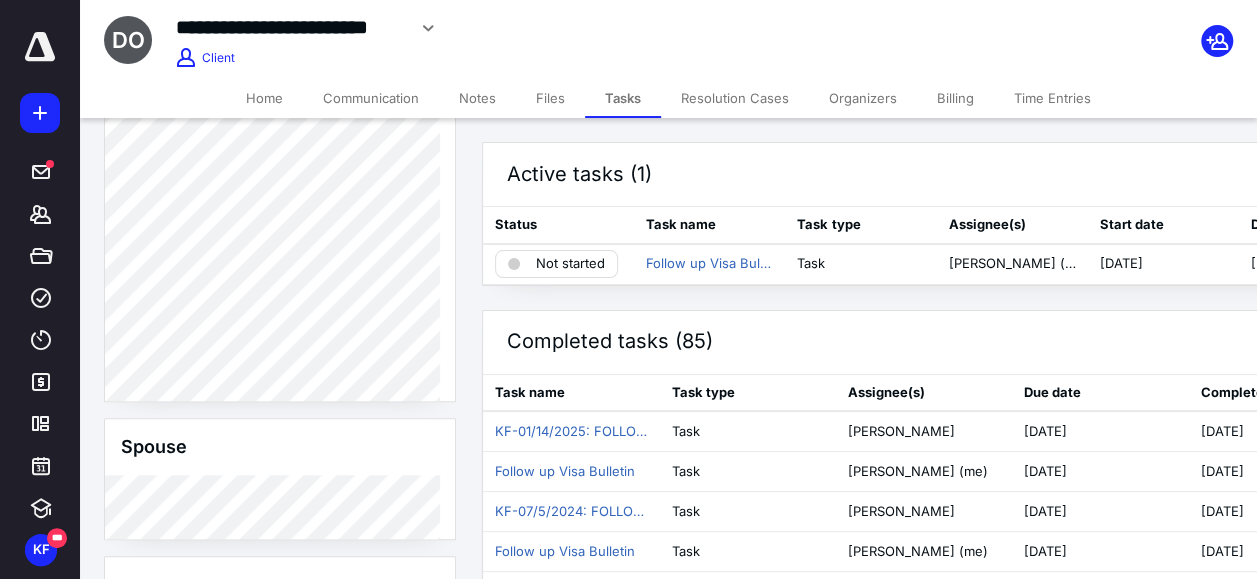 click on "Notes" at bounding box center (477, 98) 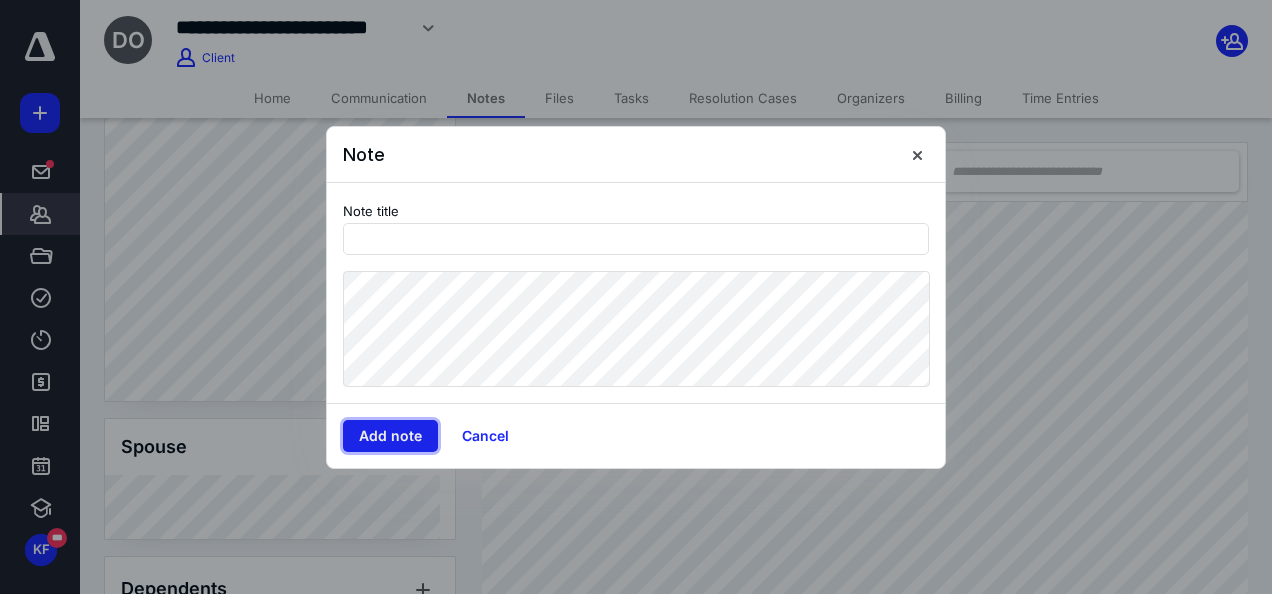 click on "Add note" at bounding box center (390, 436) 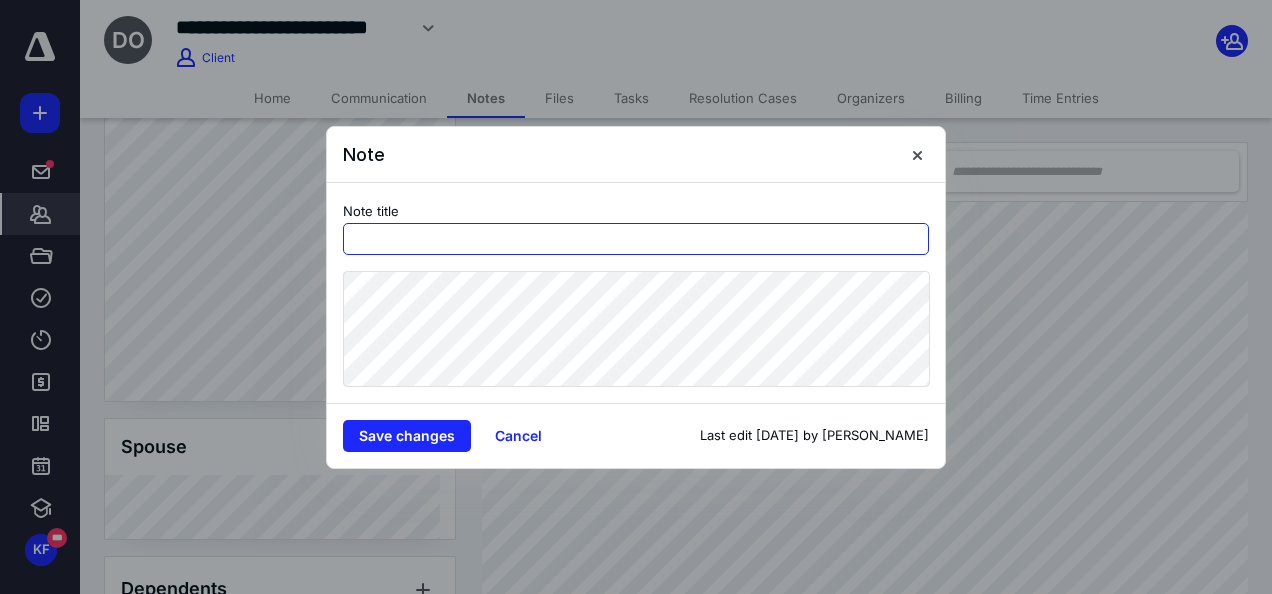 click at bounding box center (636, 239) 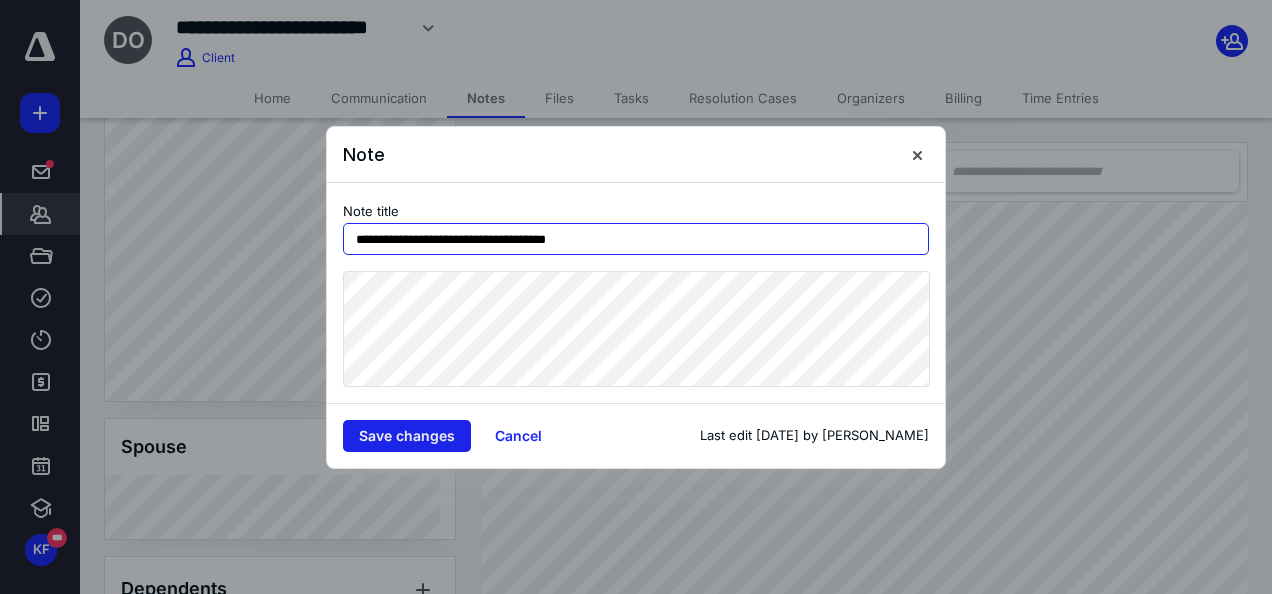 type on "**********" 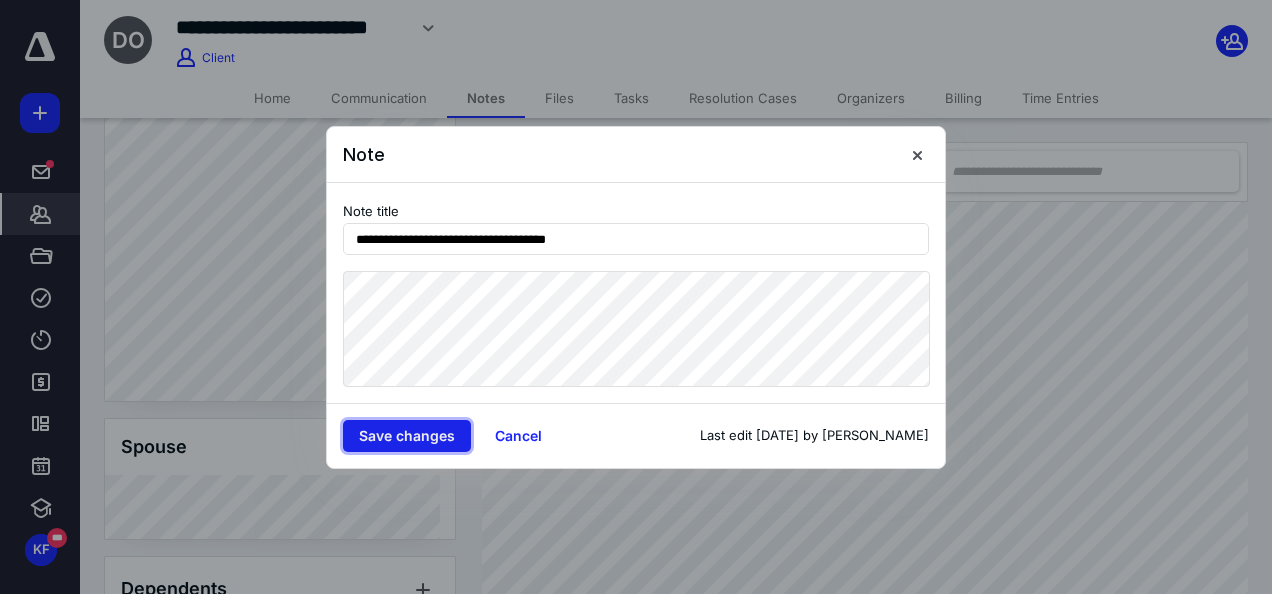 click on "Save changes" at bounding box center [407, 436] 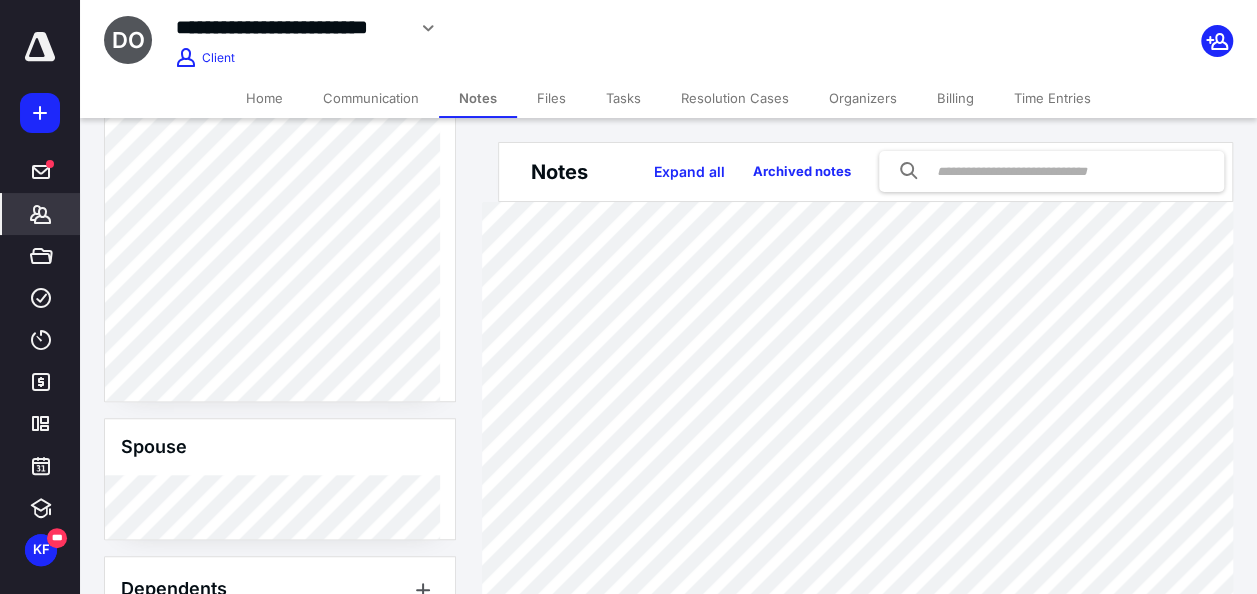 click 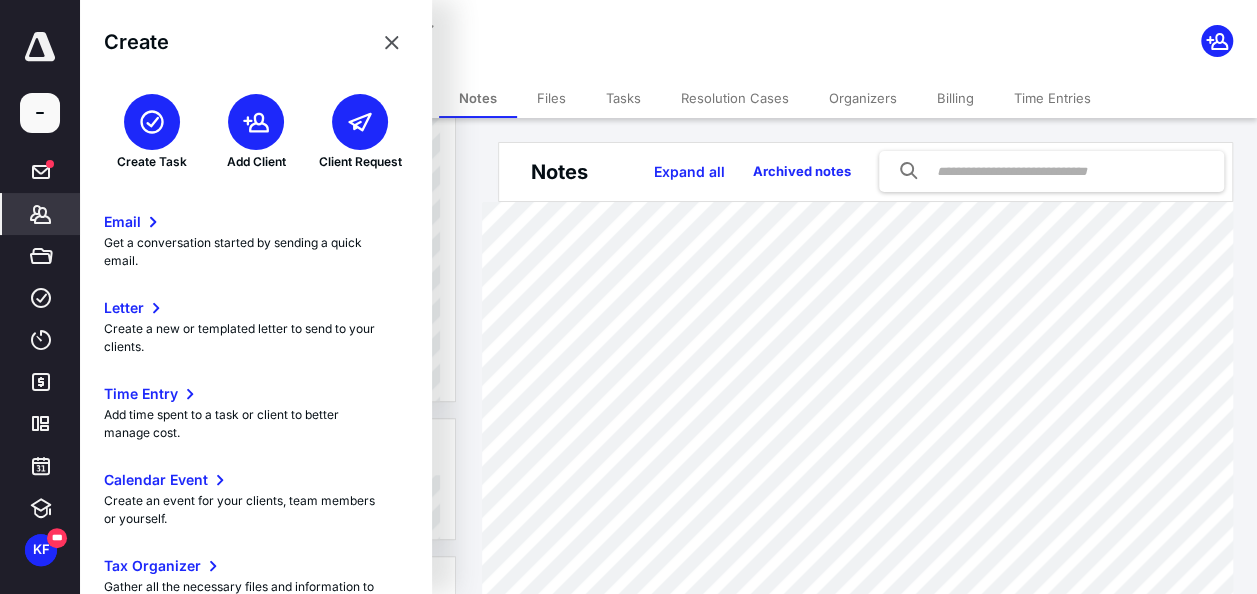 click 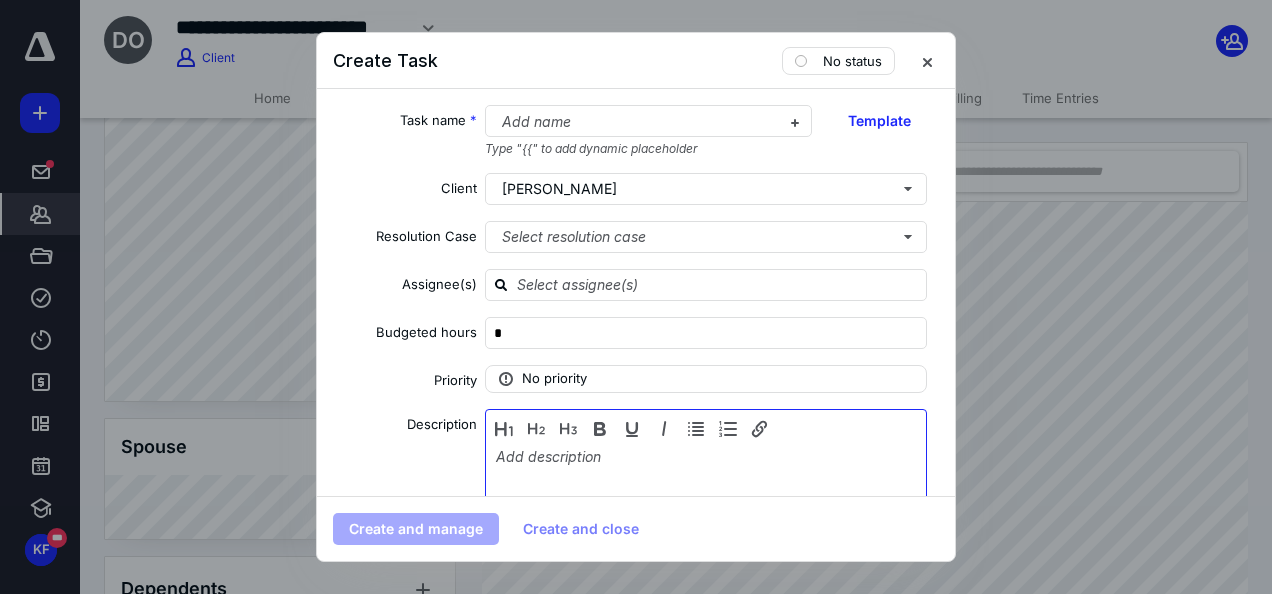click at bounding box center (706, 498) 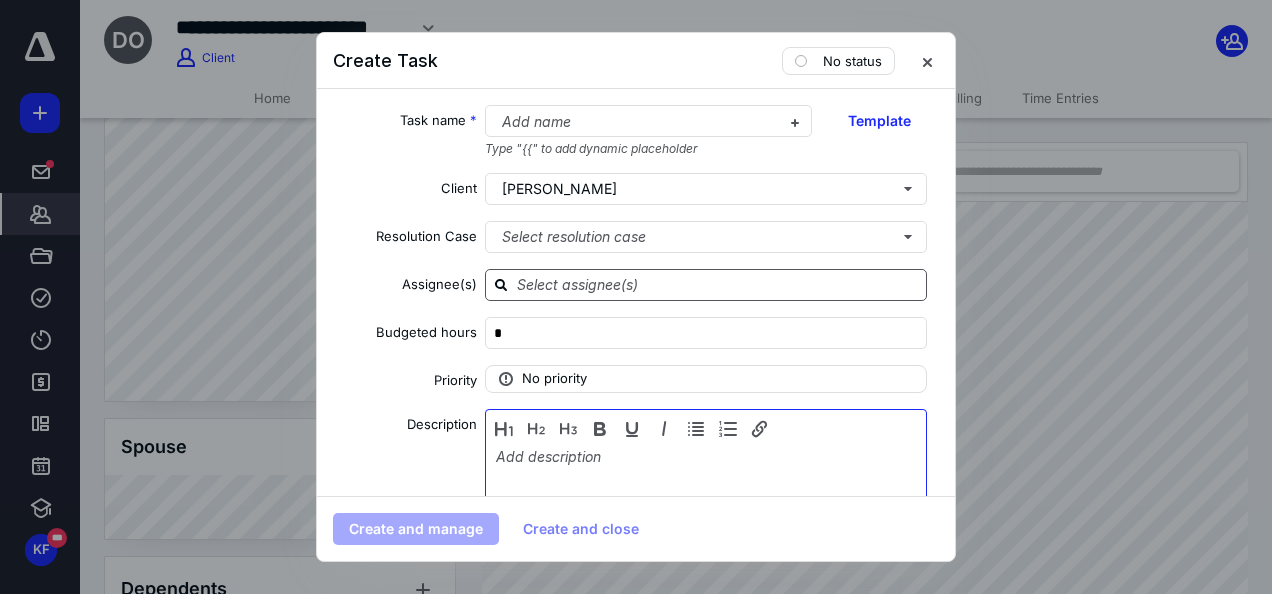 type 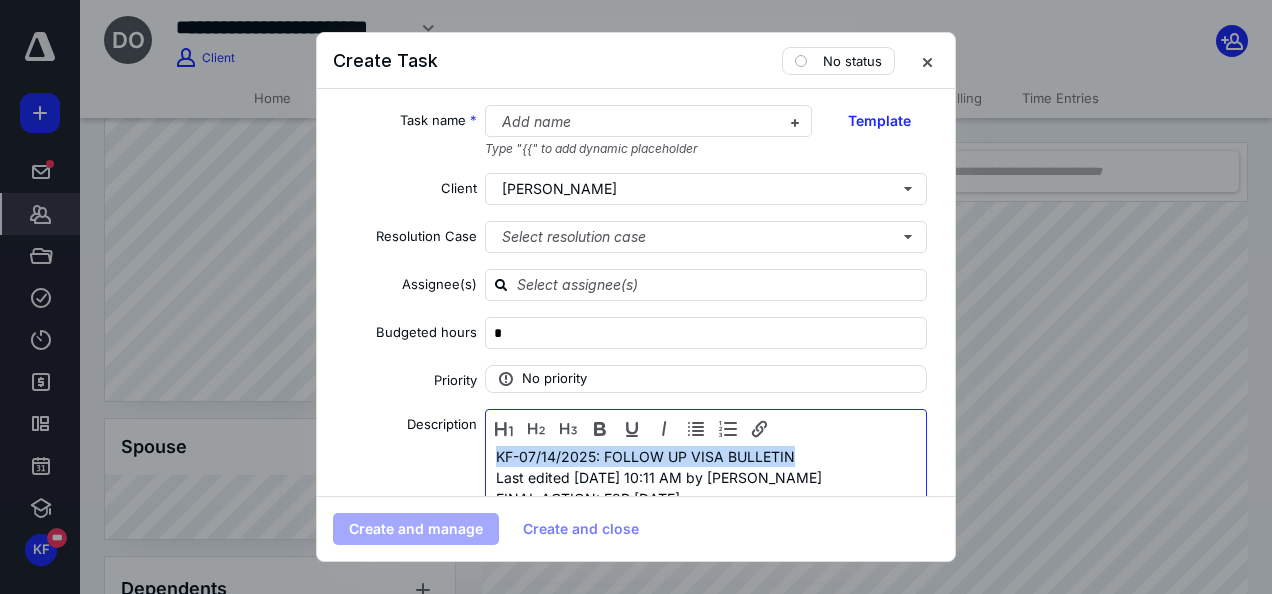 drag, startPoint x: 796, startPoint y: 452, endPoint x: 444, endPoint y: 439, distance: 352.24 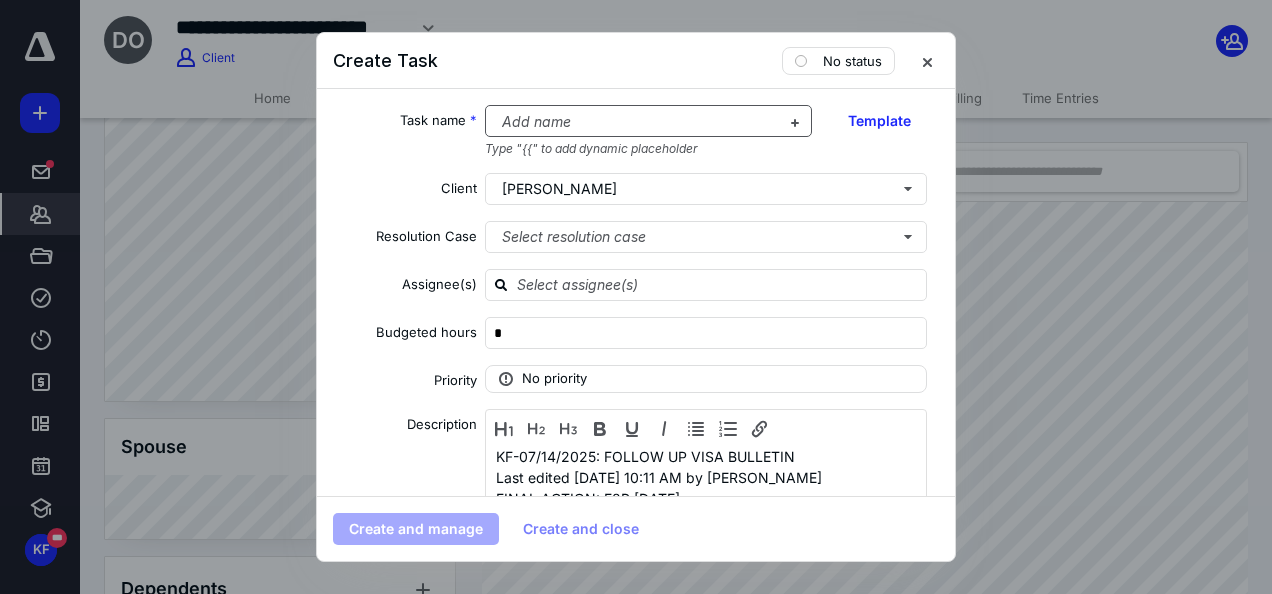 click at bounding box center [637, 122] 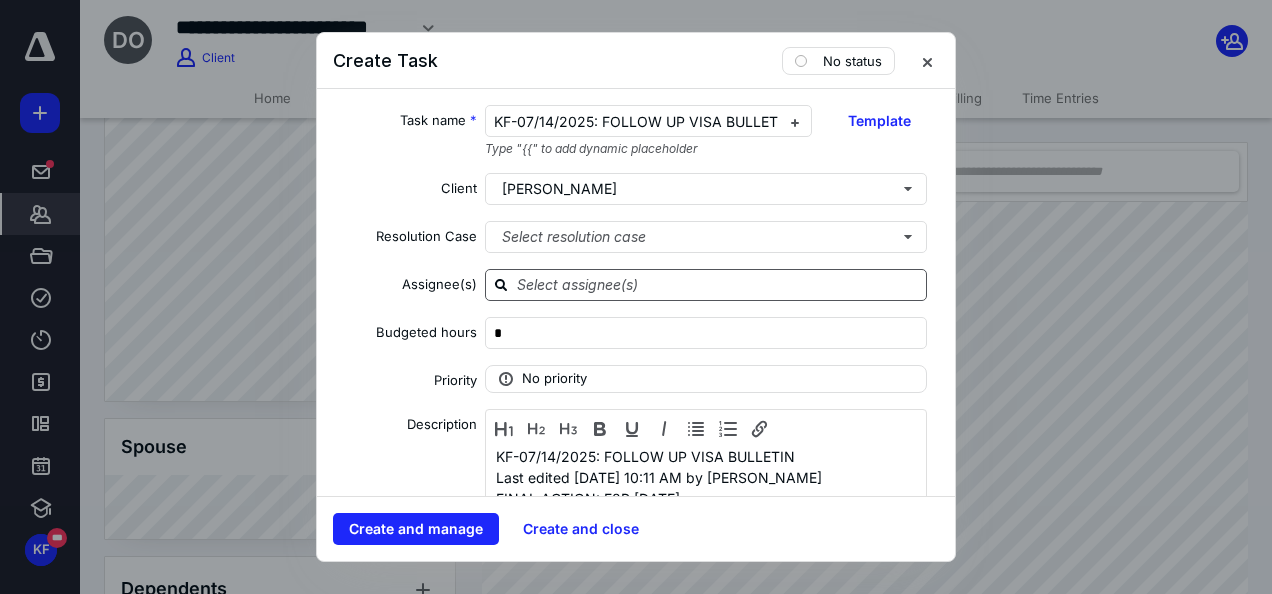 click at bounding box center (706, 285) 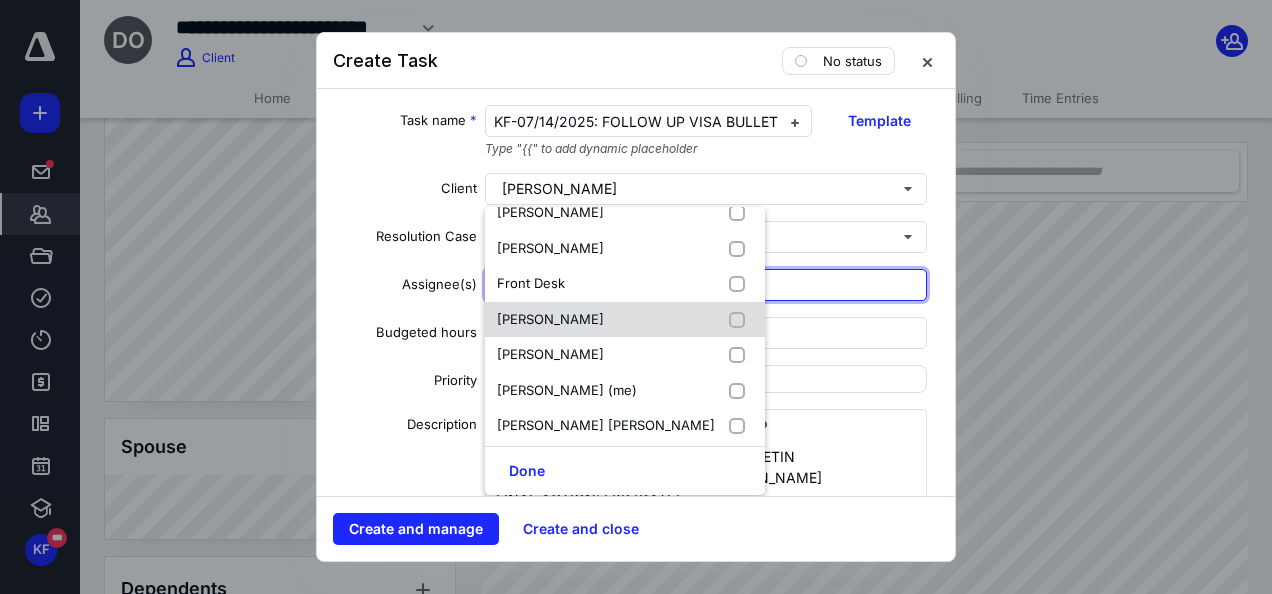 scroll, scrollTop: 300, scrollLeft: 0, axis: vertical 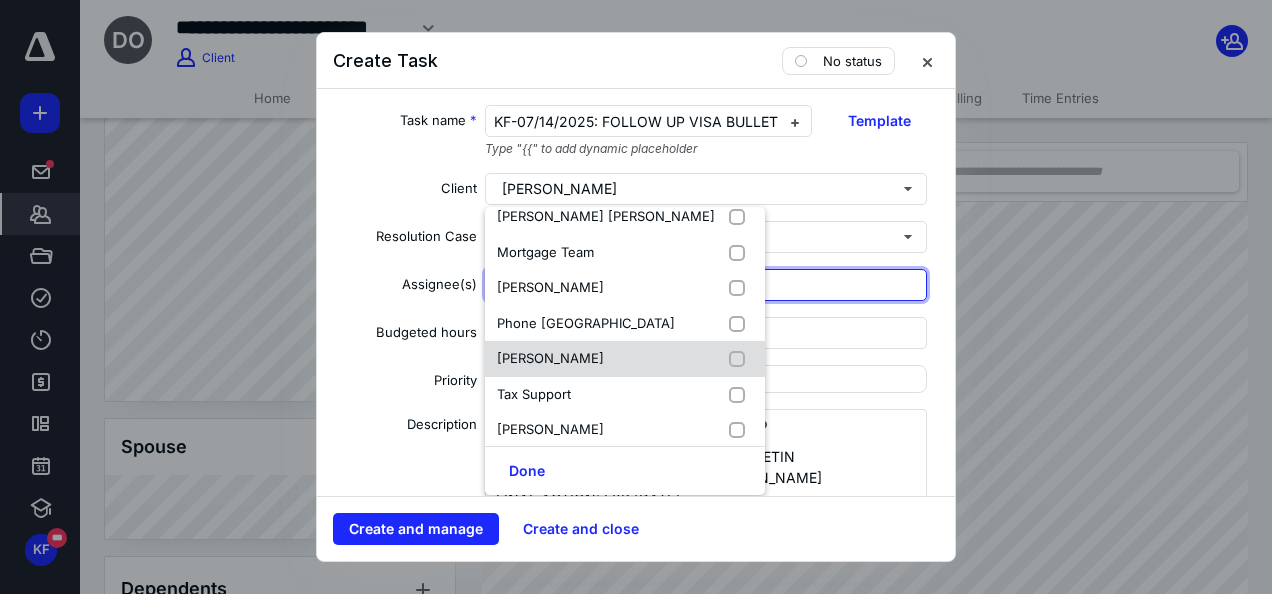 click on "[PERSON_NAME]" at bounding box center [625, 359] 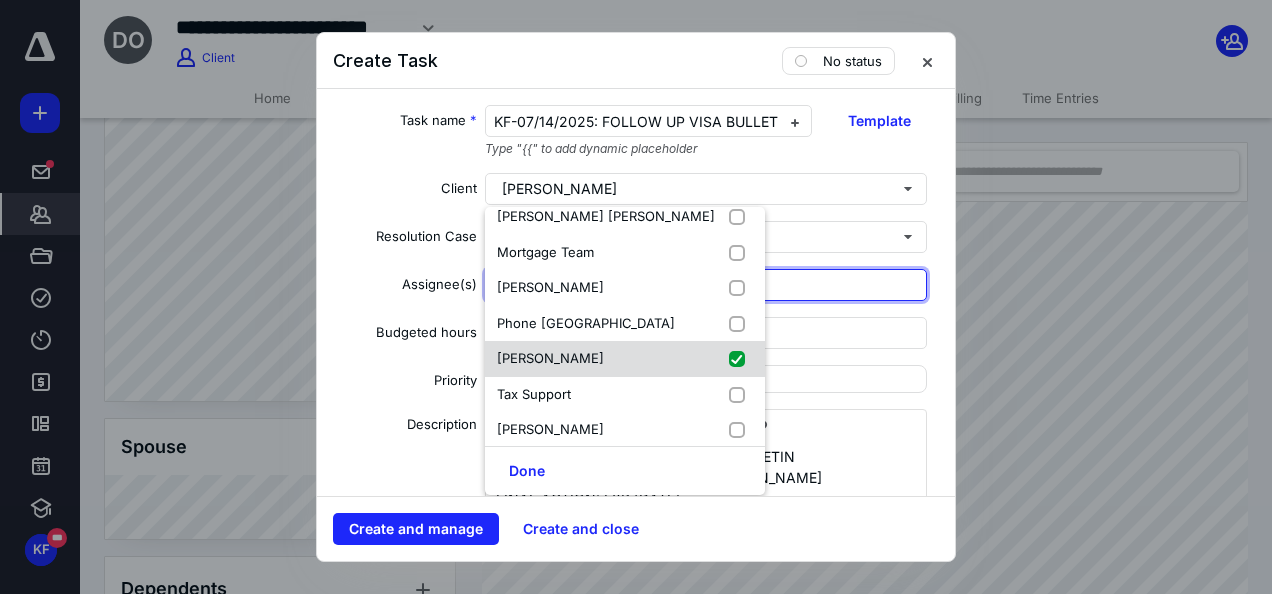 checkbox on "true" 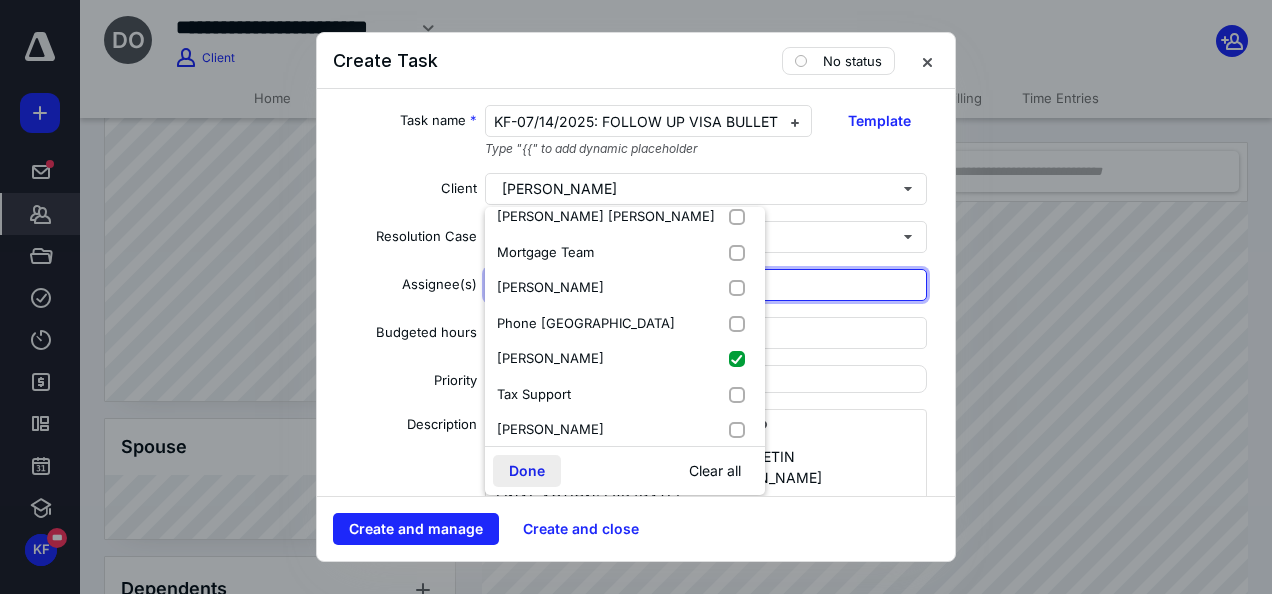 click on "Done" at bounding box center (527, 471) 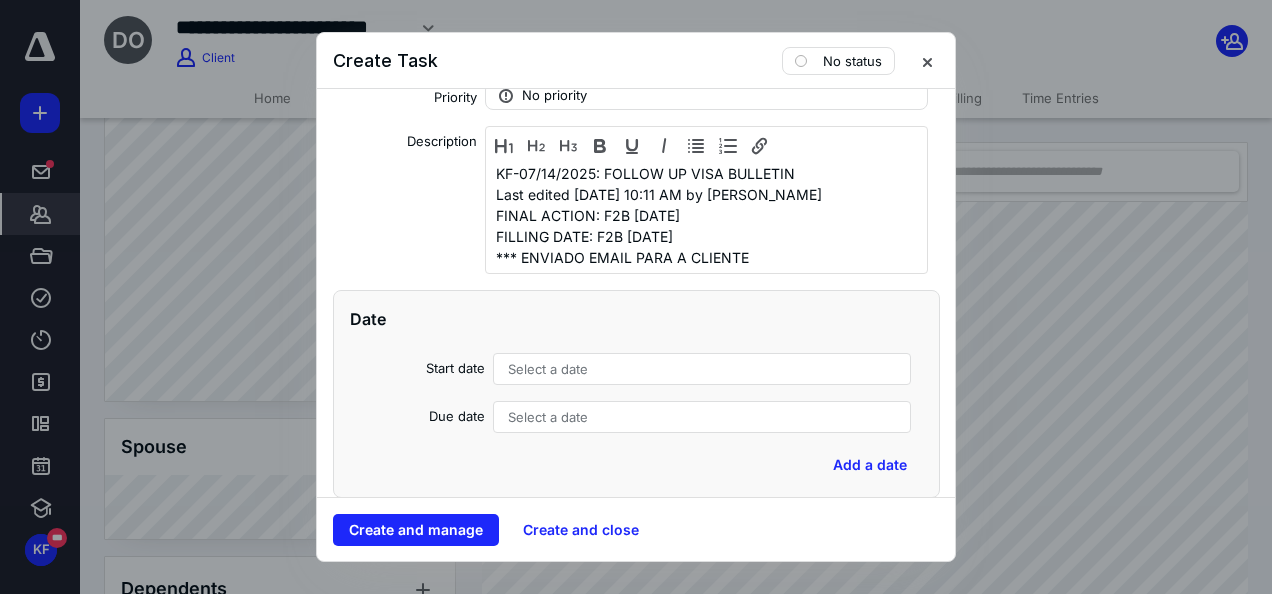 scroll, scrollTop: 300, scrollLeft: 0, axis: vertical 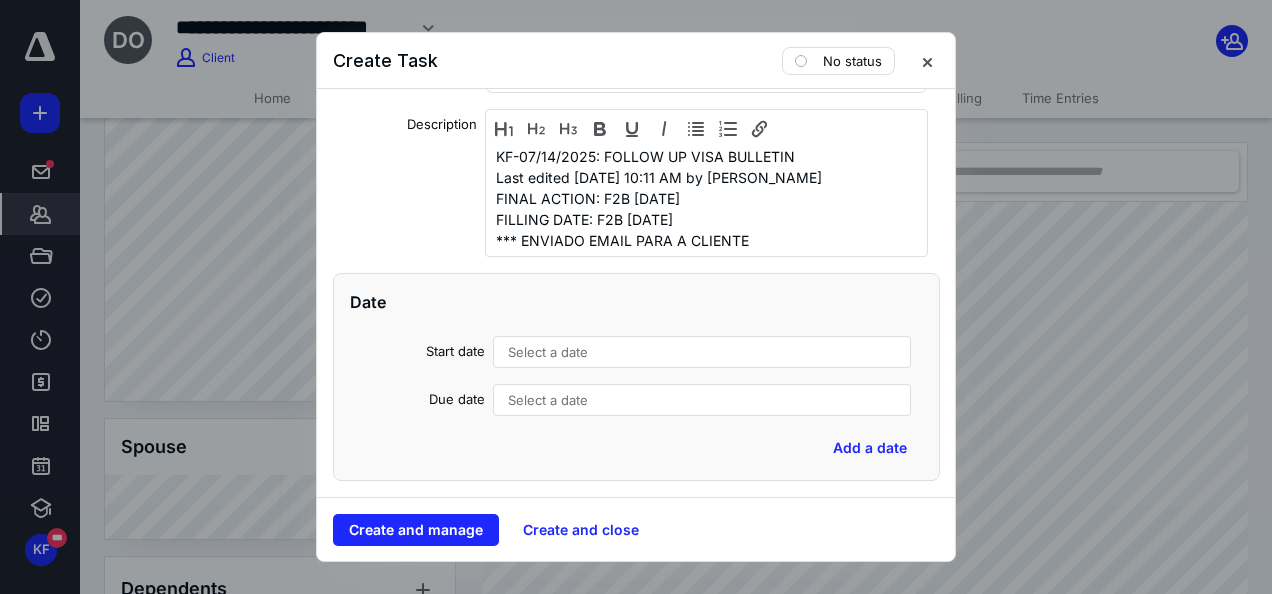 click on "Select a date" at bounding box center [702, 352] 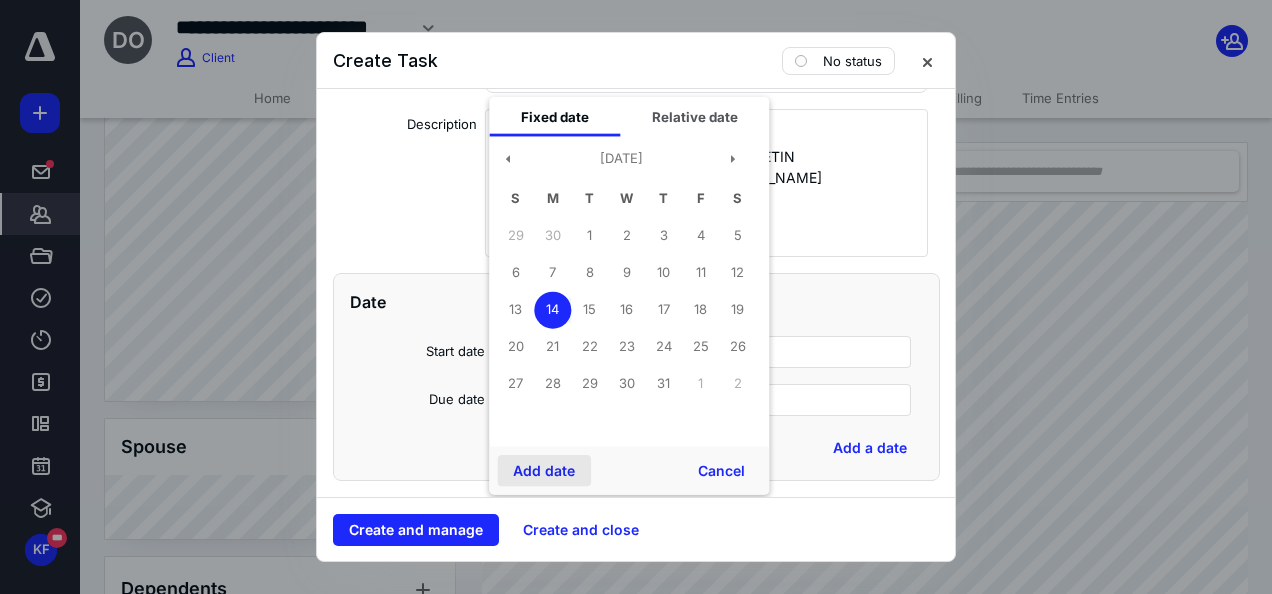 click on "Add date" at bounding box center [544, 471] 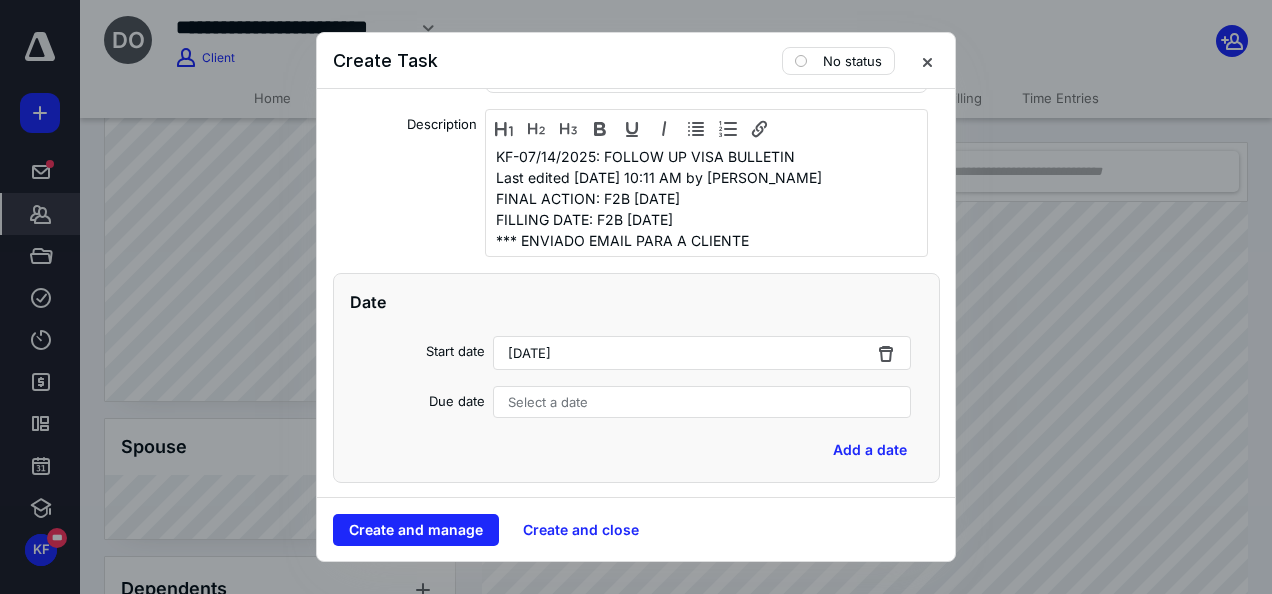 click on "Select a date" at bounding box center [548, 402] 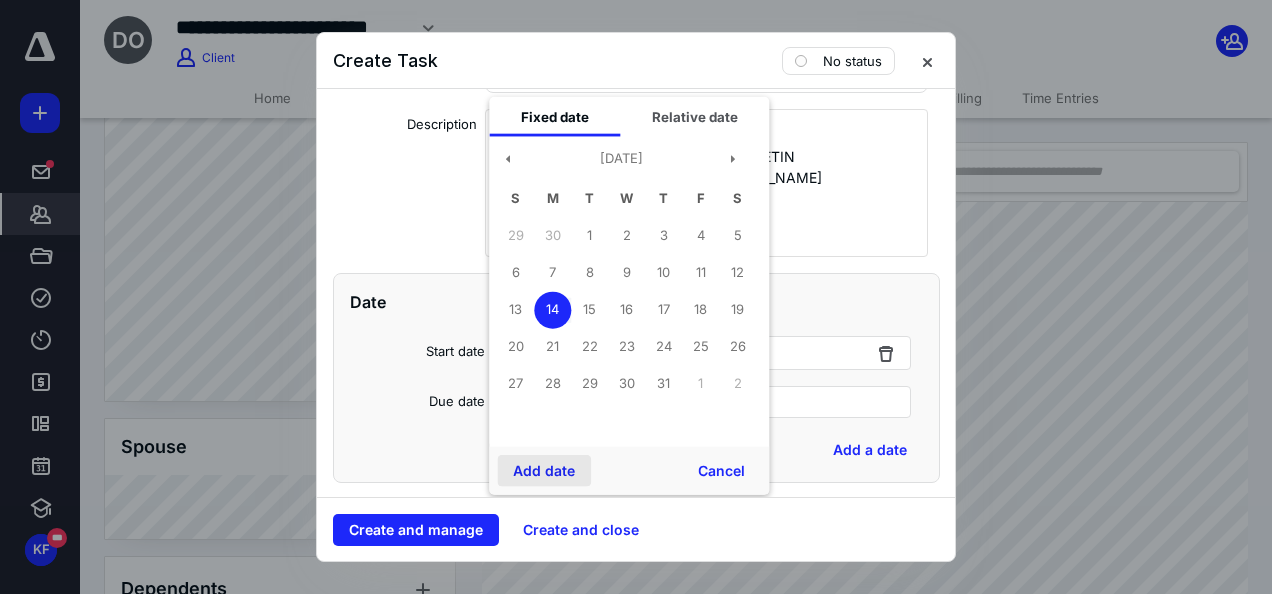 click on "Add date" at bounding box center (544, 471) 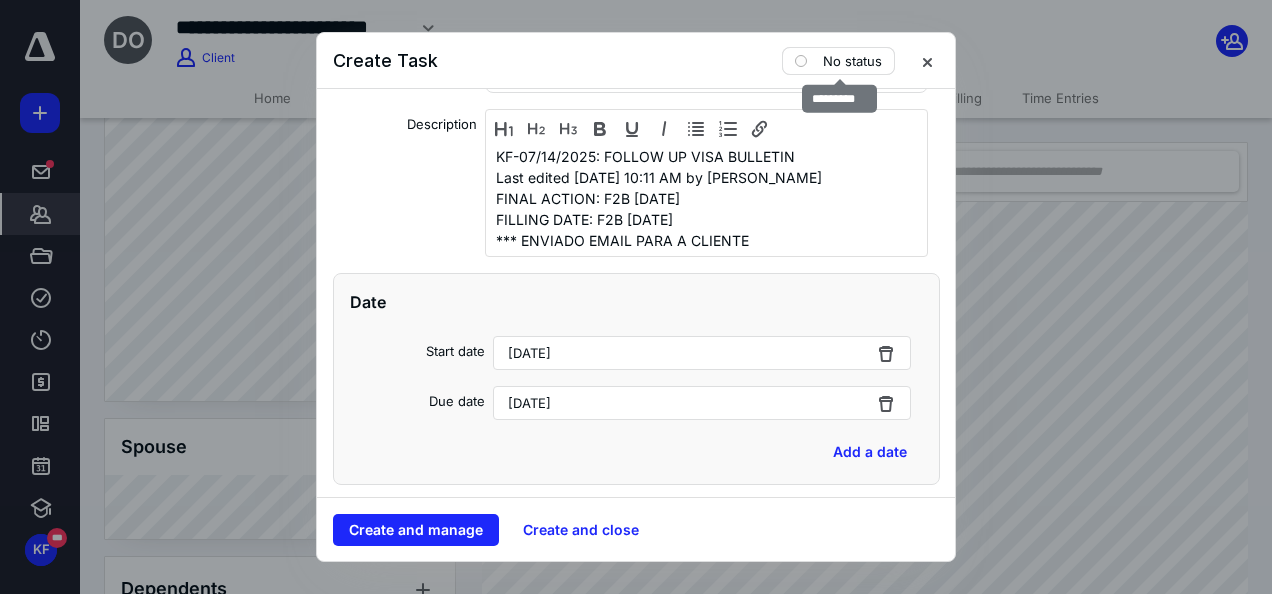 drag, startPoint x: 839, startPoint y: 50, endPoint x: 846, endPoint y: 72, distance: 23.086792 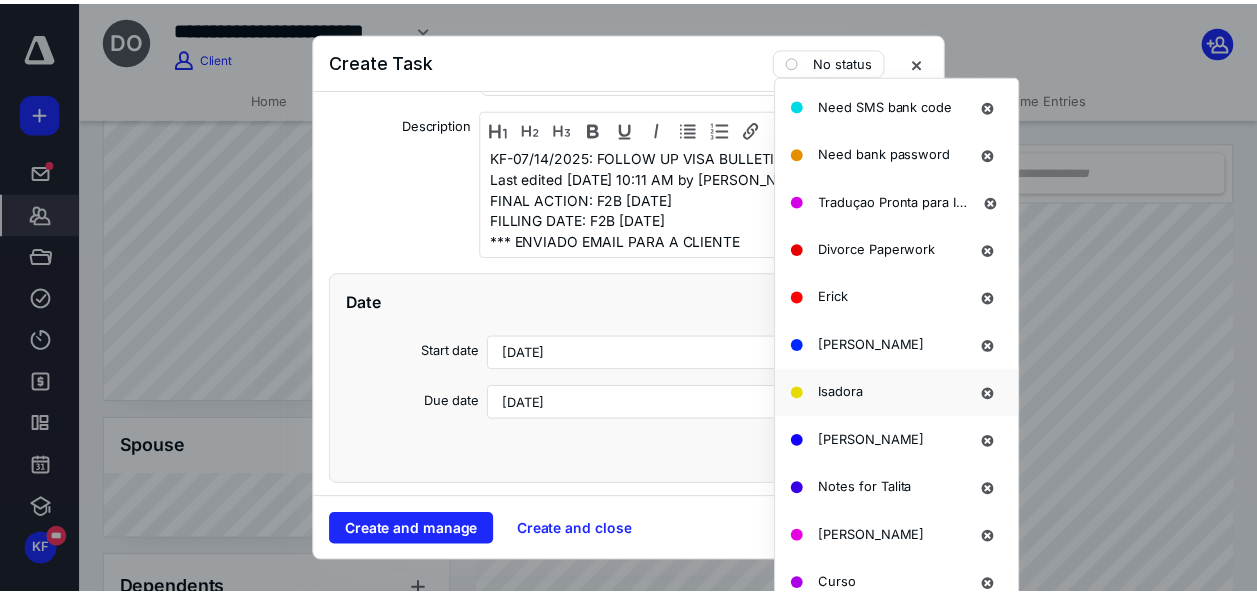 scroll, scrollTop: 1528, scrollLeft: 0, axis: vertical 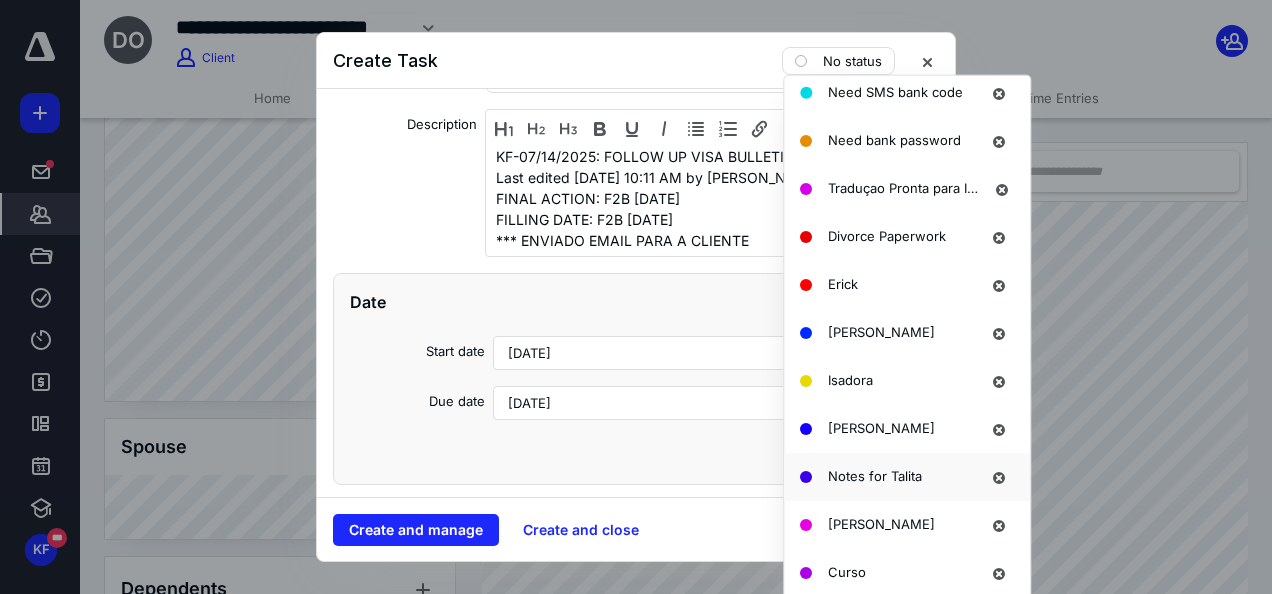 click on "Notes for Talita" at bounding box center (875, 475) 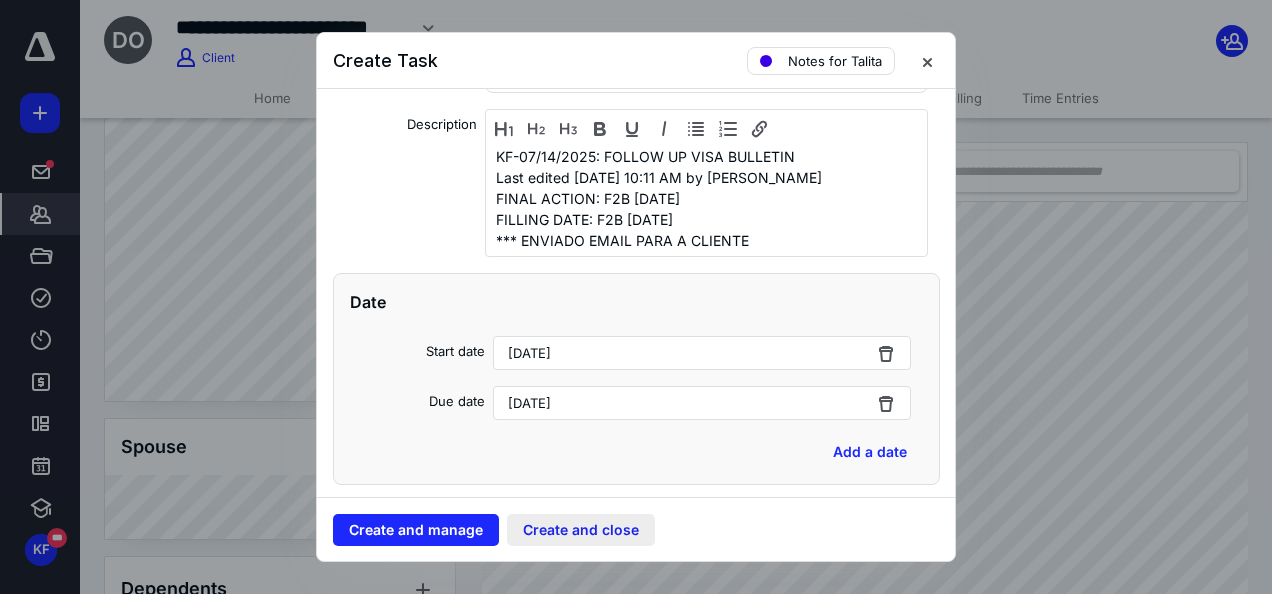click on "Create and close" at bounding box center (581, 530) 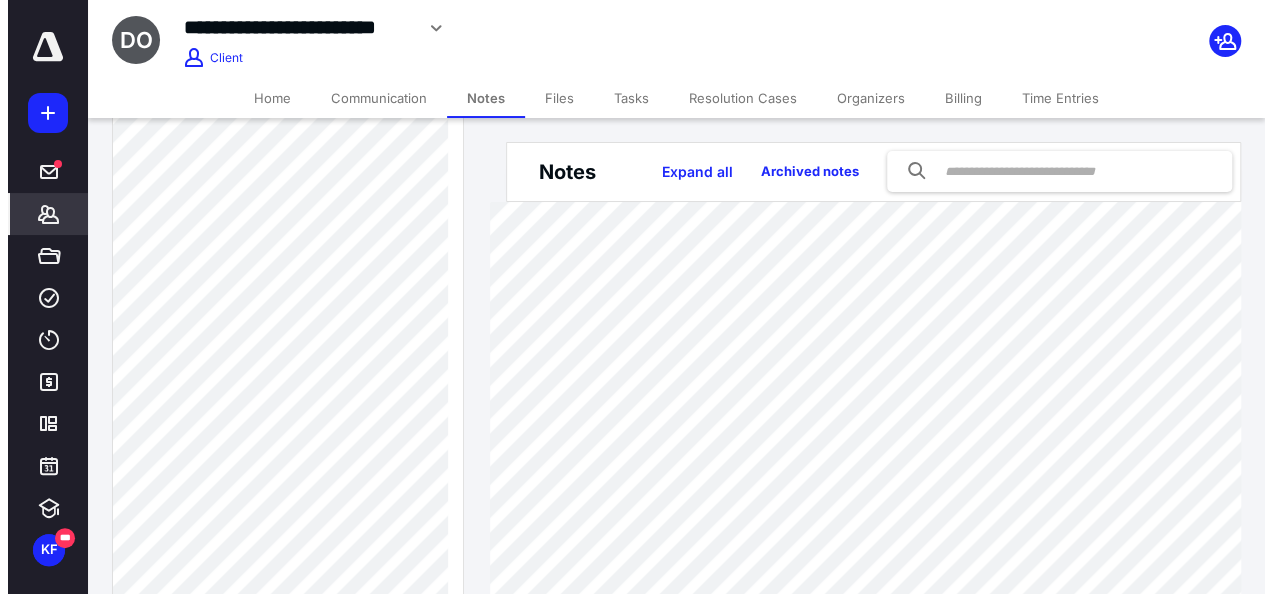 scroll, scrollTop: 800, scrollLeft: 0, axis: vertical 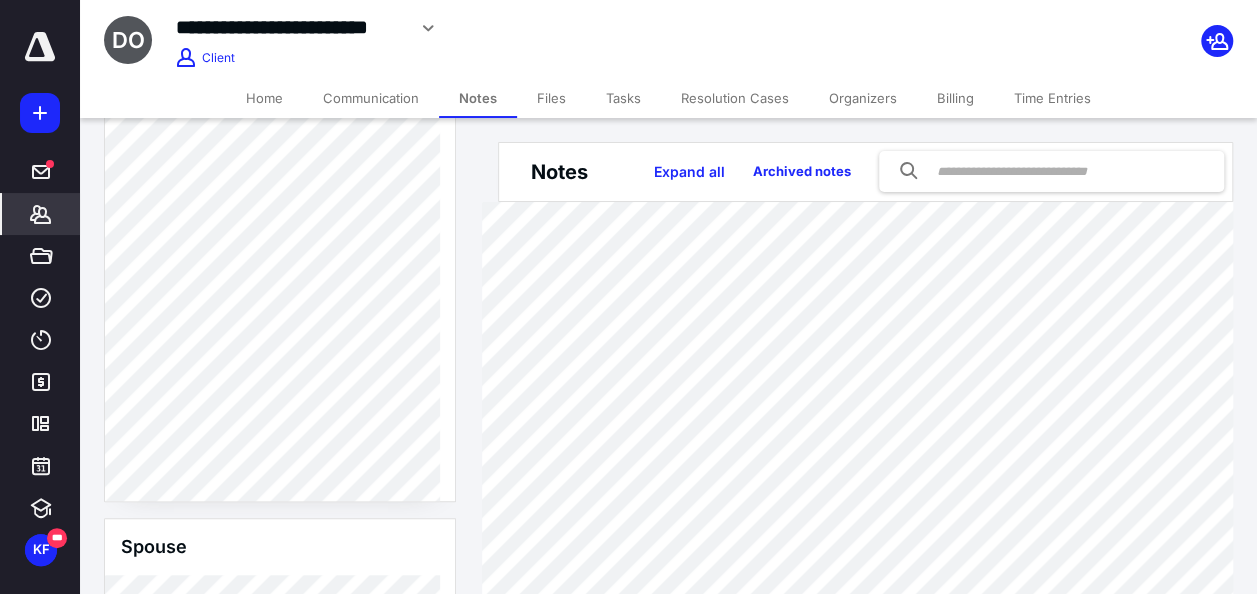 click 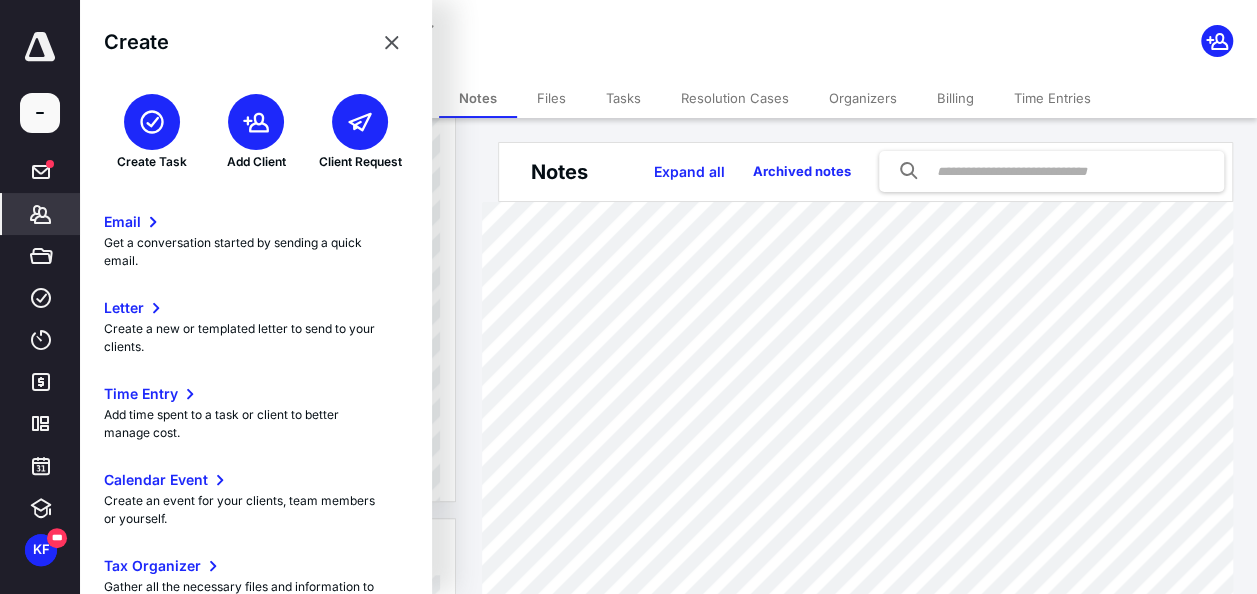 click 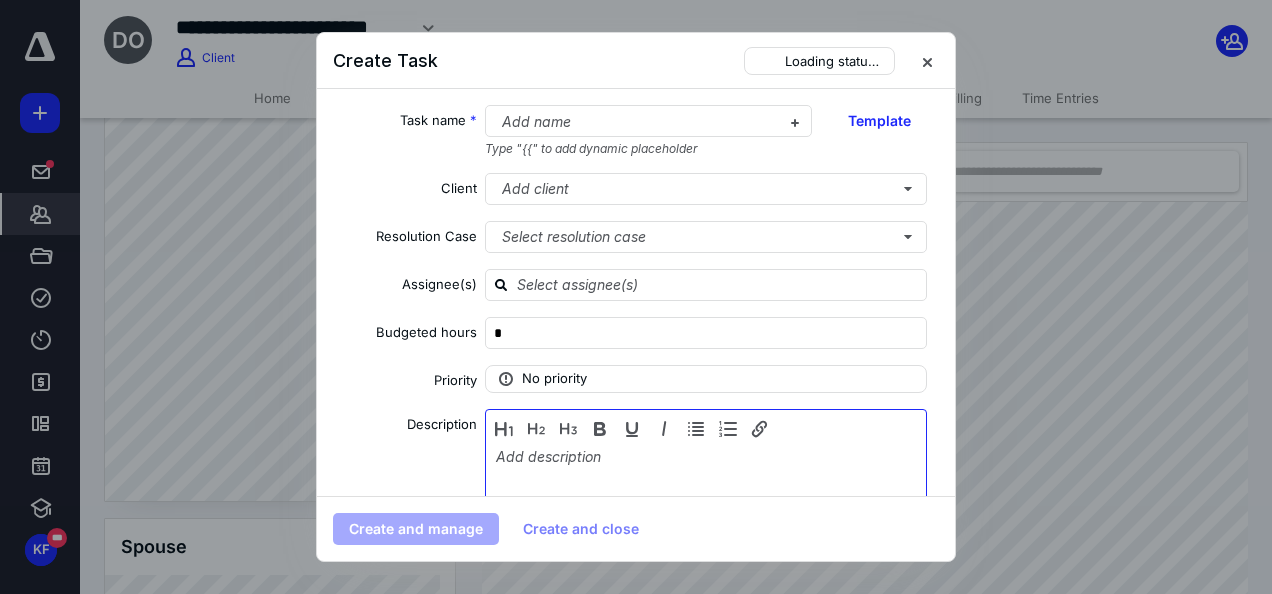 click at bounding box center (706, 498) 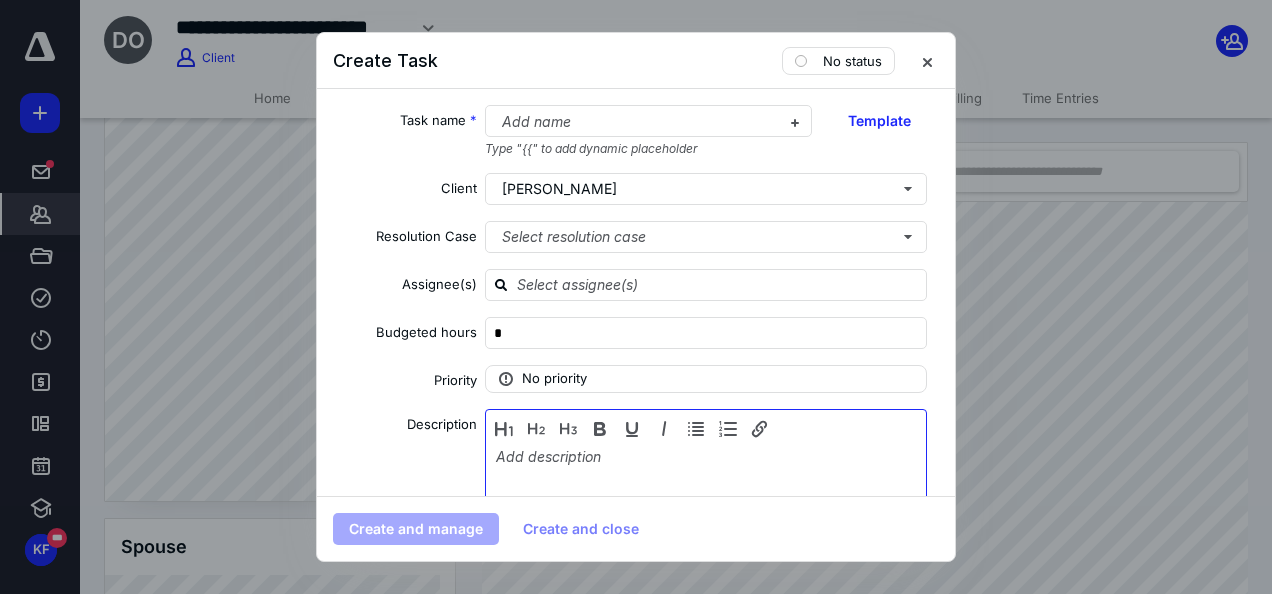type 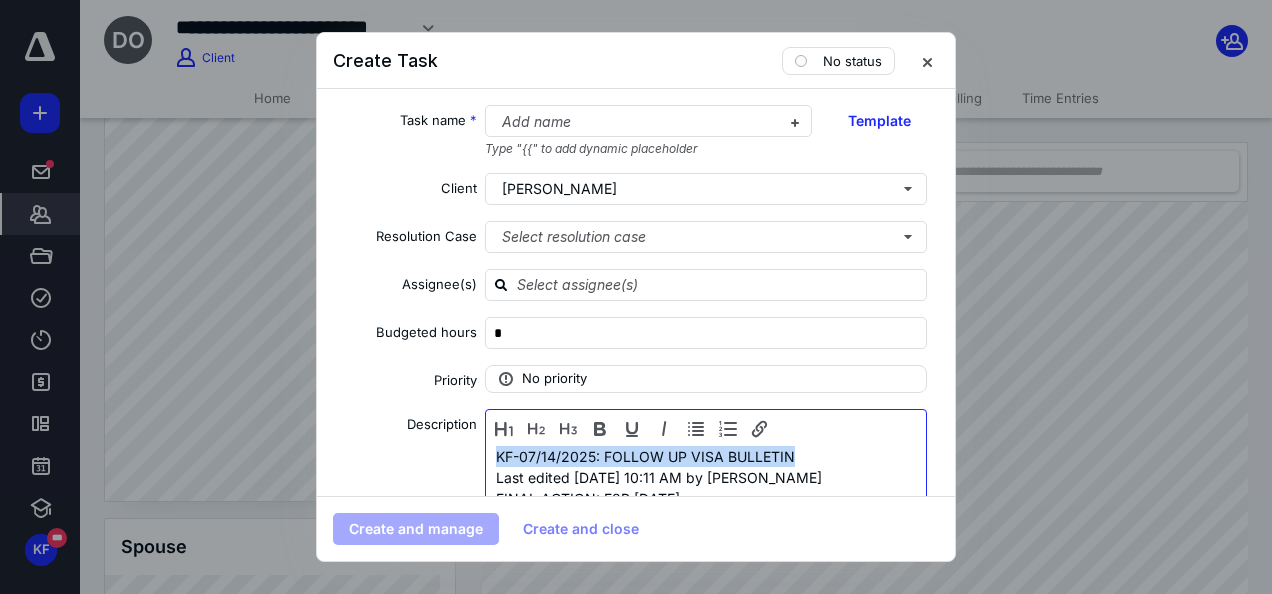 drag, startPoint x: 811, startPoint y: 457, endPoint x: 448, endPoint y: 454, distance: 363.0124 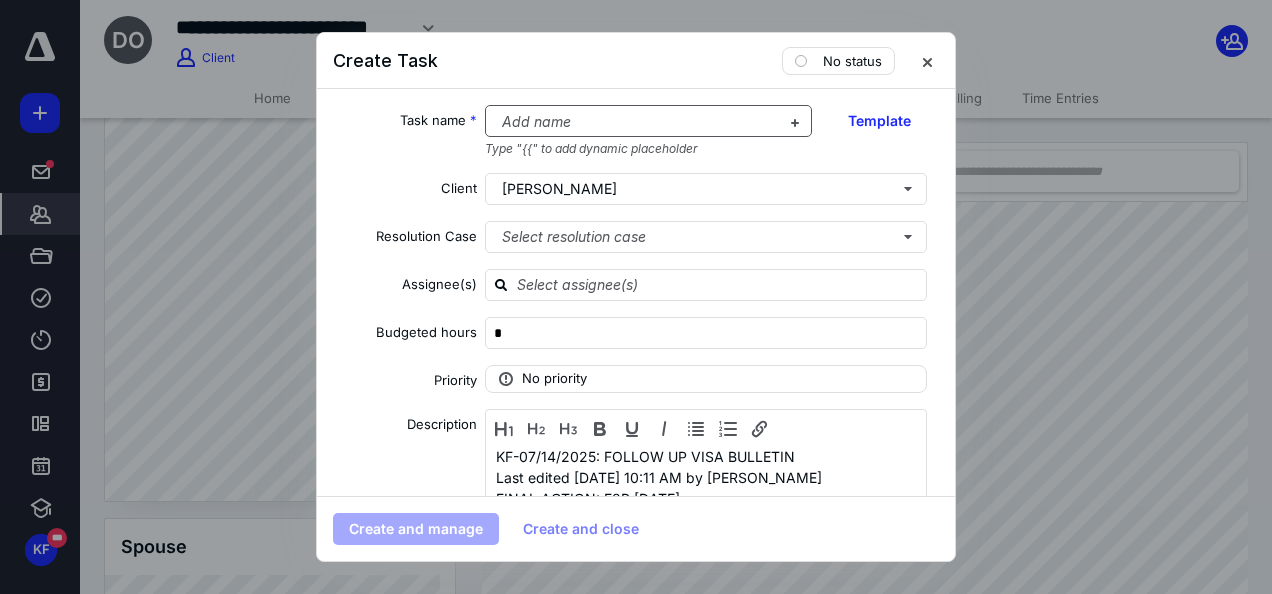 click at bounding box center (637, 122) 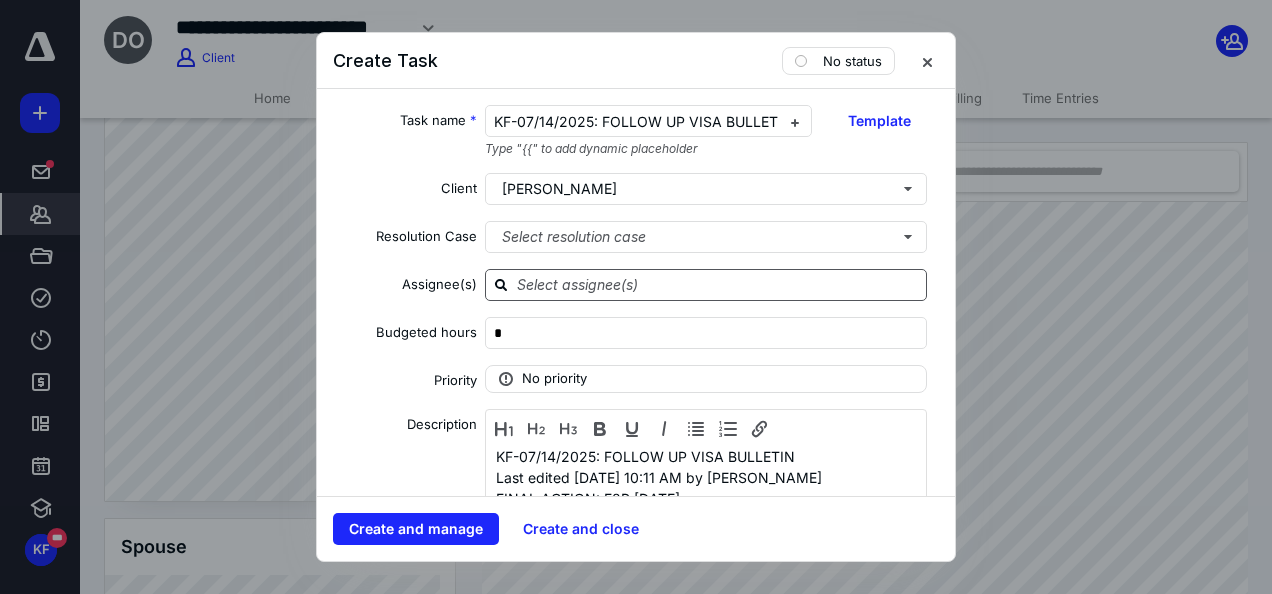 click at bounding box center [718, 284] 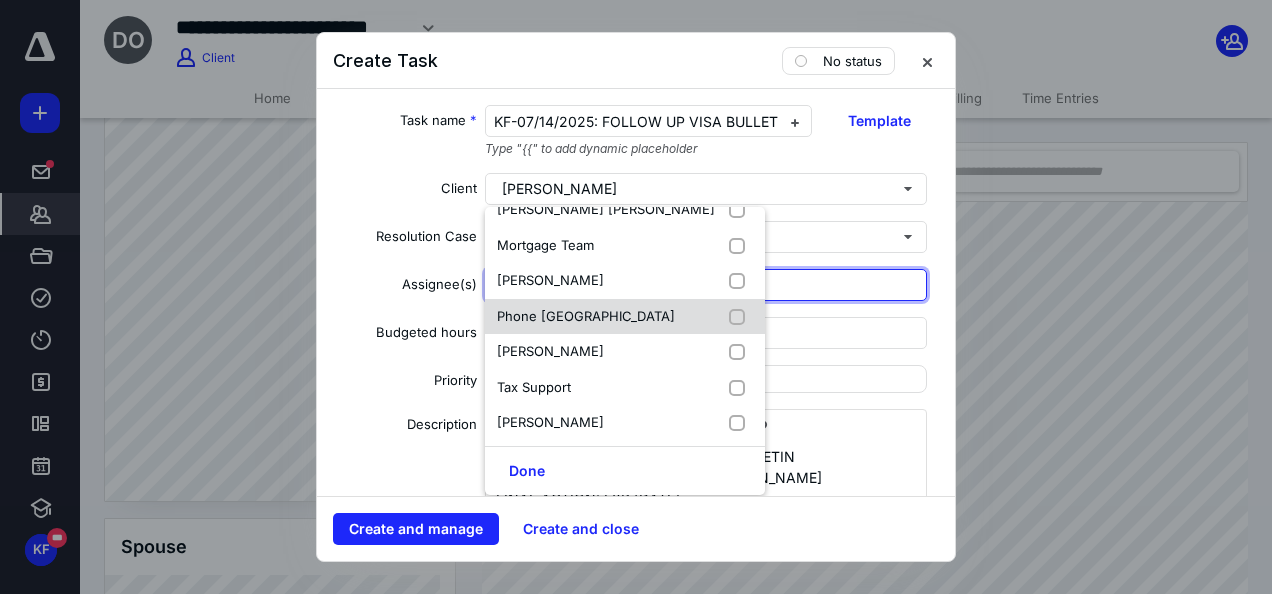 scroll, scrollTop: 309, scrollLeft: 0, axis: vertical 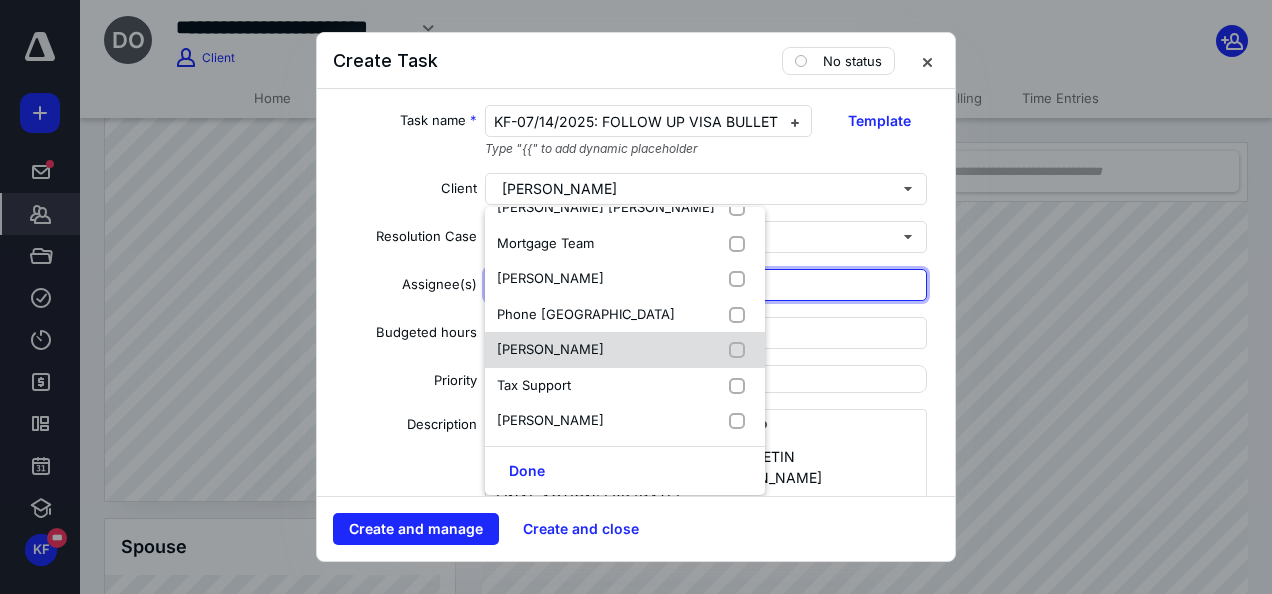click on "[PERSON_NAME]" at bounding box center [625, 350] 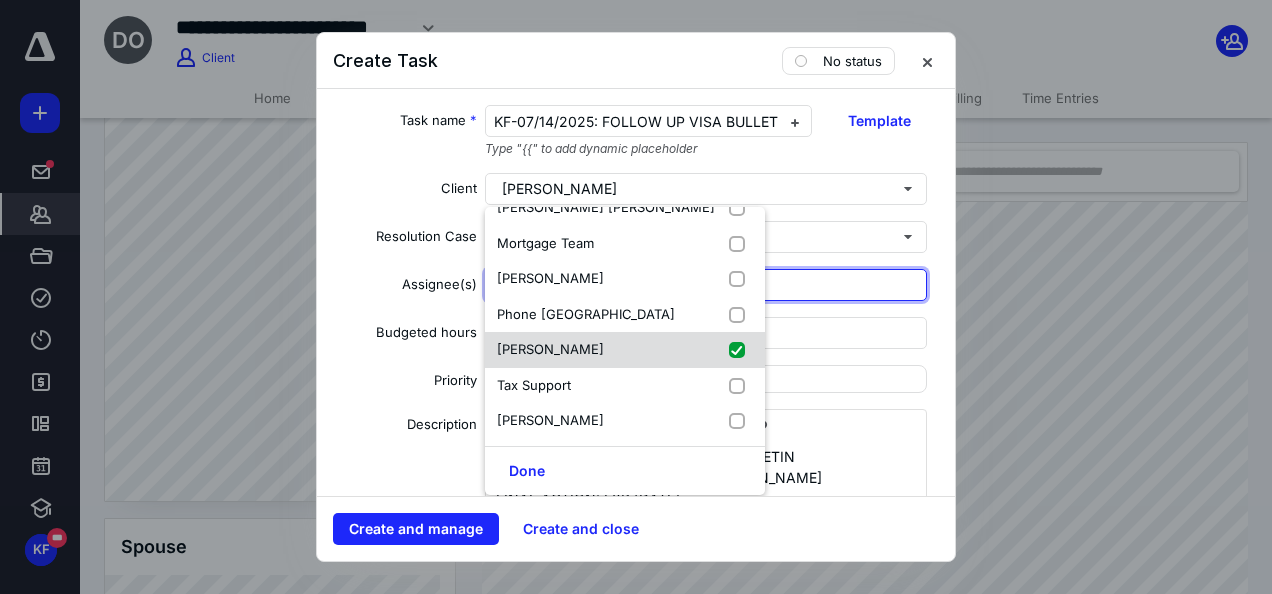 checkbox on "true" 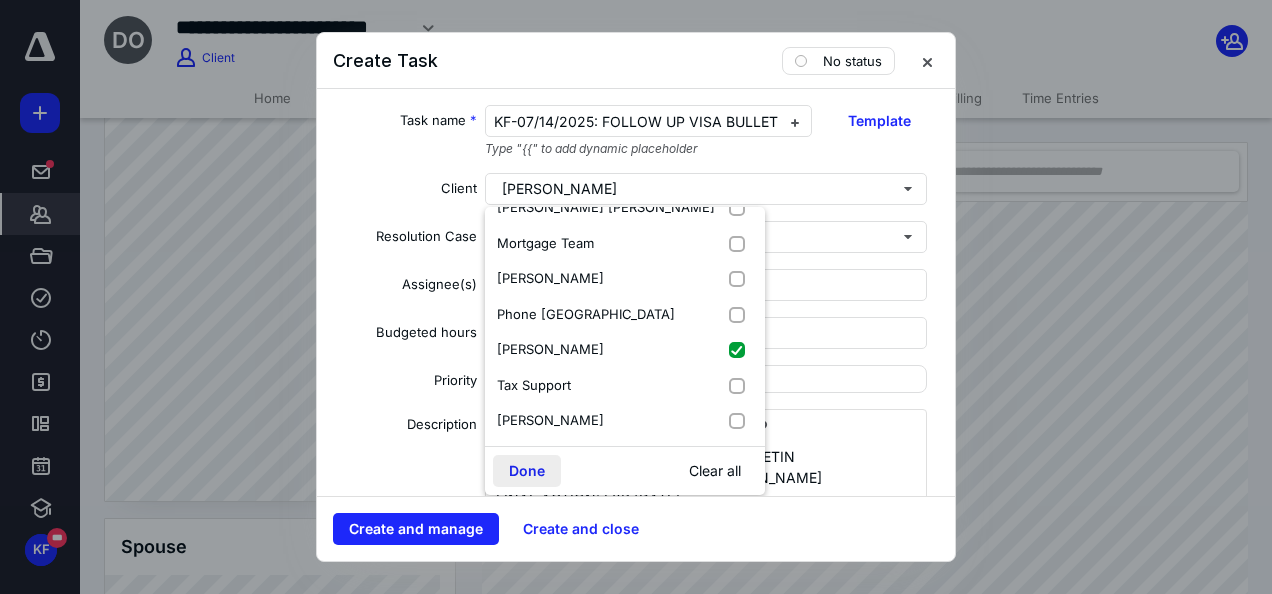 click on "Done" at bounding box center (527, 471) 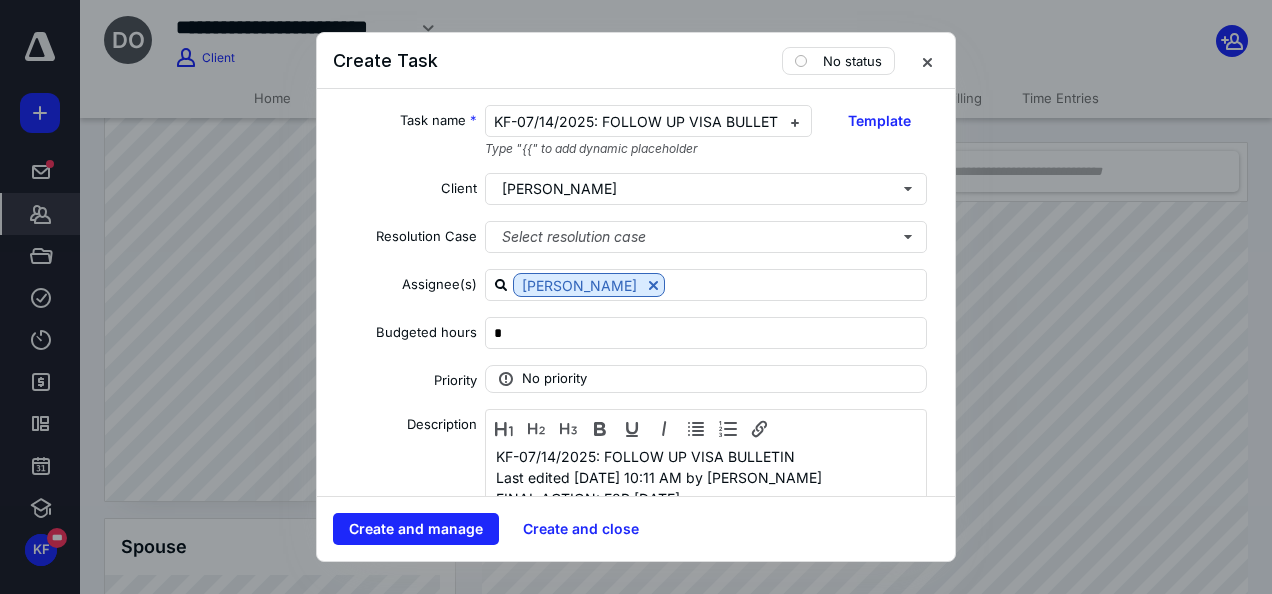 scroll, scrollTop: 200, scrollLeft: 0, axis: vertical 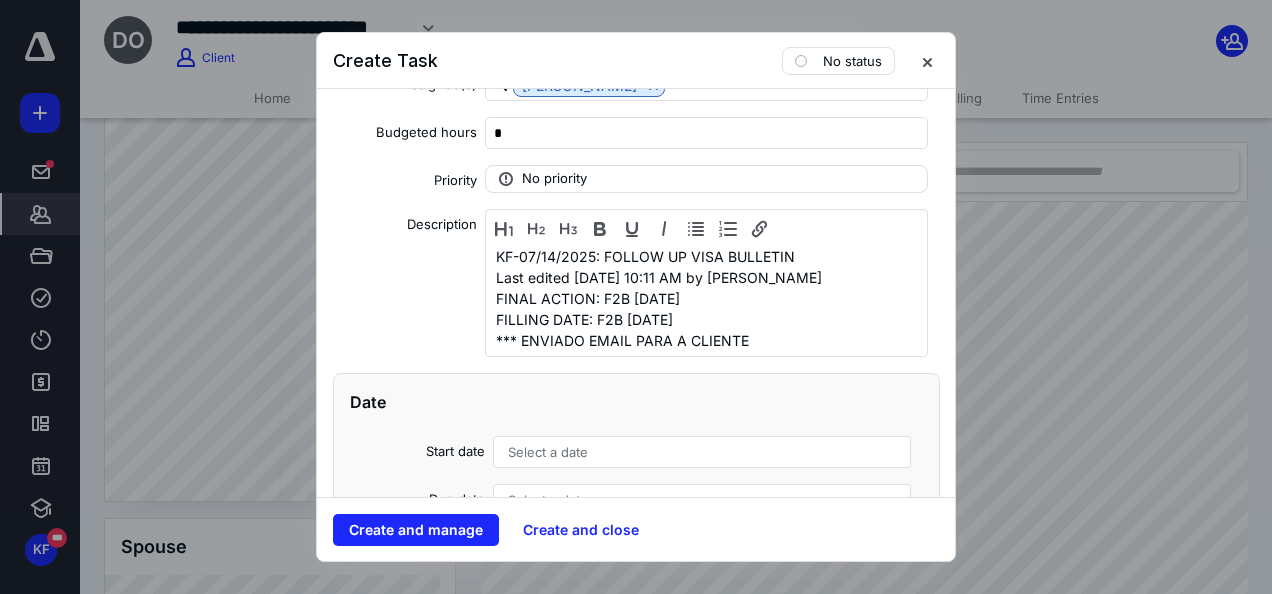 click on "Select a date" at bounding box center [548, 452] 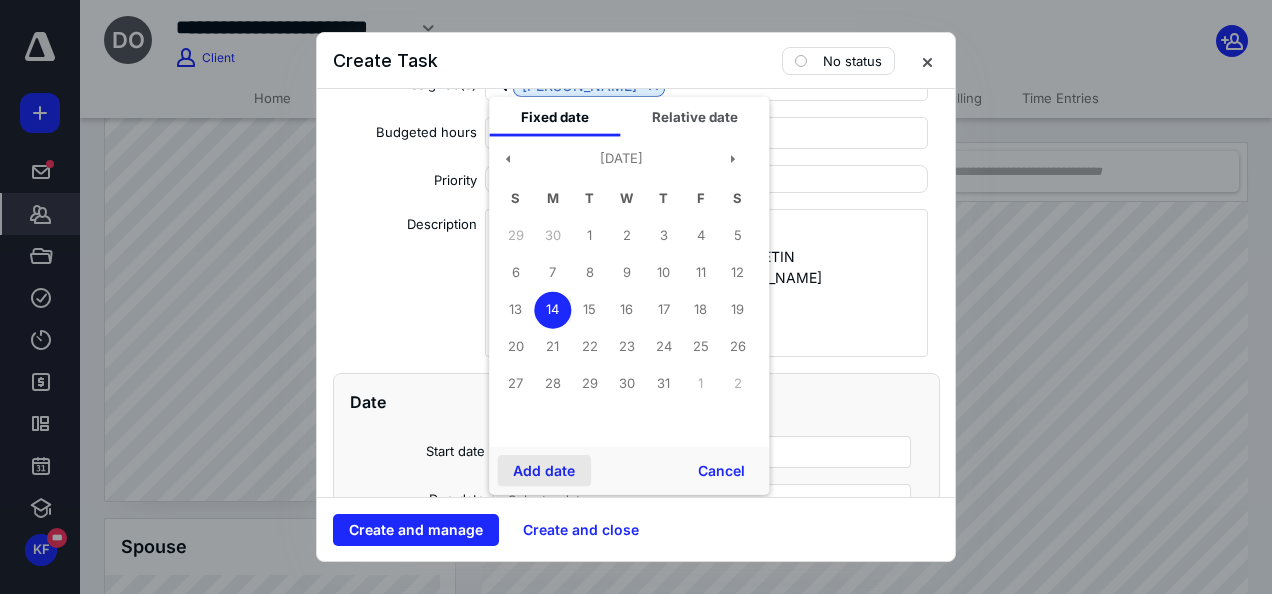 click on "Add date" at bounding box center (544, 471) 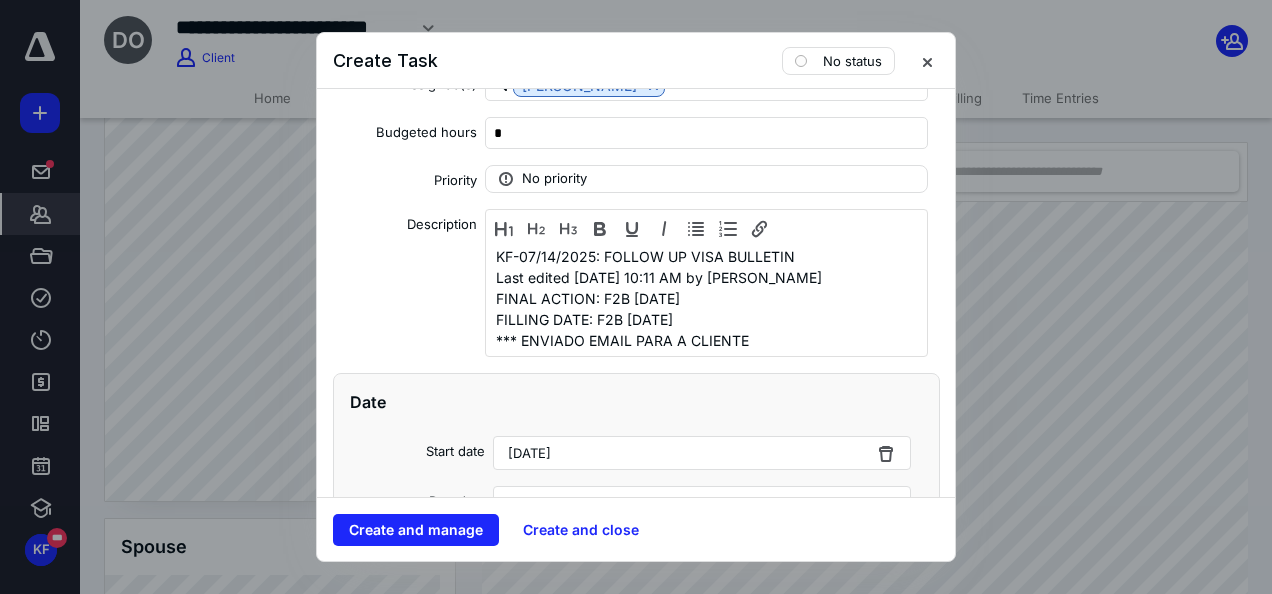 scroll, scrollTop: 300, scrollLeft: 0, axis: vertical 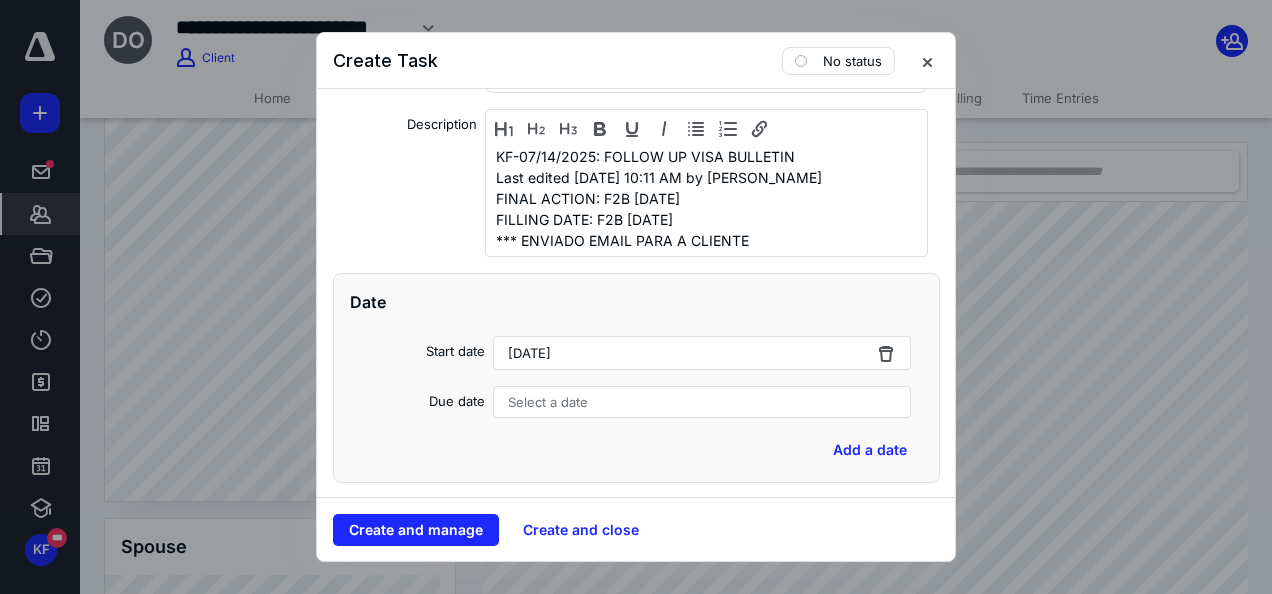 click on "Select a date" at bounding box center (548, 402) 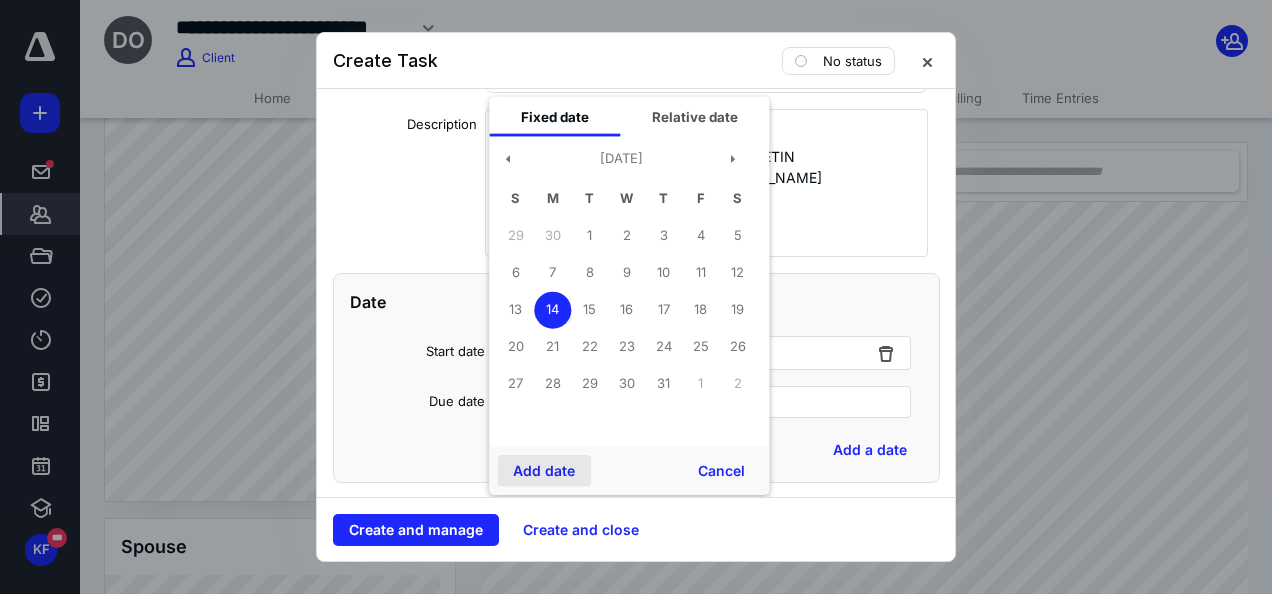 click on "Add date" at bounding box center [544, 471] 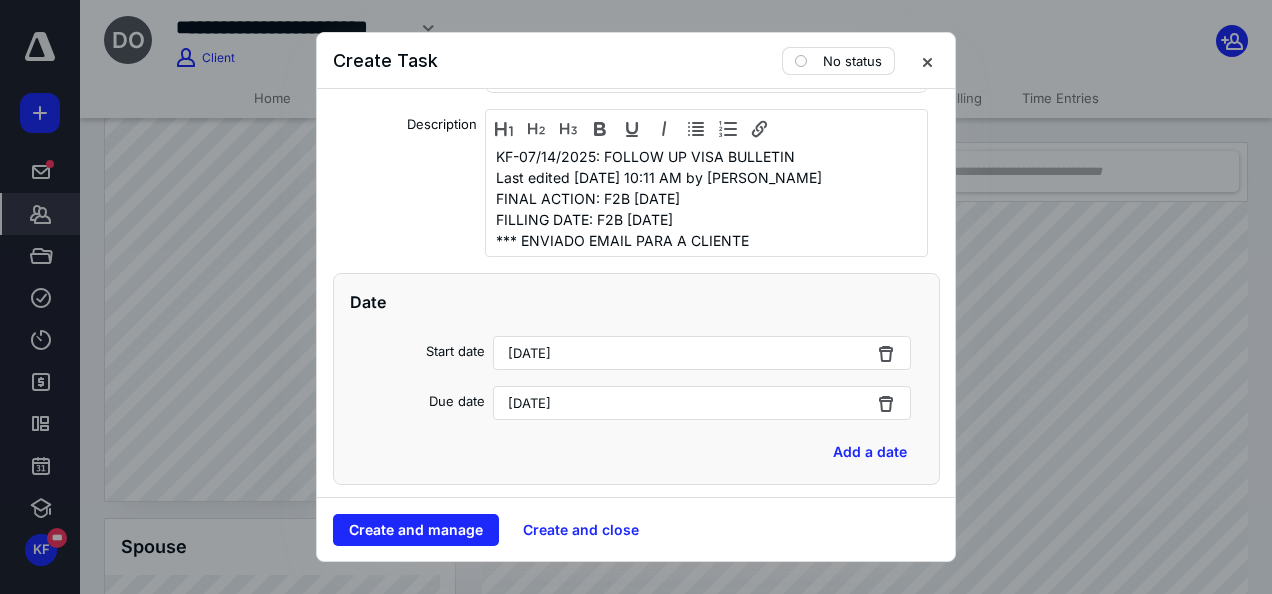click on "No status" at bounding box center [852, 61] 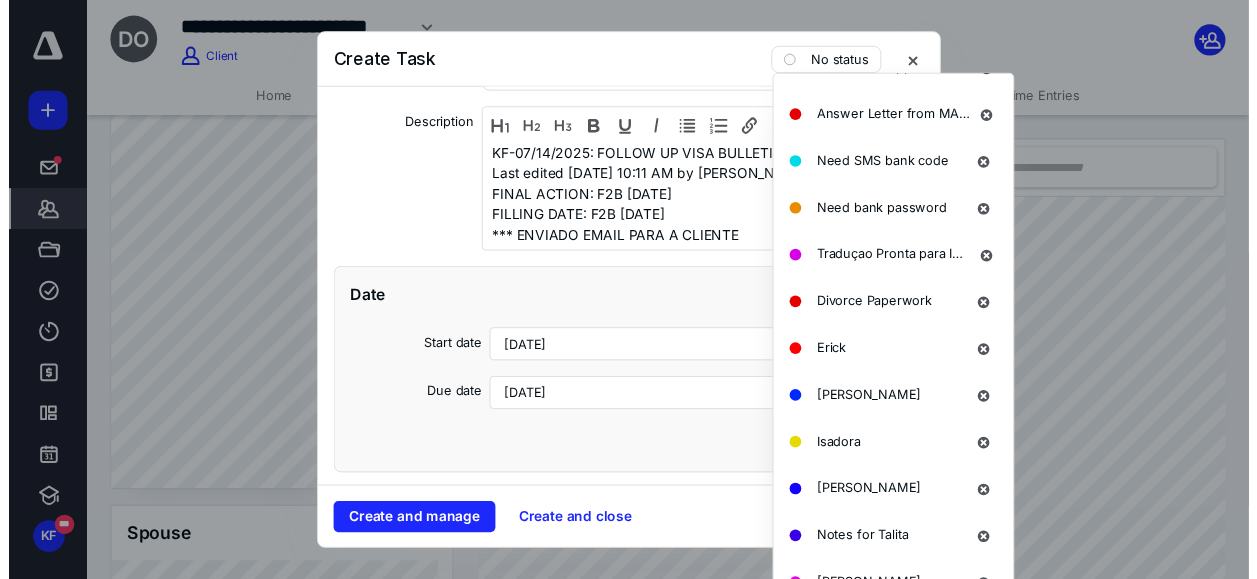 scroll, scrollTop: 1528, scrollLeft: 0, axis: vertical 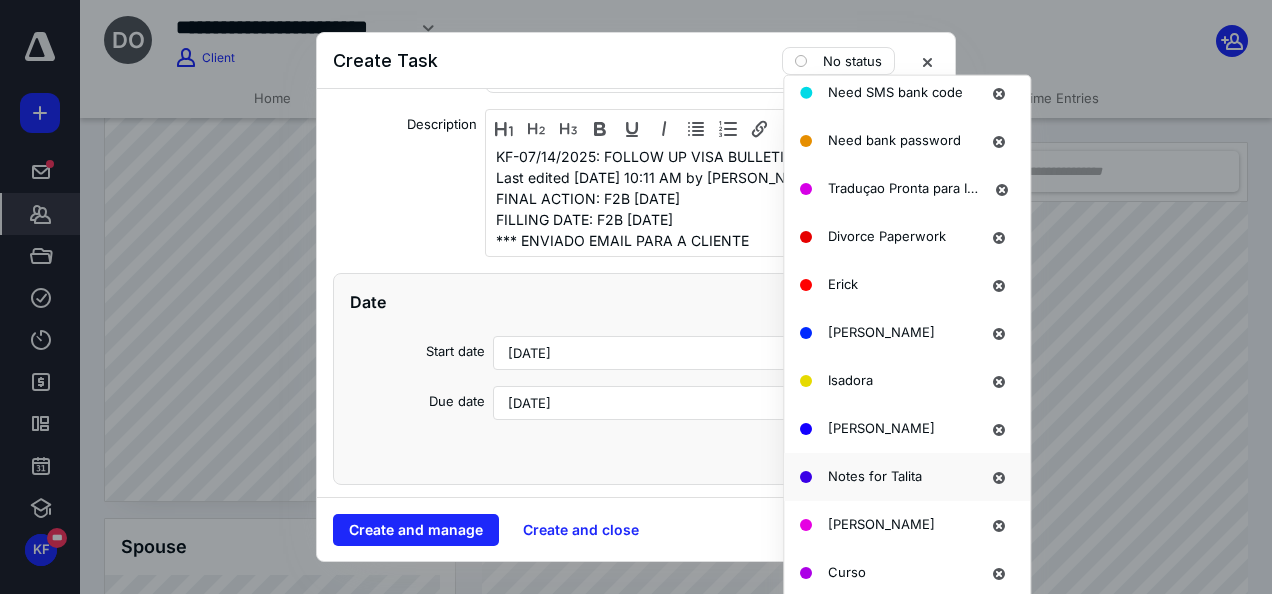 click on "Notes for Talita" at bounding box center (875, 475) 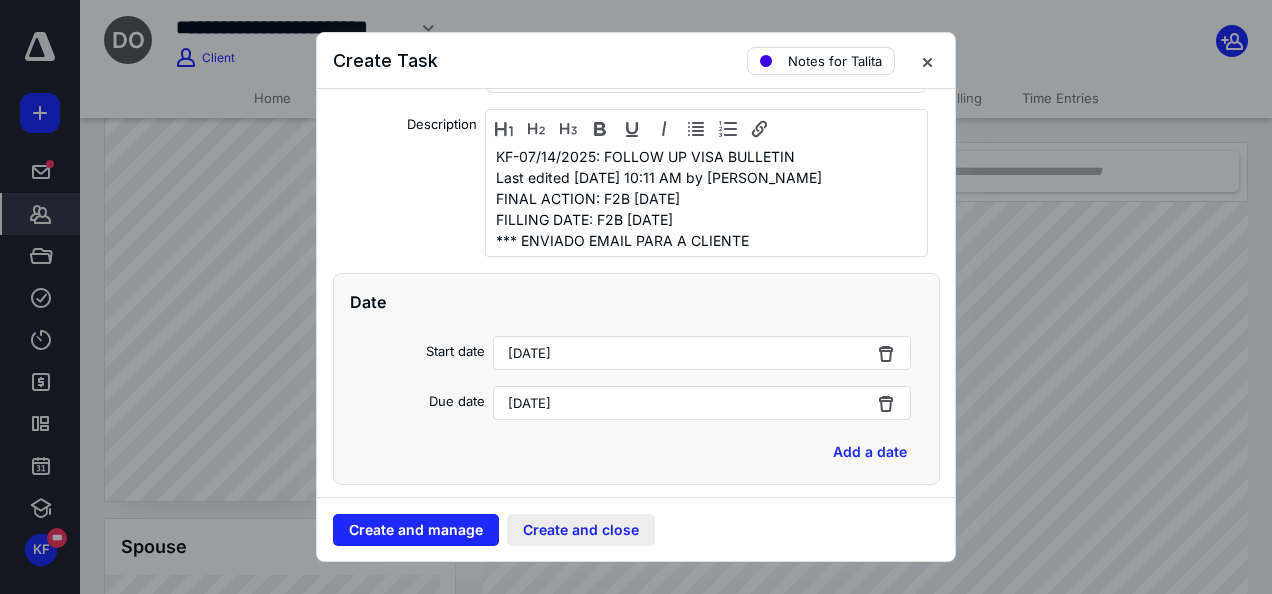 click on "Create and close" at bounding box center (581, 530) 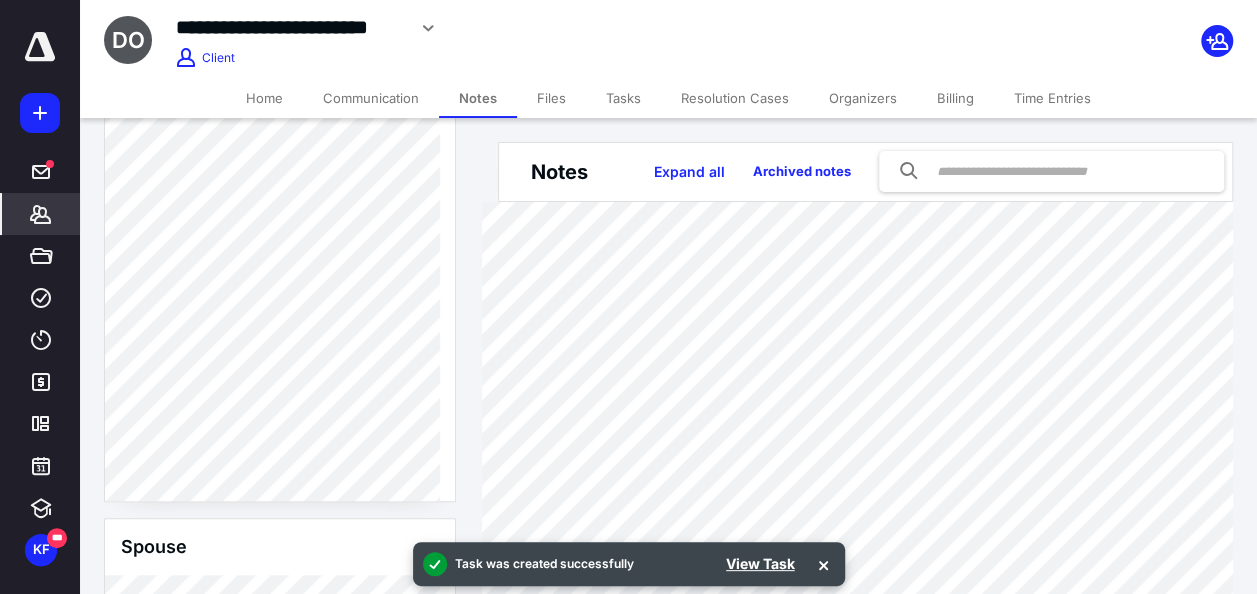 click on "Tasks" at bounding box center [623, 98] 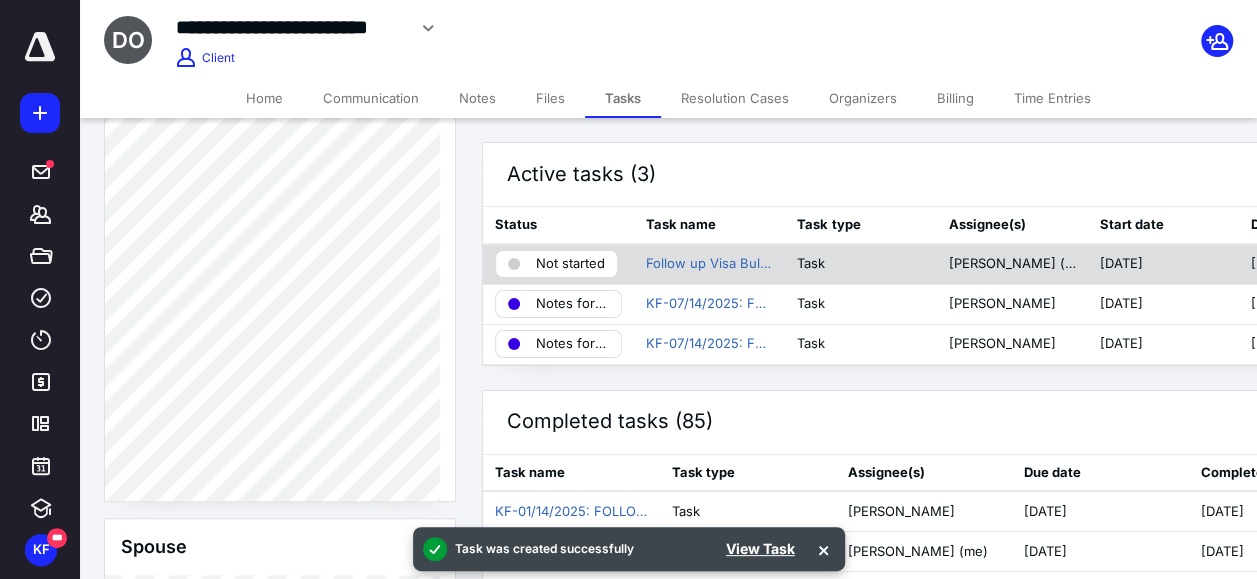 click on "Not started" at bounding box center [570, 264] 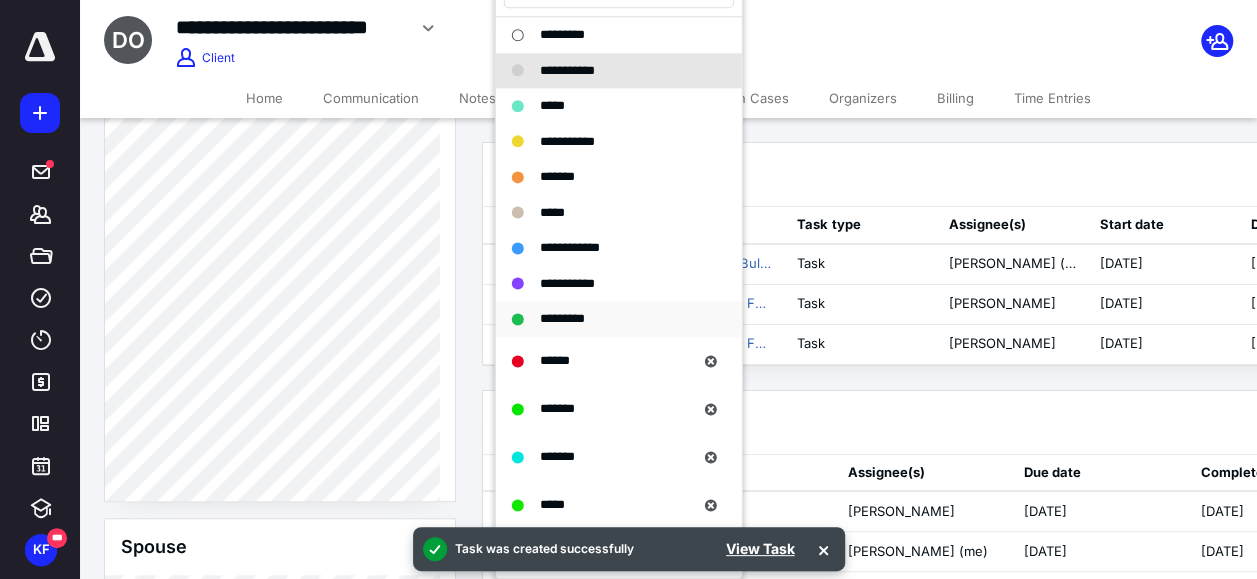 click on "*********" at bounding box center [562, 318] 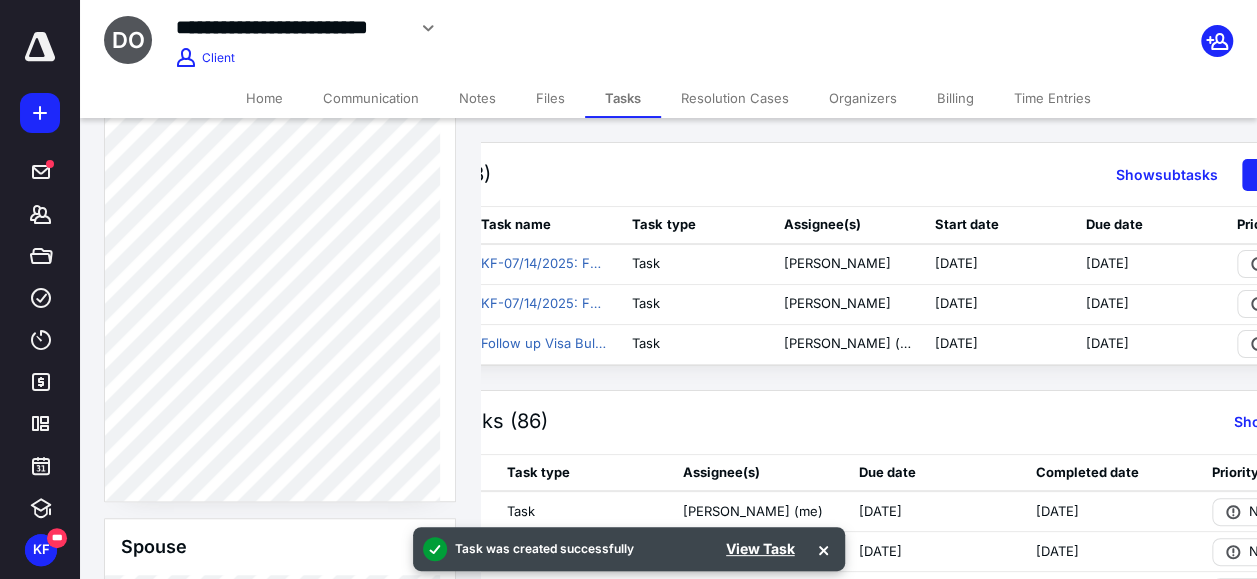 scroll, scrollTop: 0, scrollLeft: 285, axis: horizontal 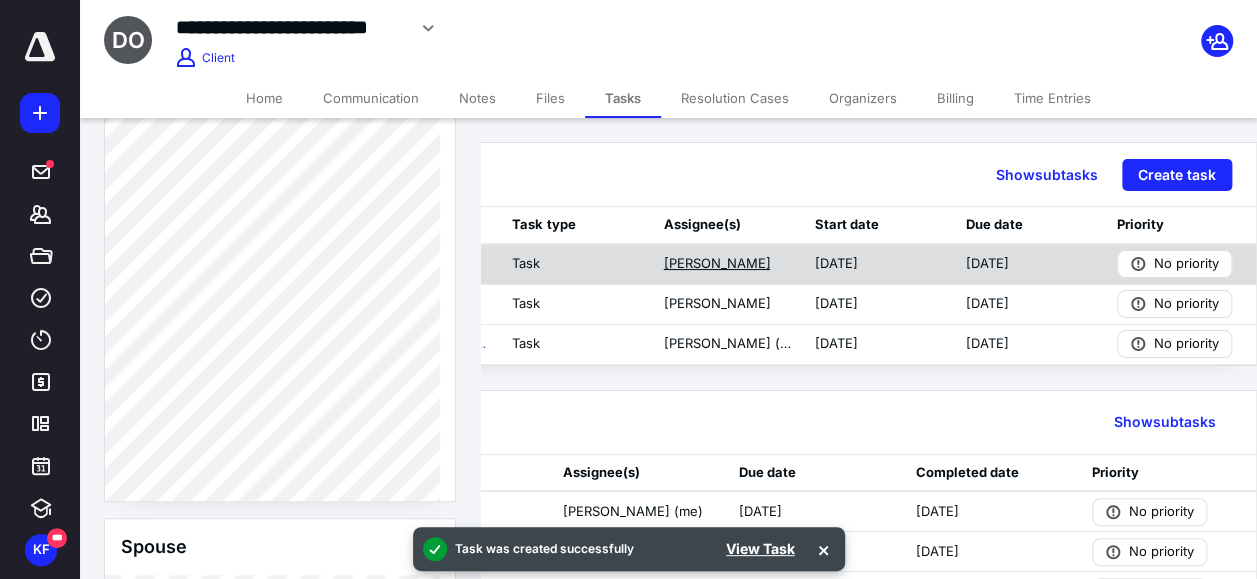 click on "[PERSON_NAME]" at bounding box center (716, 264) 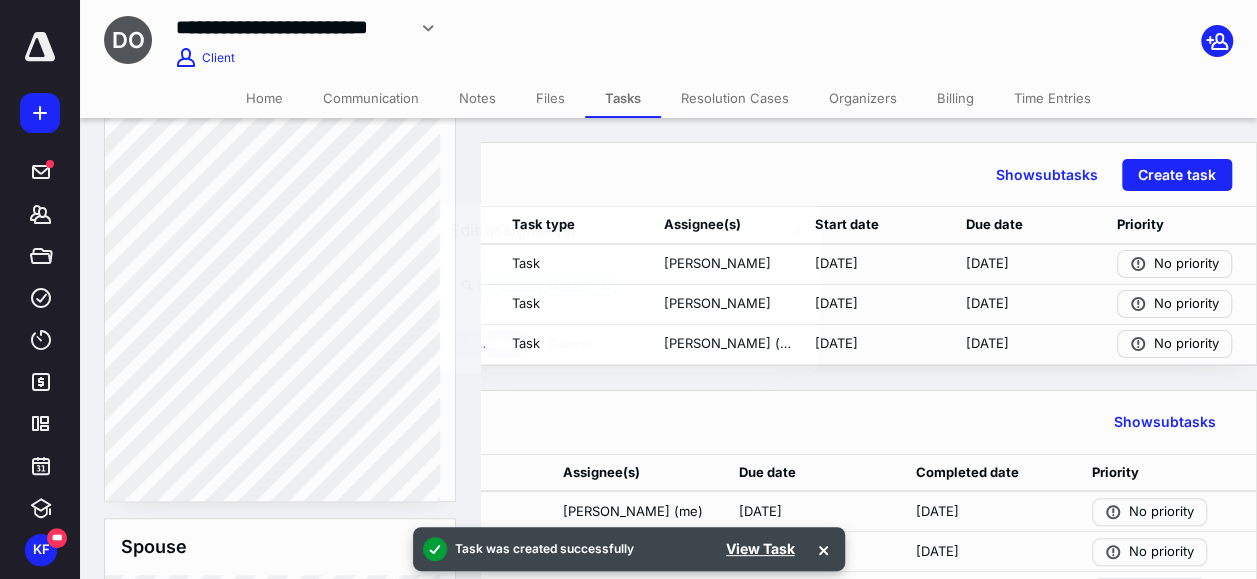 scroll, scrollTop: 0, scrollLeft: 270, axis: horizontal 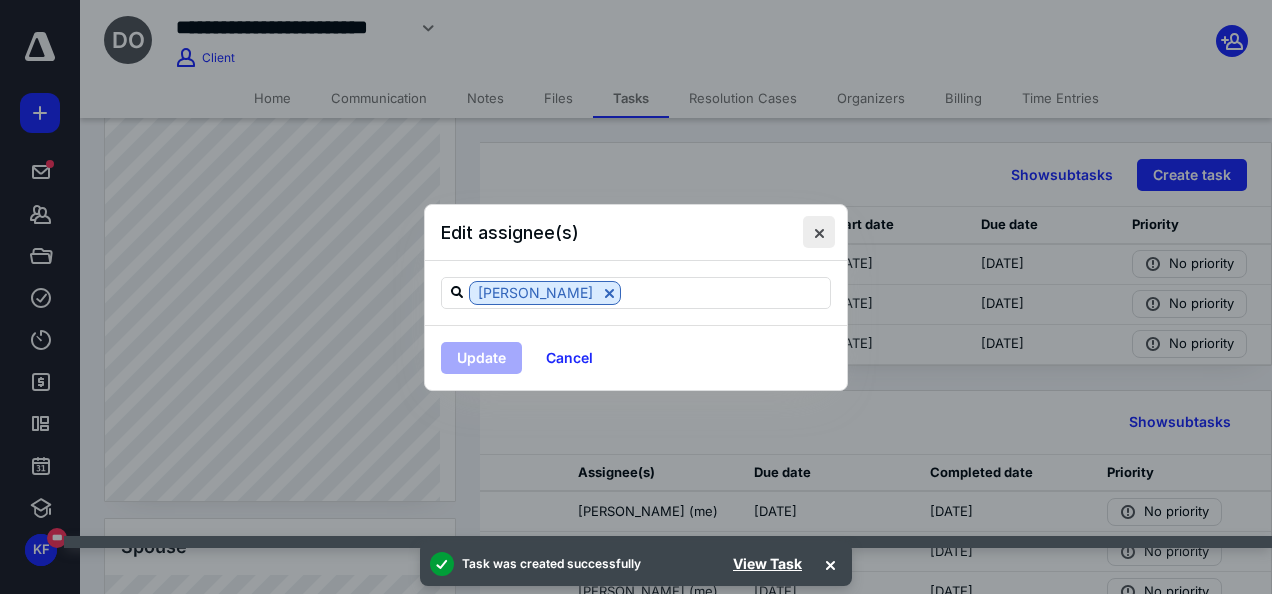 click at bounding box center [819, 232] 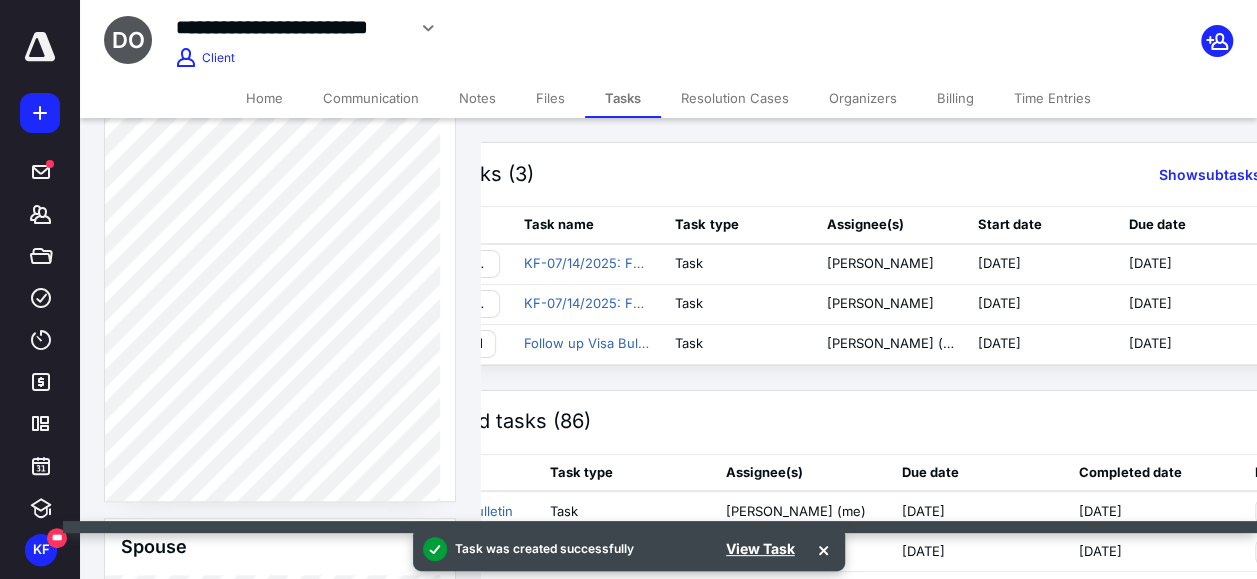 scroll, scrollTop: 0, scrollLeft: 62, axis: horizontal 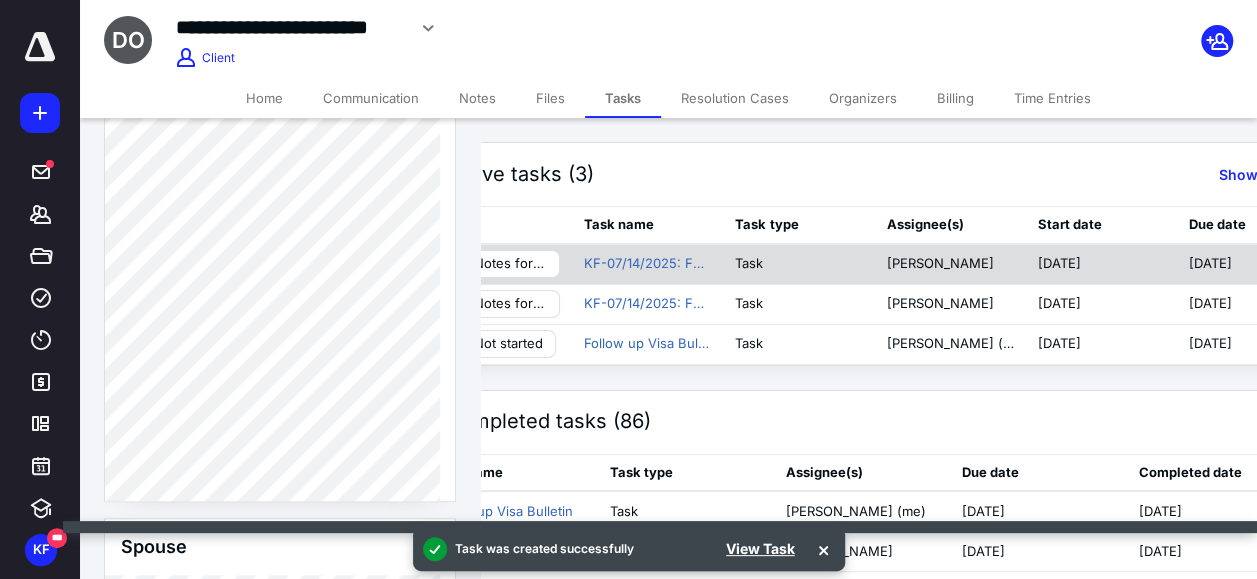 click on "Notes for Talita" at bounding box center [510, 264] 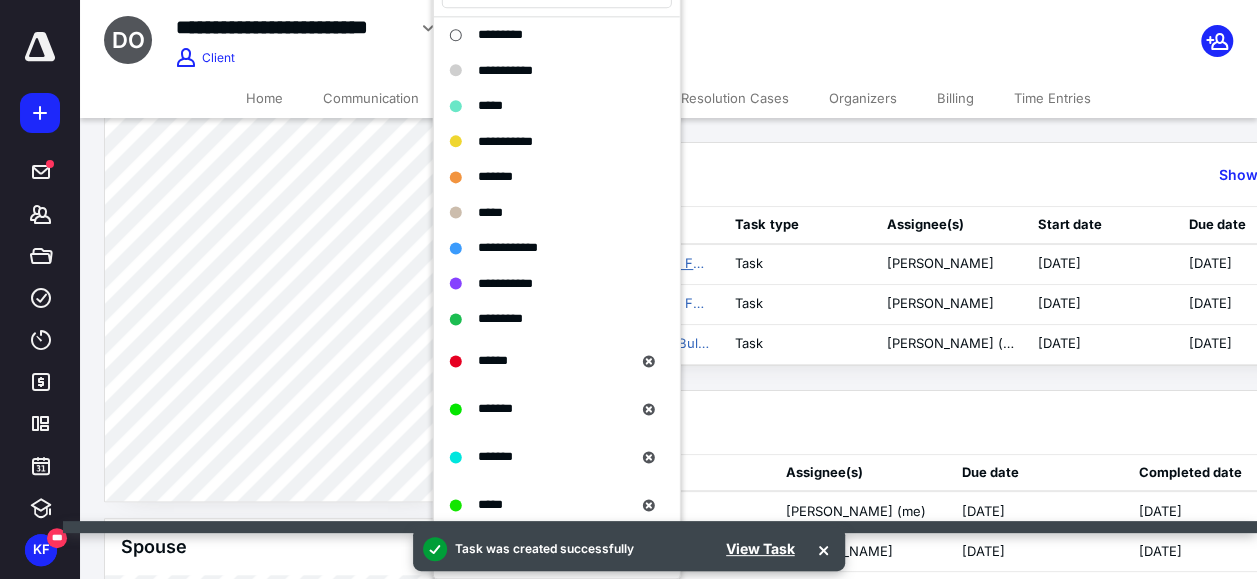 click on "KF-07/14/2025: FOLLOW UP VISA BULLETIN" at bounding box center [647, 264] 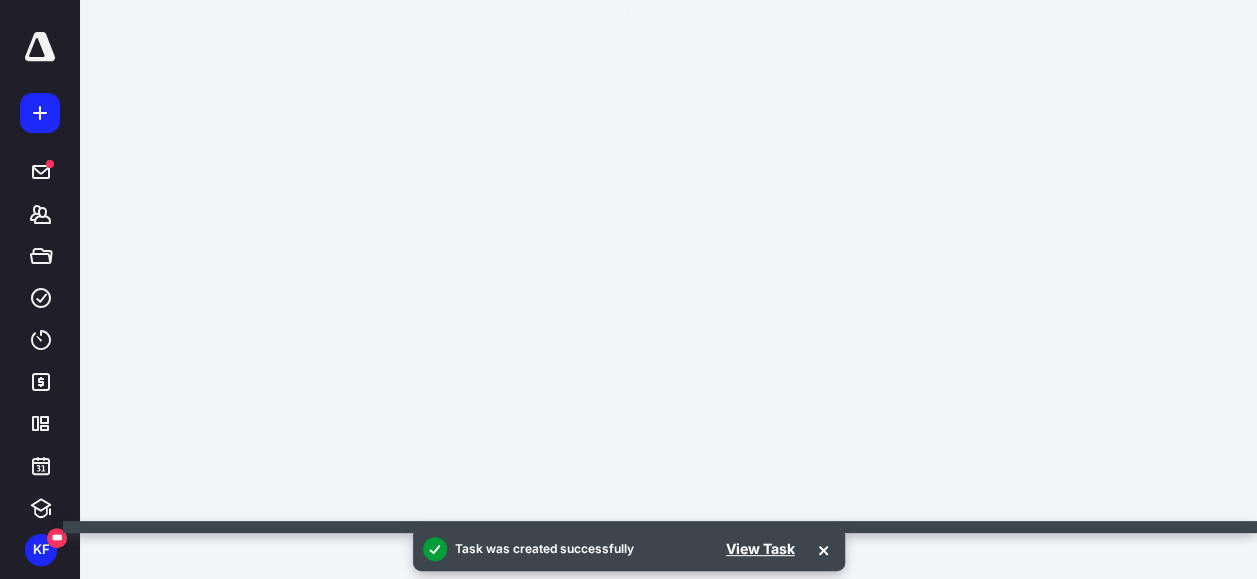 scroll, scrollTop: 0, scrollLeft: 0, axis: both 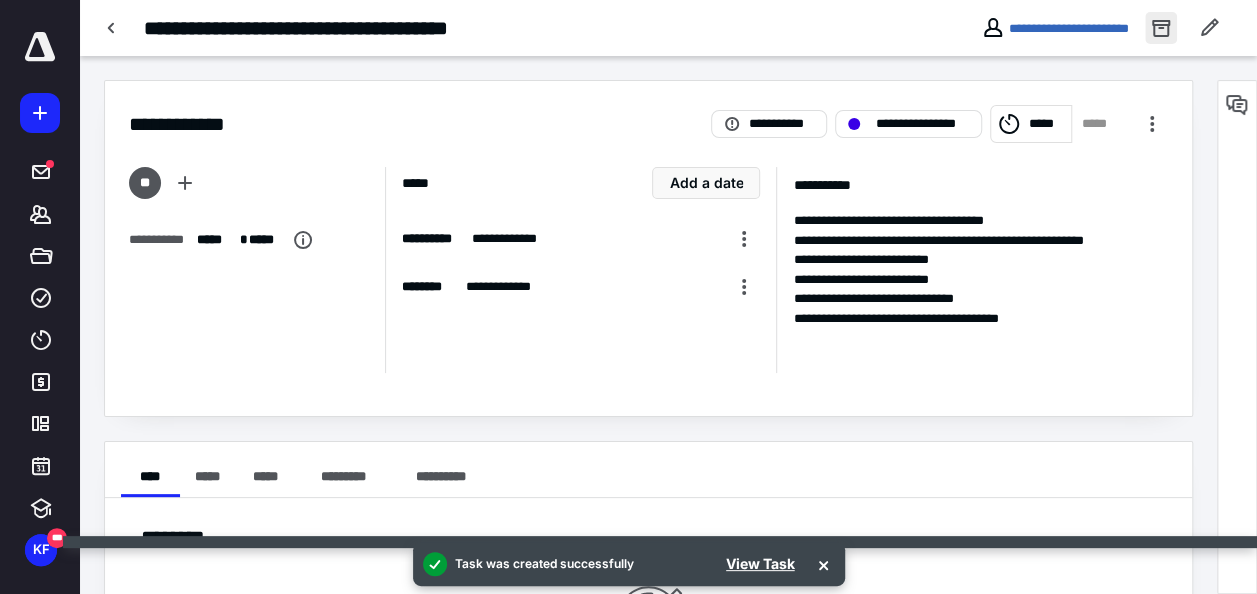 click at bounding box center (1161, 28) 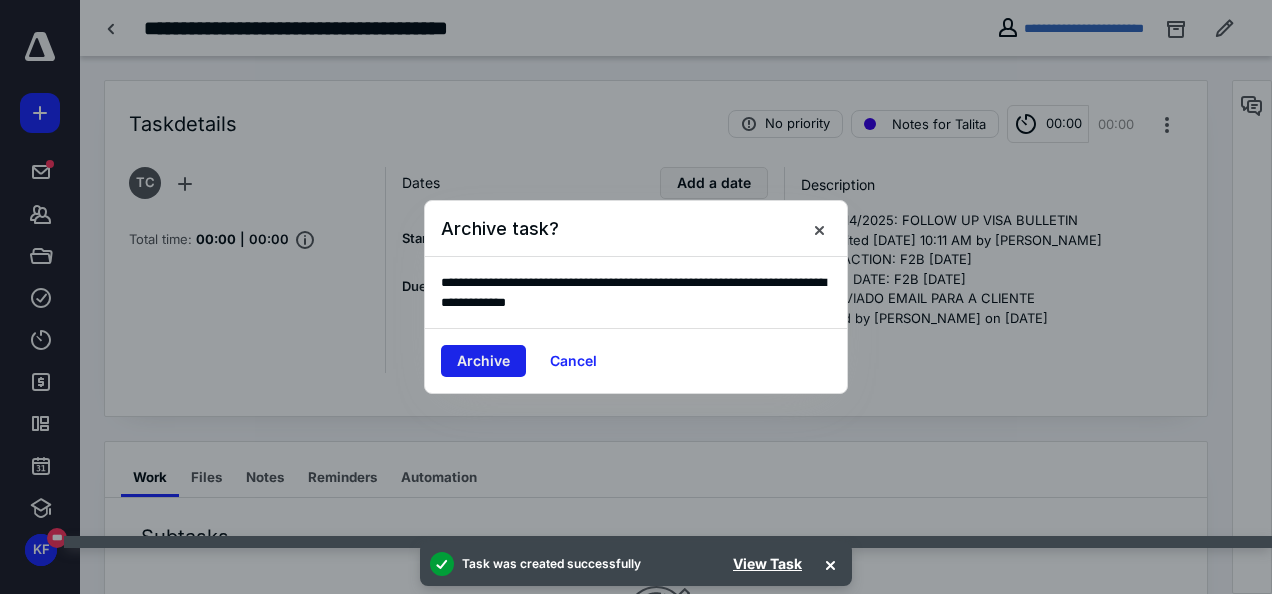 click on "Archive" at bounding box center [483, 361] 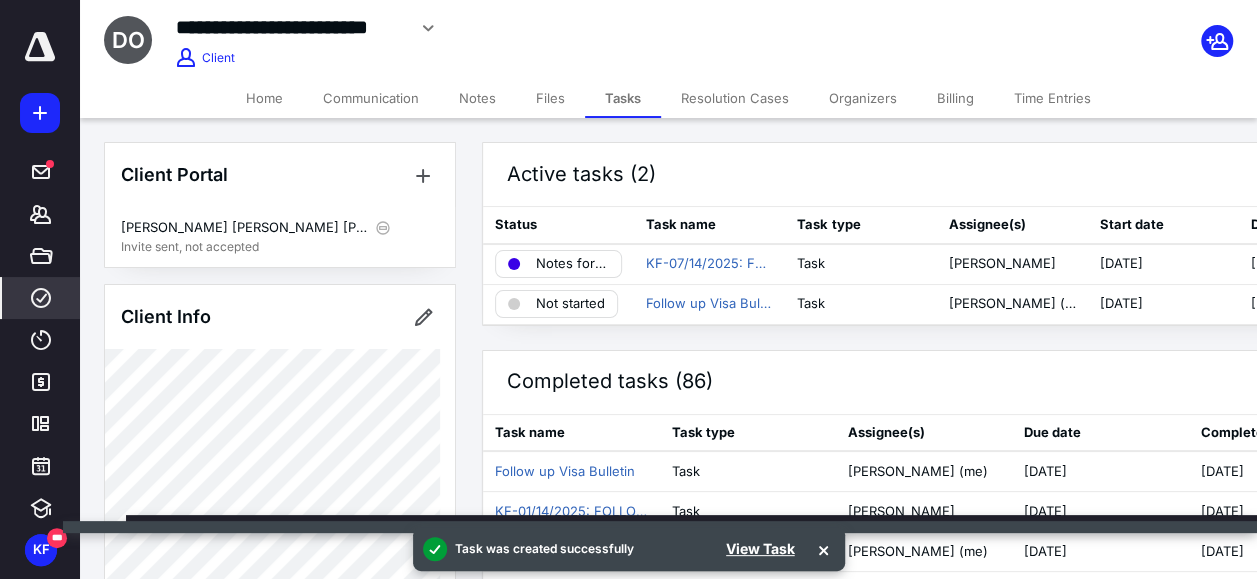 click 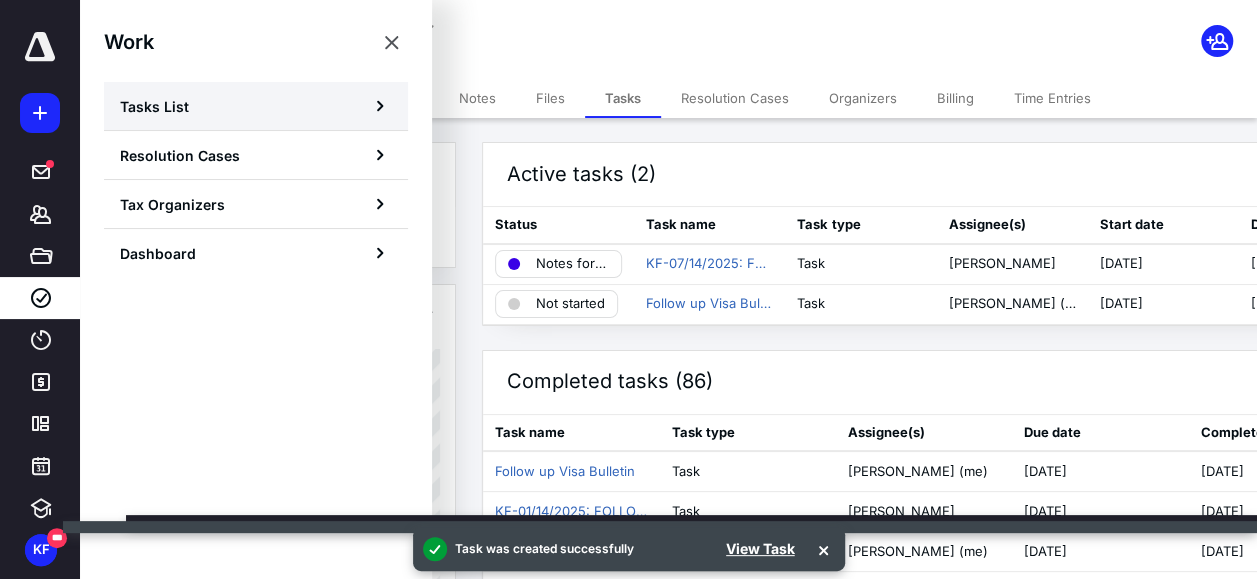 click on "Tasks List" at bounding box center [154, 106] 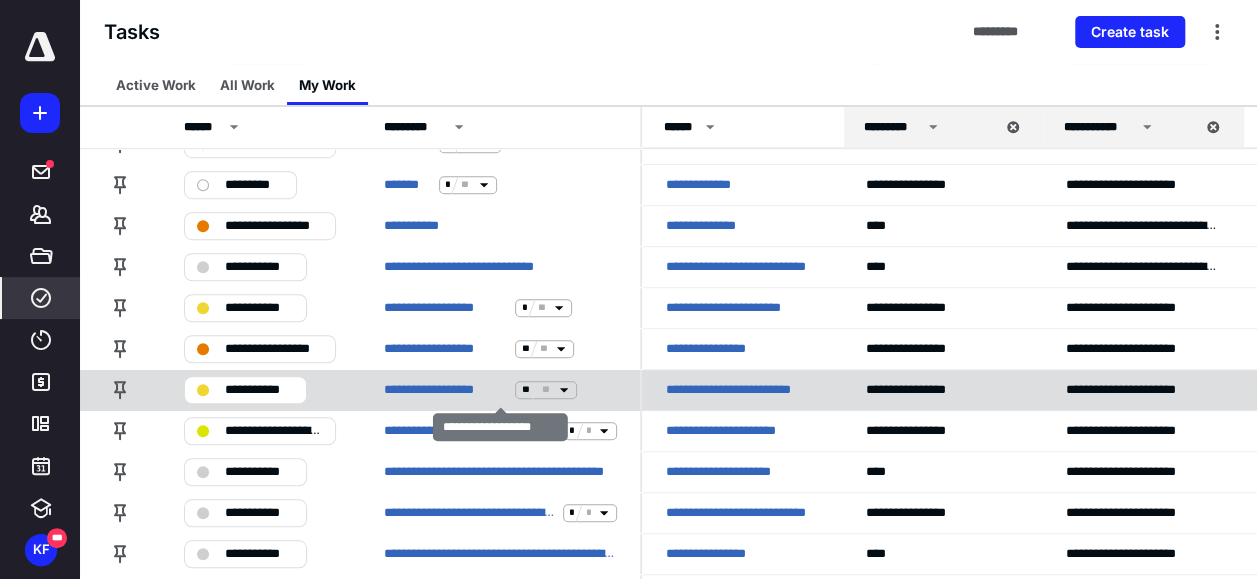 scroll, scrollTop: 600, scrollLeft: 0, axis: vertical 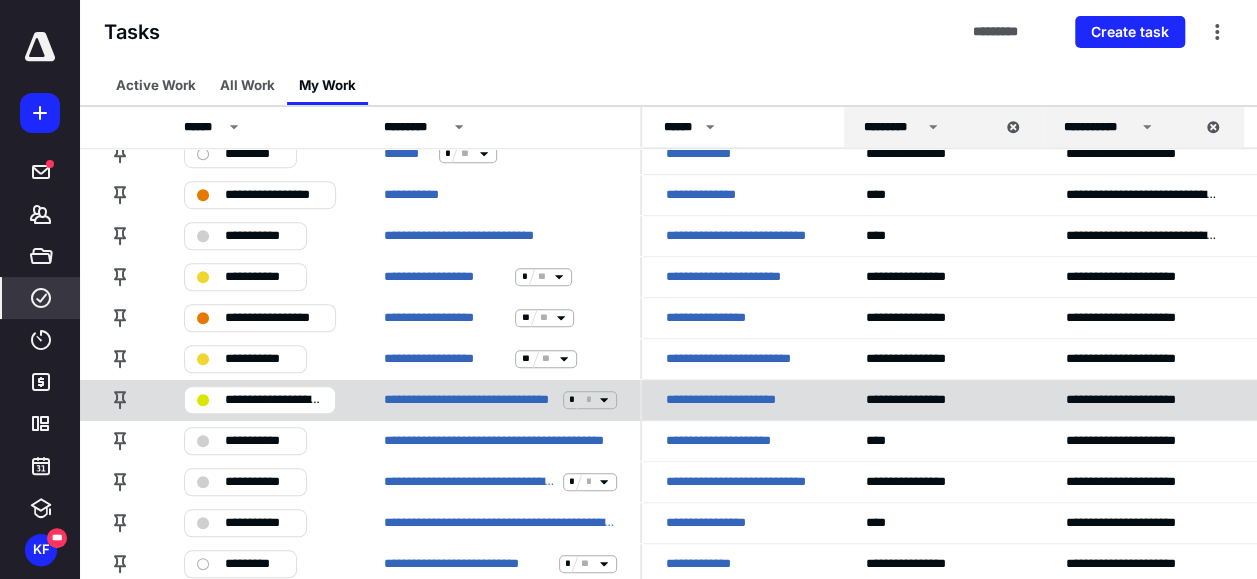 click on "**********" at bounding box center [260, 399] 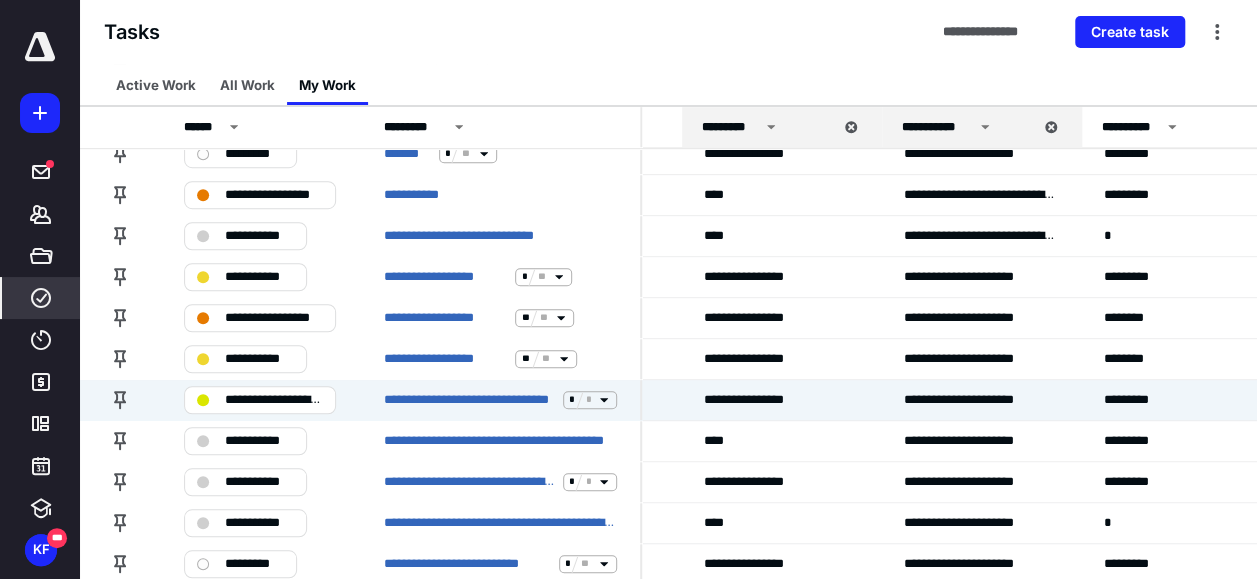 scroll, scrollTop: 600, scrollLeft: 0, axis: vertical 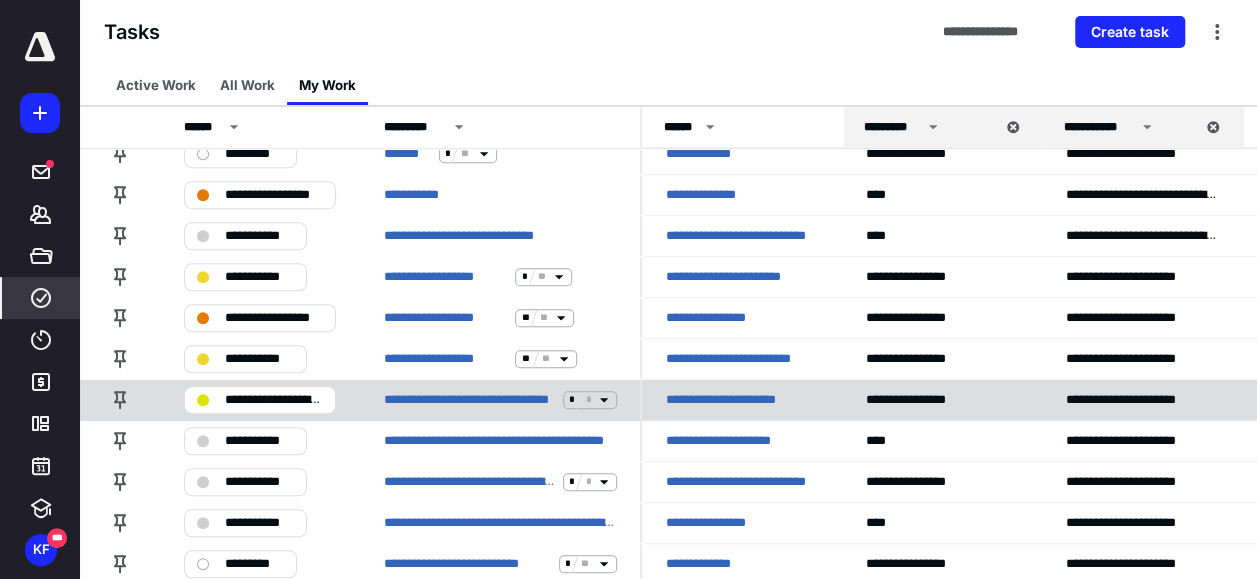 click on "**********" at bounding box center (738, 400) 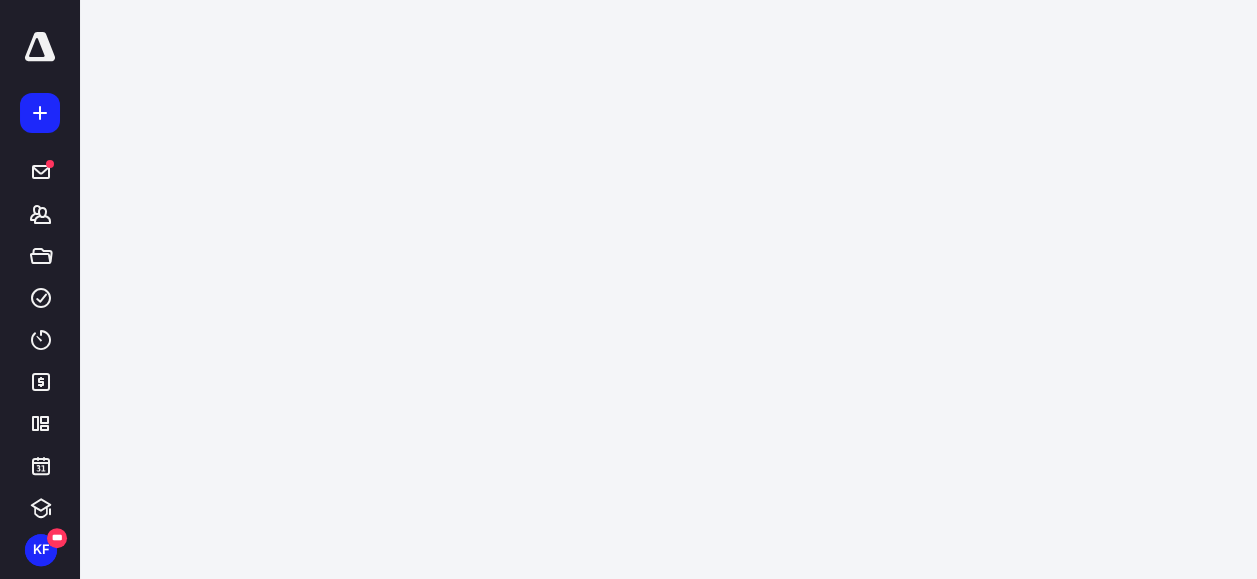 scroll, scrollTop: 0, scrollLeft: 0, axis: both 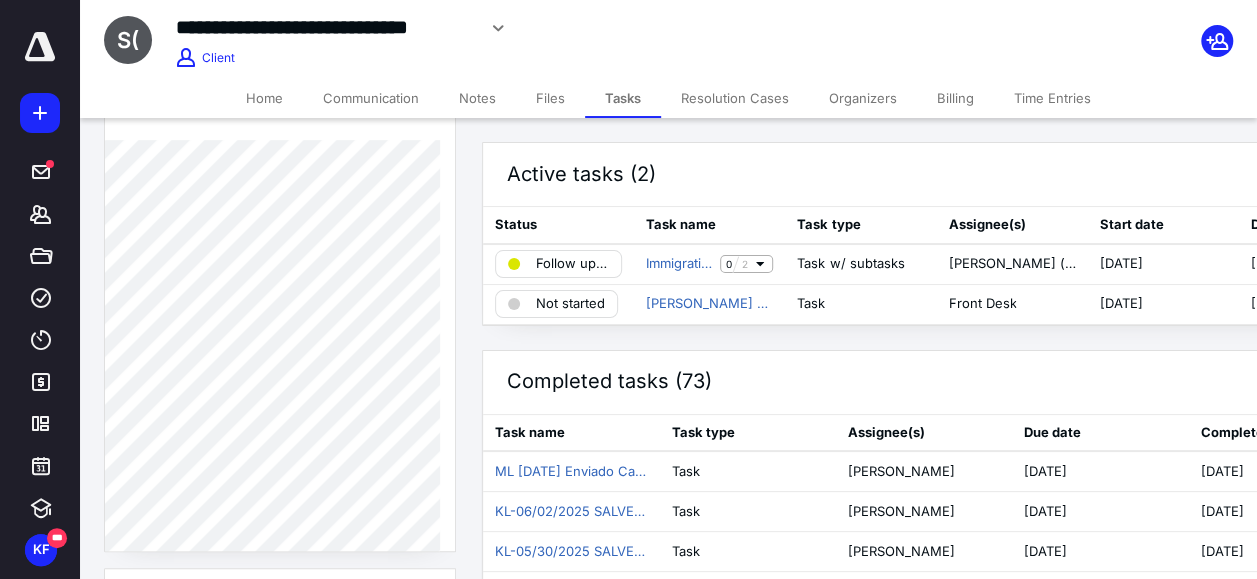 click on "Notes" at bounding box center (477, 98) 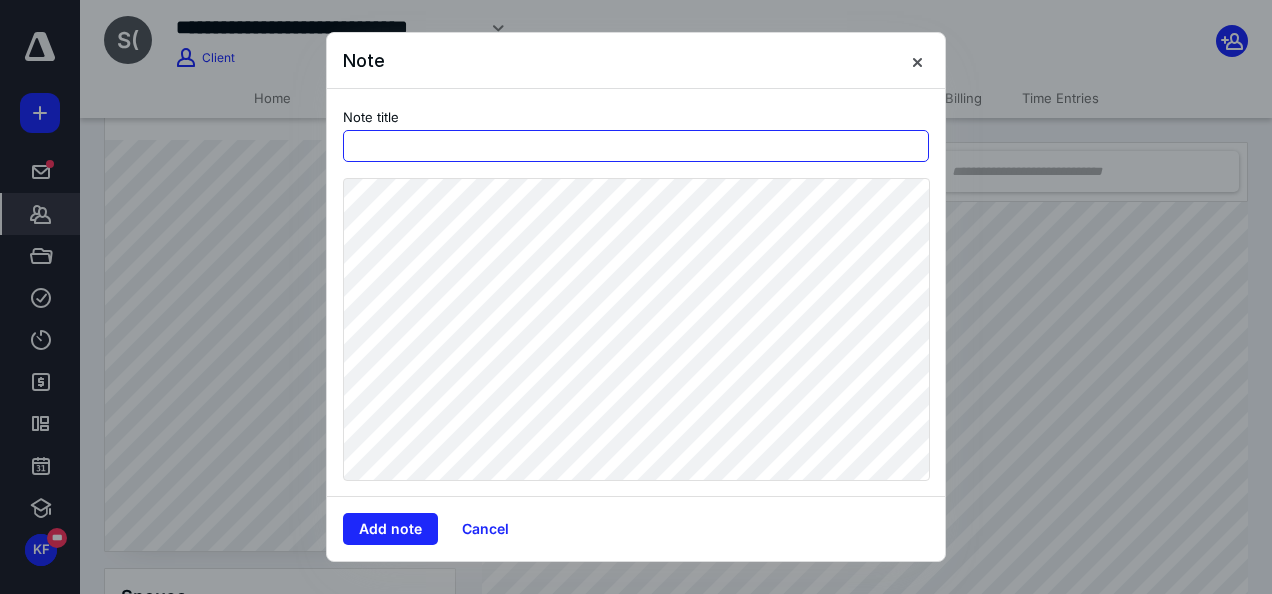 click at bounding box center [636, 146] 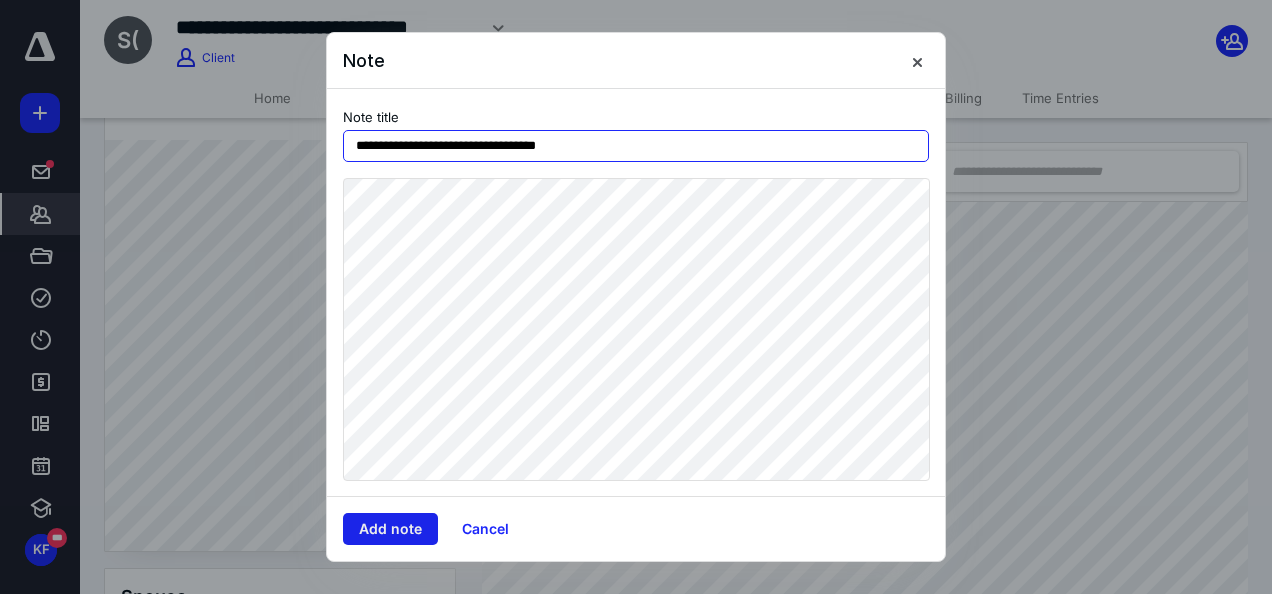 type on "**********" 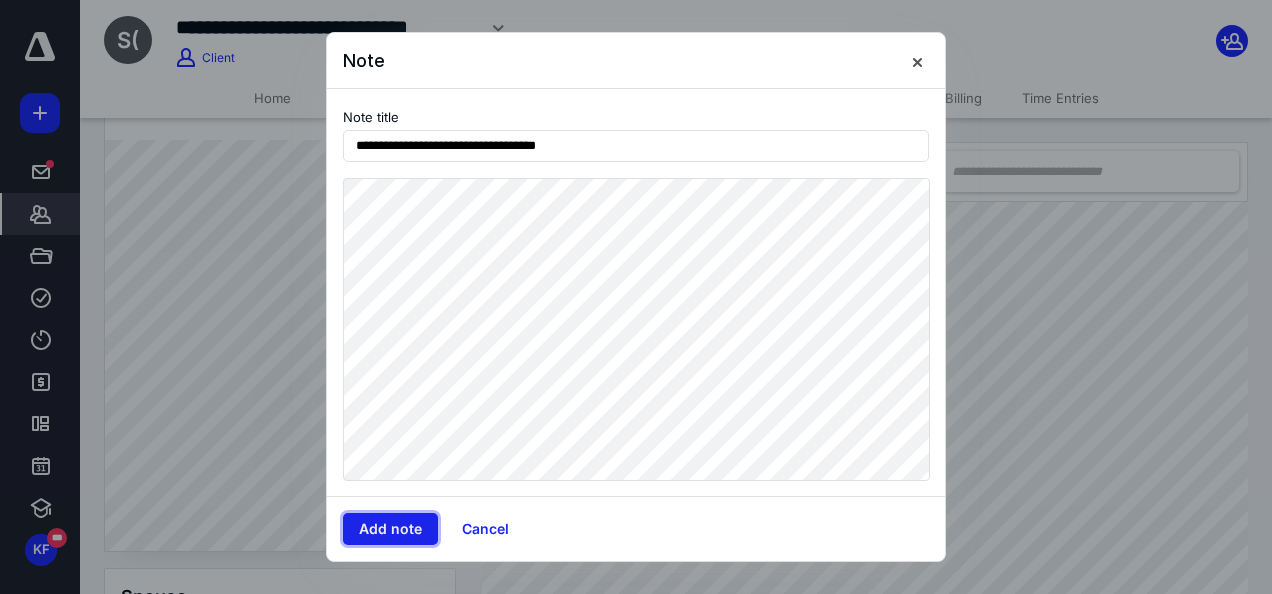 click on "Add note" at bounding box center (390, 529) 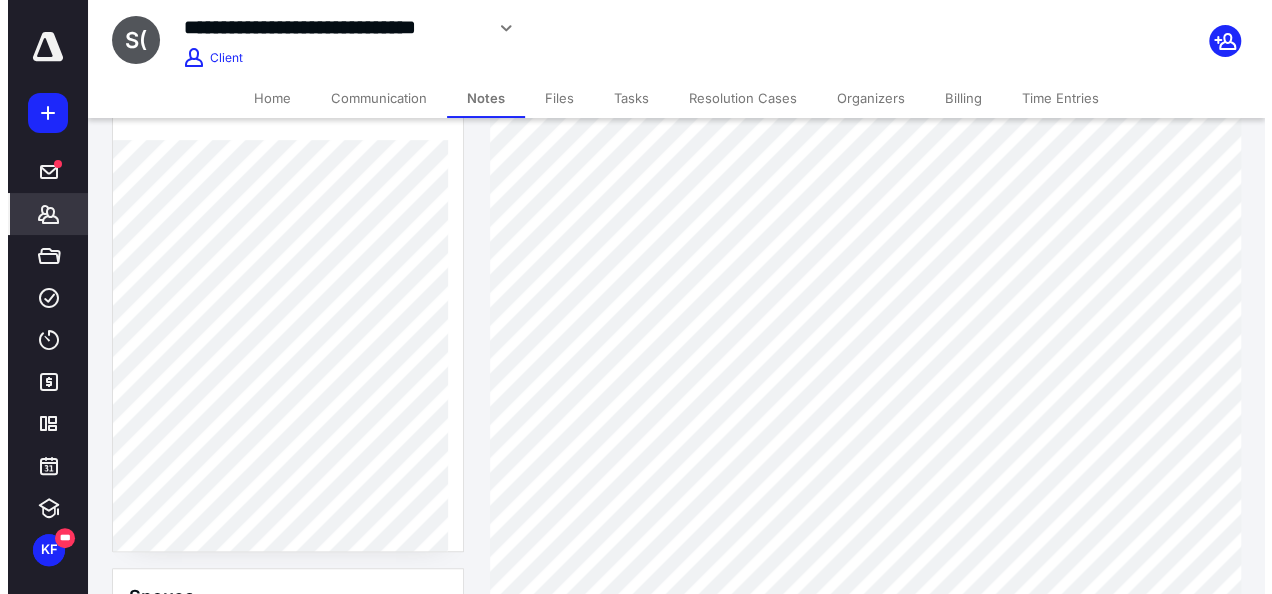 scroll, scrollTop: 300, scrollLeft: 0, axis: vertical 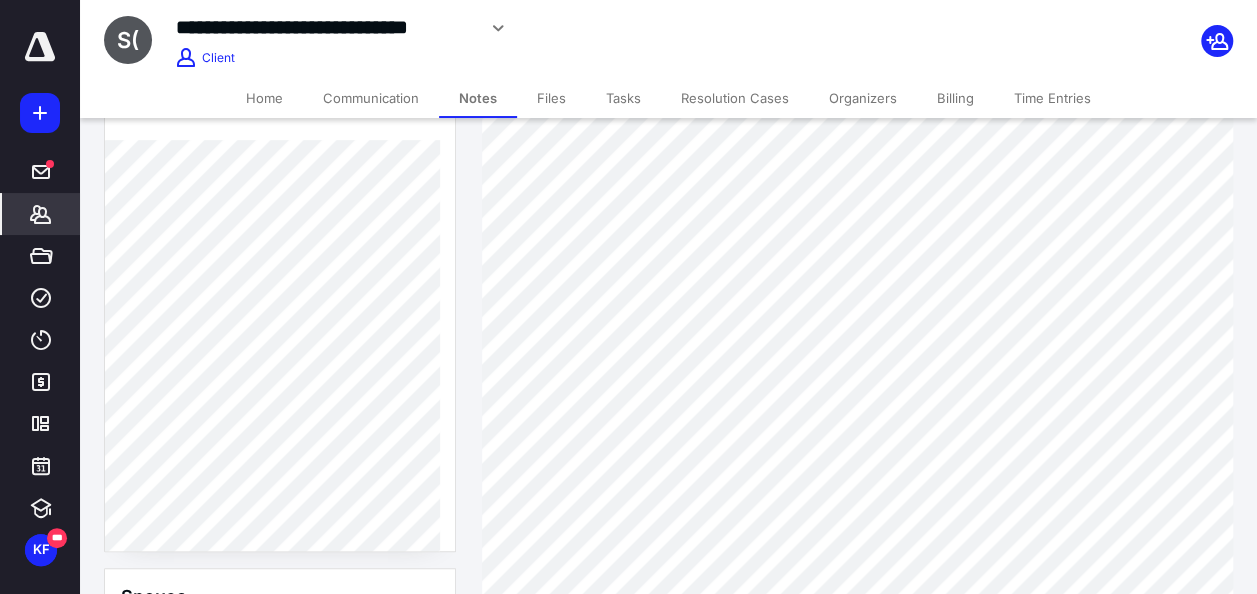 click 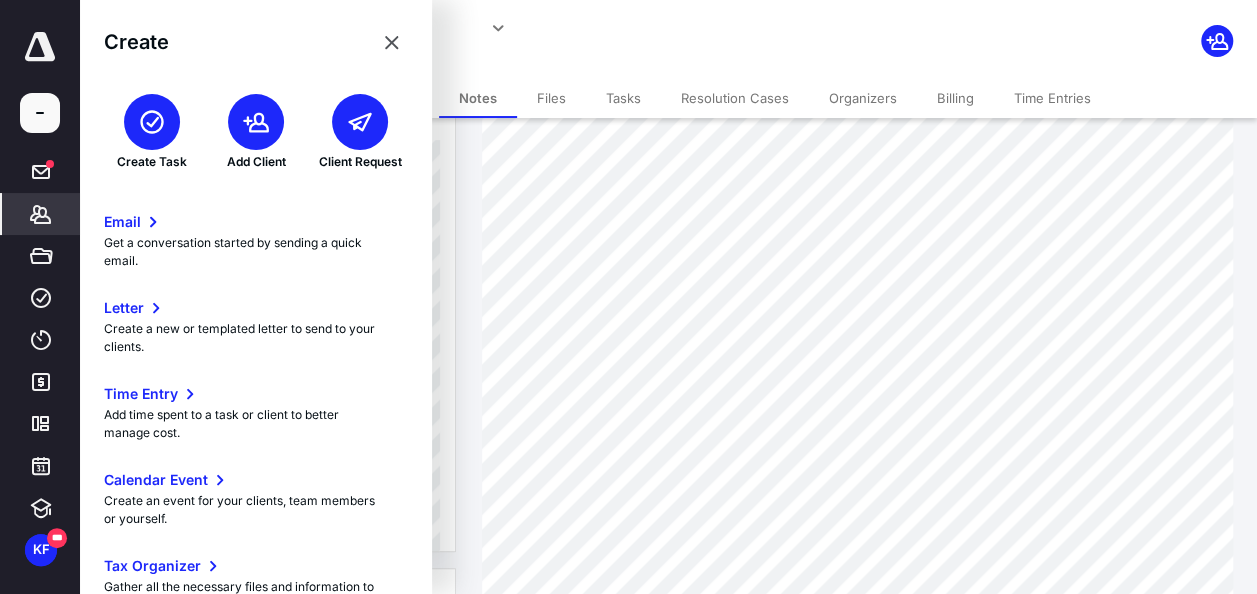 click 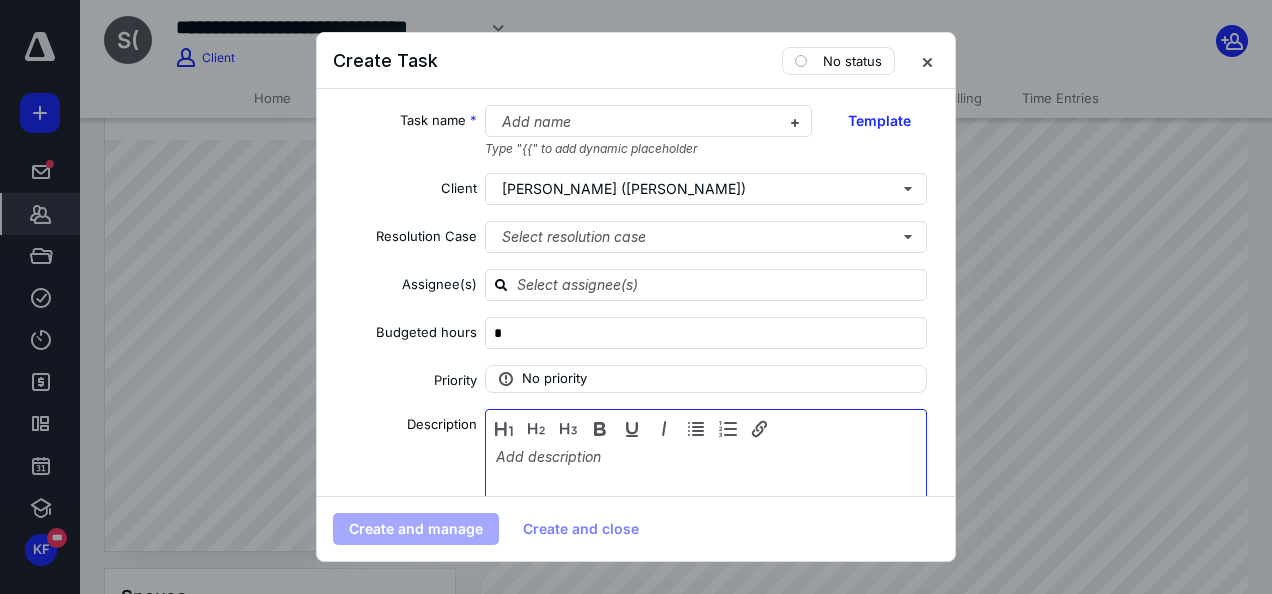 click at bounding box center (706, 498) 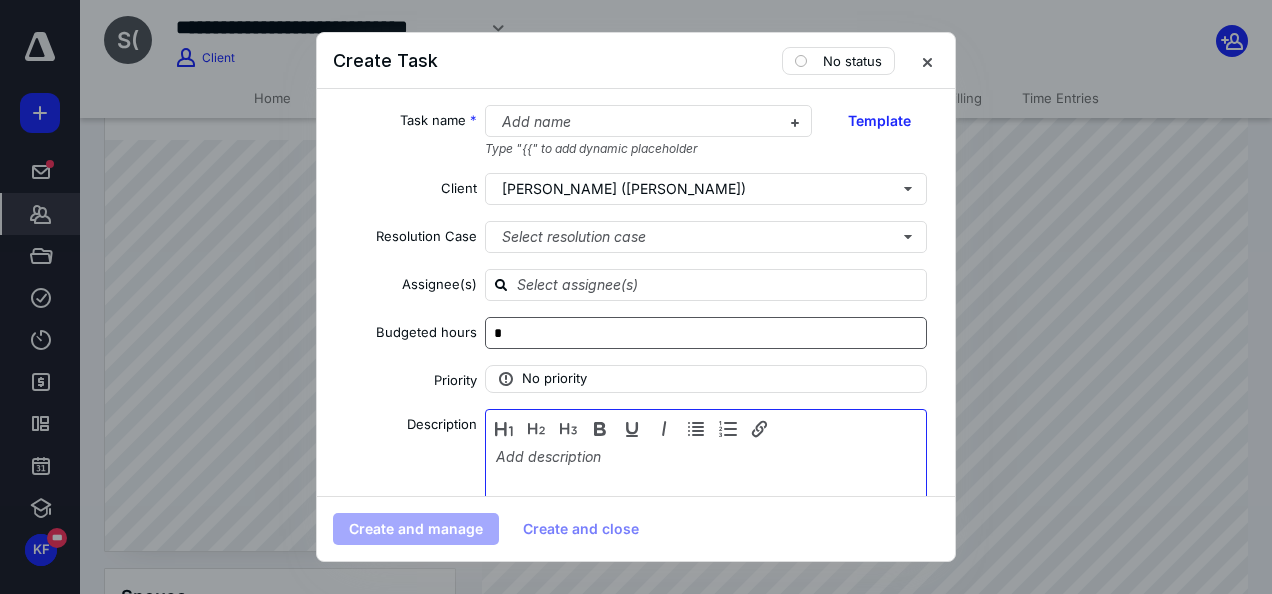type 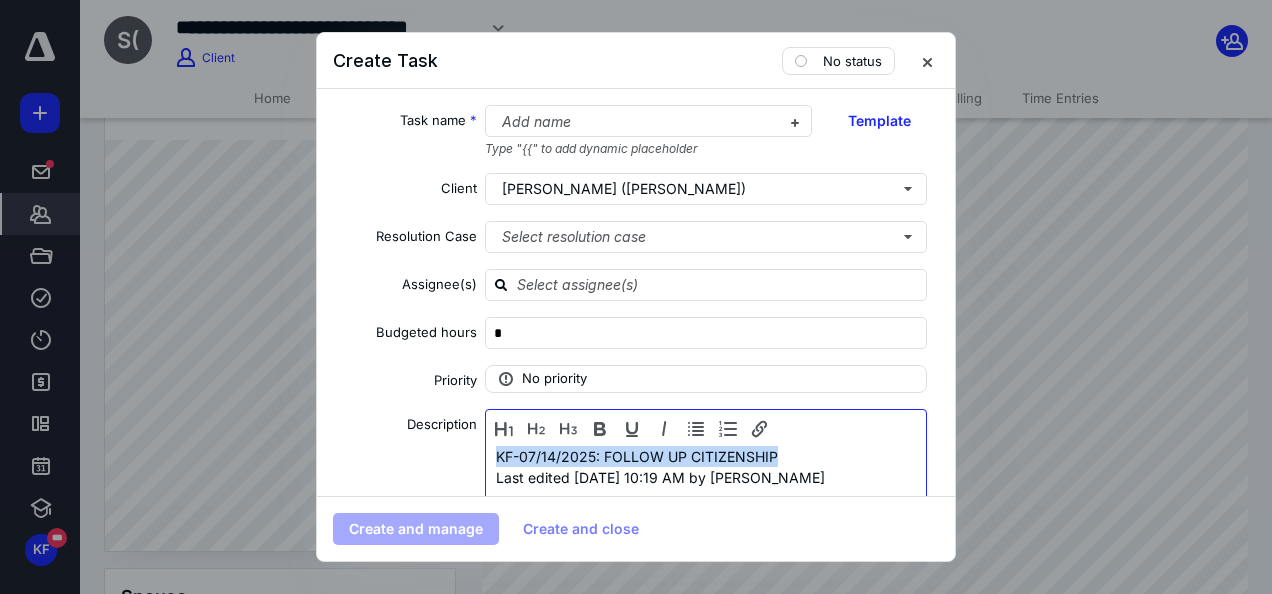 drag, startPoint x: 789, startPoint y: 452, endPoint x: 469, endPoint y: 456, distance: 320.025 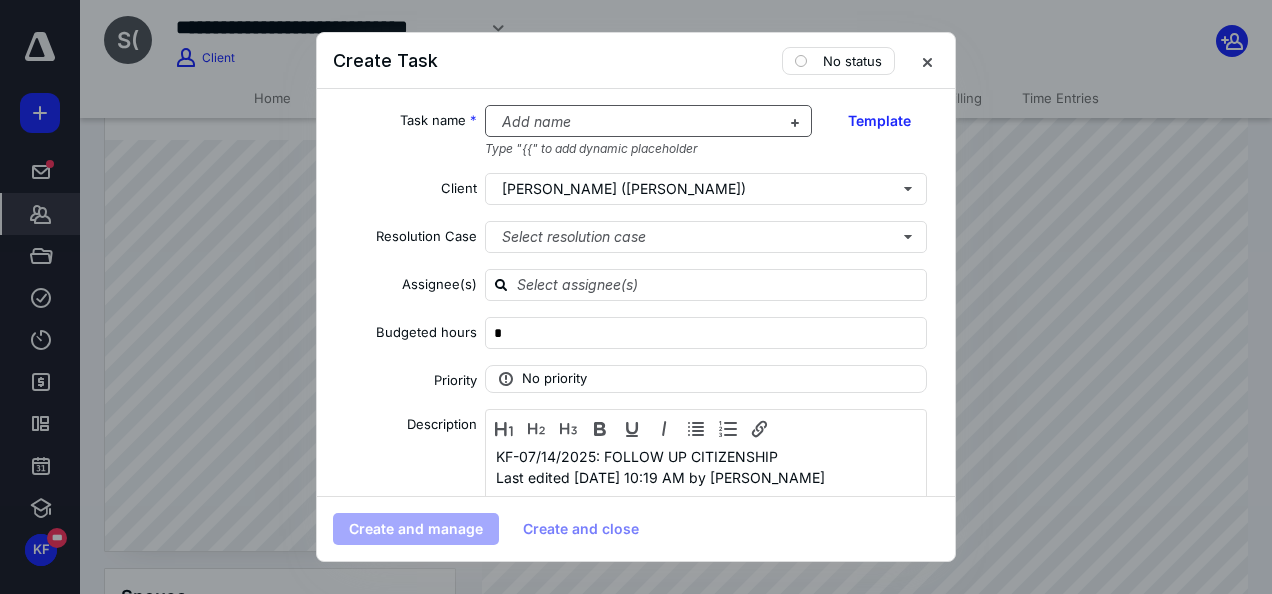 click at bounding box center (637, 122) 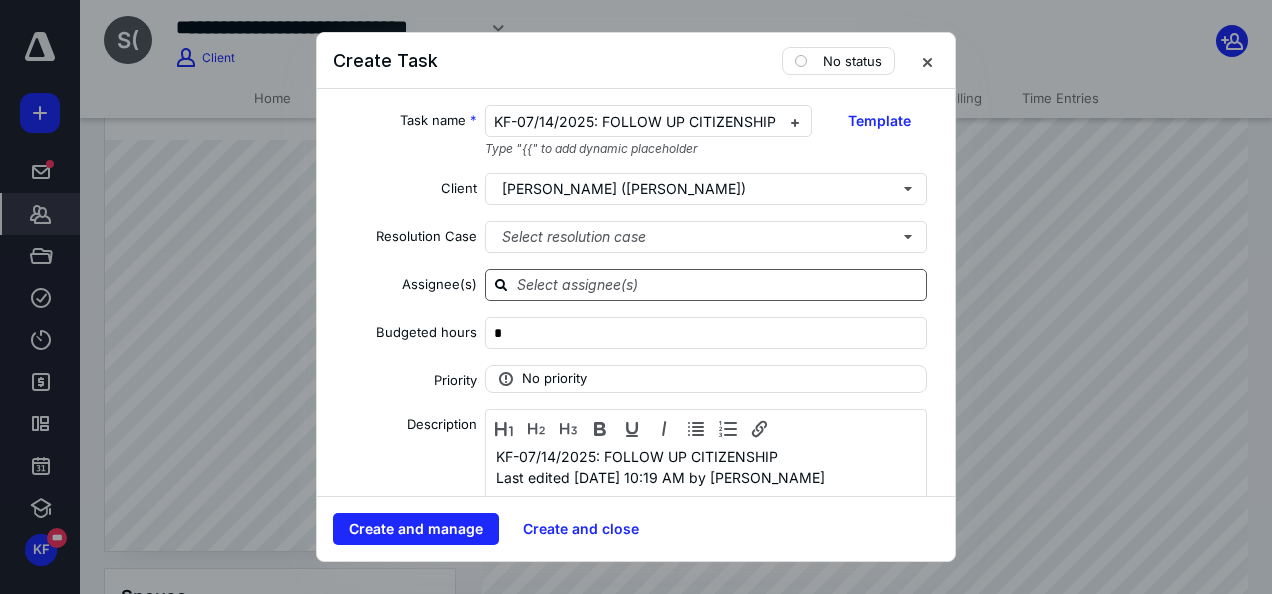click at bounding box center [718, 284] 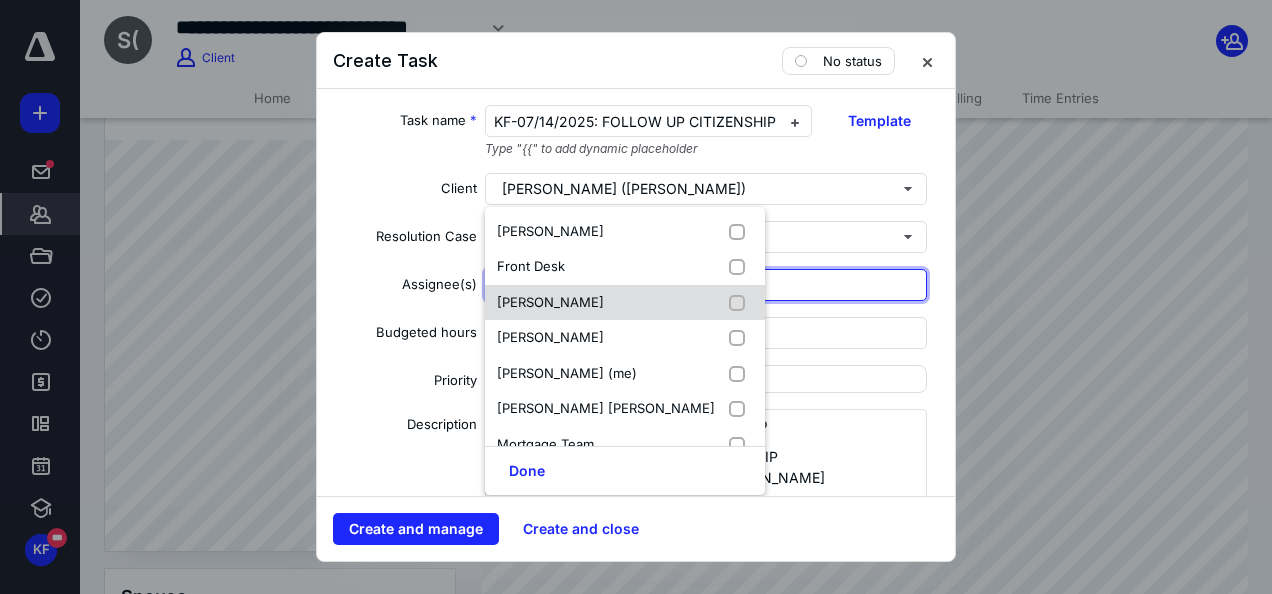 scroll, scrollTop: 300, scrollLeft: 0, axis: vertical 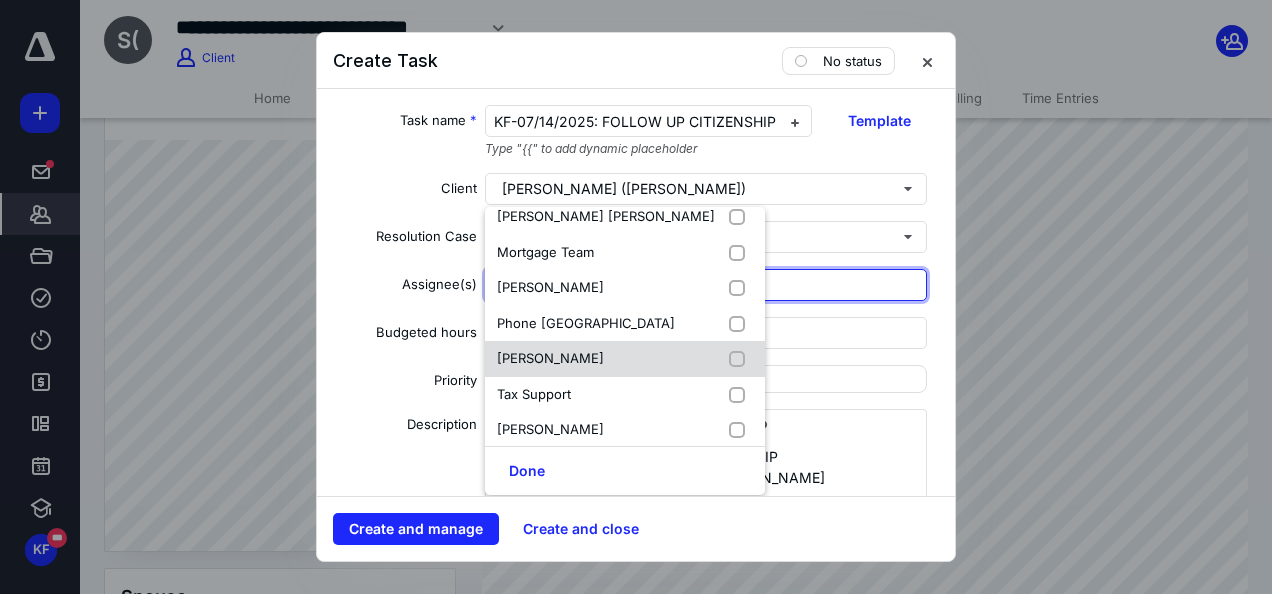 click on "[PERSON_NAME]" at bounding box center [550, 358] 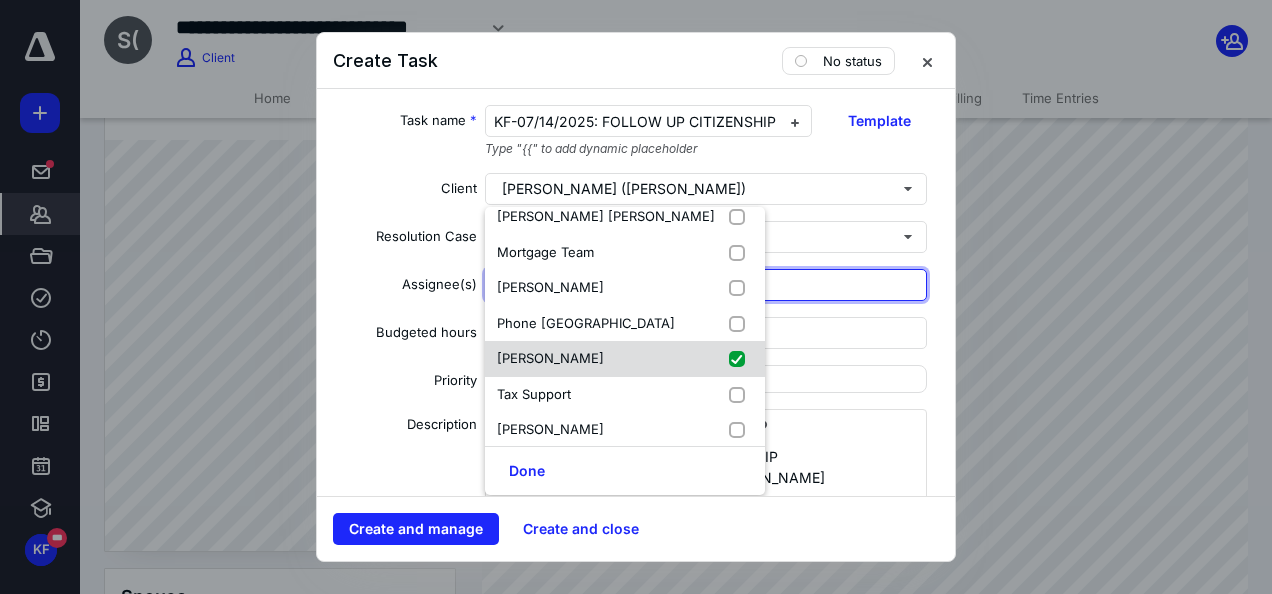 checkbox on "true" 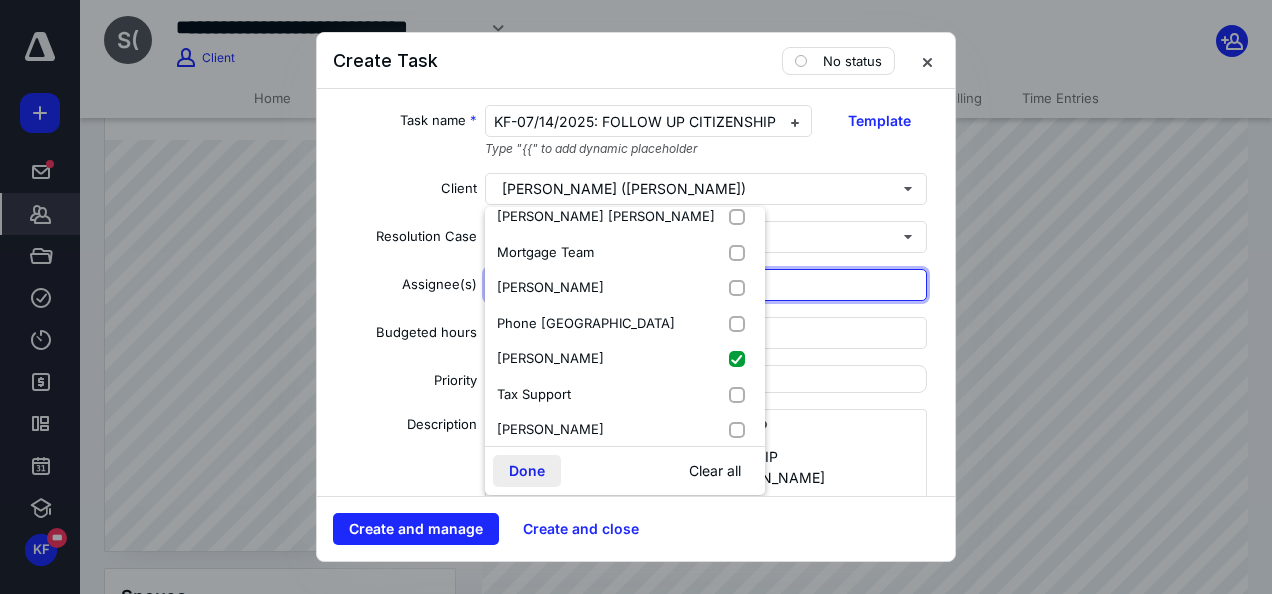 click on "Done" at bounding box center [527, 471] 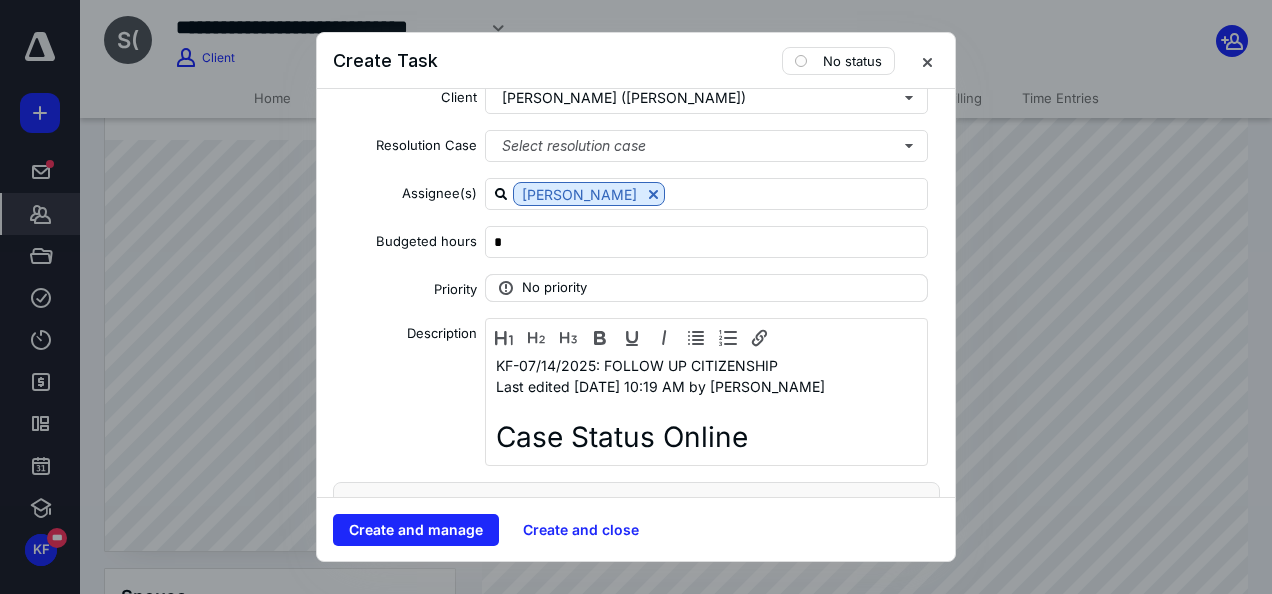 scroll, scrollTop: 300, scrollLeft: 0, axis: vertical 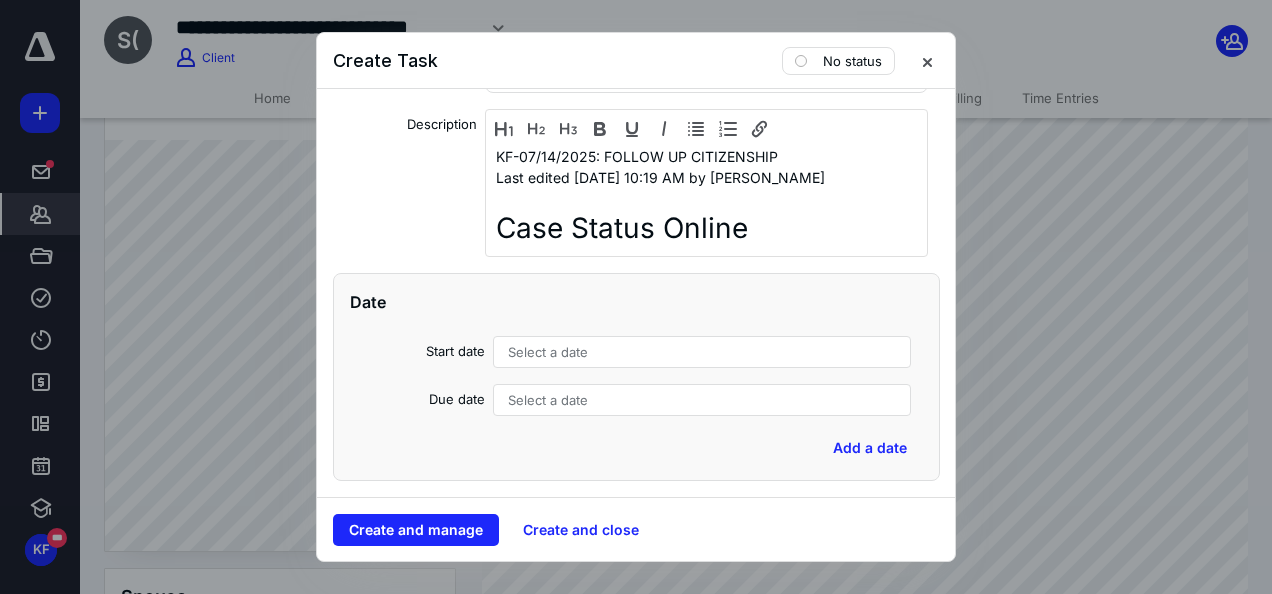 click on "Select a date" at bounding box center (702, 352) 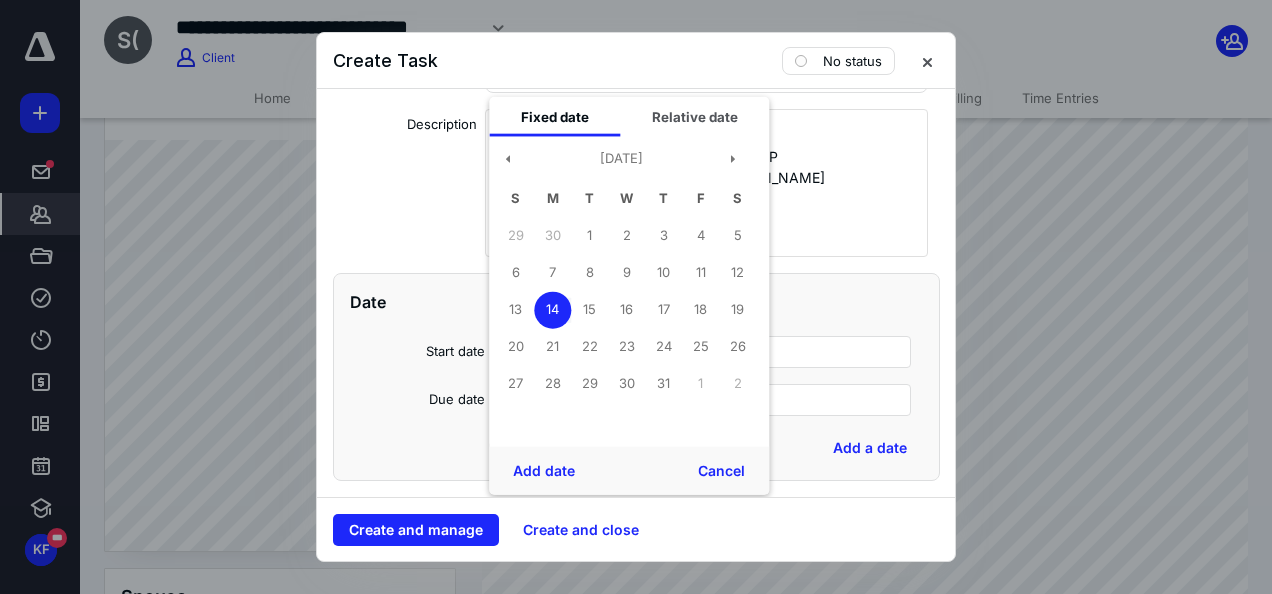 drag, startPoint x: 548, startPoint y: 463, endPoint x: 558, endPoint y: 437, distance: 27.856777 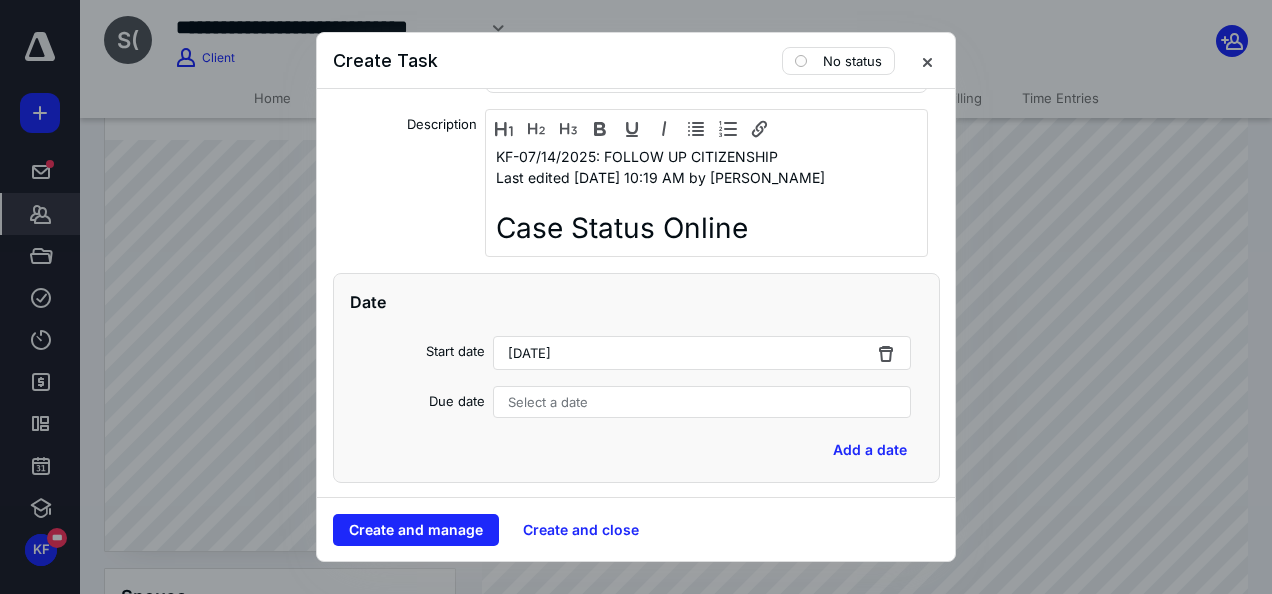 click on "Select a date" at bounding box center [548, 402] 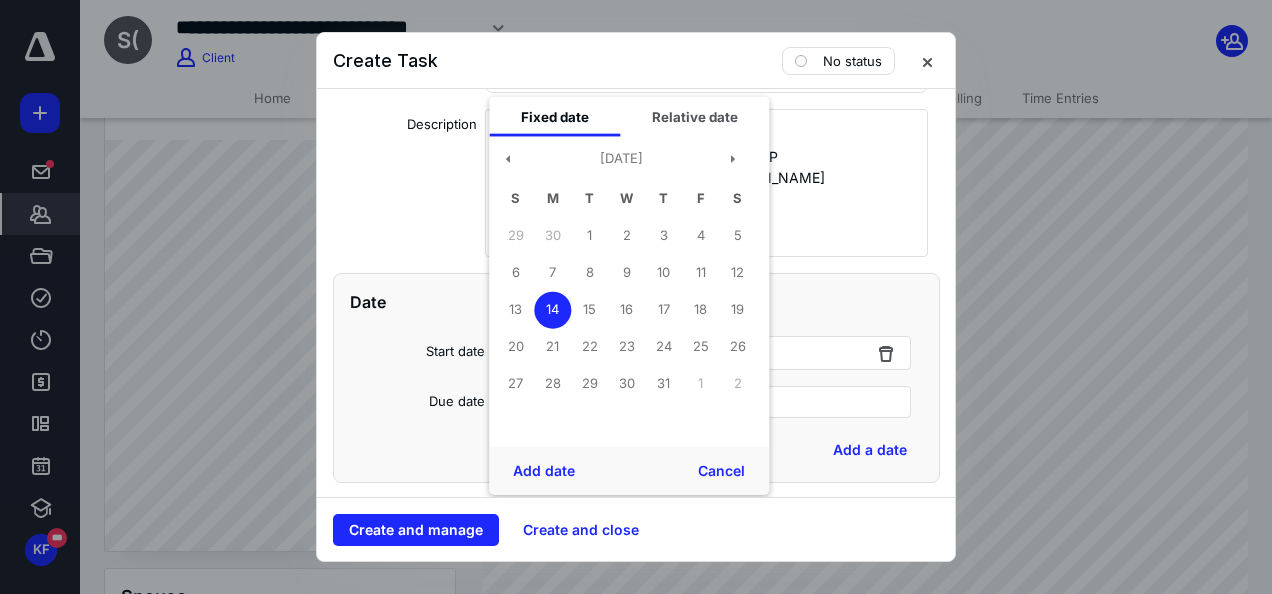 drag, startPoint x: 532, startPoint y: 466, endPoint x: 552, endPoint y: 444, distance: 29.732138 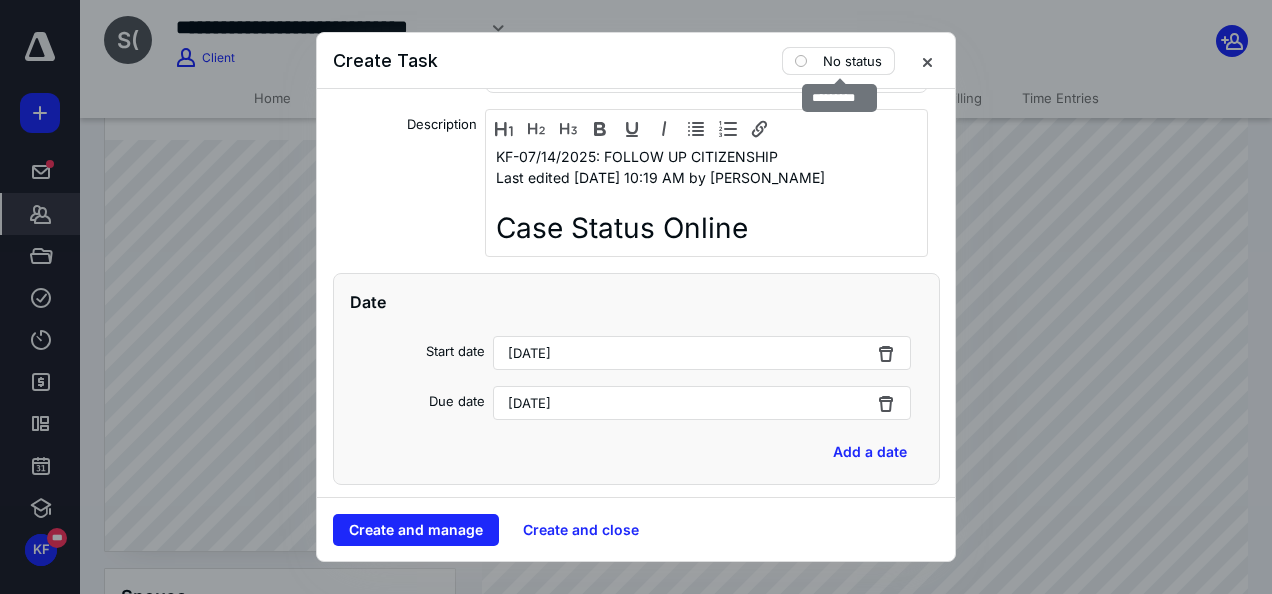 click on "No status" at bounding box center (852, 61) 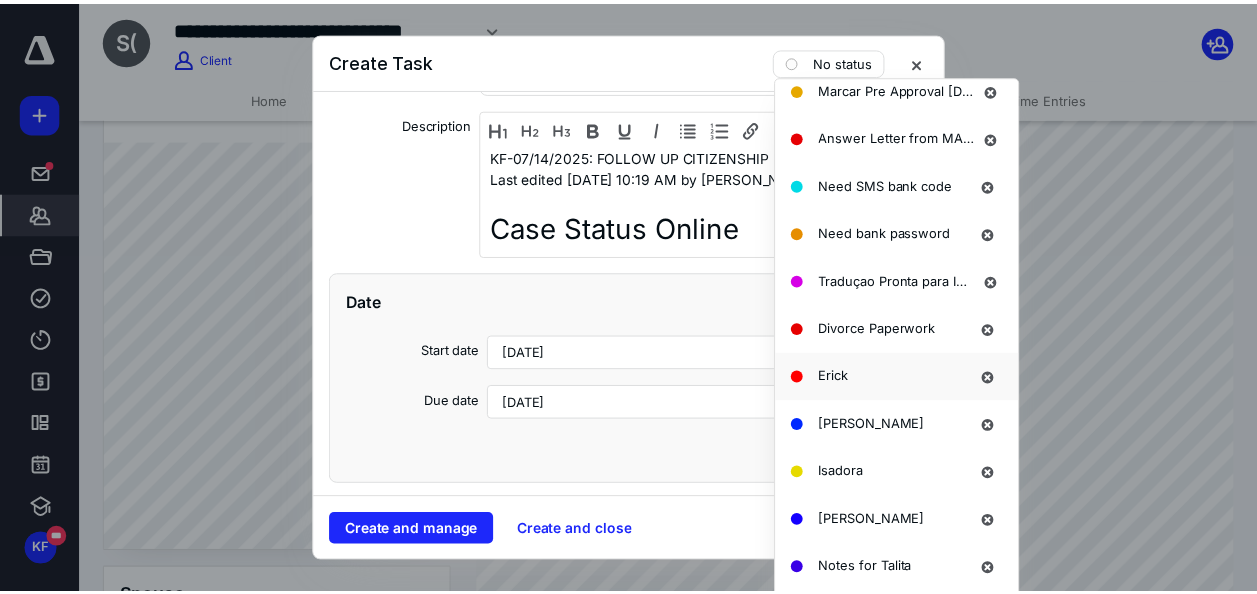 scroll, scrollTop: 1528, scrollLeft: 0, axis: vertical 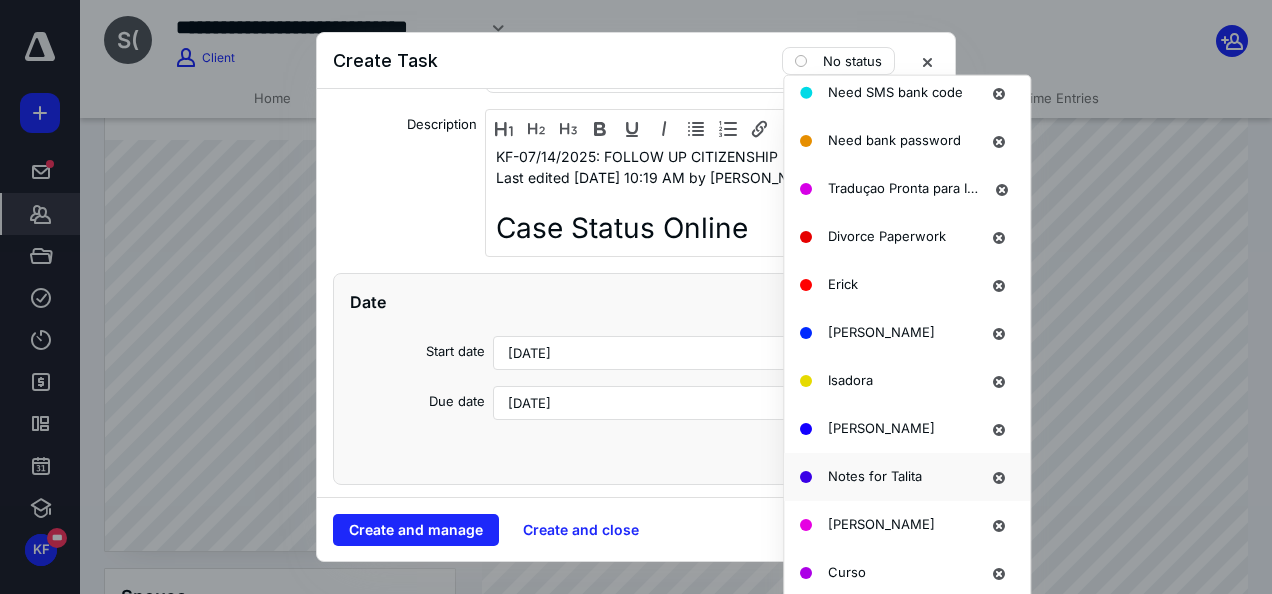 click on "Notes for Talita" at bounding box center (875, 475) 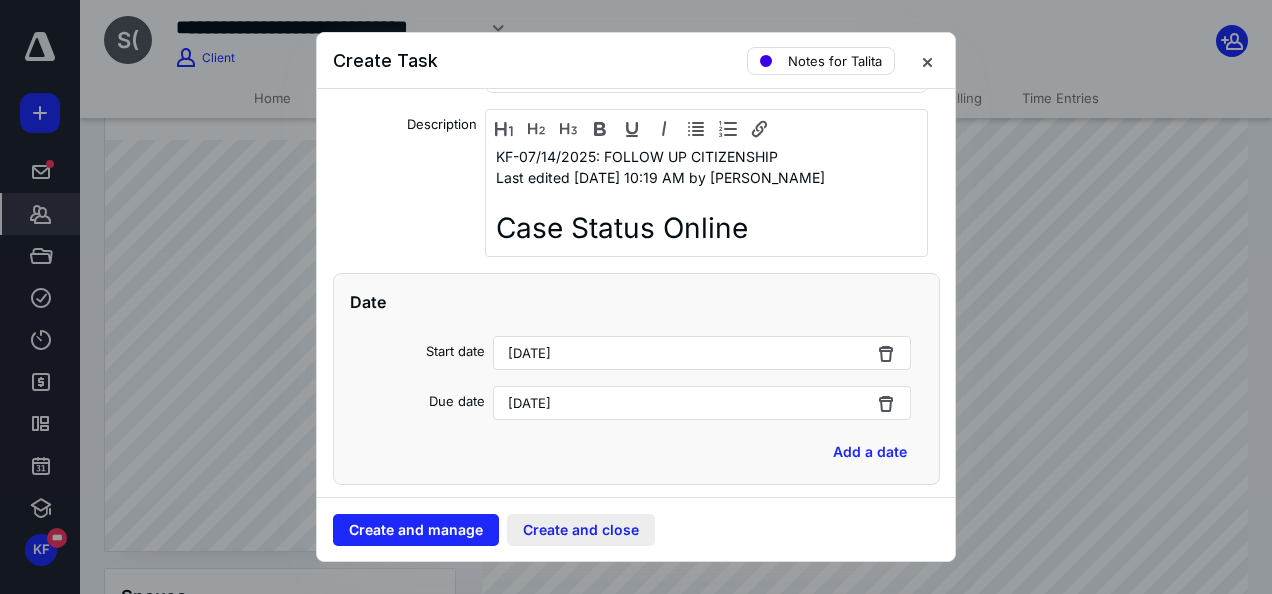 click on "Create and close" at bounding box center (581, 530) 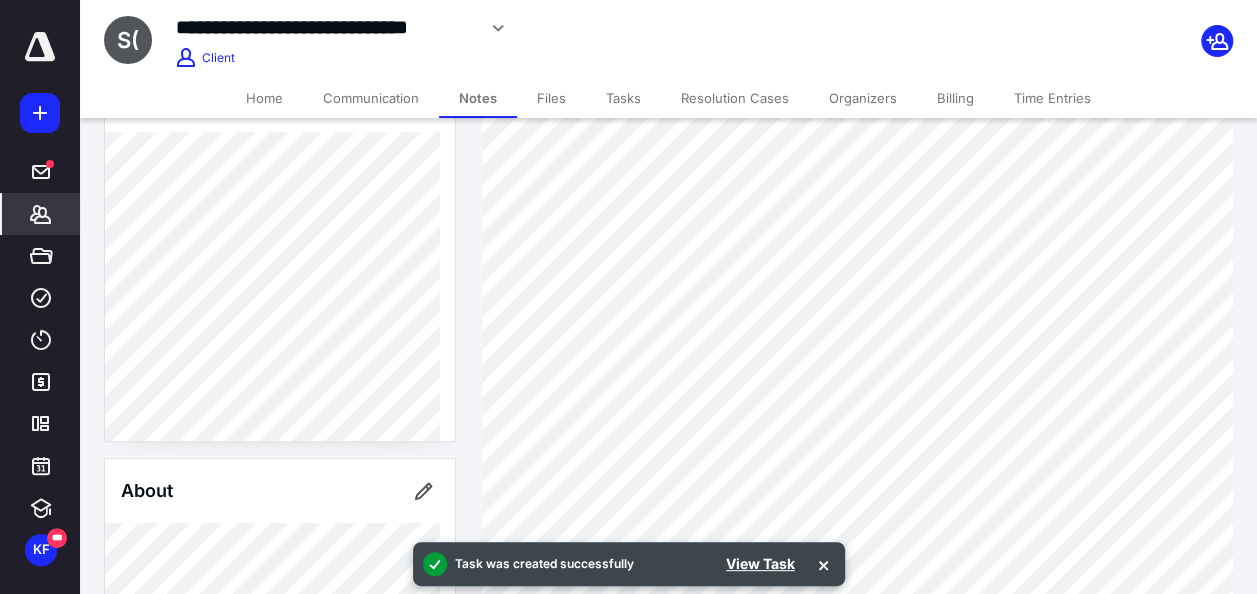 scroll, scrollTop: 100, scrollLeft: 0, axis: vertical 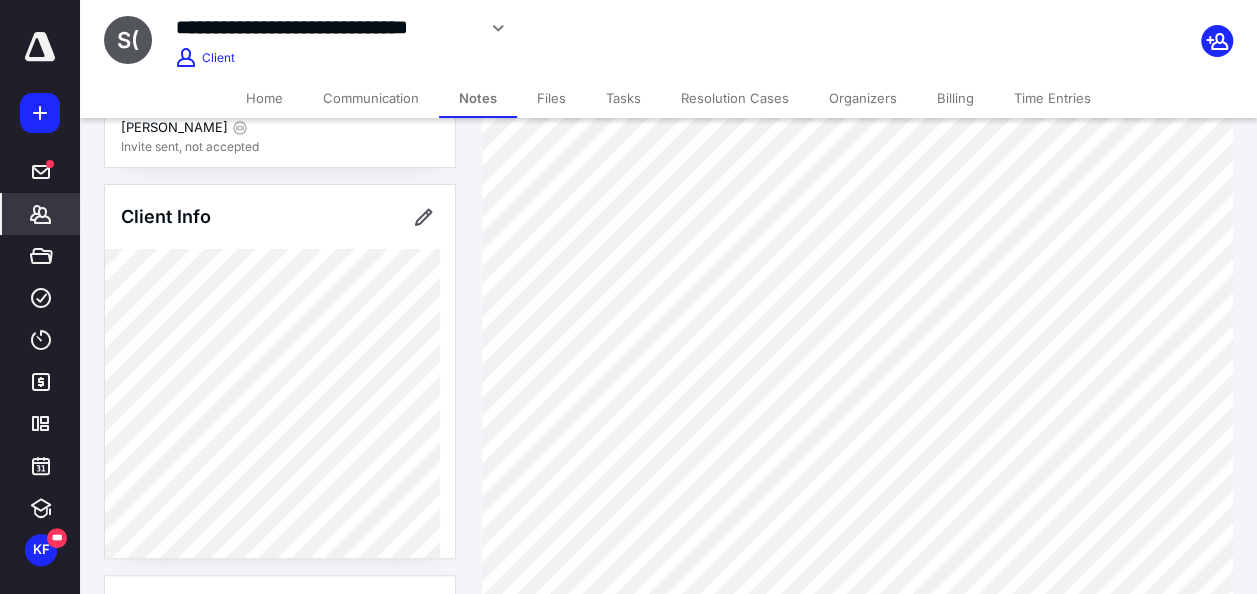 drag, startPoint x: 627, startPoint y: 103, endPoint x: 632, endPoint y: 112, distance: 10.29563 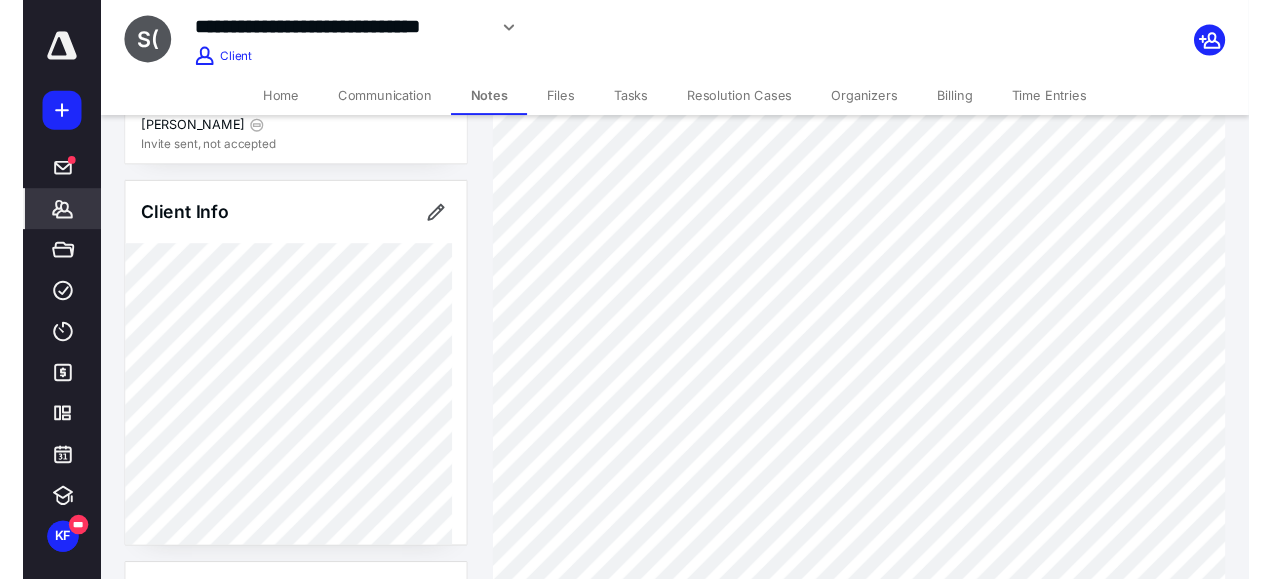 scroll, scrollTop: 0, scrollLeft: 0, axis: both 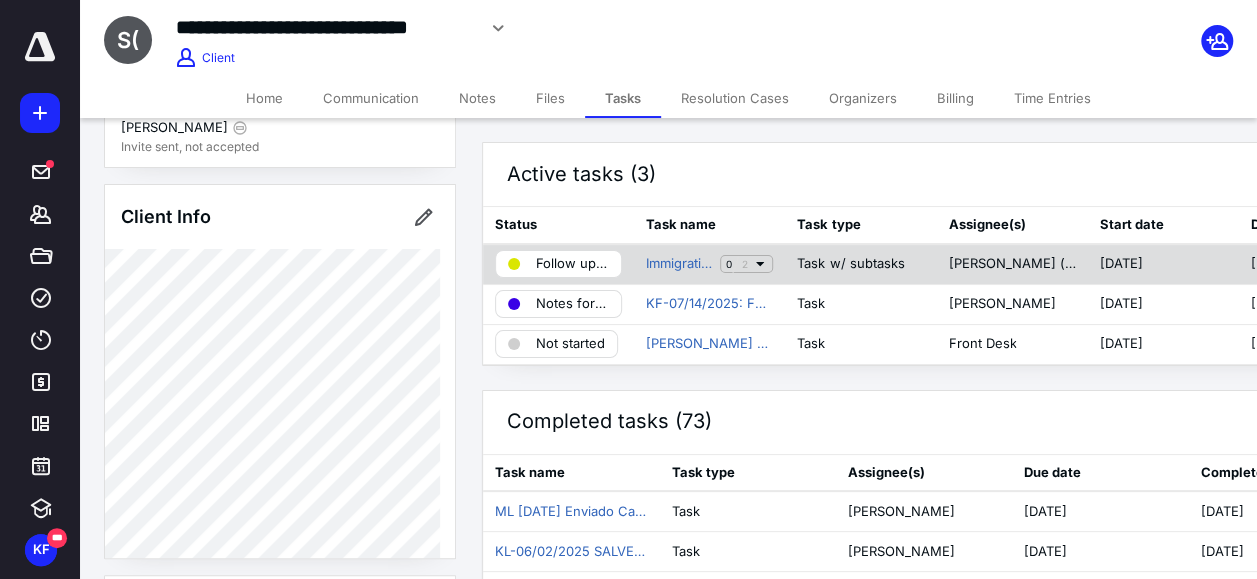 click on "Follow up Immigration" at bounding box center (572, 264) 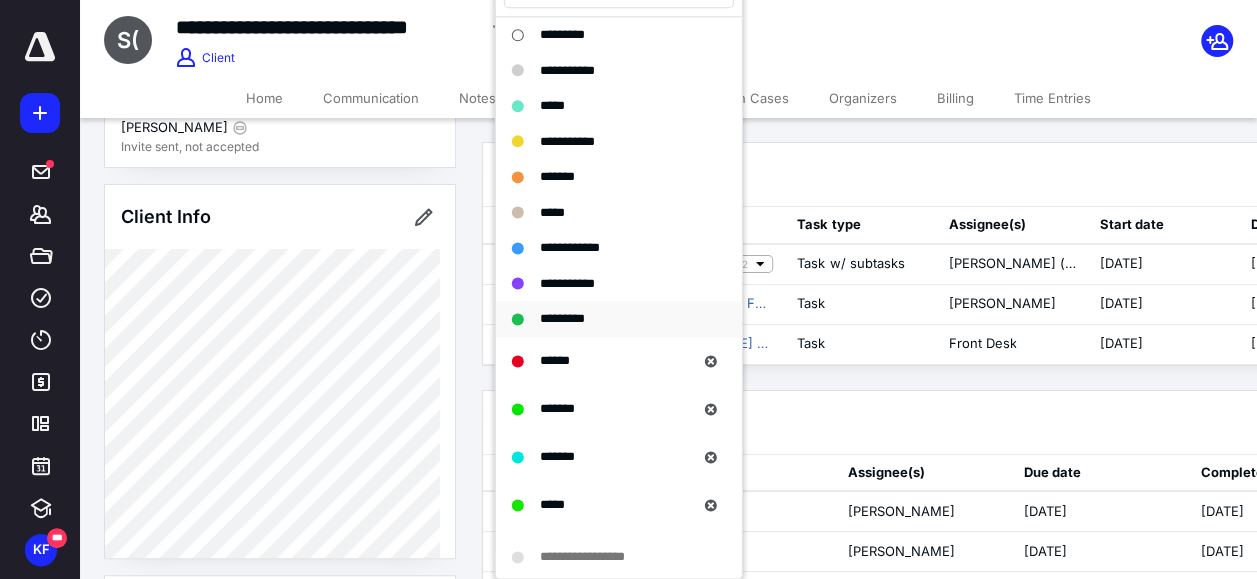 click on "*********" at bounding box center [562, 318] 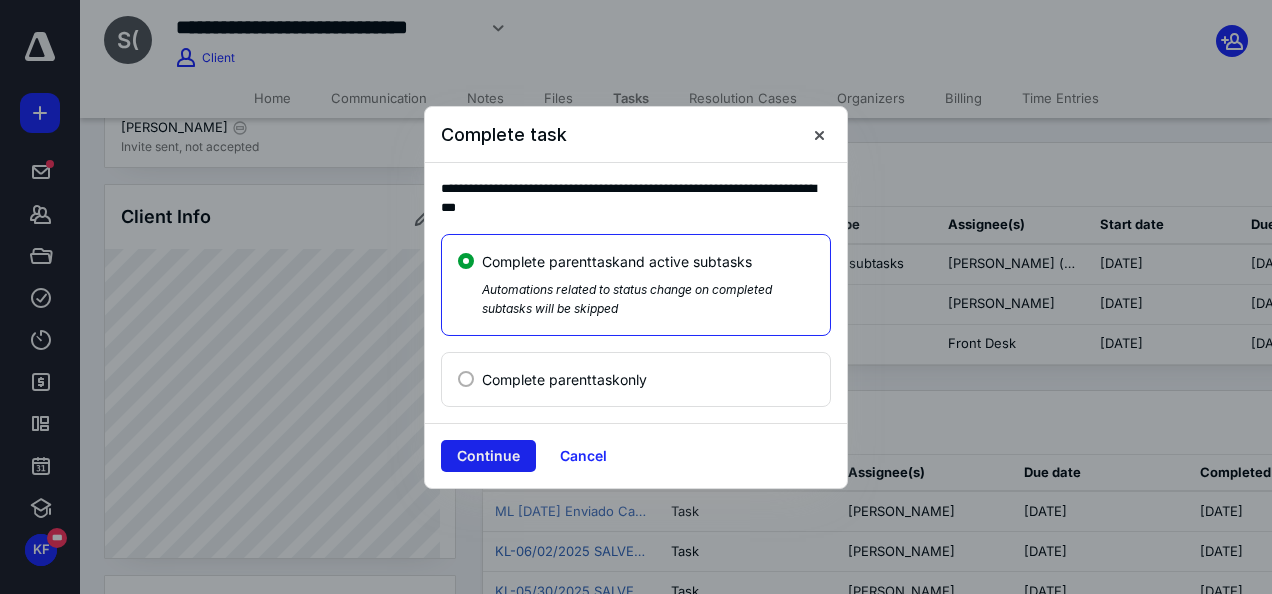 click on "Continue" at bounding box center [488, 456] 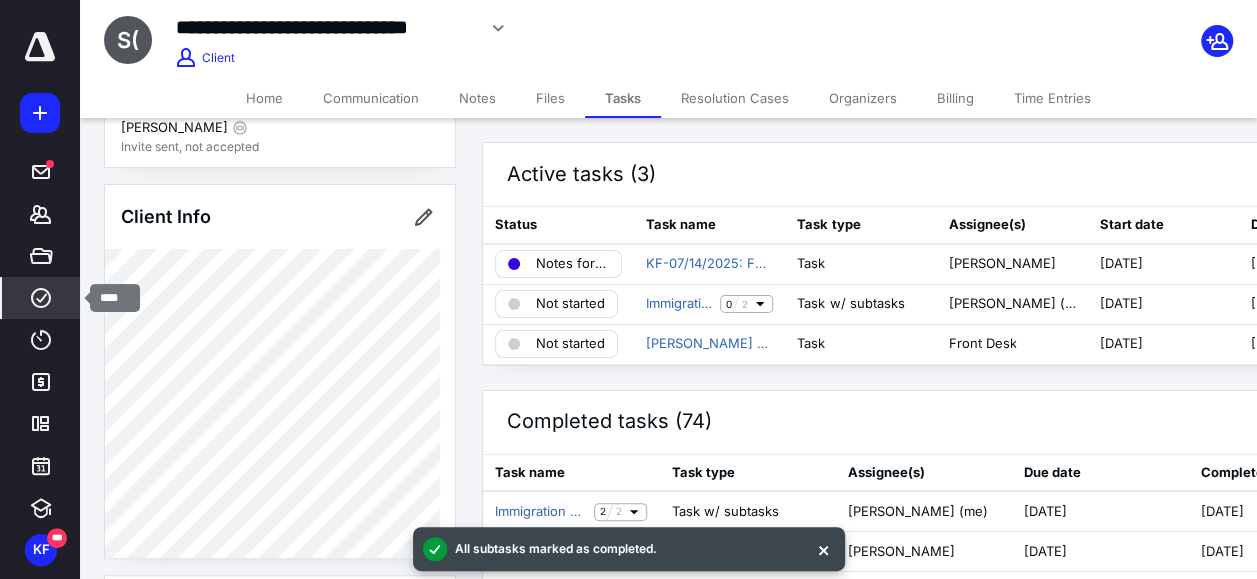 click on "****" at bounding box center (41, 298) 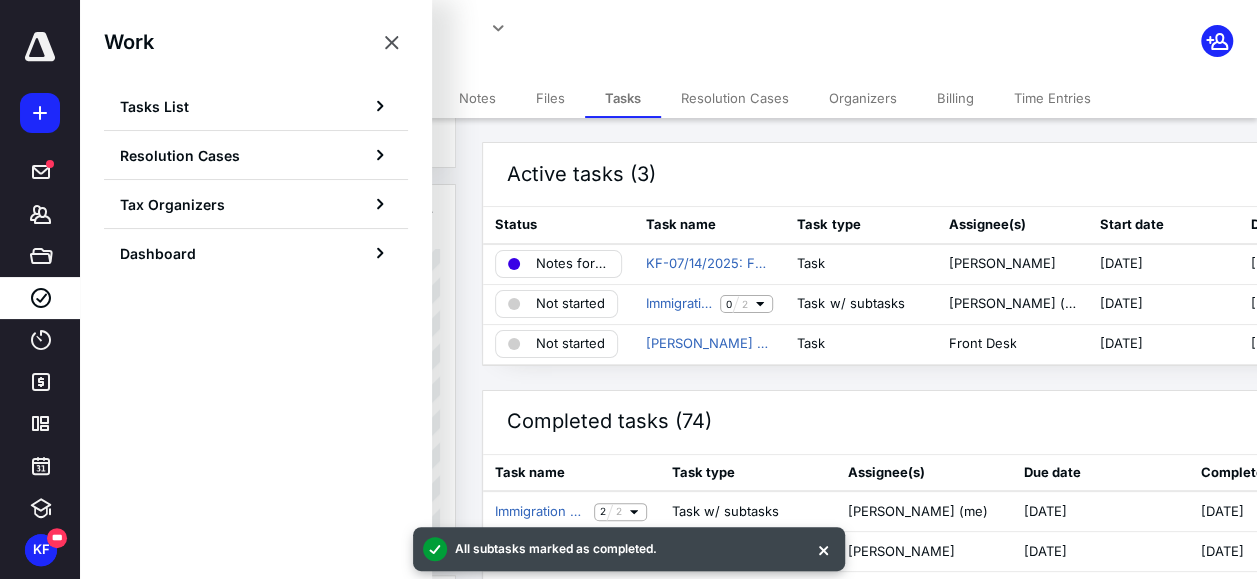 click on "Tasks List" at bounding box center (256, 106) 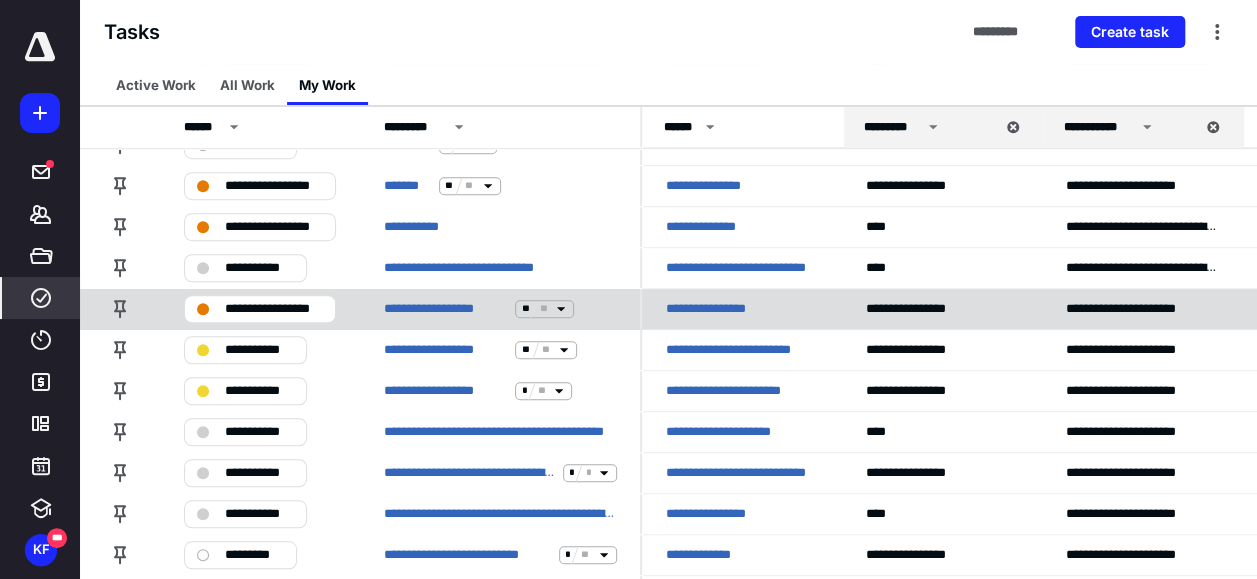 scroll, scrollTop: 600, scrollLeft: 0, axis: vertical 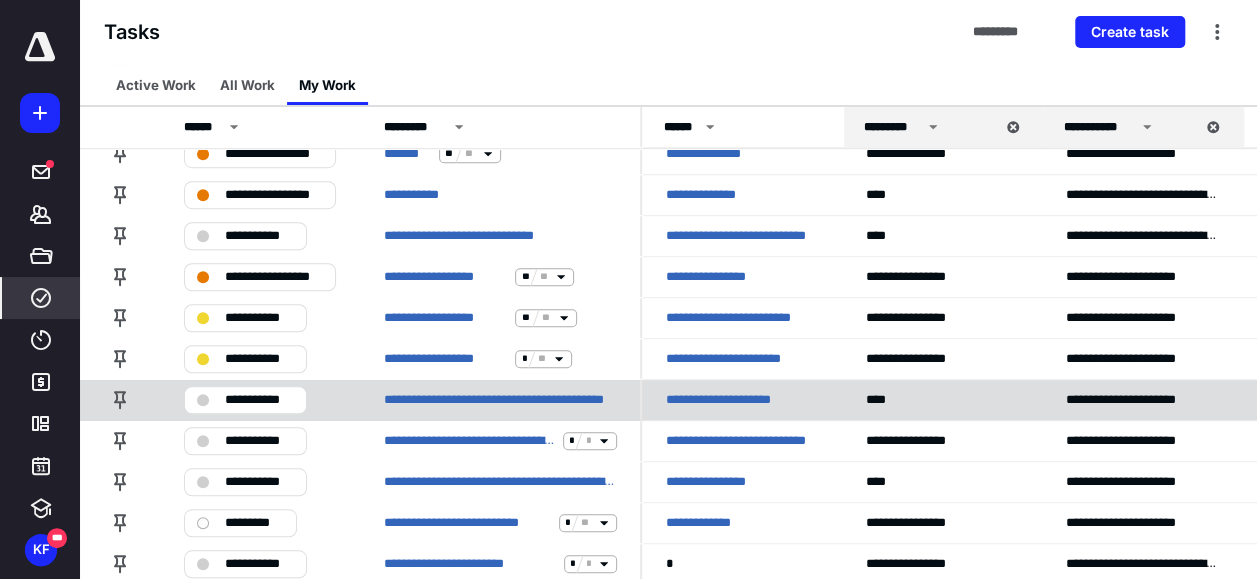 click on "**********" at bounding box center (728, 400) 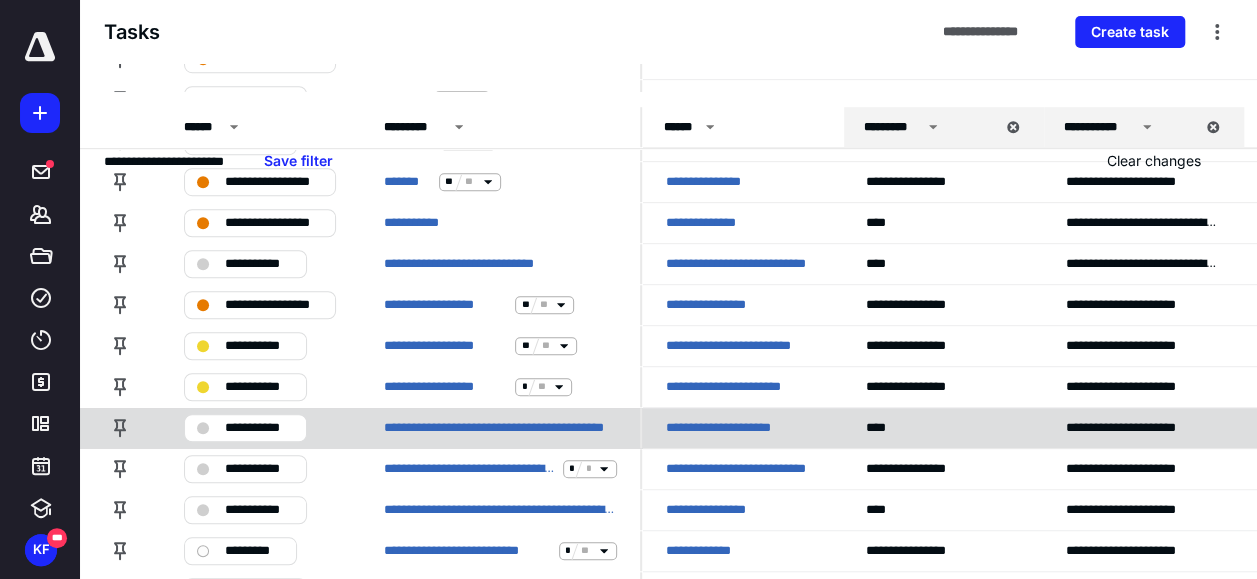 scroll, scrollTop: 0, scrollLeft: 0, axis: both 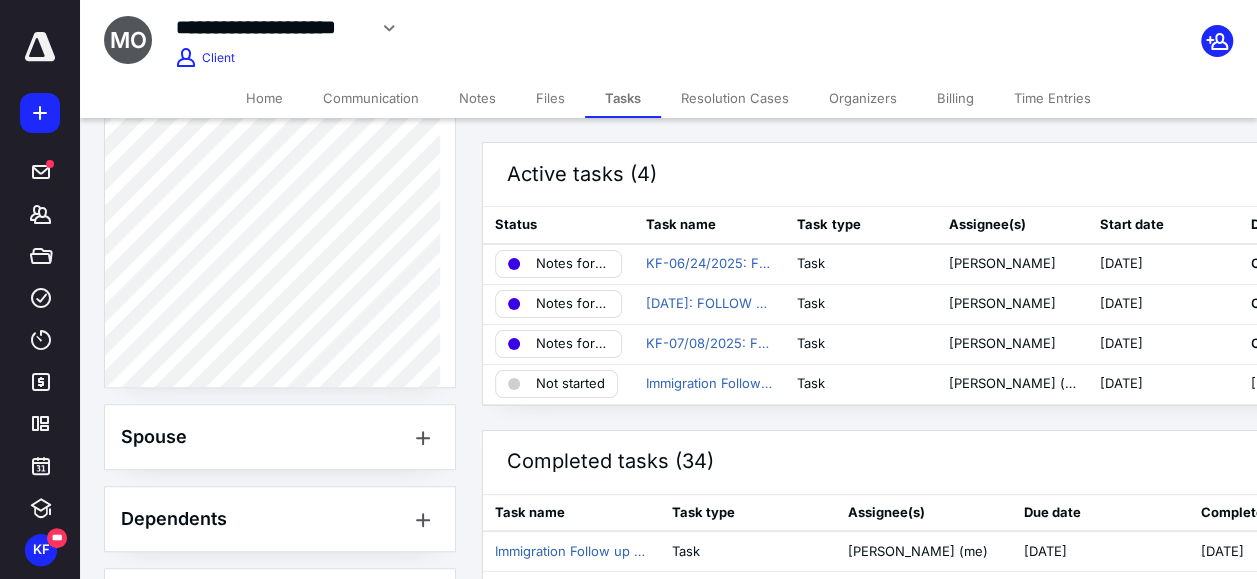 click on "Notes" at bounding box center (477, 98) 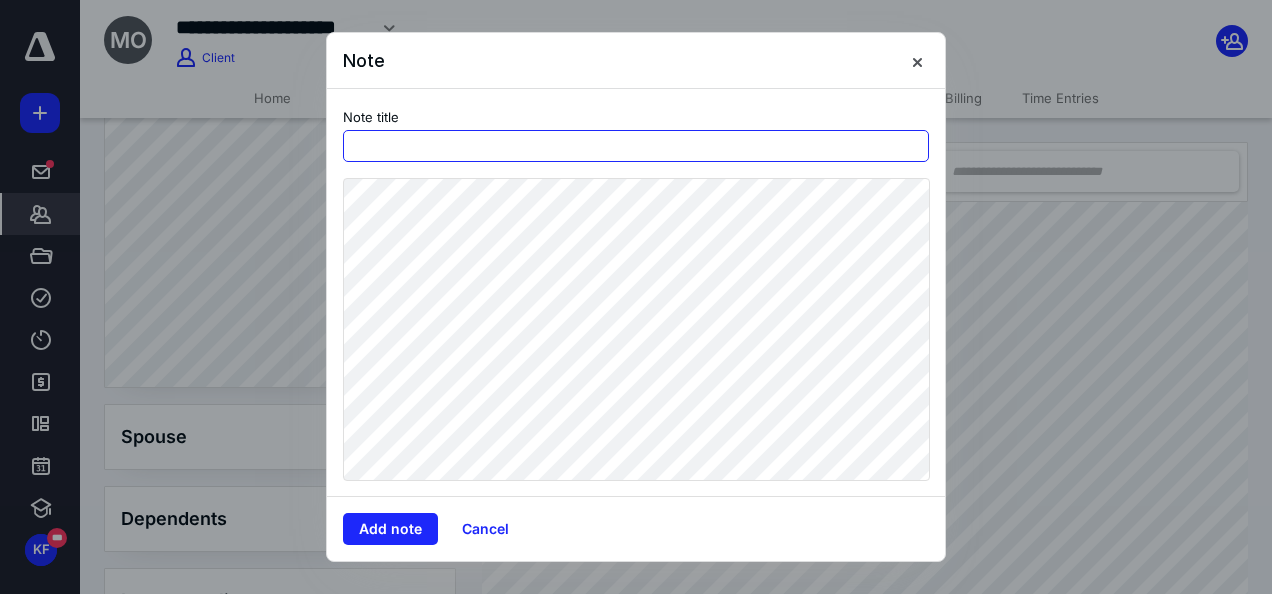 click at bounding box center [636, 146] 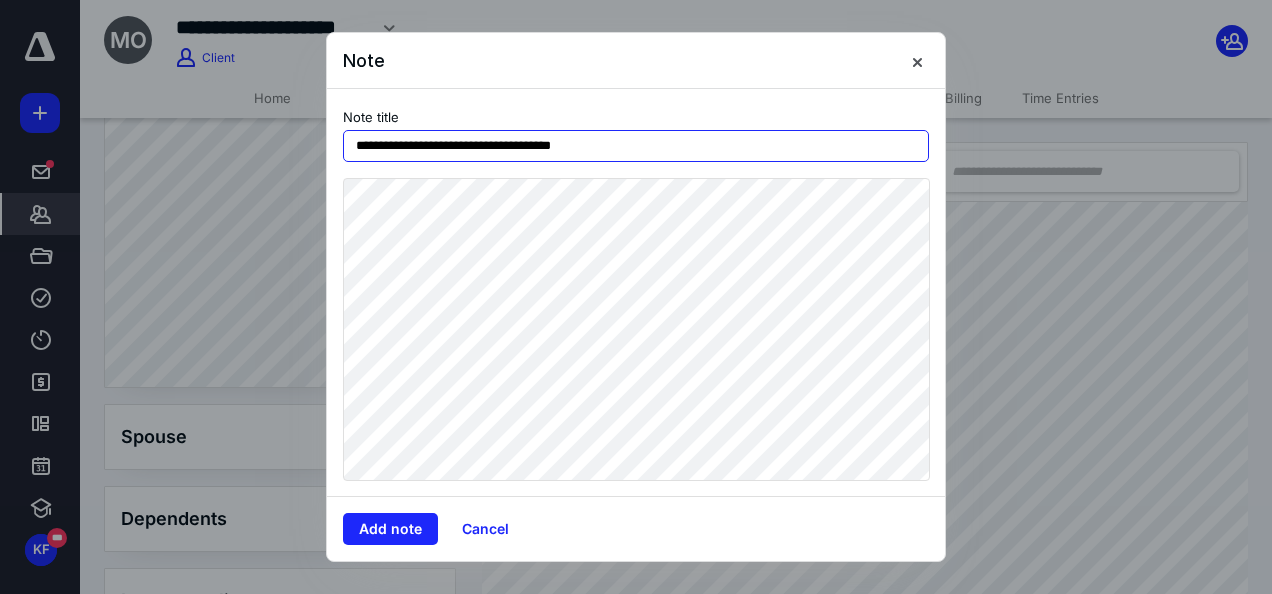 type on "**********" 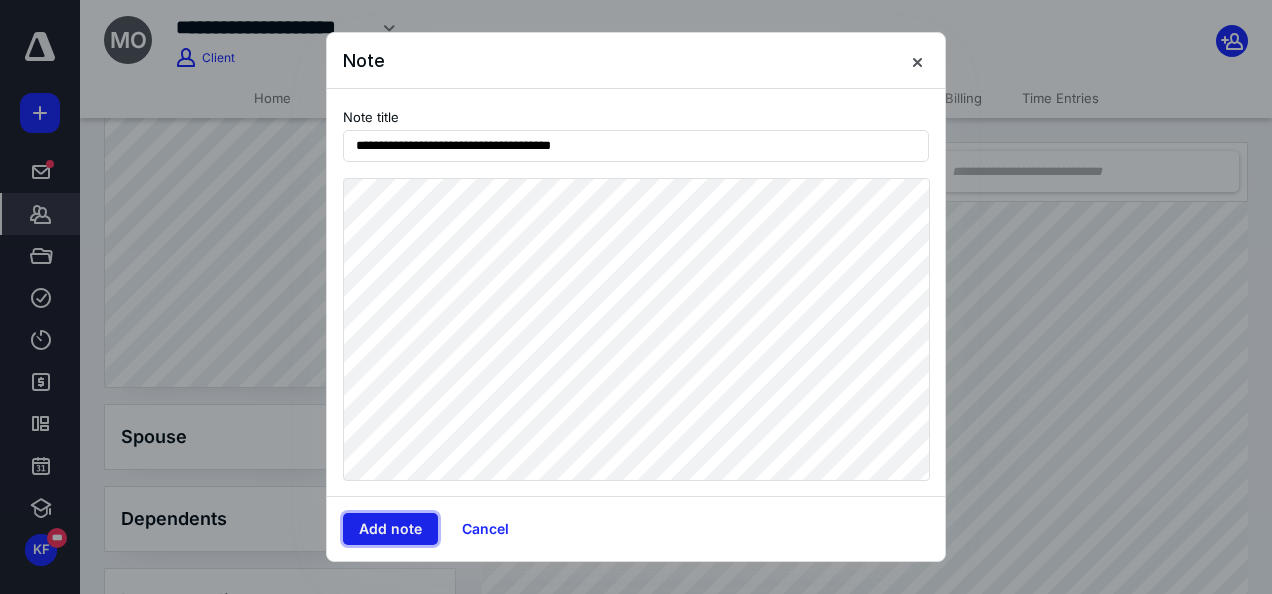 click on "Add note" at bounding box center (390, 529) 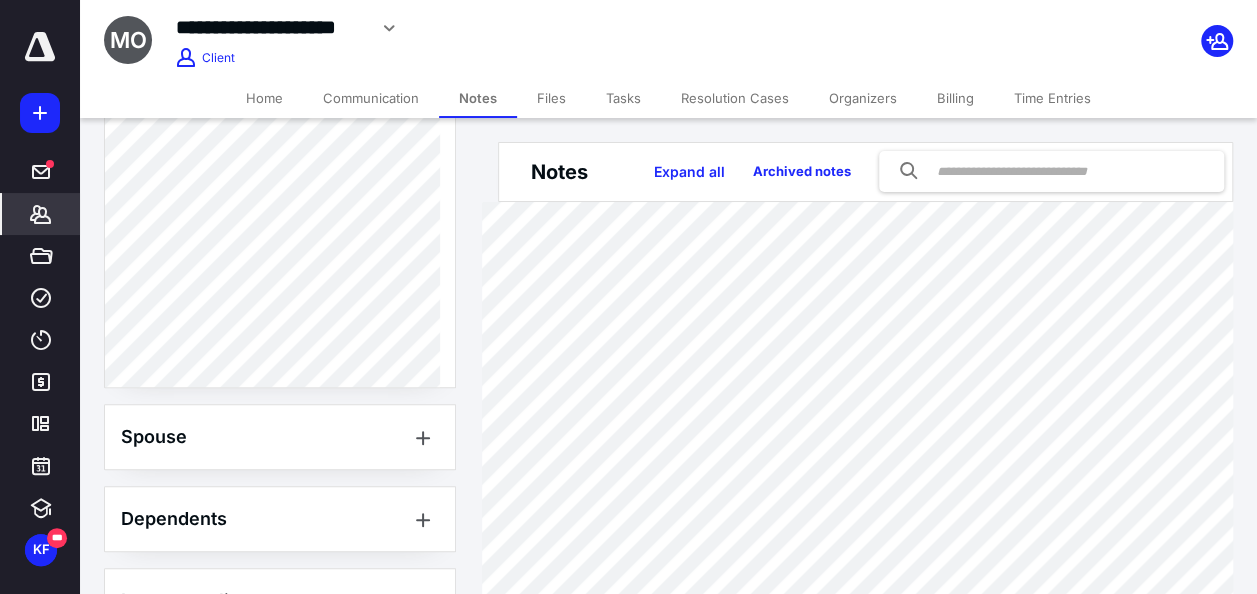 click 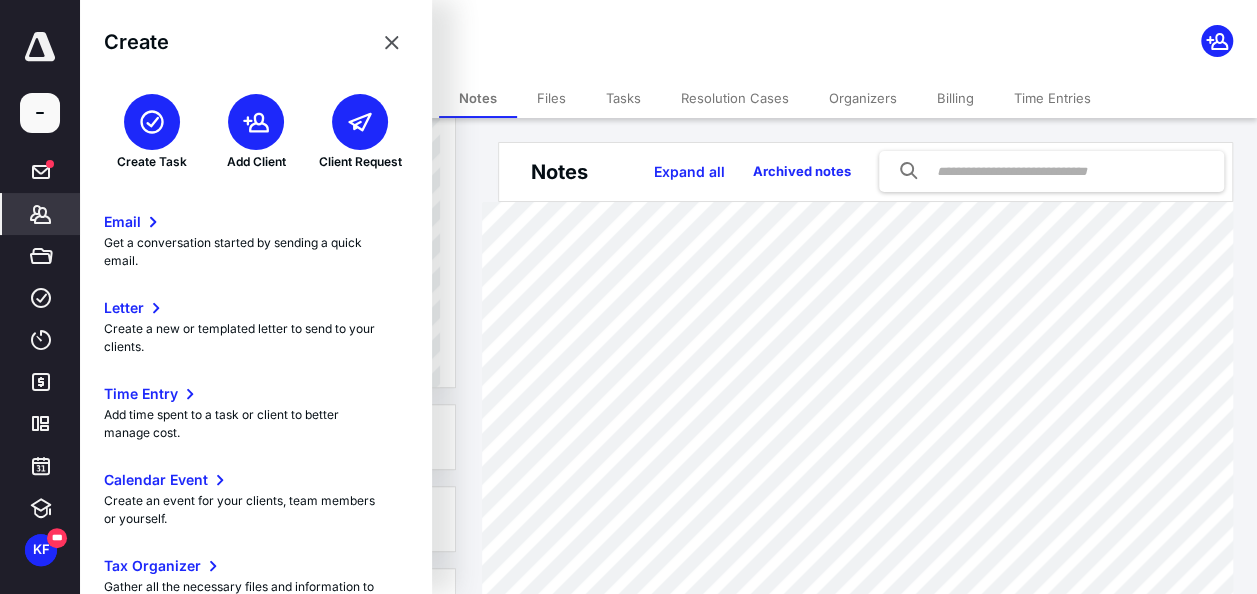 click 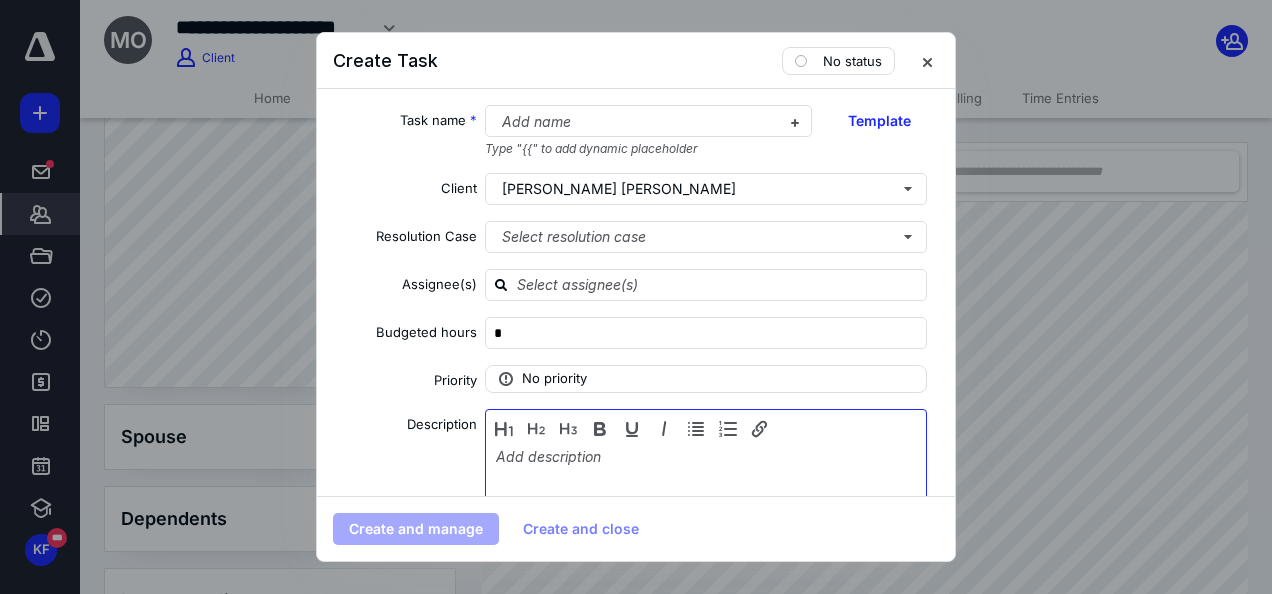 click at bounding box center [706, 498] 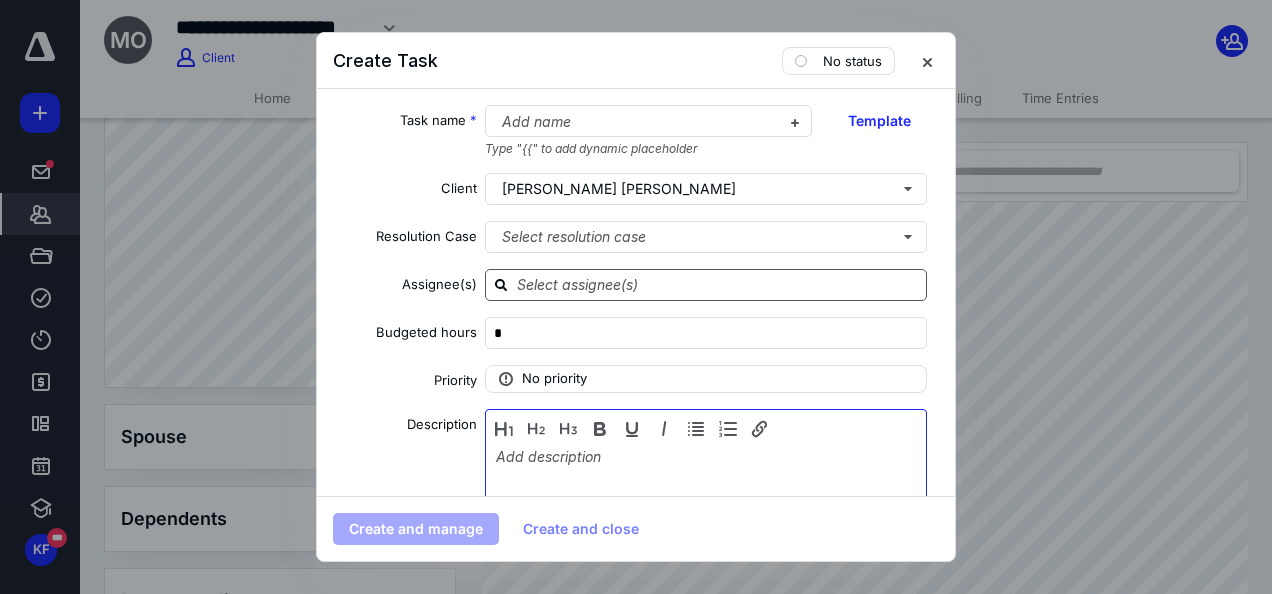 type 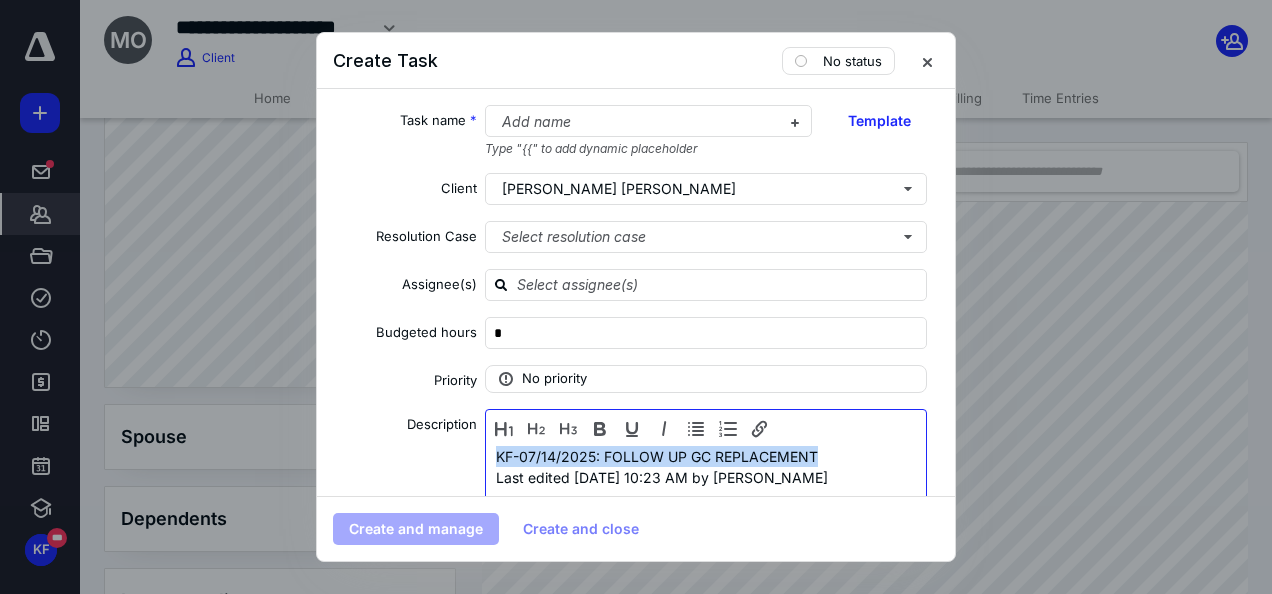 drag, startPoint x: 830, startPoint y: 456, endPoint x: 473, endPoint y: 448, distance: 357.08963 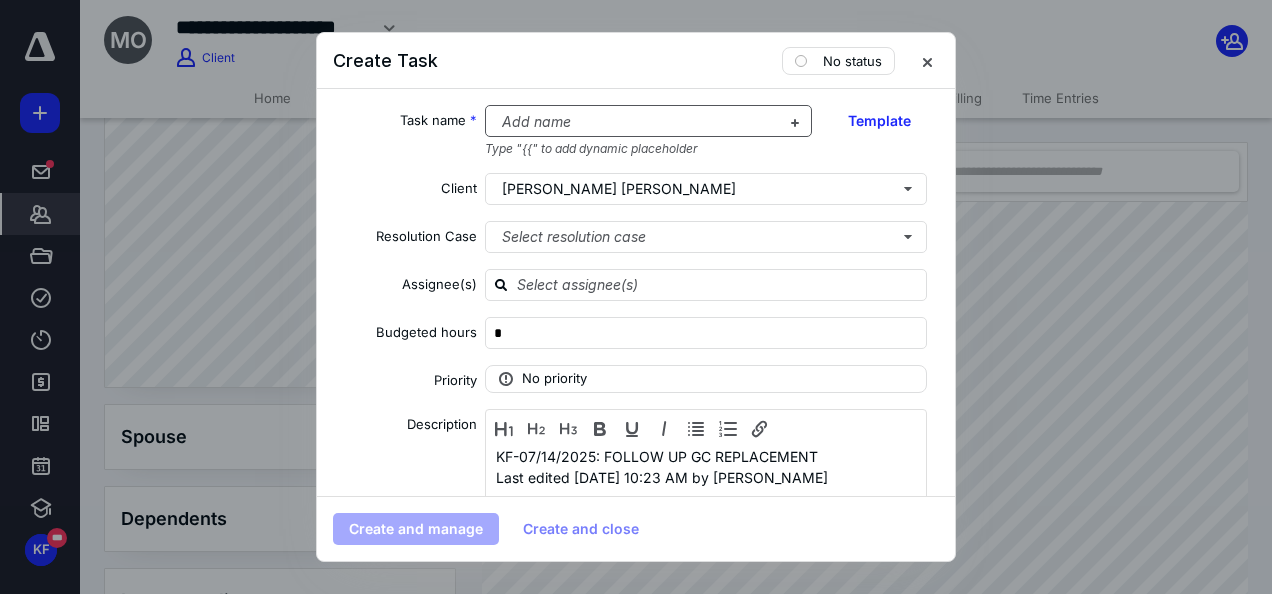 click at bounding box center [637, 122] 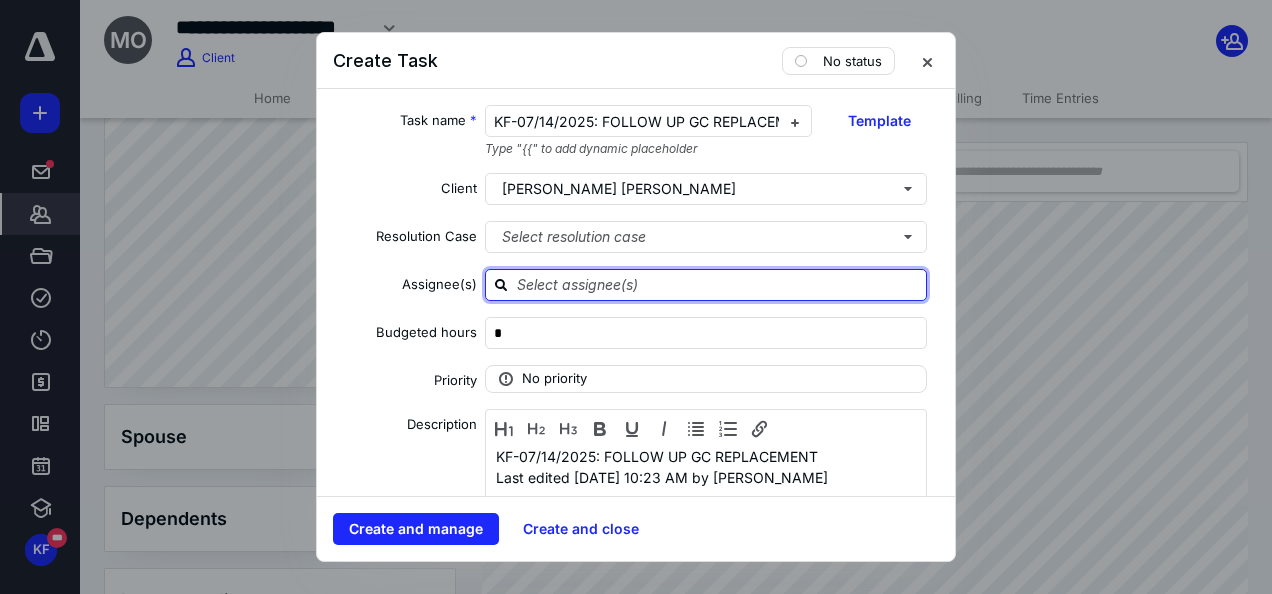click at bounding box center [718, 284] 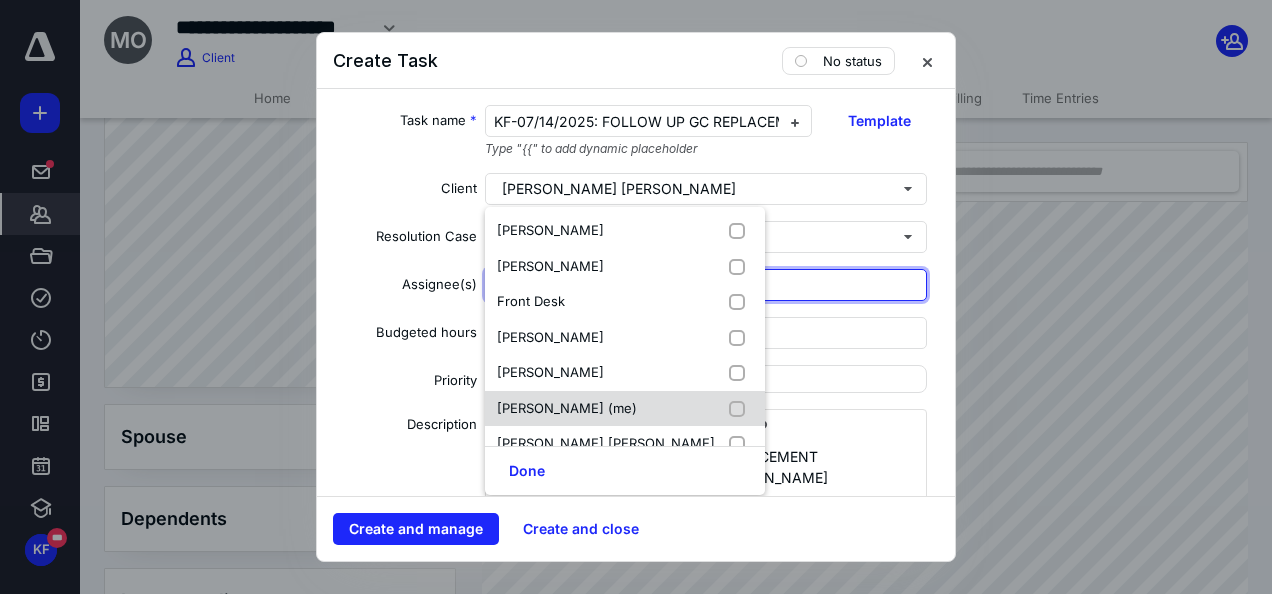 scroll, scrollTop: 300, scrollLeft: 0, axis: vertical 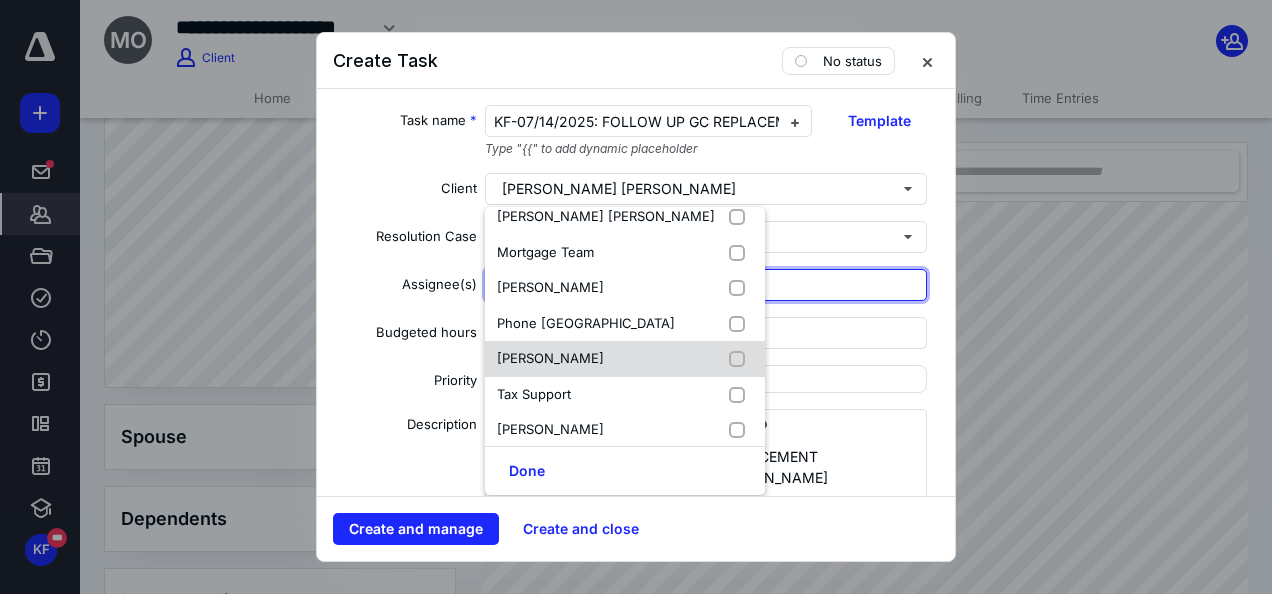click on "[PERSON_NAME]" at bounding box center [625, 359] 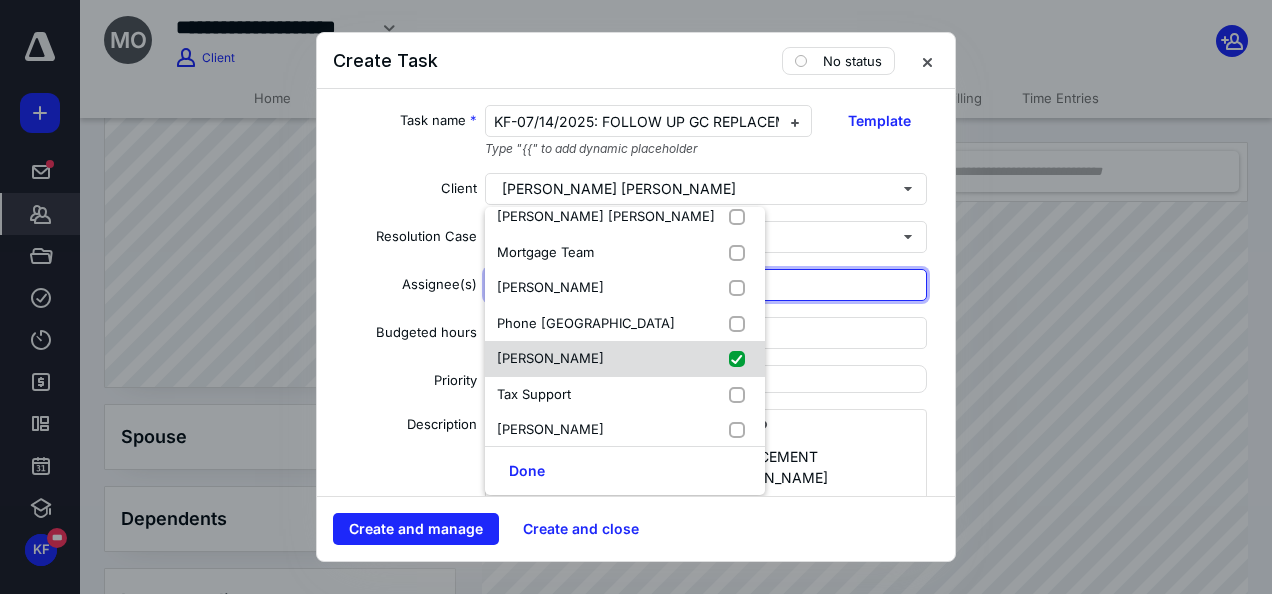 checkbox on "true" 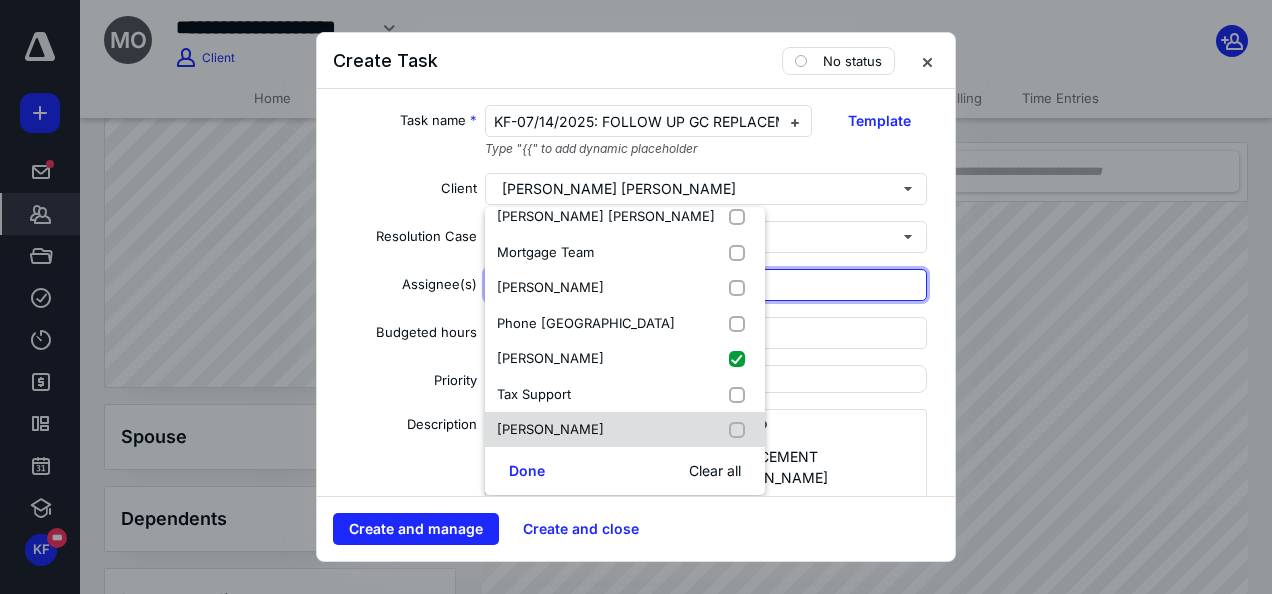 drag, startPoint x: 525, startPoint y: 465, endPoint x: 544, endPoint y: 445, distance: 27.58623 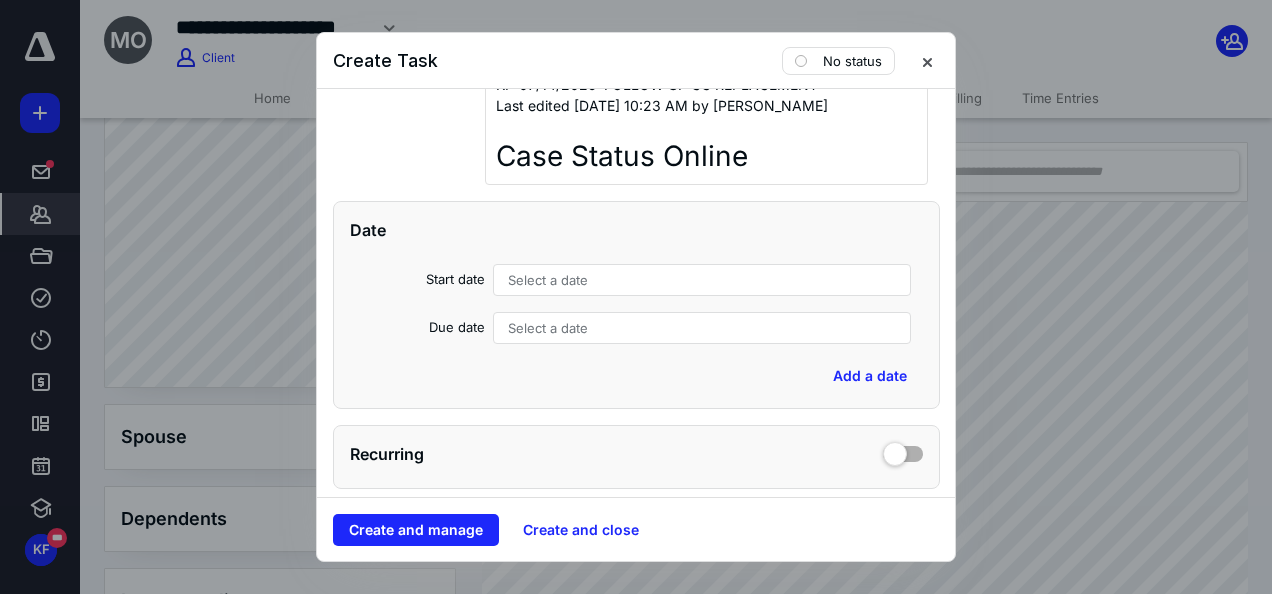 scroll, scrollTop: 400, scrollLeft: 0, axis: vertical 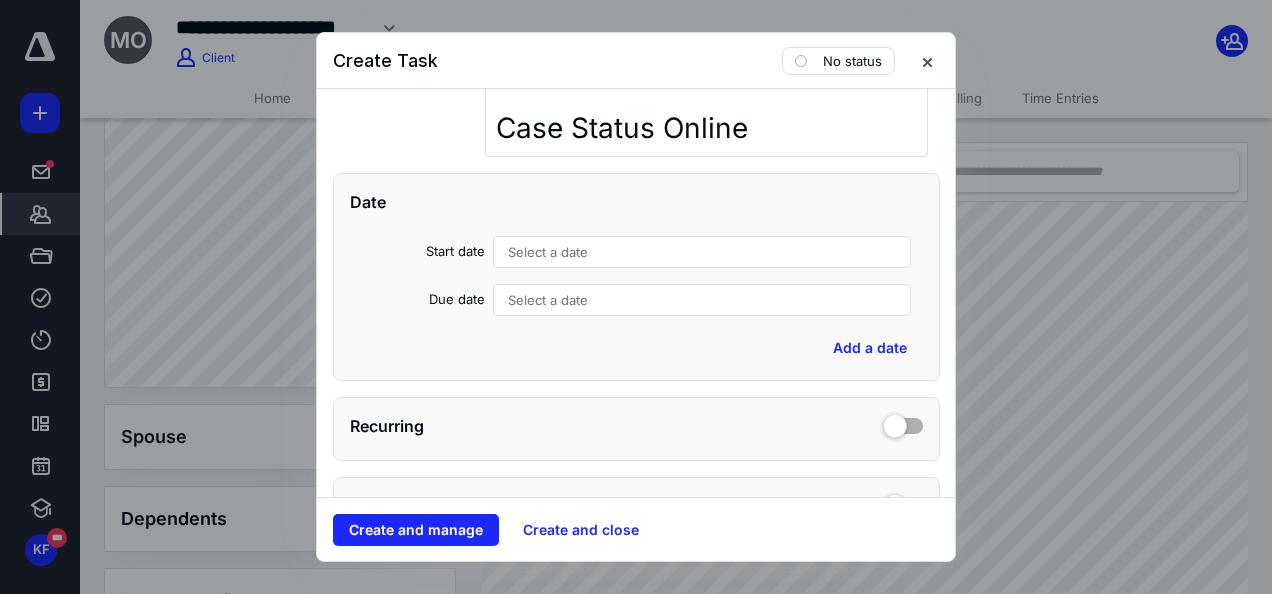 click on "Select a date" at bounding box center [548, 252] 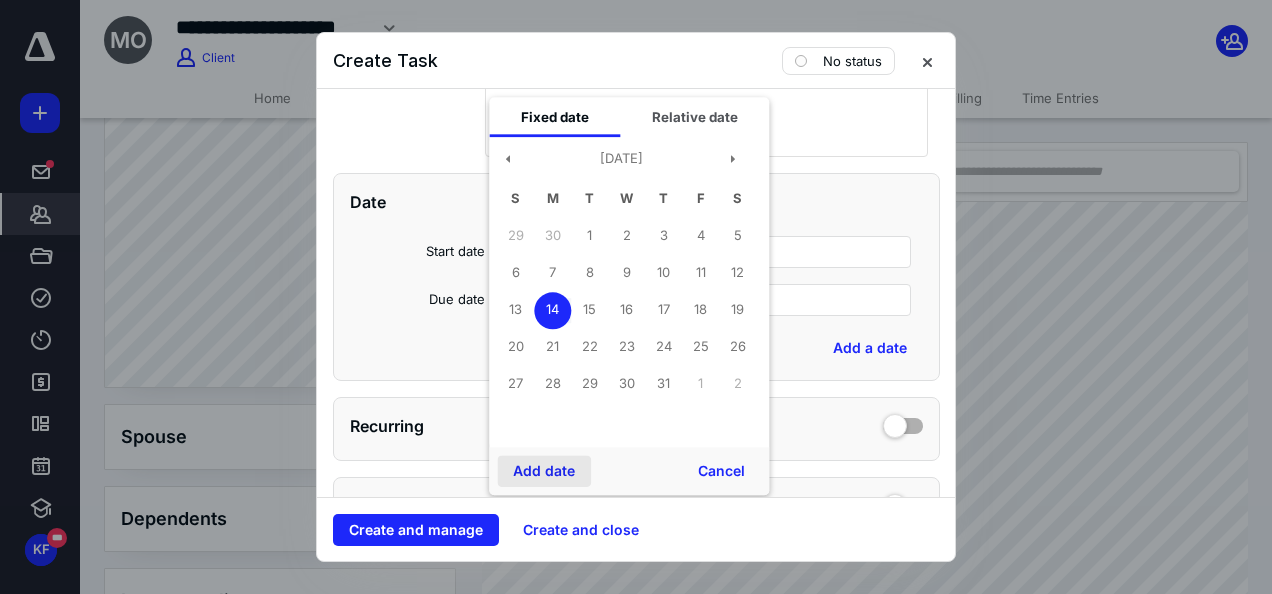 click on "Add date" at bounding box center (544, 471) 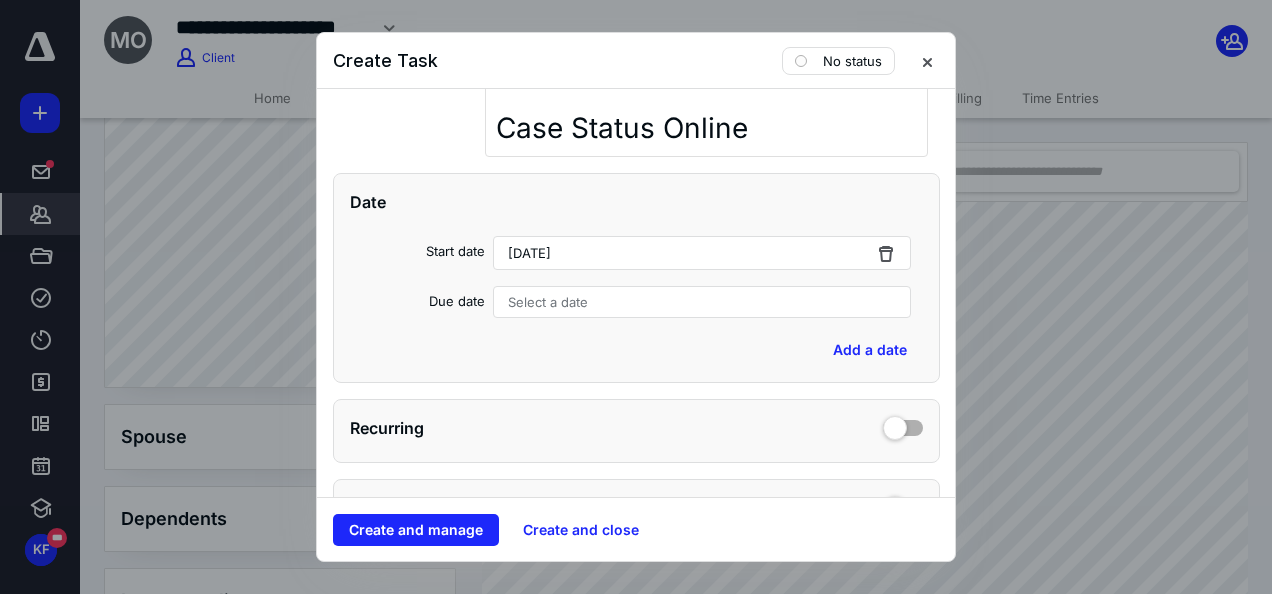 click on "Select a date" at bounding box center [548, 302] 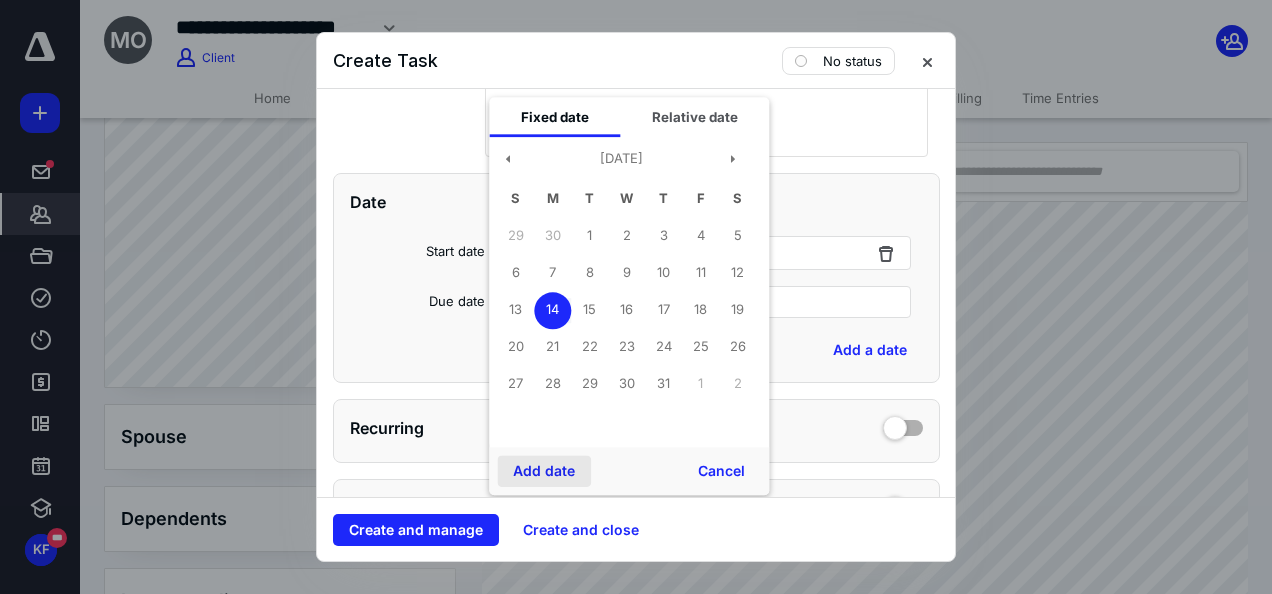 click on "Add date" at bounding box center (544, 471) 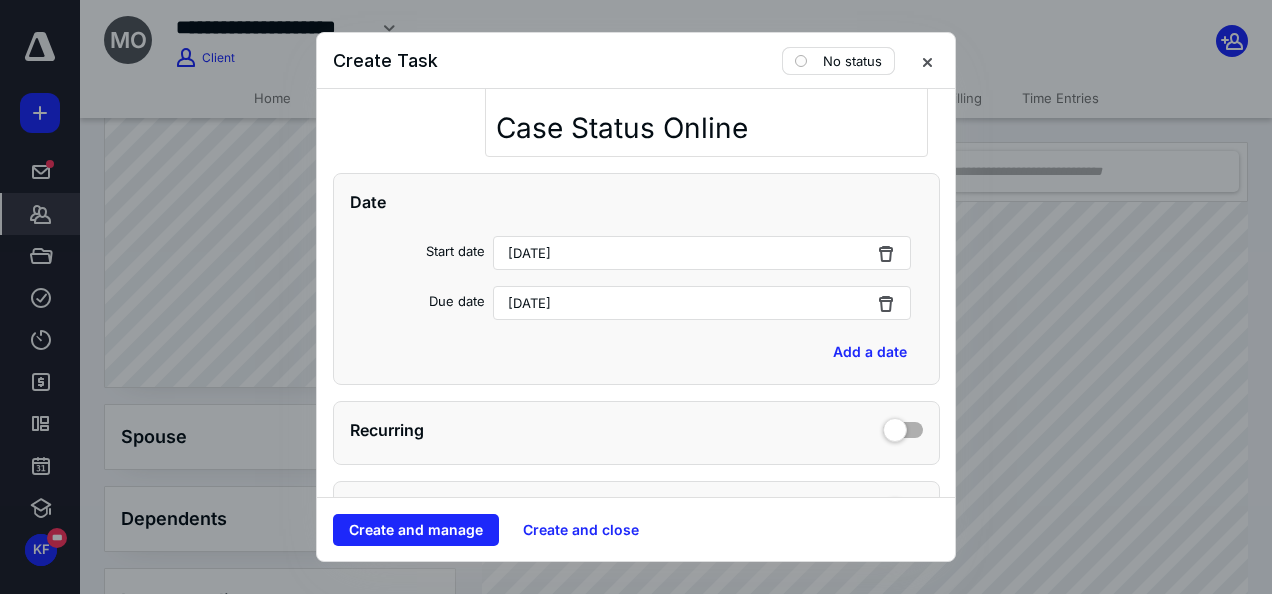 click on "No status" at bounding box center [838, 61] 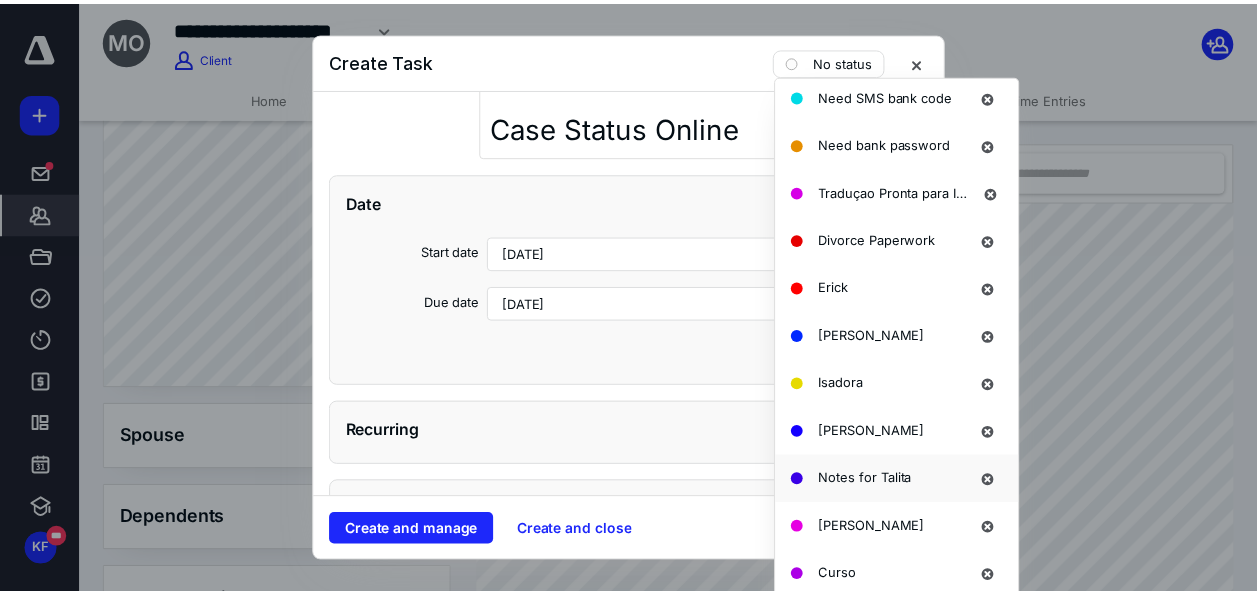scroll, scrollTop: 1528, scrollLeft: 0, axis: vertical 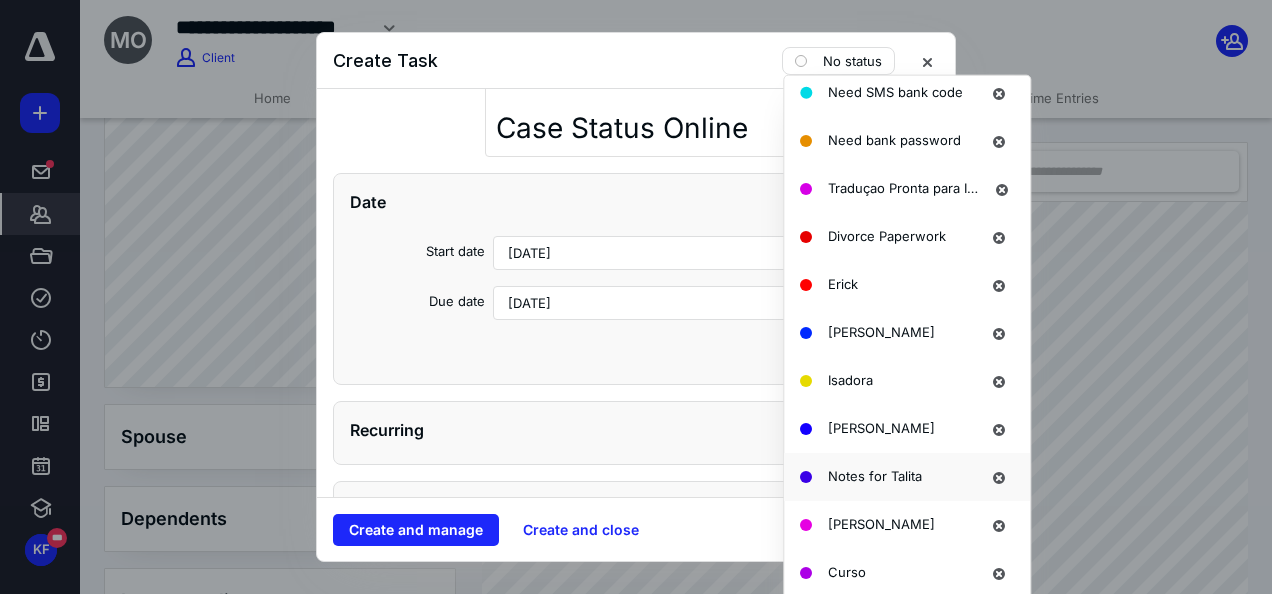 click on "Notes for Talita" at bounding box center [875, 476] 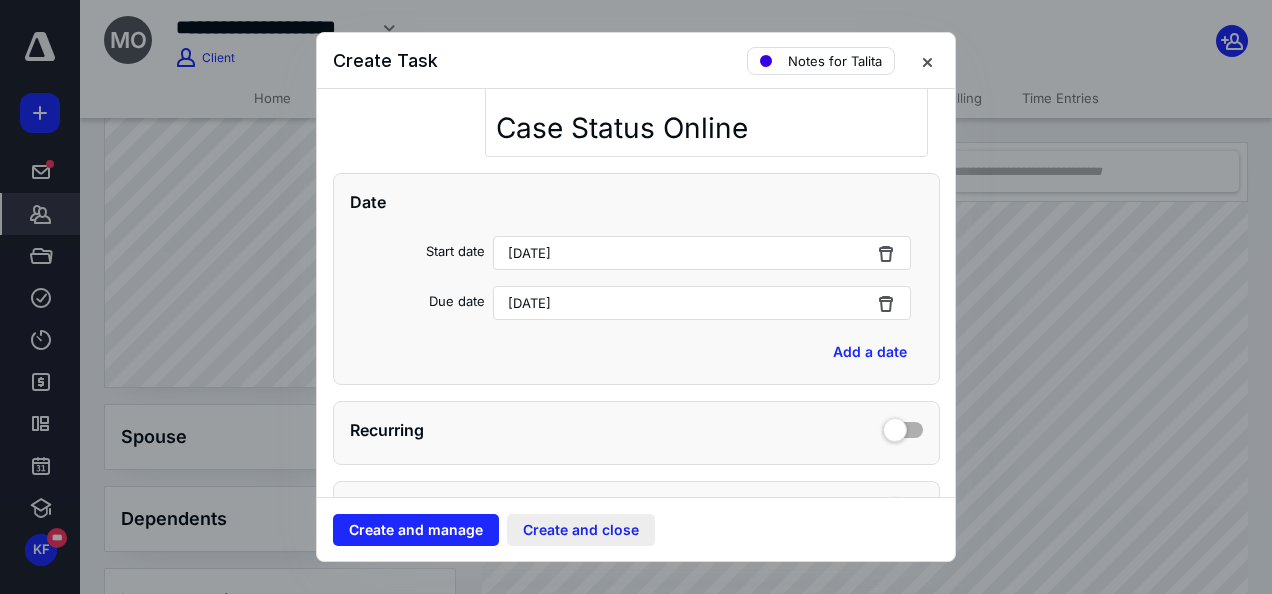 click on "Create and close" at bounding box center [581, 530] 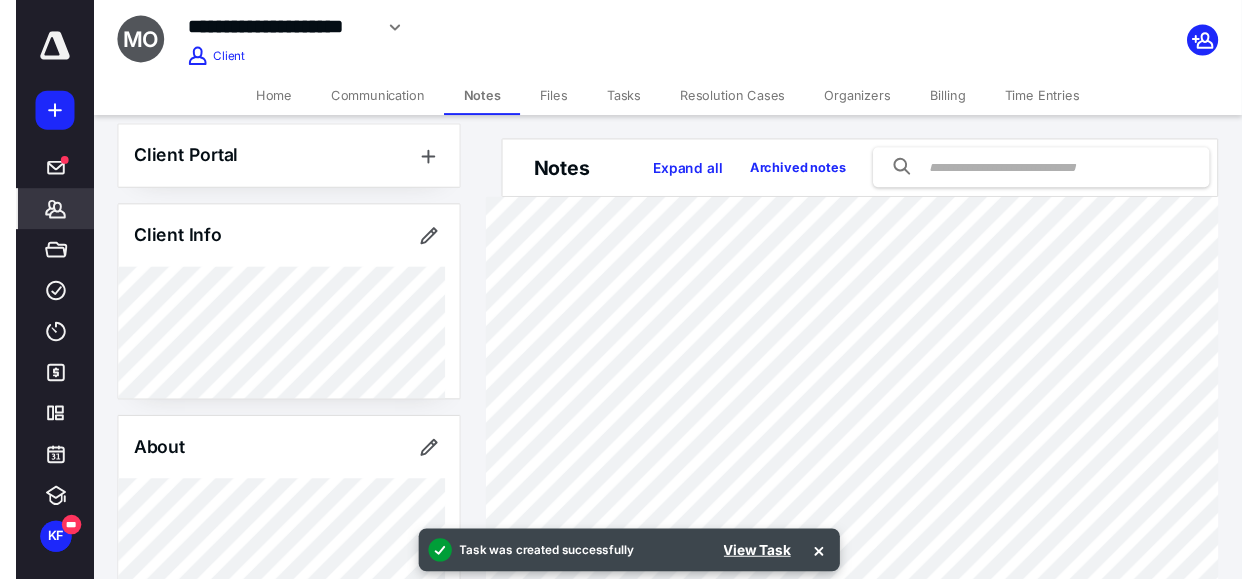 scroll, scrollTop: 0, scrollLeft: 0, axis: both 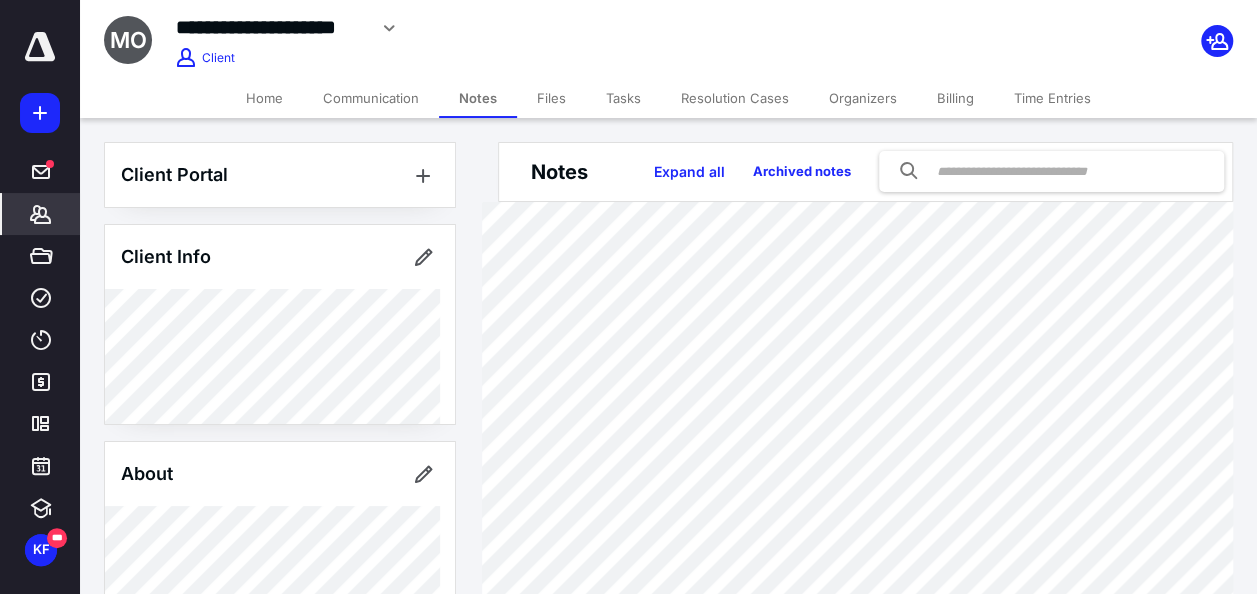 click on "Tasks" at bounding box center [623, 98] 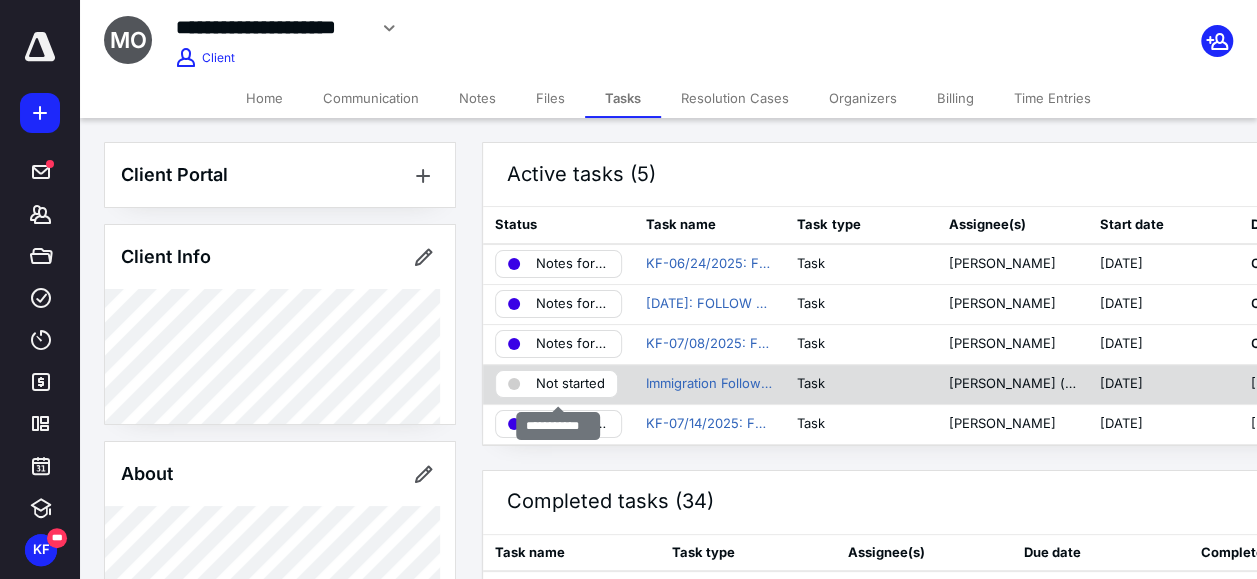 click on "Not started" at bounding box center (570, 384) 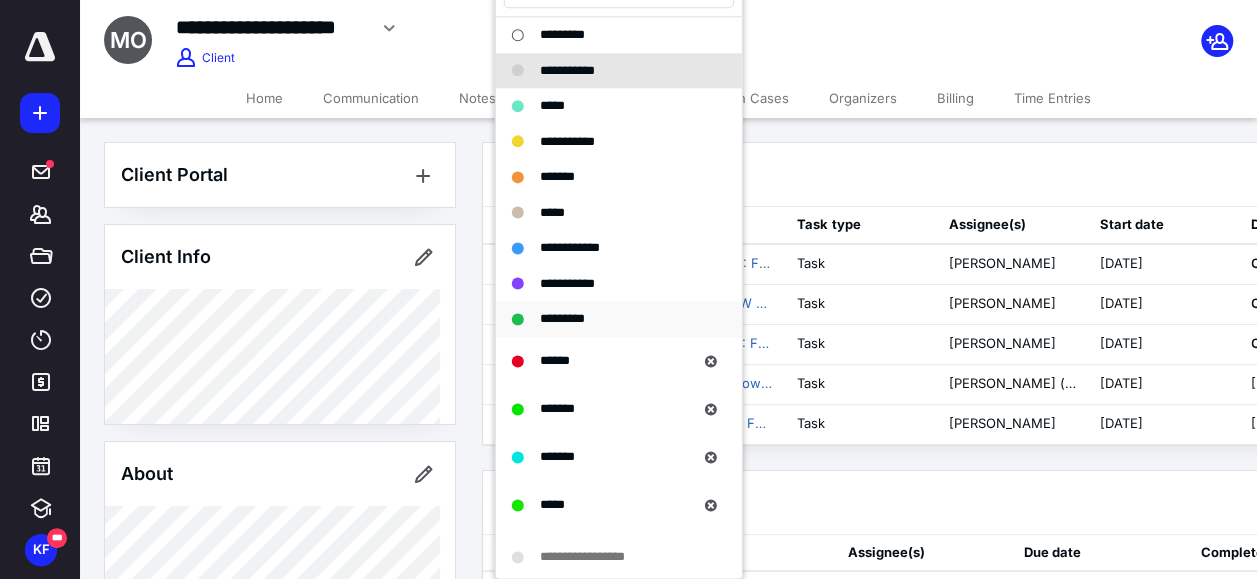 click on "*********" at bounding box center [607, 319] 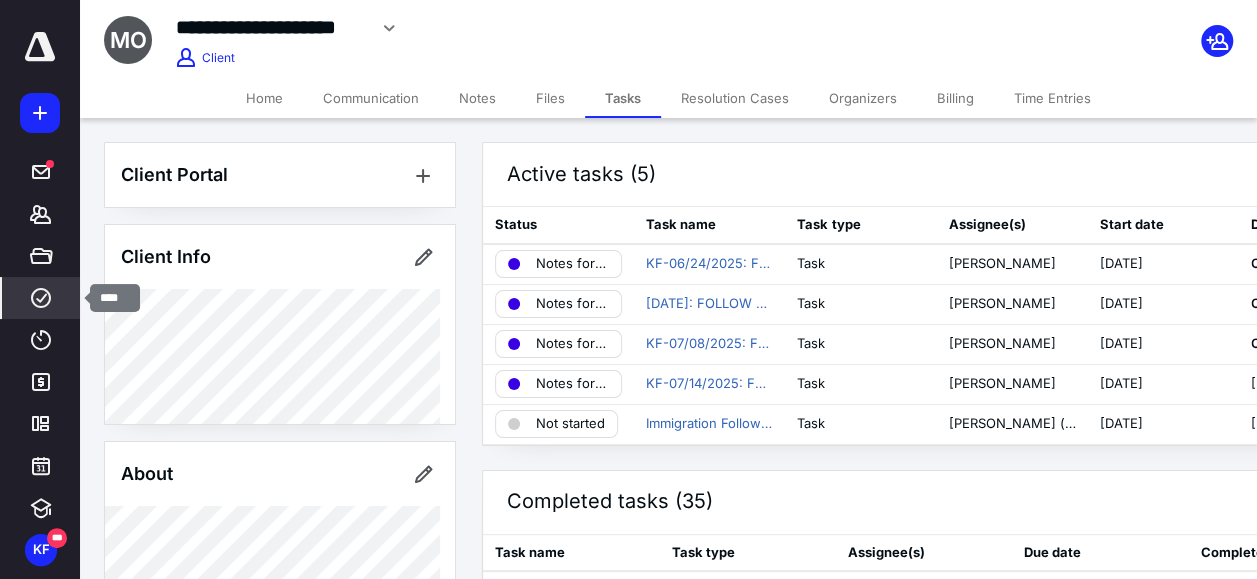 click 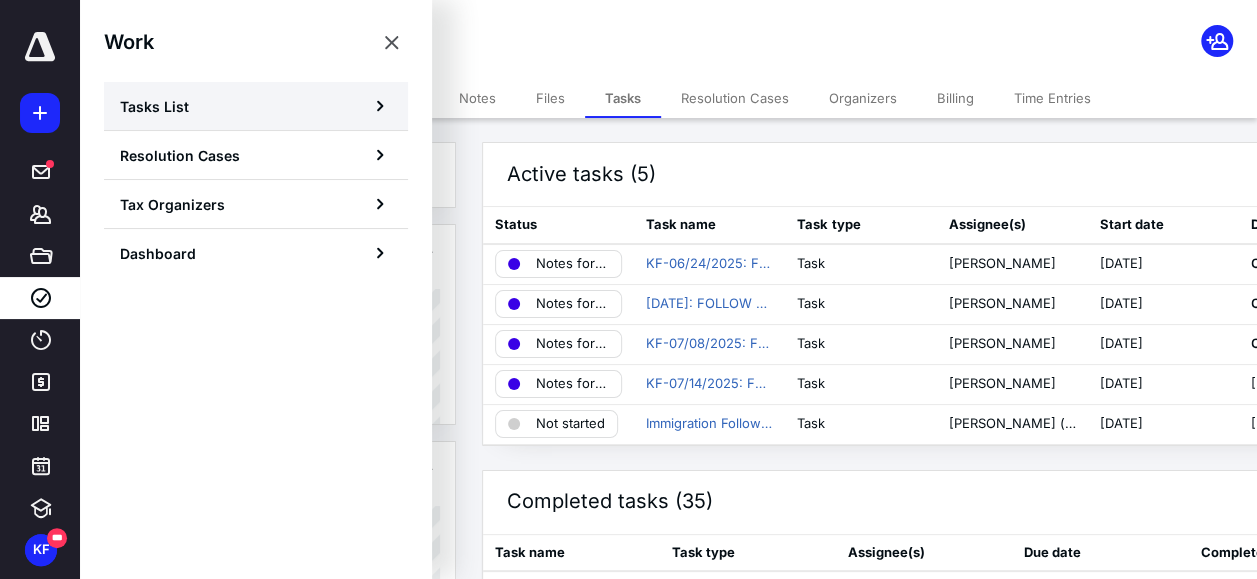 click on "Tasks List" at bounding box center [256, 106] 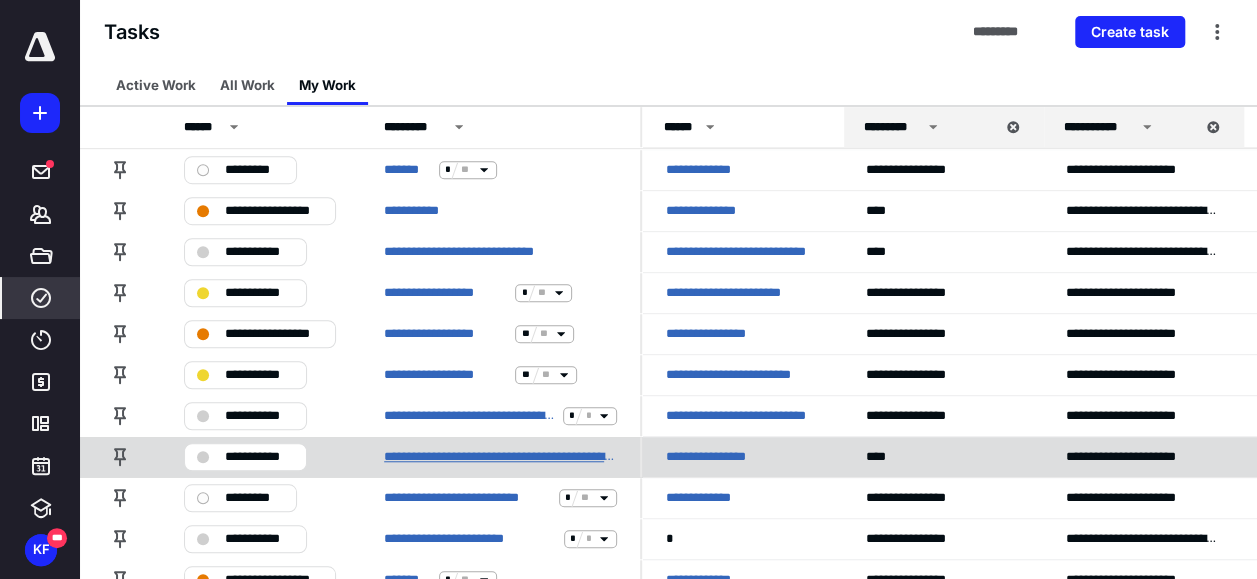 scroll, scrollTop: 600, scrollLeft: 0, axis: vertical 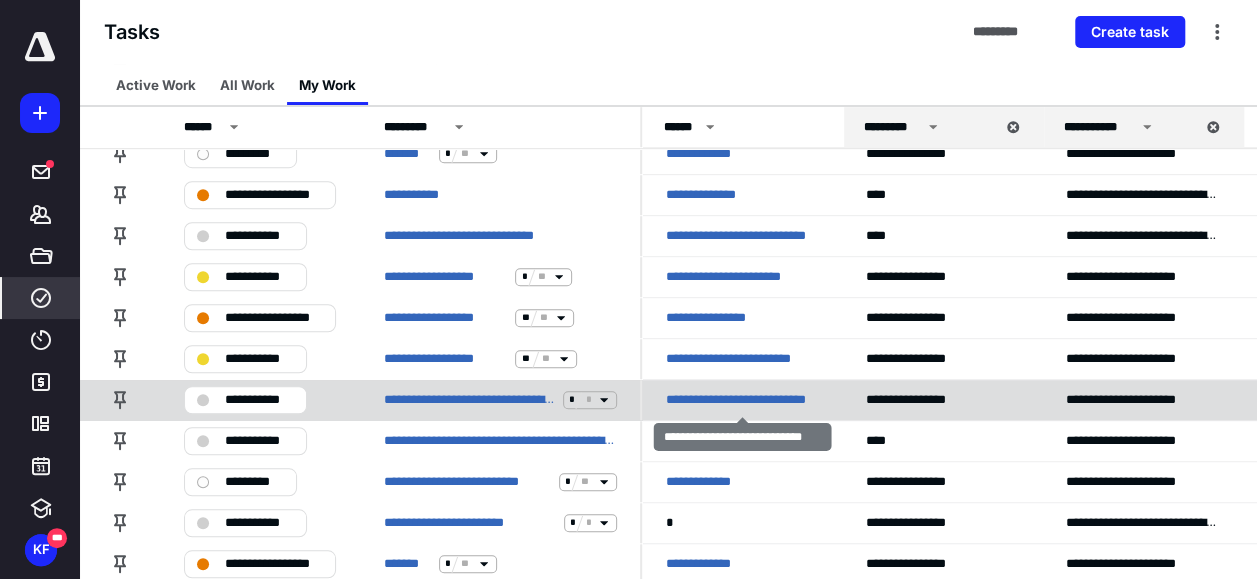click on "**********" at bounding box center [742, 400] 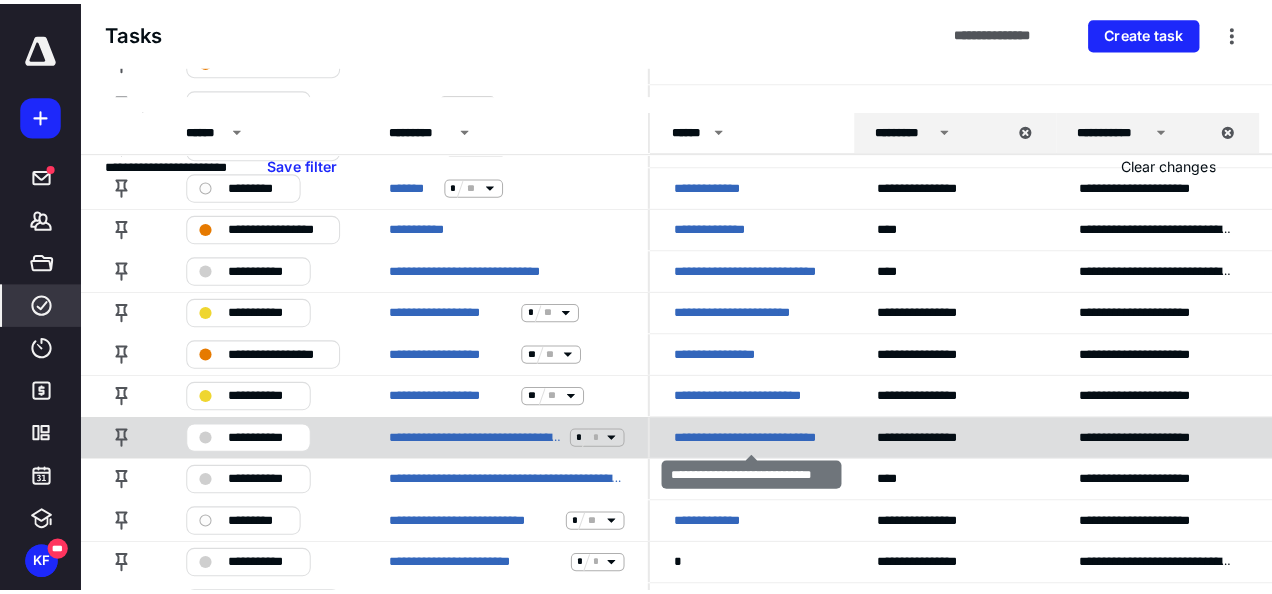scroll, scrollTop: 0, scrollLeft: 0, axis: both 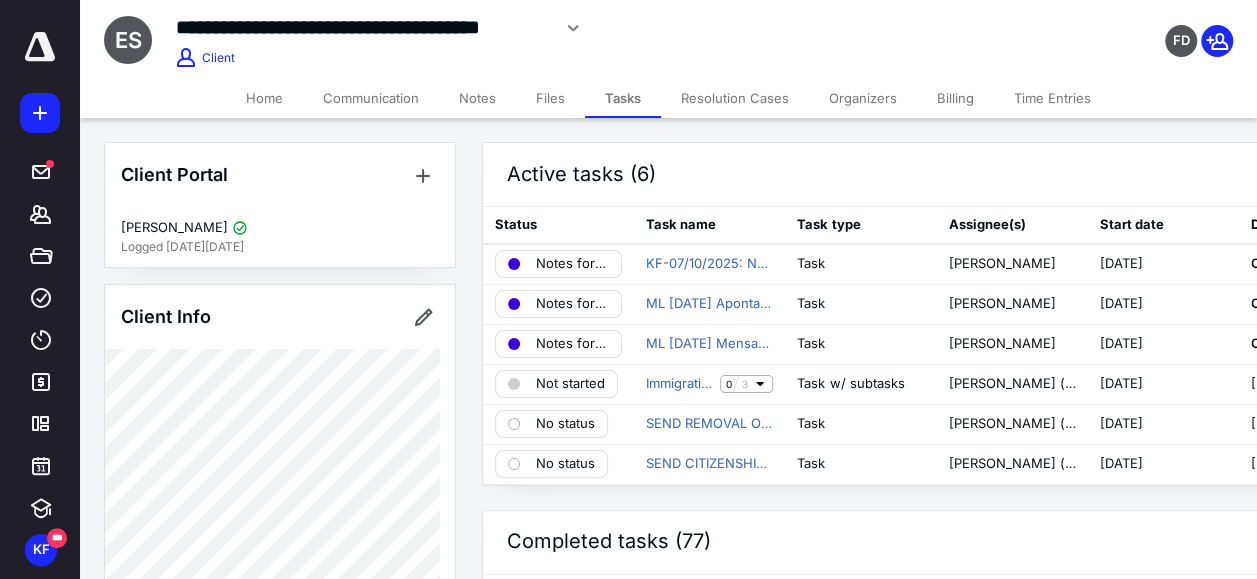 click on "Files" at bounding box center (550, 98) 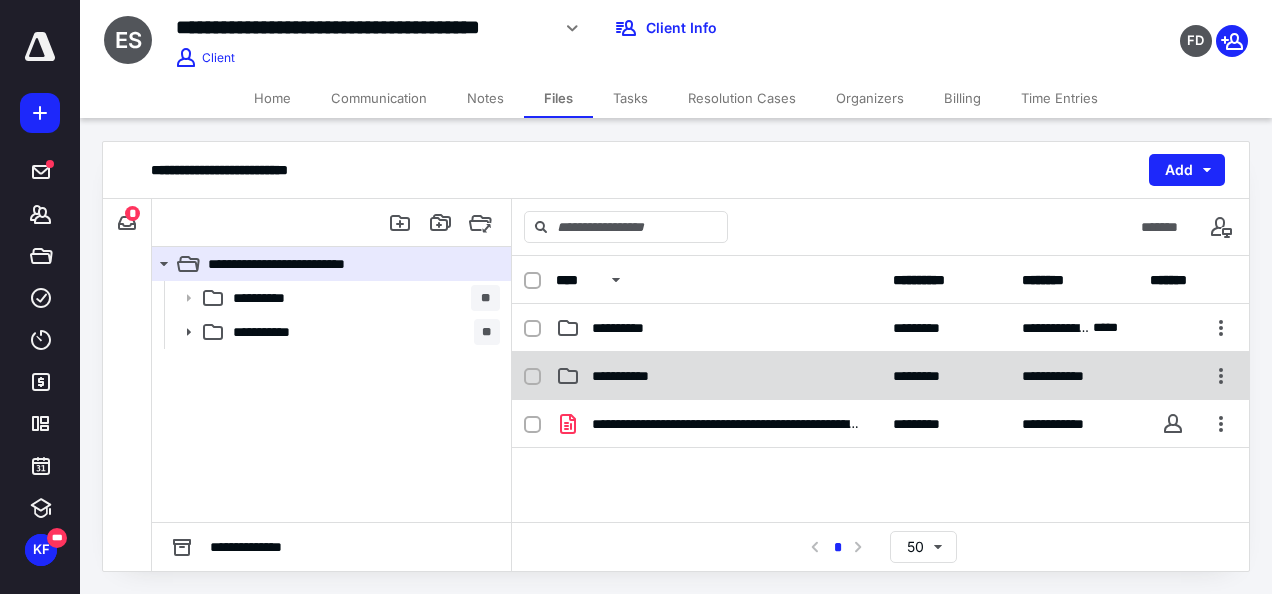 click on "**********" at bounding box center [631, 376] 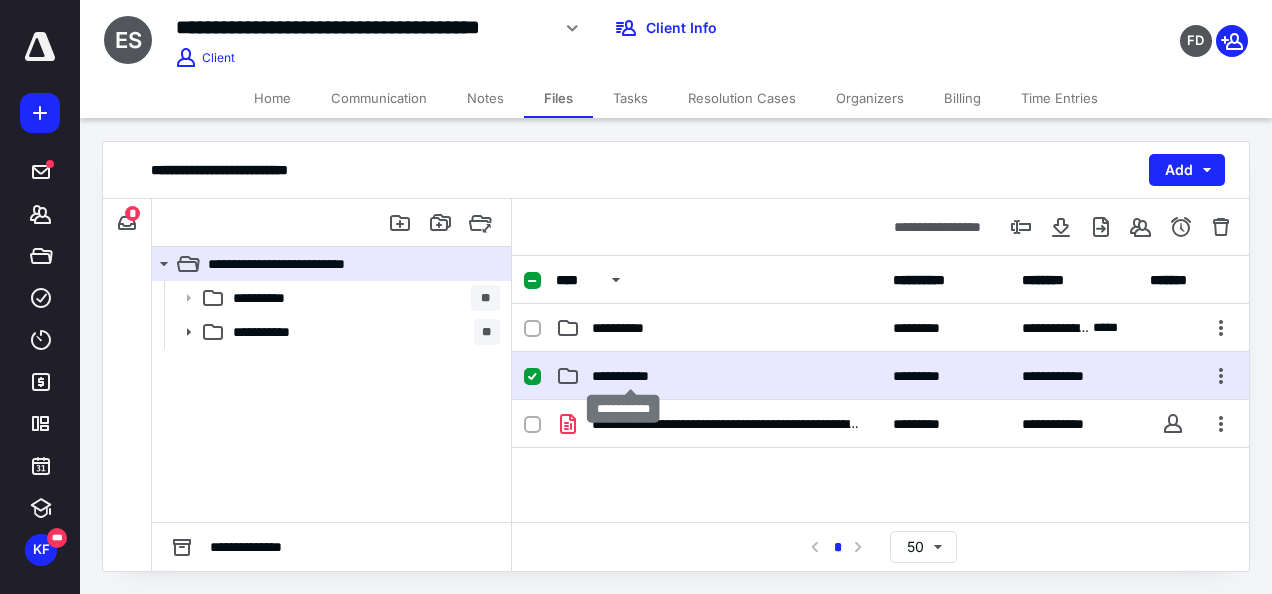 checkbox on "true" 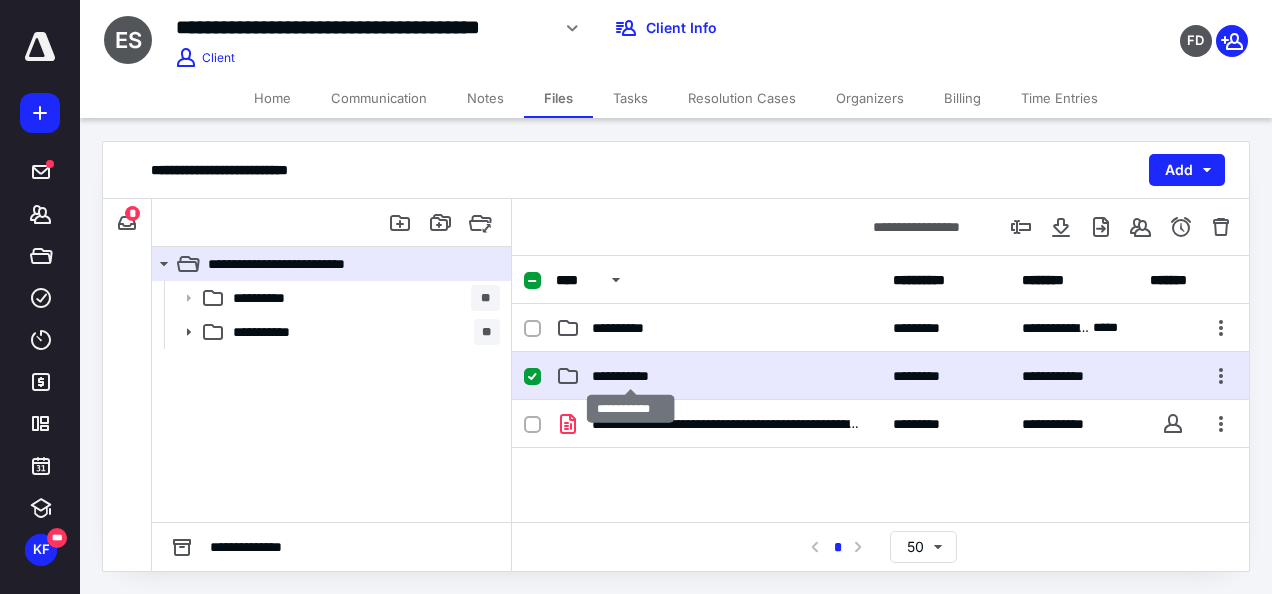 click on "**********" at bounding box center [631, 376] 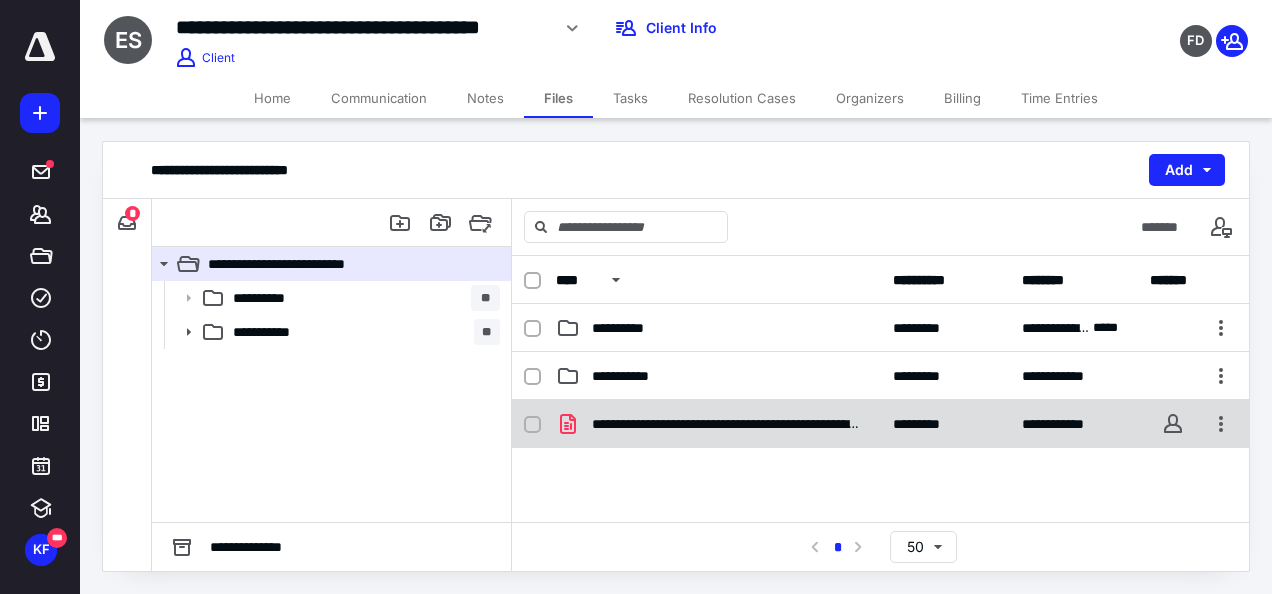 click on "**********" at bounding box center [726, 424] 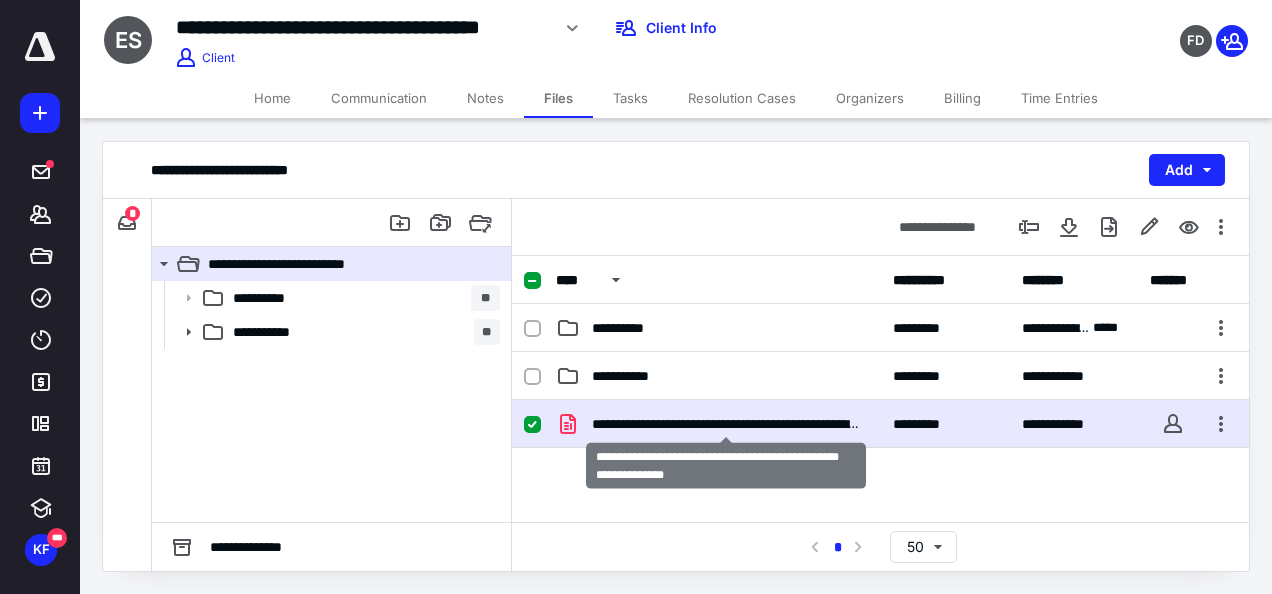 click on "**********" at bounding box center [726, 424] 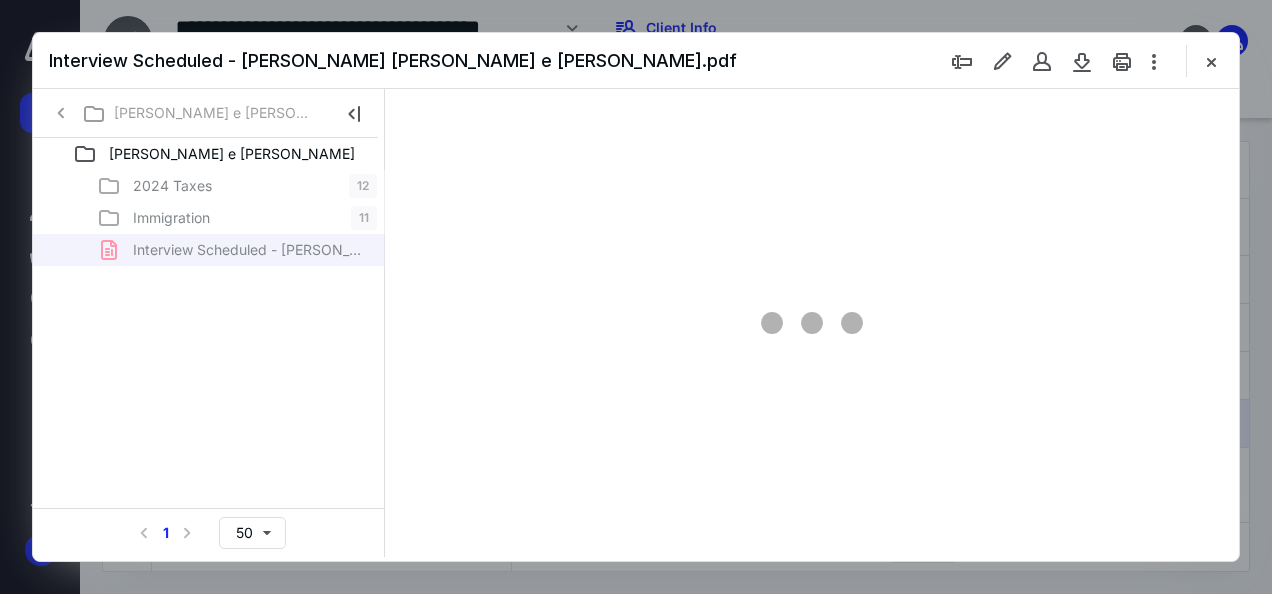 scroll, scrollTop: 0, scrollLeft: 0, axis: both 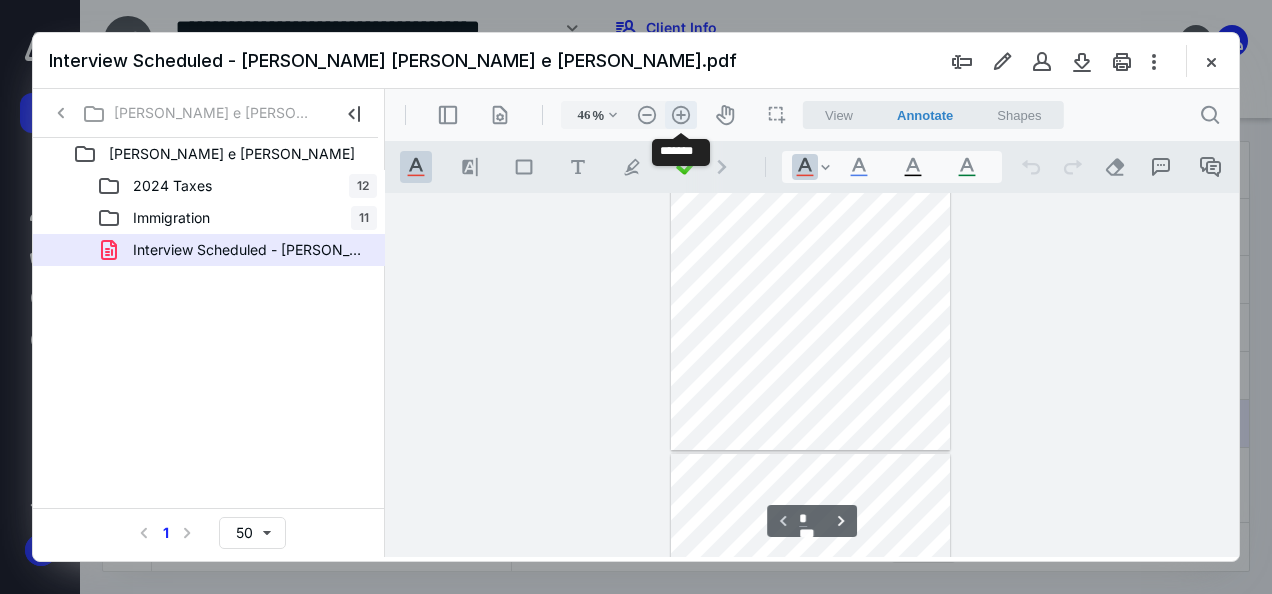 click on ".cls-1{fill:#abb0c4;} icon - header - zoom - in - line" at bounding box center (681, 115) 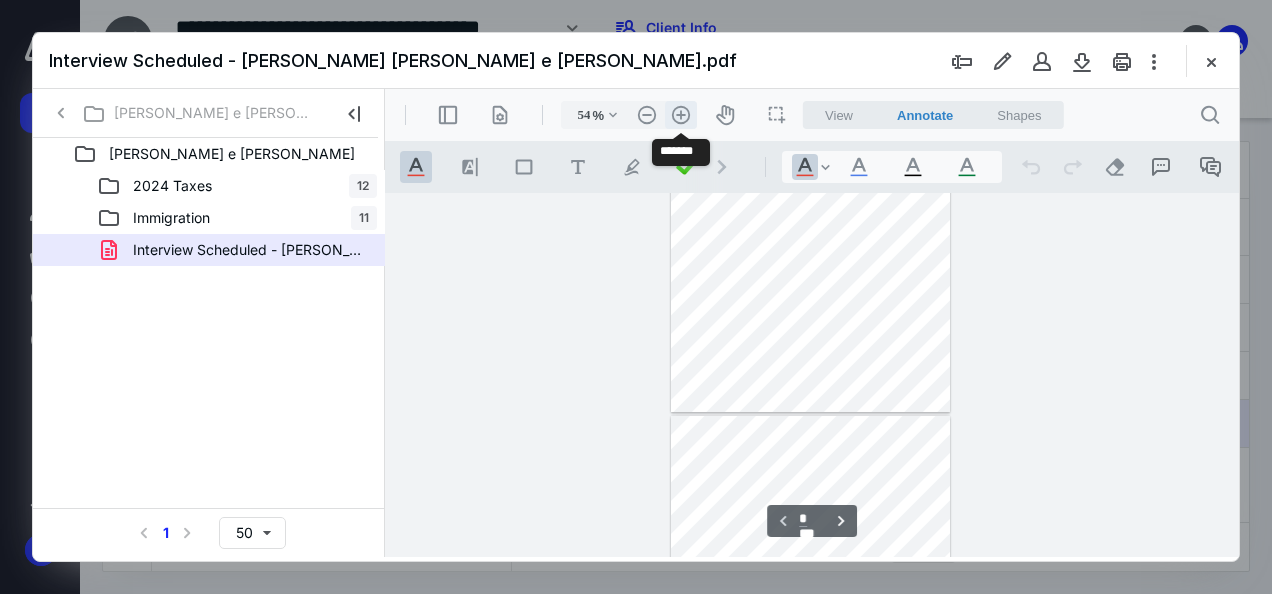 click on ".cls-1{fill:#abb0c4;} icon - header - zoom - in - line" at bounding box center [681, 115] 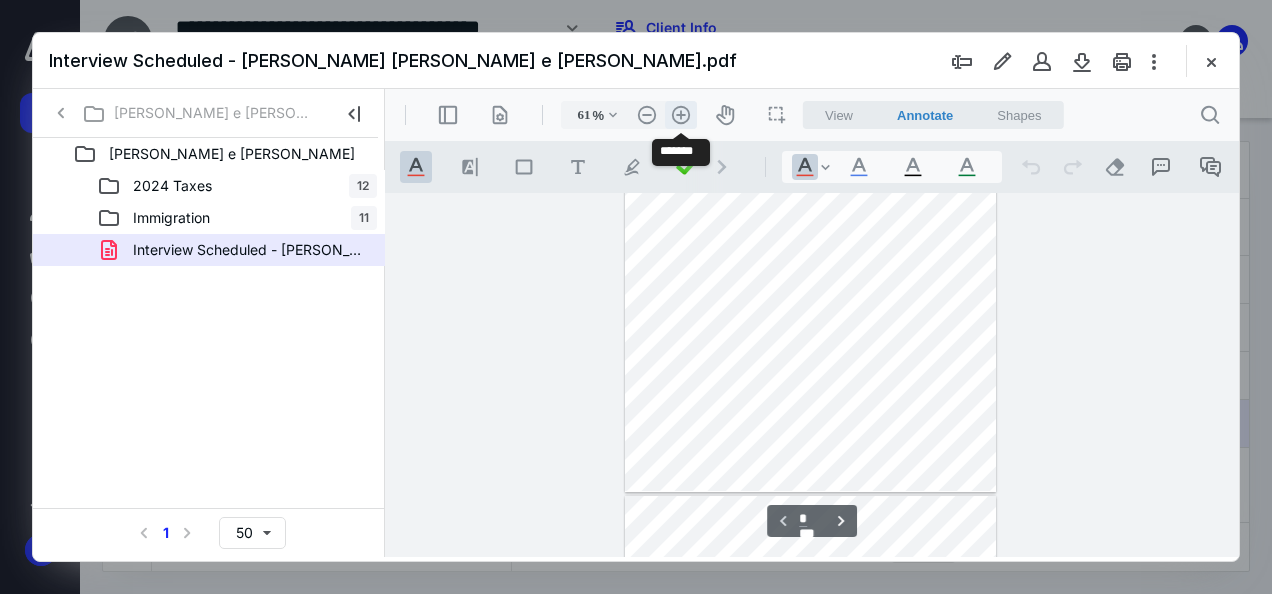 click on ".cls-1{fill:#abb0c4;} icon - header - zoom - in - line" at bounding box center [681, 115] 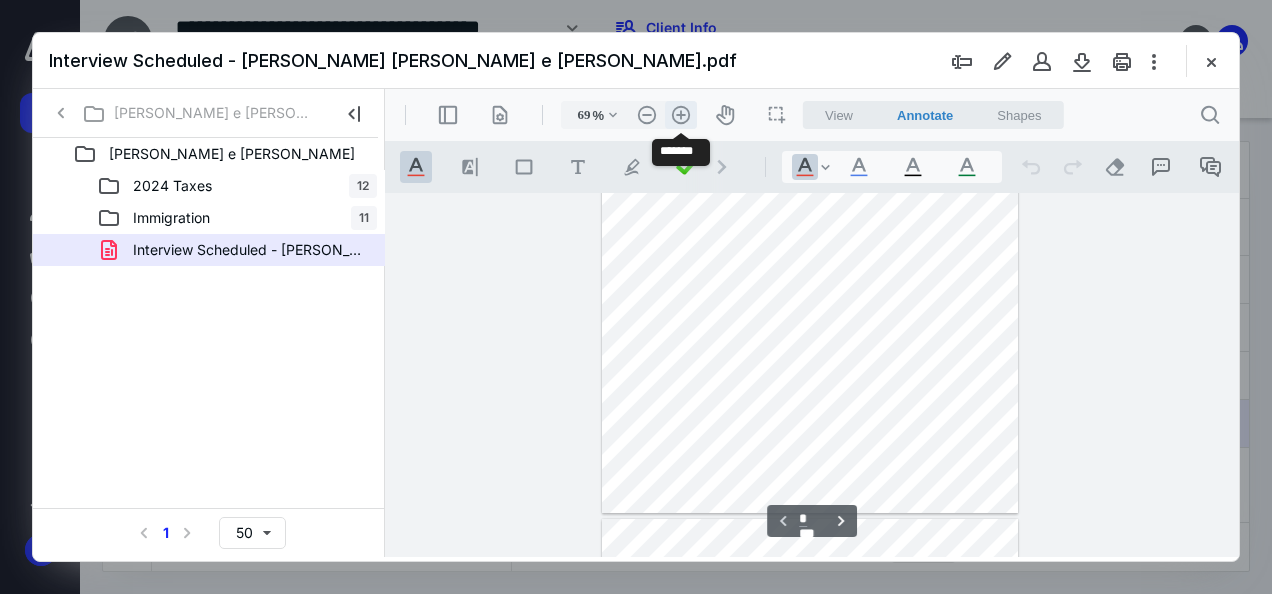 click on ".cls-1{fill:#abb0c4;} icon - header - zoom - in - line" at bounding box center [681, 115] 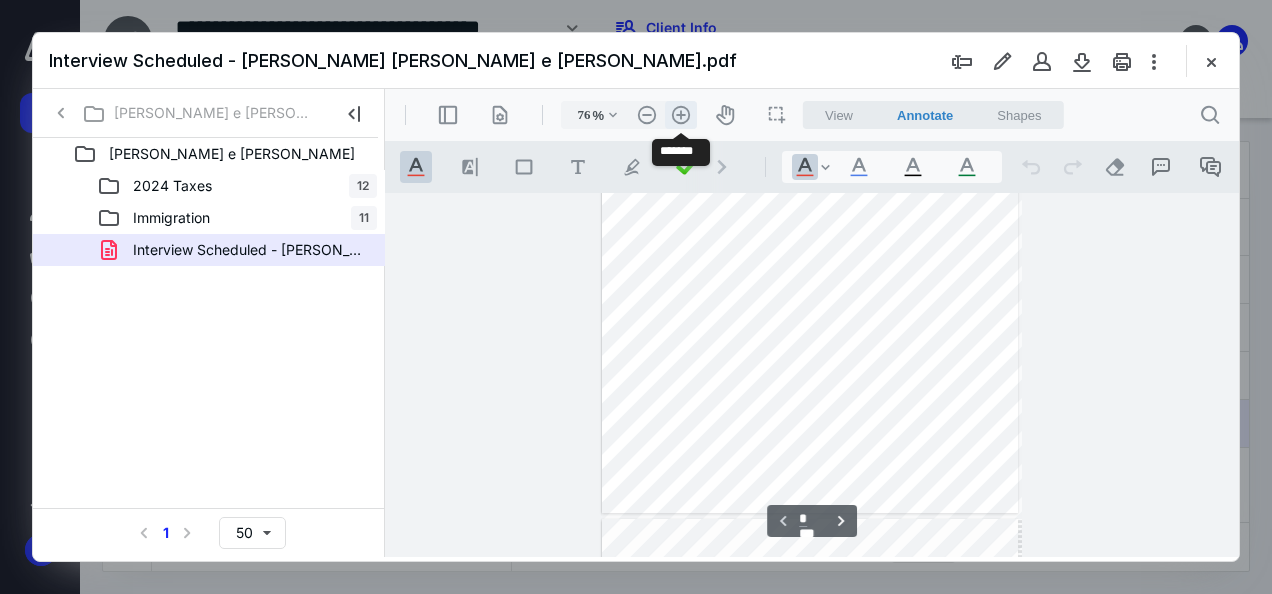 scroll, scrollTop: 260, scrollLeft: 0, axis: vertical 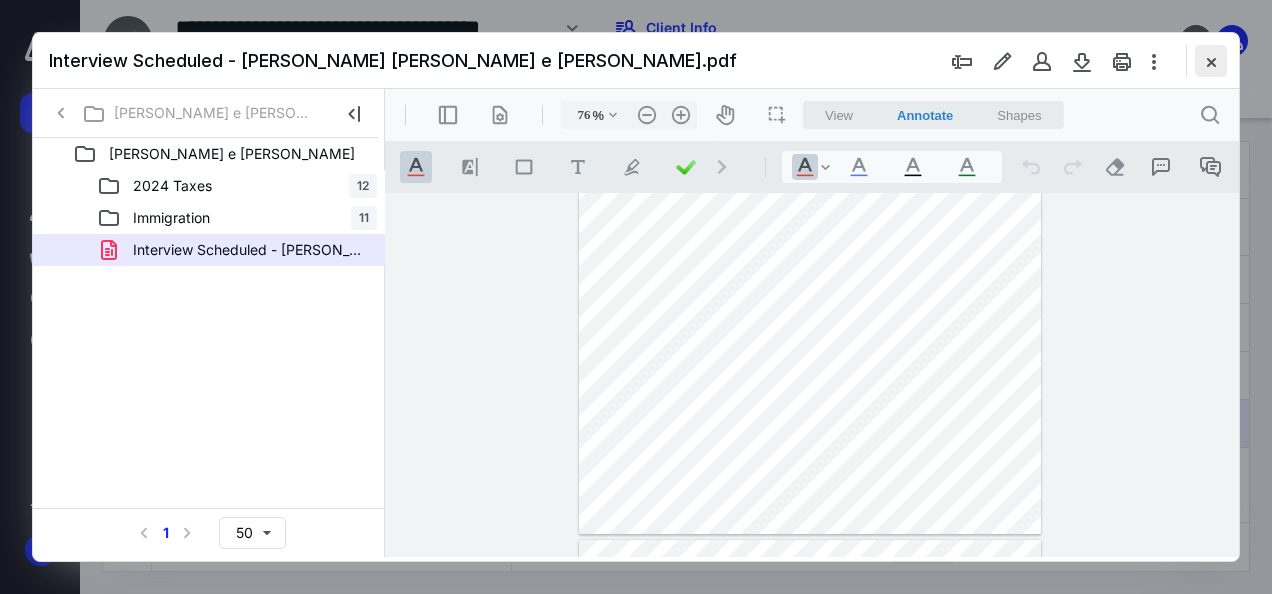 click at bounding box center [1211, 61] 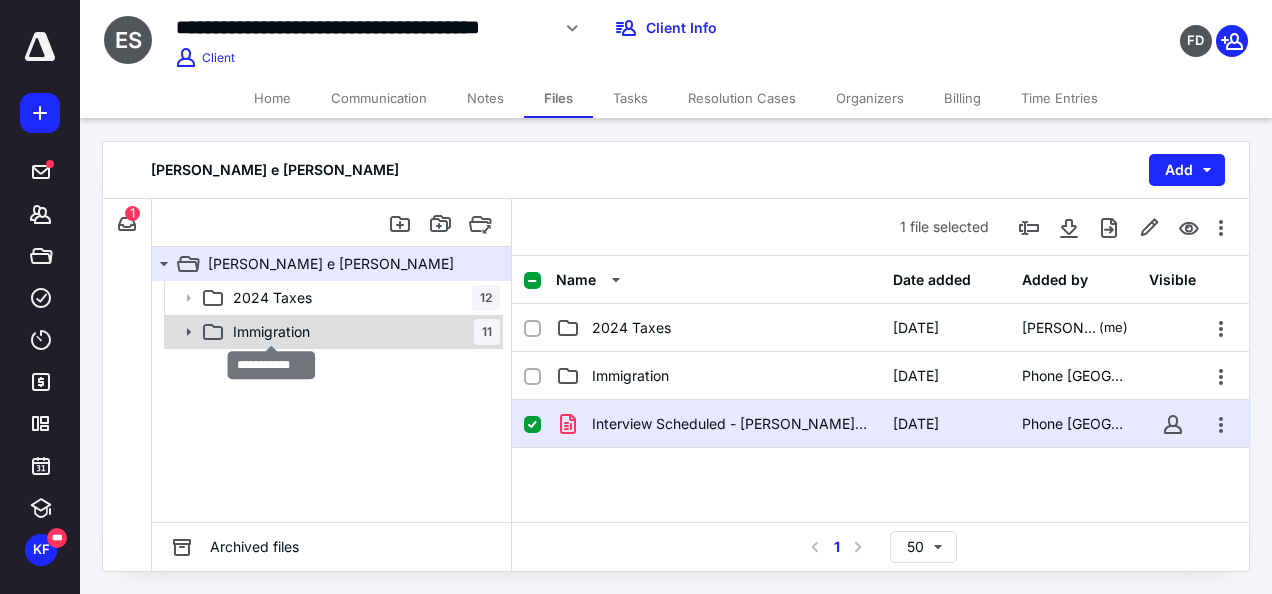 click on "Immigration" at bounding box center (271, 332) 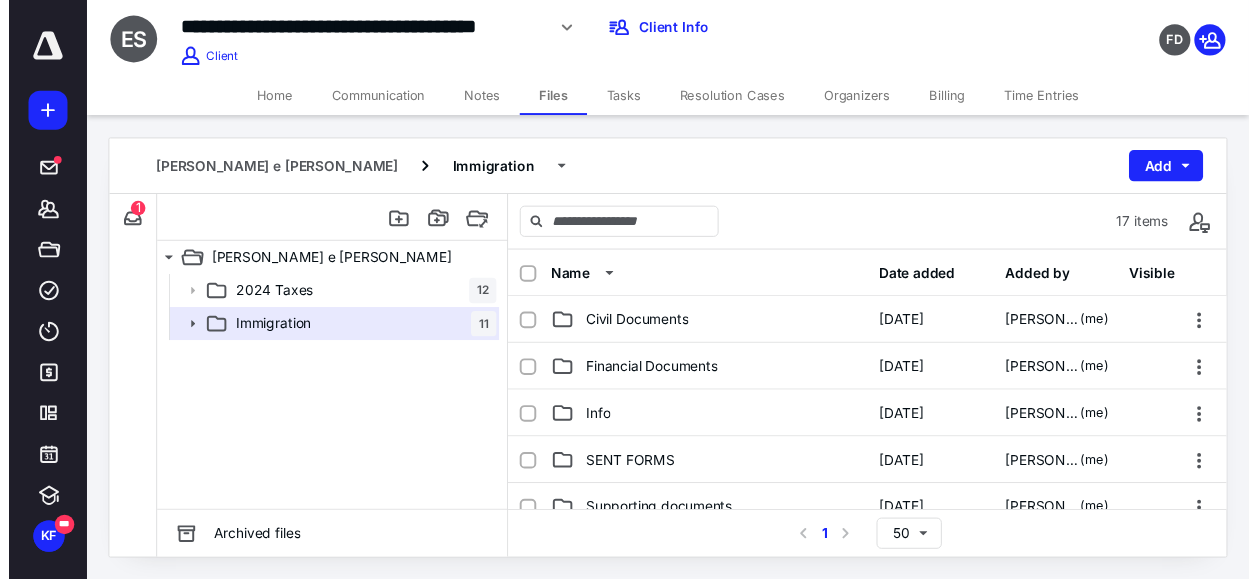 scroll, scrollTop: 40, scrollLeft: 0, axis: vertical 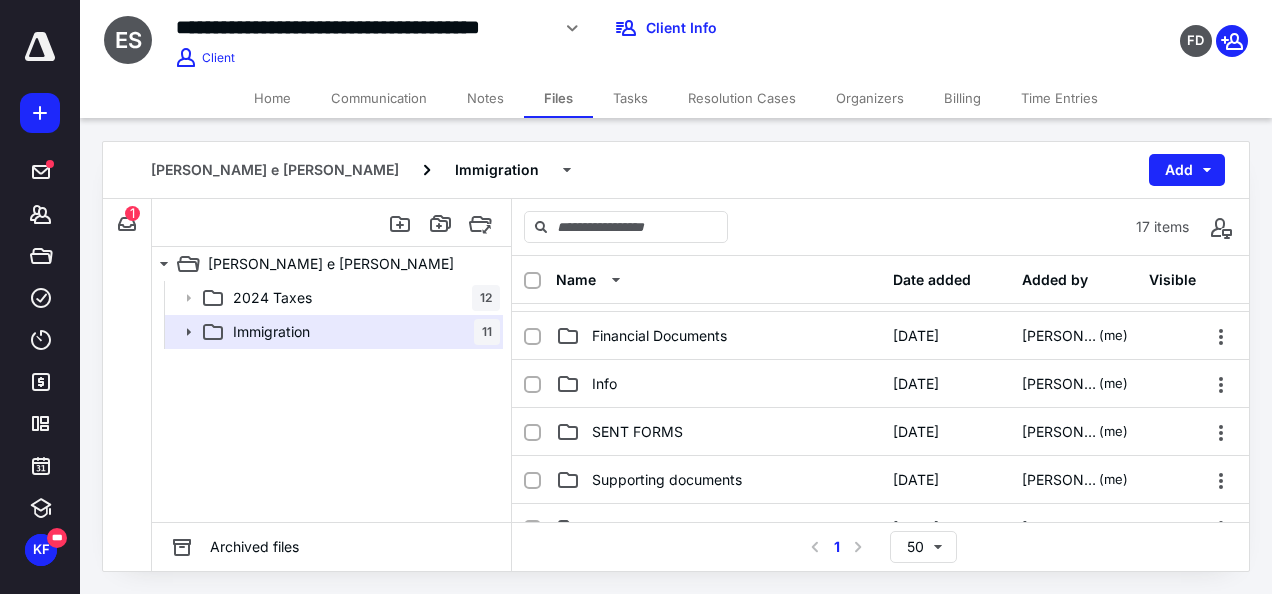 click on "Tasks" at bounding box center [630, 98] 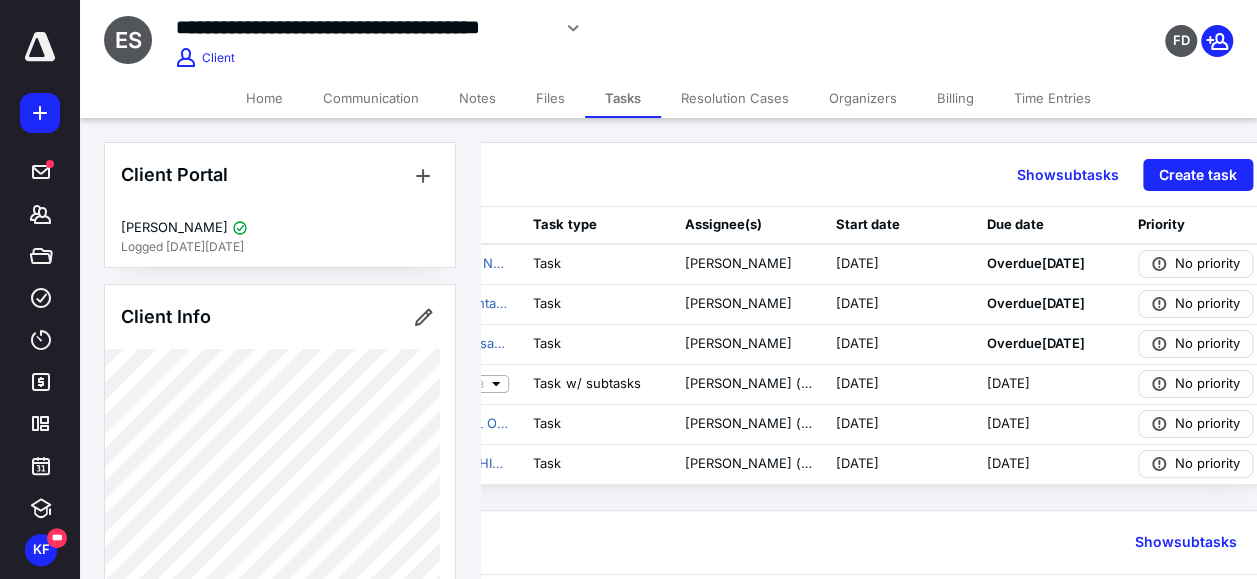 scroll, scrollTop: 0, scrollLeft: 280, axis: horizontal 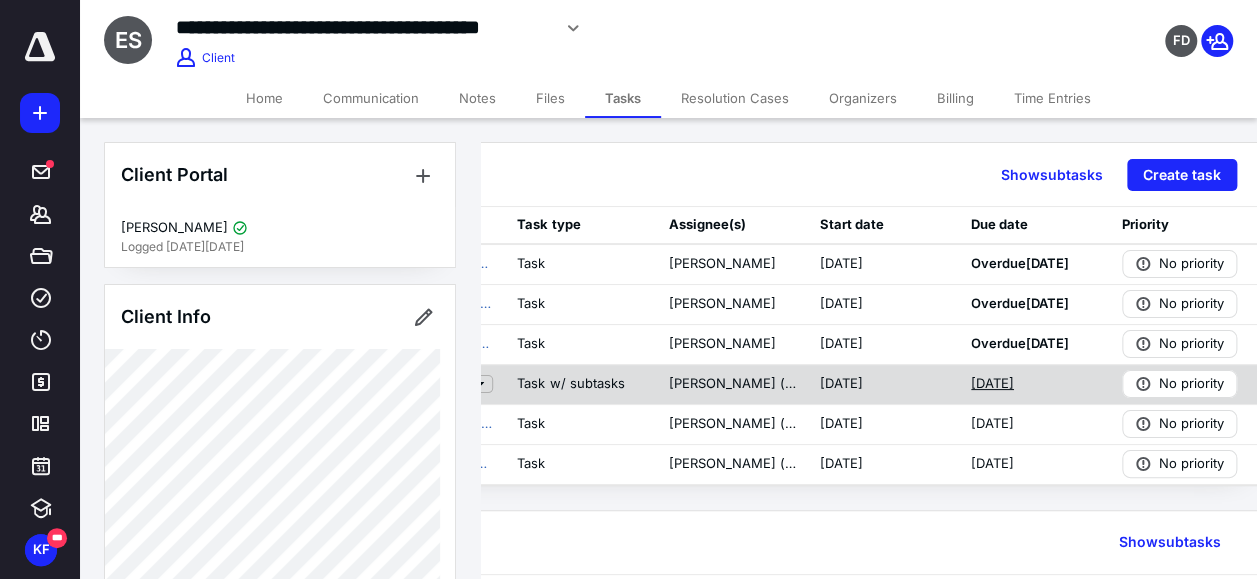 click on "[DATE]" at bounding box center [992, 384] 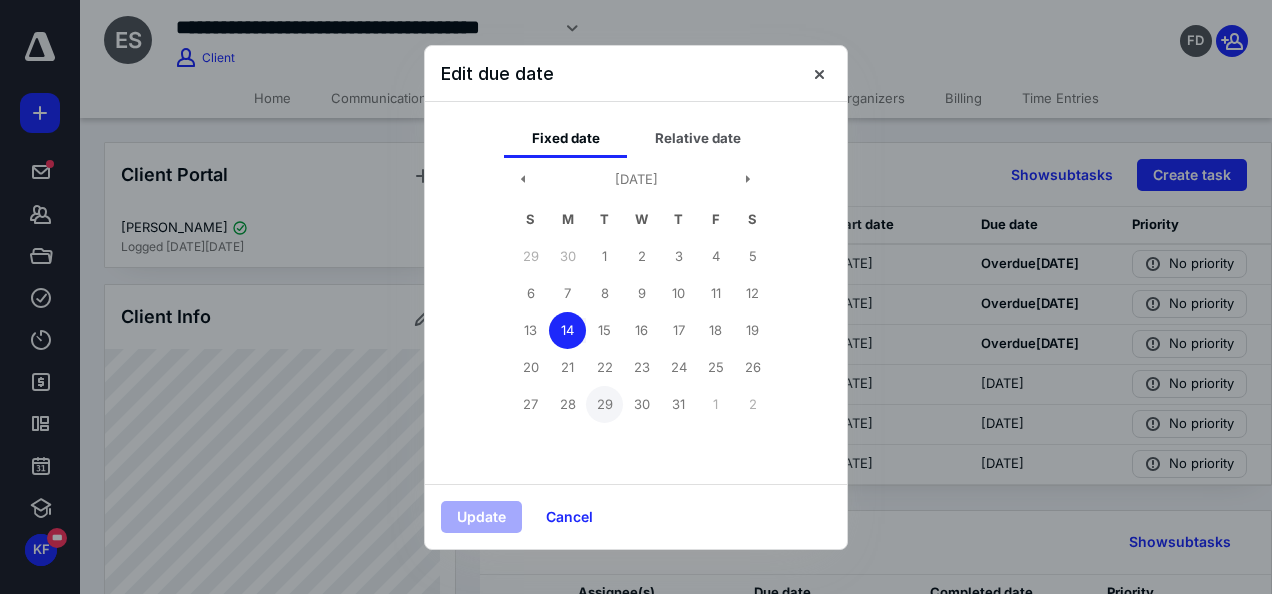 click on "29" at bounding box center [604, 404] 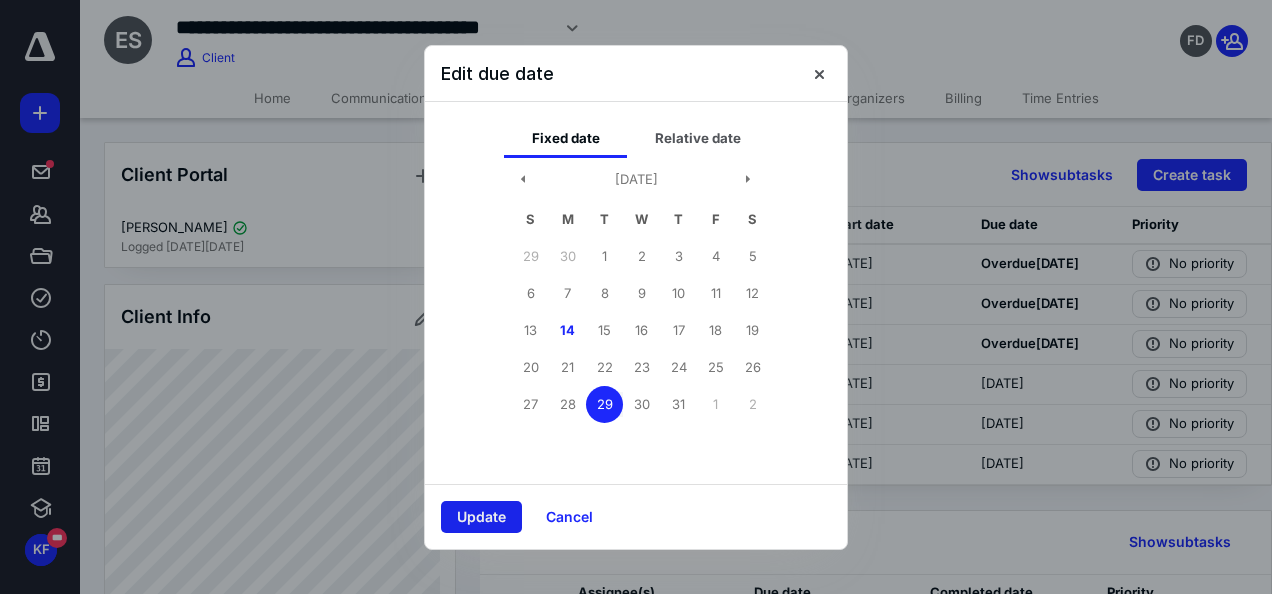 click on "Update" at bounding box center (481, 517) 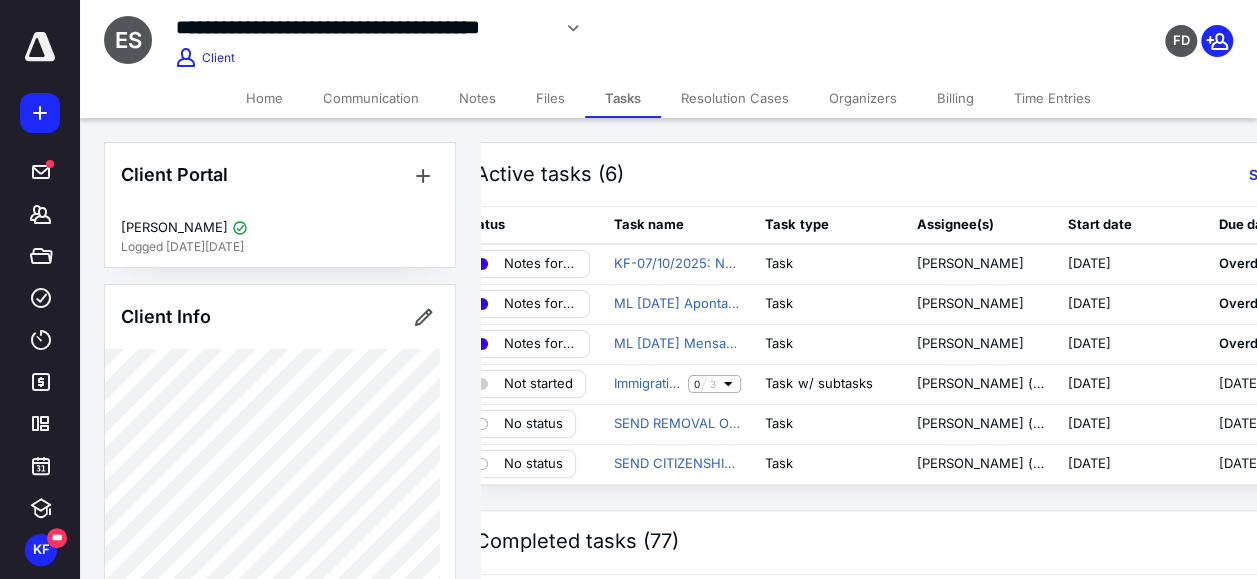 scroll, scrollTop: 0, scrollLeft: 0, axis: both 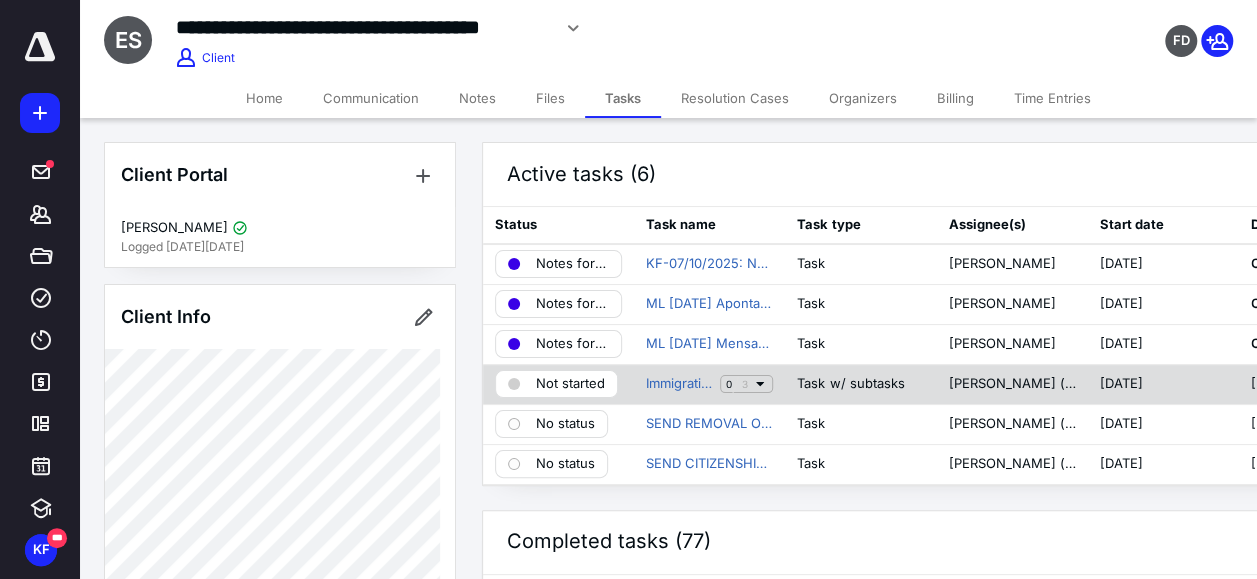 click on "Not started" at bounding box center (570, 384) 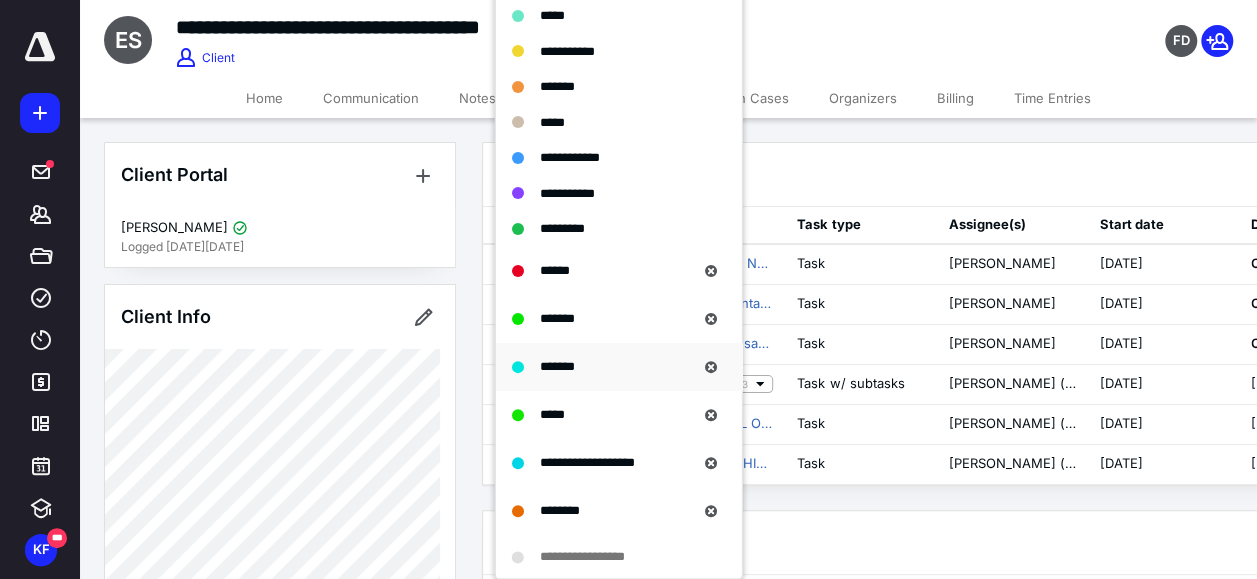 scroll, scrollTop: 300, scrollLeft: 0, axis: vertical 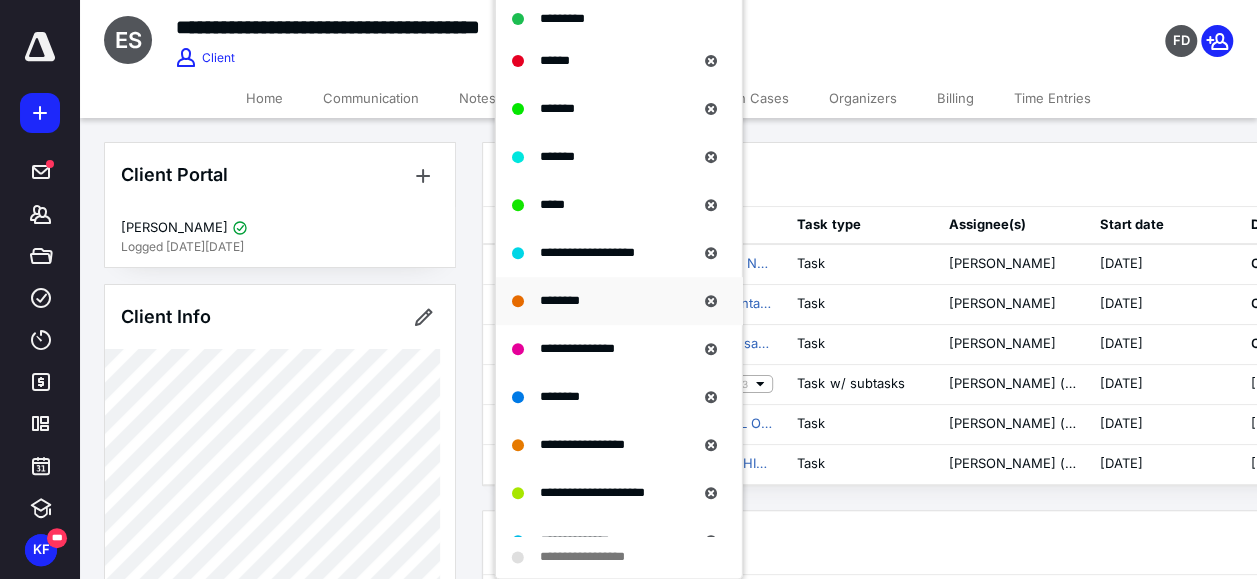 click on "********" at bounding box center (560, 300) 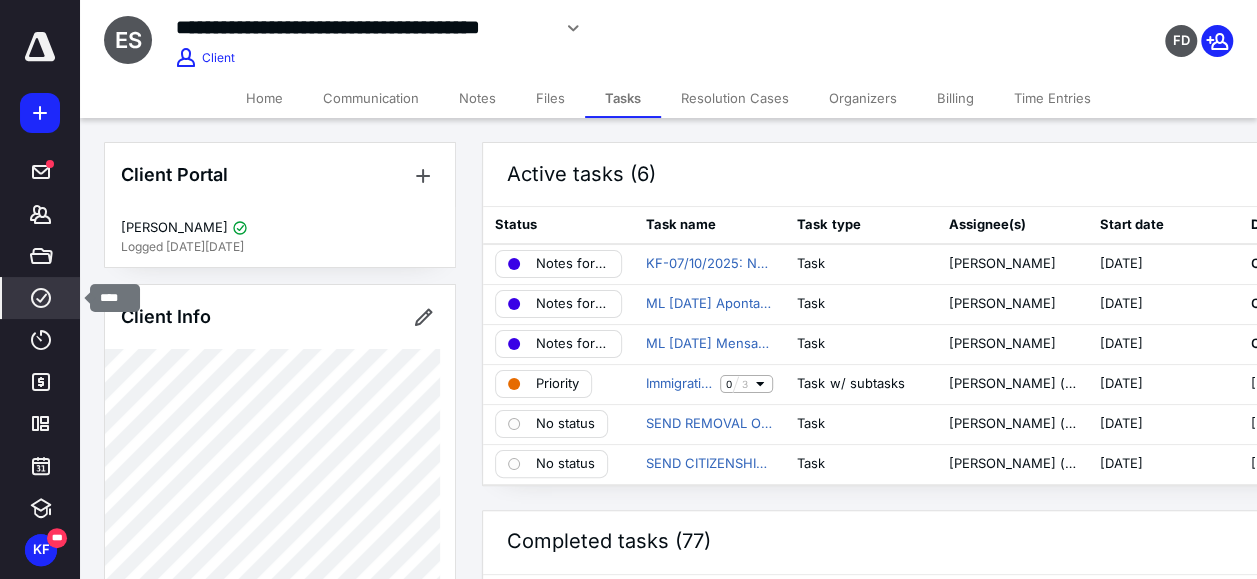 click 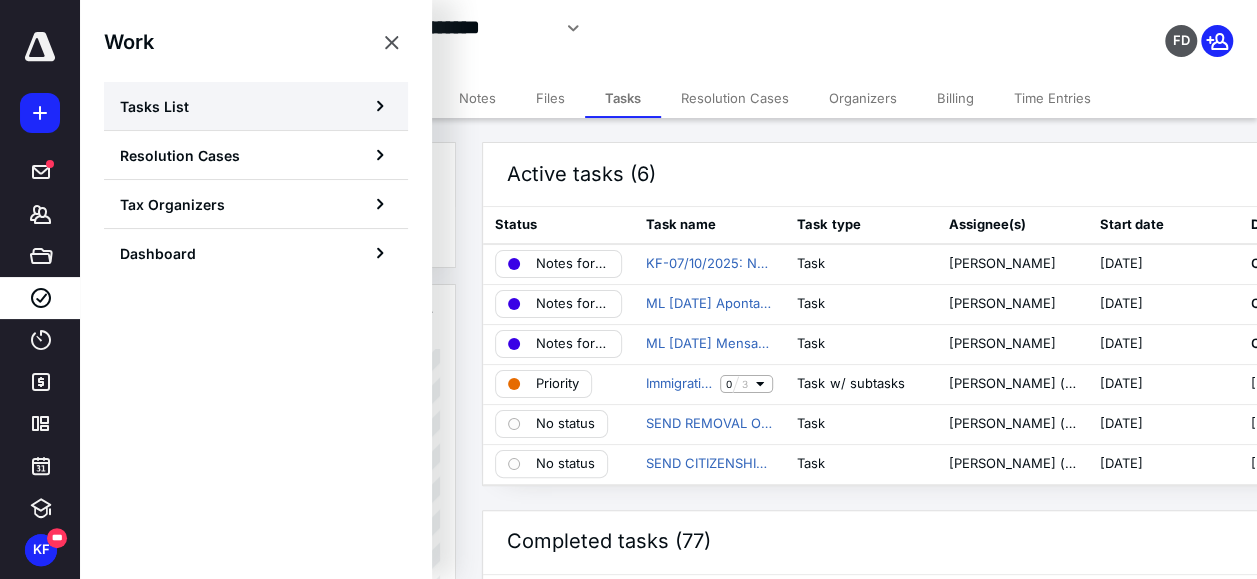 click on "Tasks List" at bounding box center (256, 106) 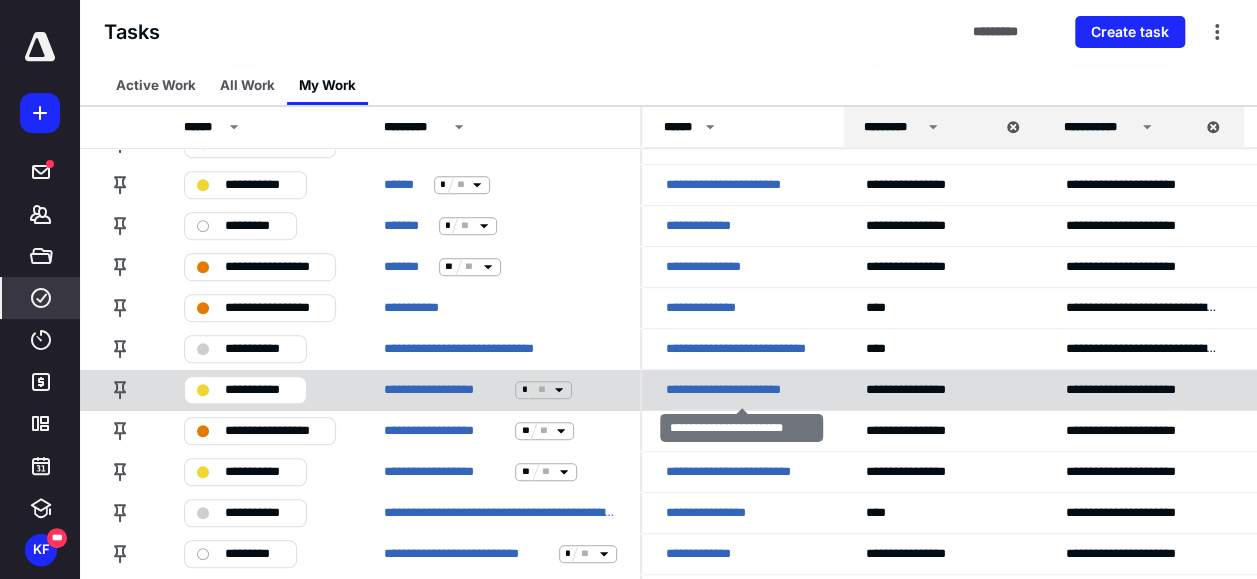 scroll, scrollTop: 600, scrollLeft: 0, axis: vertical 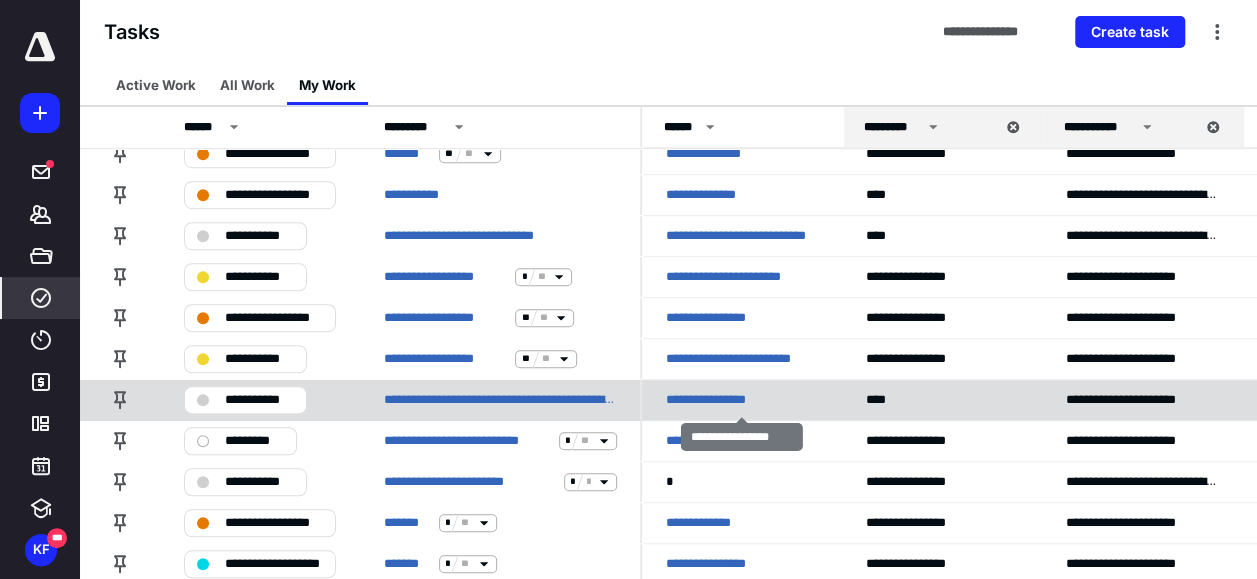 click on "**********" at bounding box center (721, 400) 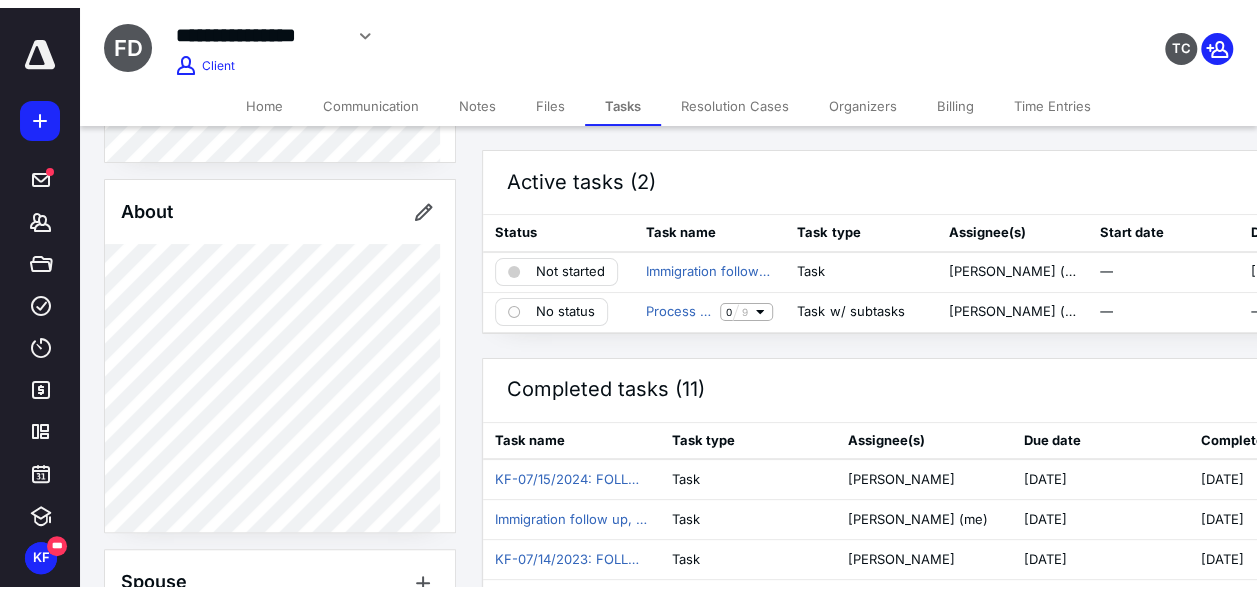 scroll, scrollTop: 300, scrollLeft: 0, axis: vertical 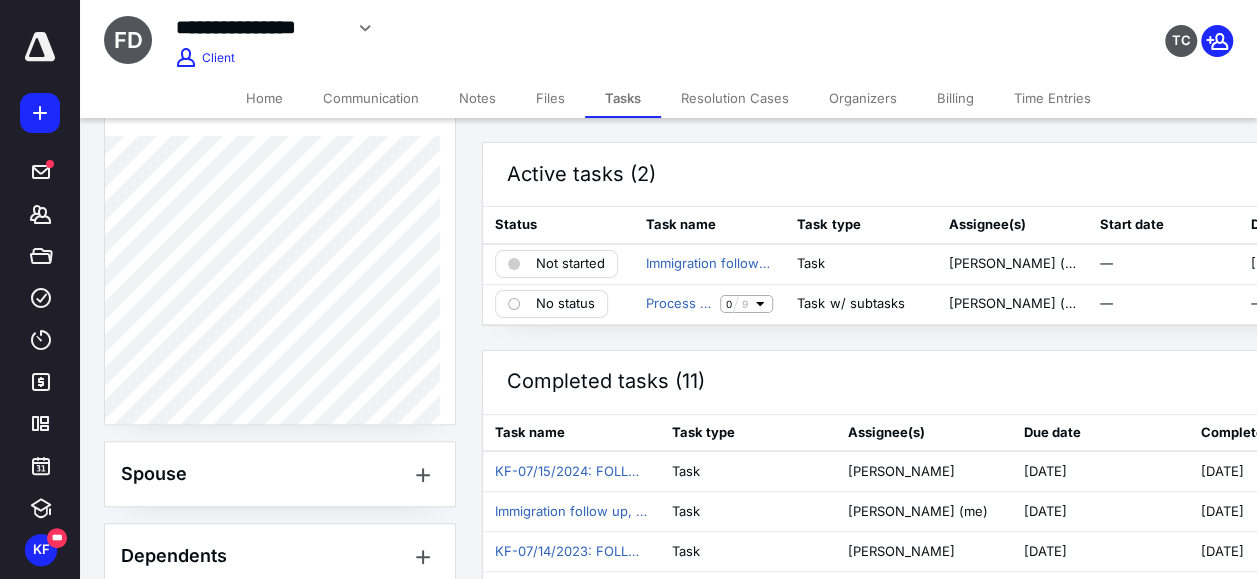 click on "Notes" at bounding box center [477, 98] 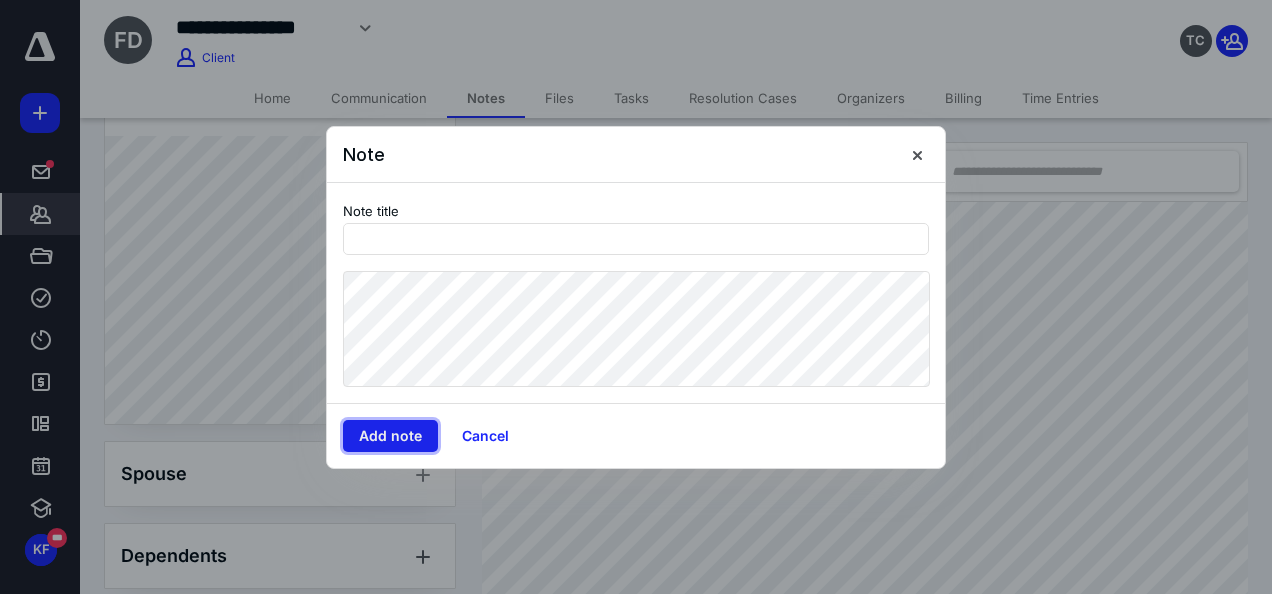 click on "Add note" at bounding box center (390, 436) 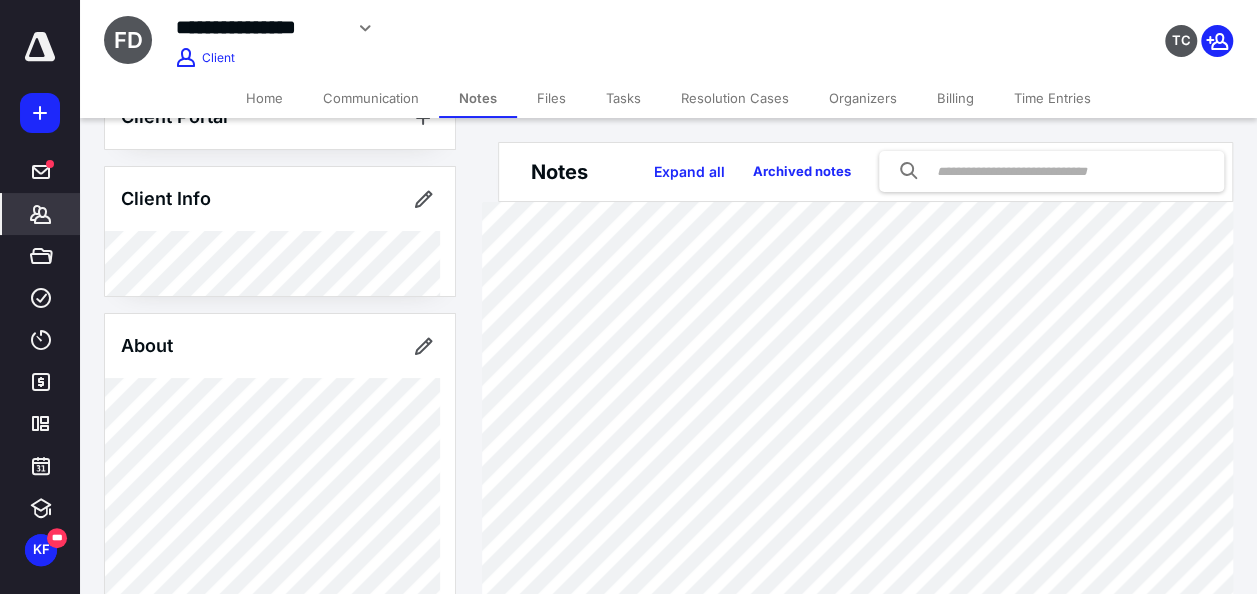 scroll, scrollTop: 206, scrollLeft: 0, axis: vertical 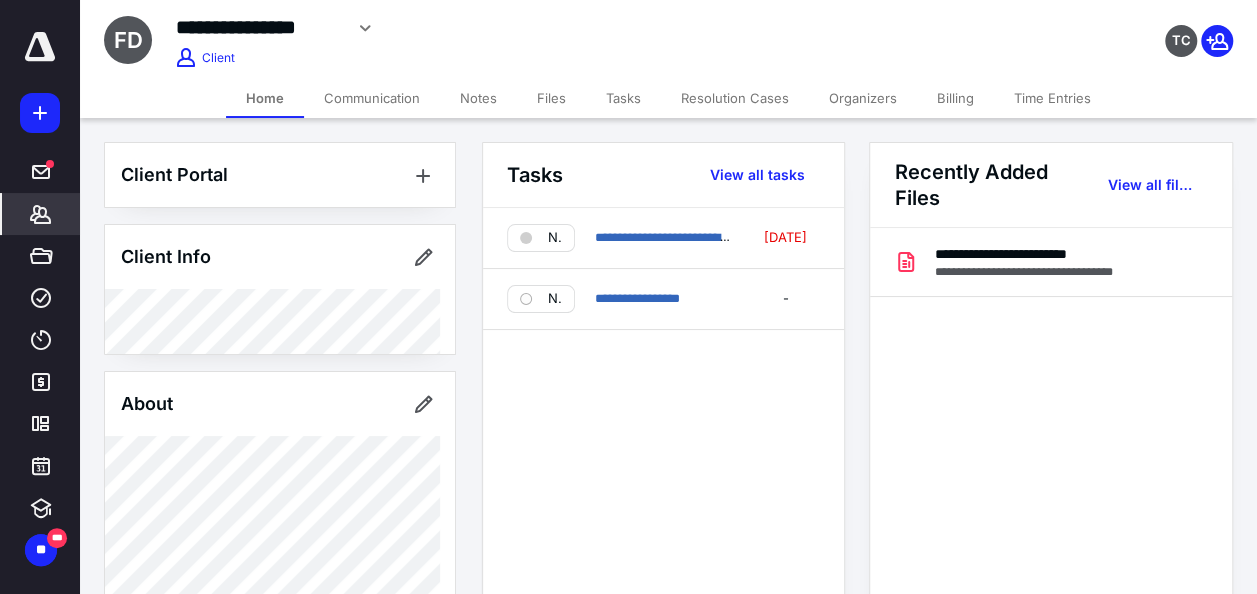 click on "Notes" at bounding box center (478, 98) 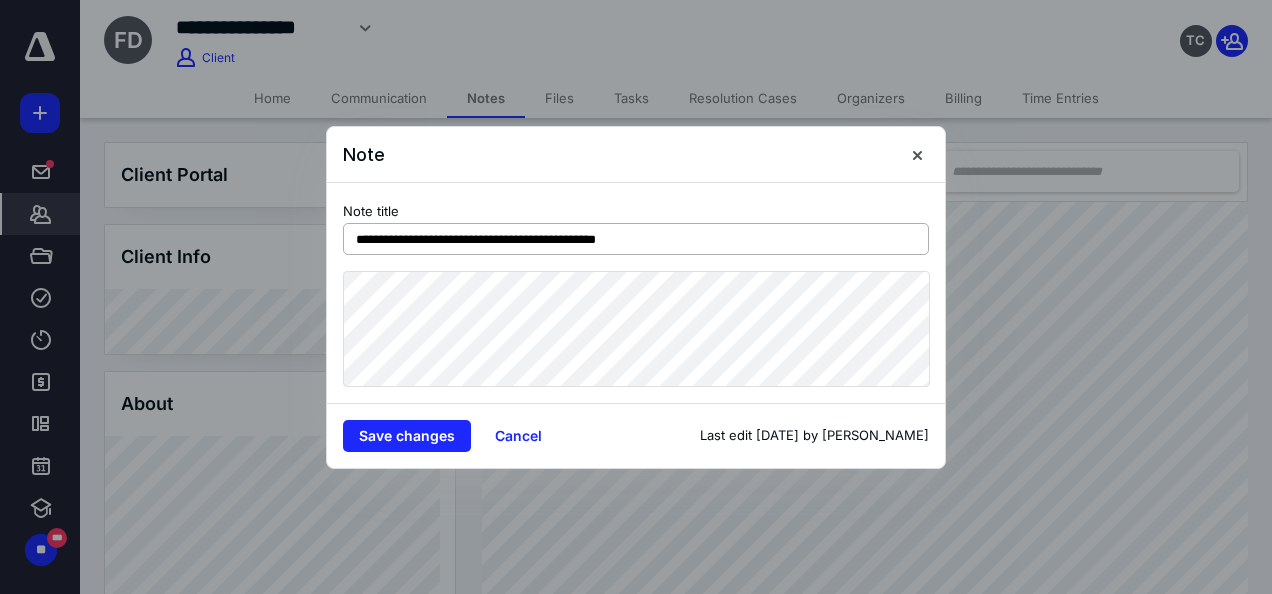 type on "**********" 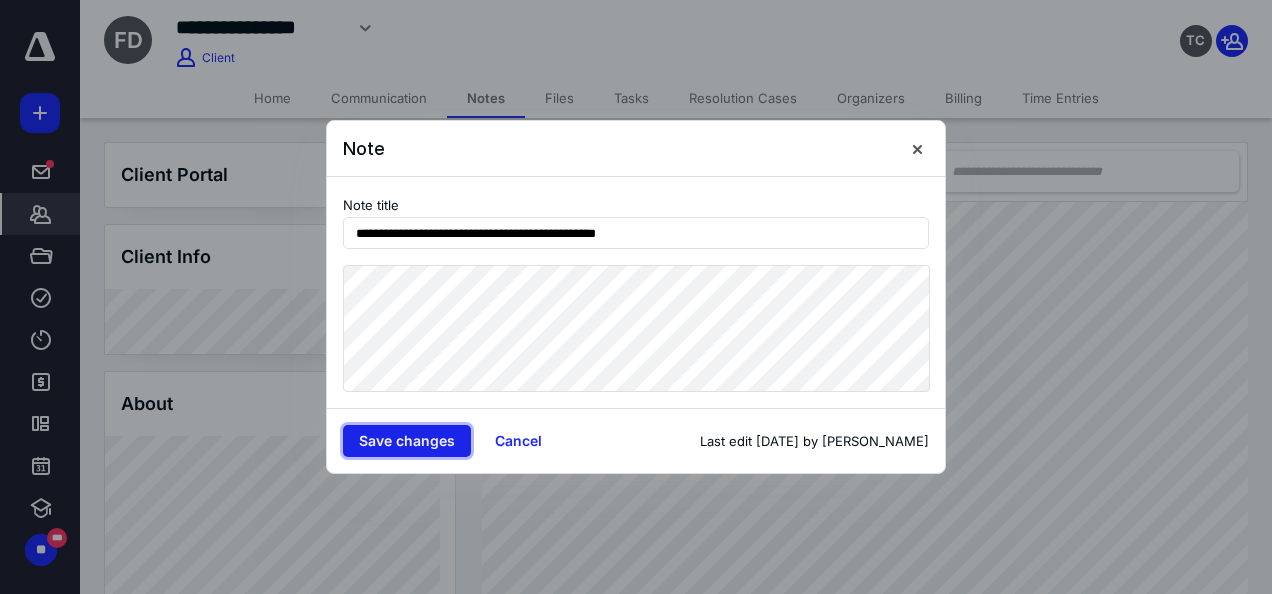 click on "Save changes" at bounding box center [407, 441] 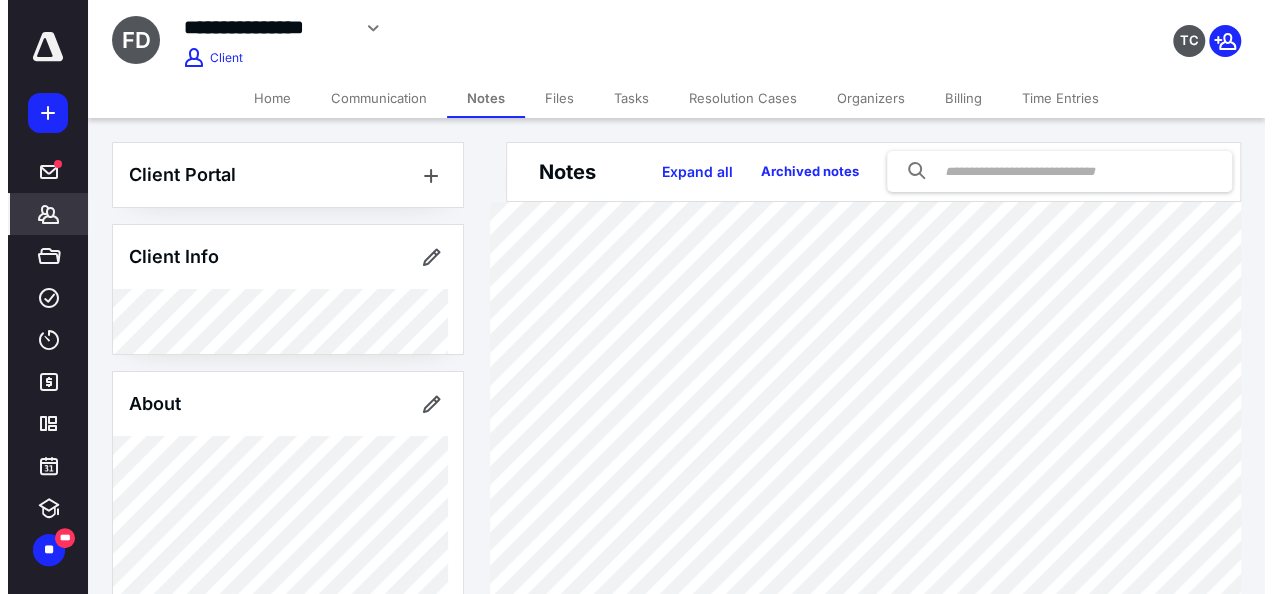 scroll, scrollTop: 100, scrollLeft: 0, axis: vertical 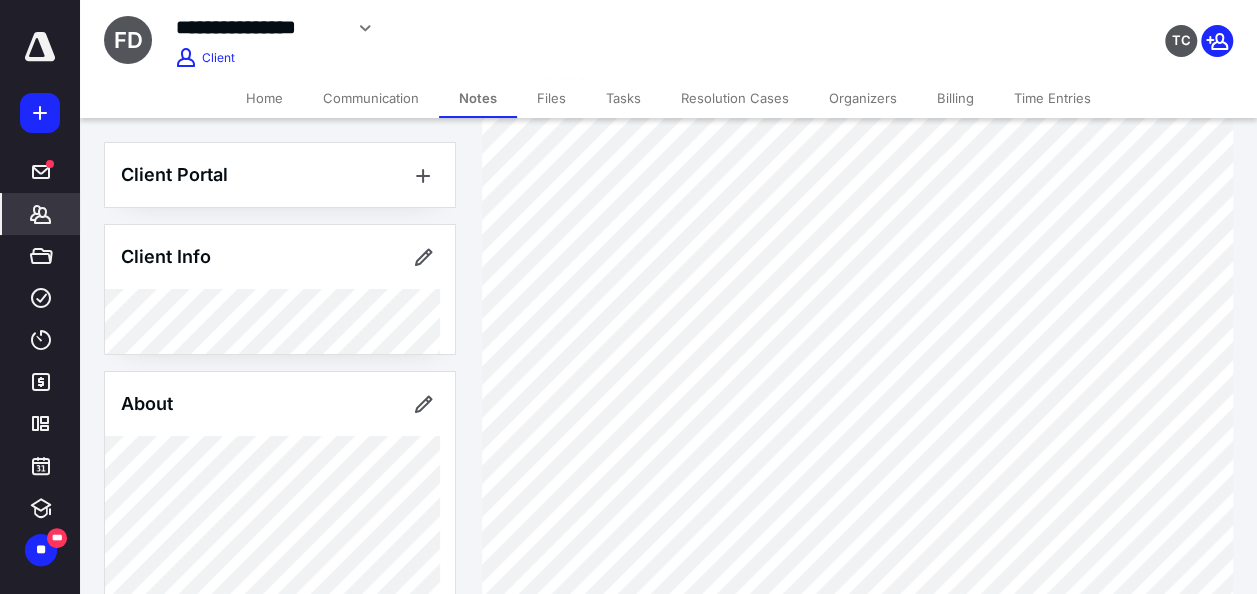 click 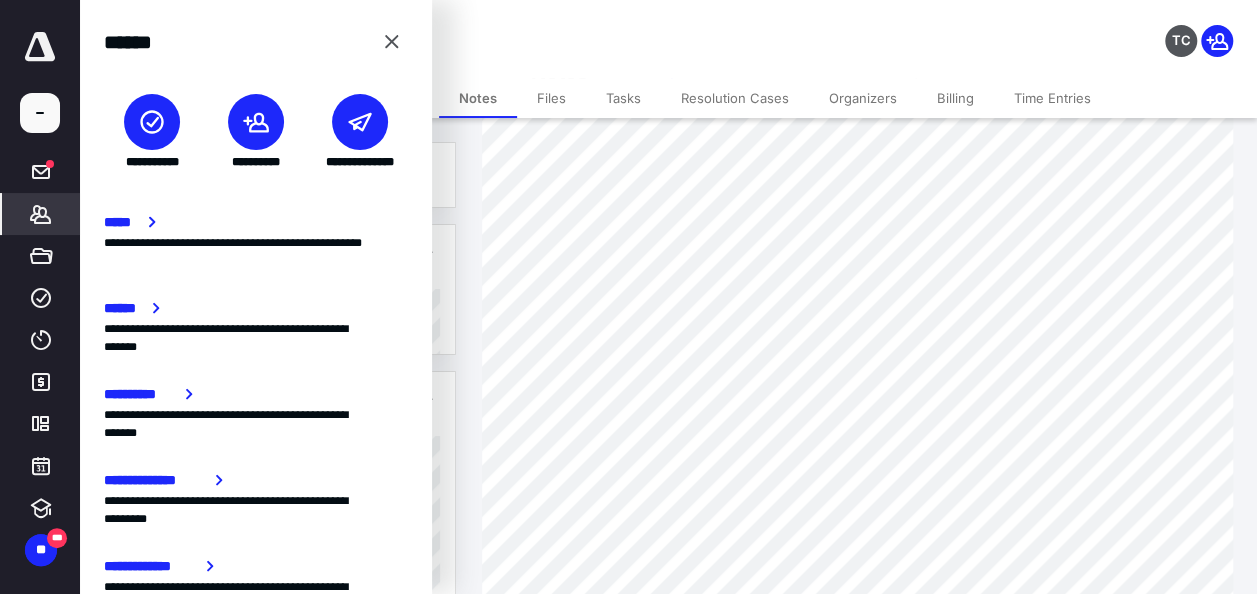 click 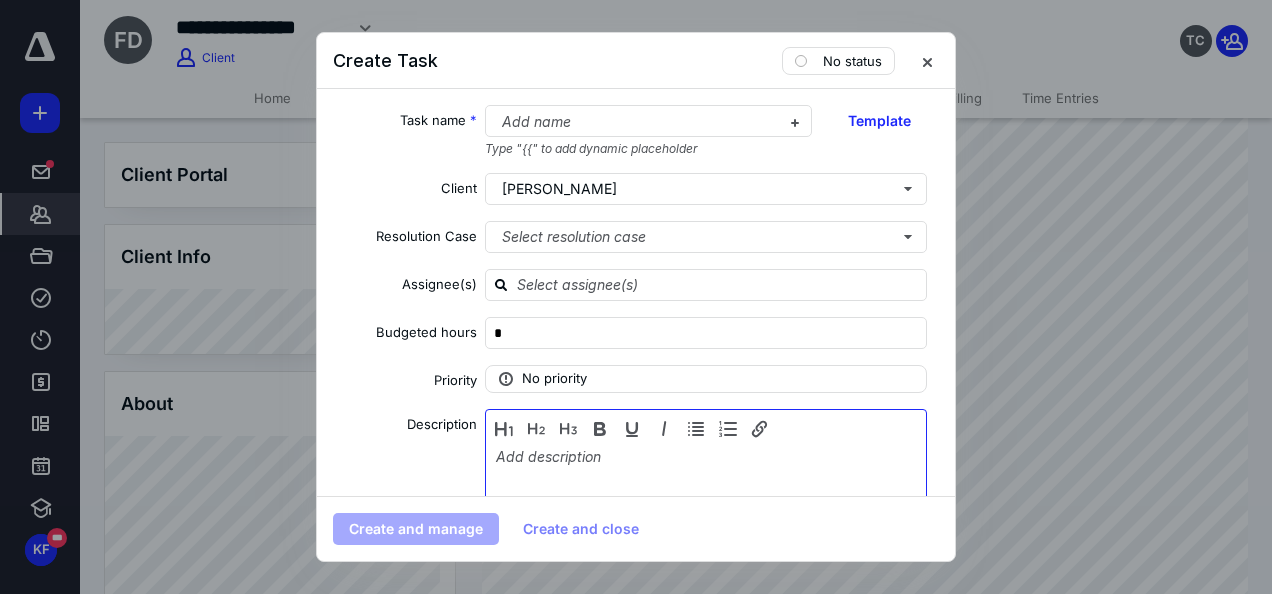 click at bounding box center (706, 498) 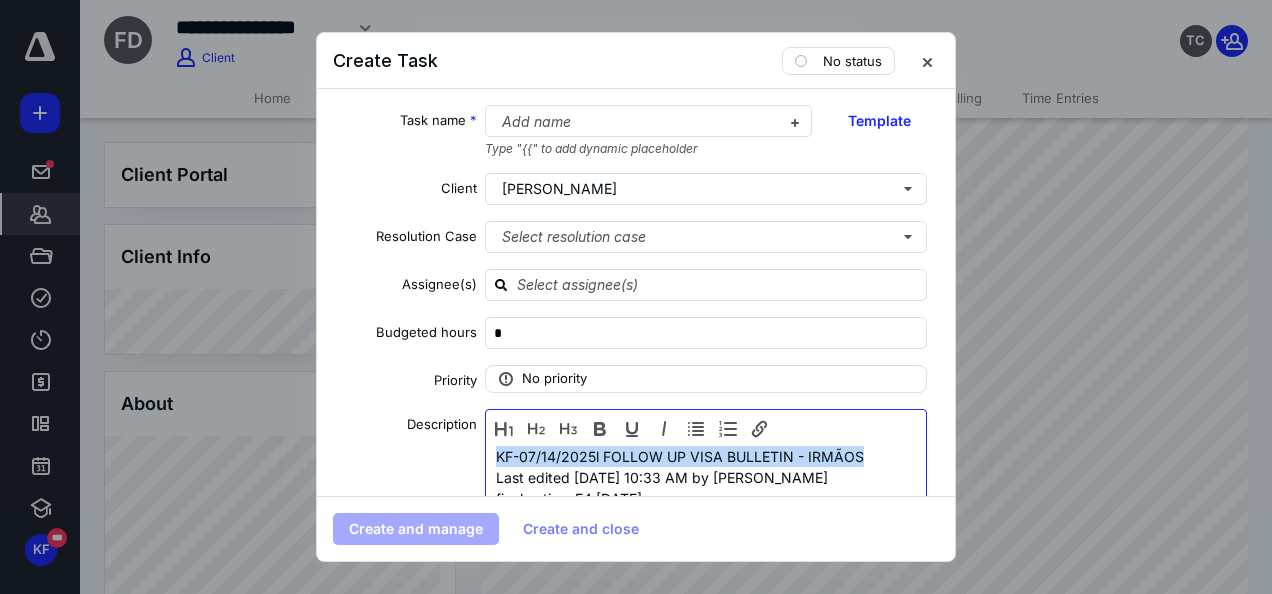 drag, startPoint x: 868, startPoint y: 456, endPoint x: 484, endPoint y: 456, distance: 384 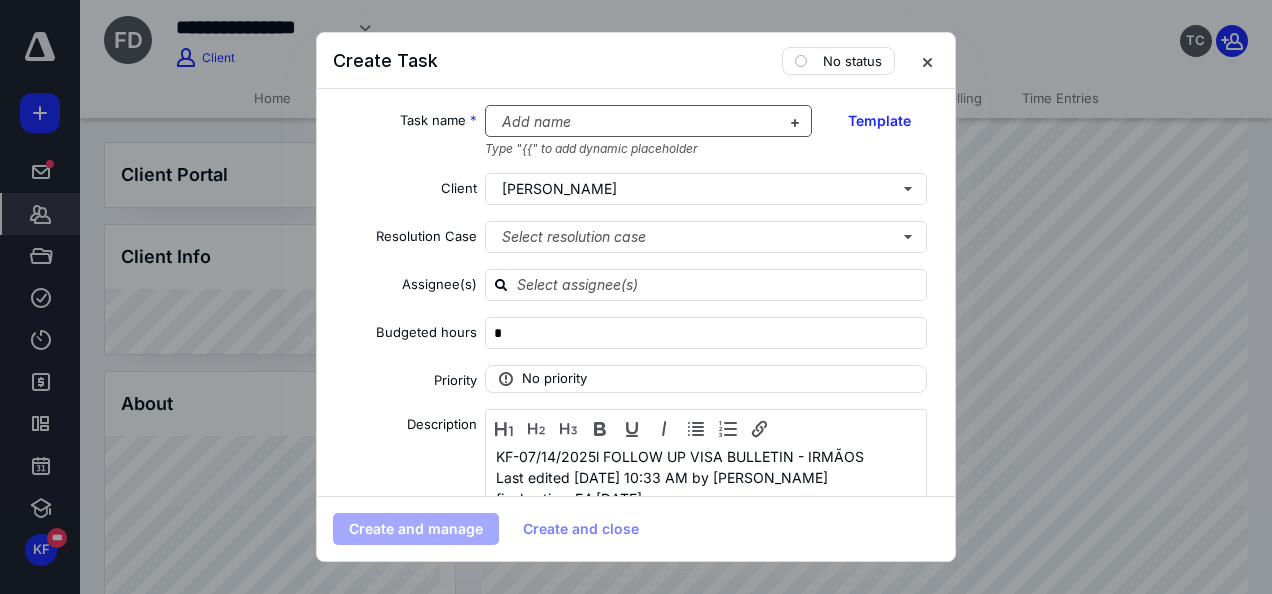 click at bounding box center (637, 122) 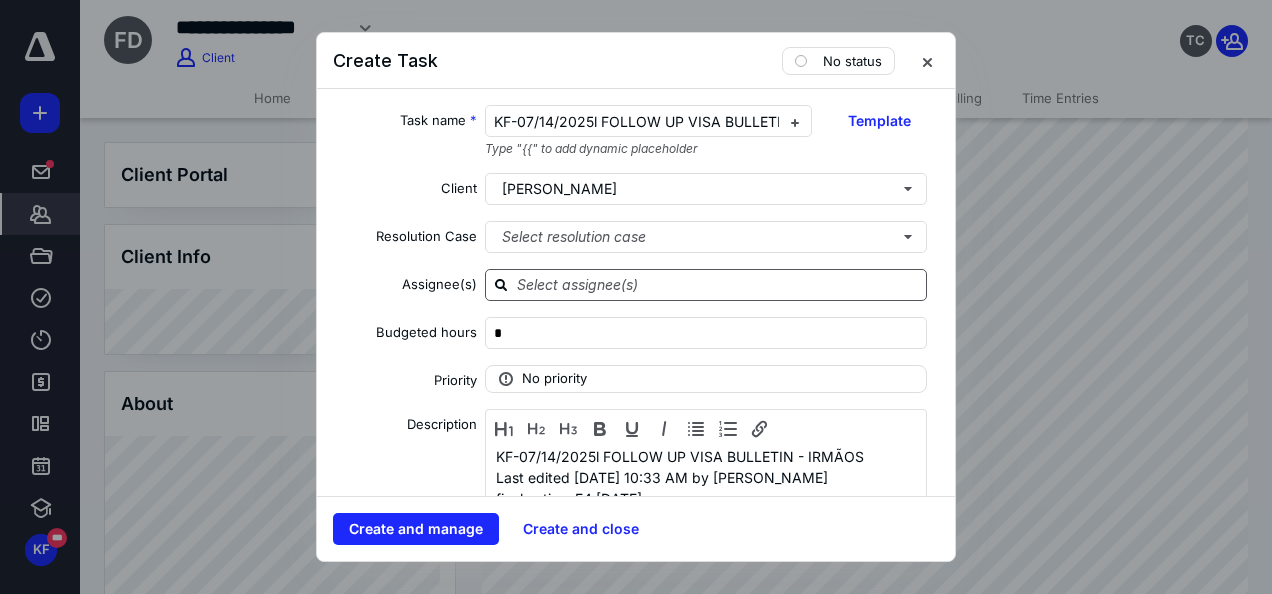 click at bounding box center (718, 284) 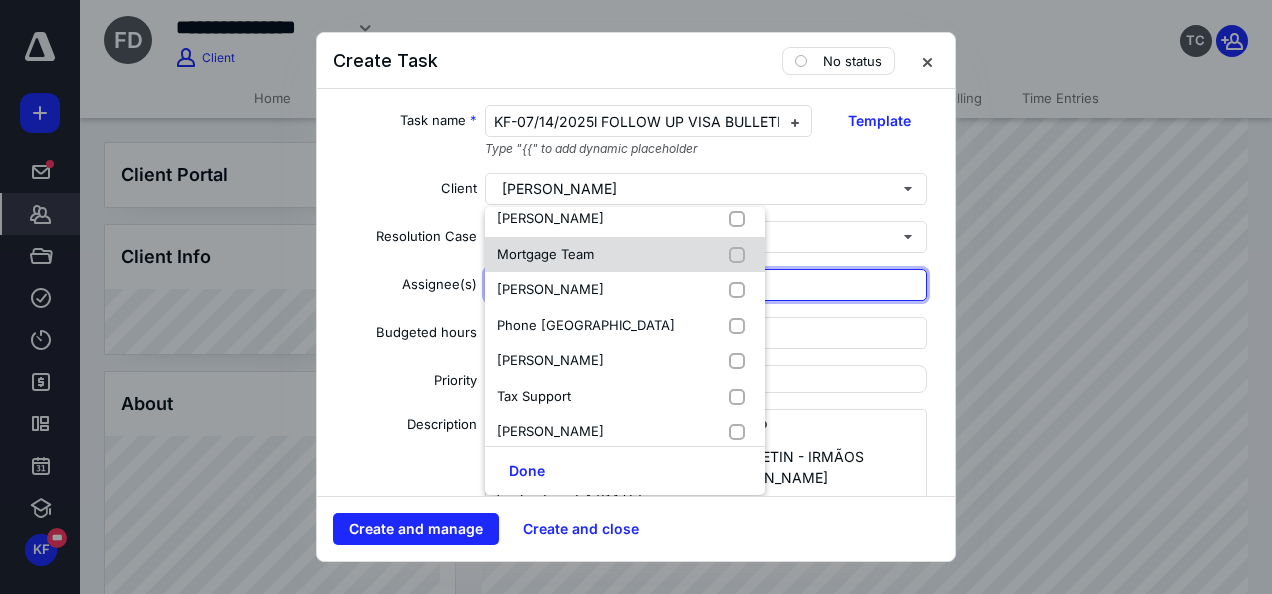 scroll, scrollTop: 300, scrollLeft: 0, axis: vertical 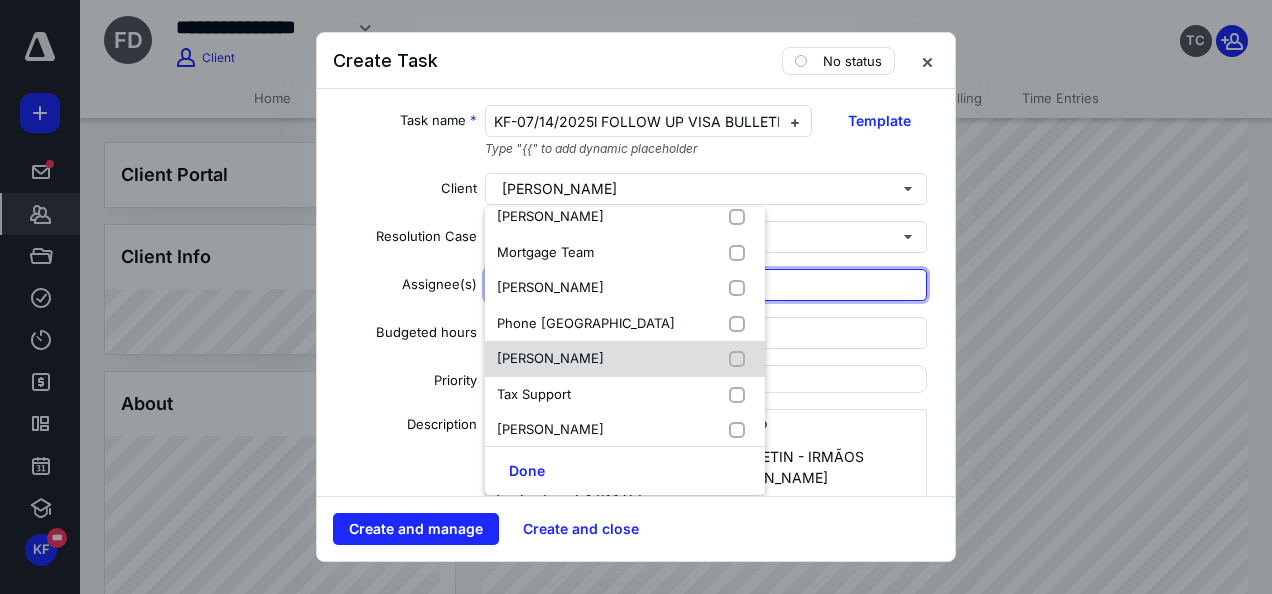 click on "[PERSON_NAME]" at bounding box center (554, 359) 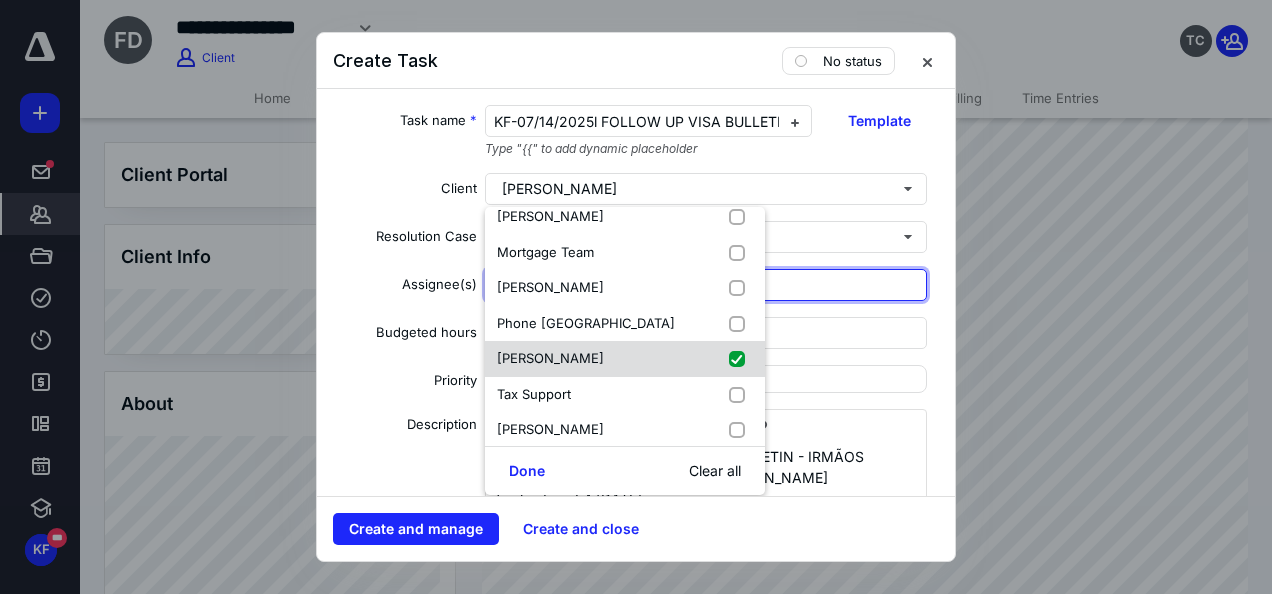 checkbox on "true" 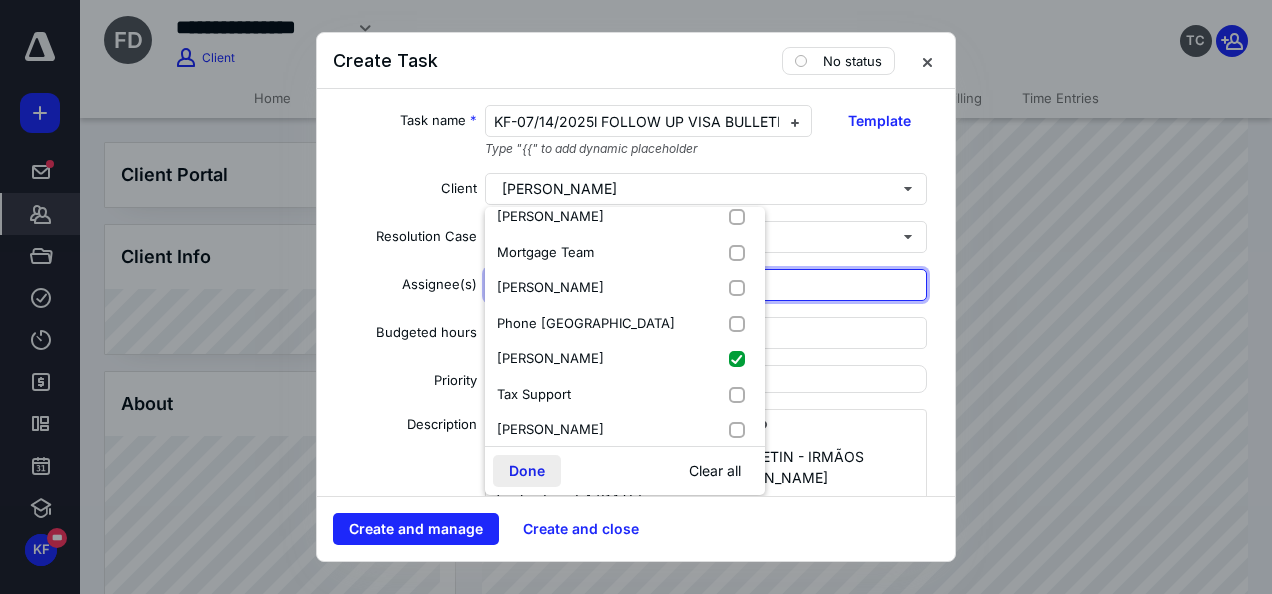 click on "Done" at bounding box center [527, 471] 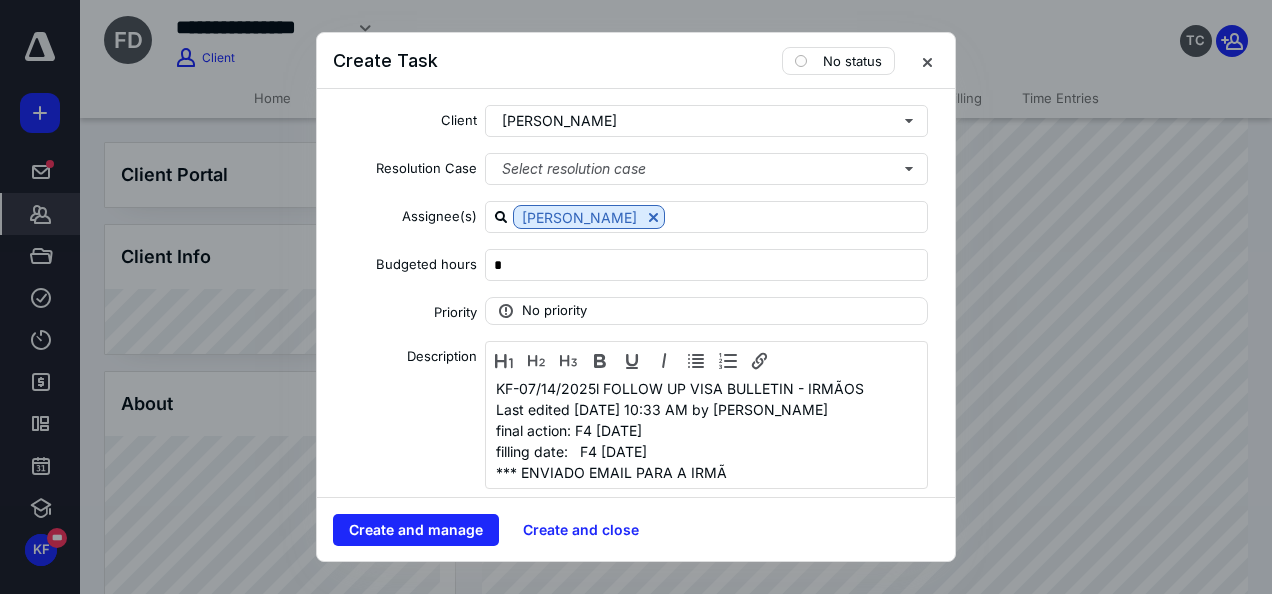 scroll, scrollTop: 100, scrollLeft: 0, axis: vertical 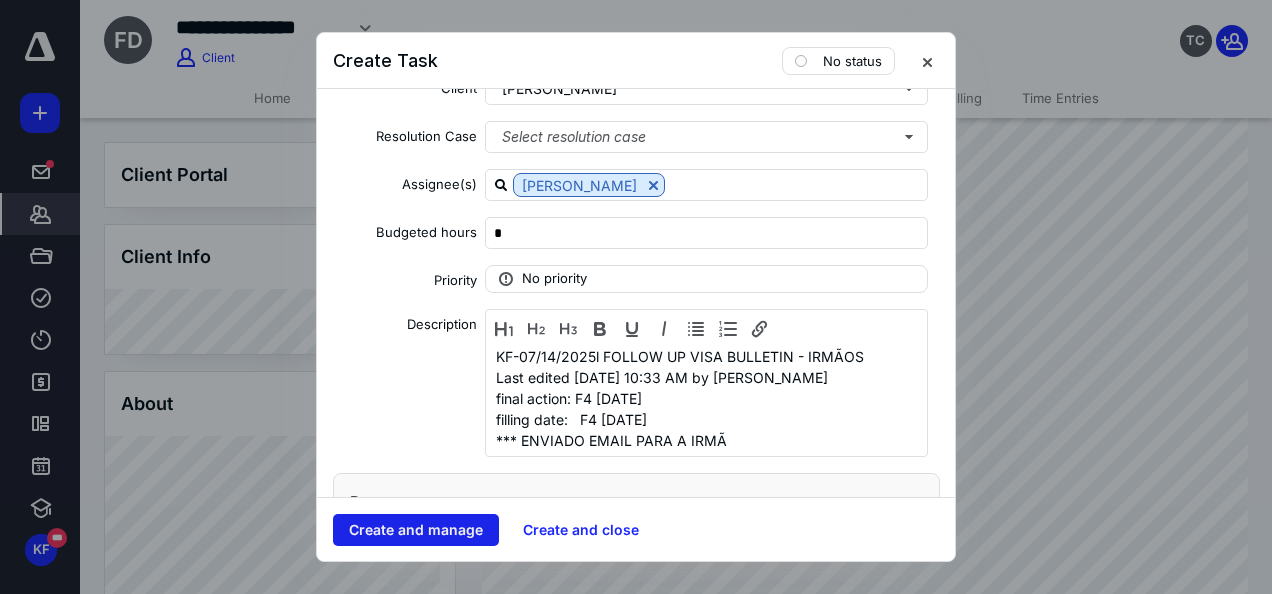 click on "Create and manage" at bounding box center (416, 530) 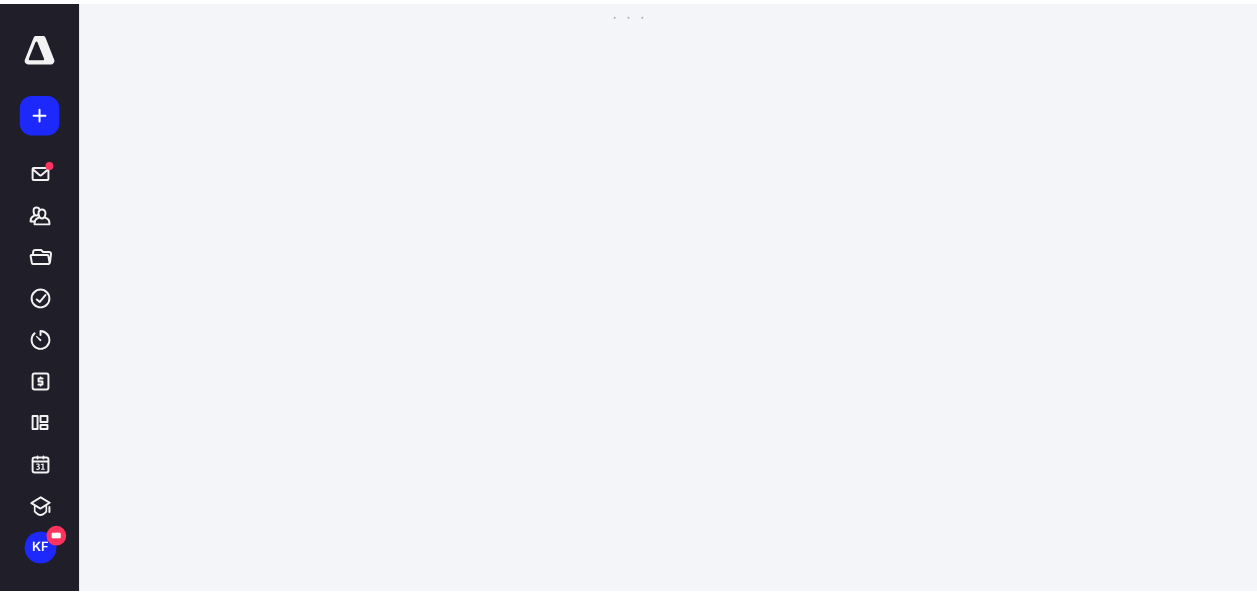 scroll, scrollTop: 0, scrollLeft: 0, axis: both 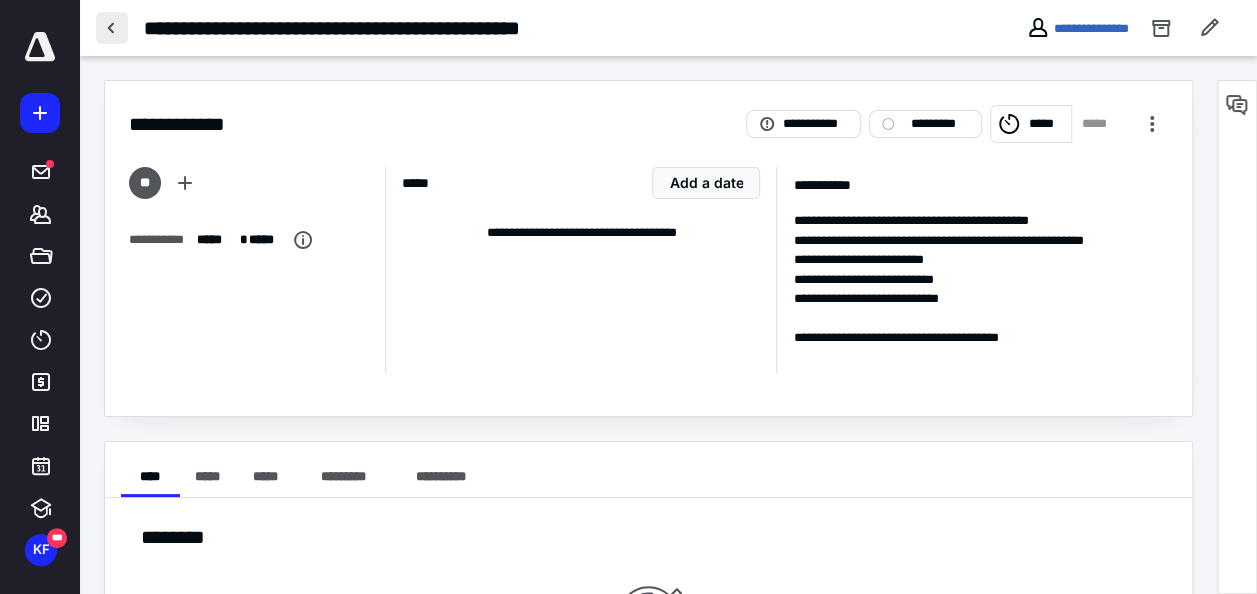 click at bounding box center (112, 28) 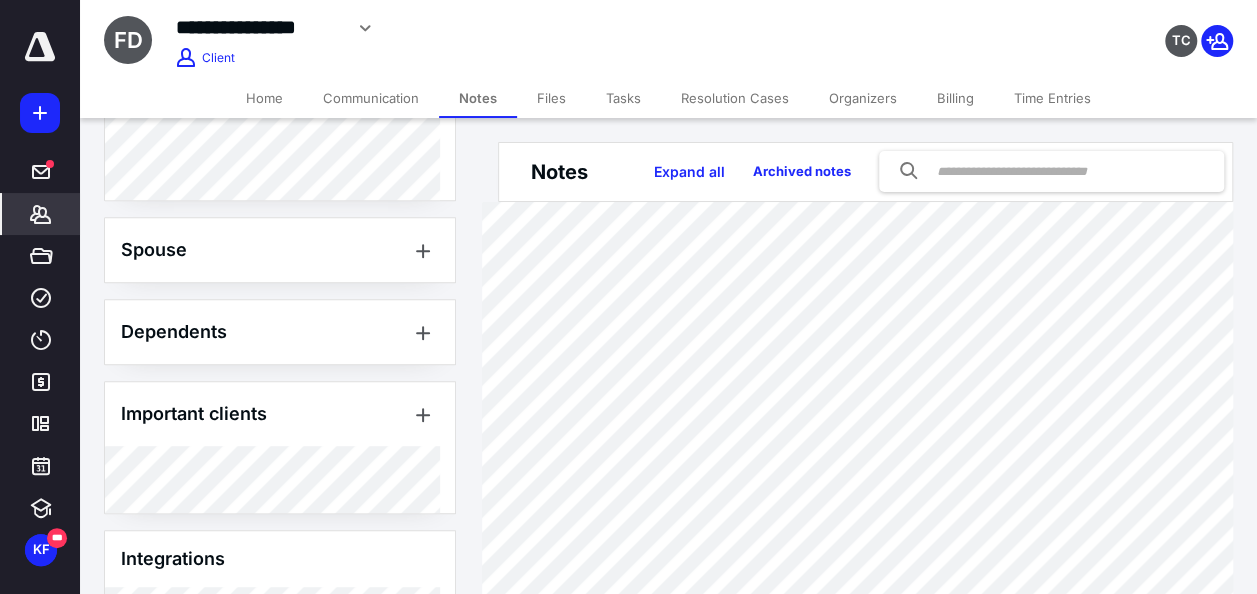 scroll, scrollTop: 535, scrollLeft: 0, axis: vertical 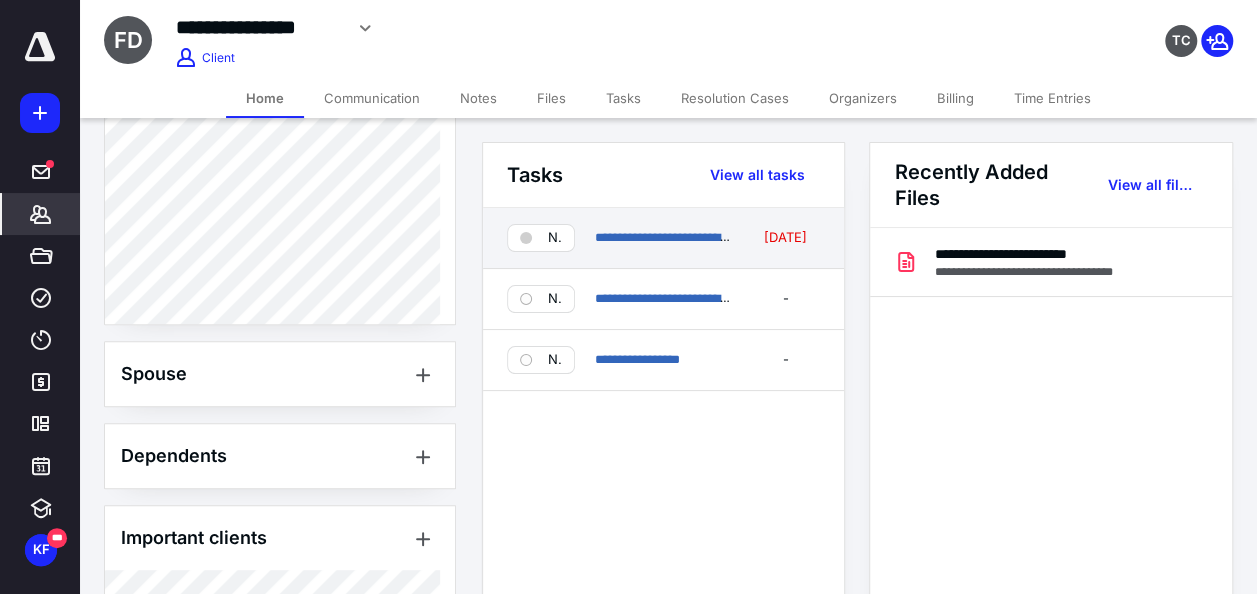 click on "Not started" at bounding box center (541, 238) 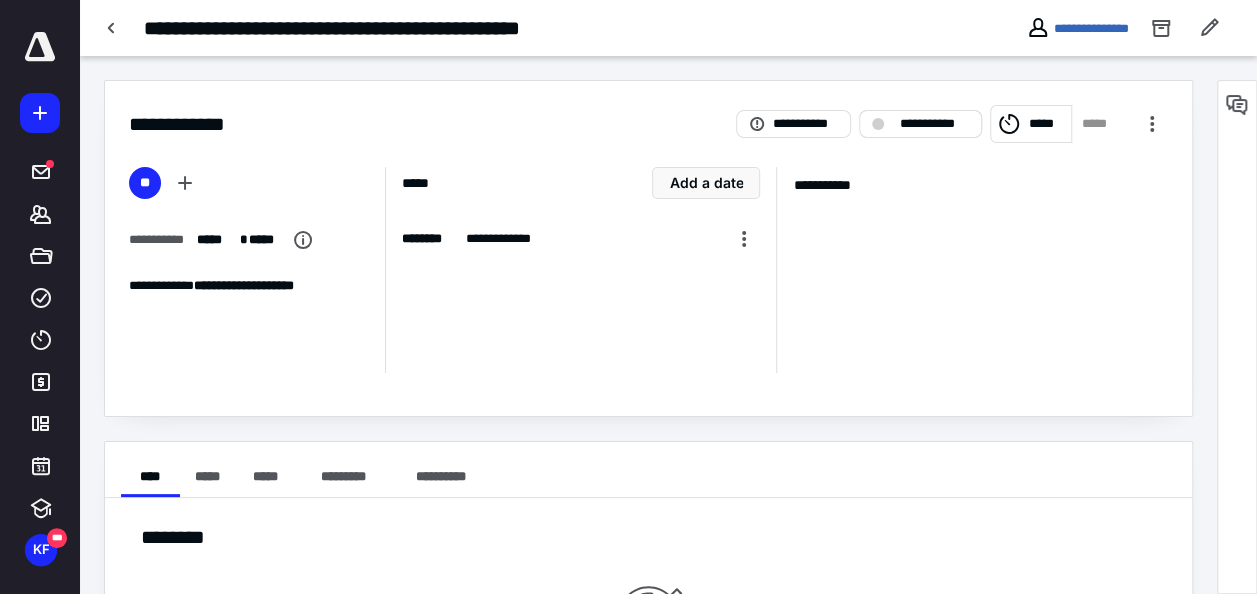 click on "**********" at bounding box center (934, 124) 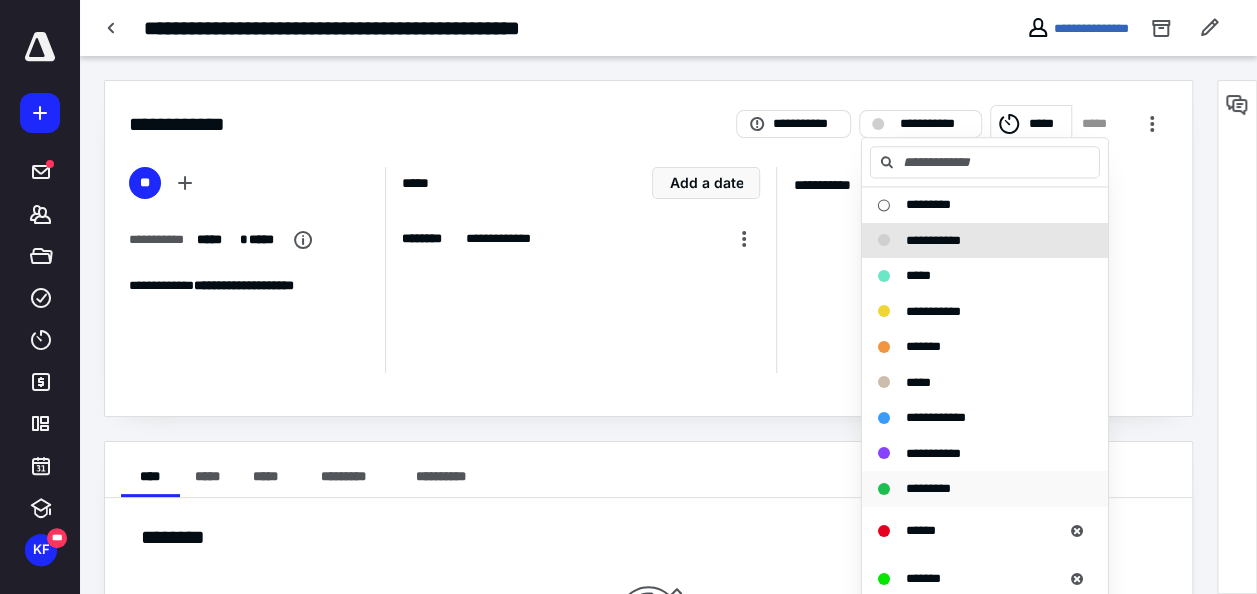 click on "*********" at bounding box center [928, 488] 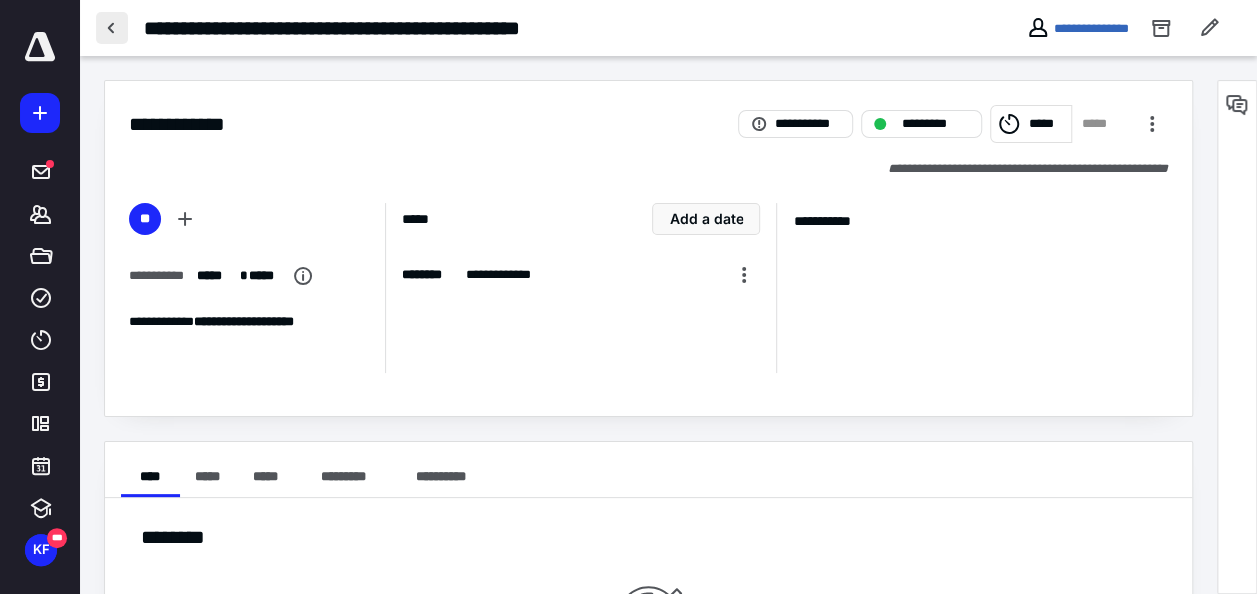 click at bounding box center [112, 28] 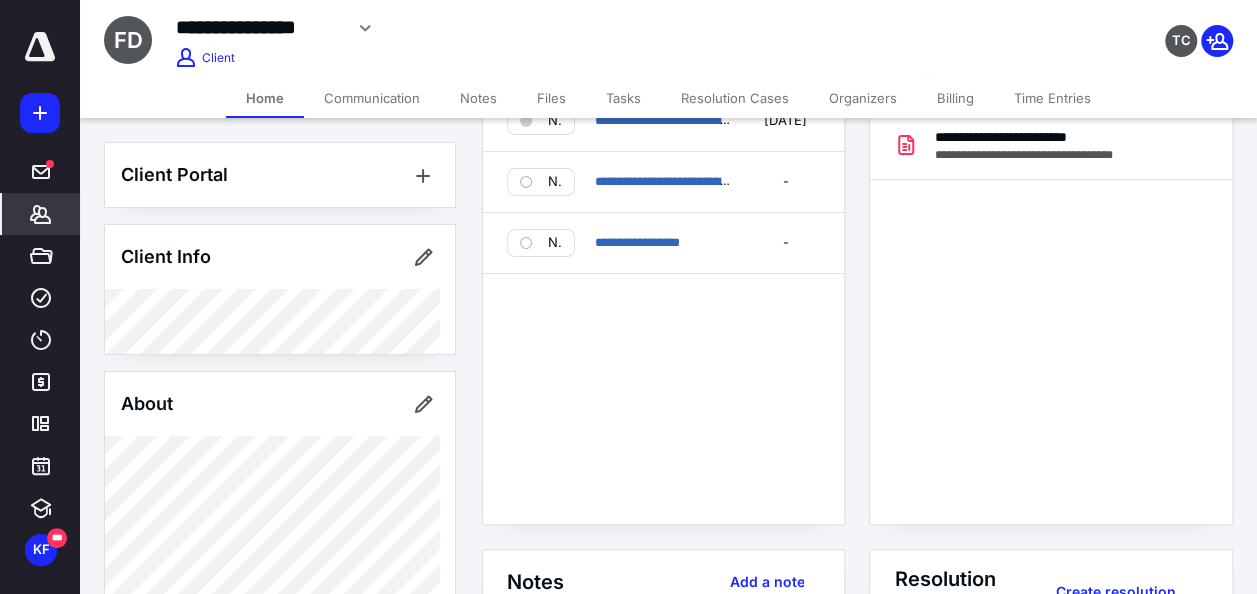 scroll, scrollTop: 100, scrollLeft: 0, axis: vertical 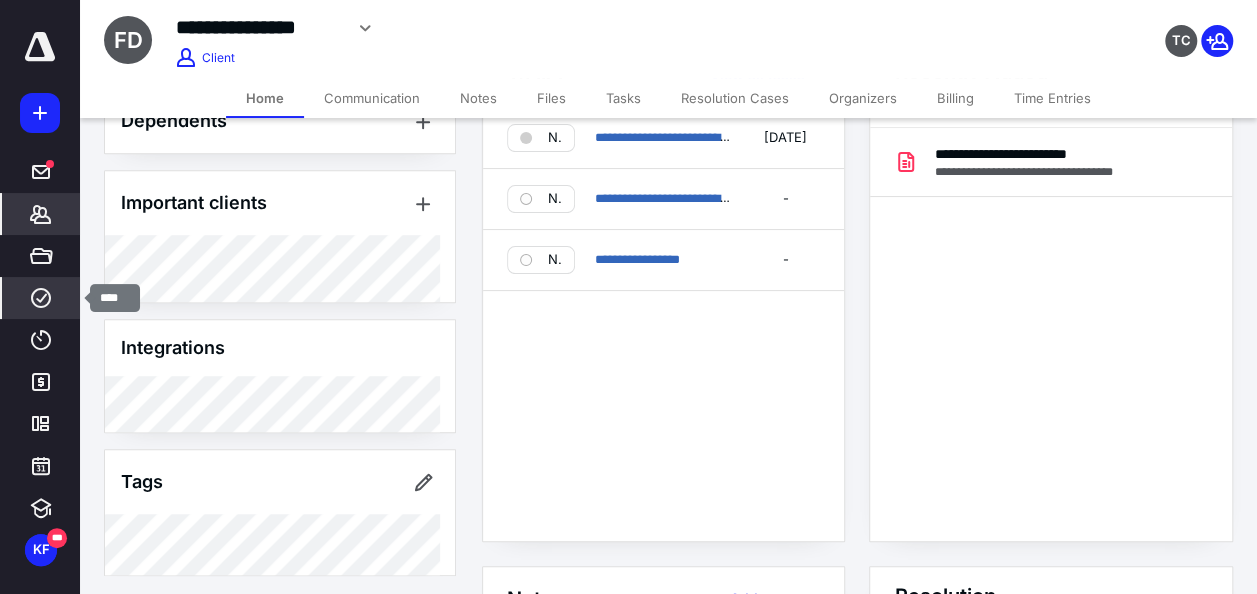 click 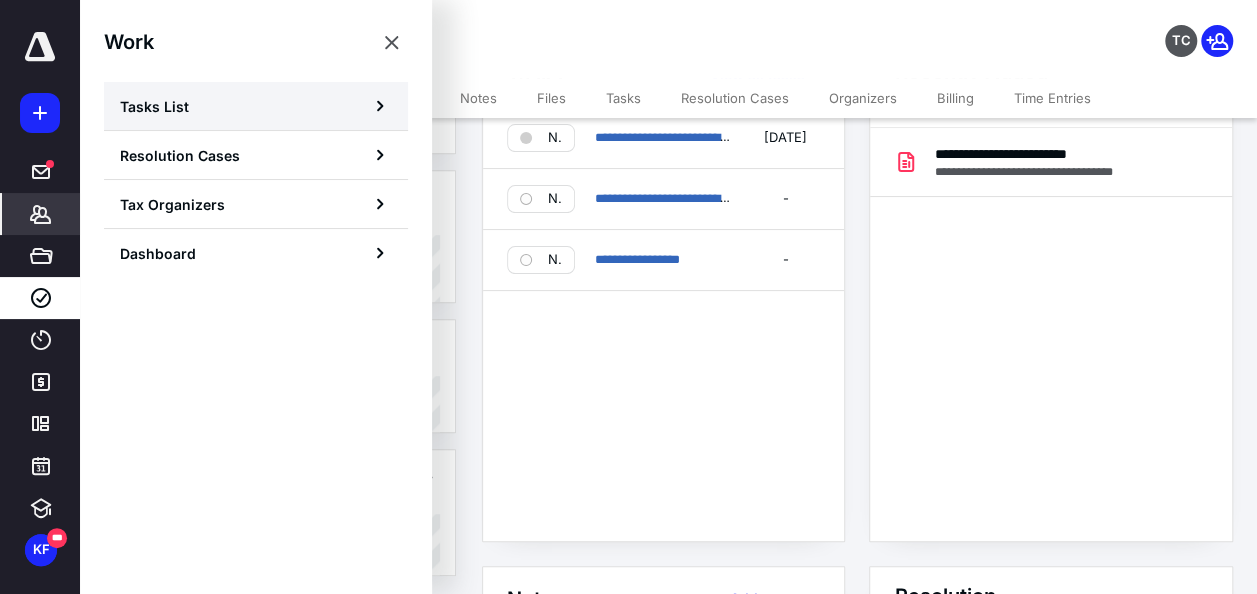 click on "Tasks List" at bounding box center [256, 106] 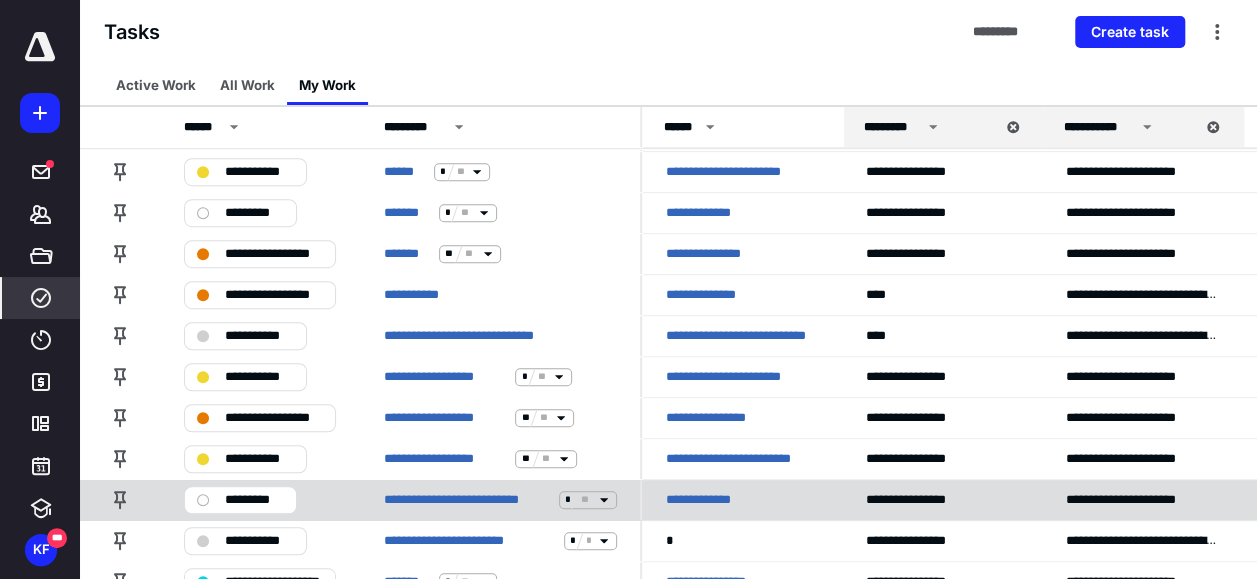 scroll, scrollTop: 600, scrollLeft: 0, axis: vertical 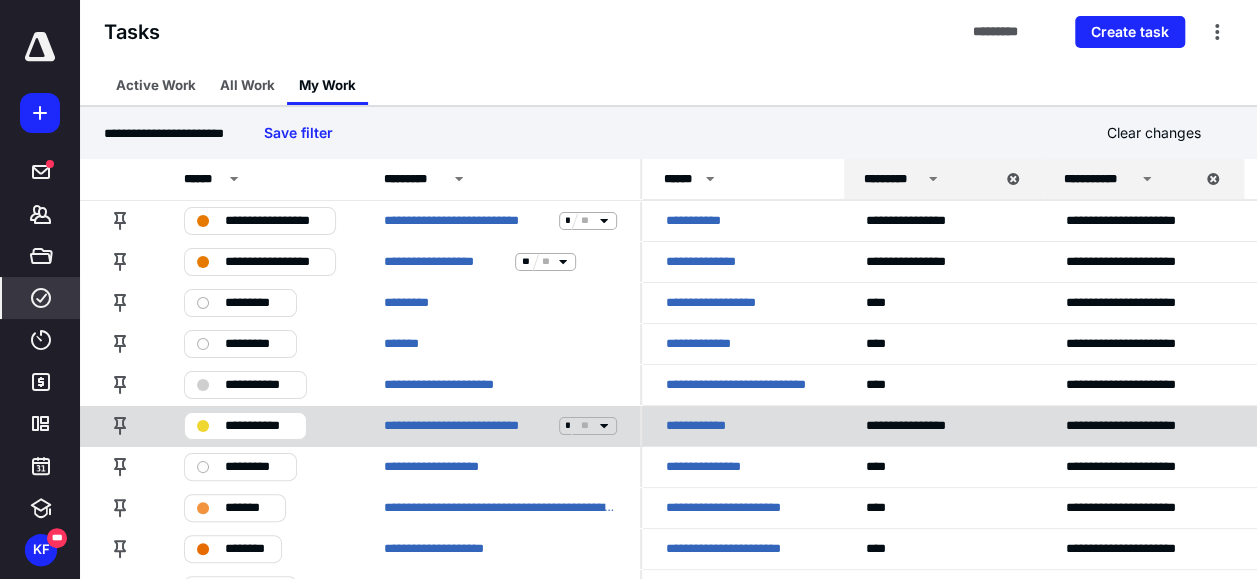 click on "**********" at bounding box center [706, 426] 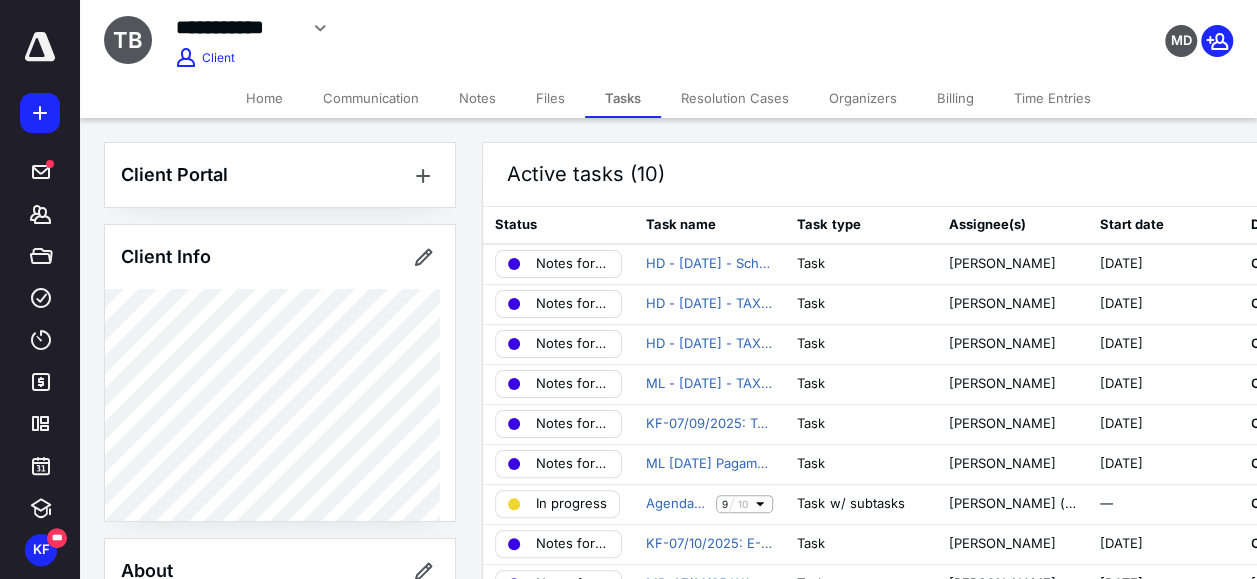 click on "Notes" at bounding box center (477, 98) 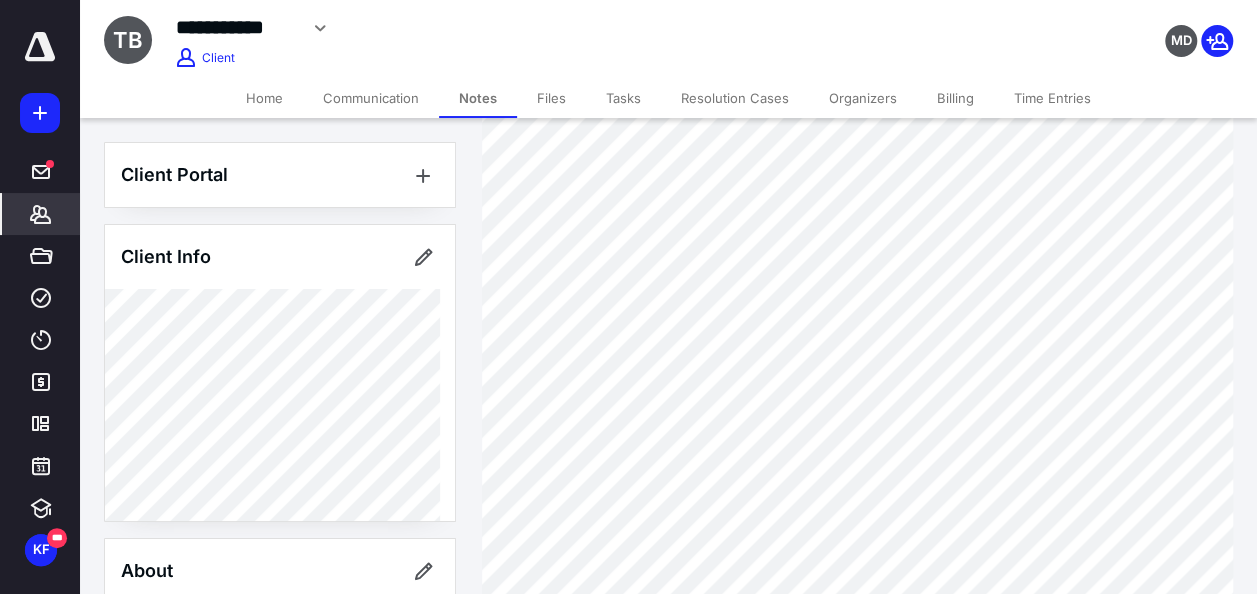 scroll, scrollTop: 0, scrollLeft: 0, axis: both 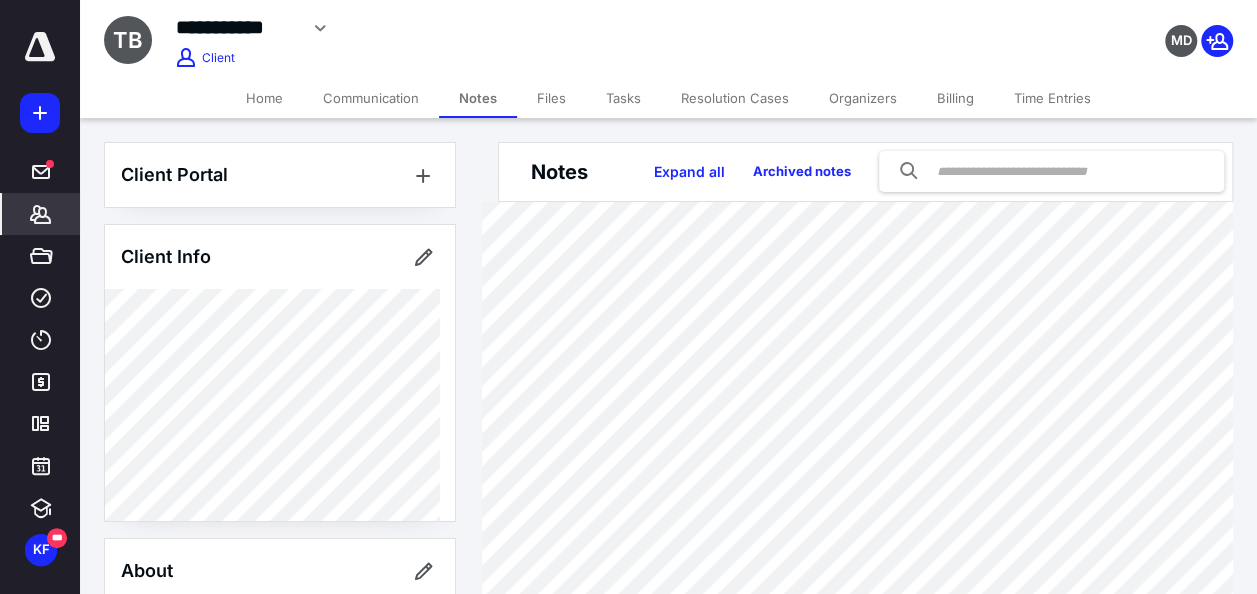 click on "Tasks" at bounding box center [623, 98] 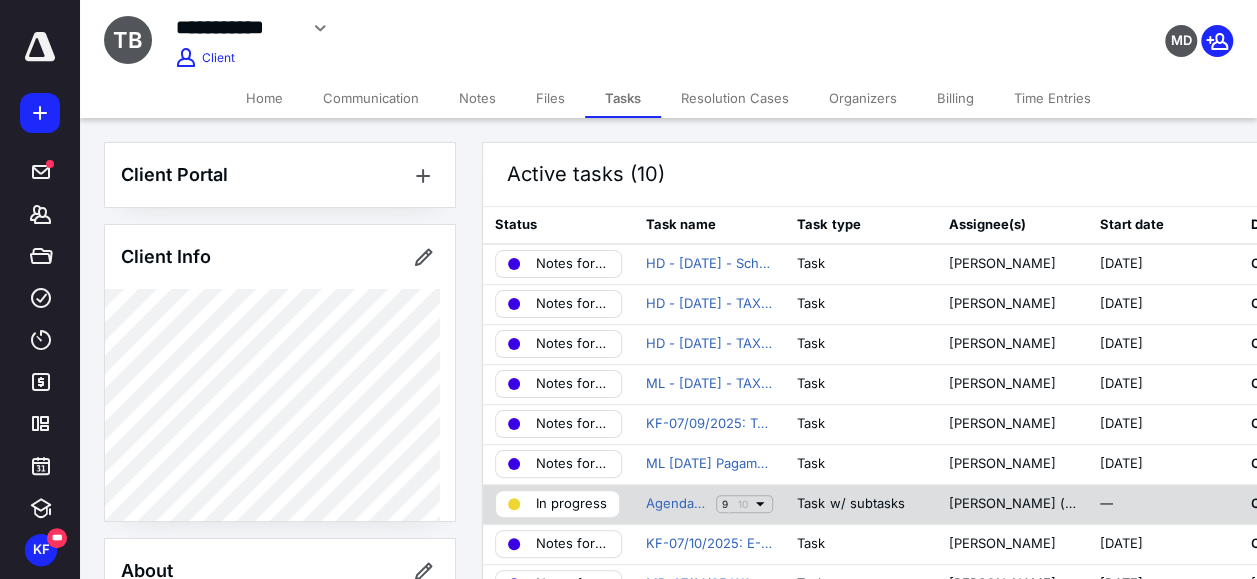 click on "In progress" at bounding box center [571, 504] 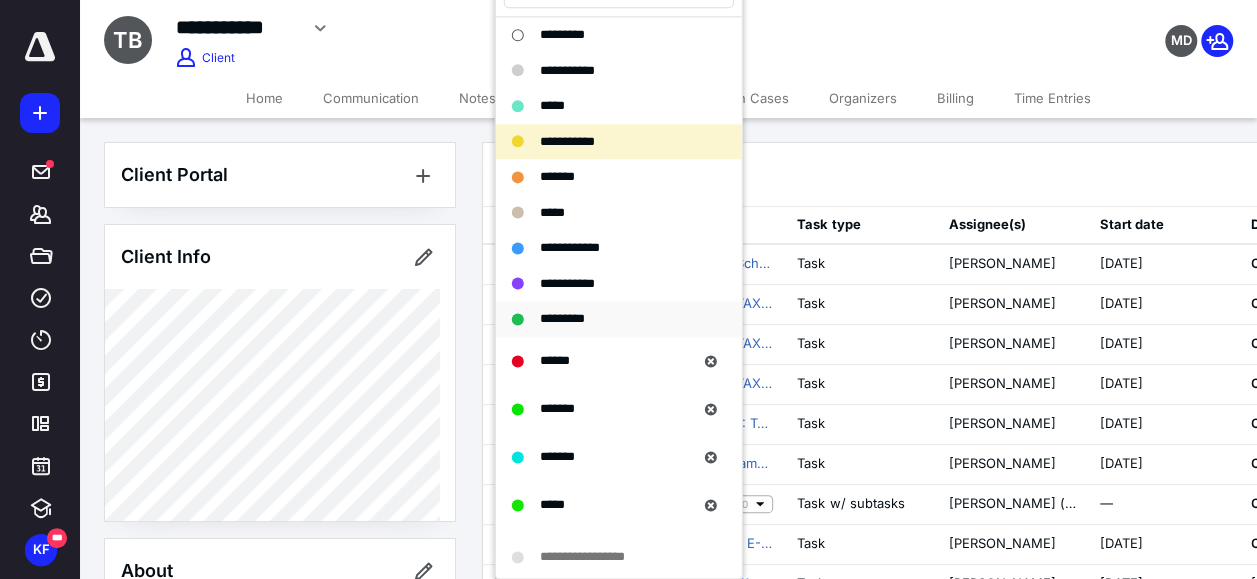 click on "*********" at bounding box center (562, 318) 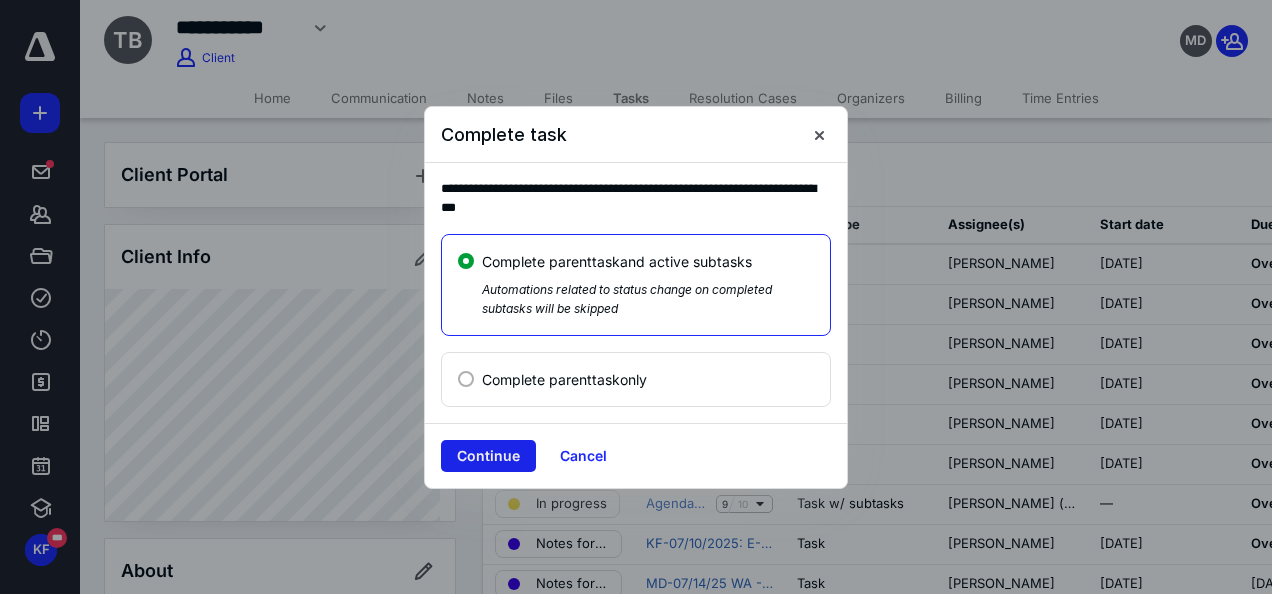 click on "Continue" at bounding box center (488, 456) 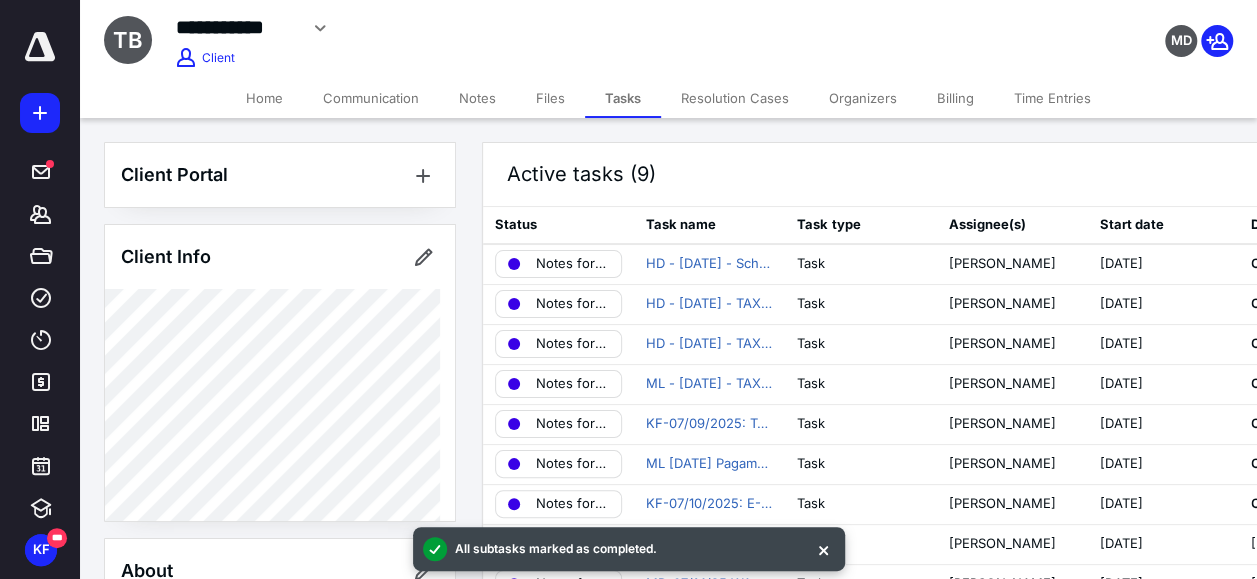 click on "Notes" at bounding box center [477, 98] 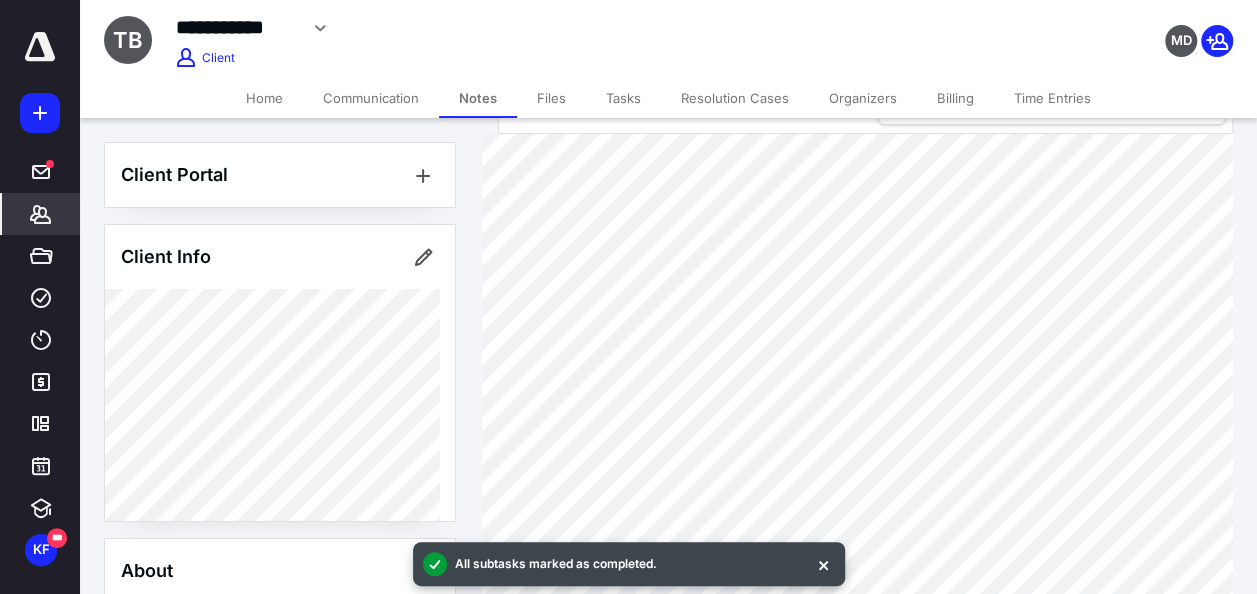 scroll, scrollTop: 100, scrollLeft: 0, axis: vertical 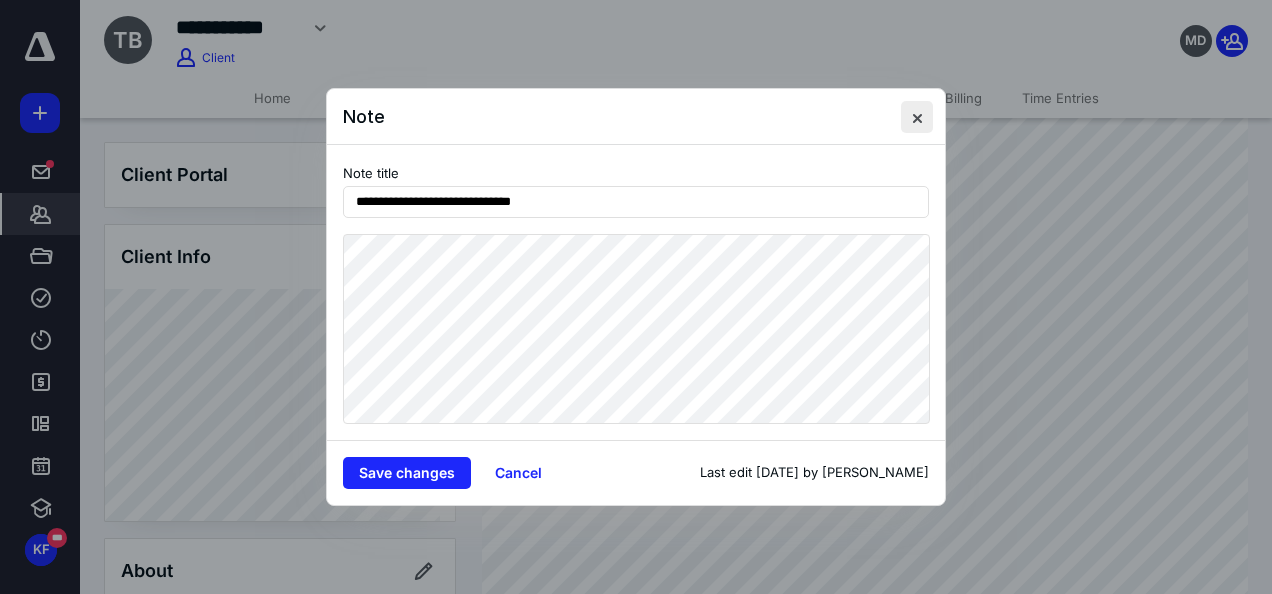 click at bounding box center (917, 117) 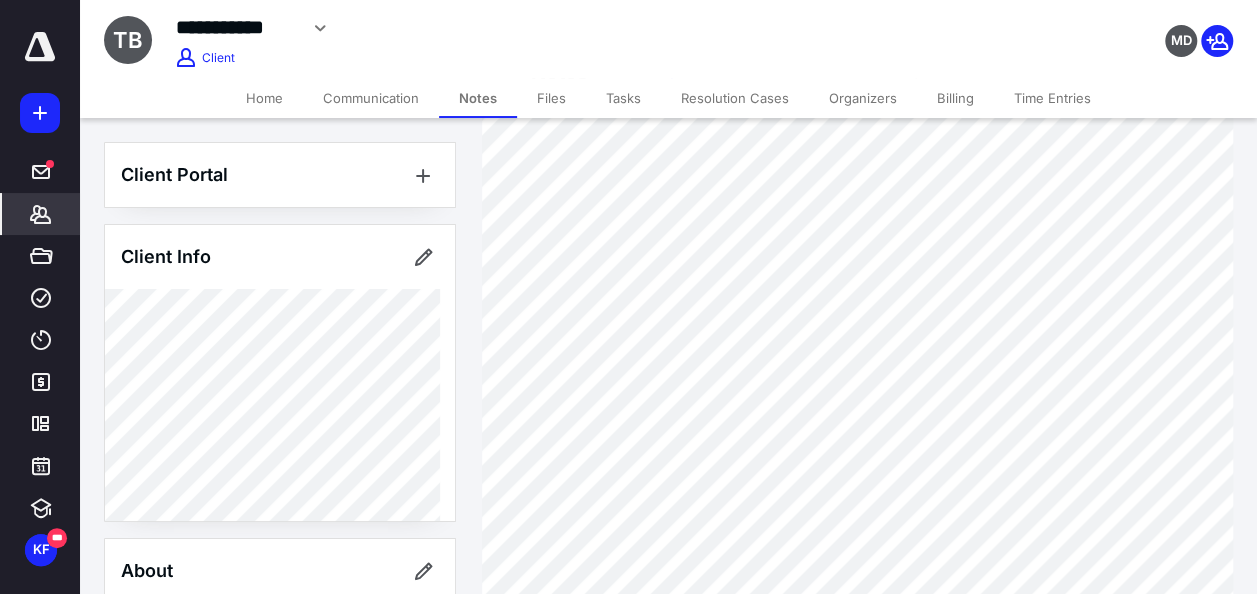 click 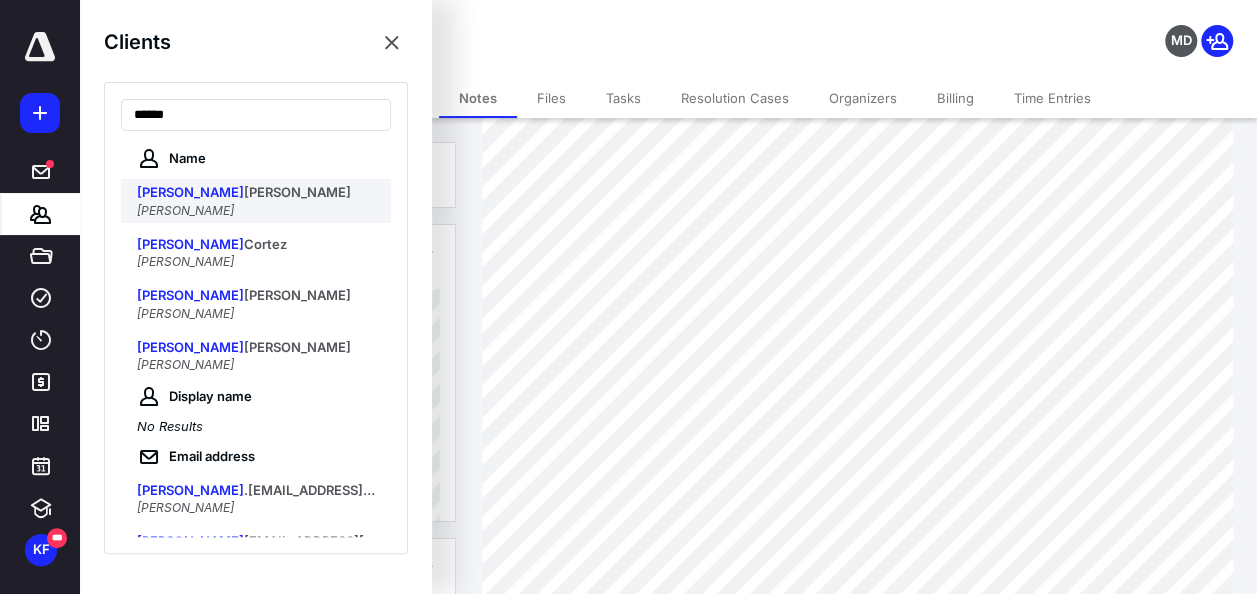 type on "******" 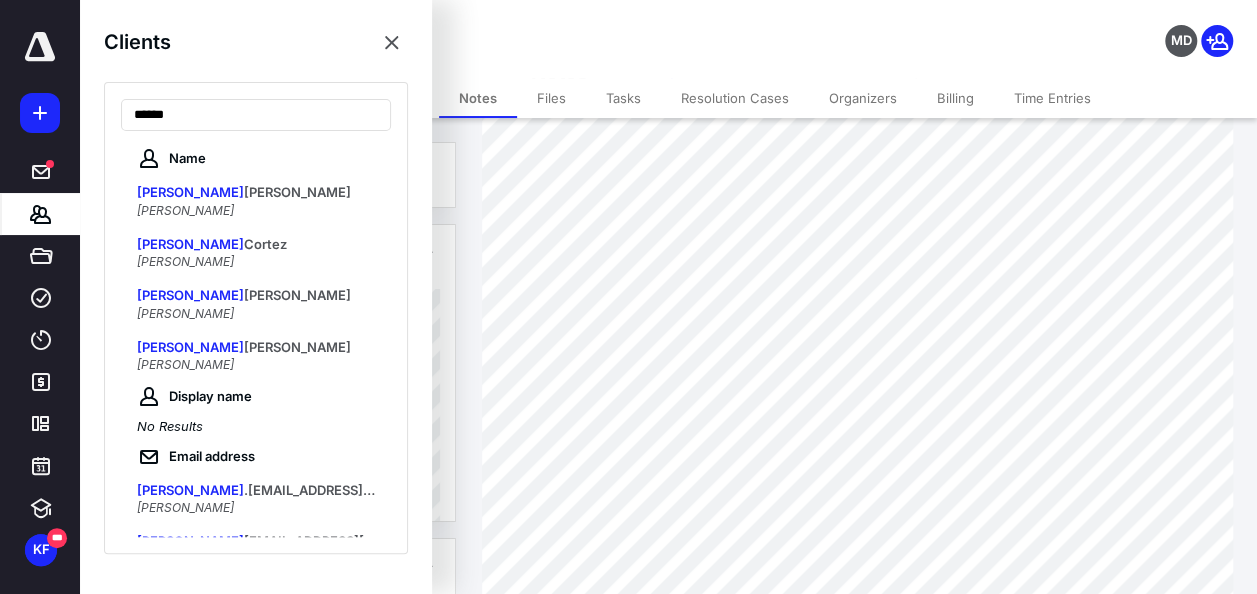 scroll, scrollTop: 0, scrollLeft: 0, axis: both 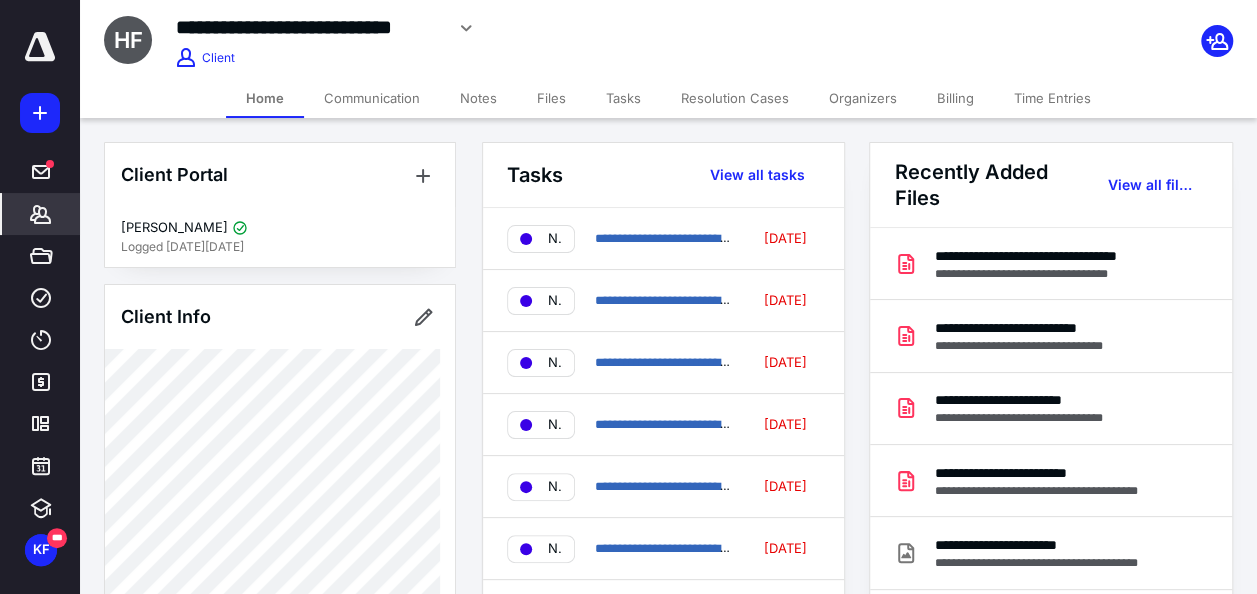 click on "Notes" at bounding box center (478, 98) 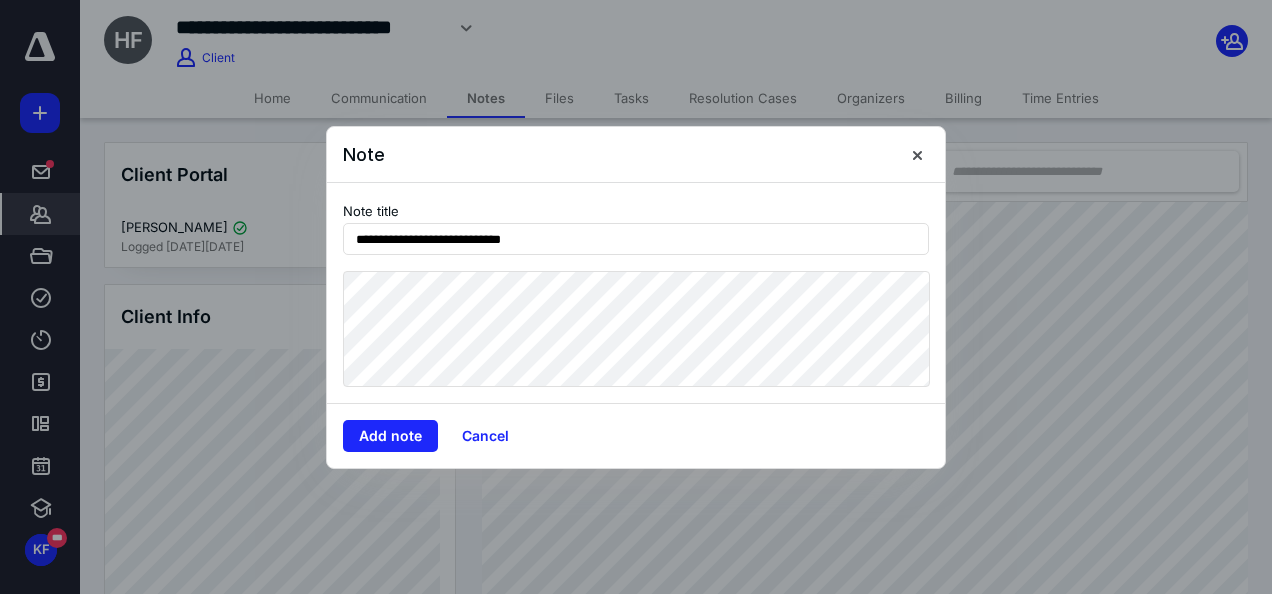 type on "**********" 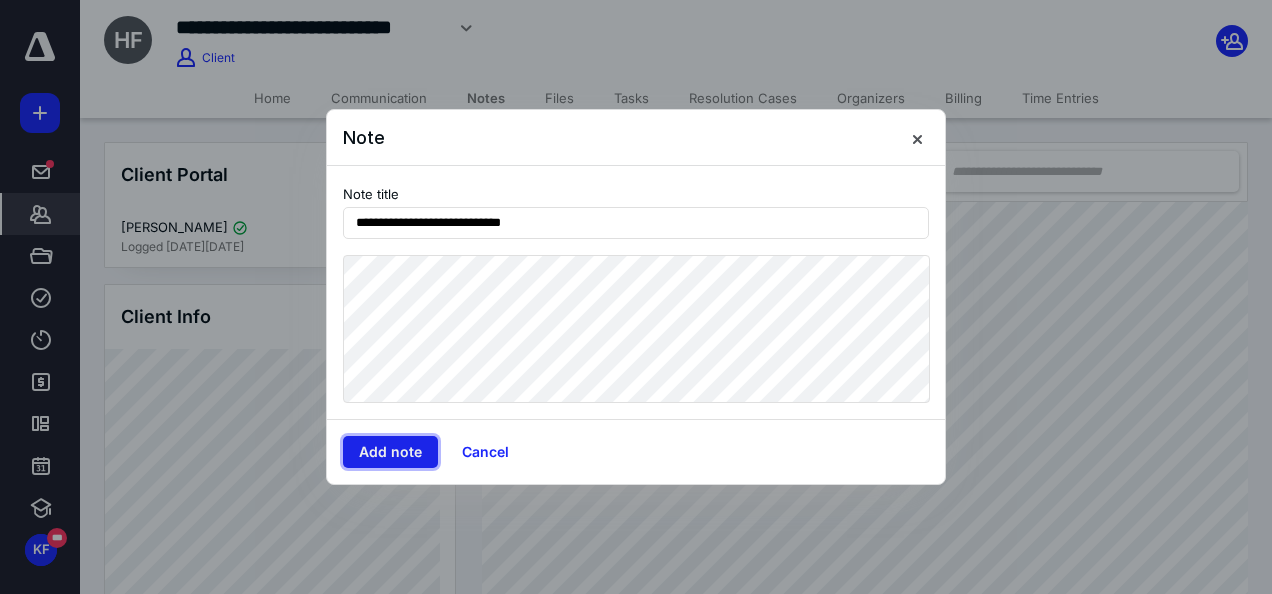 click on "Add note" at bounding box center (390, 452) 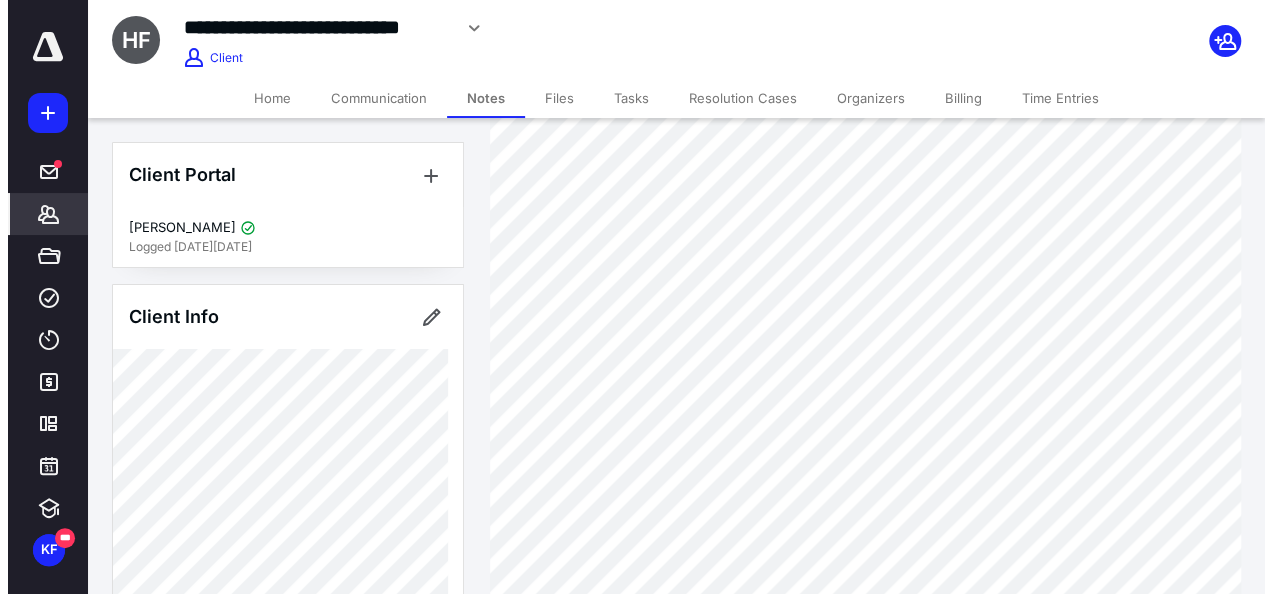 scroll, scrollTop: 400, scrollLeft: 0, axis: vertical 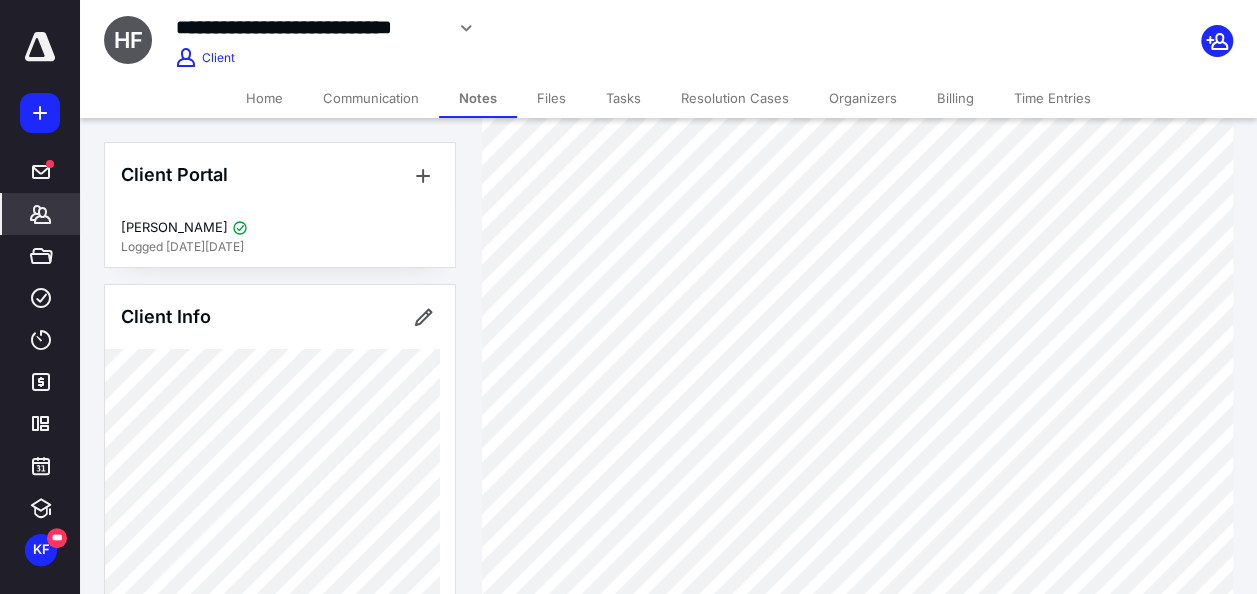 click 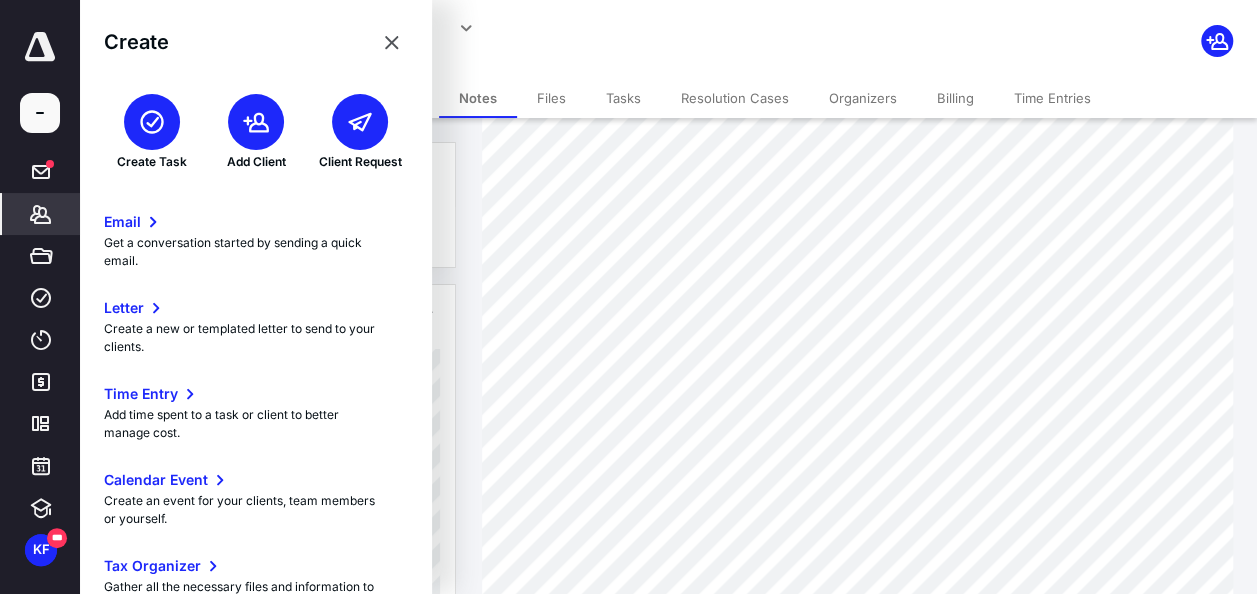 click 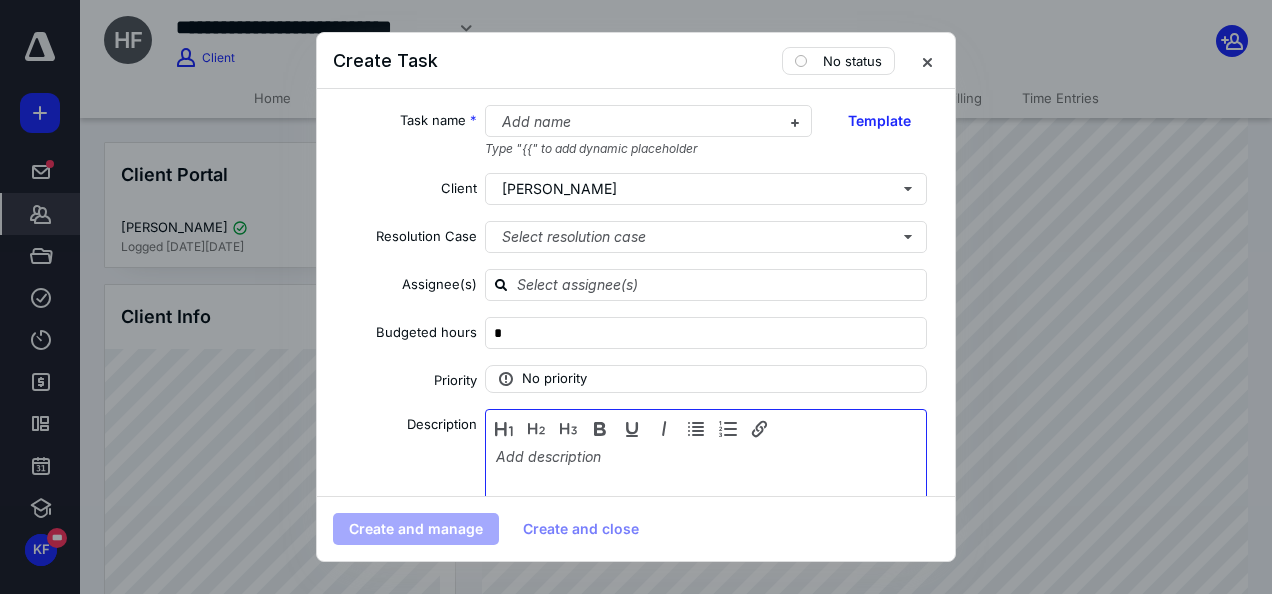 click at bounding box center (706, 498) 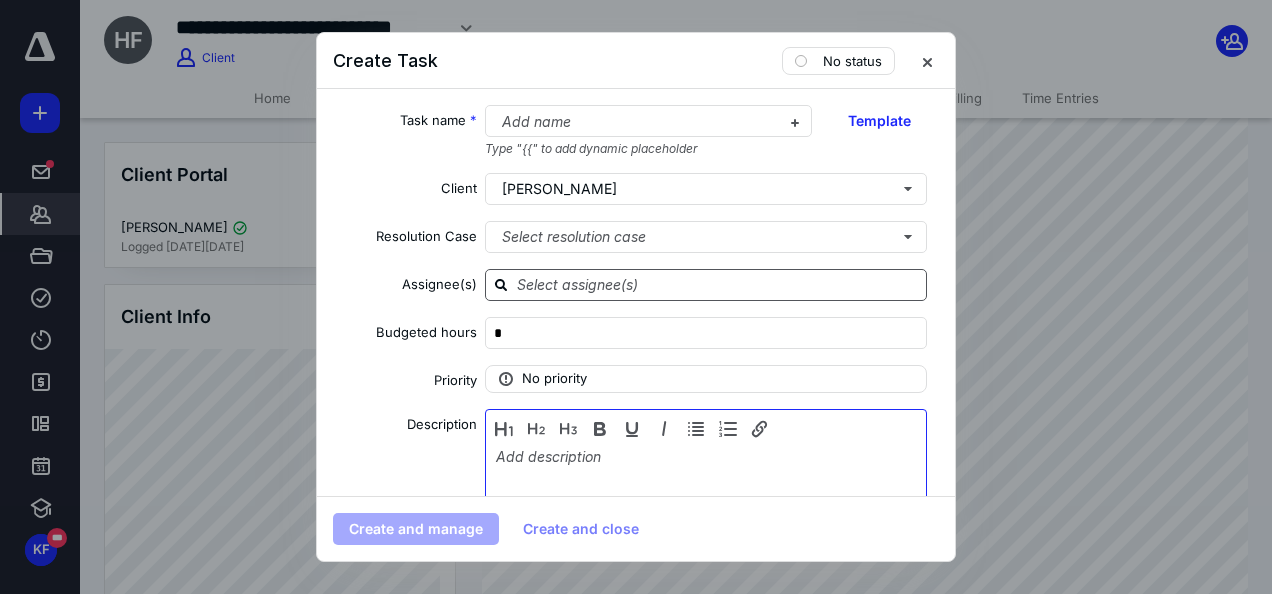 type 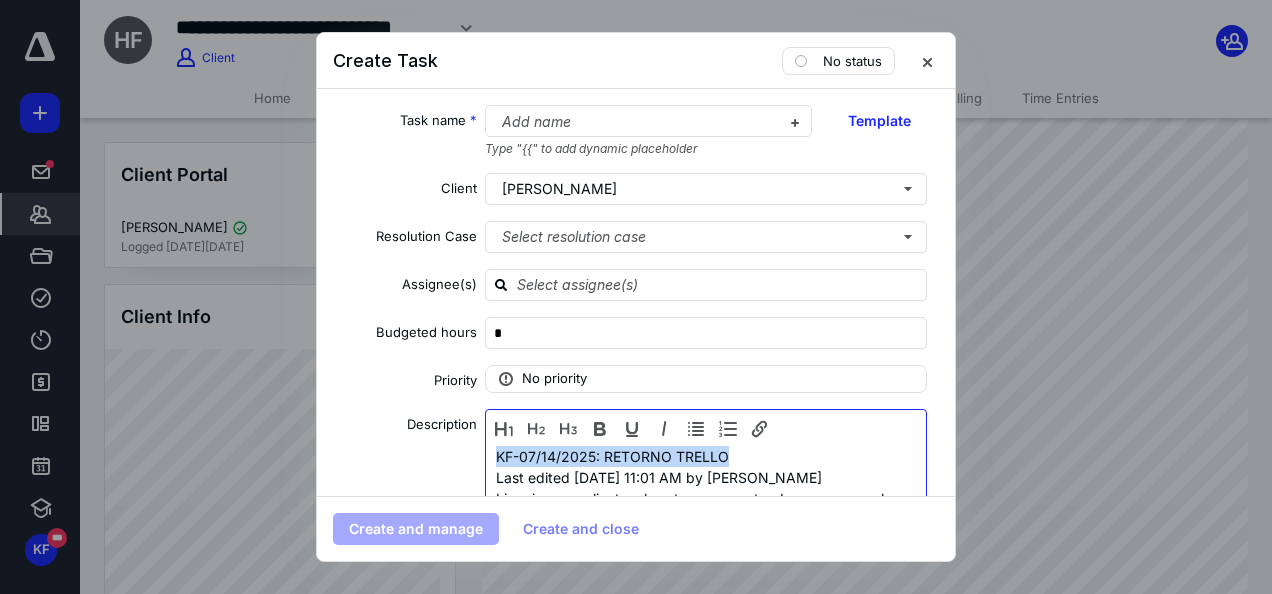 drag, startPoint x: 726, startPoint y: 459, endPoint x: 486, endPoint y: 465, distance: 240.07498 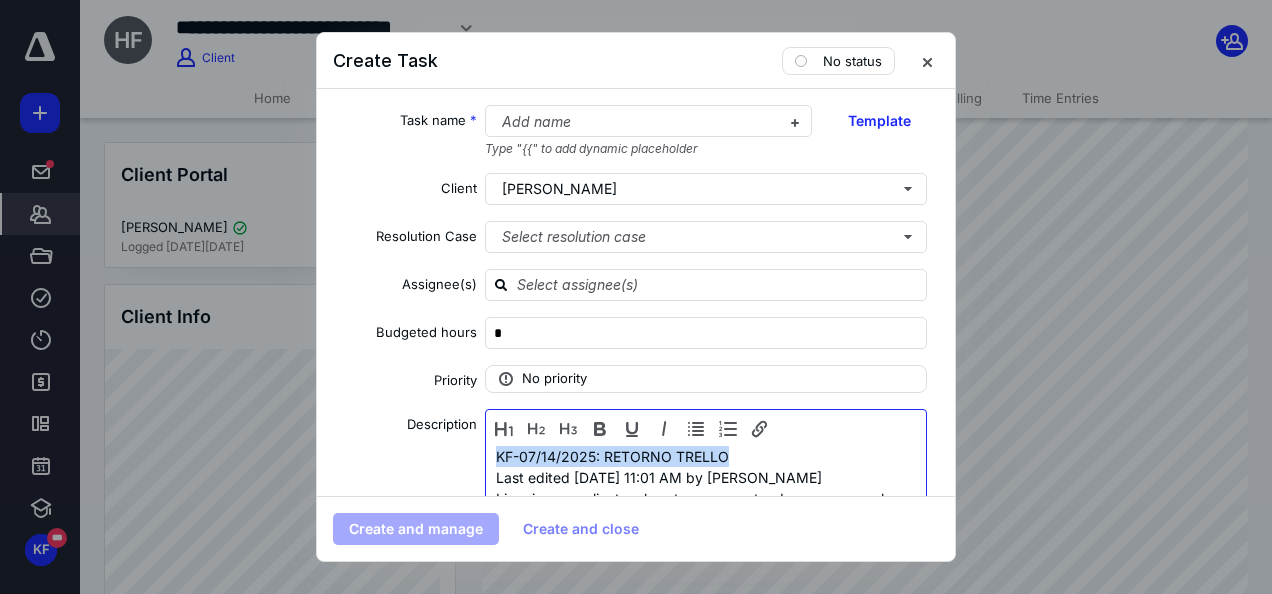 copy on "KF-07/14/2025: RETORNO TRELLO" 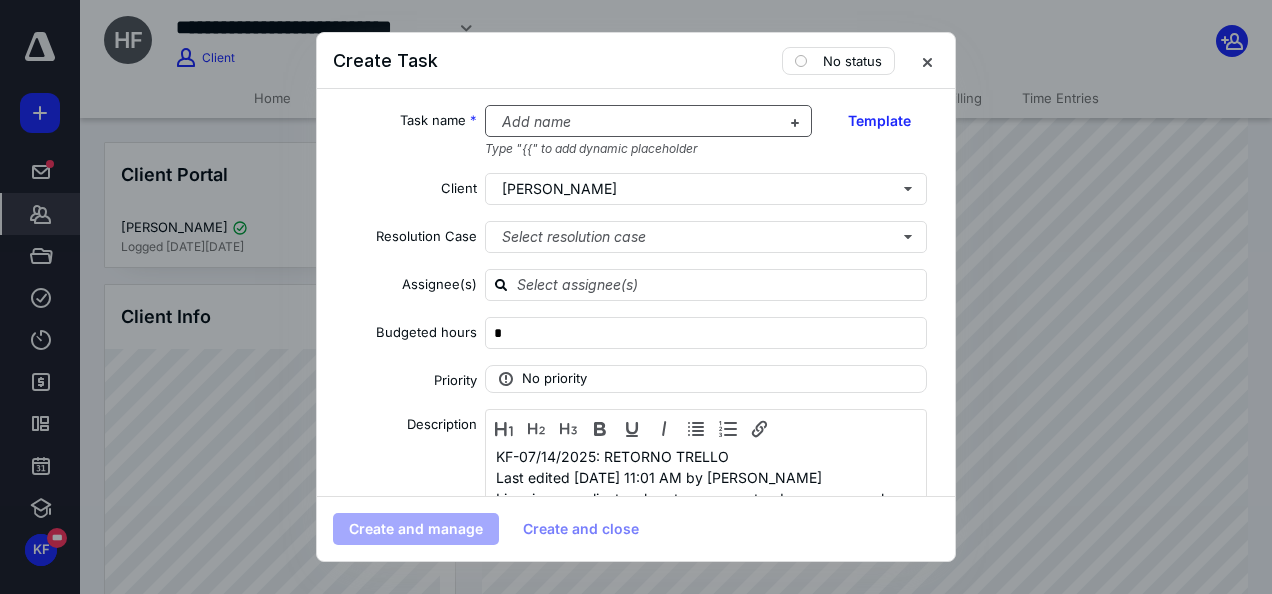 click at bounding box center [637, 122] 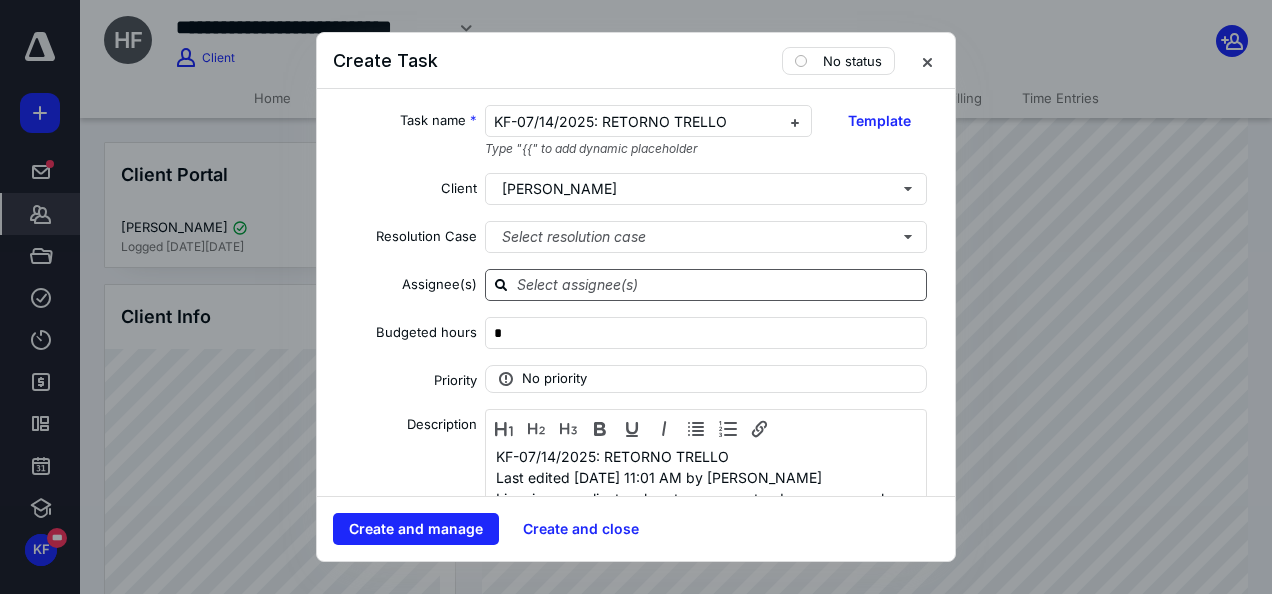 click at bounding box center (718, 284) 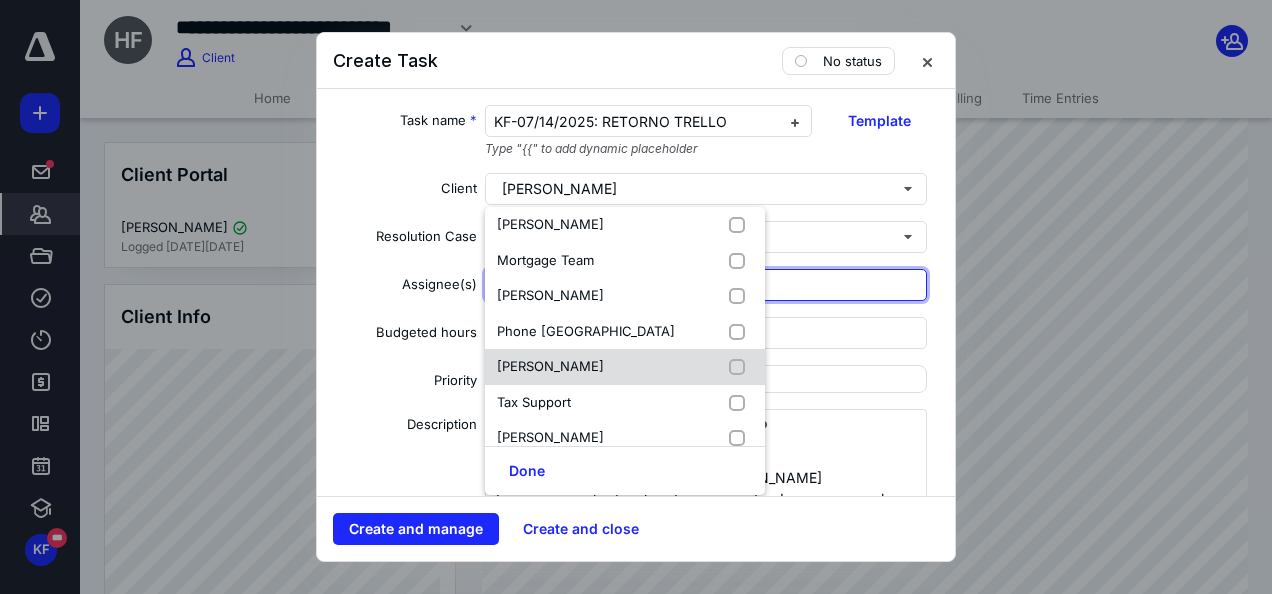 scroll, scrollTop: 300, scrollLeft: 0, axis: vertical 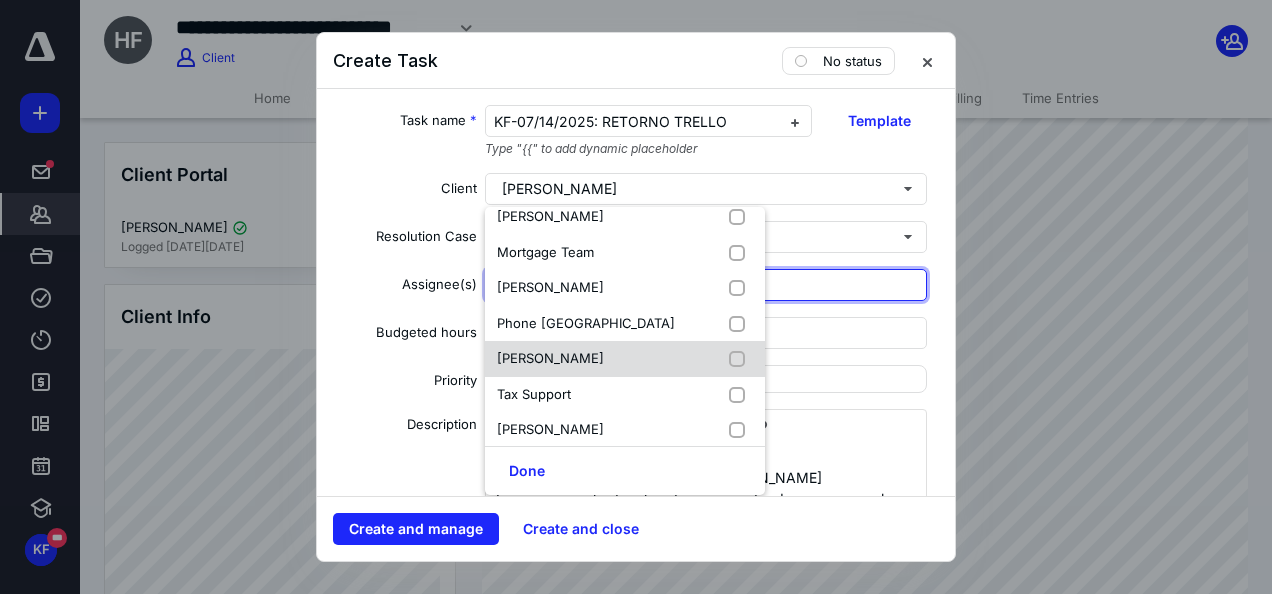 click on "[PERSON_NAME]" at bounding box center (625, 359) 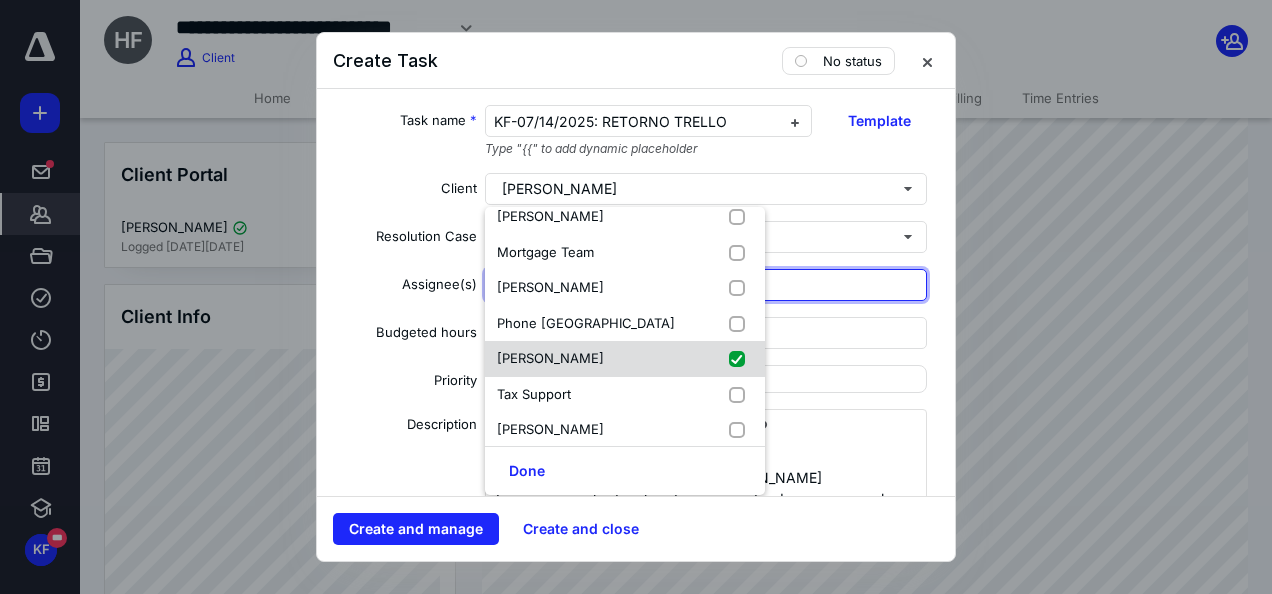 checkbox on "true" 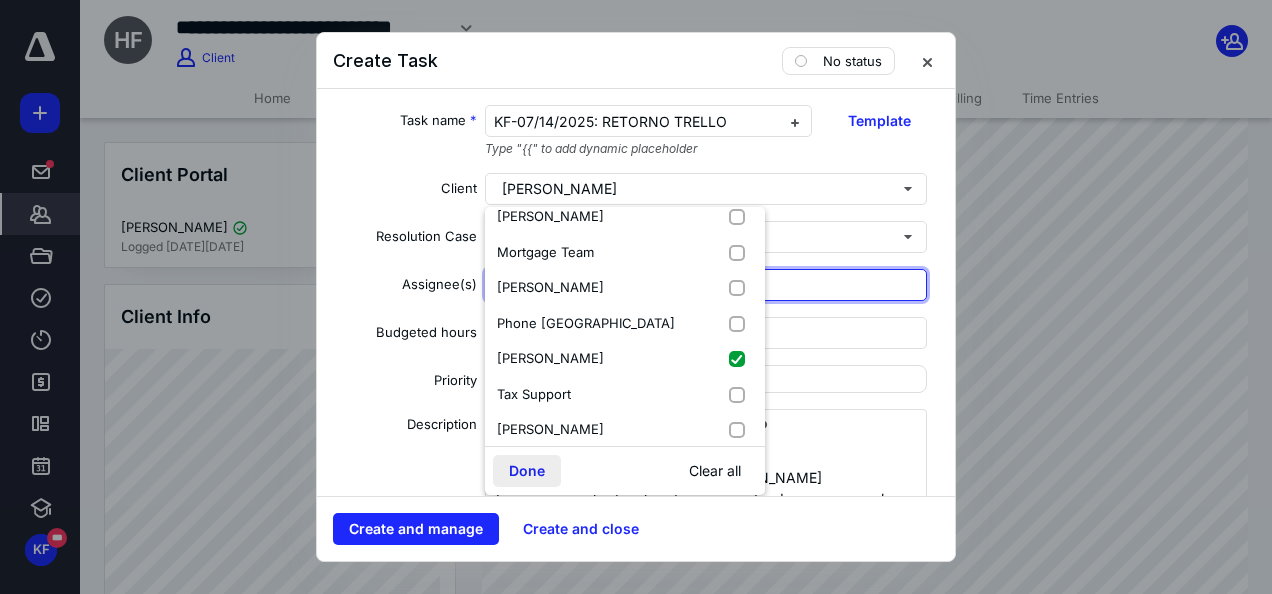 click on "Done" at bounding box center [527, 471] 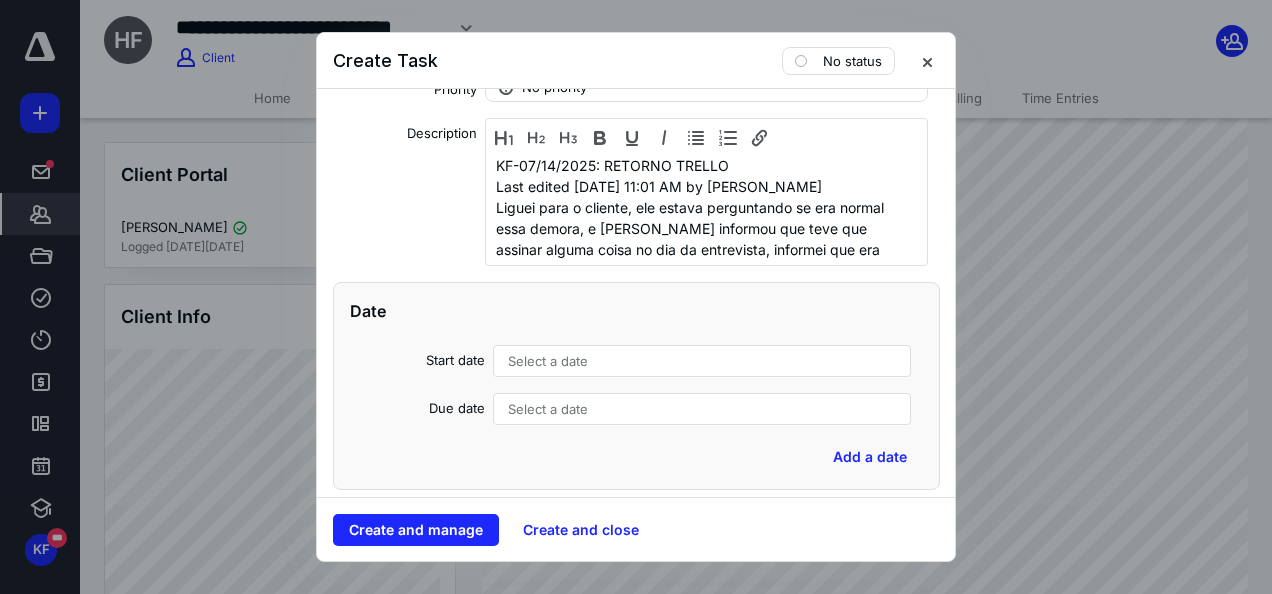 scroll, scrollTop: 300, scrollLeft: 0, axis: vertical 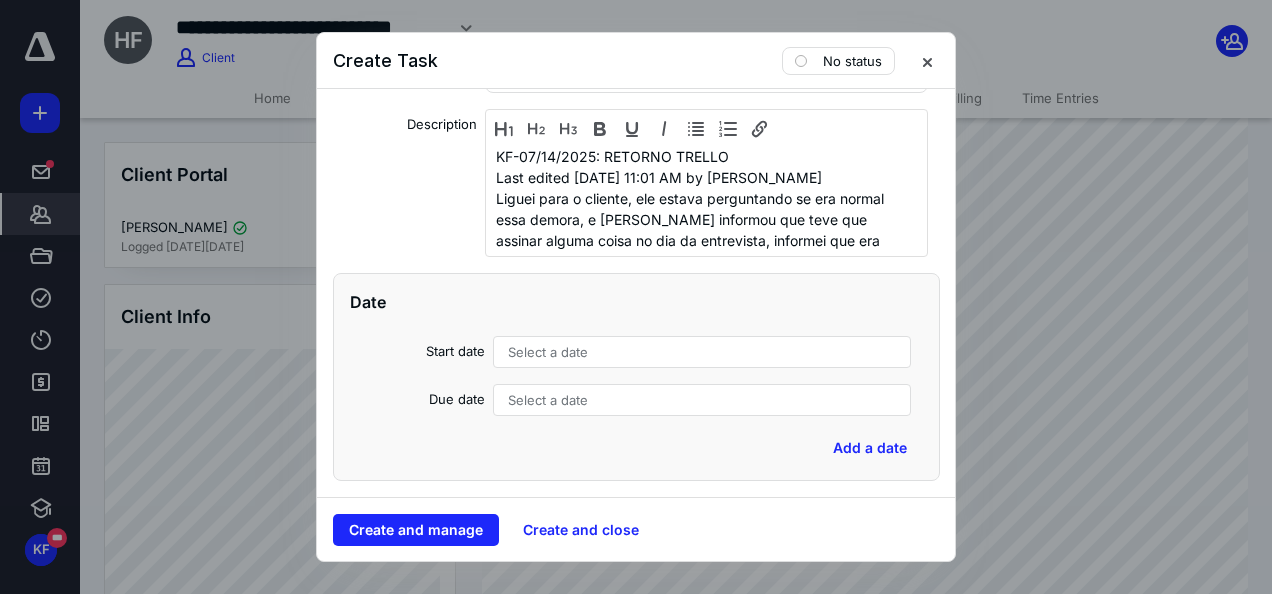 click on "Select a date" at bounding box center (702, 352) 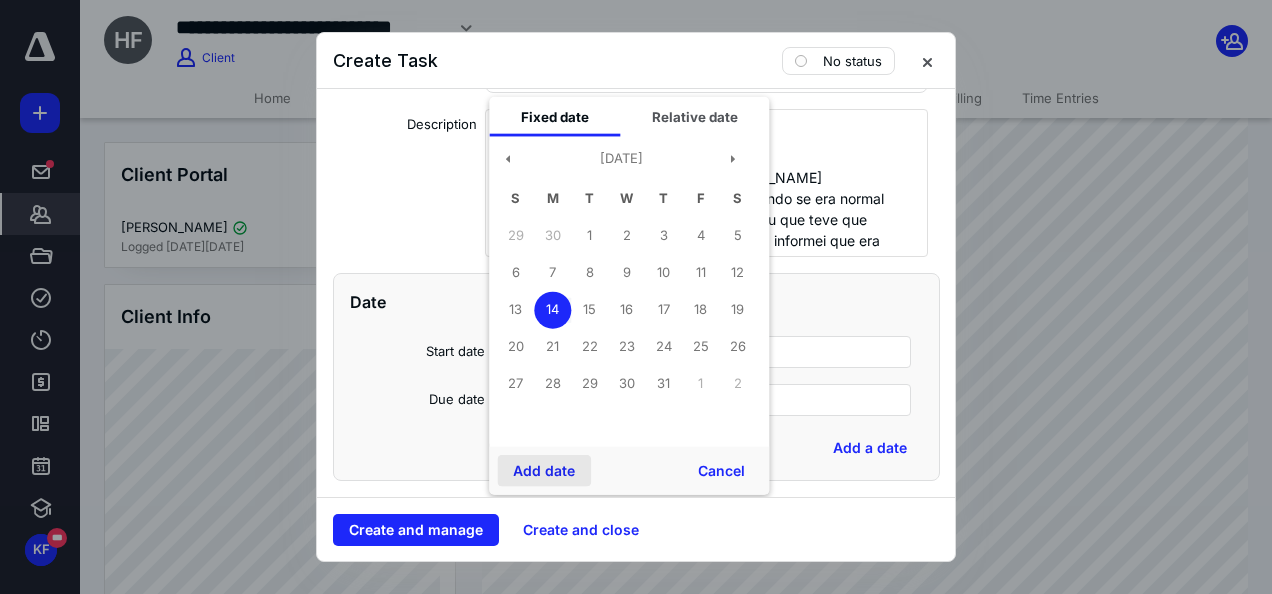 click on "Add date" at bounding box center (544, 471) 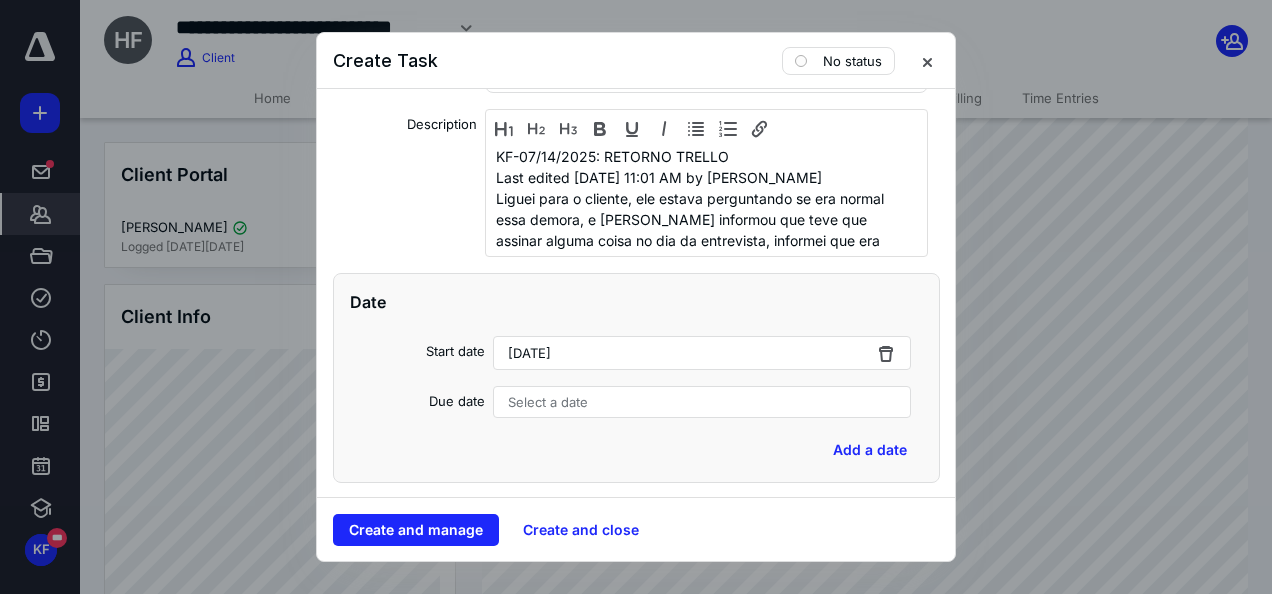 click on "Select a date" at bounding box center [548, 402] 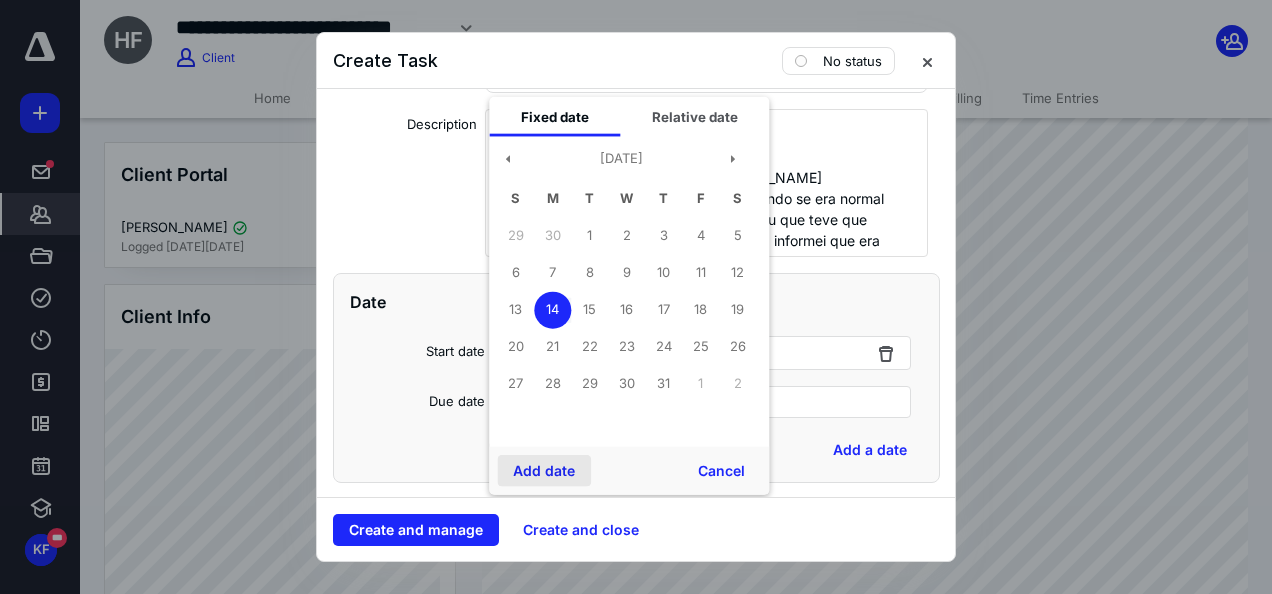 click on "Add date" at bounding box center (544, 471) 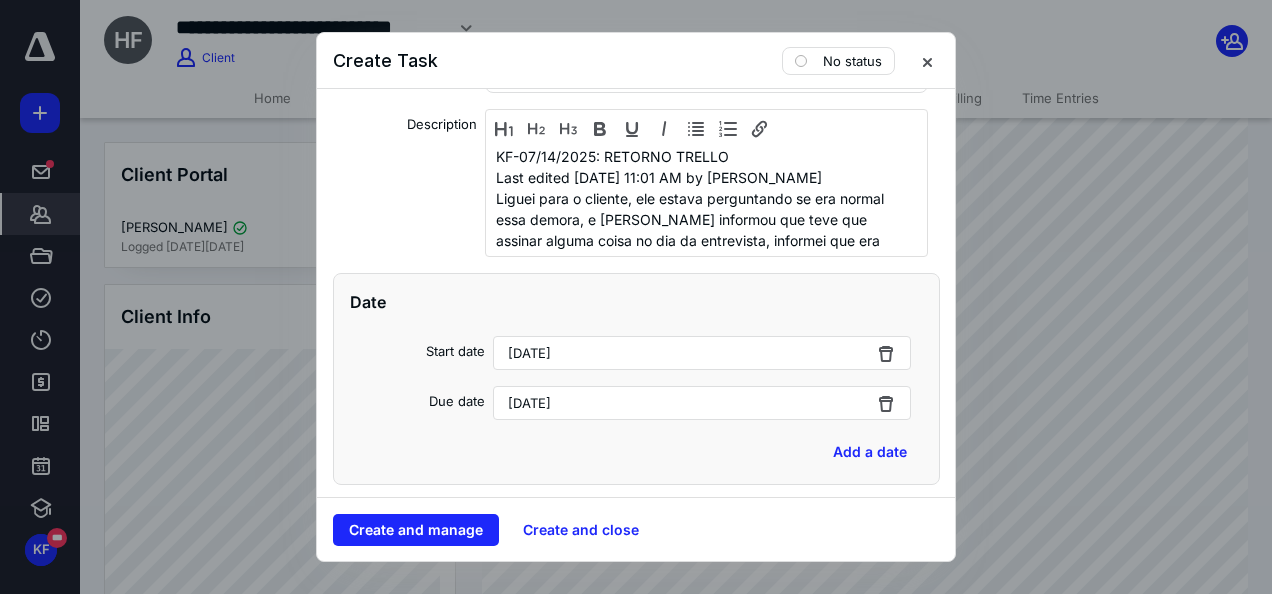 click on "No status" at bounding box center [862, 61] 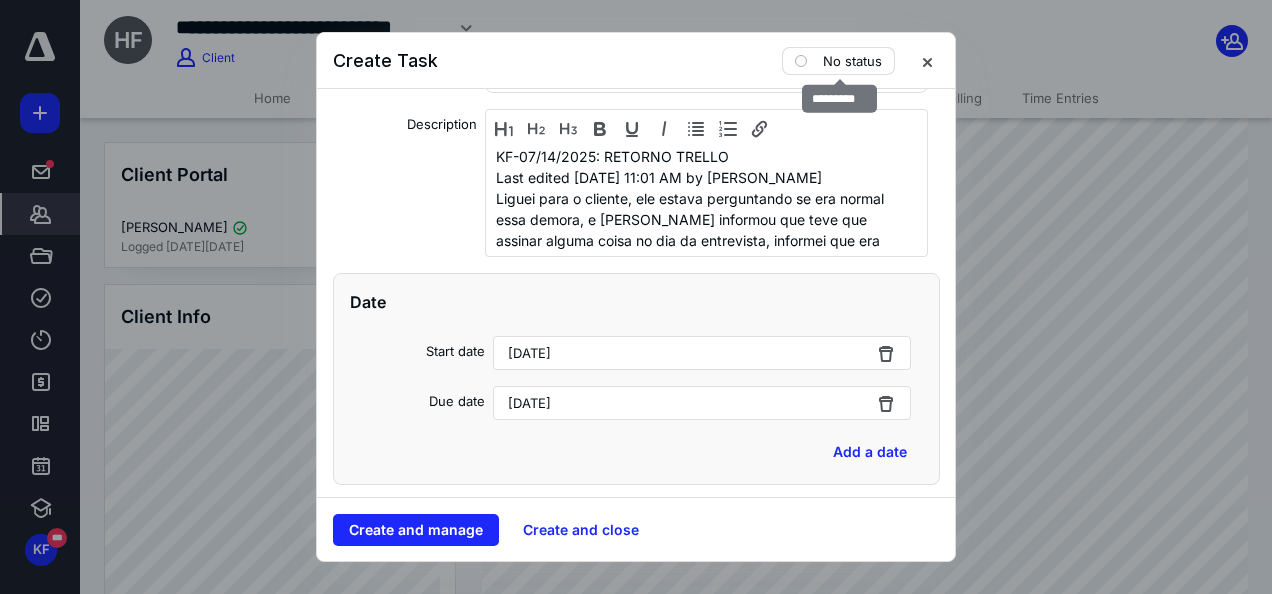 click on "No status" at bounding box center (852, 61) 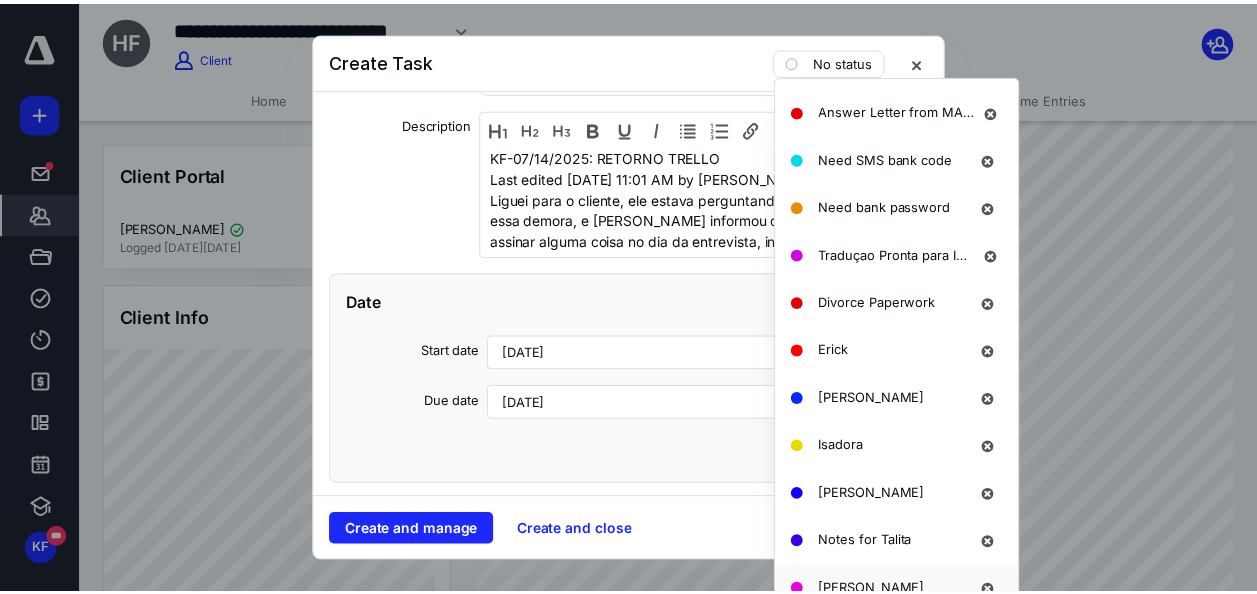 scroll, scrollTop: 1528, scrollLeft: 0, axis: vertical 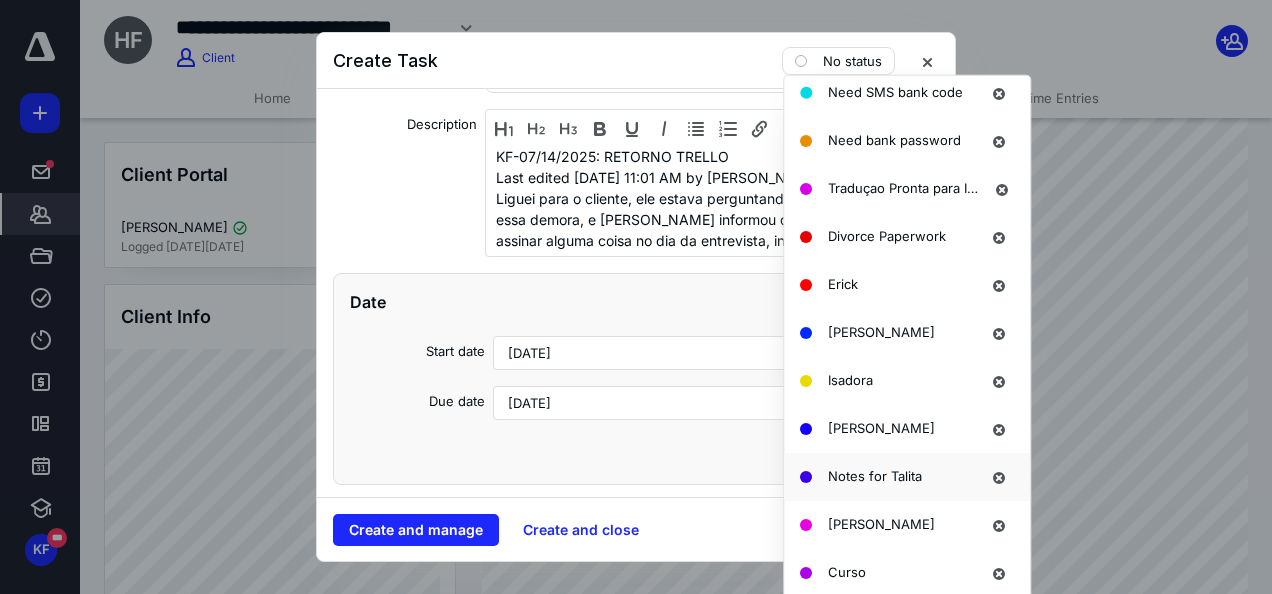 drag, startPoint x: 882, startPoint y: 476, endPoint x: 864, endPoint y: 477, distance: 18.027756 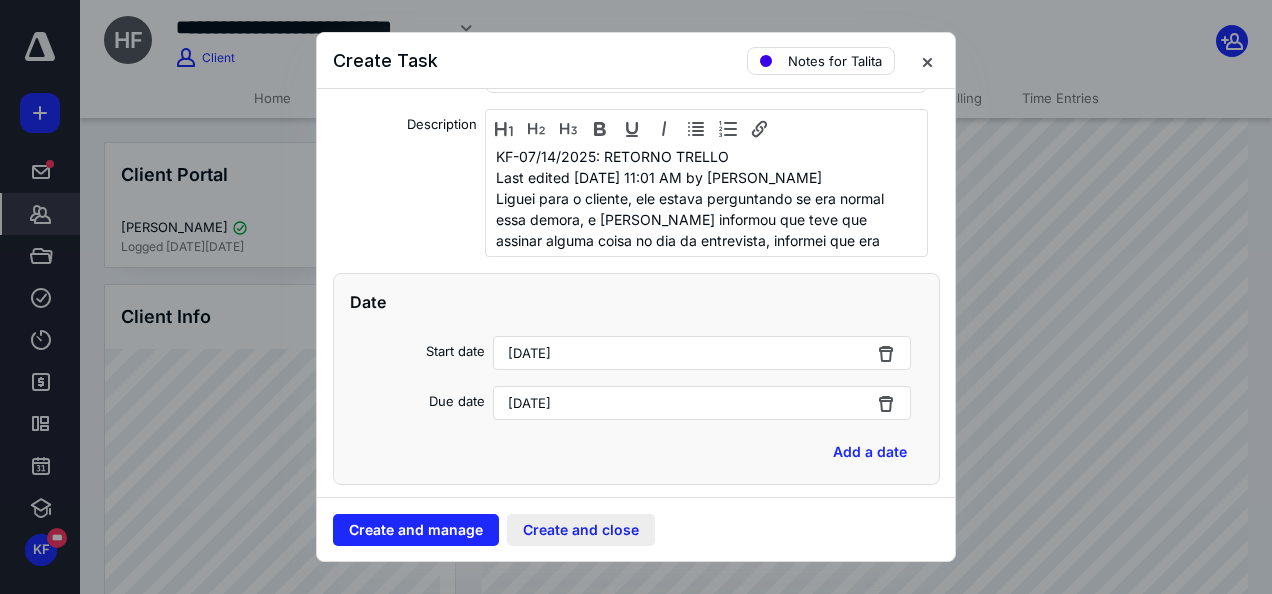 click on "Create and close" at bounding box center [581, 530] 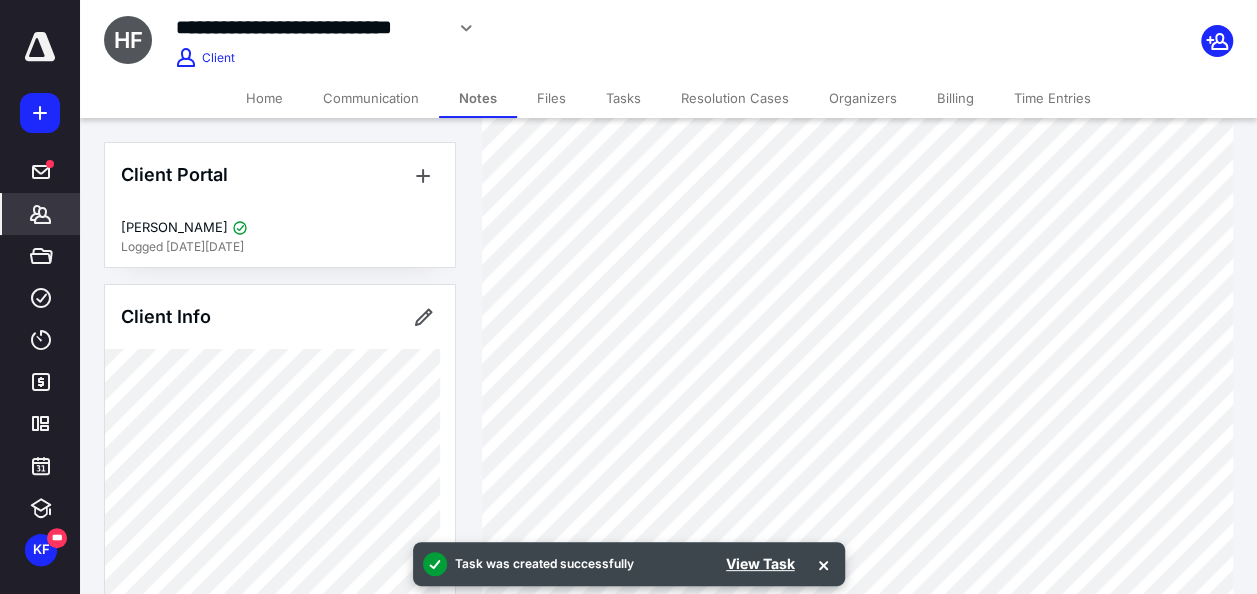 scroll, scrollTop: 0, scrollLeft: 0, axis: both 